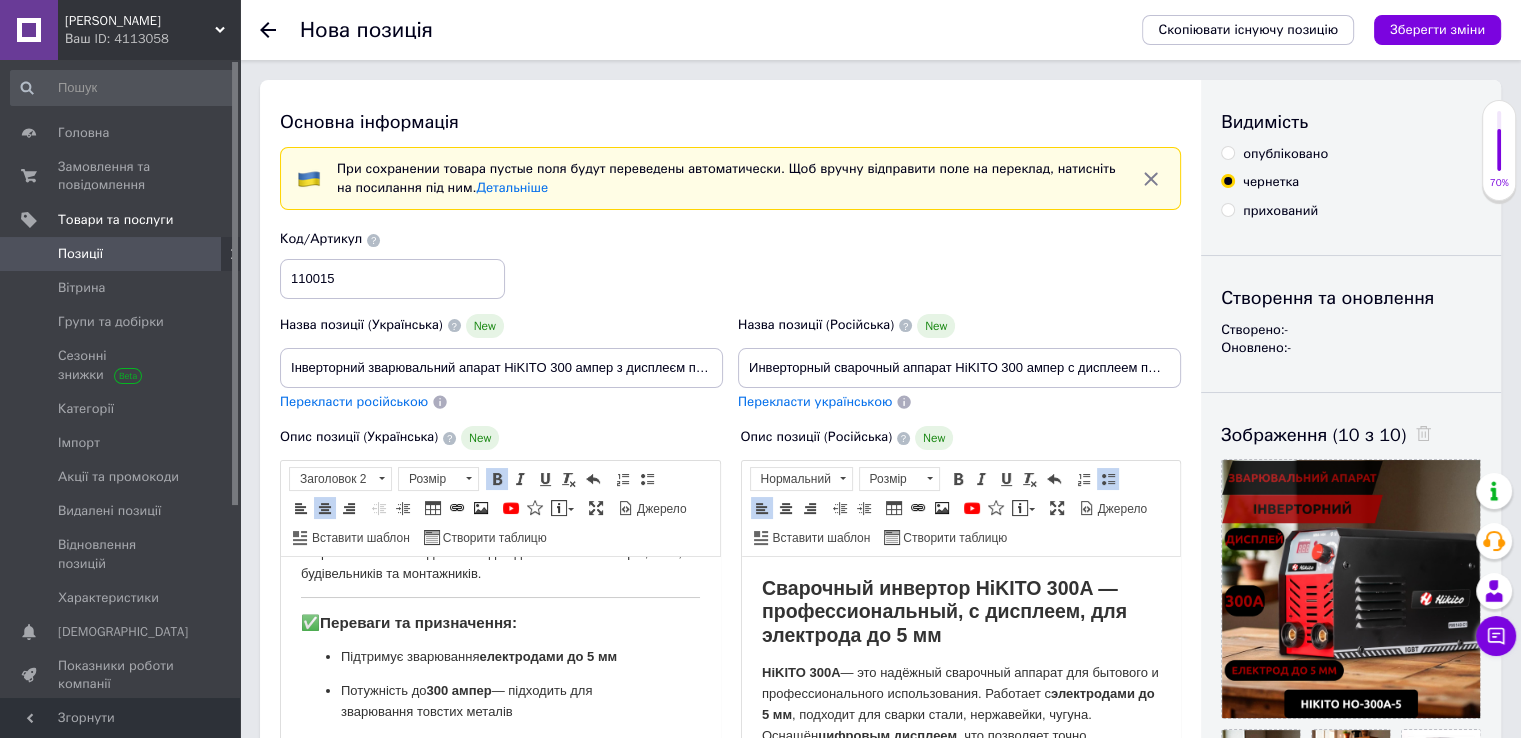 scroll, scrollTop: 1017, scrollLeft: 0, axis: vertical 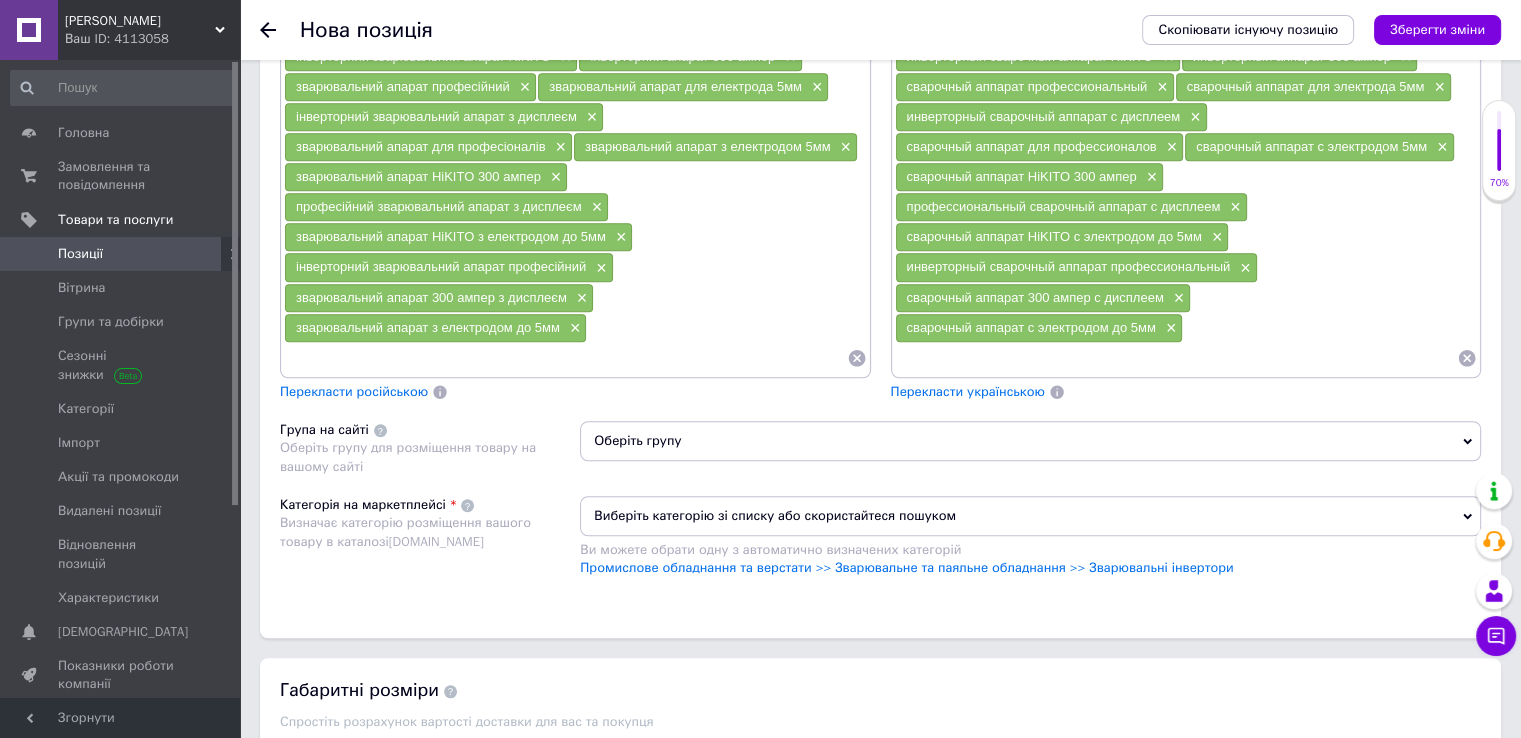 click on "Оберіть групу" at bounding box center [1030, 441] 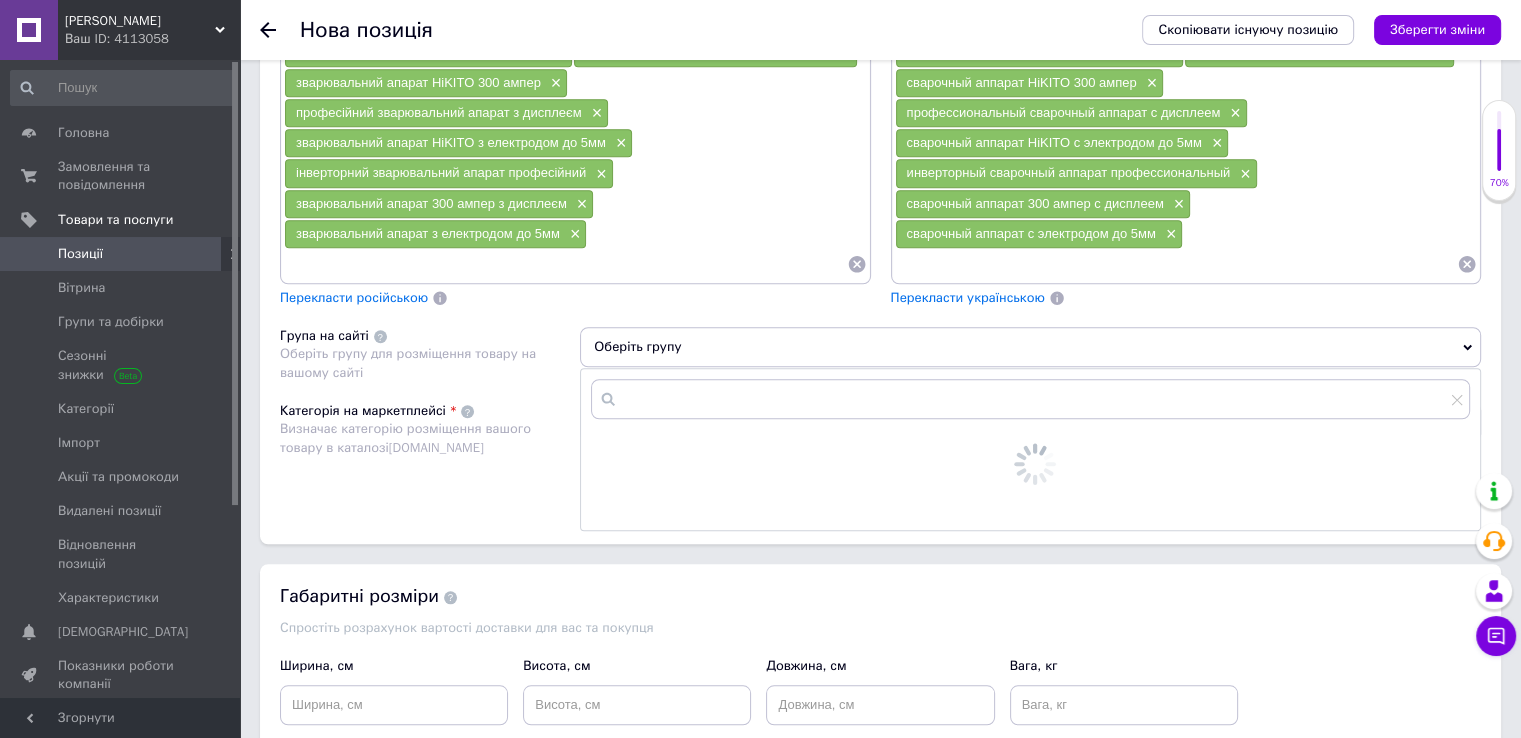 scroll, scrollTop: 1650, scrollLeft: 0, axis: vertical 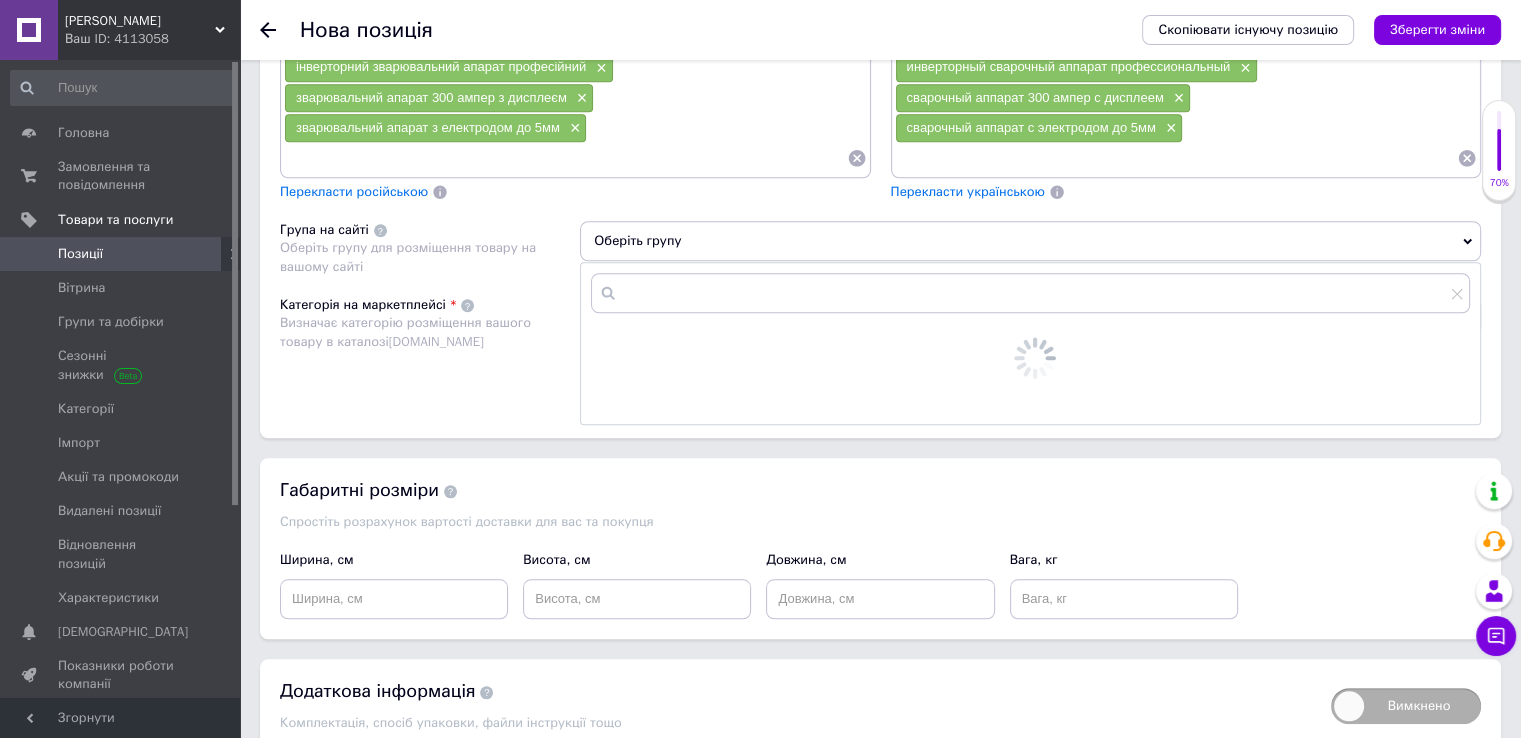 click on "Визначає категорію розміщення вашого товару в каталозі  [DOMAIN_NAME]" at bounding box center [425, 332] 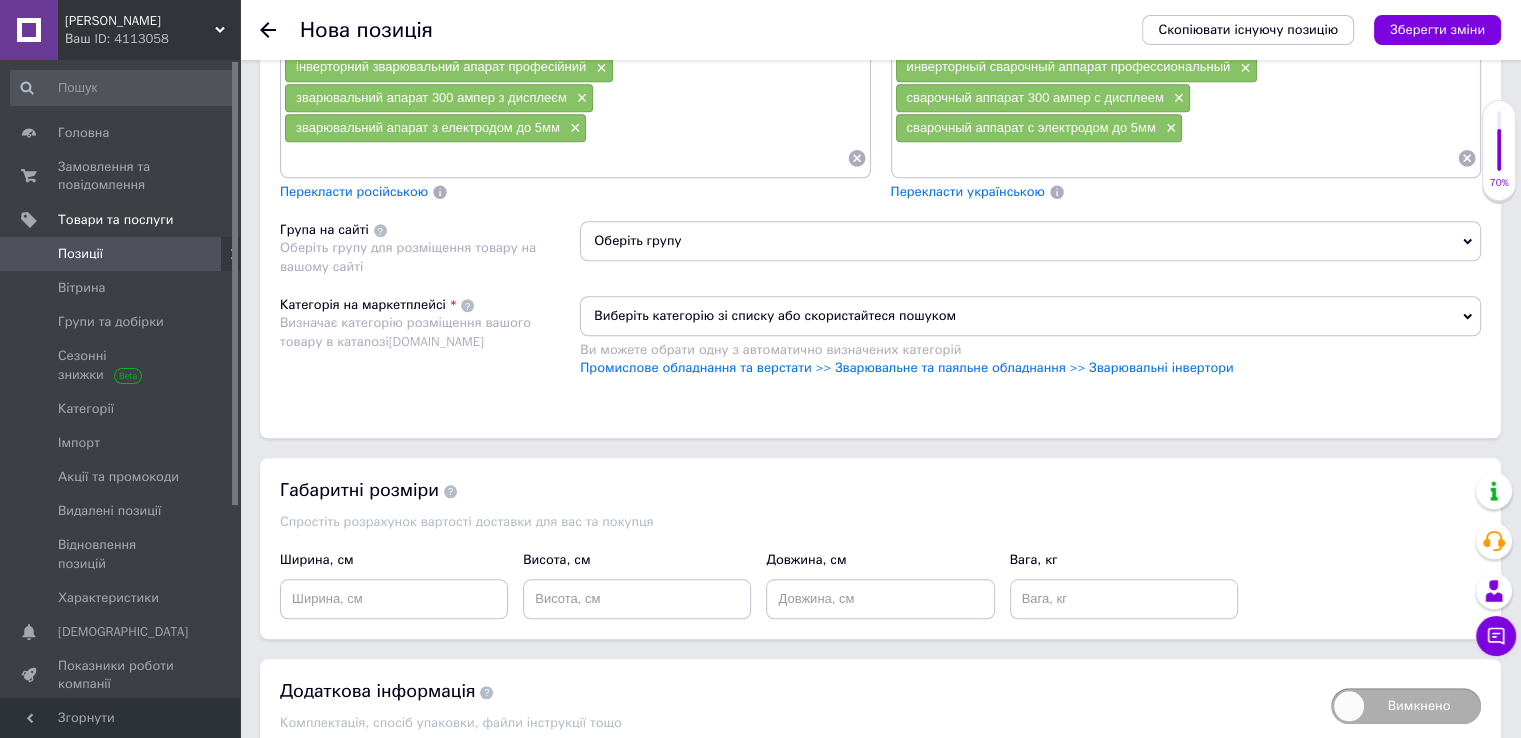 click on "Виберіть категорію зі списку або скористайтеся пошуком" at bounding box center (1030, 316) 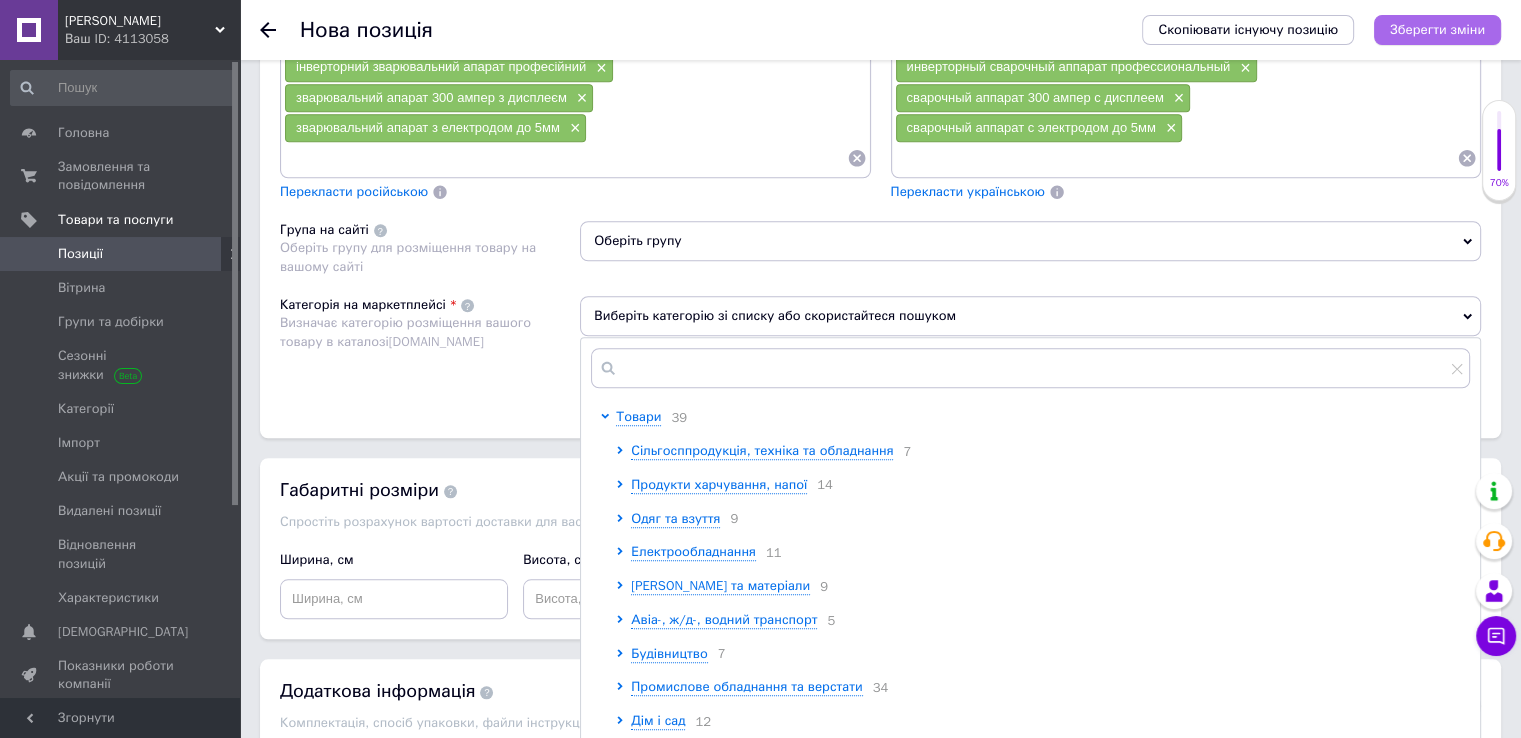 click on "Зберегти зміни" at bounding box center [1437, 29] 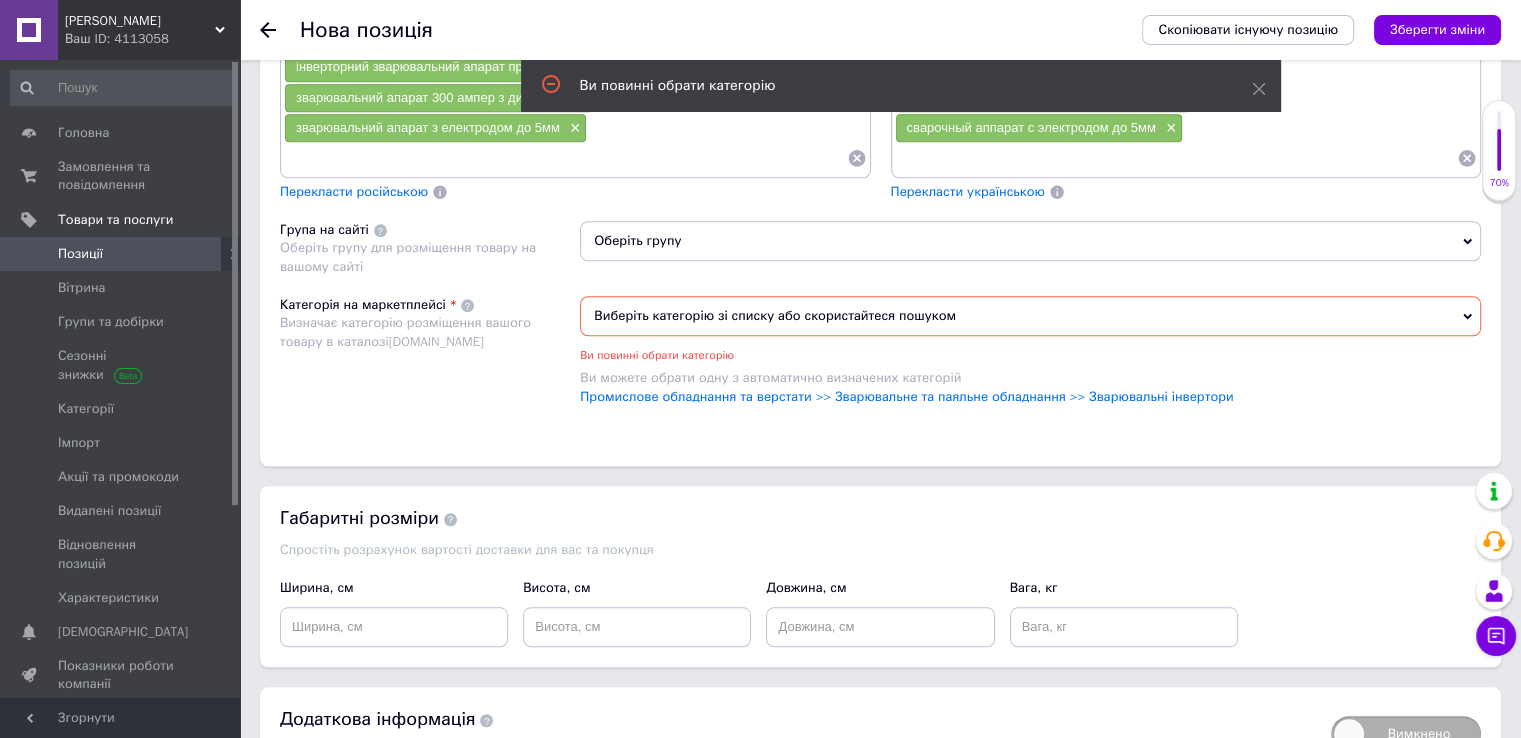 scroll, scrollTop: 1624, scrollLeft: 0, axis: vertical 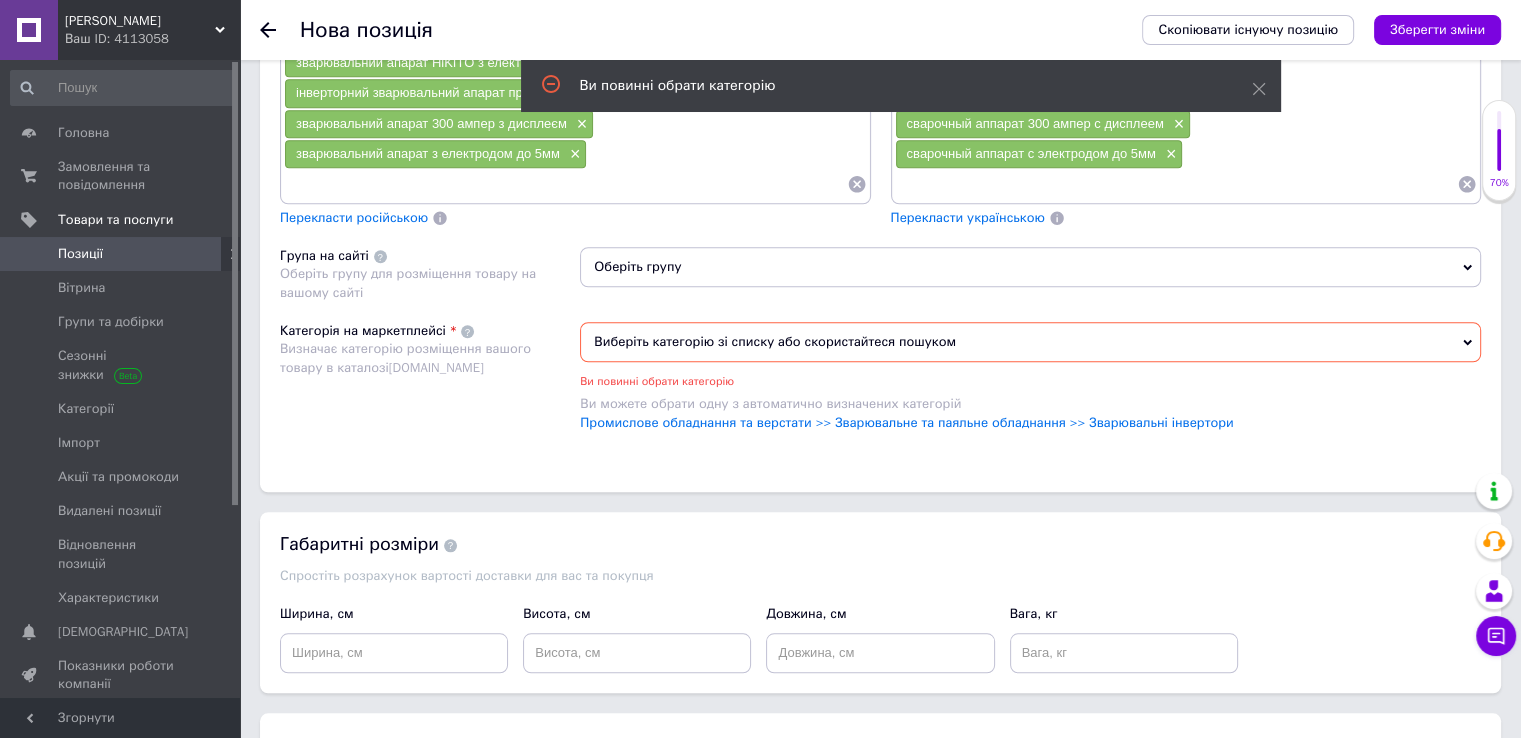 click on "Виберіть категорію зі списку або скористайтеся пошуком" at bounding box center (1030, 342) 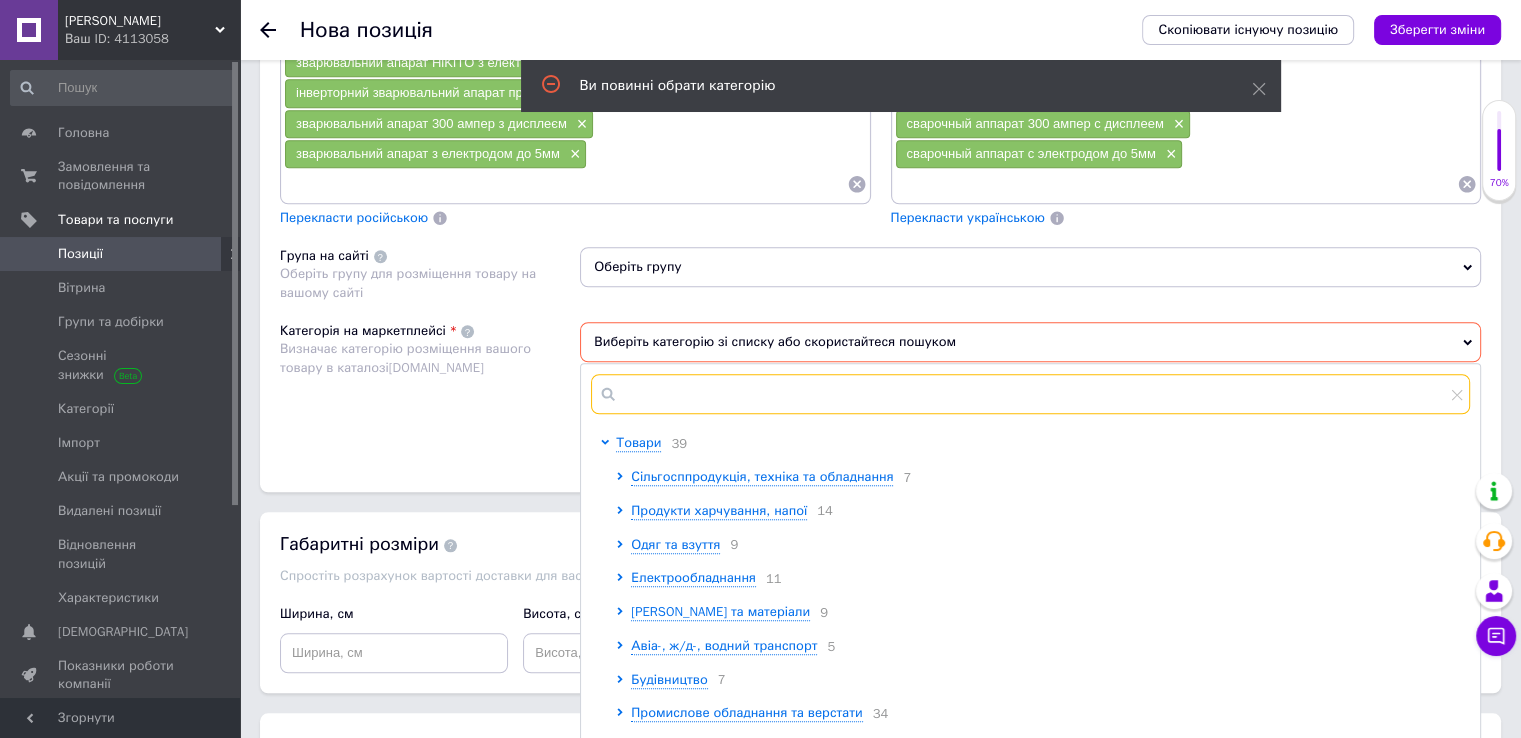 click at bounding box center [1030, 394] 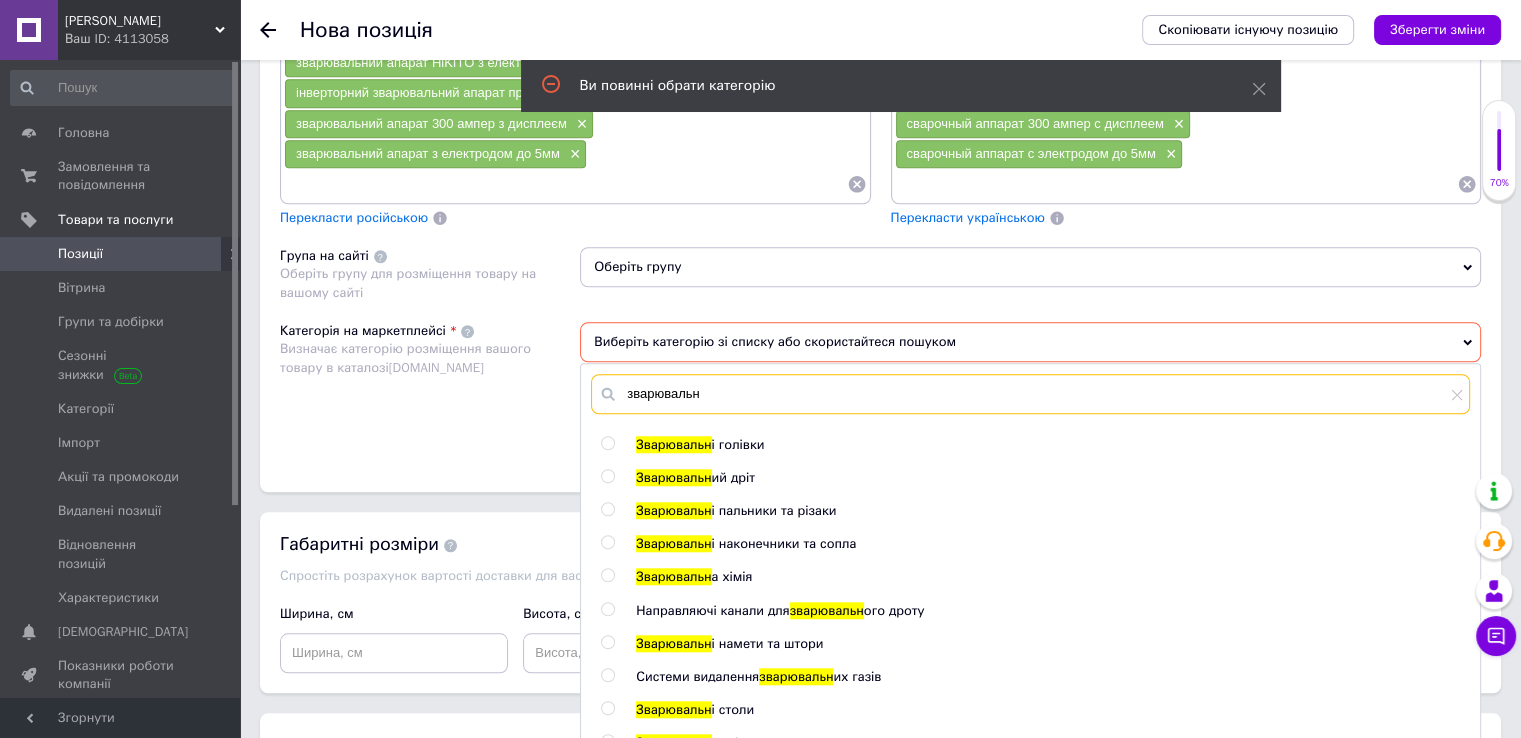 scroll, scrollTop: 100, scrollLeft: 0, axis: vertical 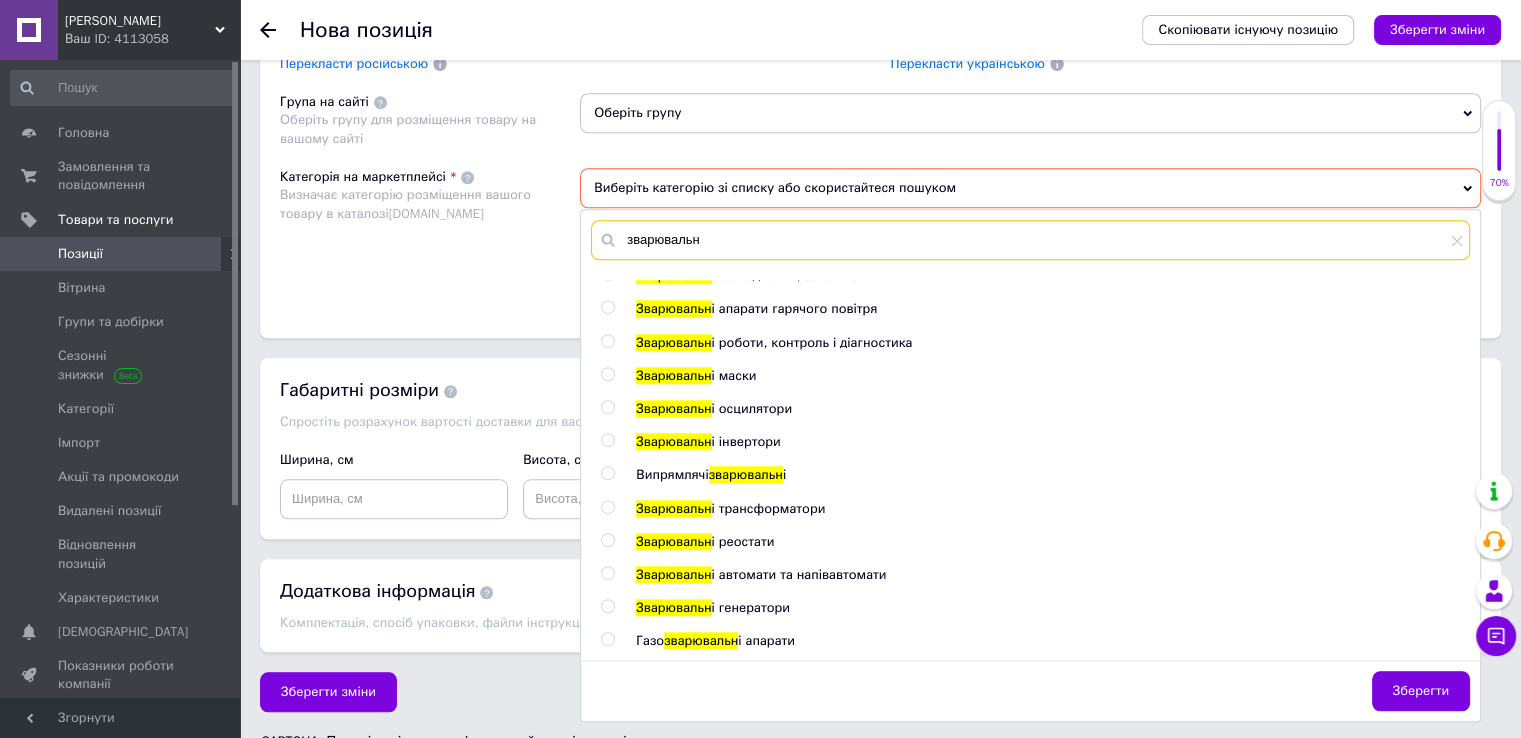 type on "зварювальн" 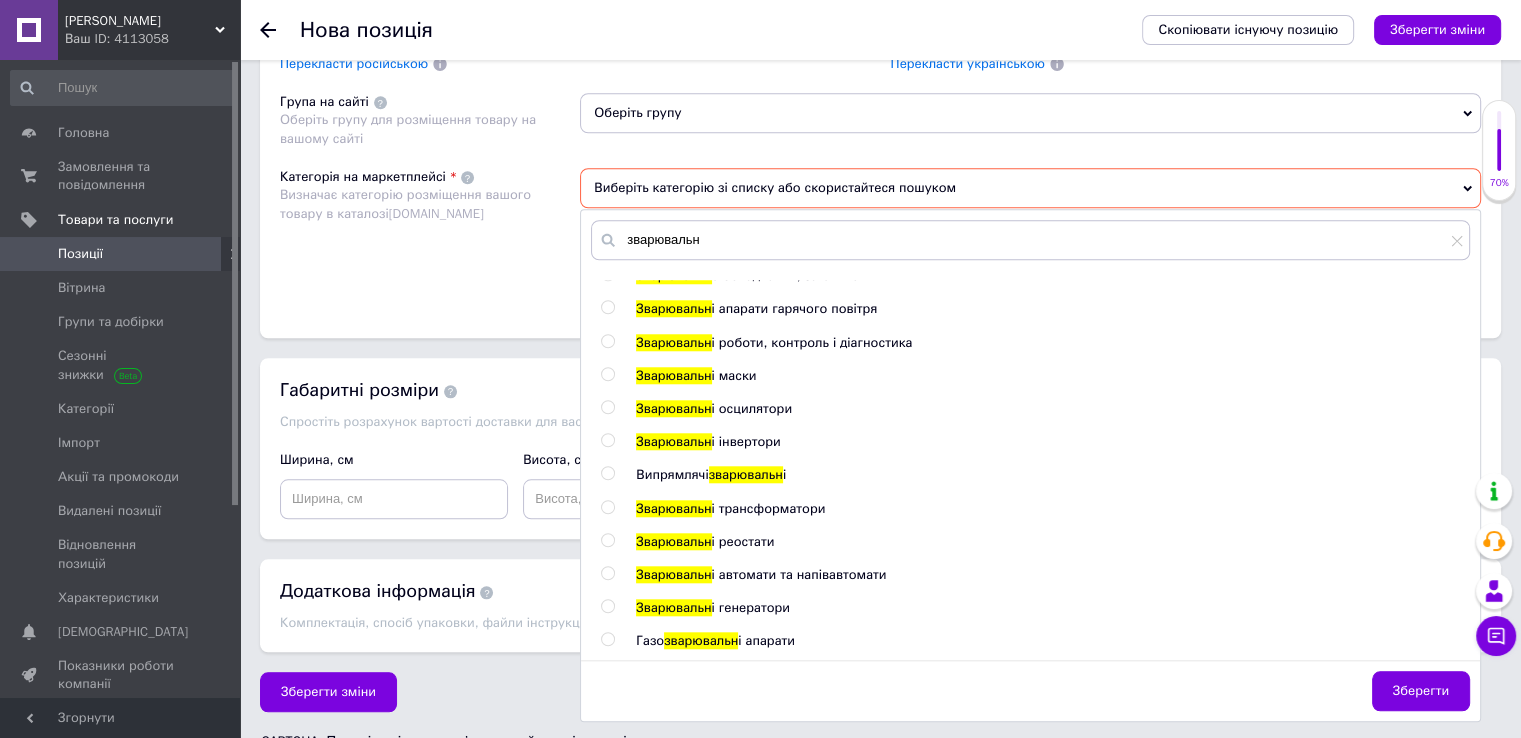 click on "і інвертори" at bounding box center (746, 441) 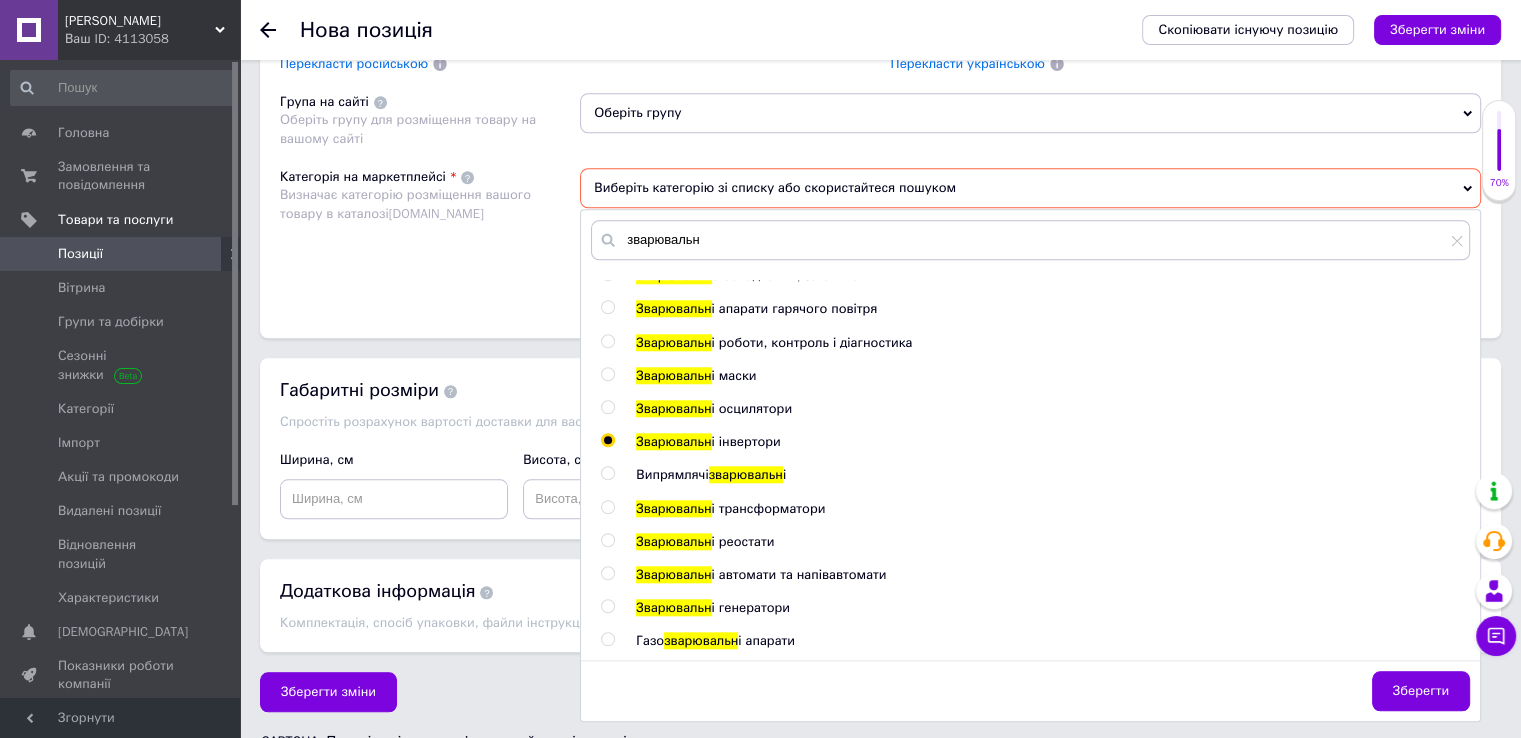 radio on "true" 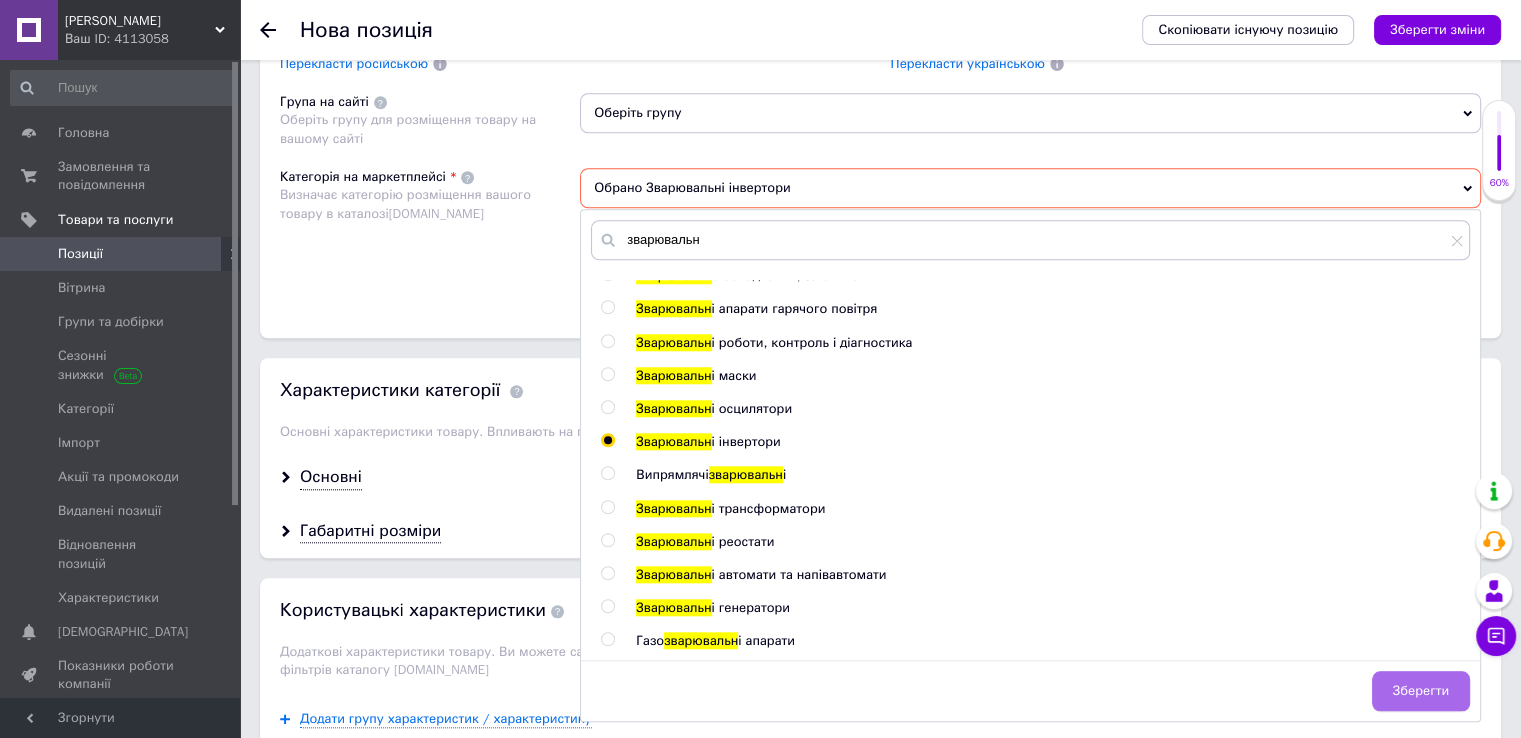 click on "Зберегти" at bounding box center (1421, 691) 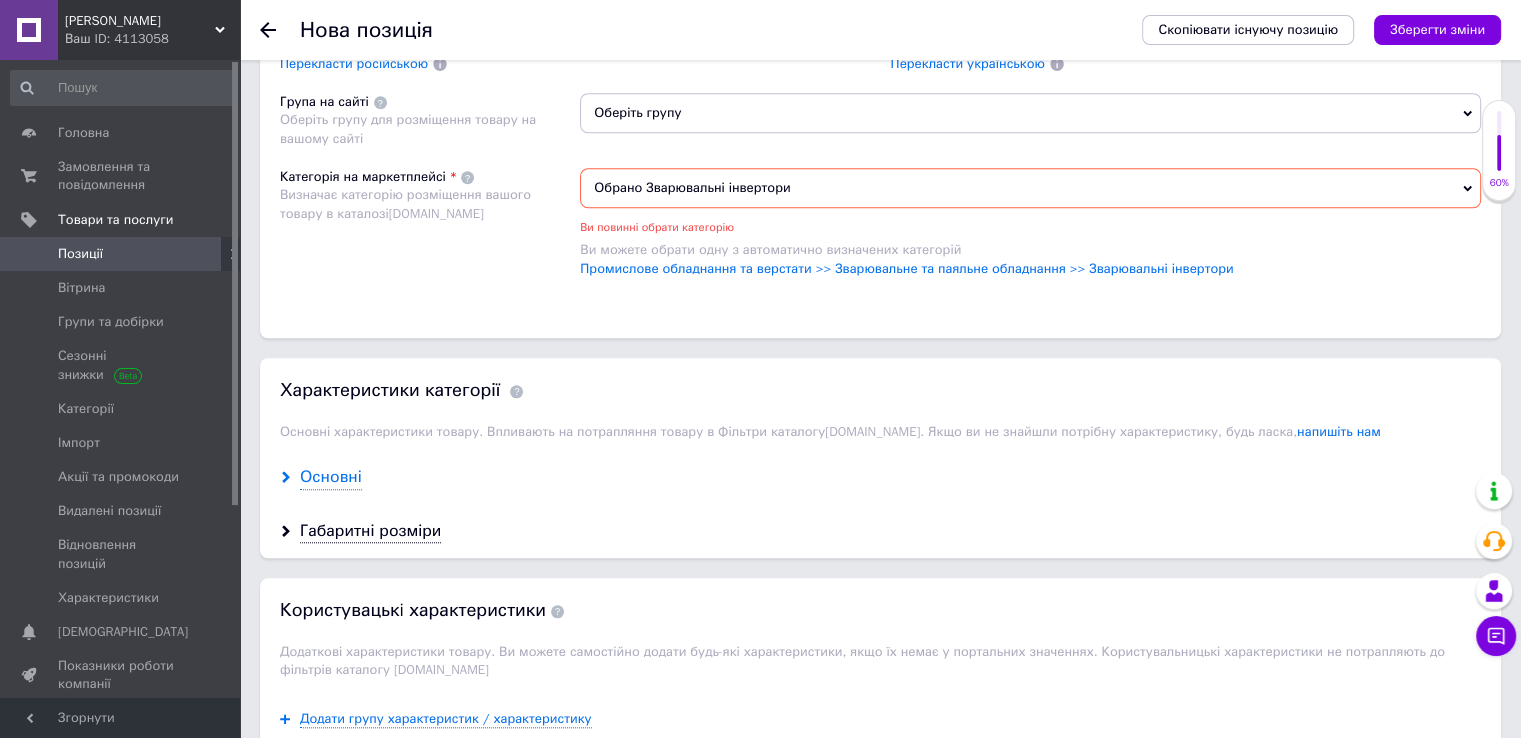 click on "Основні" at bounding box center [331, 477] 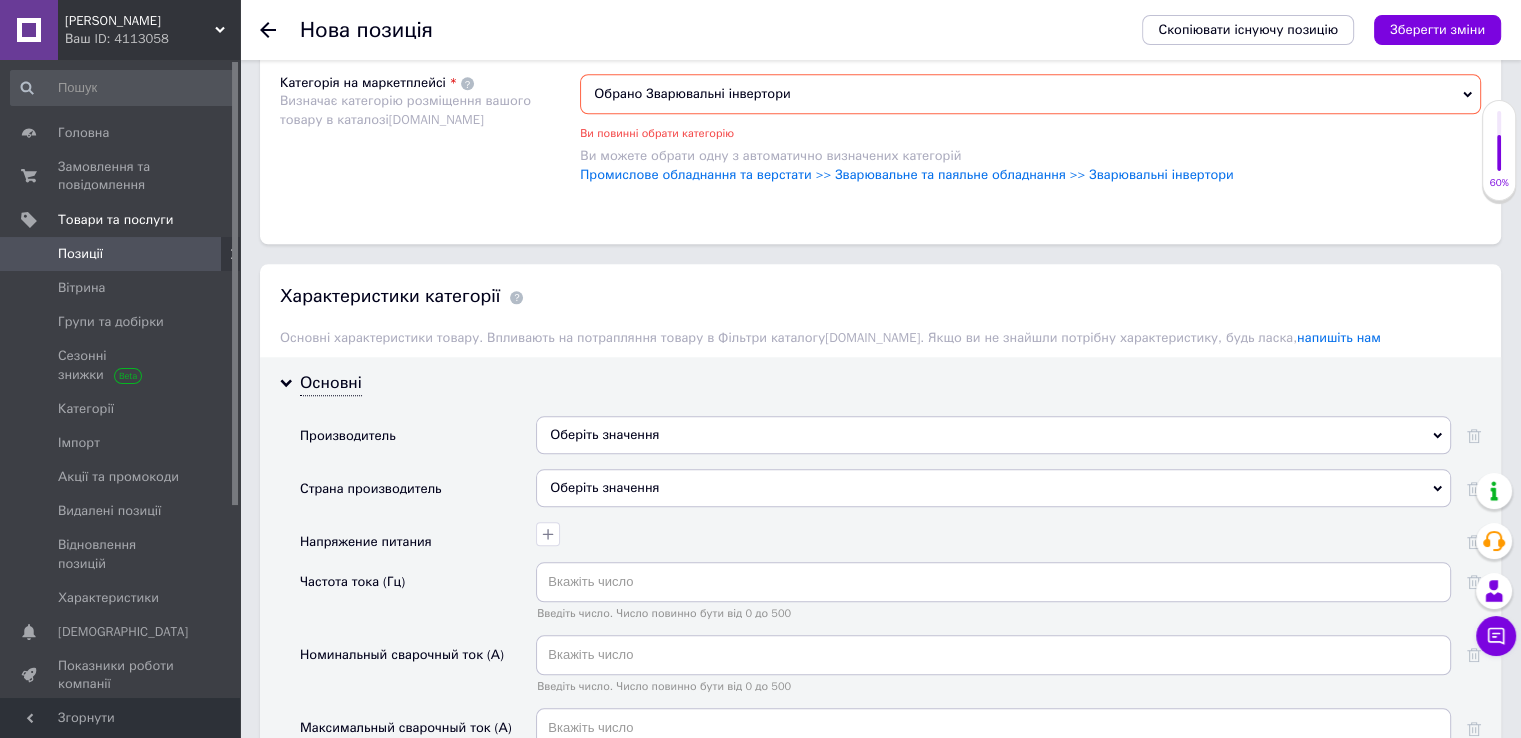 scroll, scrollTop: 1978, scrollLeft: 0, axis: vertical 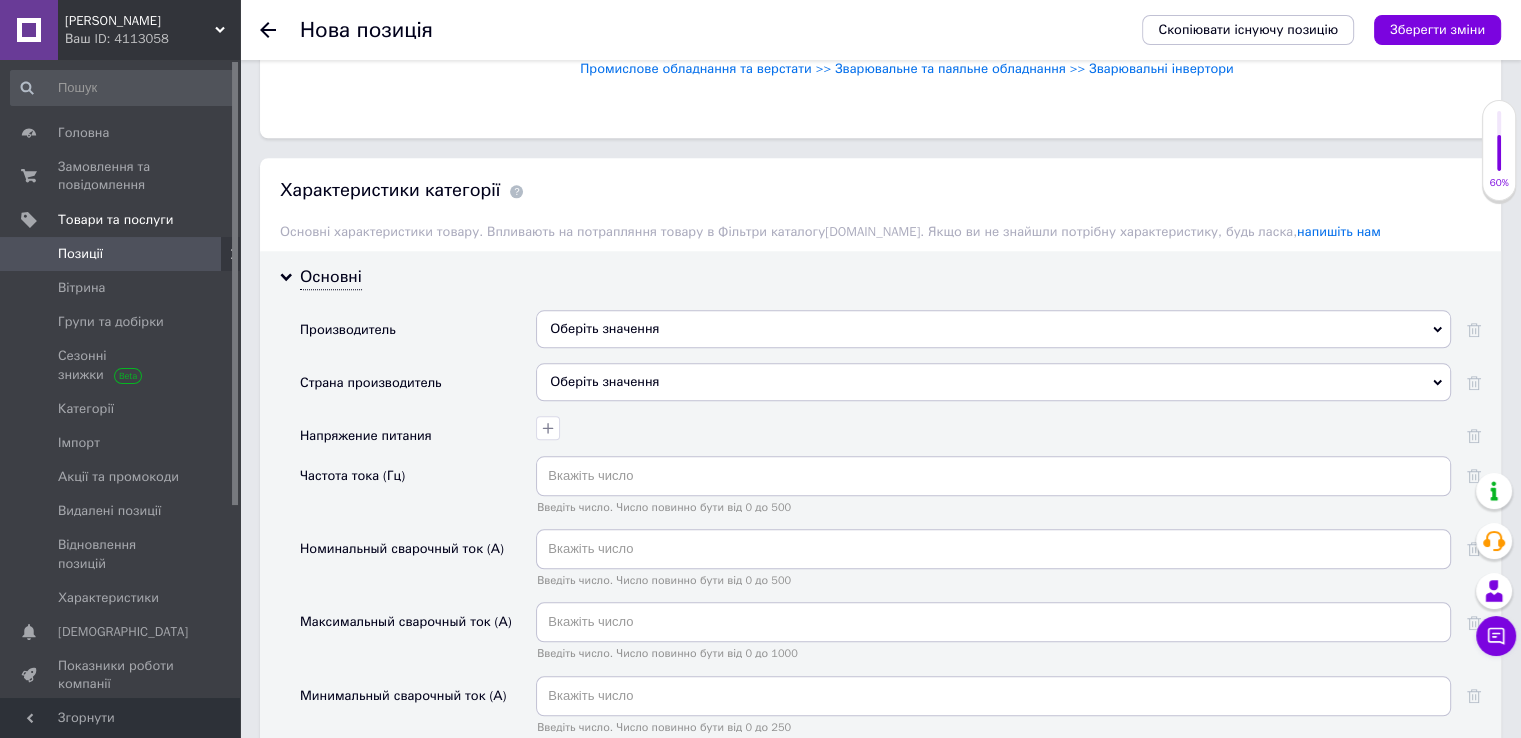 click on "Оберіть значення" at bounding box center (993, 329) 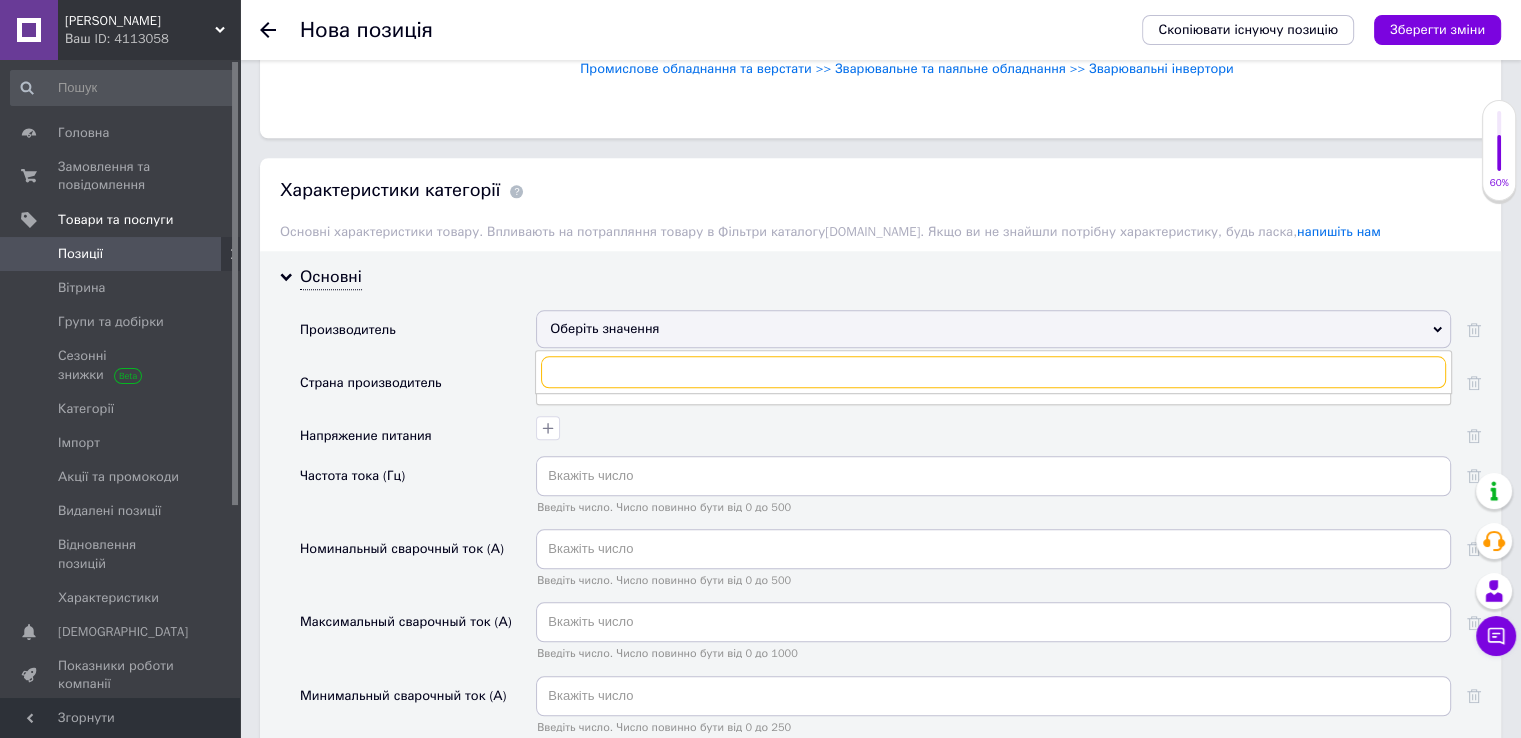 click at bounding box center [993, 372] 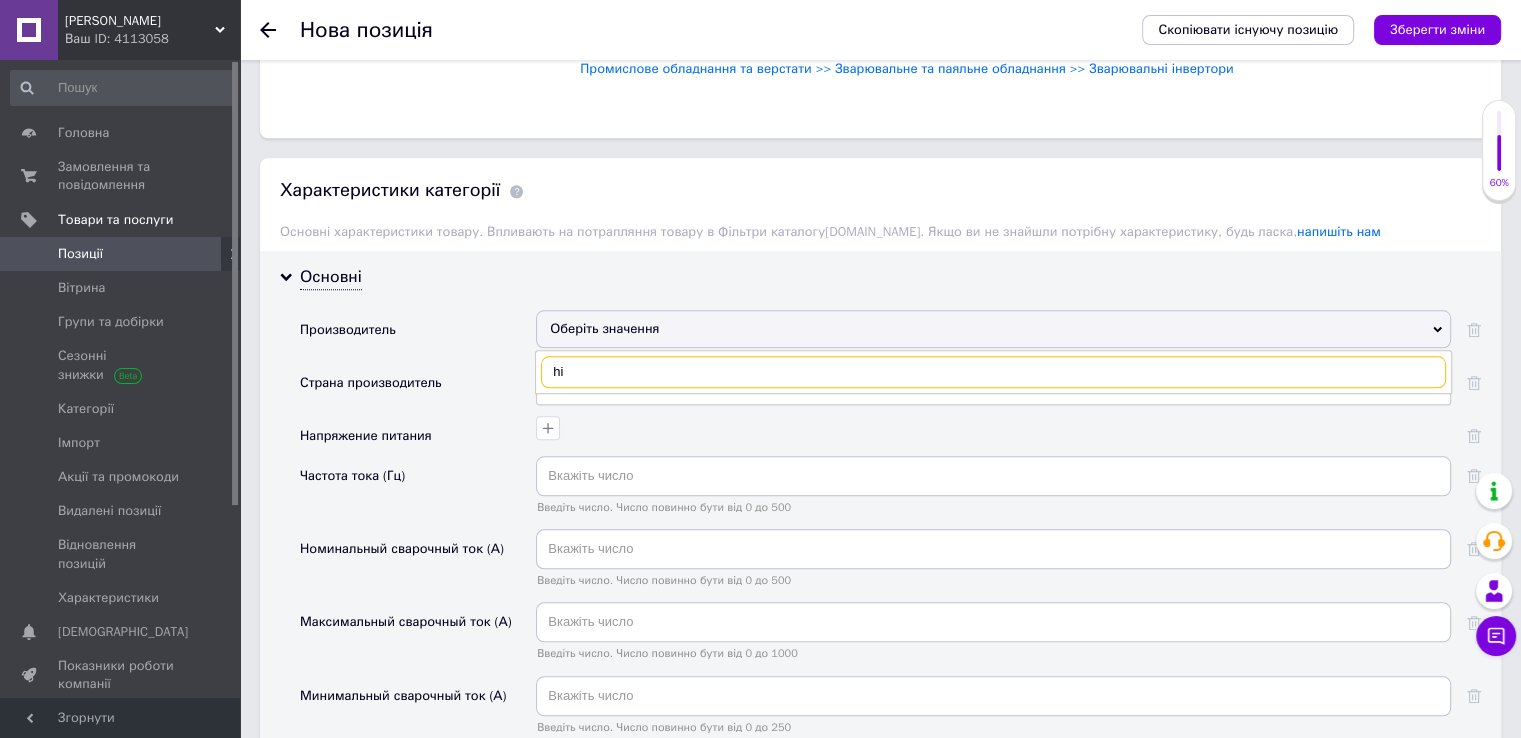 type on "h" 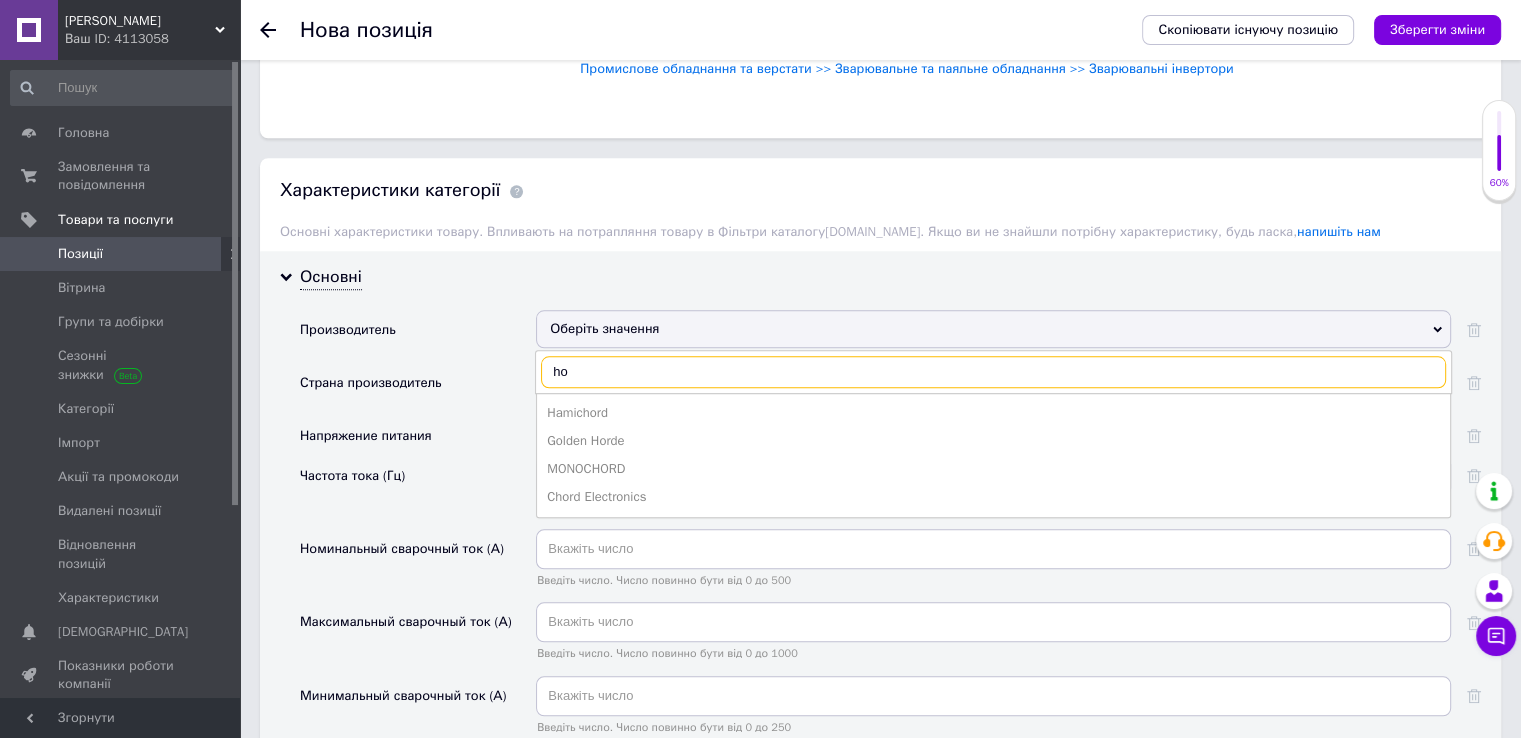 type on "h" 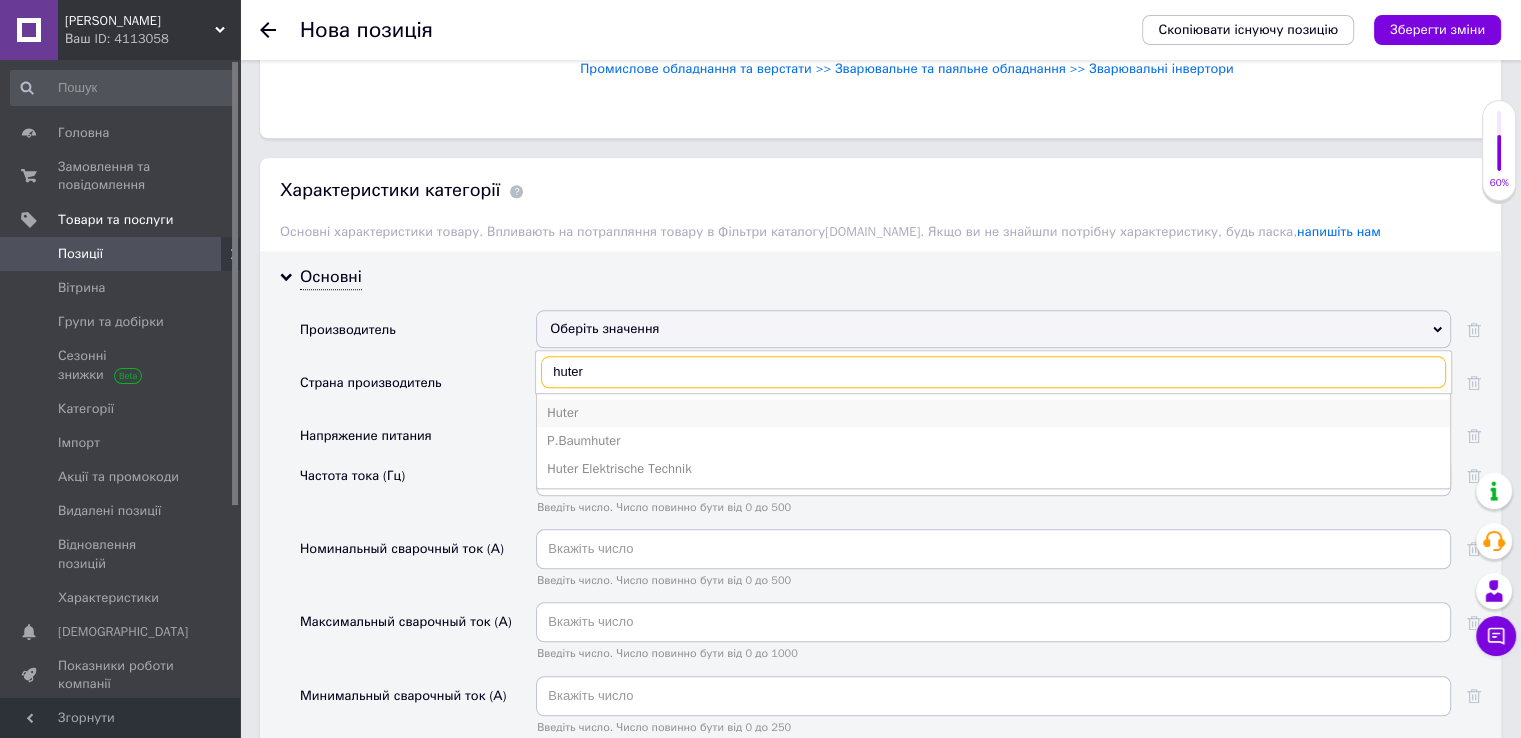 type on "huter" 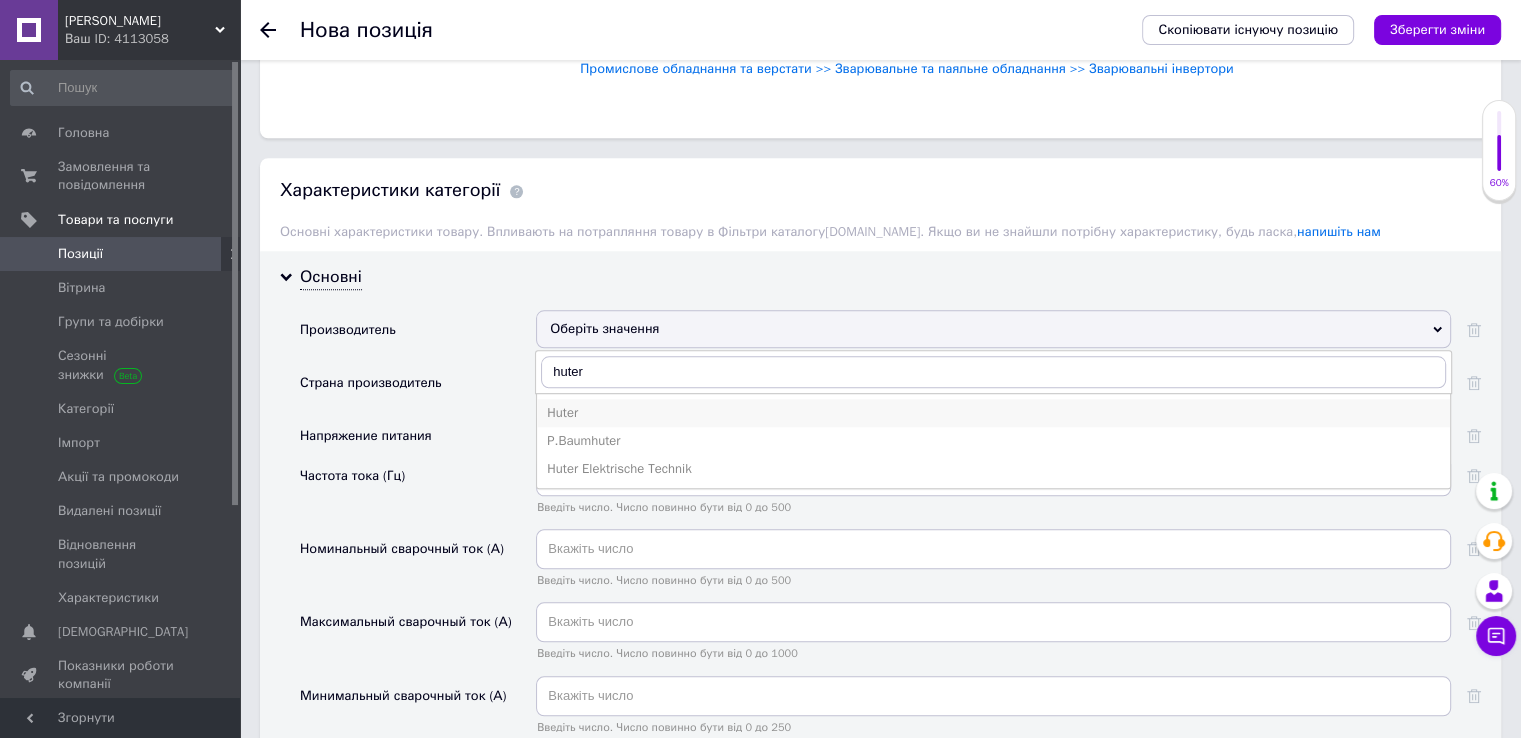 click on "Huter" at bounding box center [993, 413] 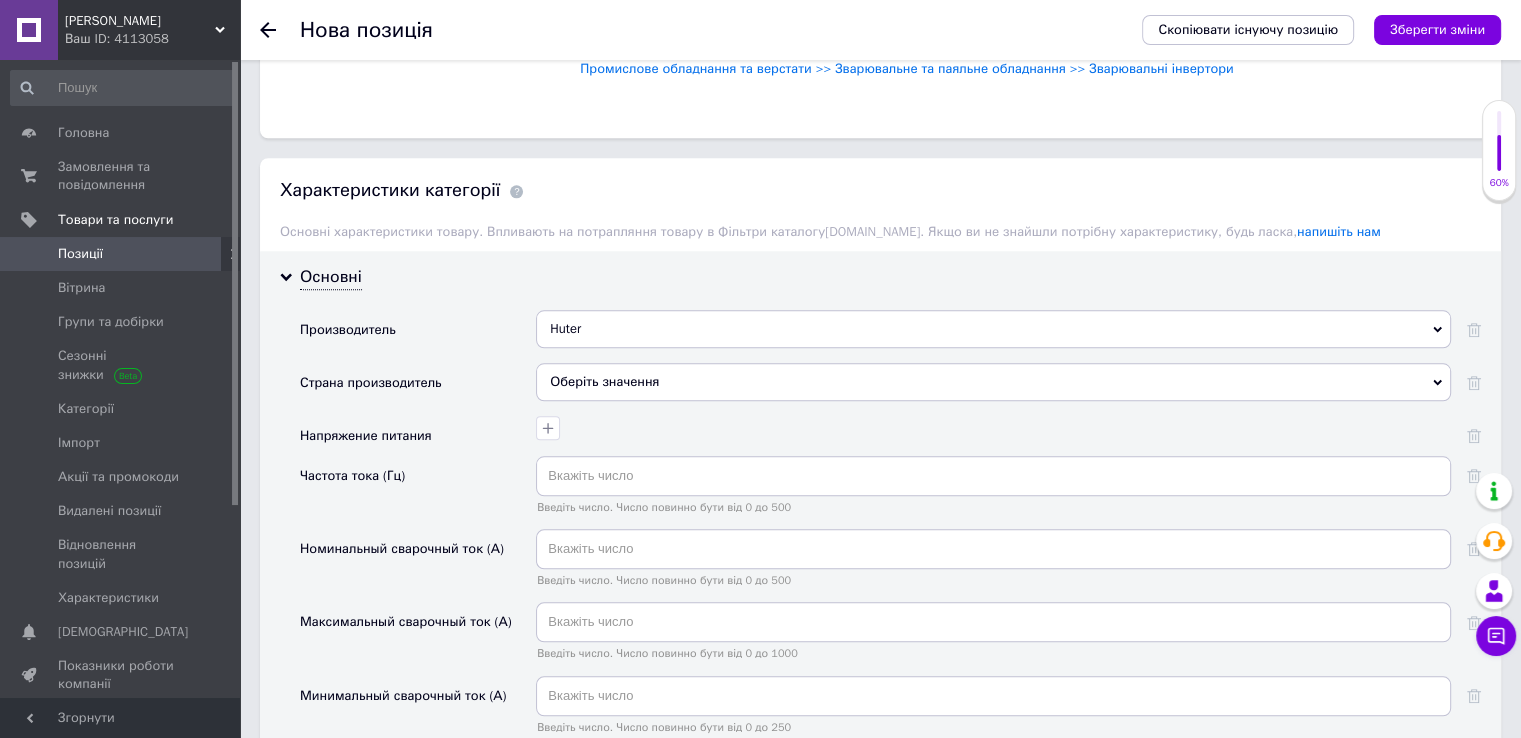 click at bounding box center (991, 425) 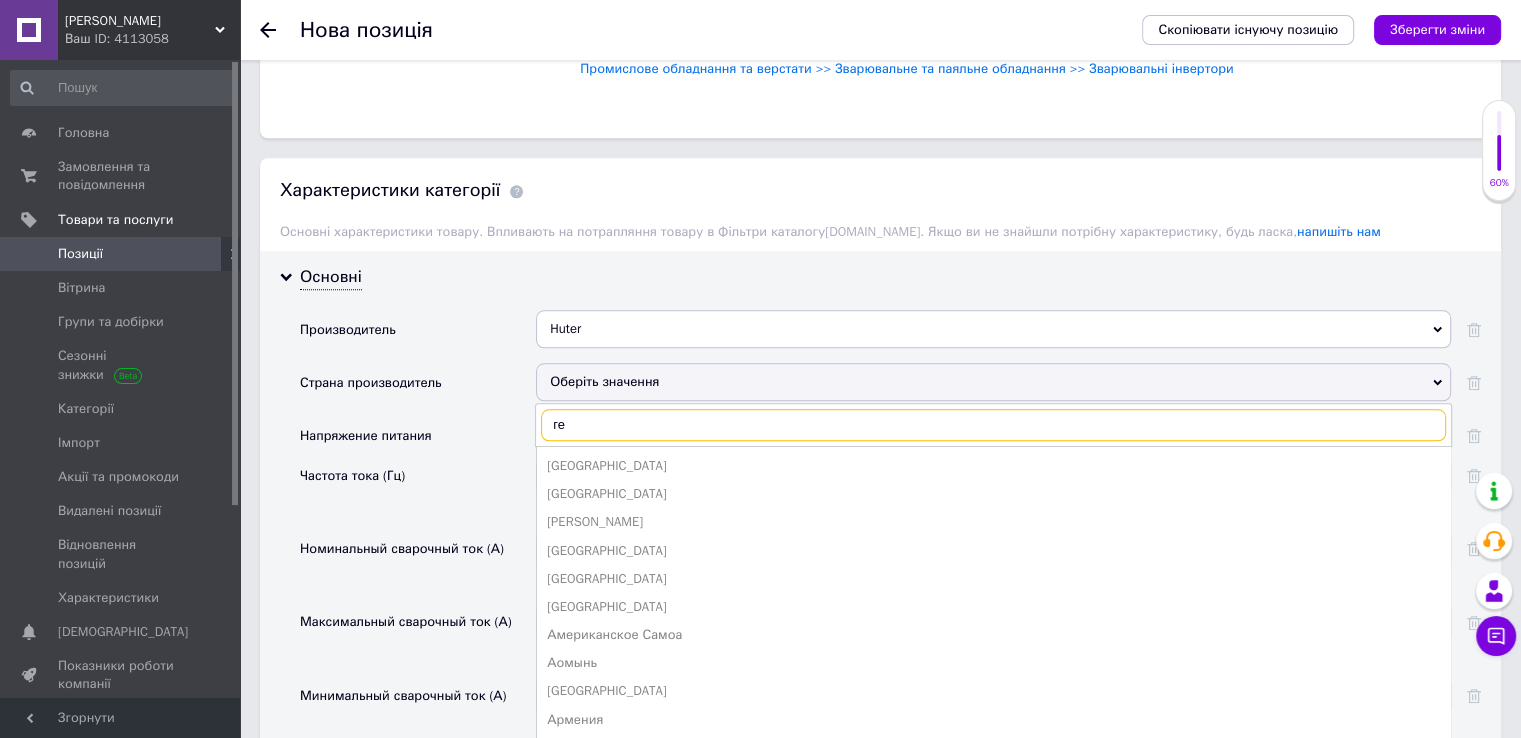 type on "г" 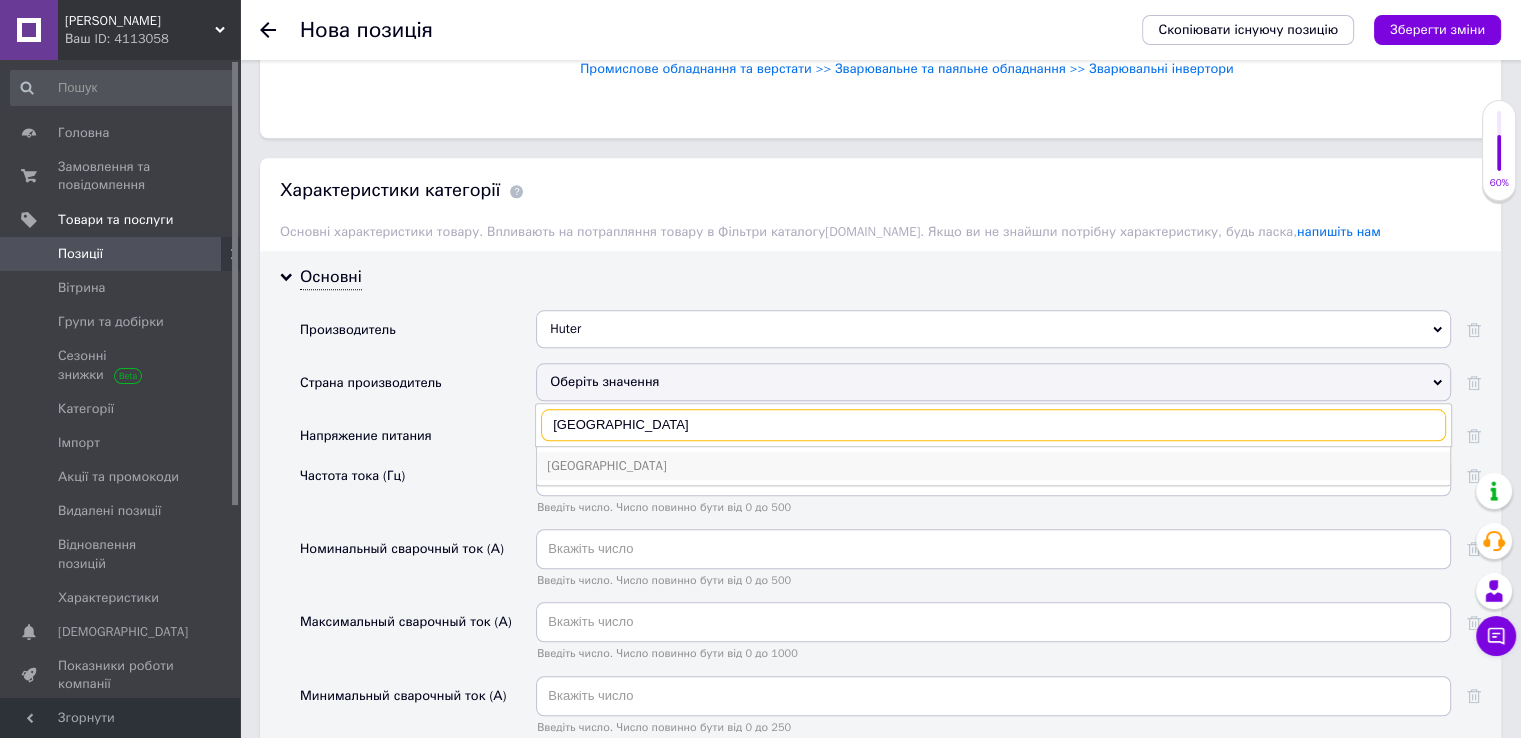 type on "[GEOGRAPHIC_DATA]" 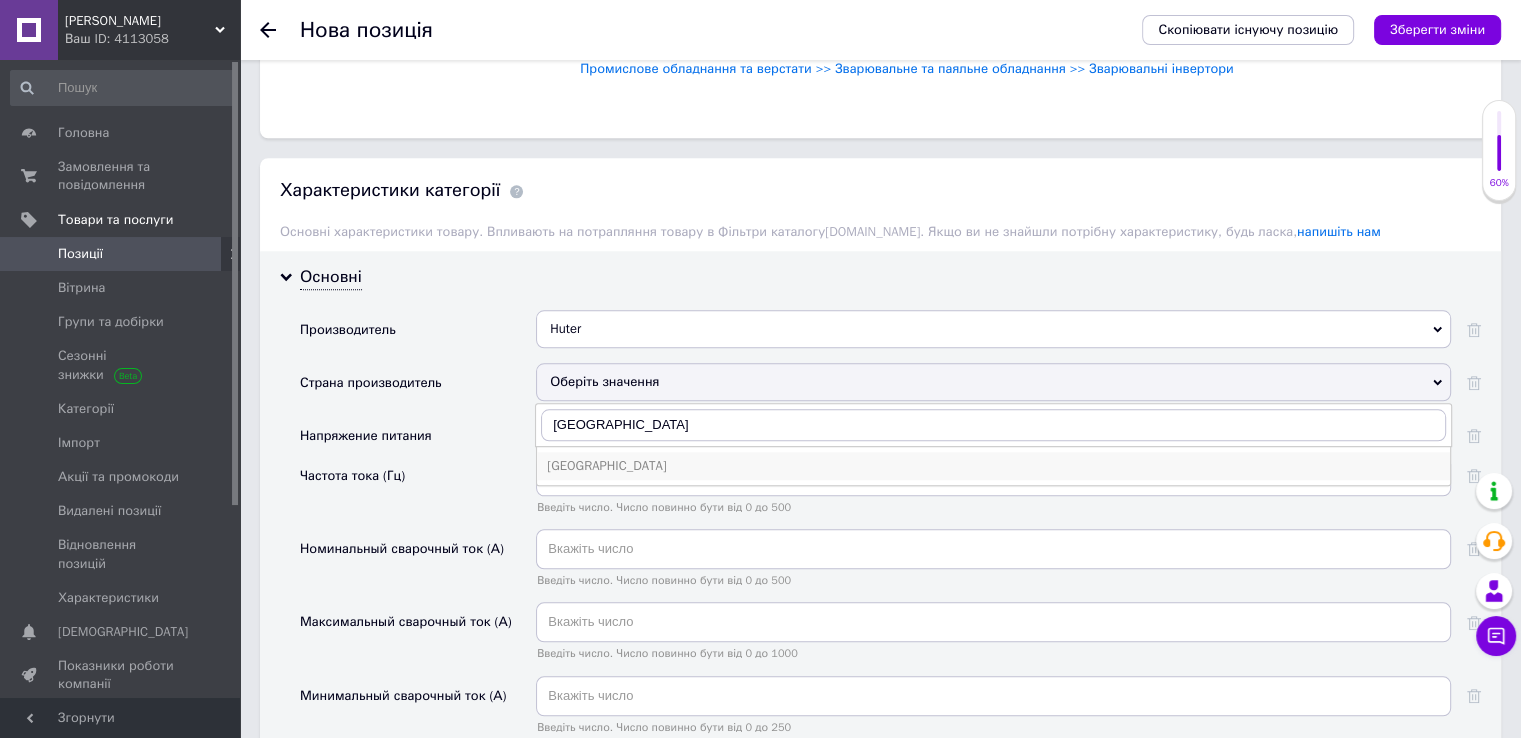 click on "[GEOGRAPHIC_DATA]" at bounding box center [993, 466] 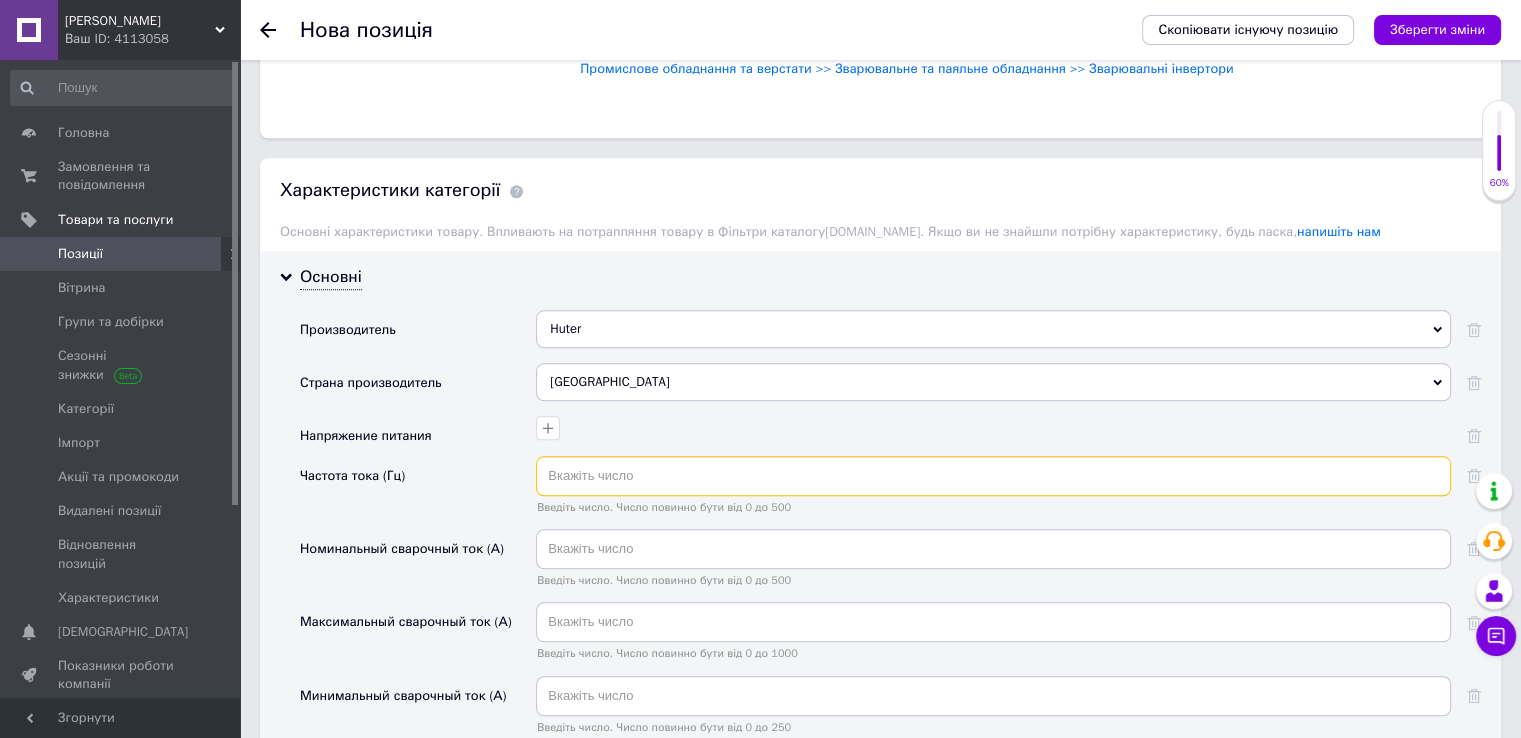 click at bounding box center (993, 476) 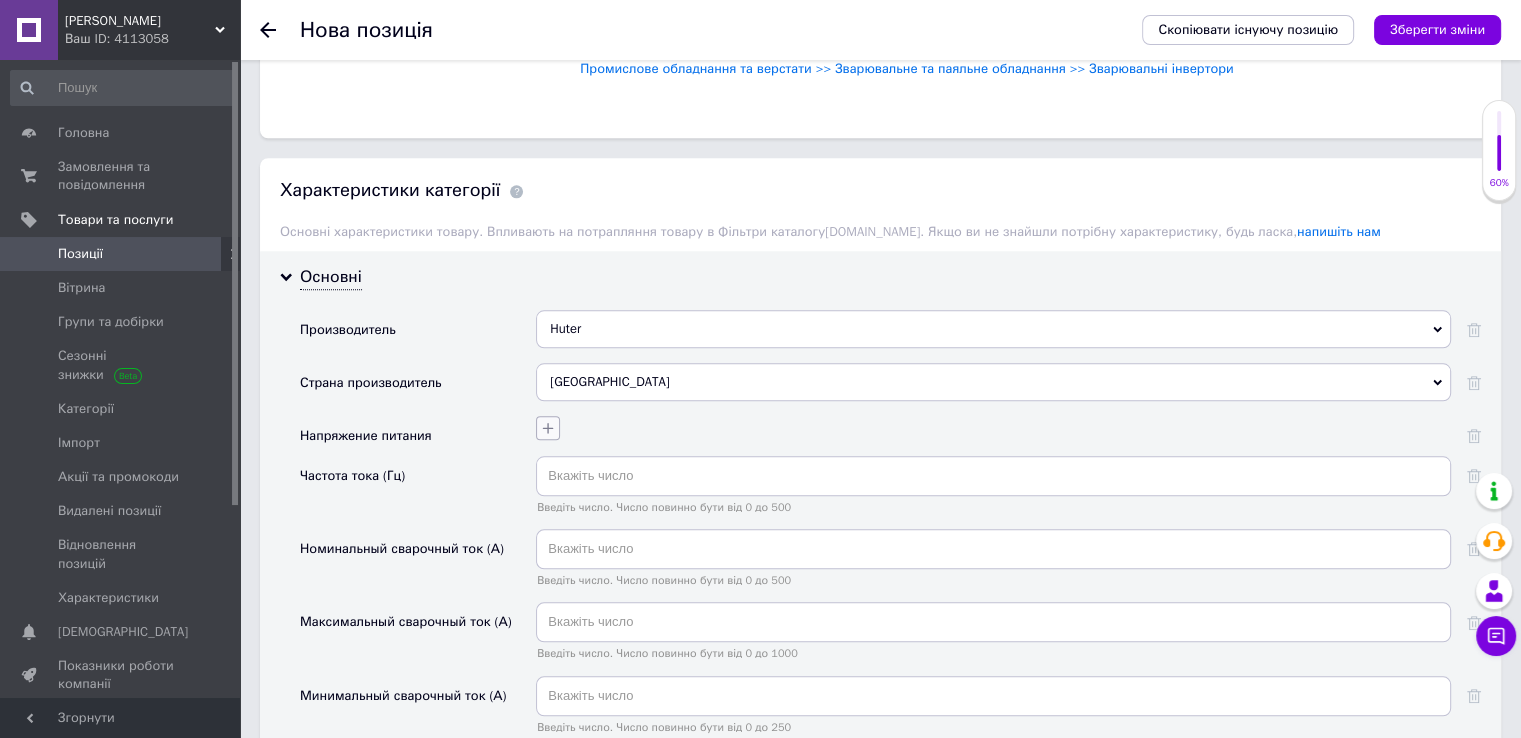 click 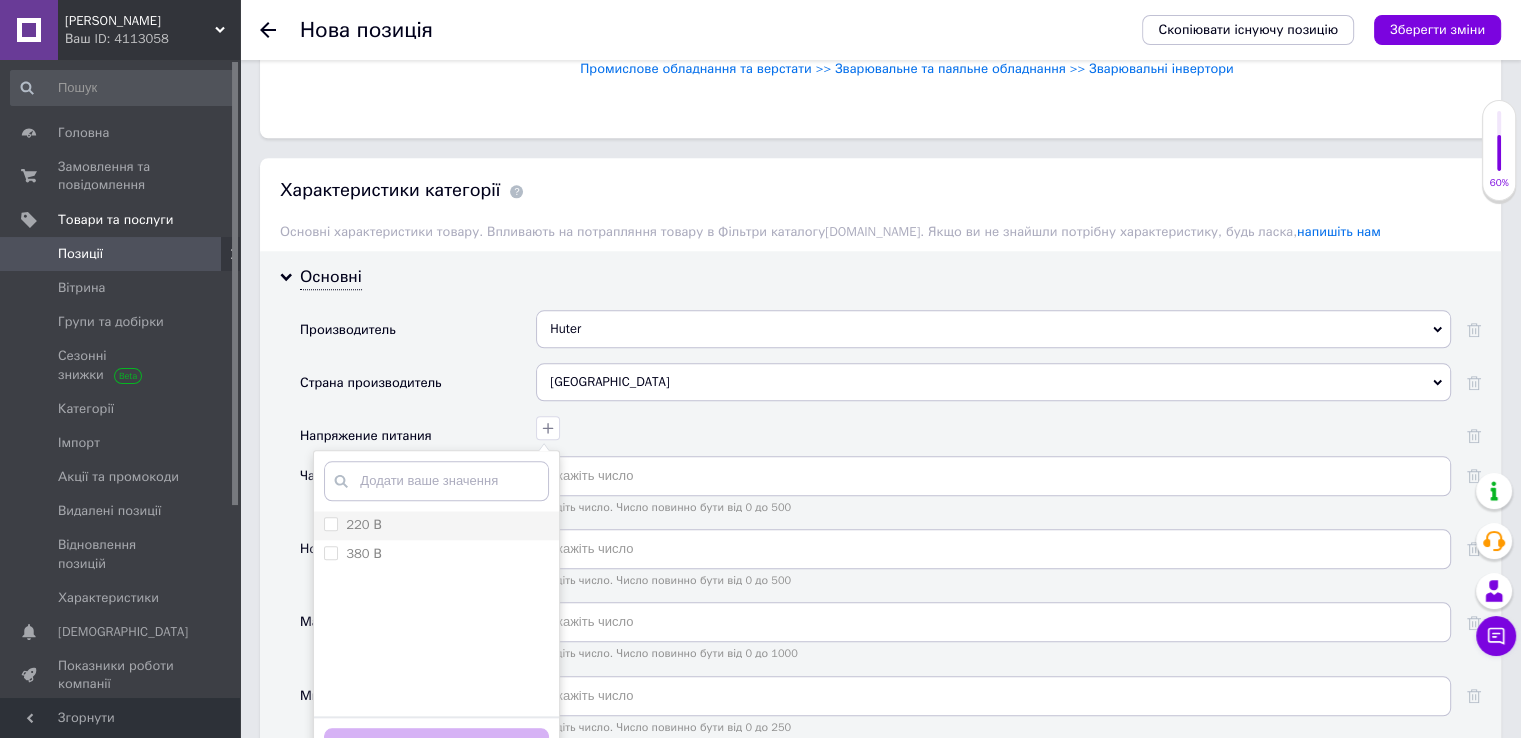 click on "220 В" at bounding box center (436, 525) 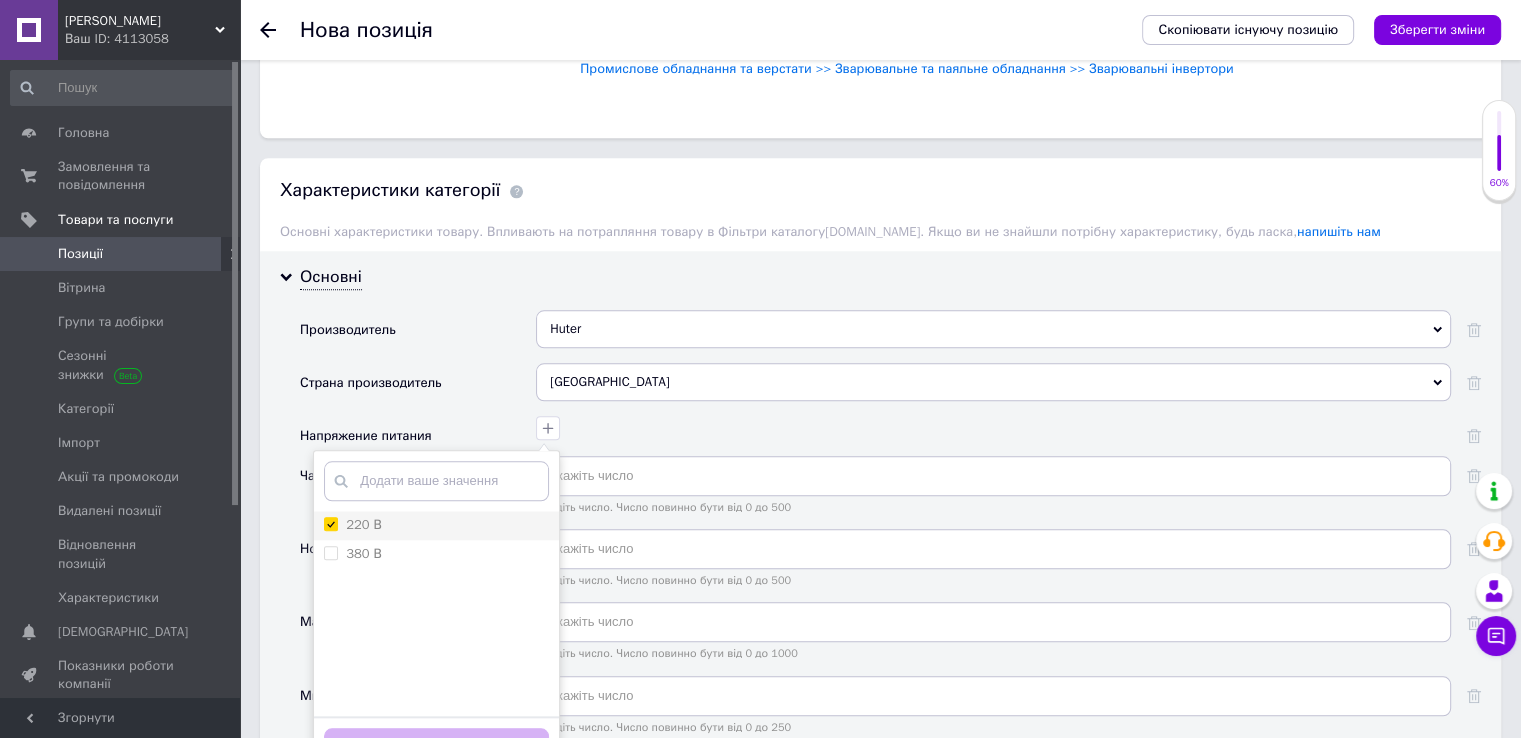 checkbox on "true" 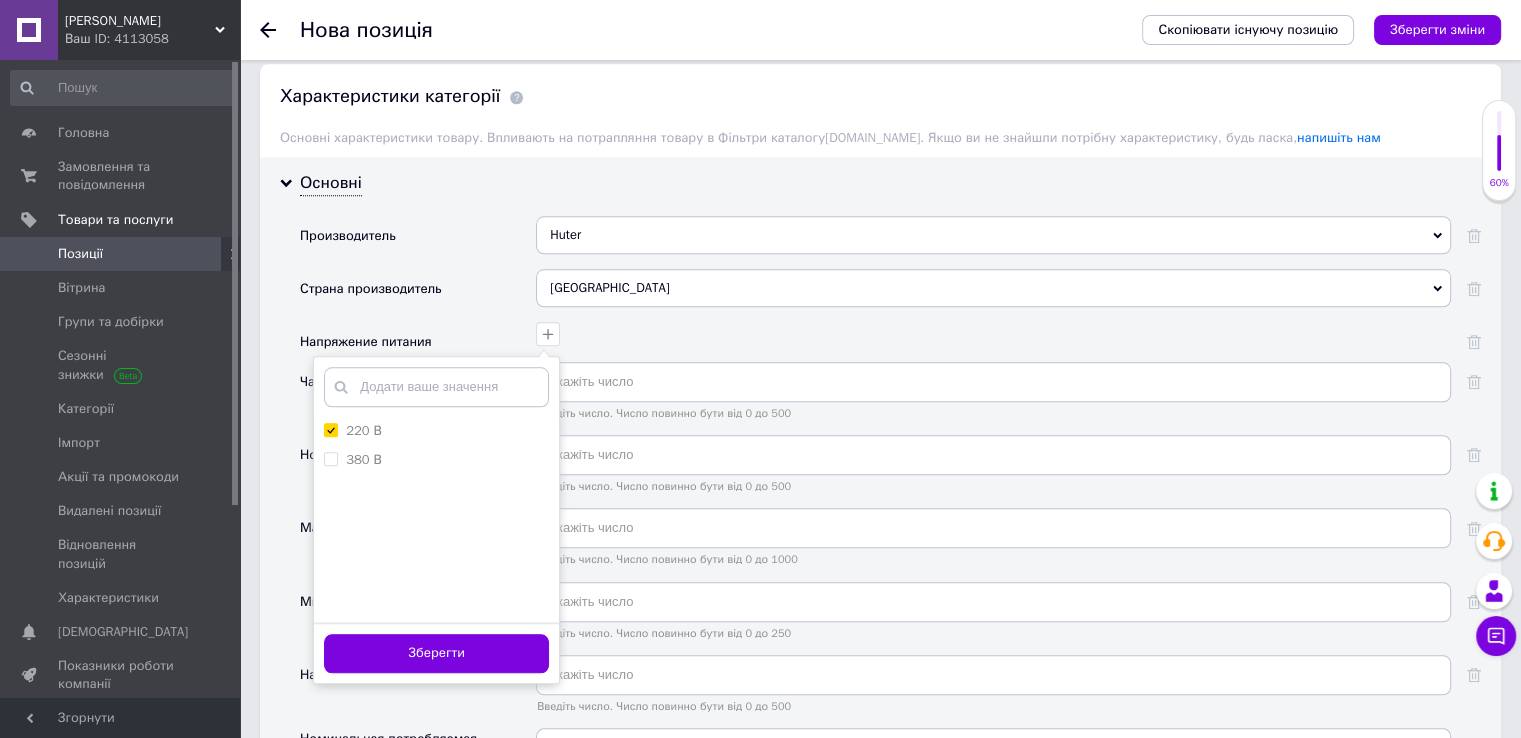 scroll, scrollTop: 2178, scrollLeft: 0, axis: vertical 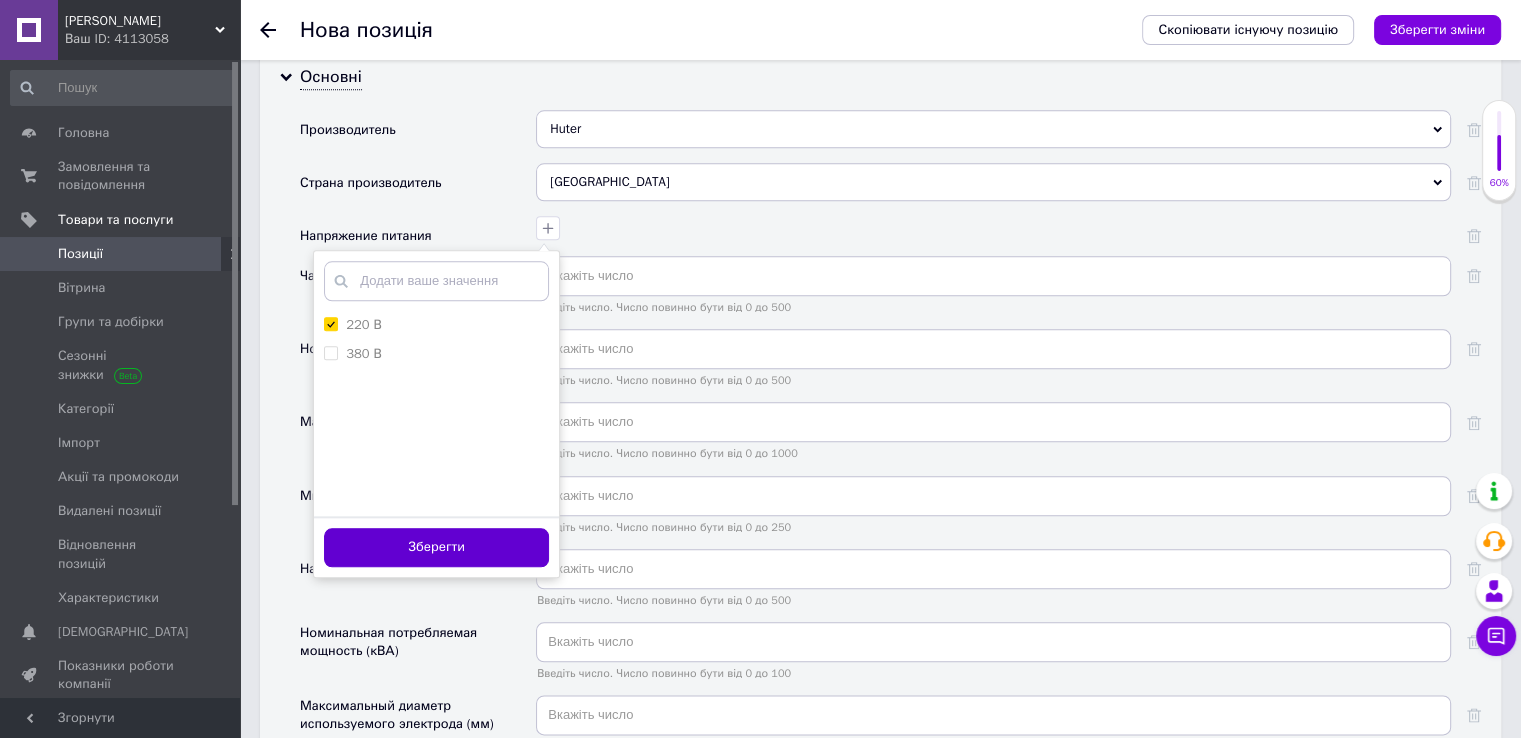 click on "Зберегти" at bounding box center (436, 547) 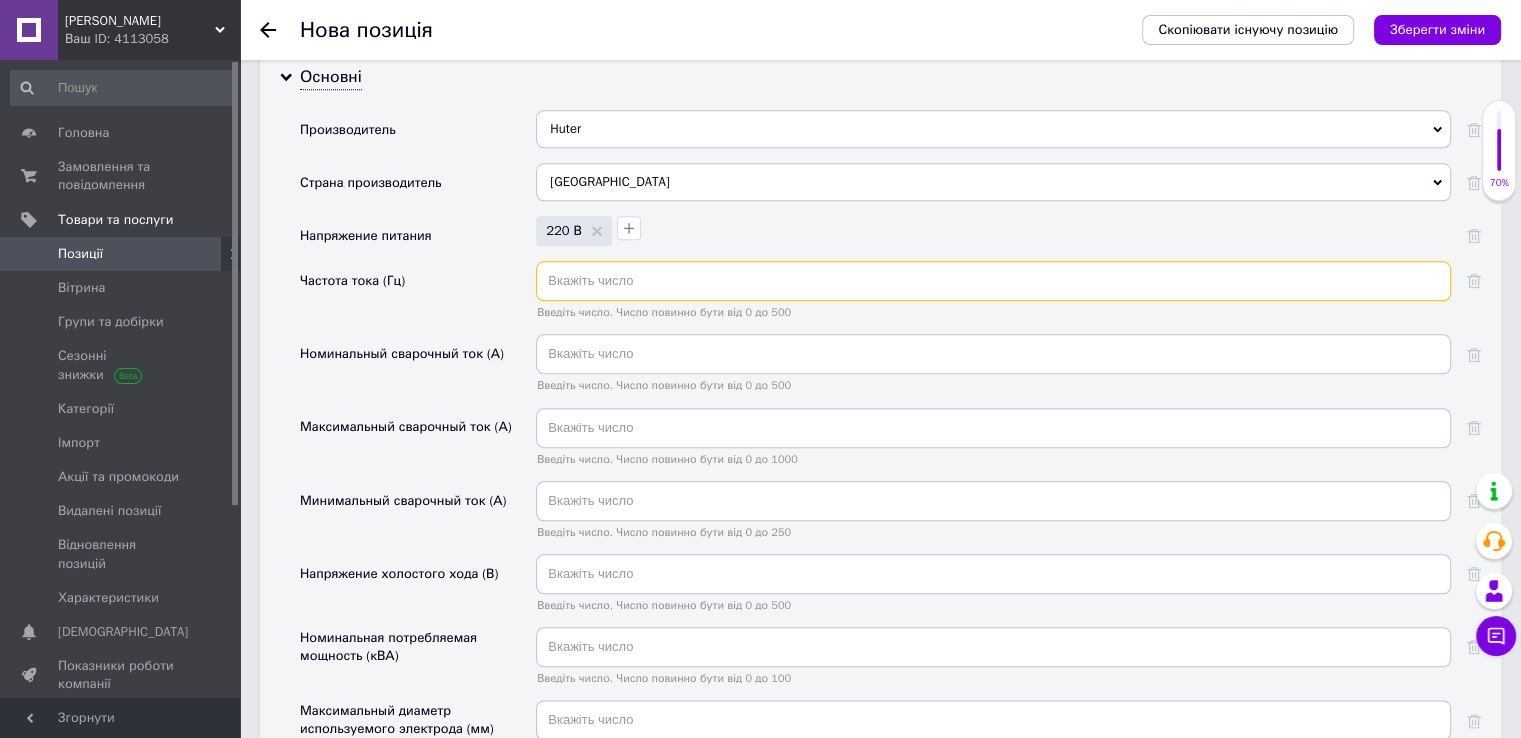 click at bounding box center [993, 281] 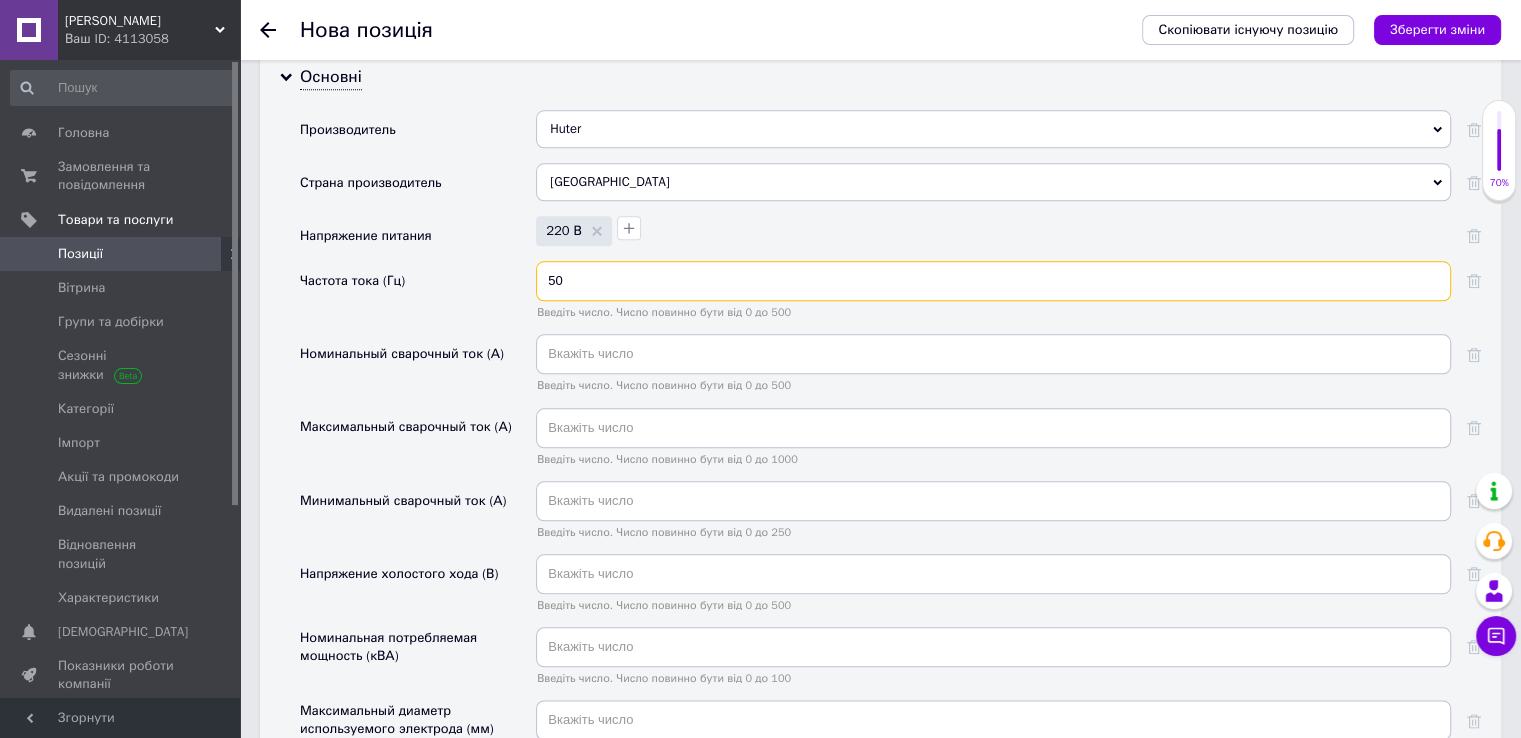 type on "50" 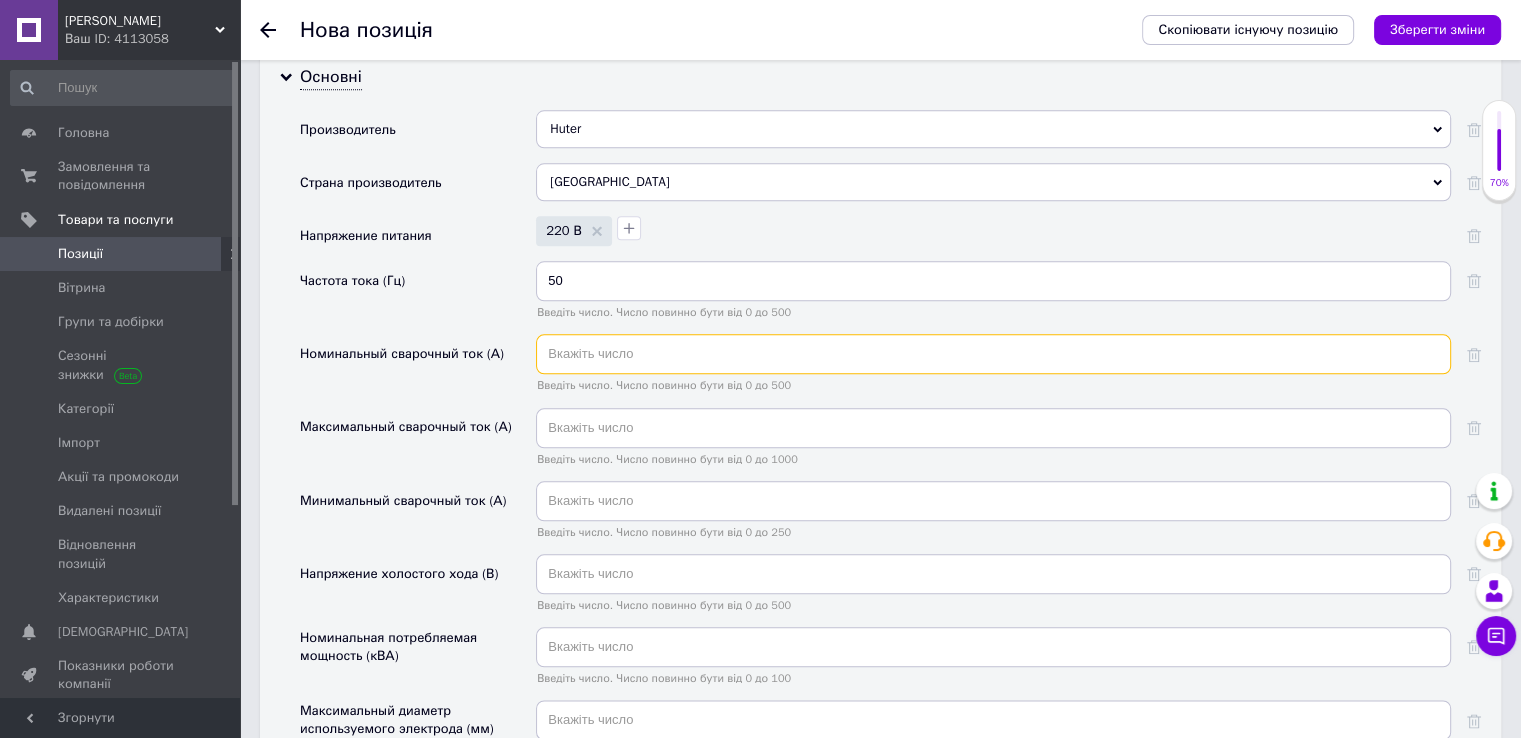 click at bounding box center [993, 354] 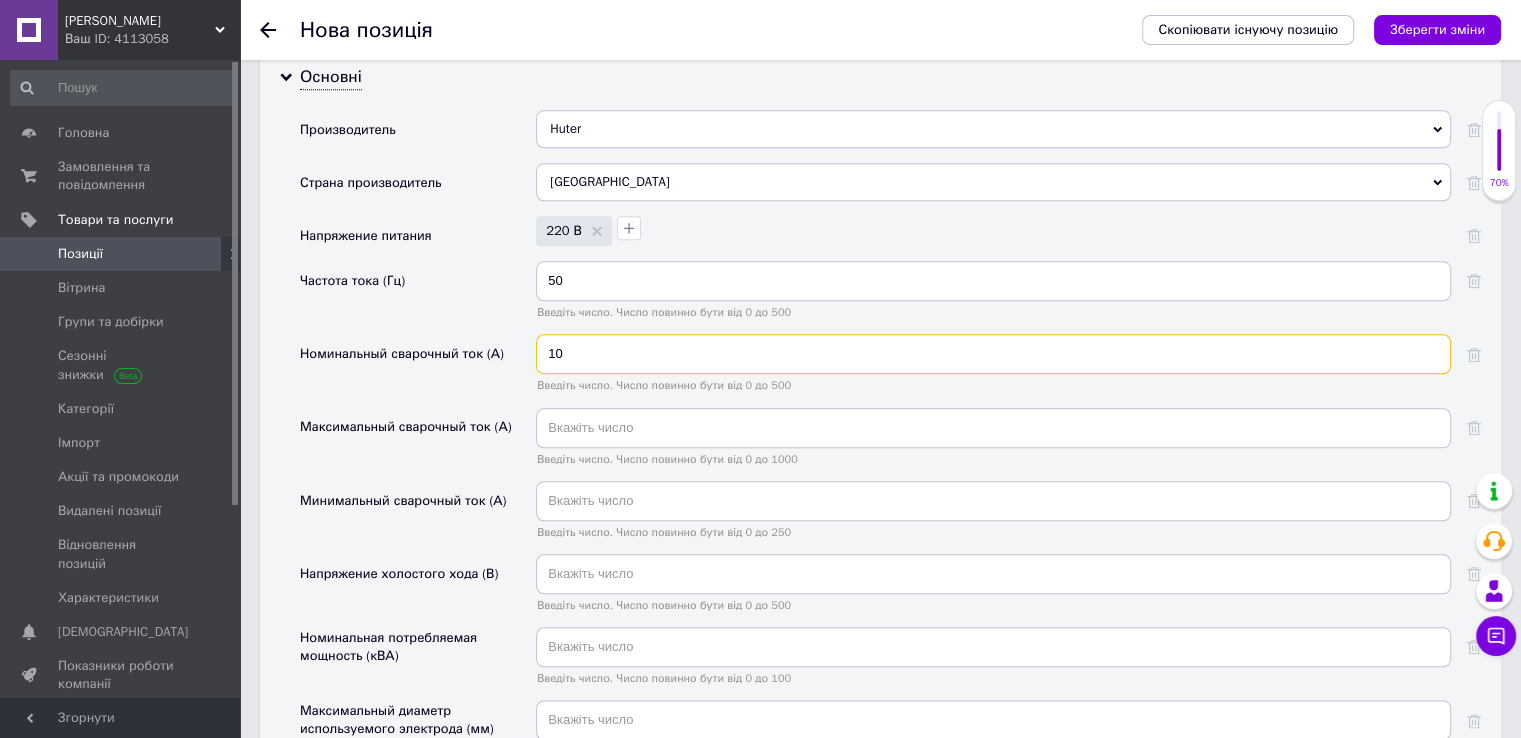 type on "10" 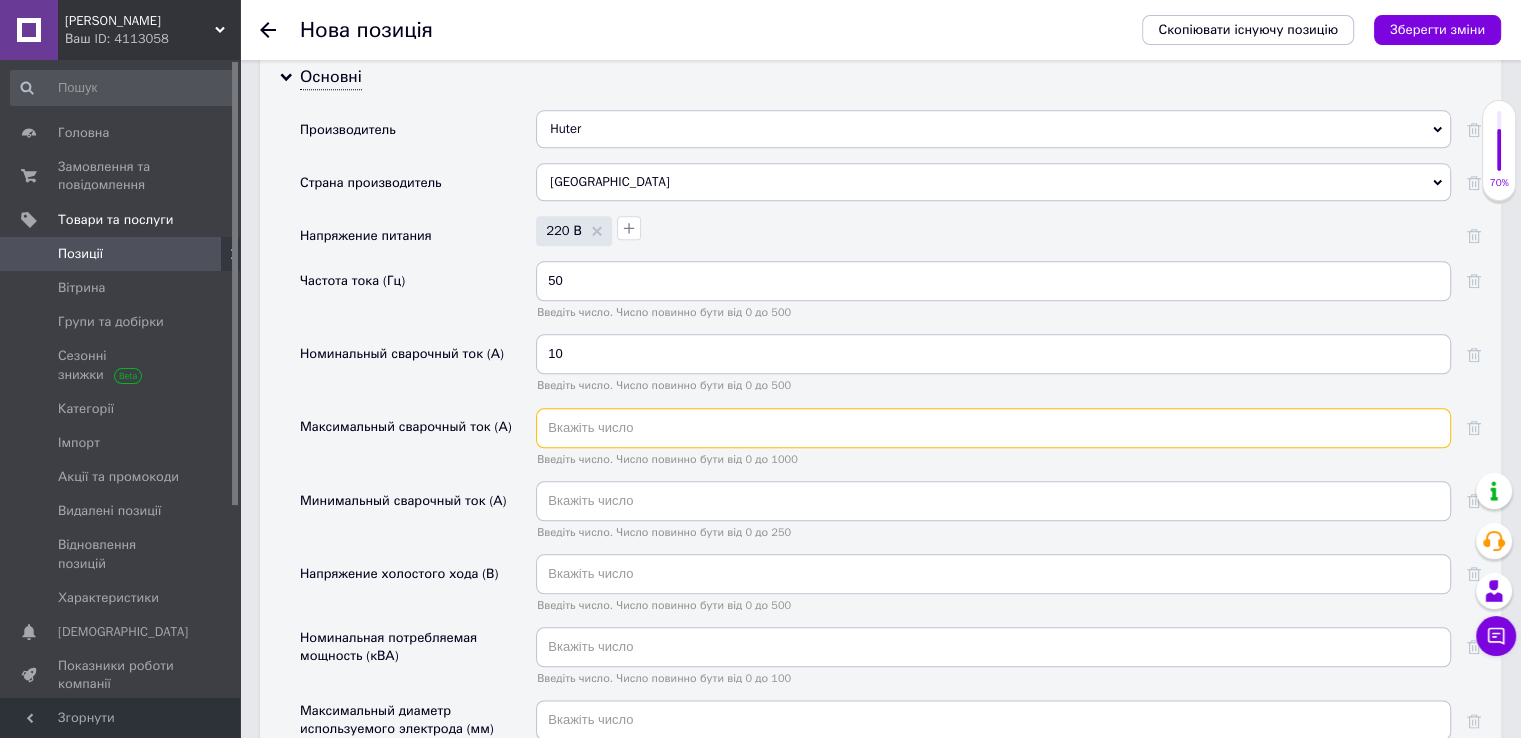 click at bounding box center [993, 428] 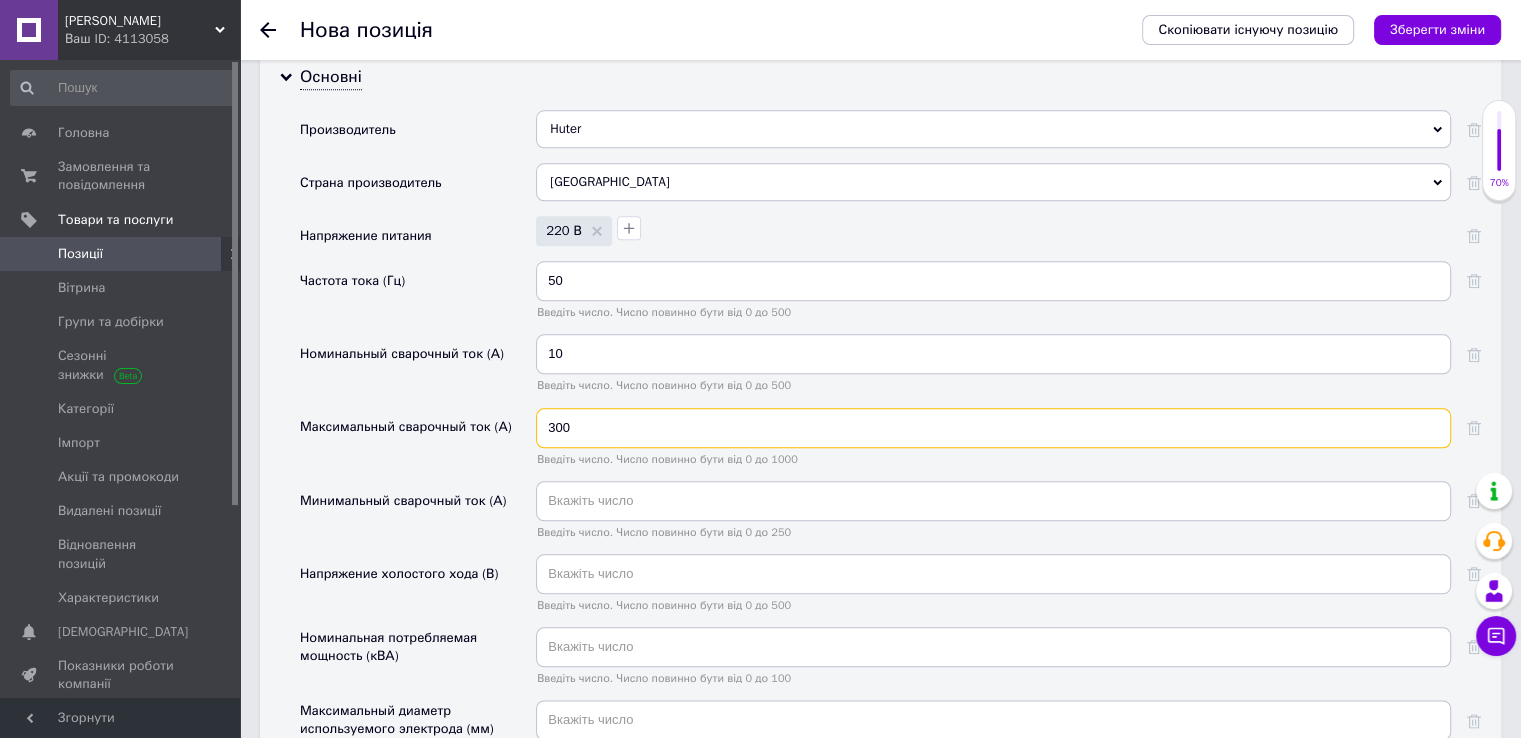 type on "300" 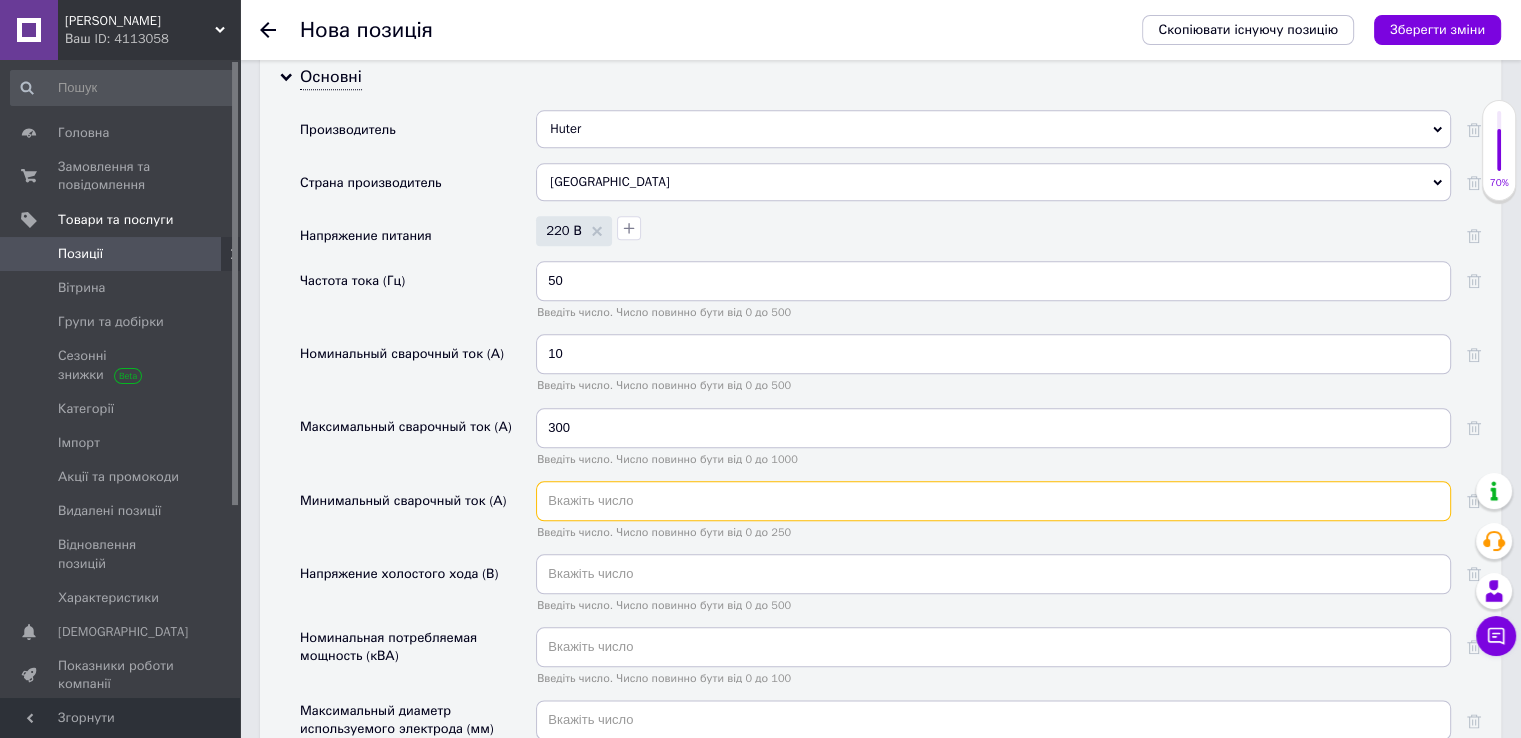 click at bounding box center (993, 501) 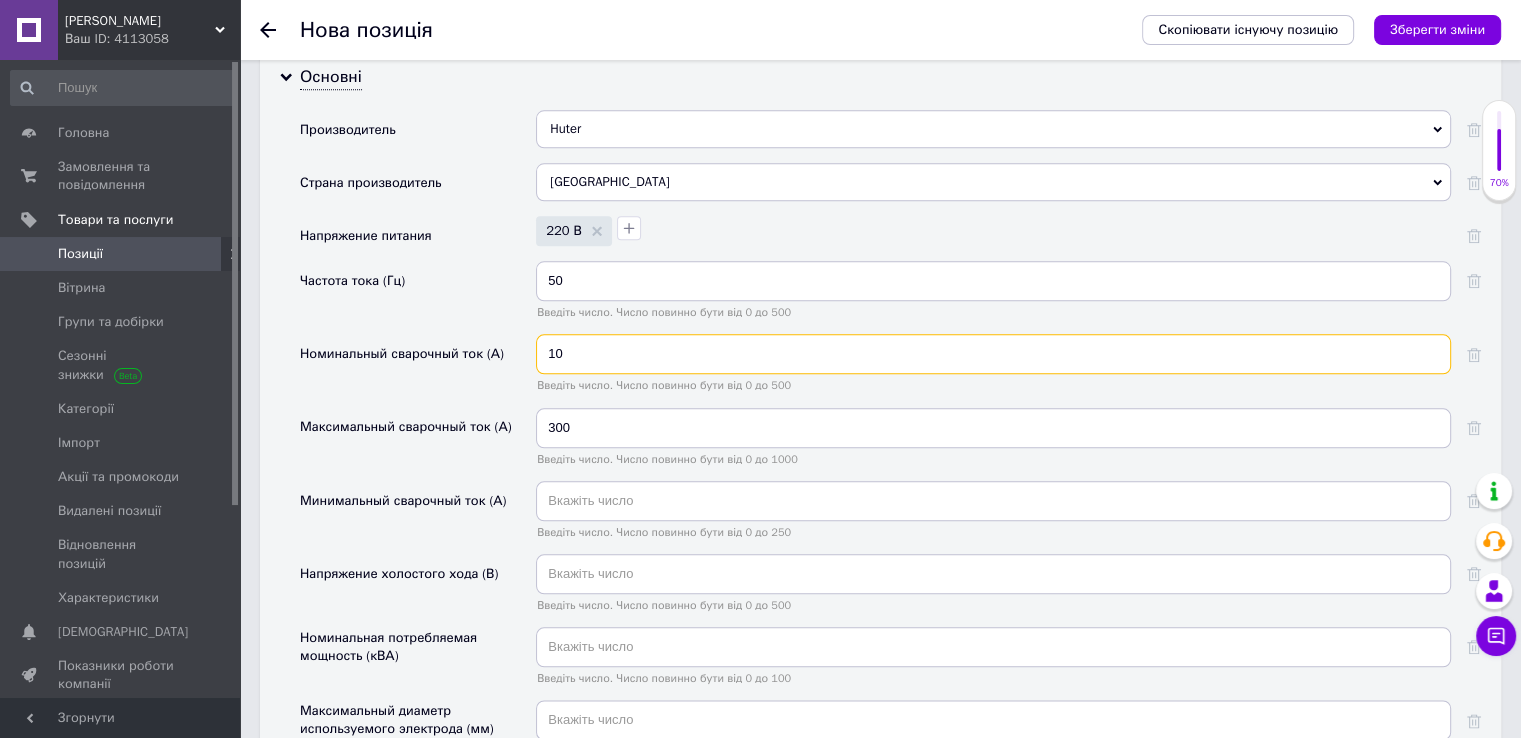 click on "10" at bounding box center [993, 354] 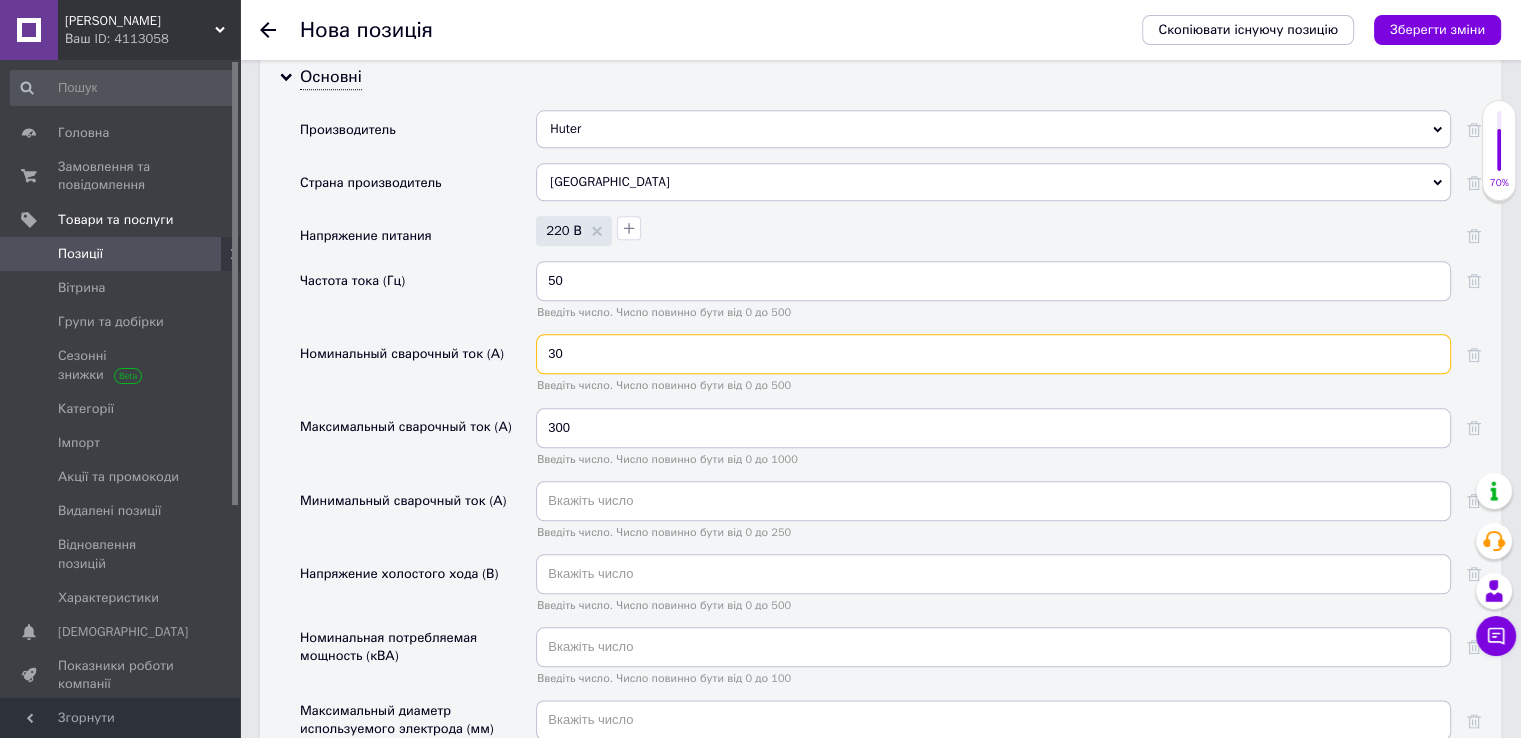 type on "3" 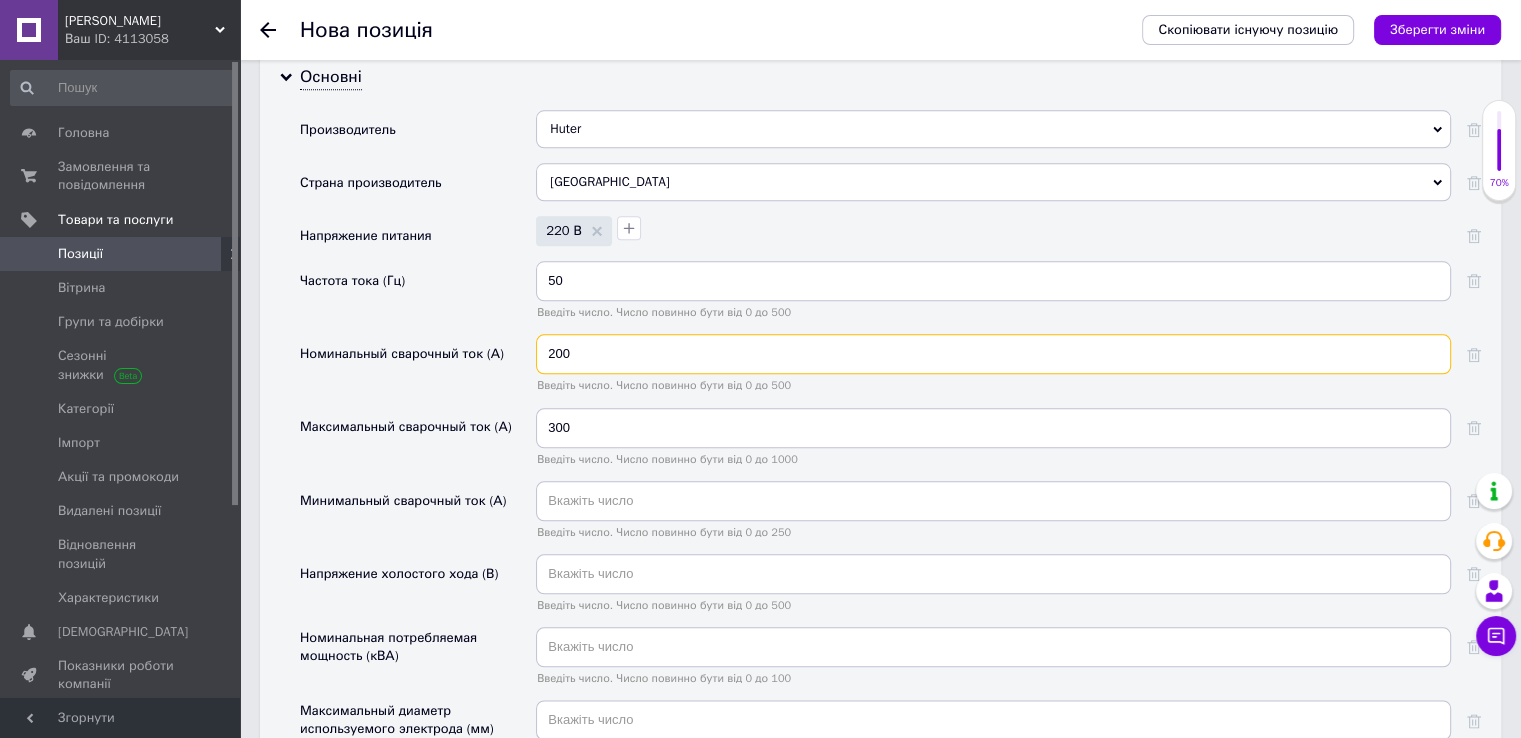 type on "200" 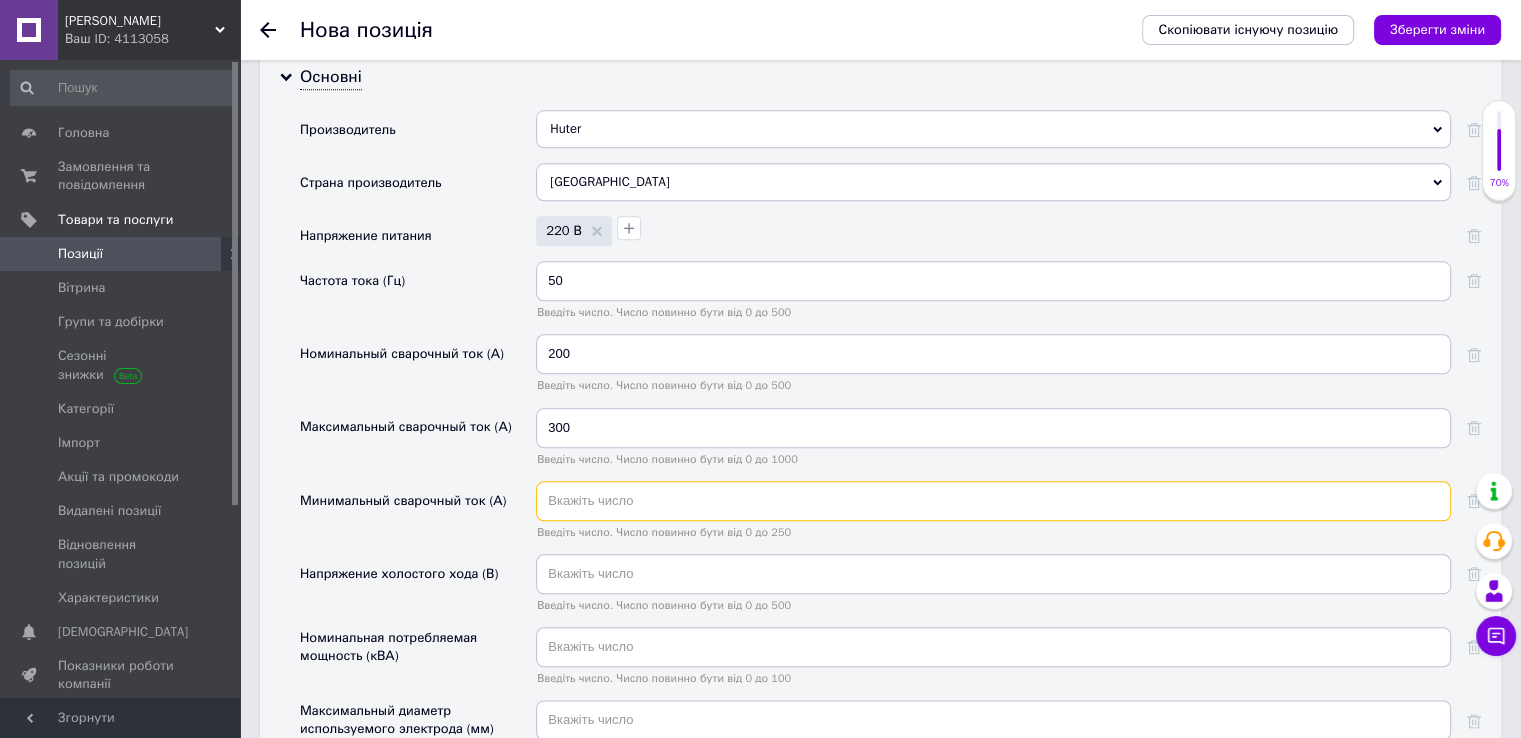 click at bounding box center [993, 501] 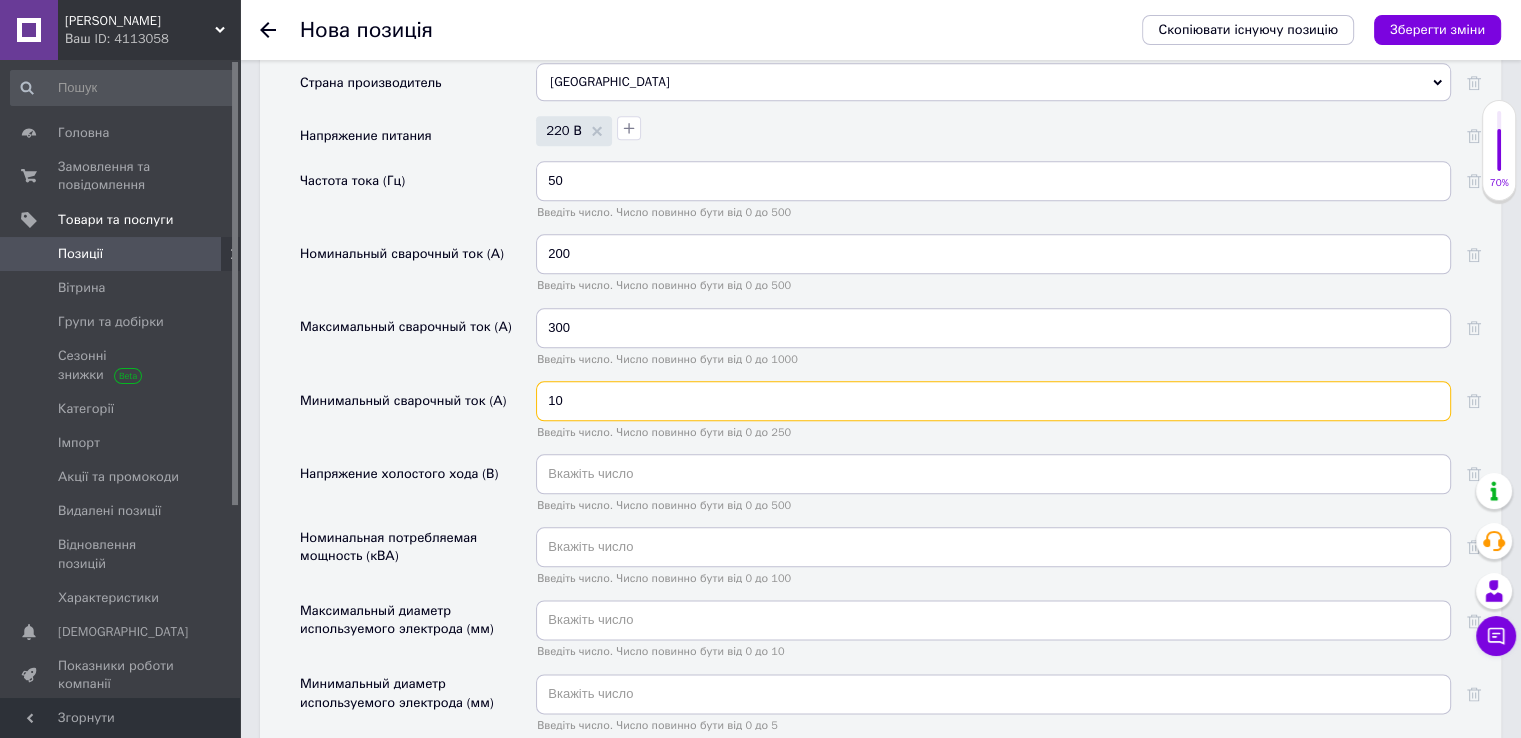 type on "10" 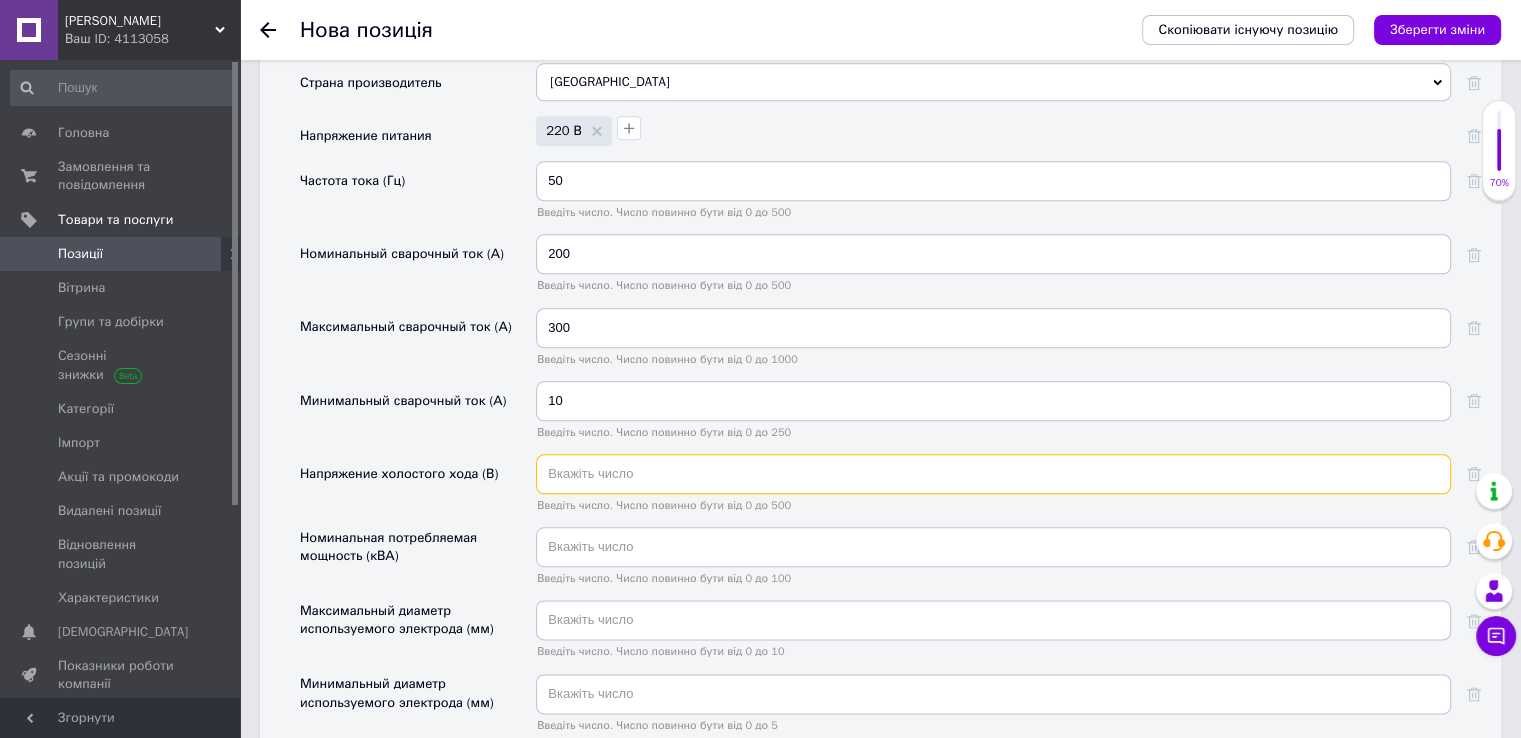click at bounding box center [993, 474] 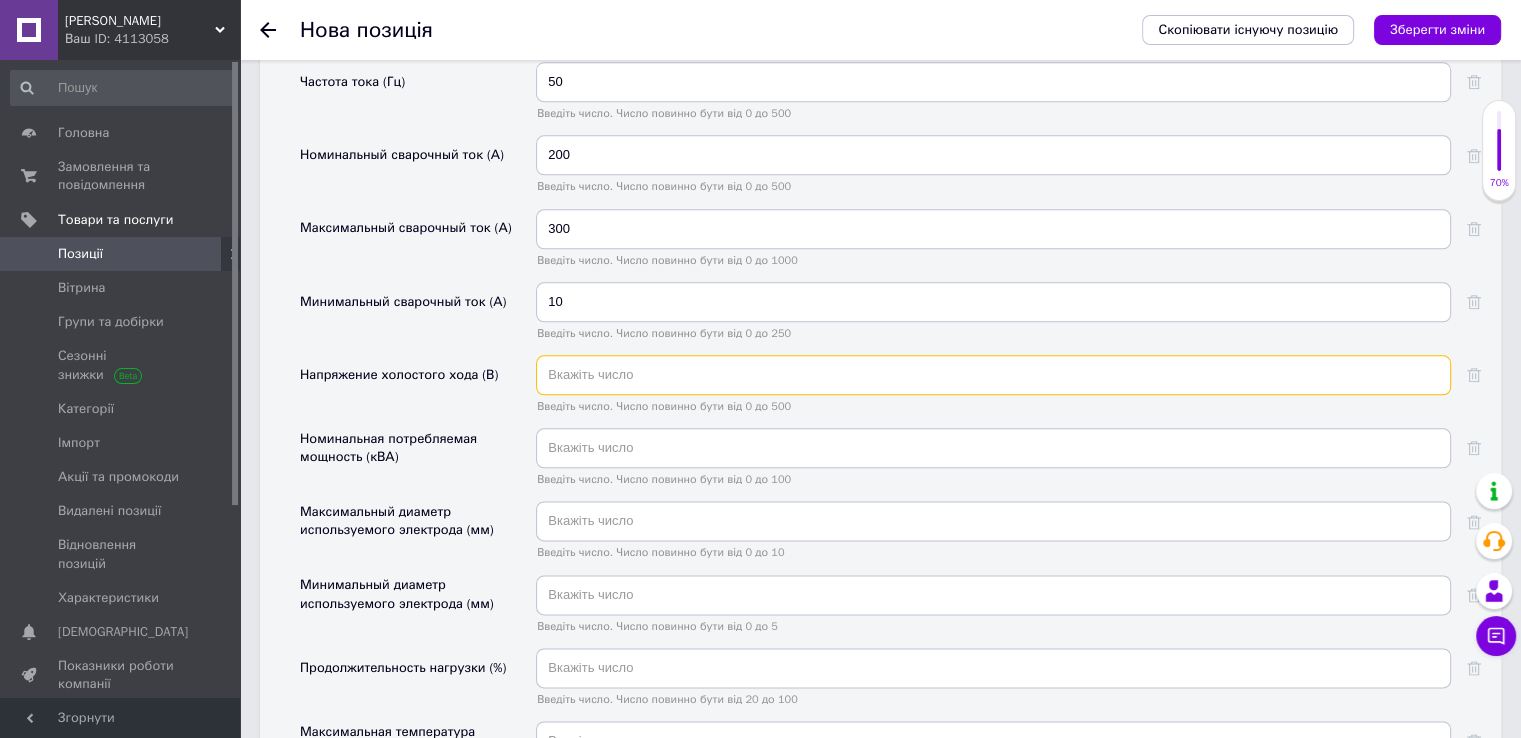 scroll, scrollTop: 2378, scrollLeft: 0, axis: vertical 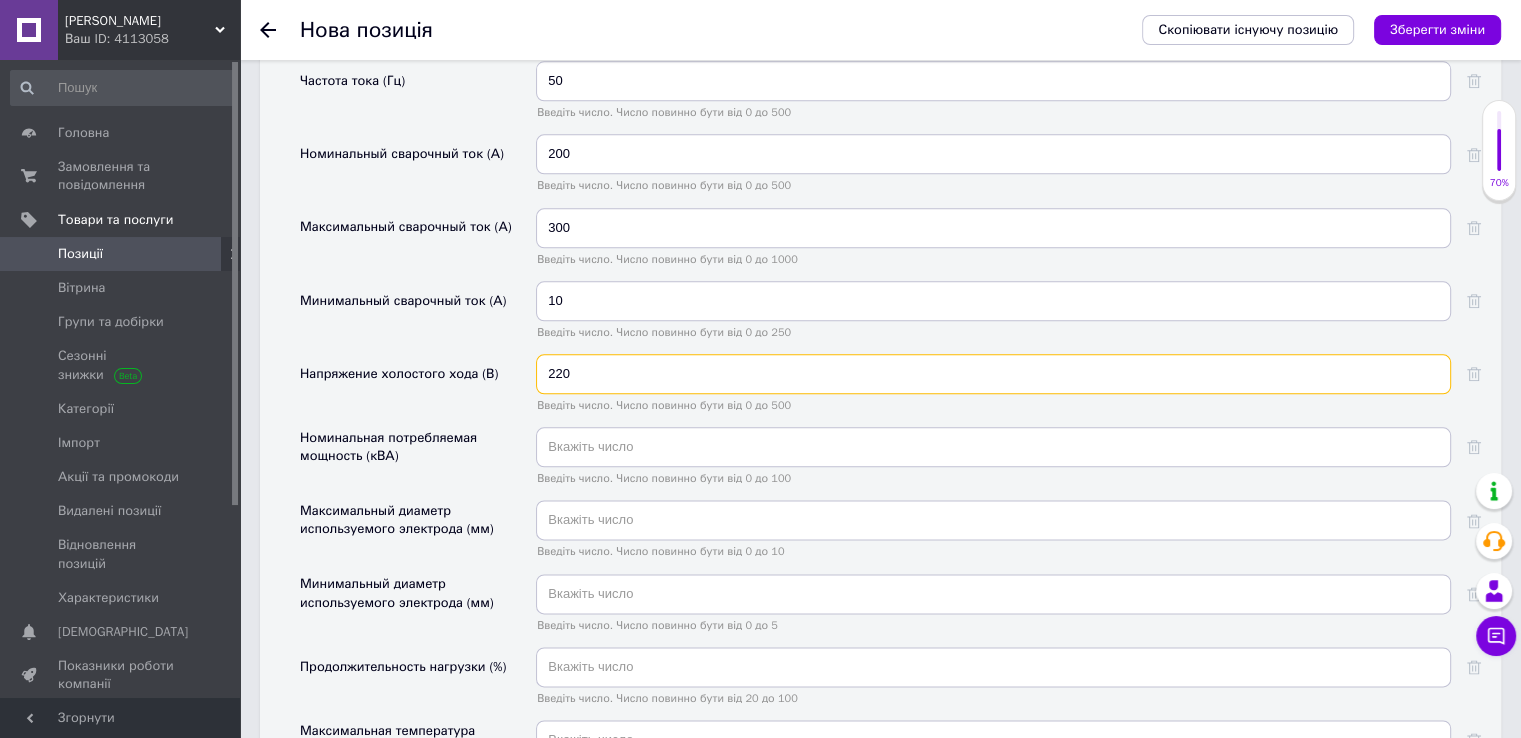 type on "220" 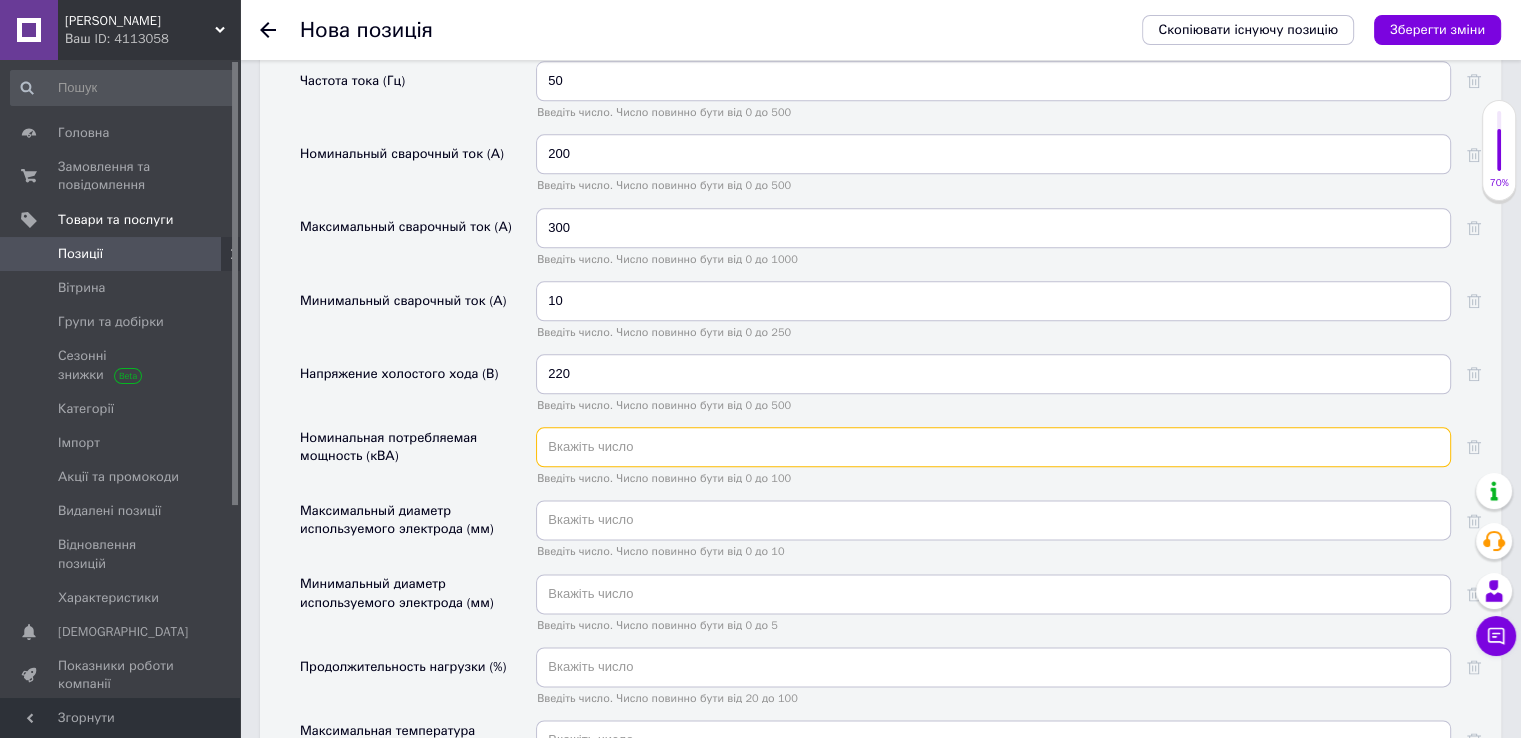 click at bounding box center [993, 447] 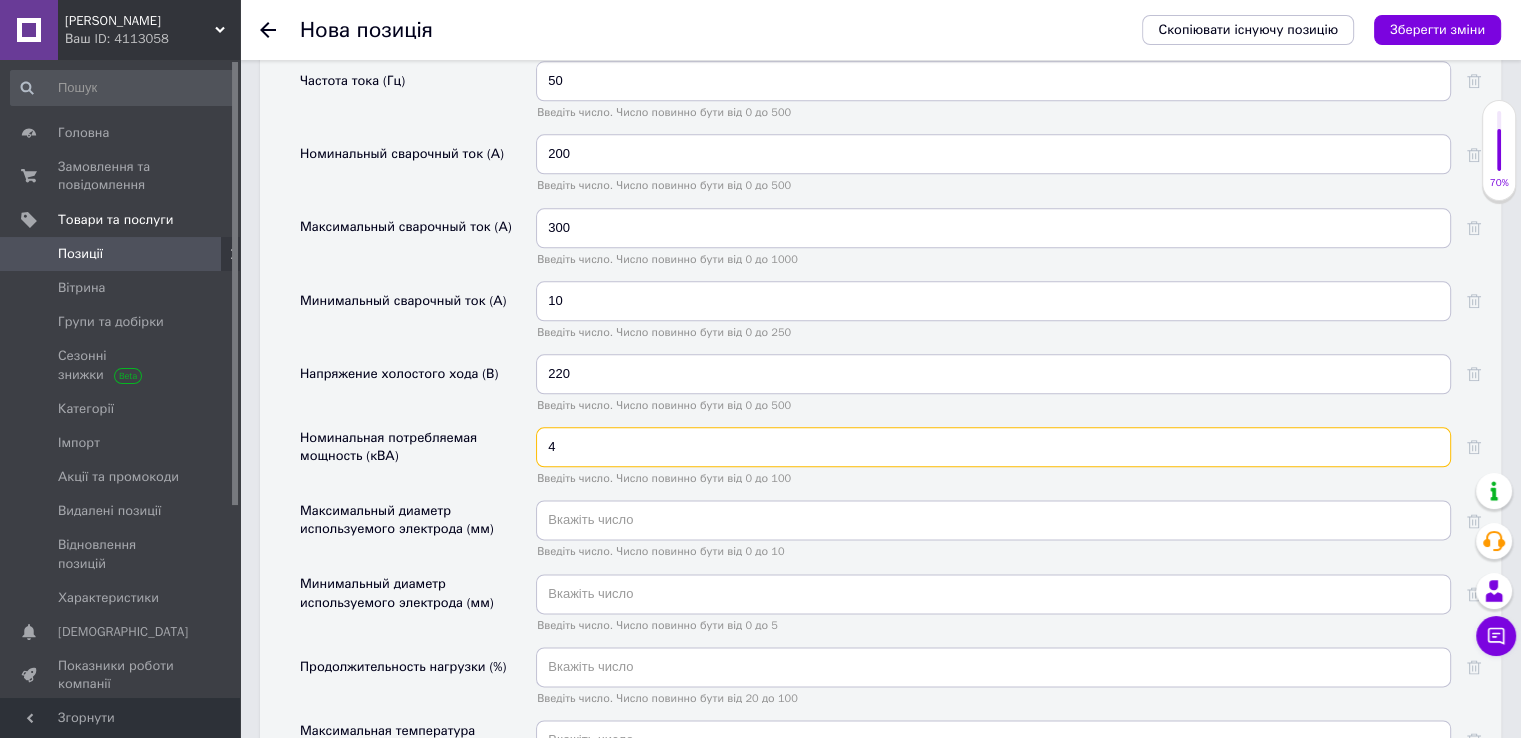 type on "4" 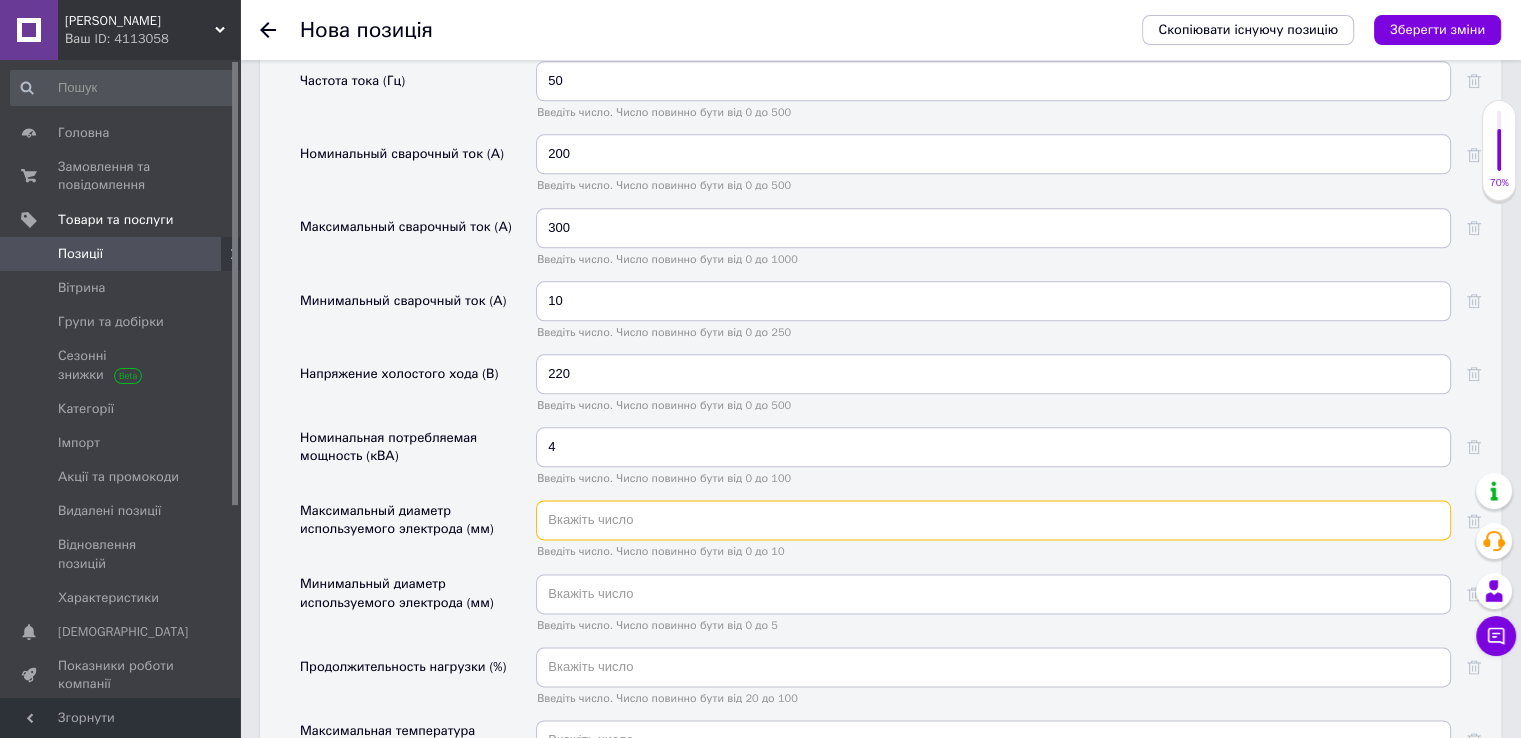 click at bounding box center [993, 520] 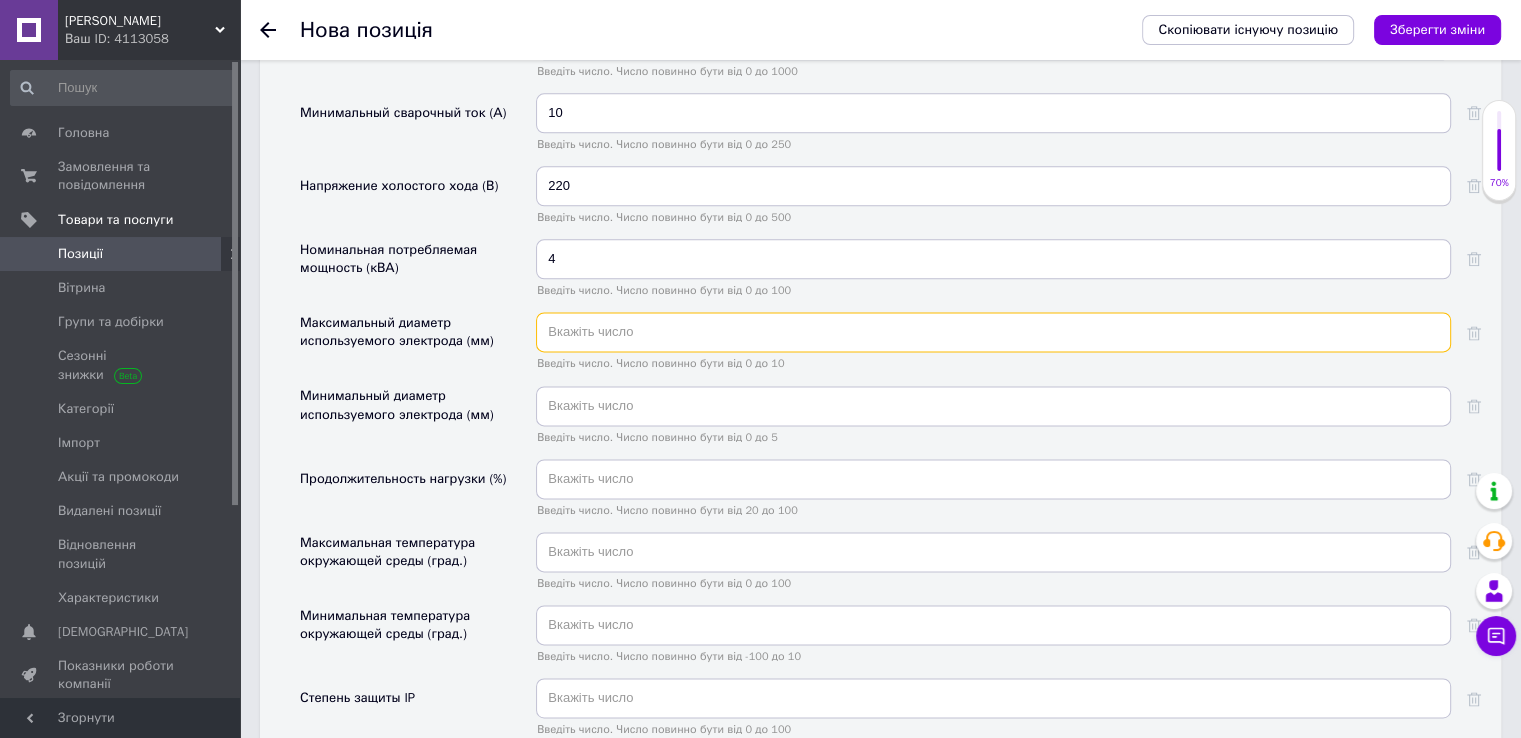 scroll, scrollTop: 2578, scrollLeft: 0, axis: vertical 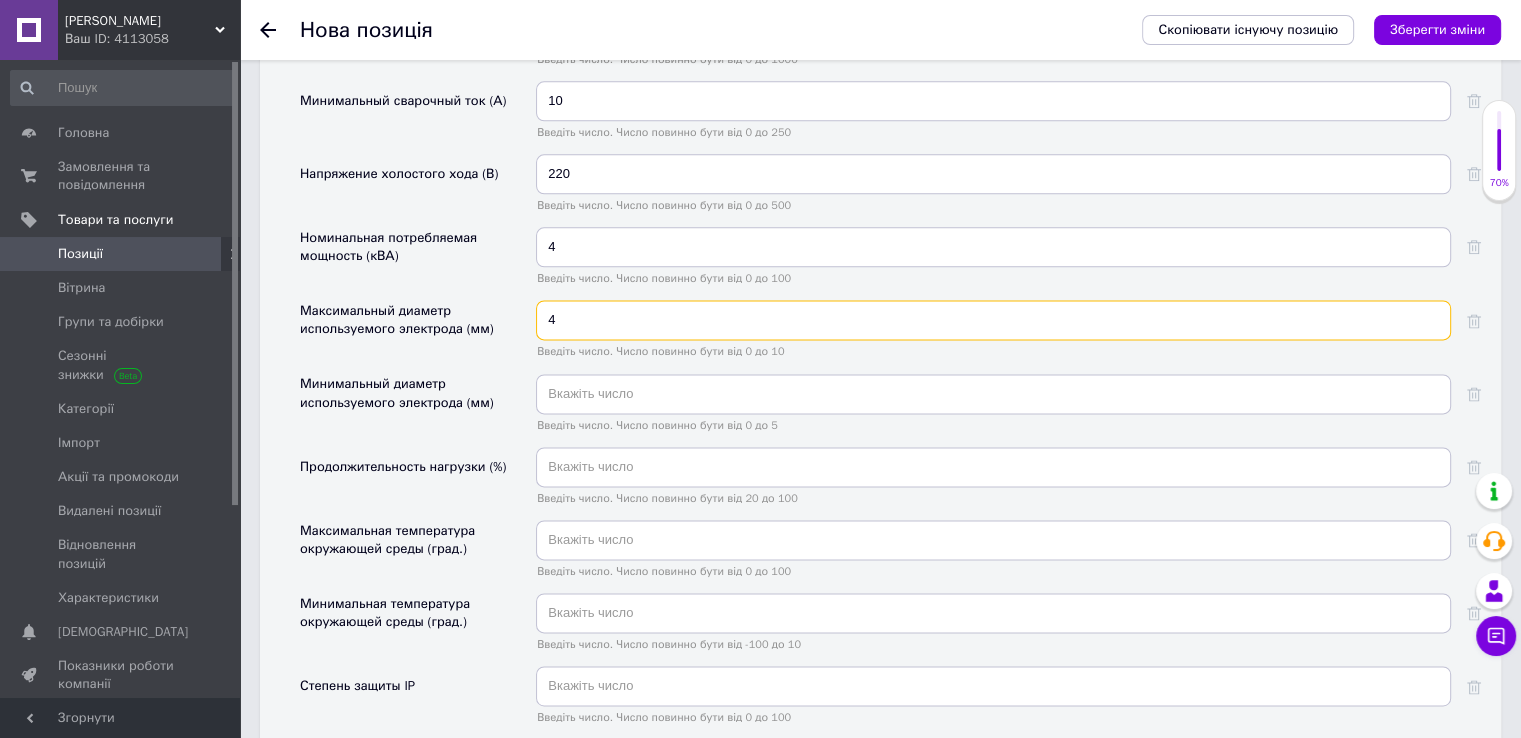 type on "4" 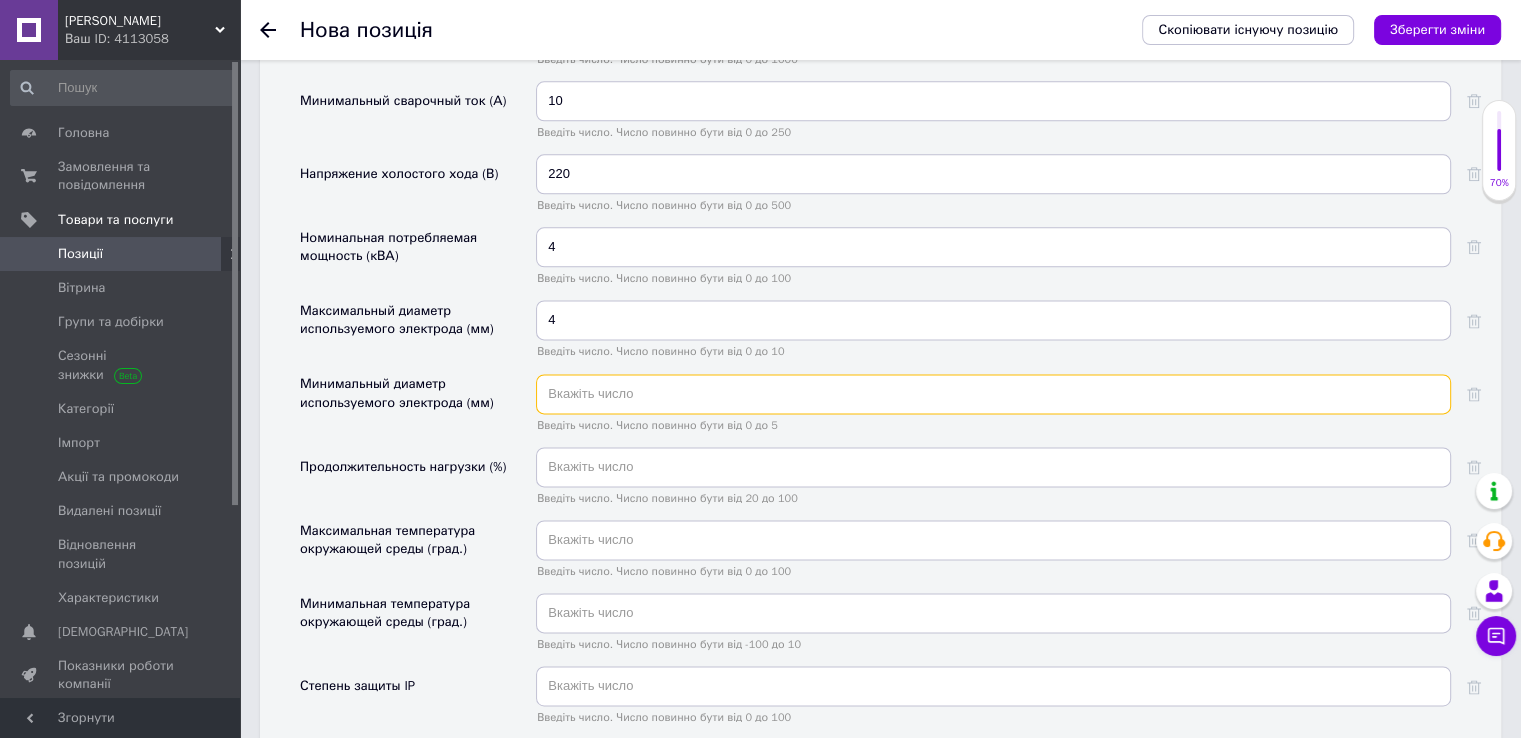 click at bounding box center (993, 394) 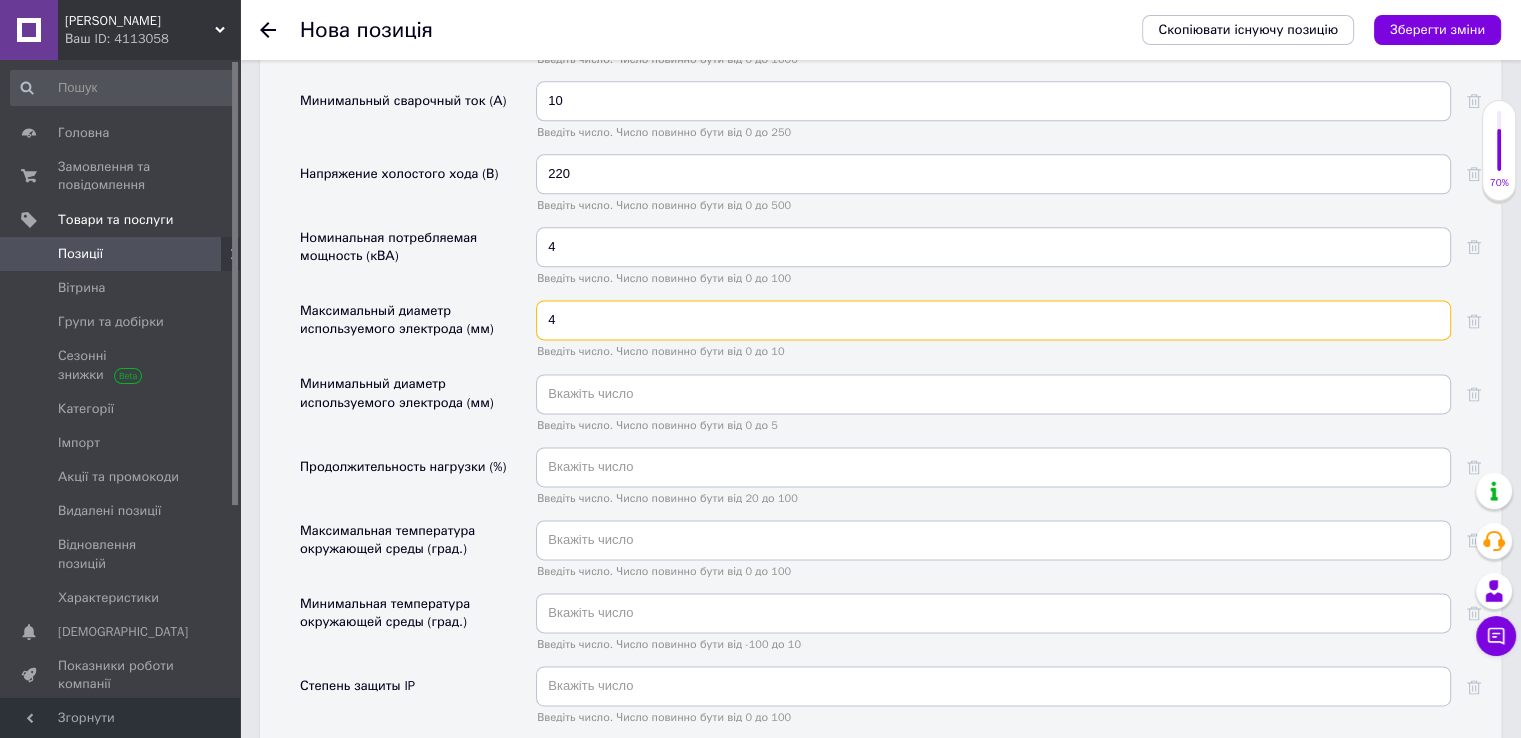 click on "4" at bounding box center (993, 320) 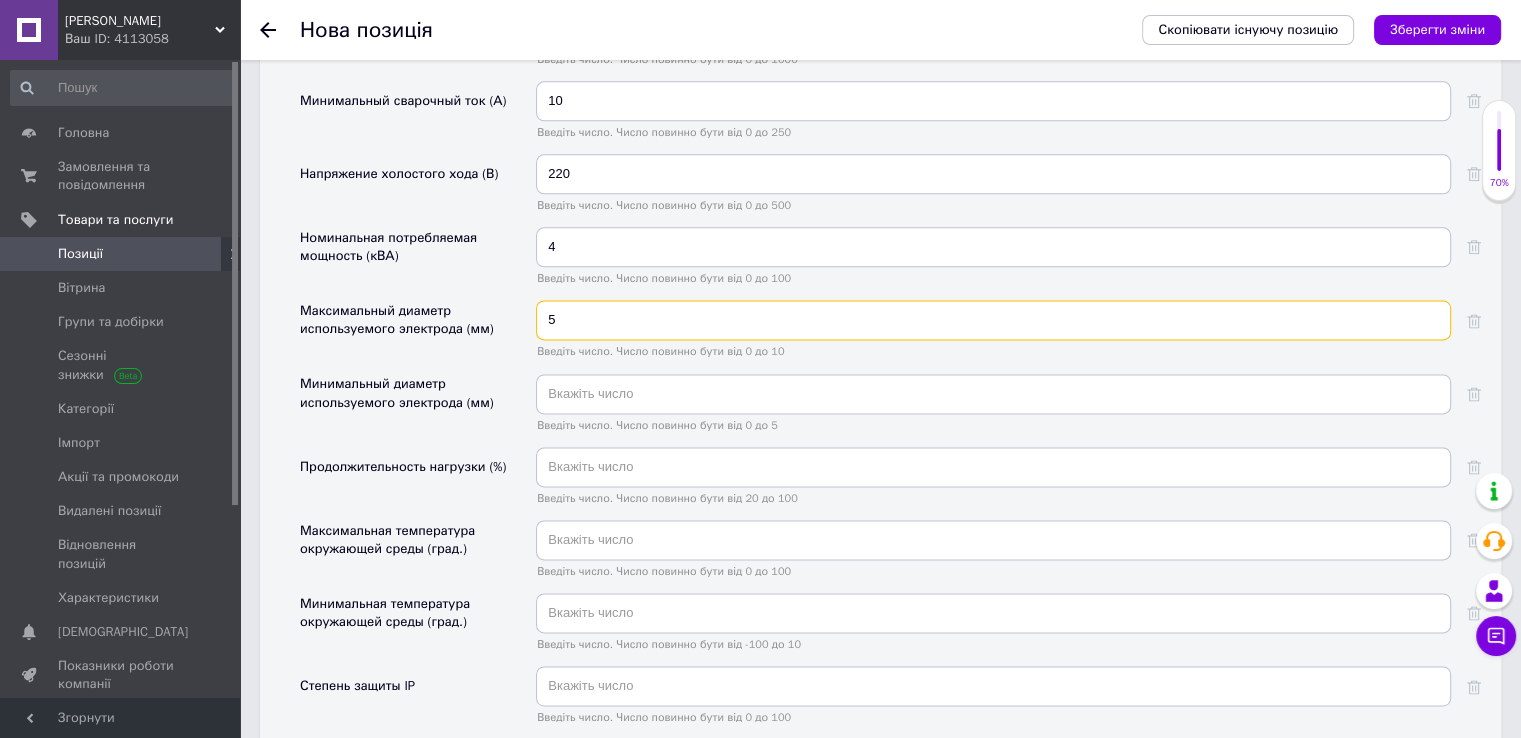 type on "5" 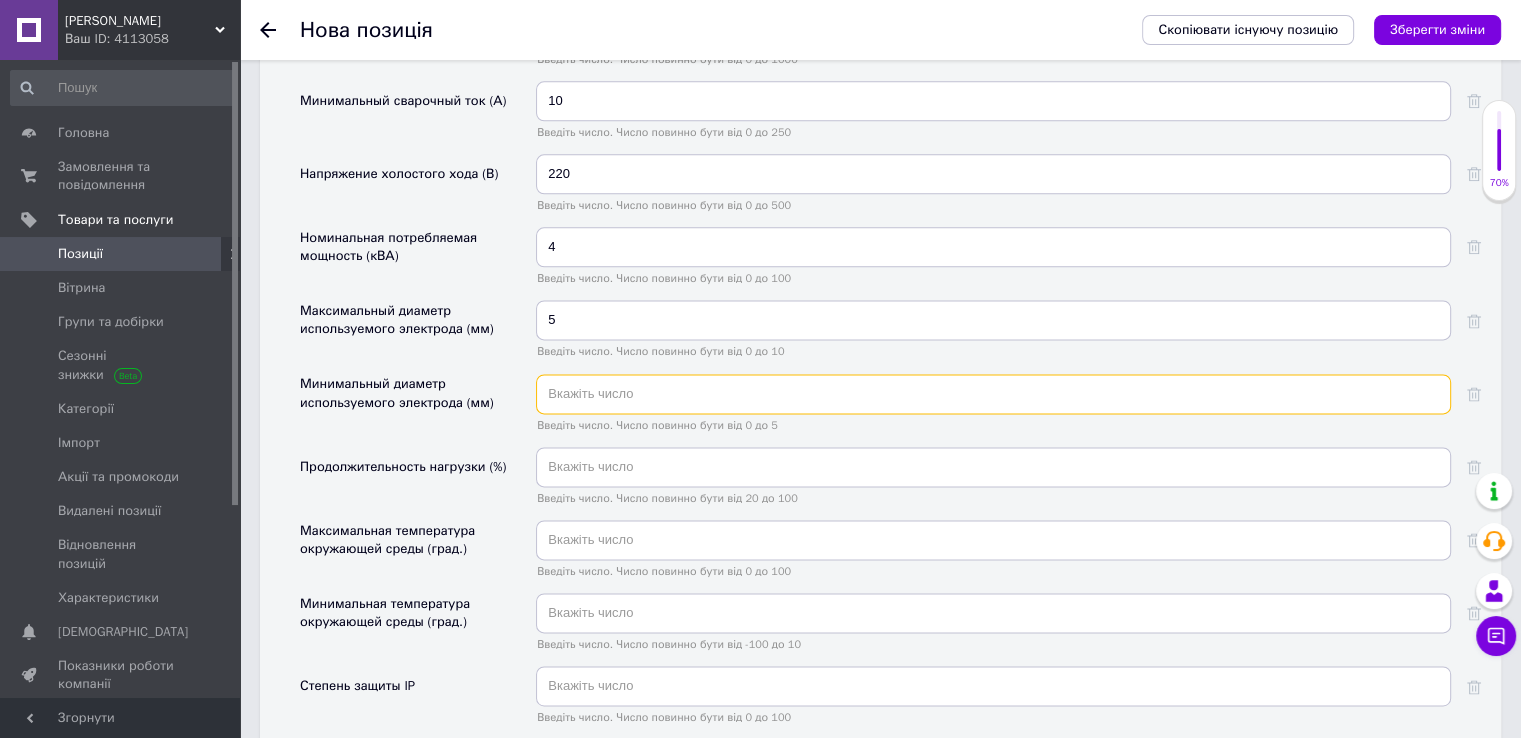 click at bounding box center [993, 394] 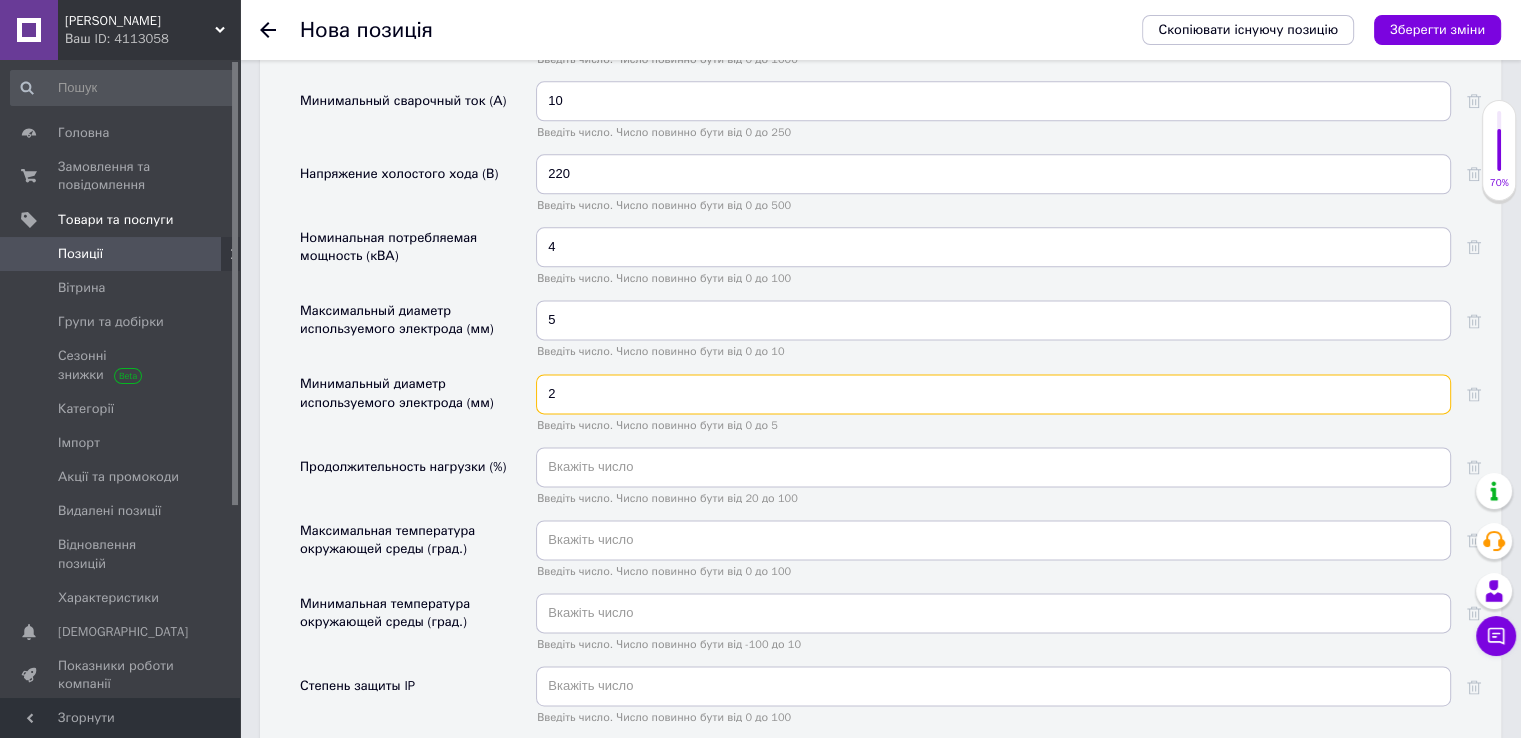 type on "2" 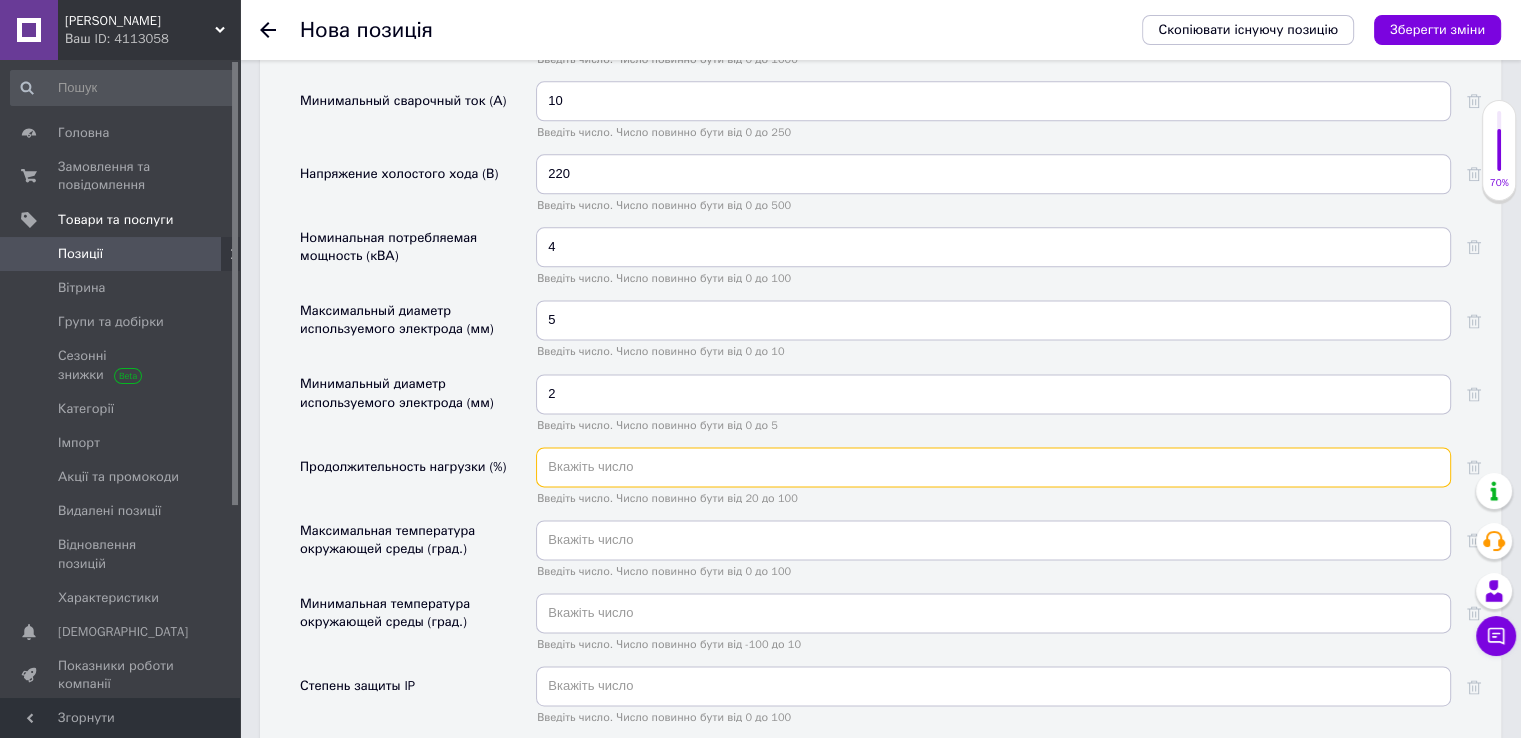 click at bounding box center [993, 467] 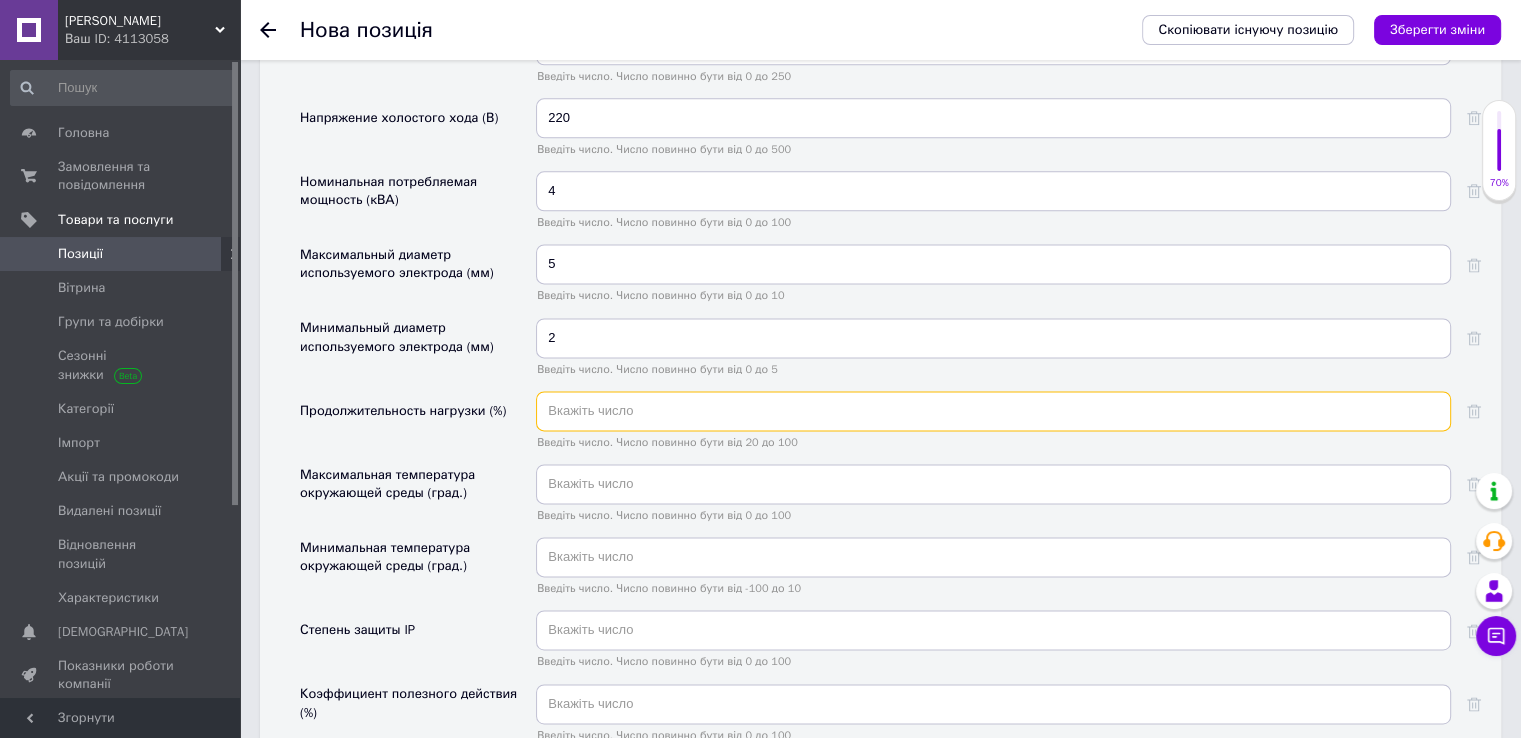 scroll, scrollTop: 2678, scrollLeft: 0, axis: vertical 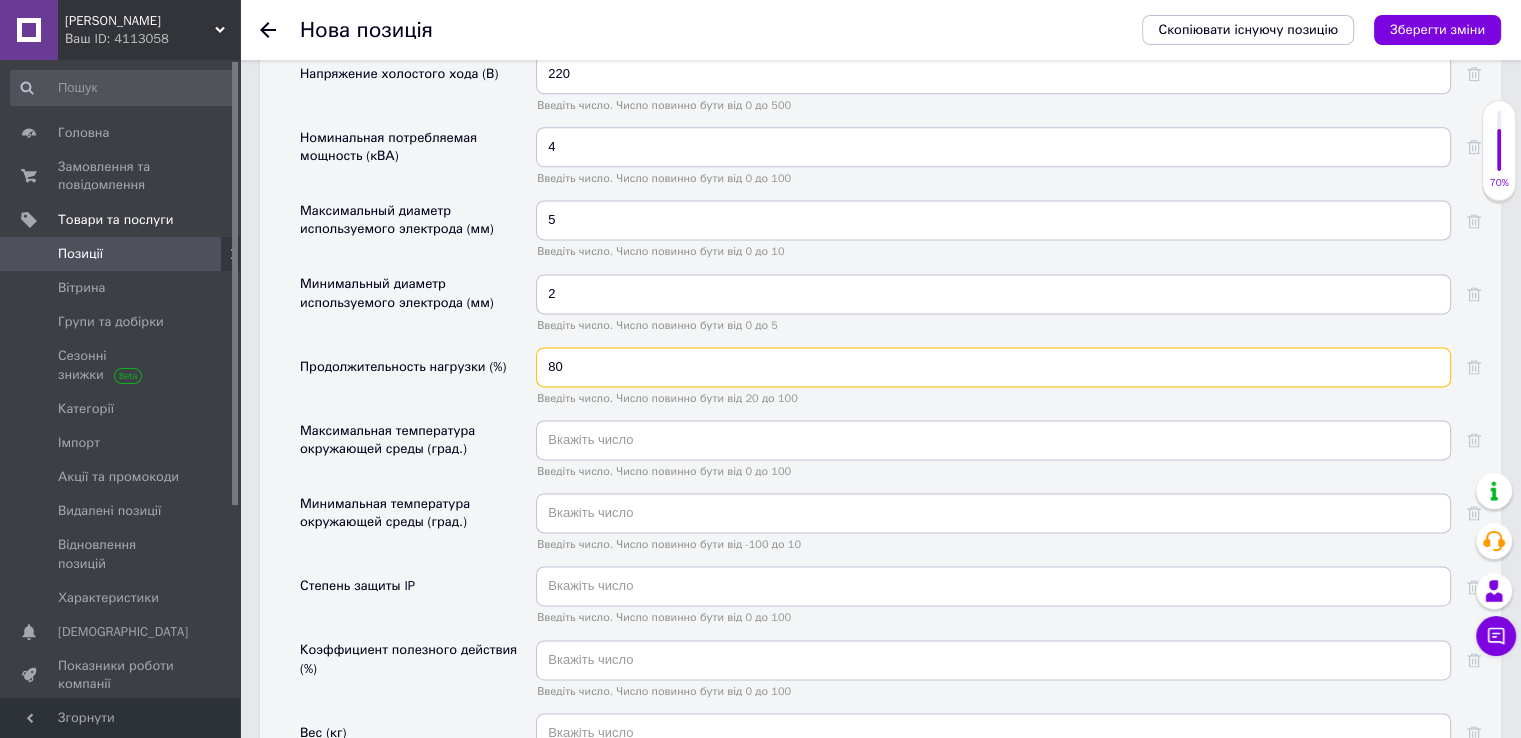 type on "80" 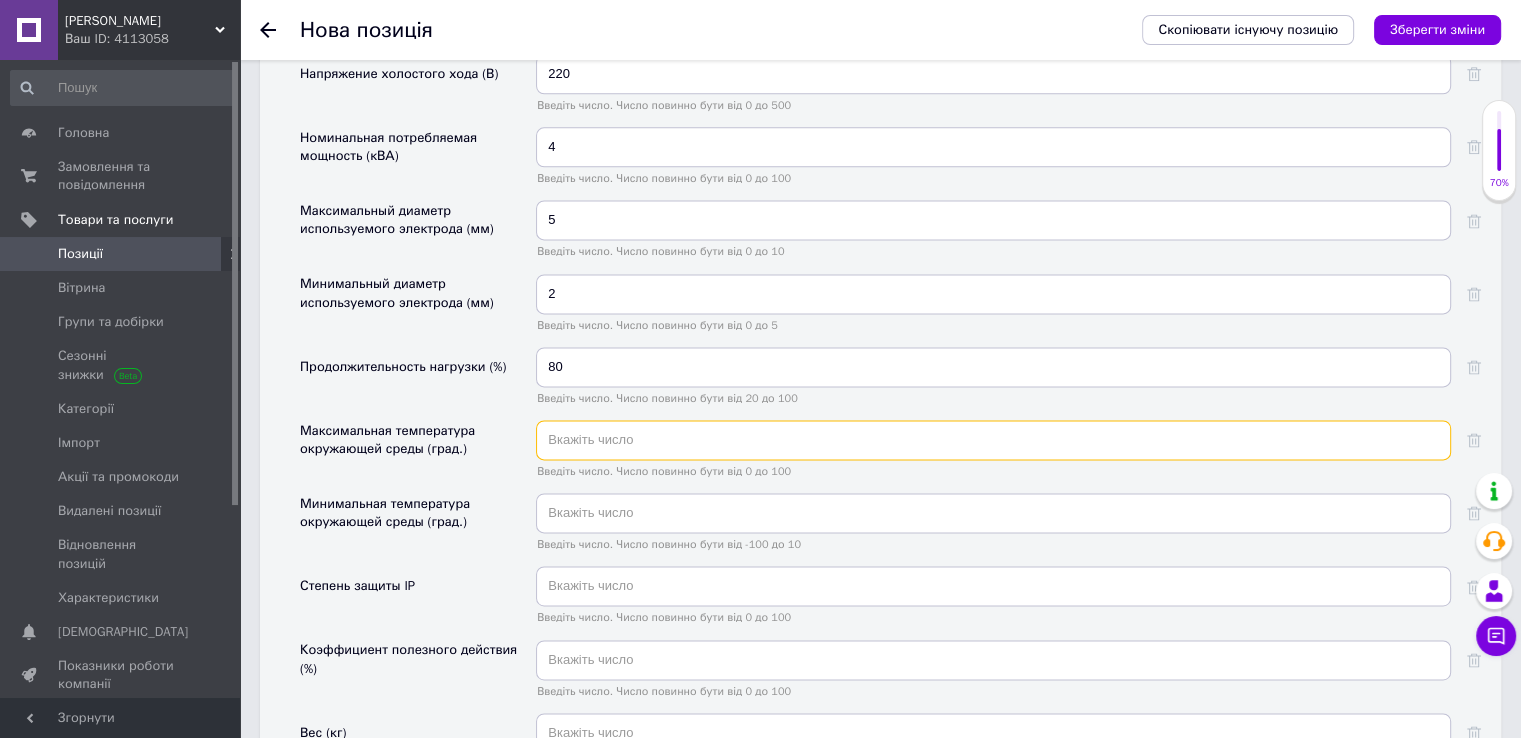 click at bounding box center [993, 440] 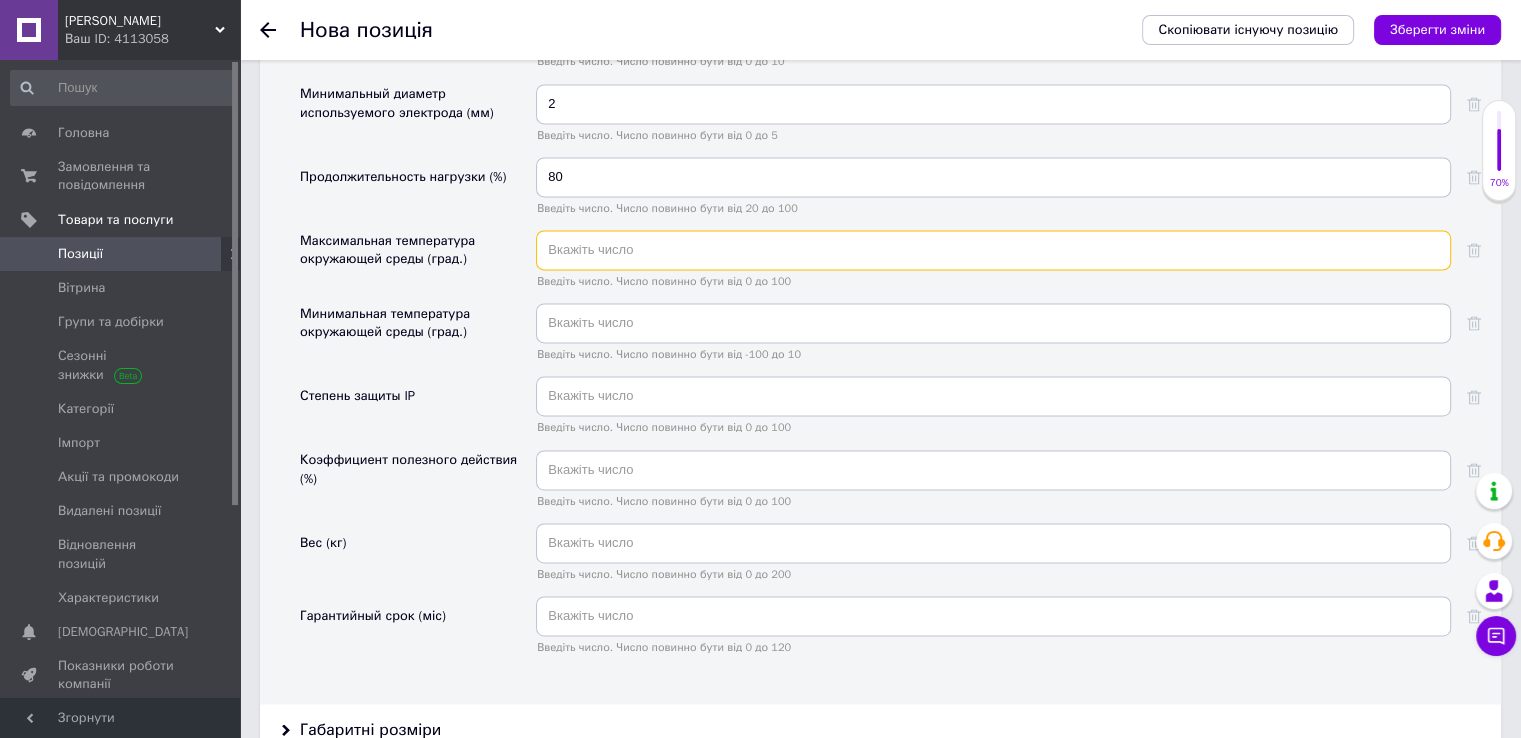 scroll, scrollTop: 2878, scrollLeft: 0, axis: vertical 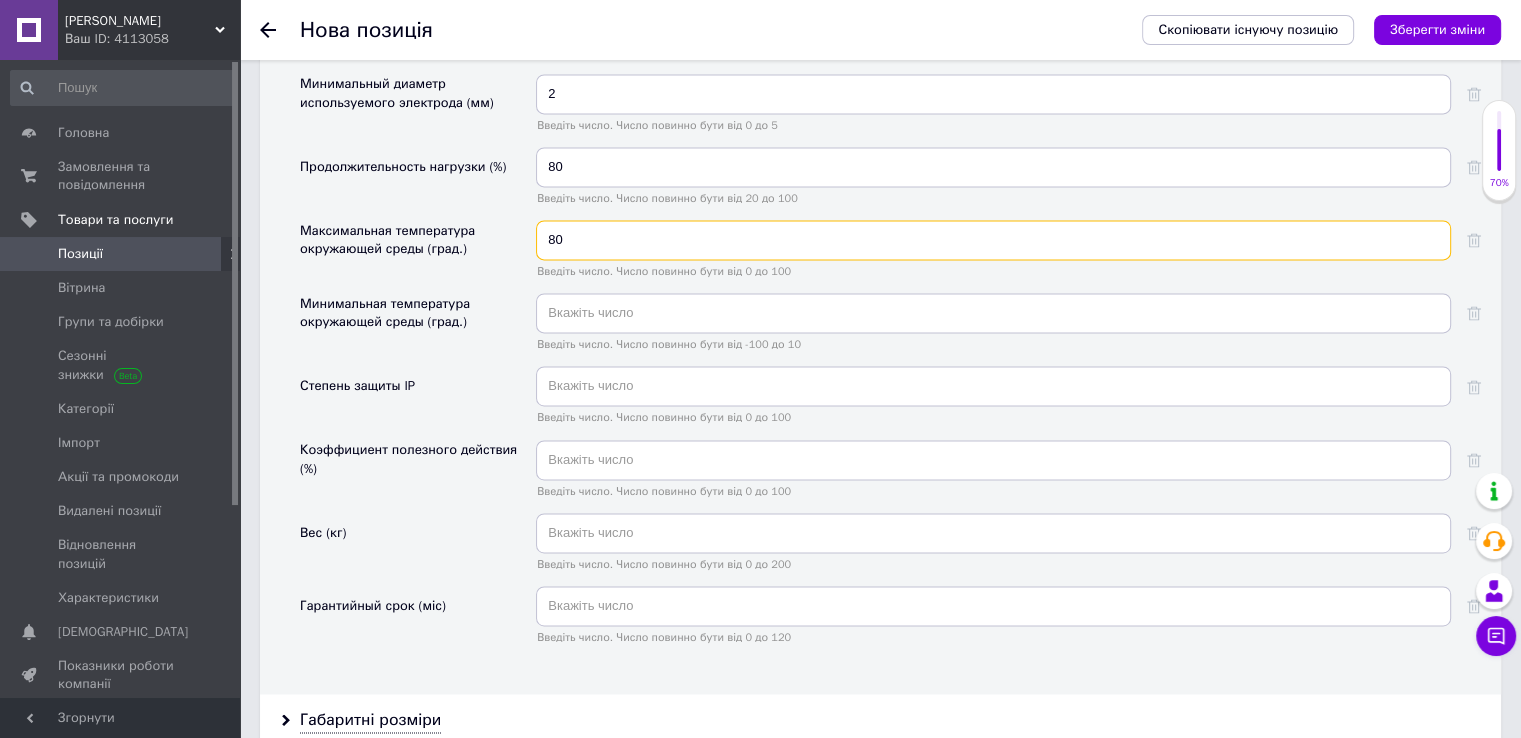 type on "80" 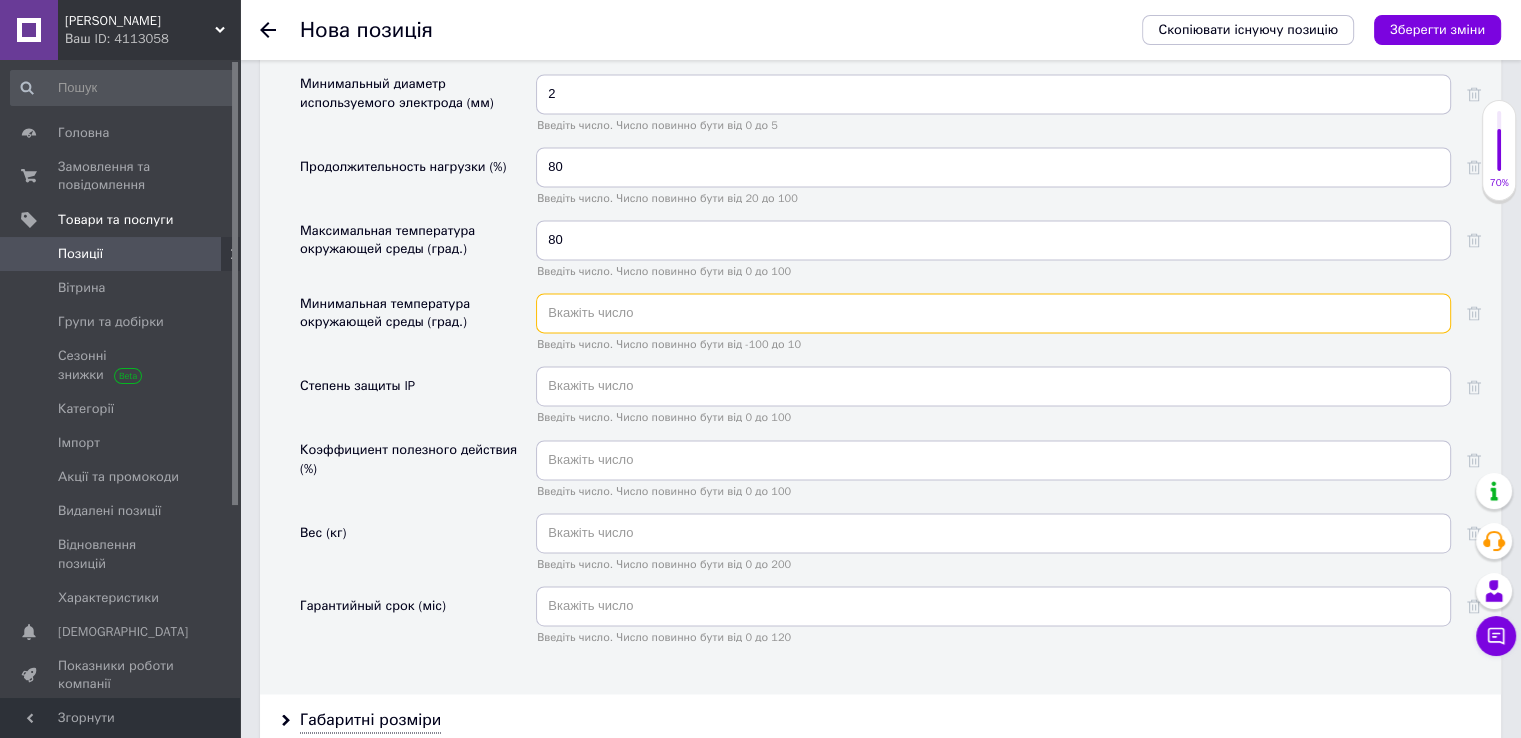 click at bounding box center (993, 313) 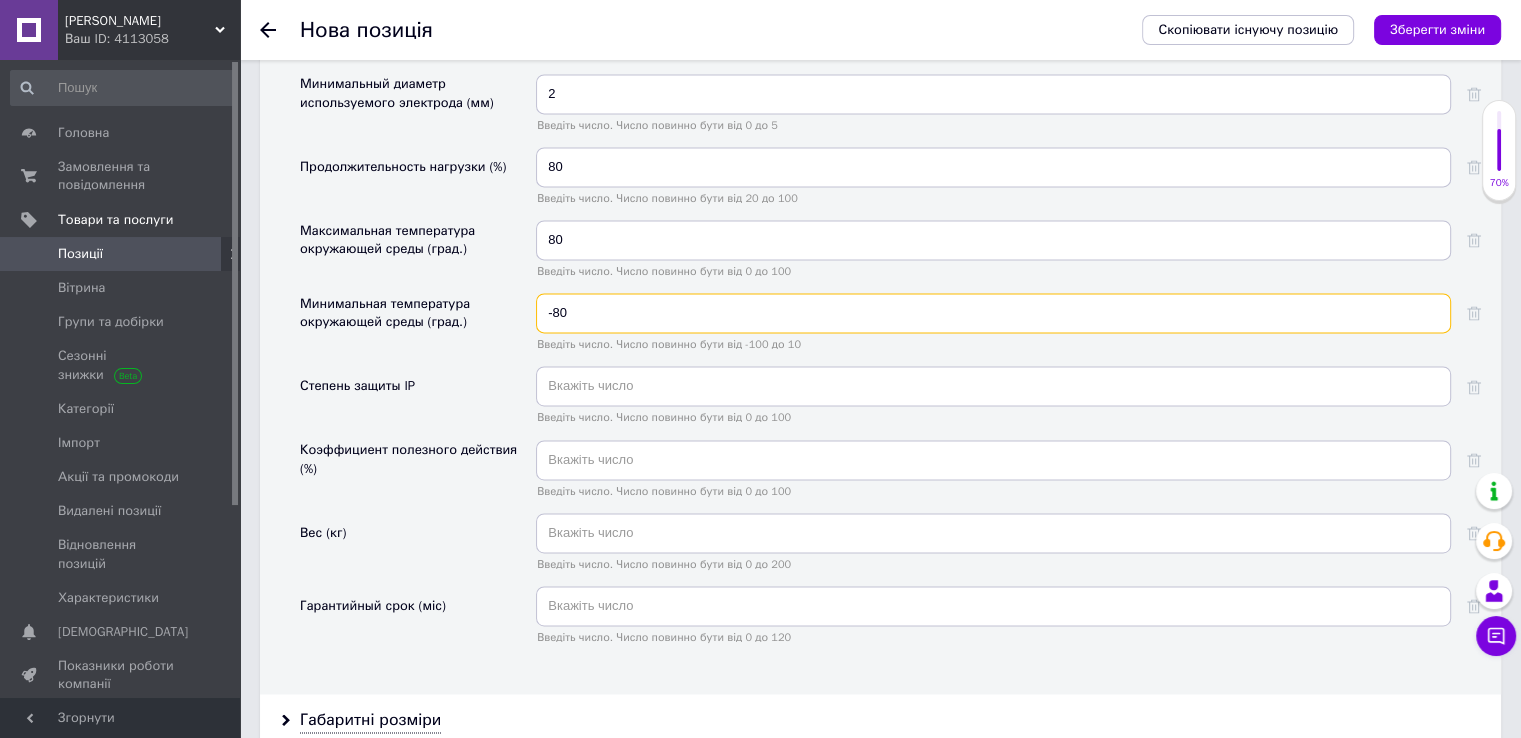 type on "-80" 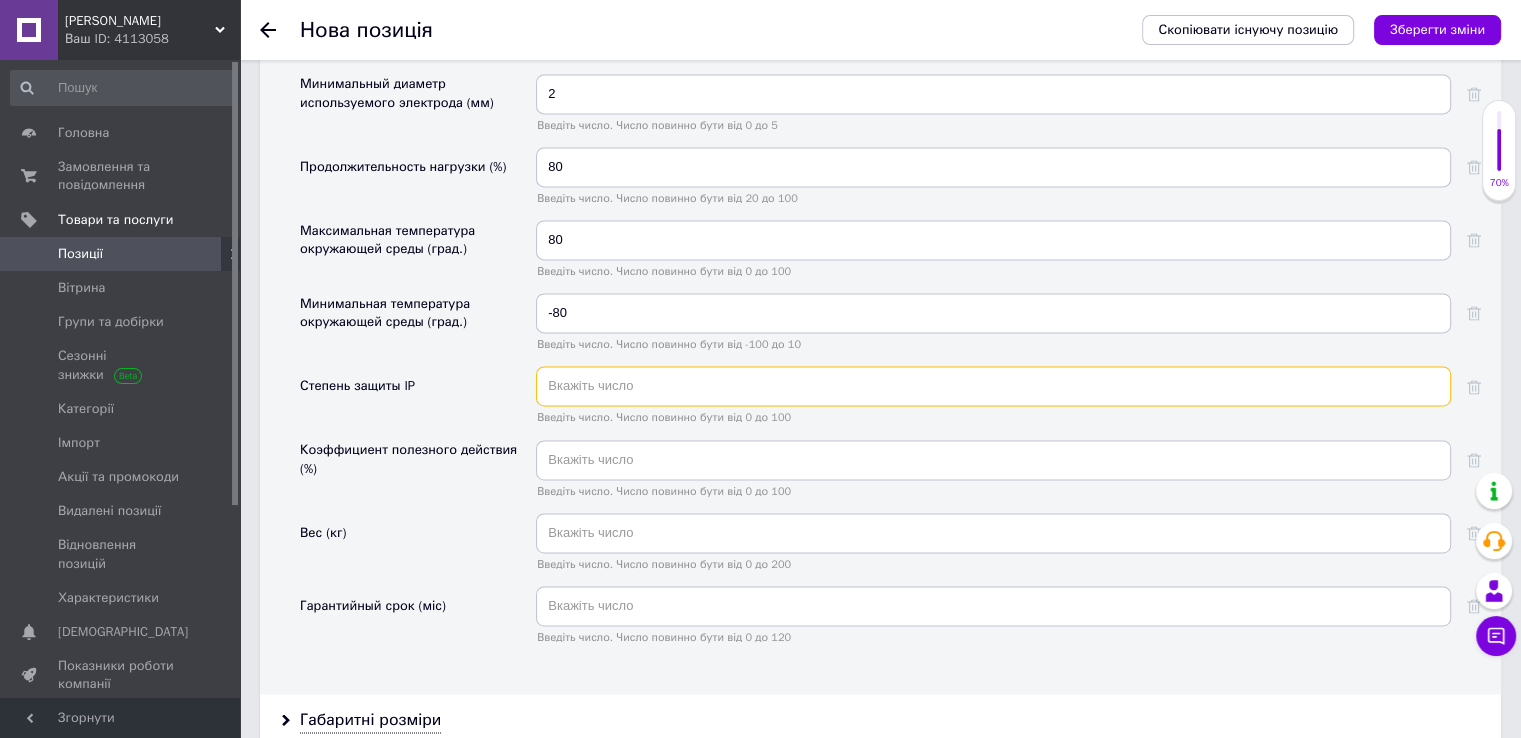 click at bounding box center (993, 386) 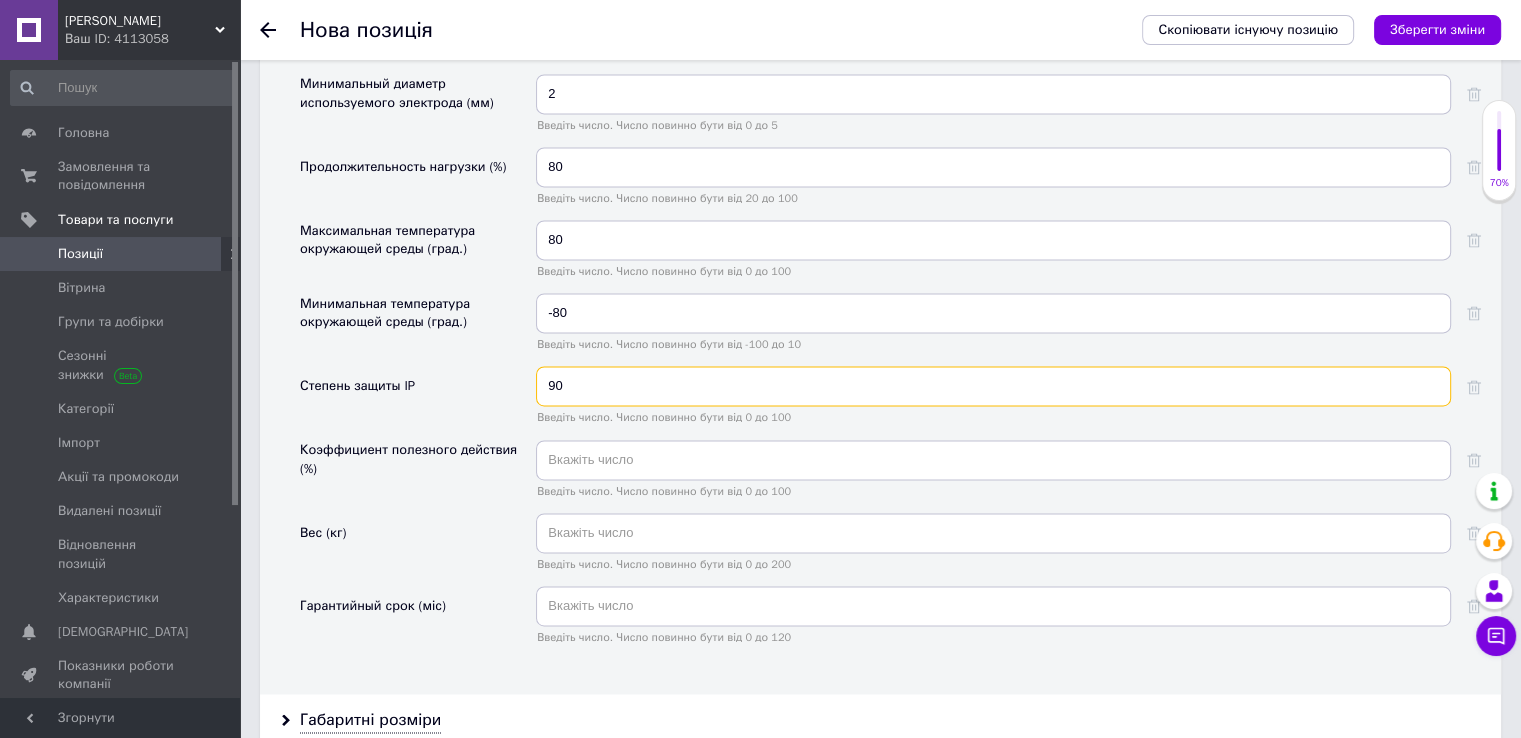 type on "90" 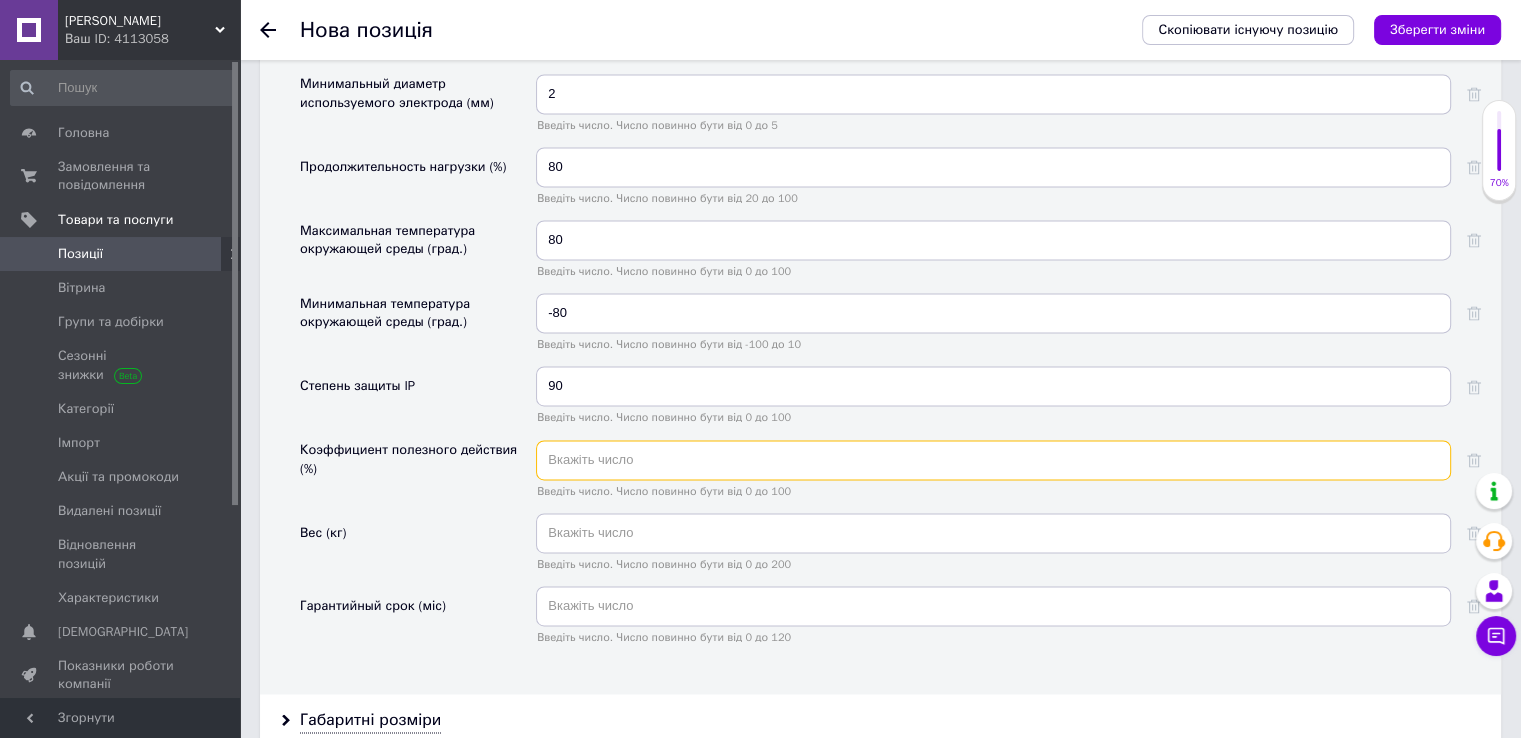 click at bounding box center [993, 460] 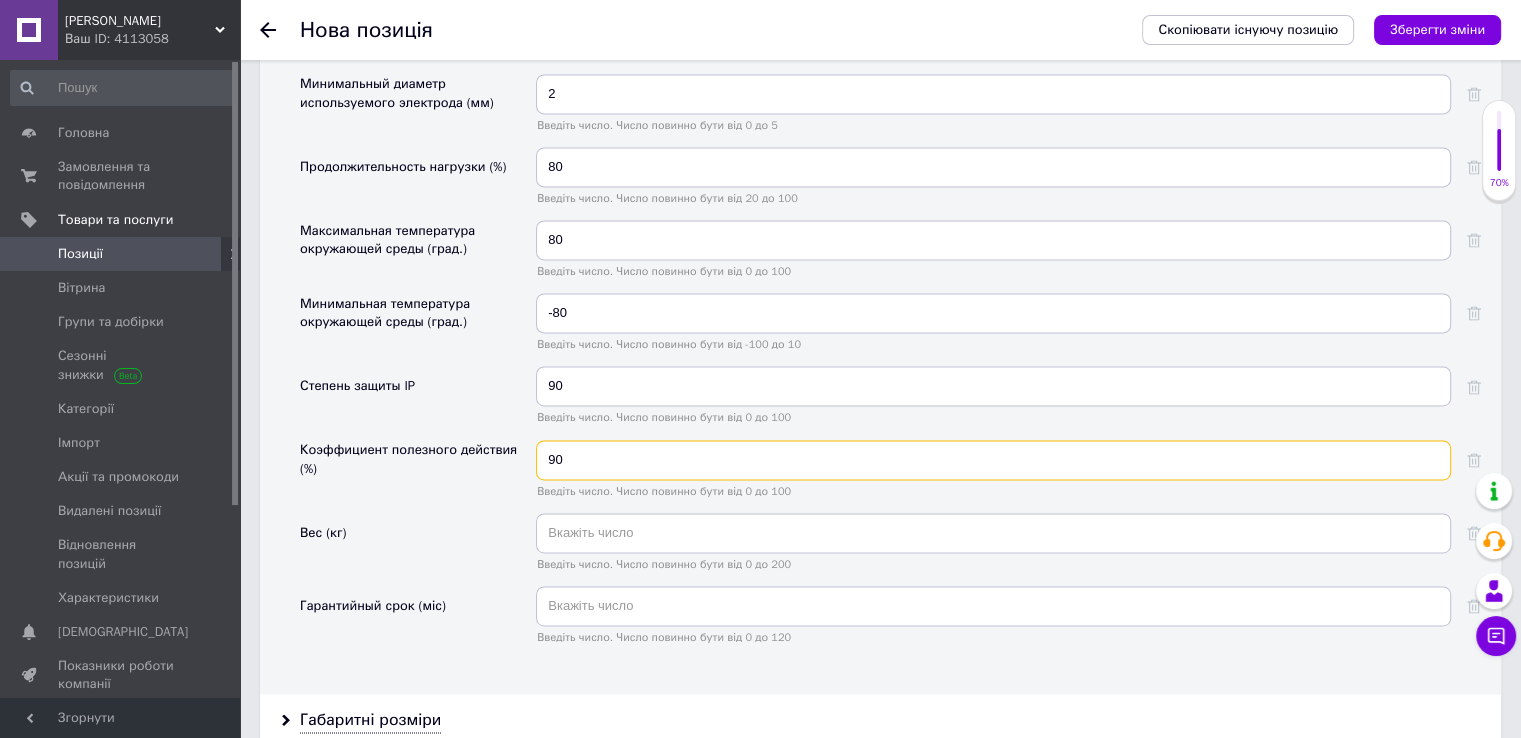 type on "90" 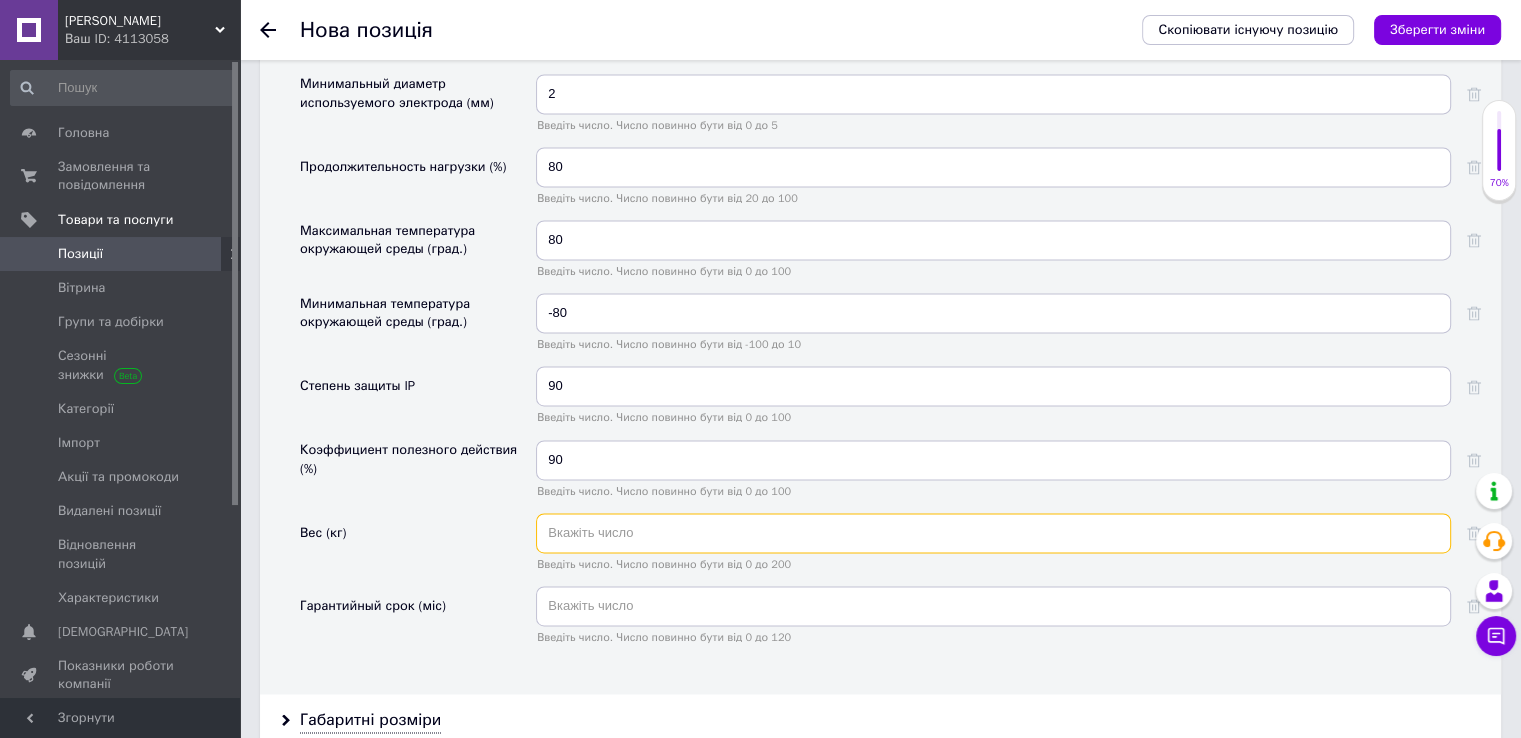 click at bounding box center [993, 533] 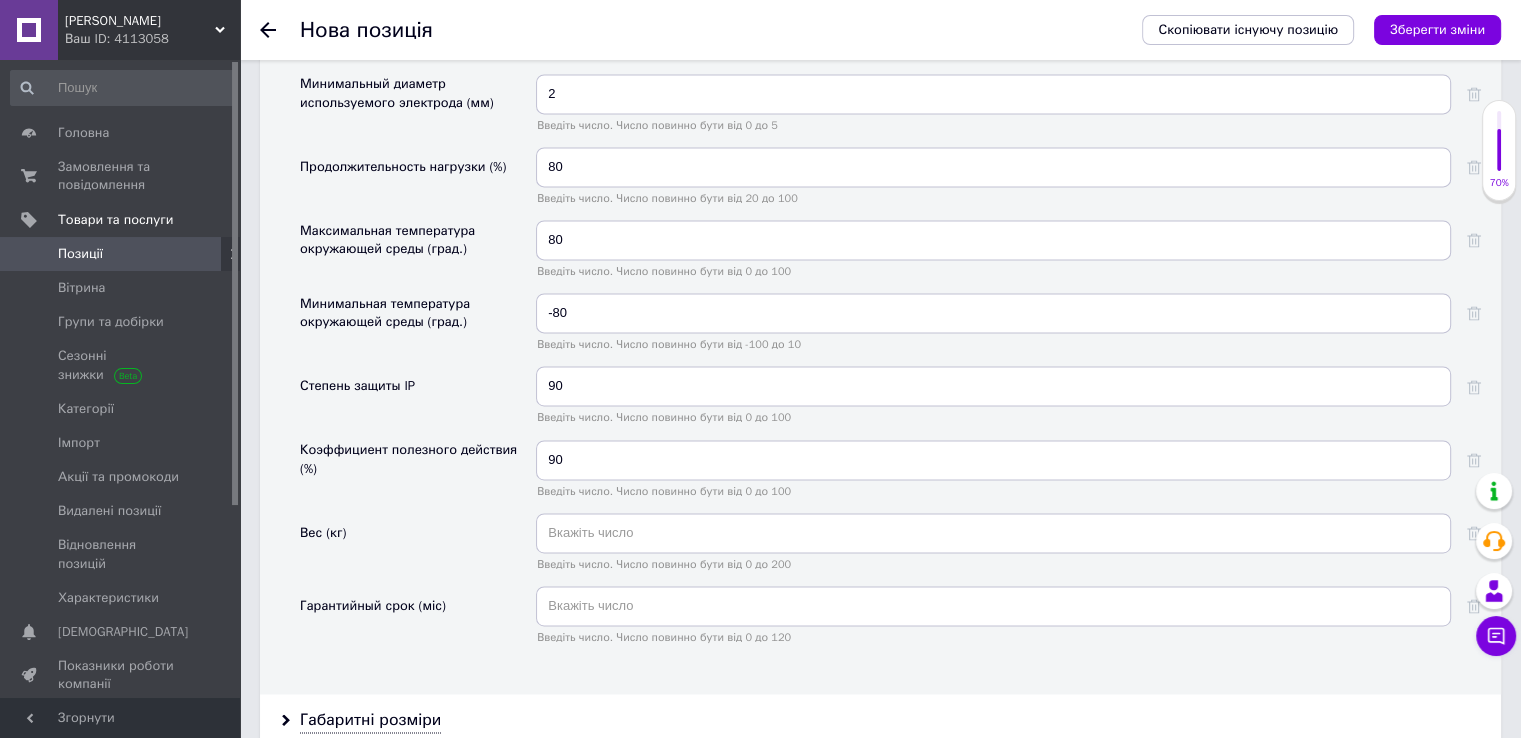 click on "Введіть число. Число повинно бути від 0 до 120" at bounding box center (993, 637) 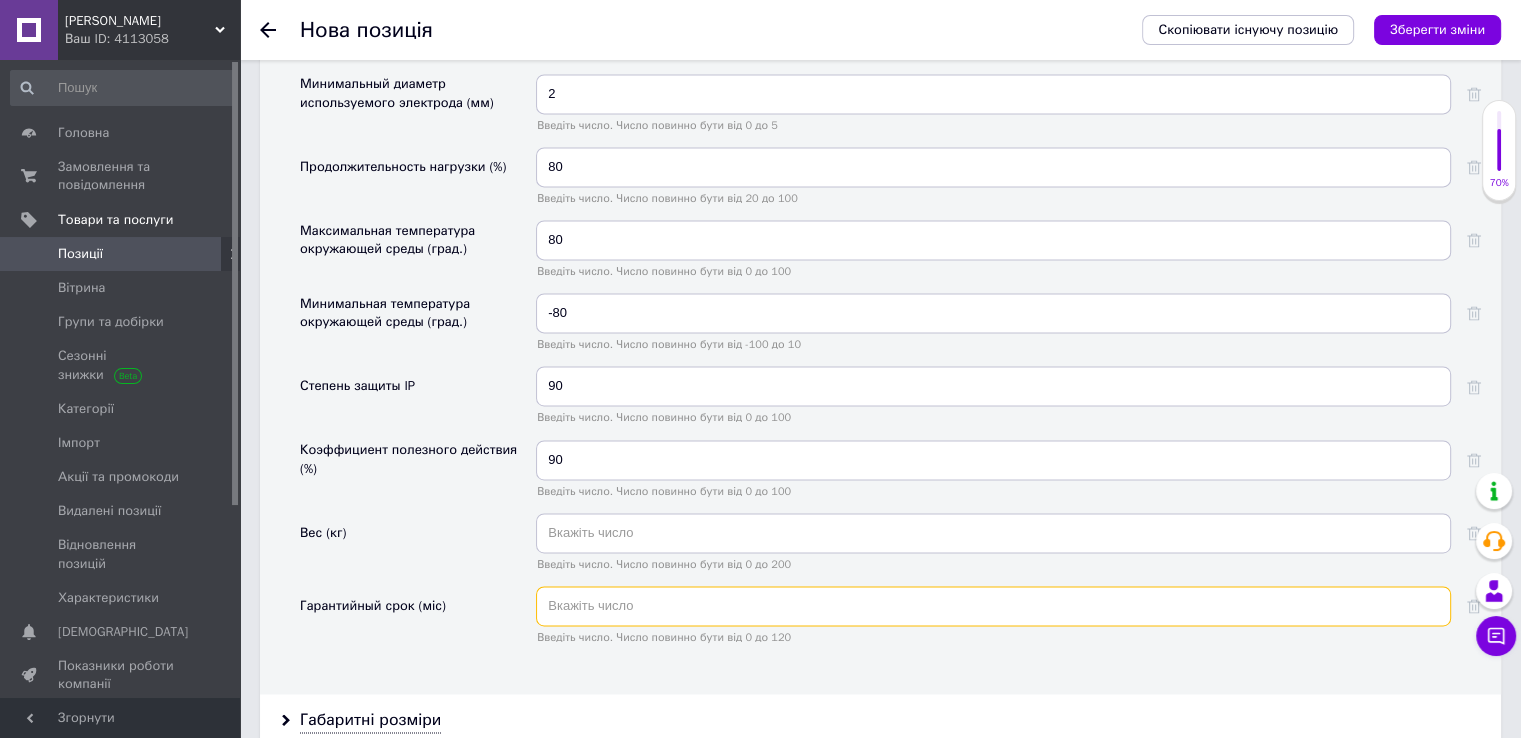 click at bounding box center (993, 606) 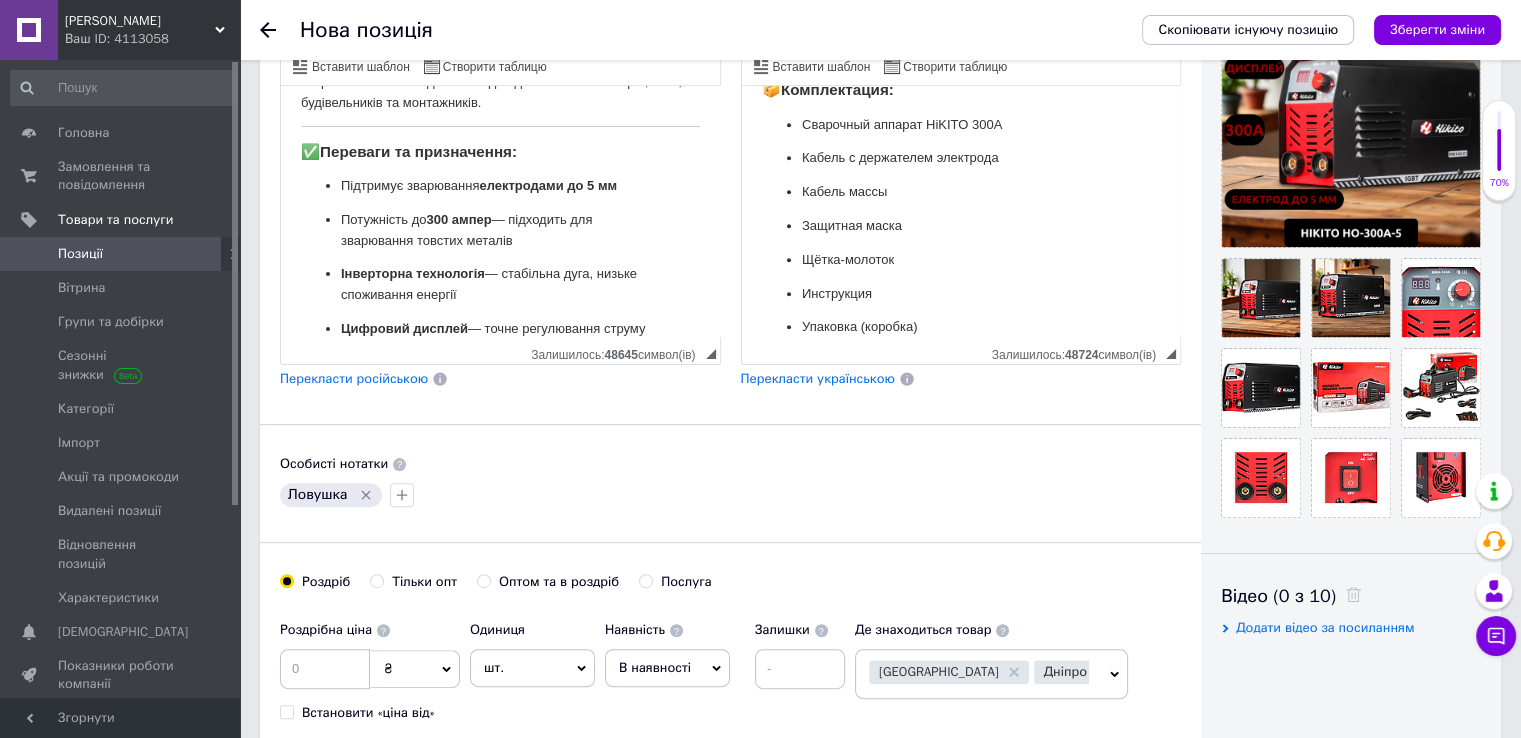 scroll, scrollTop: 571, scrollLeft: 0, axis: vertical 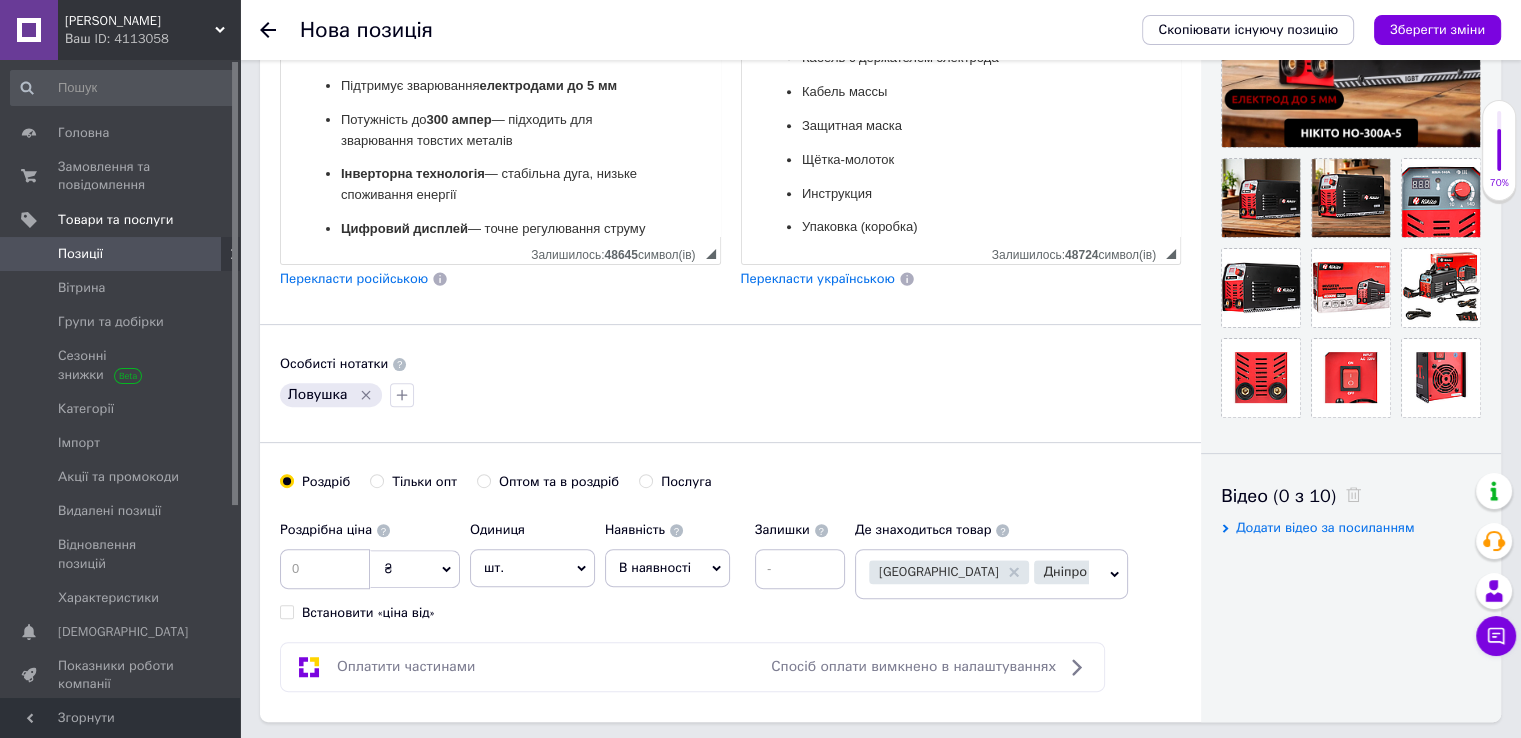 type on "12" 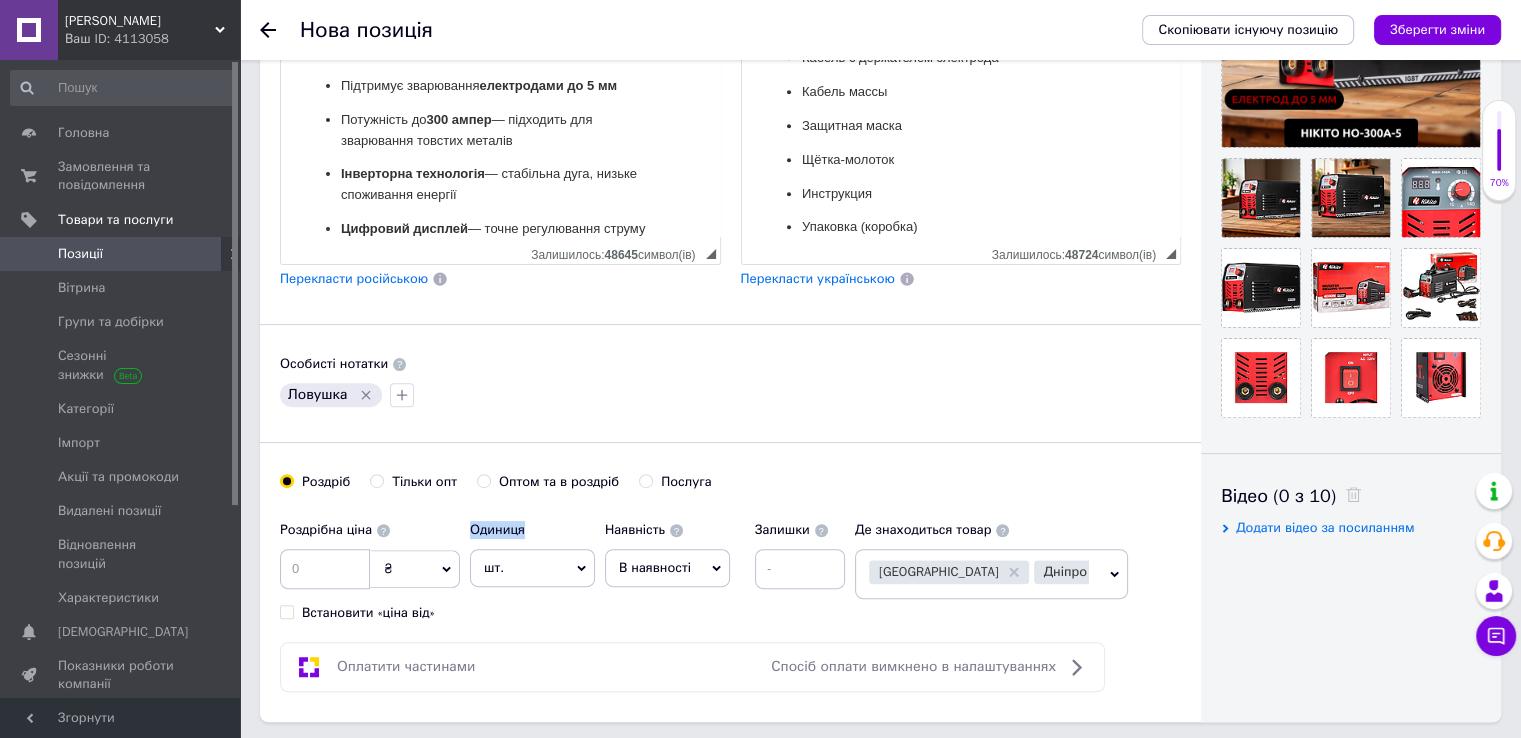 click on "Роздрібна ціна ₴ $ EUR CHF GBP ¥ PLN ₸ MDL HUF KGS CNY TRY KRW lei Встановити «ціна від»" at bounding box center [370, 566] 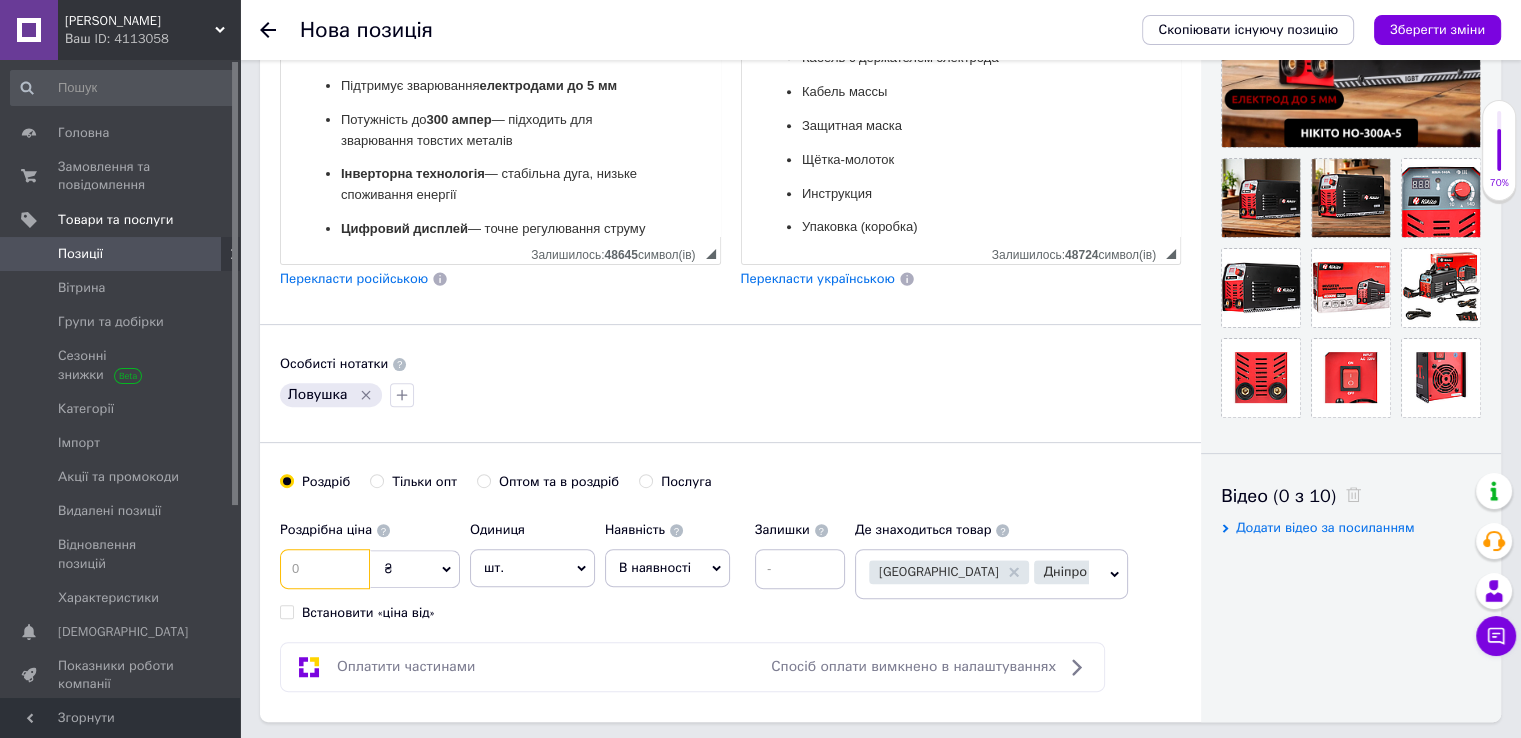 click at bounding box center (325, 569) 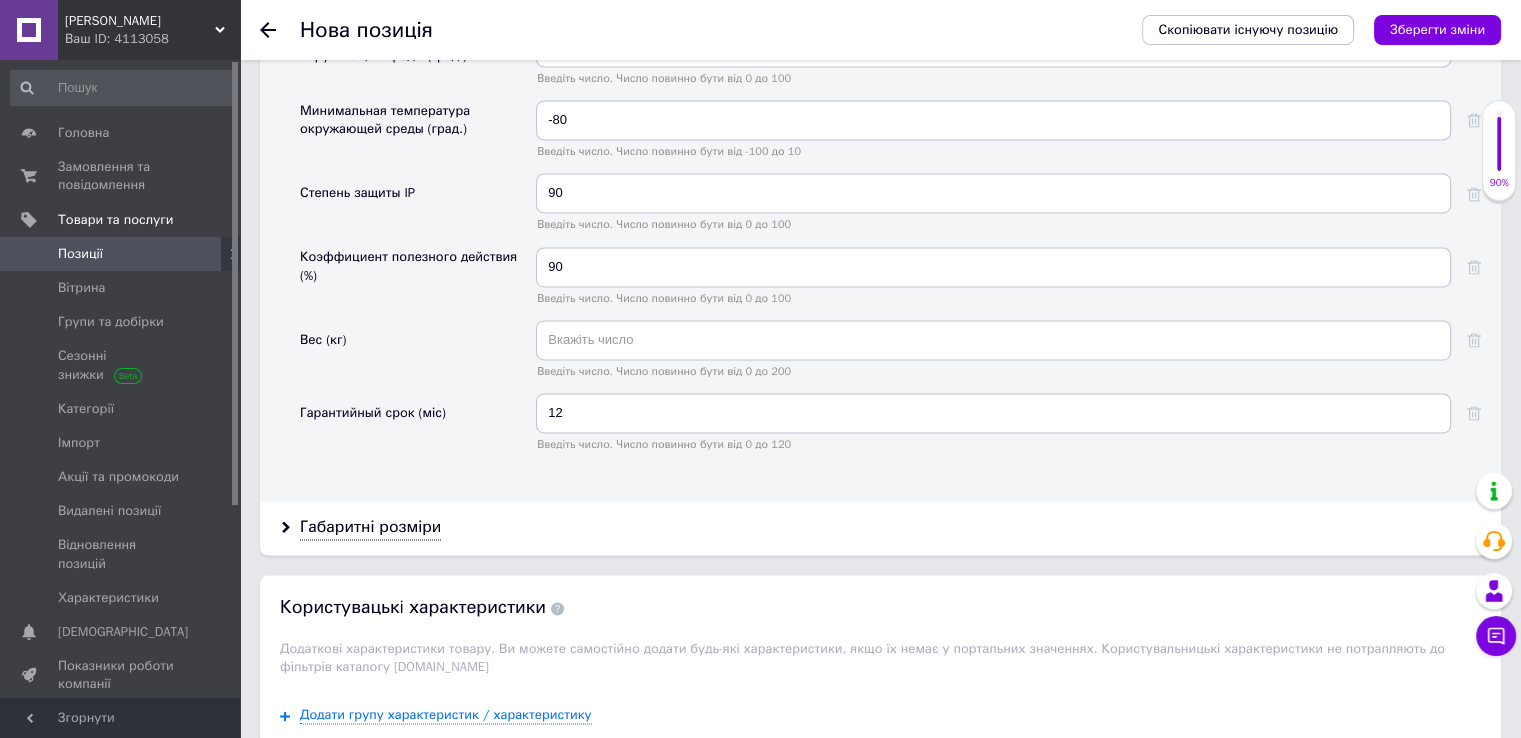 scroll, scrollTop: 3471, scrollLeft: 0, axis: vertical 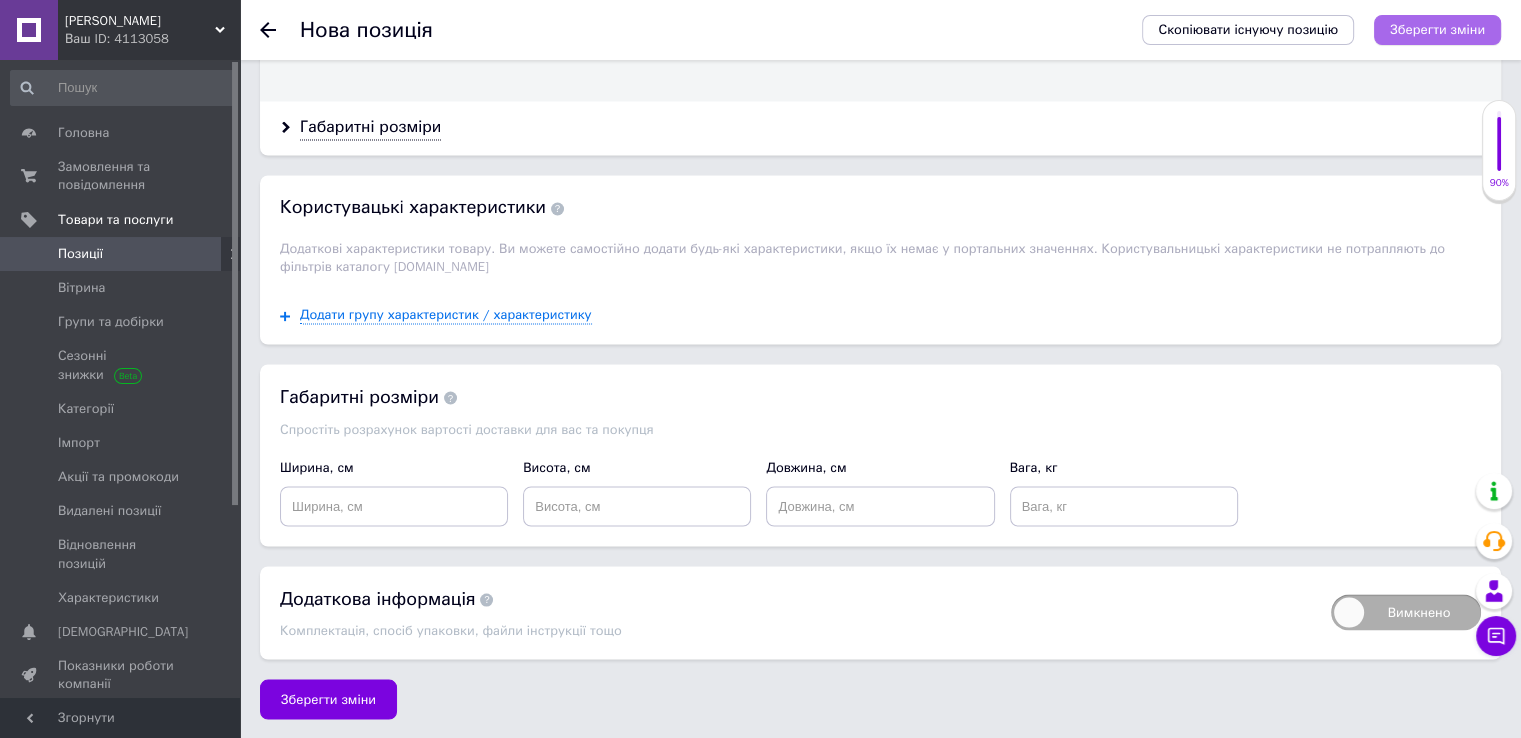type on "1490" 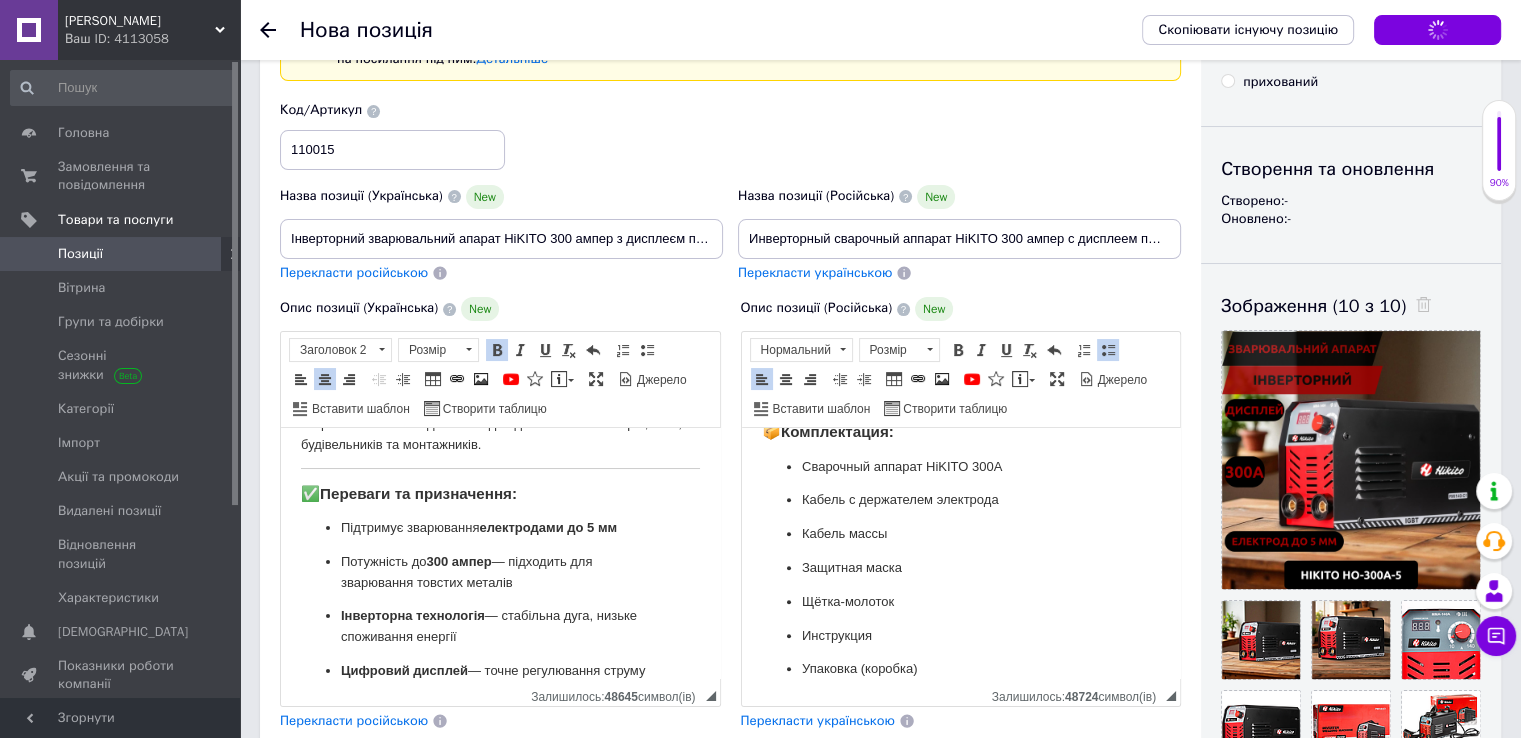 scroll, scrollTop: 0, scrollLeft: 0, axis: both 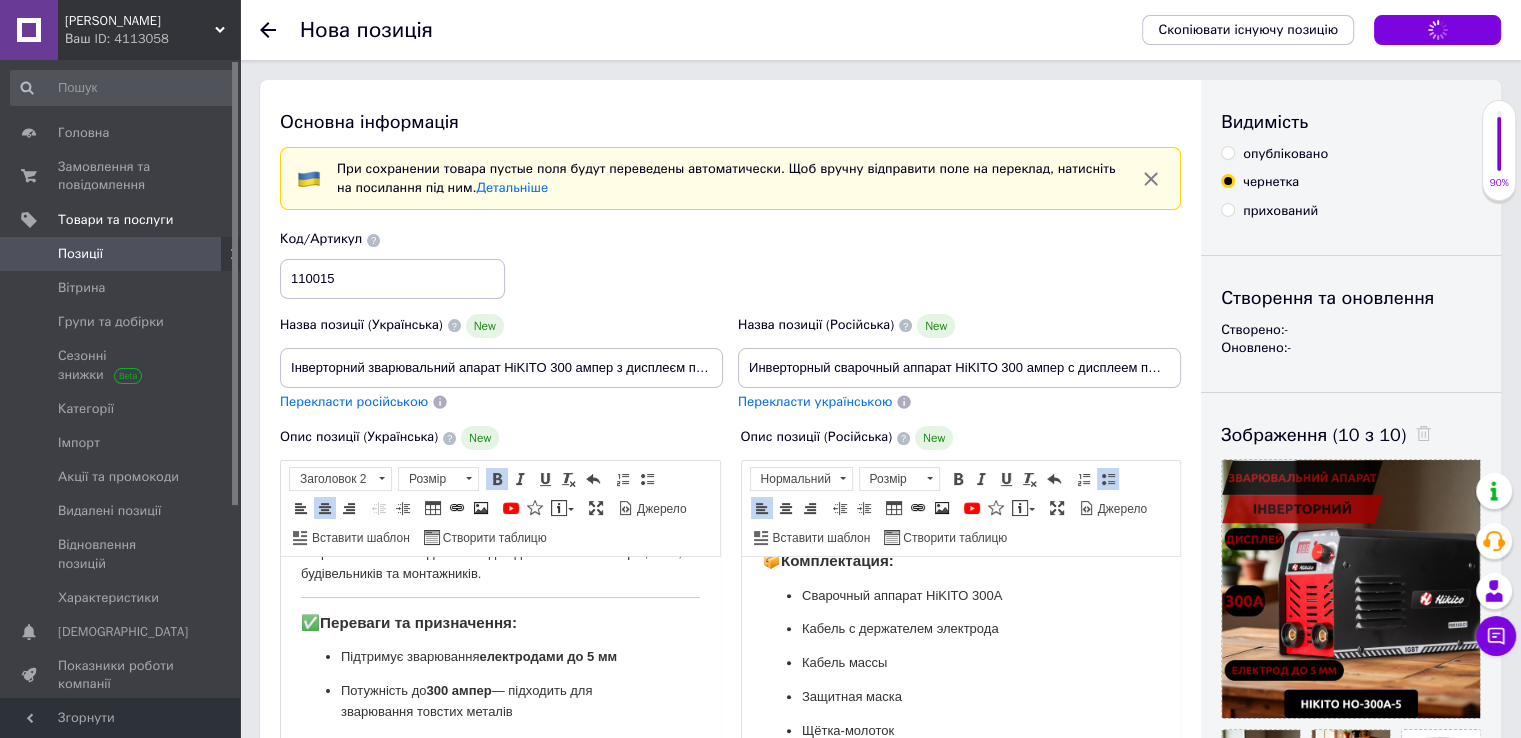 click on "опубліковано" at bounding box center (1285, 154) 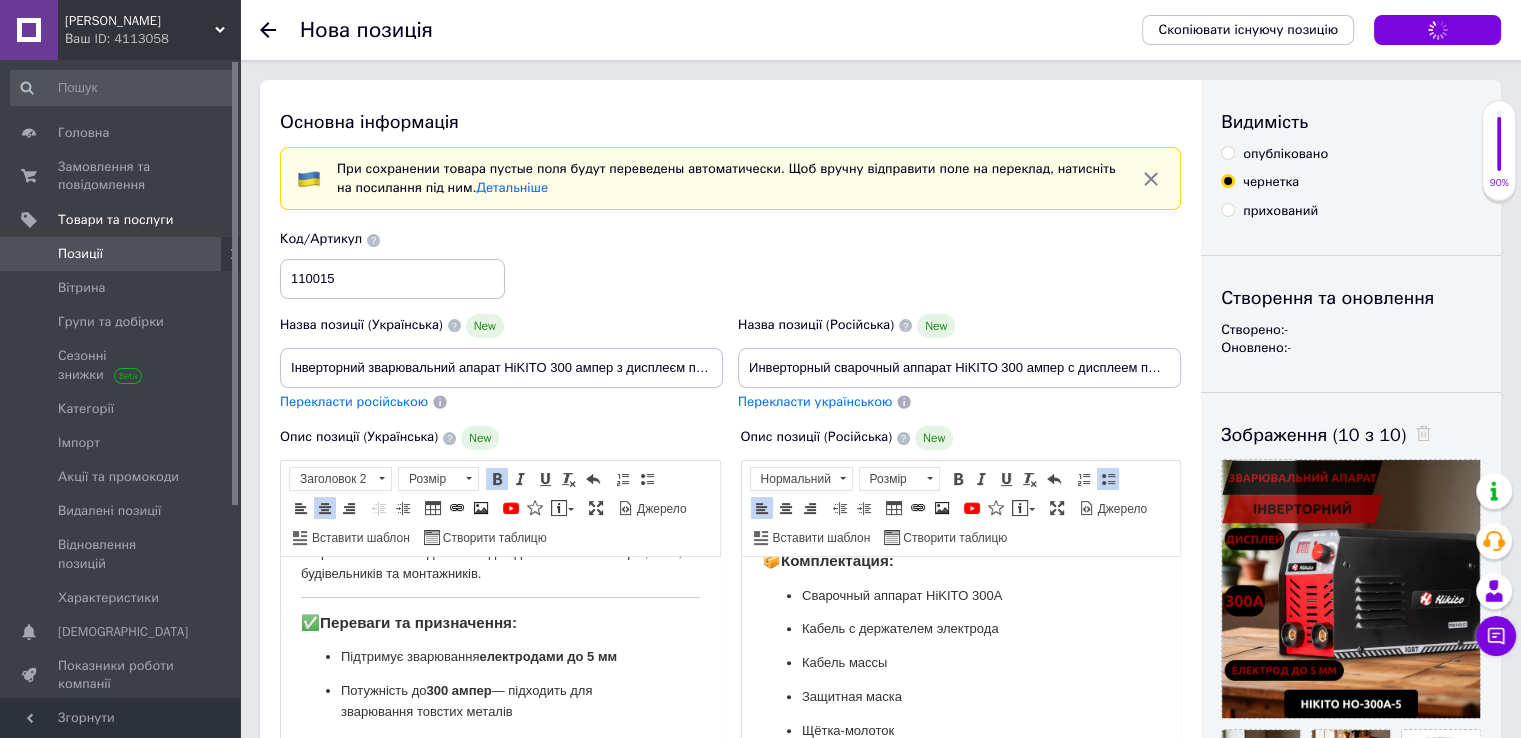 click on "опубліковано" at bounding box center [1227, 152] 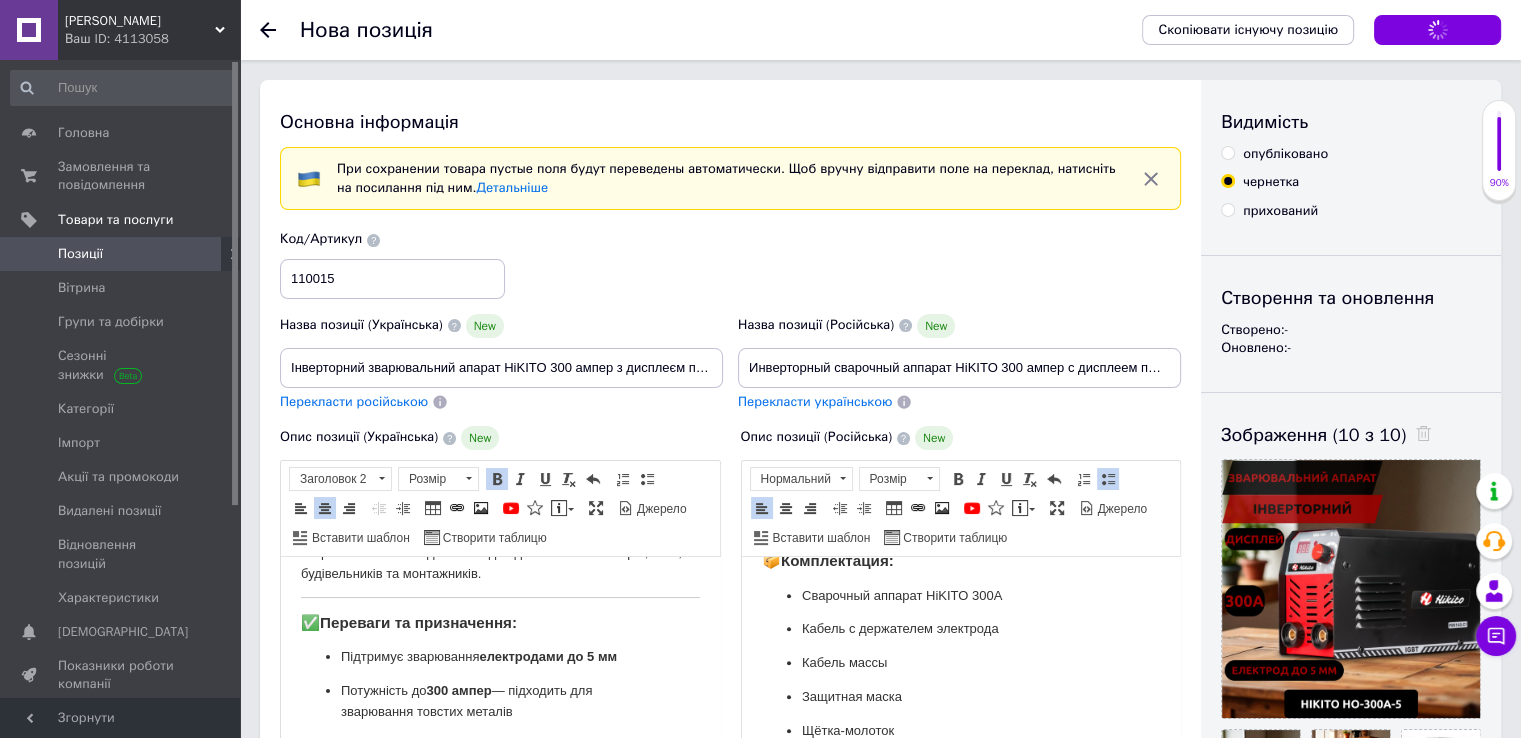 radio on "true" 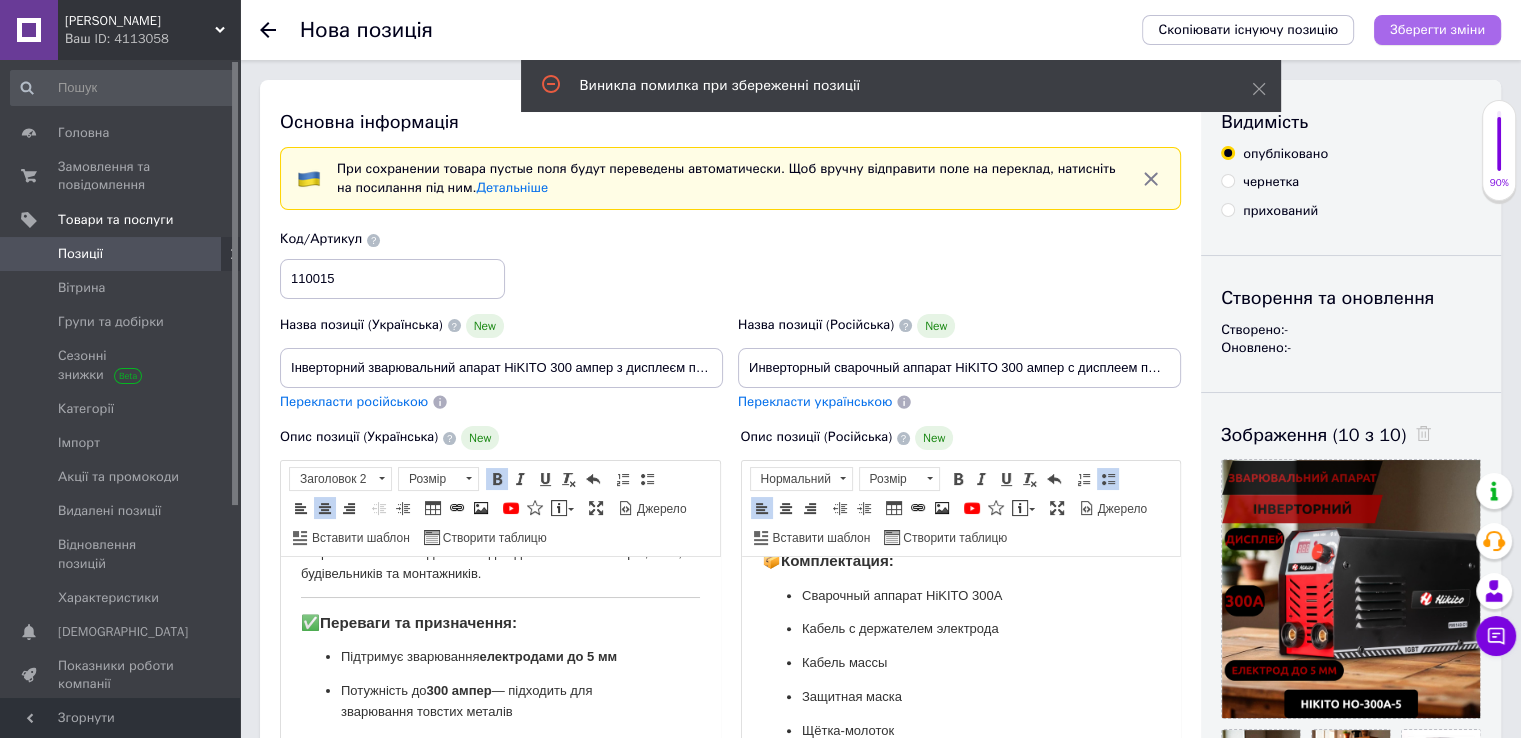 click on "Зберегти зміни" at bounding box center [1437, 29] 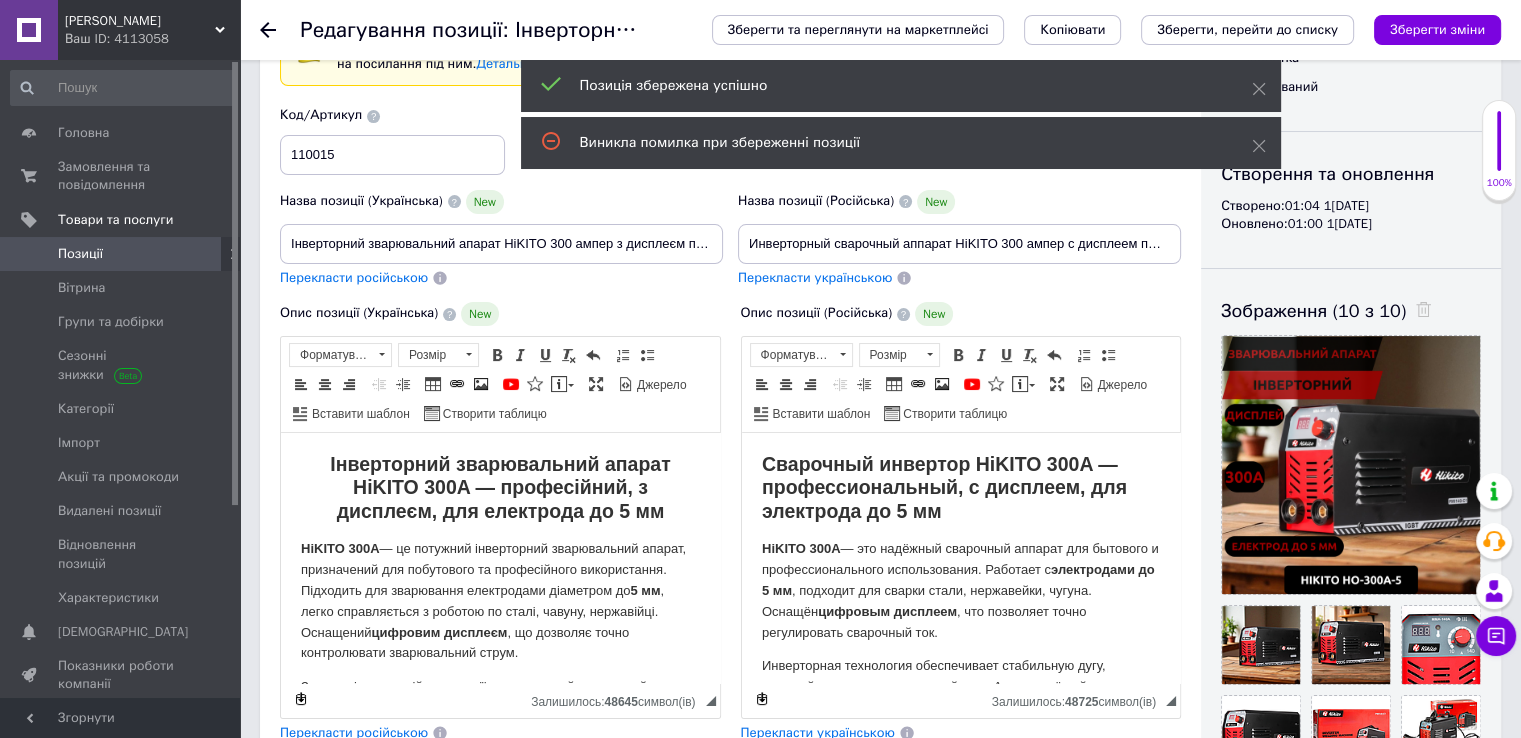 scroll, scrollTop: 0, scrollLeft: 0, axis: both 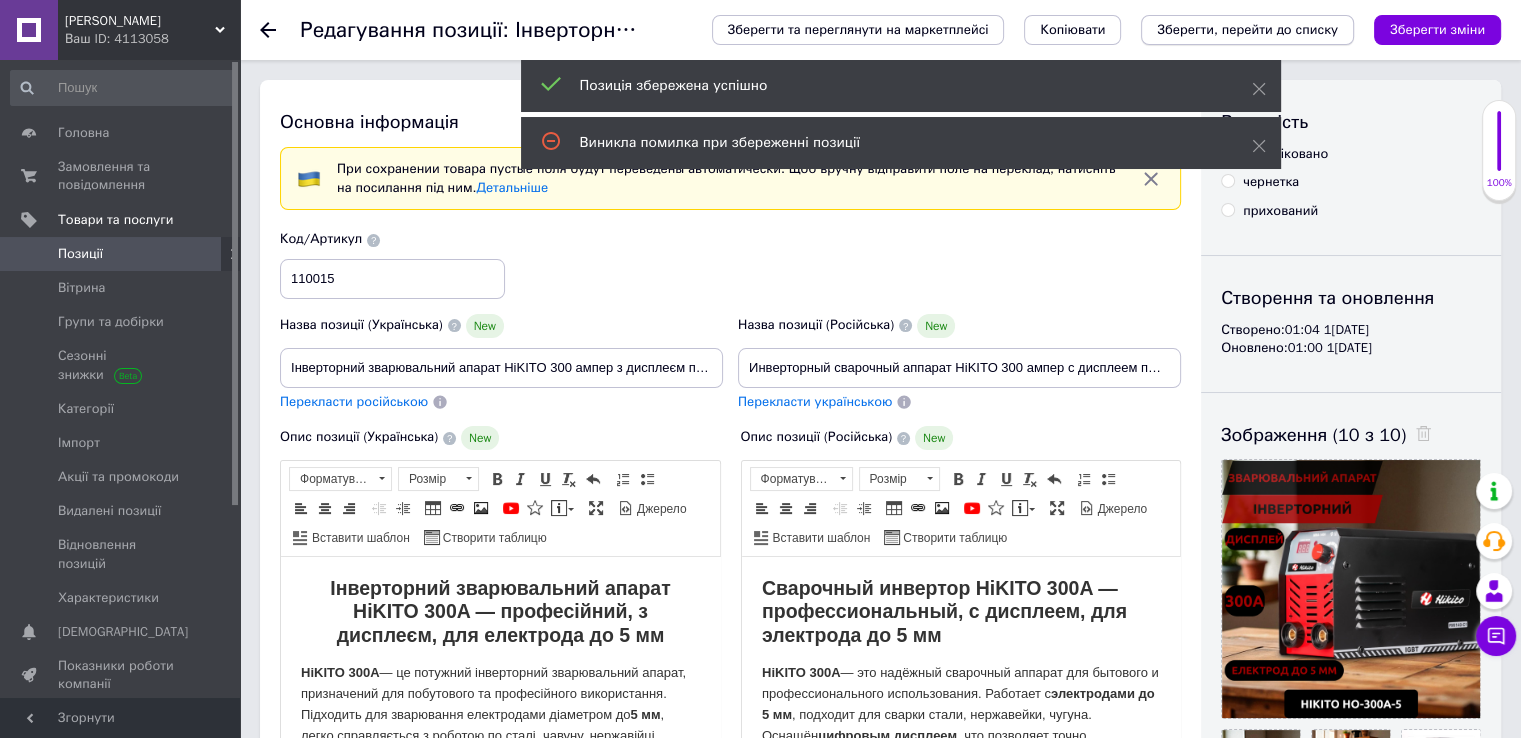 click on "Зберегти, перейти до списку" at bounding box center [1247, 29] 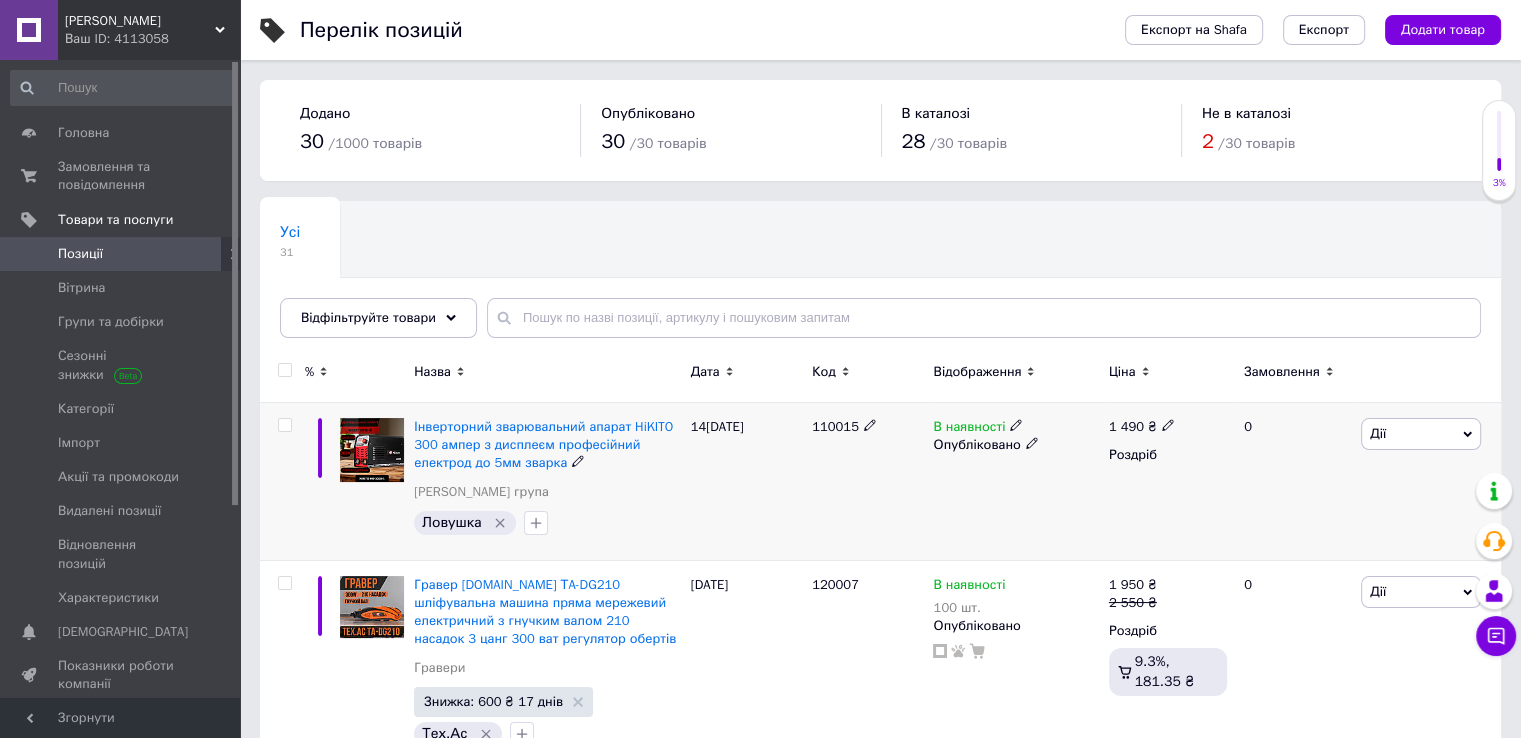 drag, startPoint x: 791, startPoint y: 421, endPoint x: 875, endPoint y: 430, distance: 84.48077 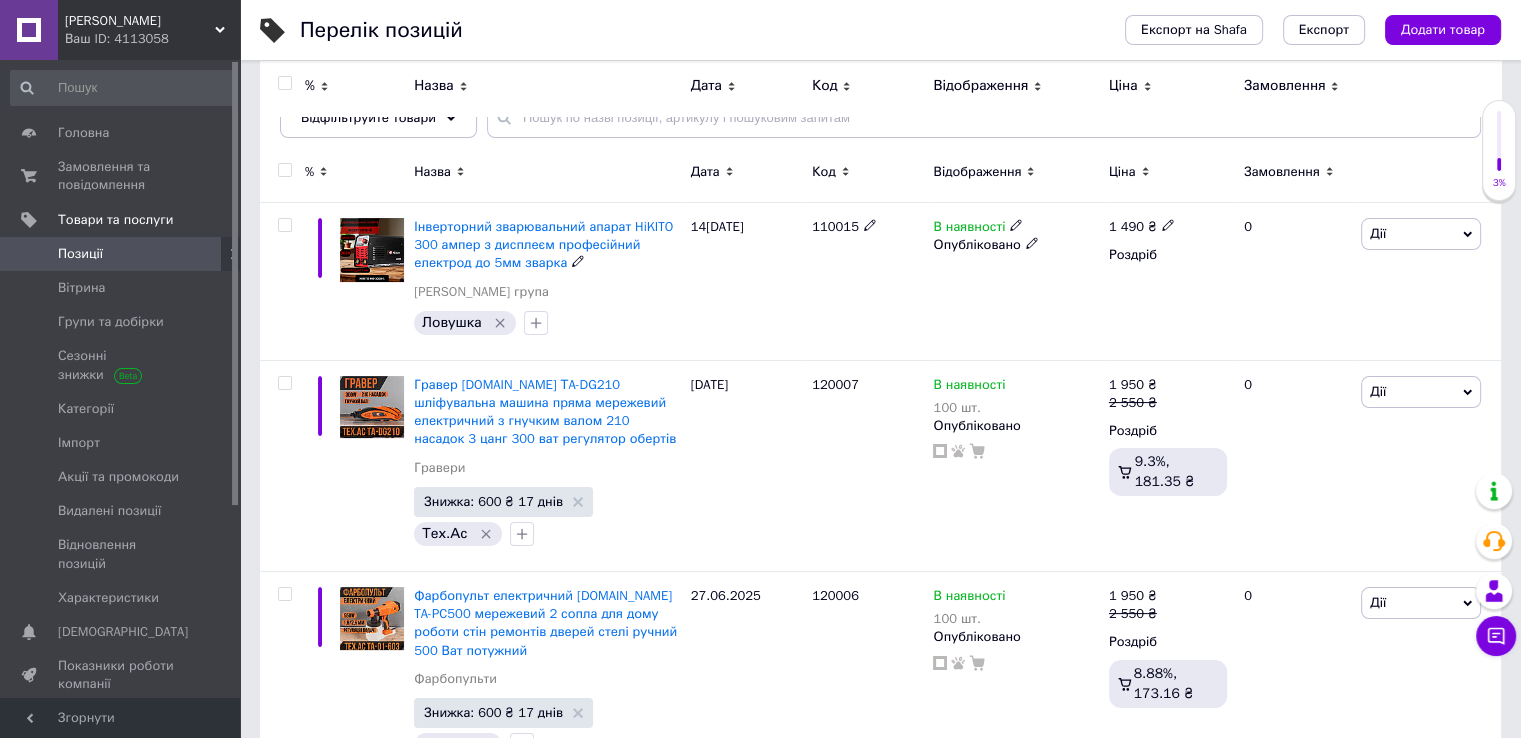scroll, scrollTop: 0, scrollLeft: 0, axis: both 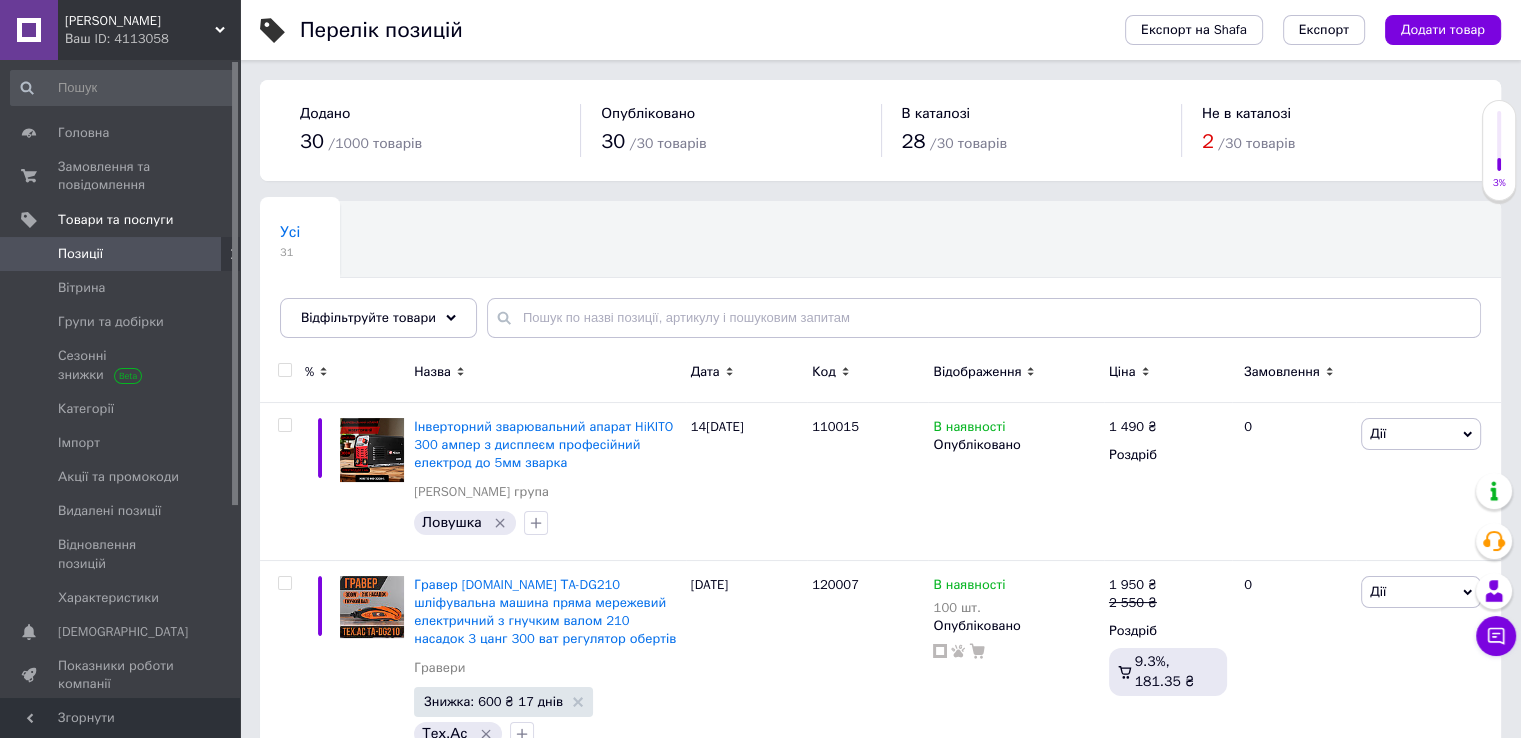 click on "Додати товар" at bounding box center [1443, 30] 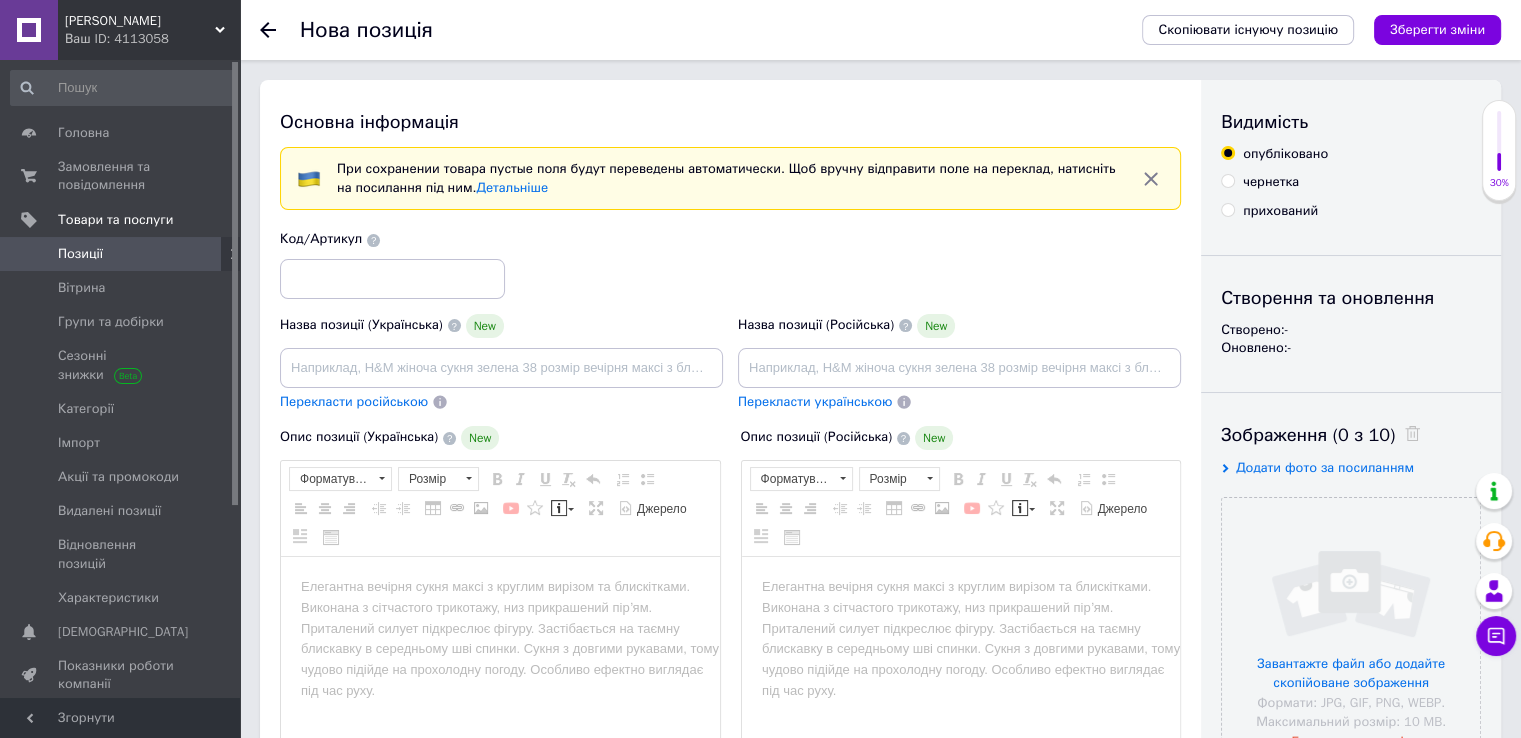 scroll, scrollTop: 0, scrollLeft: 0, axis: both 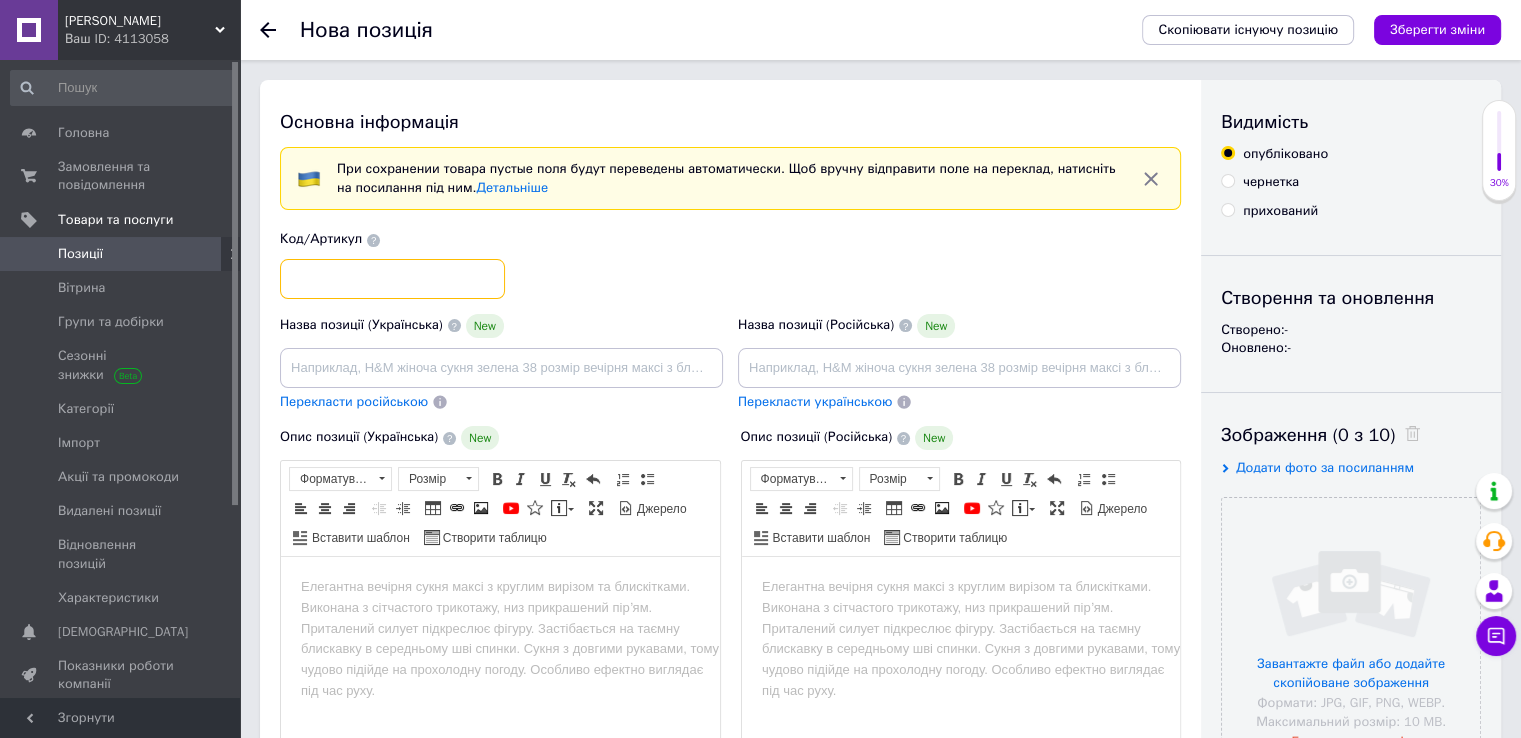 click at bounding box center [392, 279] 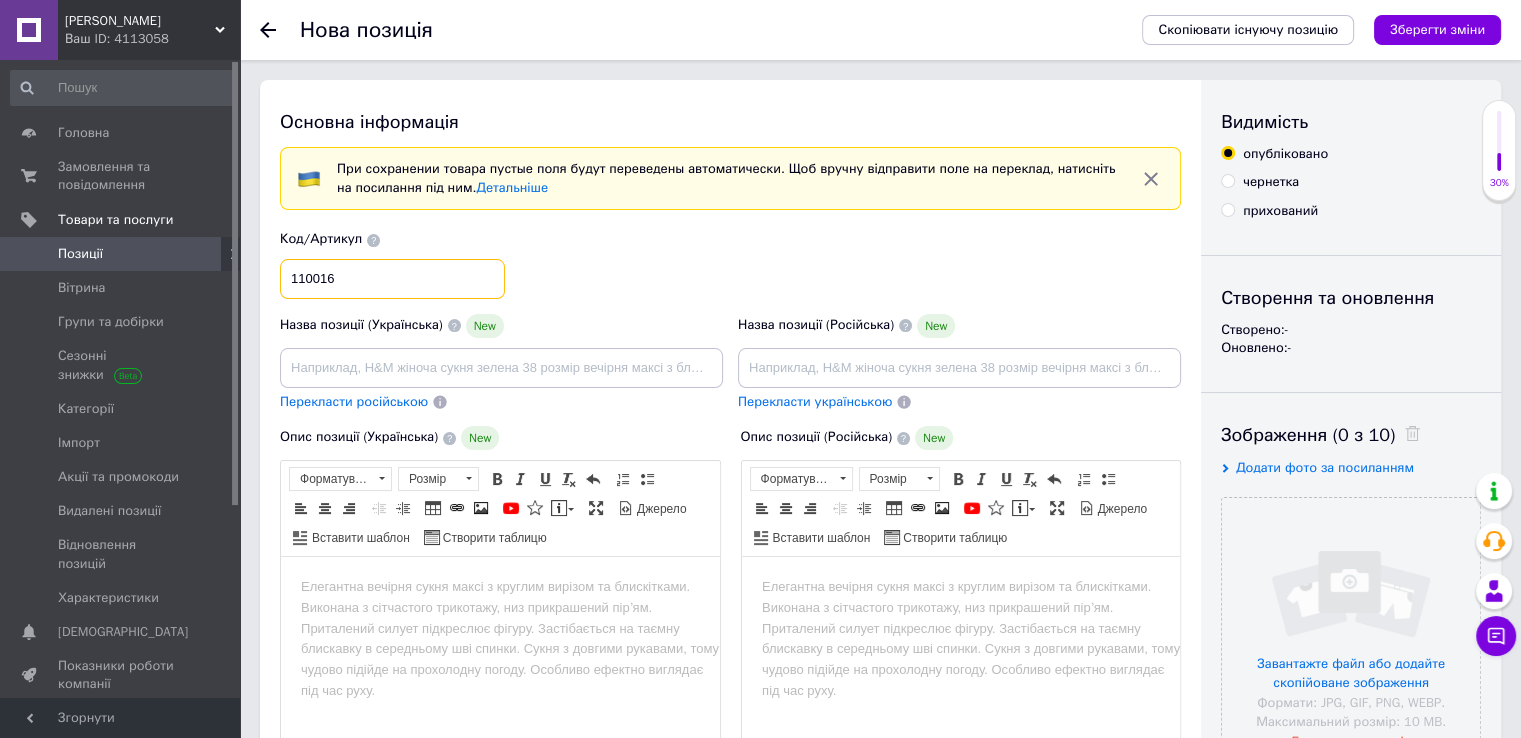 type on "110016" 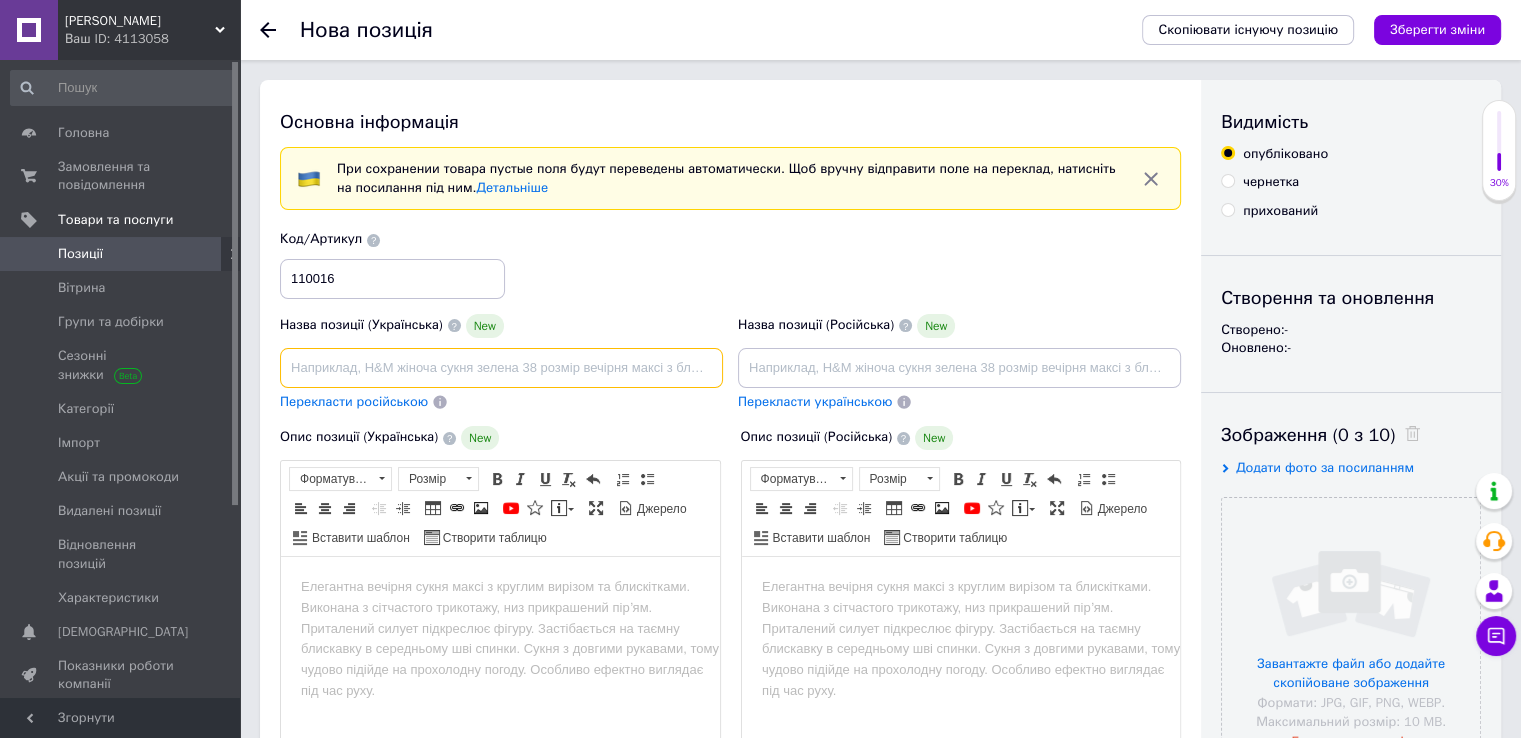 click at bounding box center (501, 368) 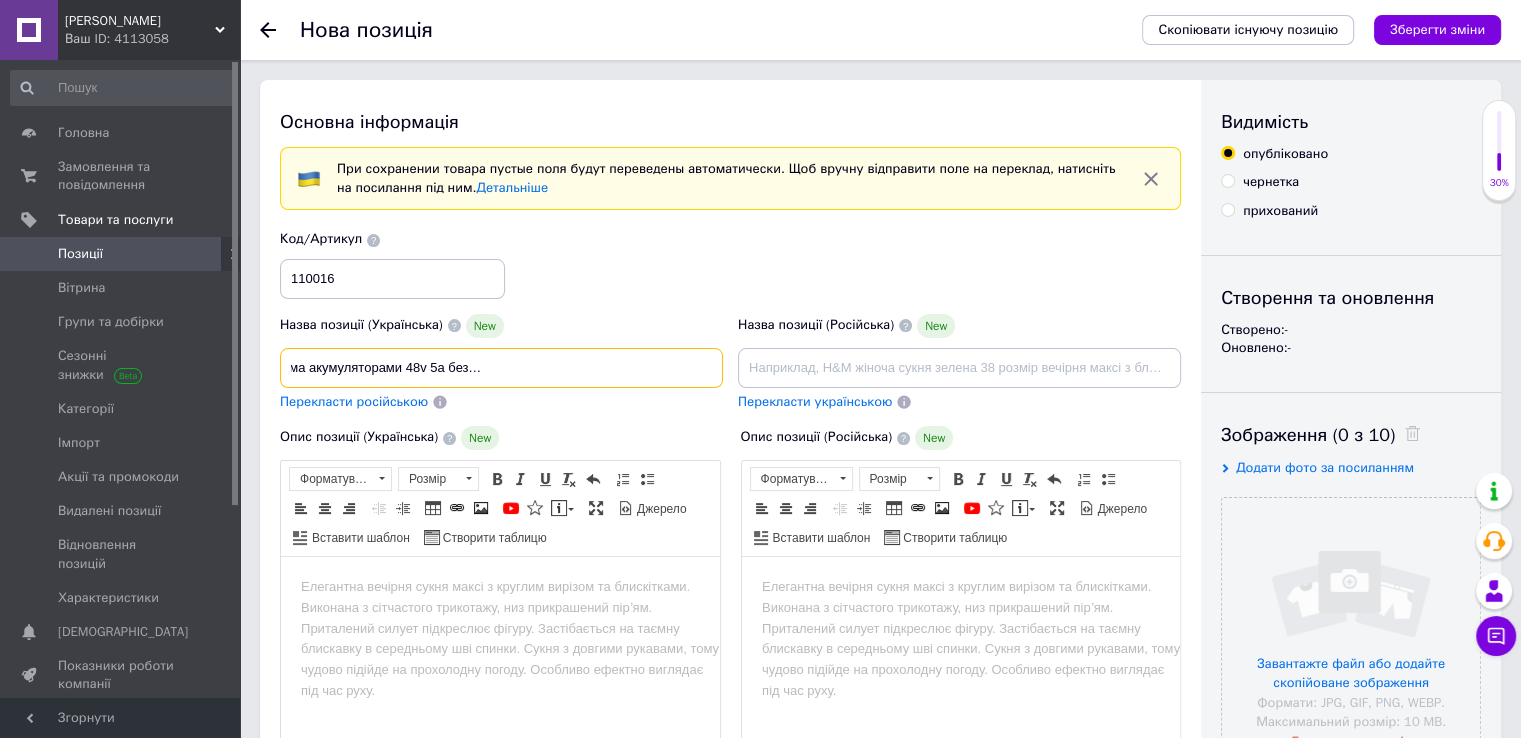 scroll, scrollTop: 0, scrollLeft: 236, axis: horizontal 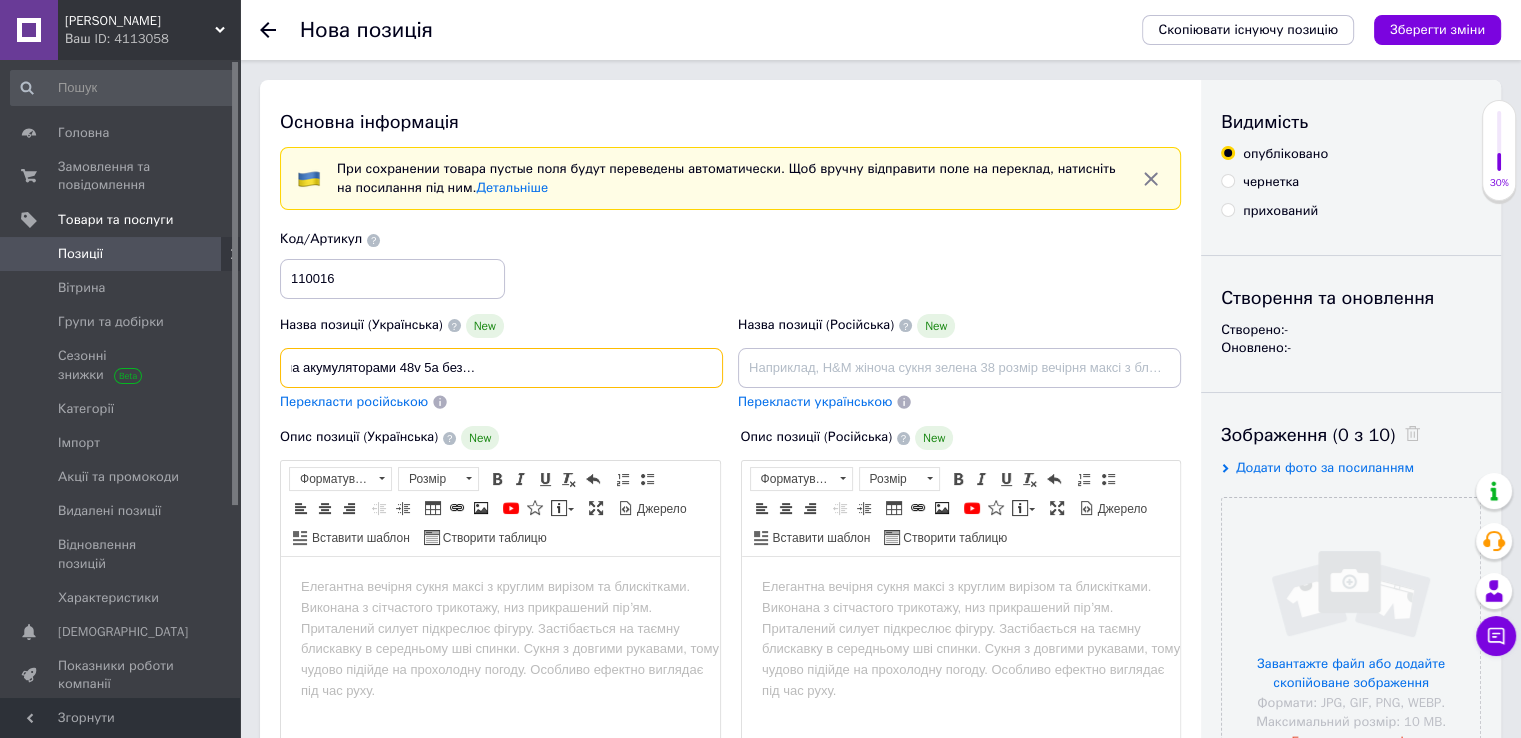 drag, startPoint x: 647, startPoint y: 357, endPoint x: 736, endPoint y: 375, distance: 90.80198 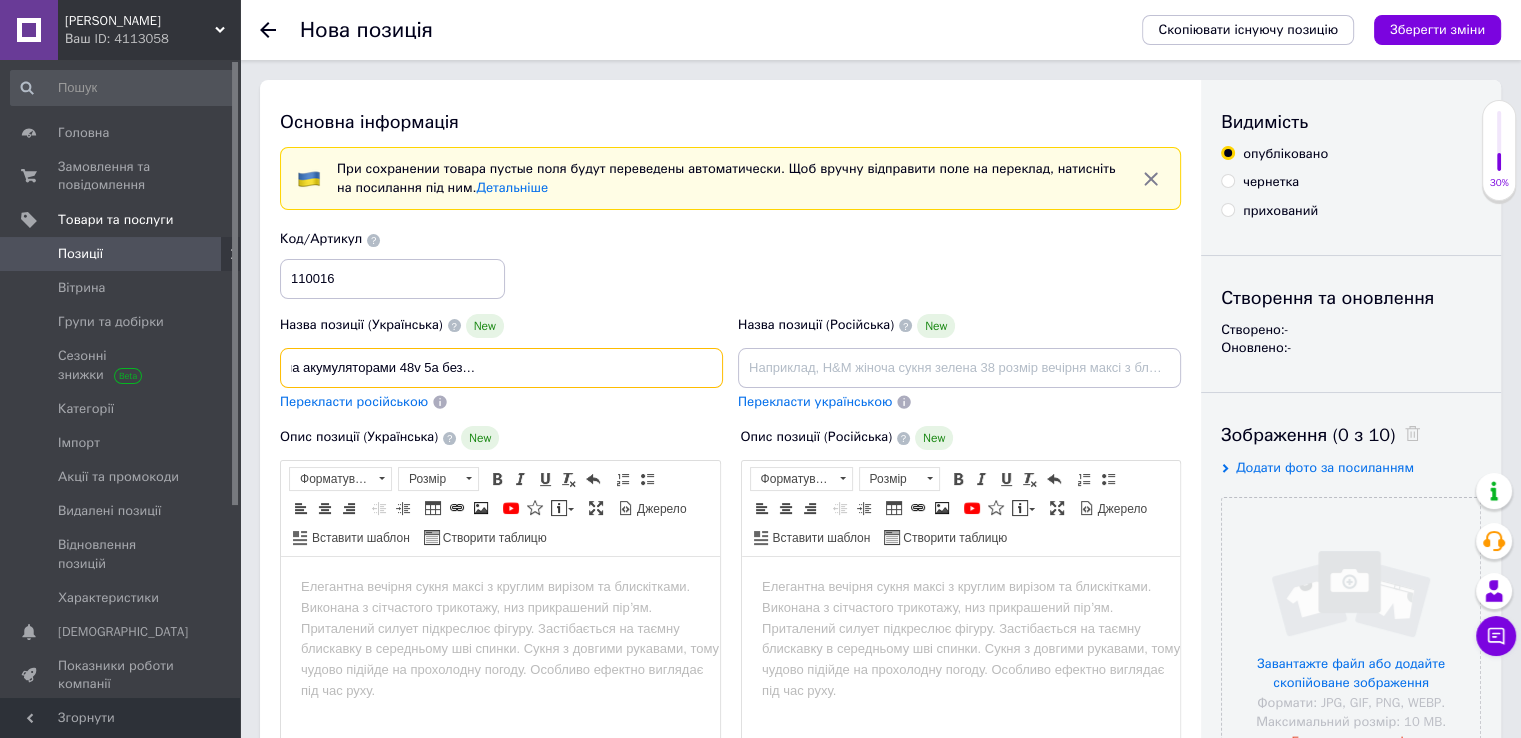 click on "Назва позиції (Українська) New Секатор акумуляторний HIKITO з двома акумуляторами 48v 5a бездротовий переносний зручний легкий 1кг Перекласти російською Код/Артикул 110016 Назва позиції (Російська) New Перекласти українською" at bounding box center [731, 321] 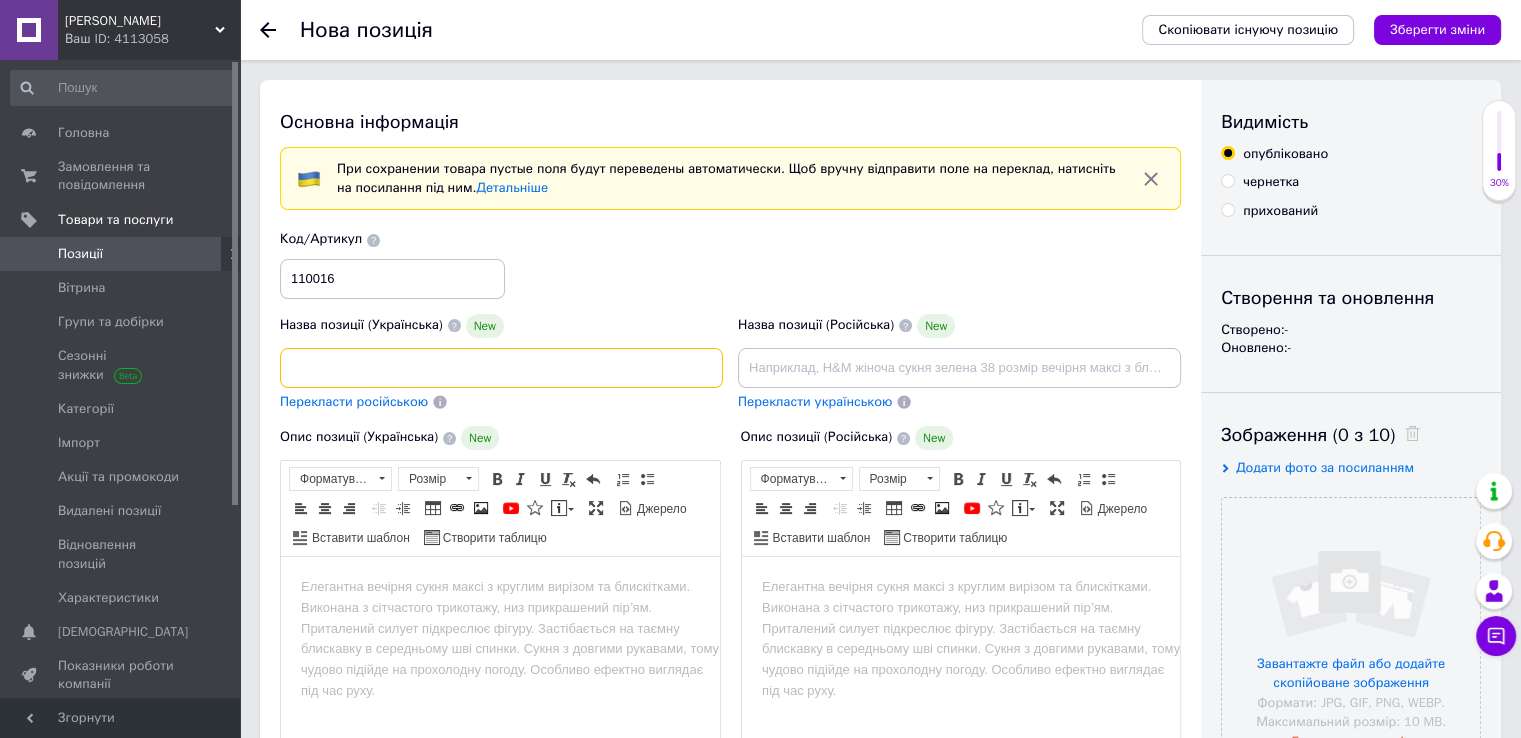 scroll, scrollTop: 0, scrollLeft: 424, axis: horizontal 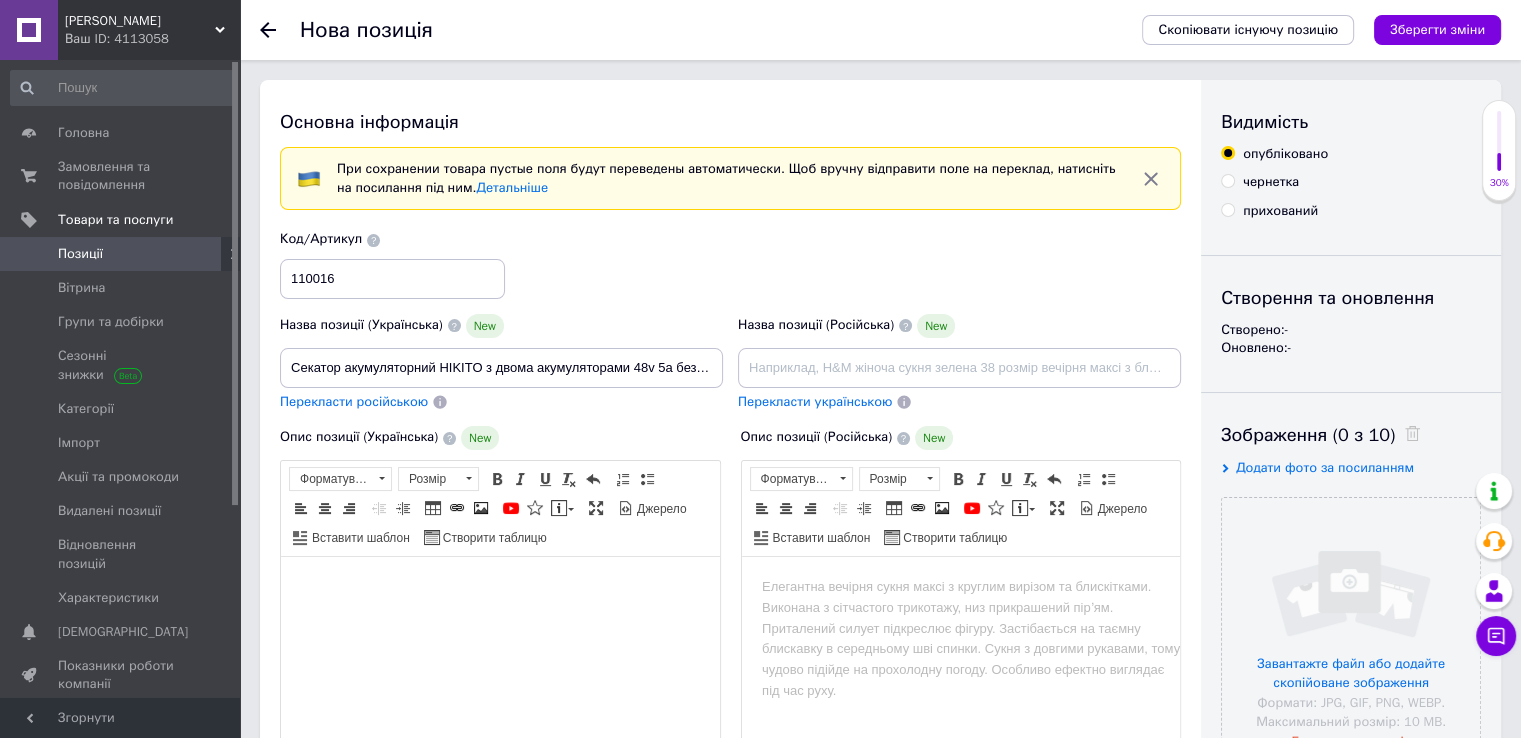 click at bounding box center [500, 587] 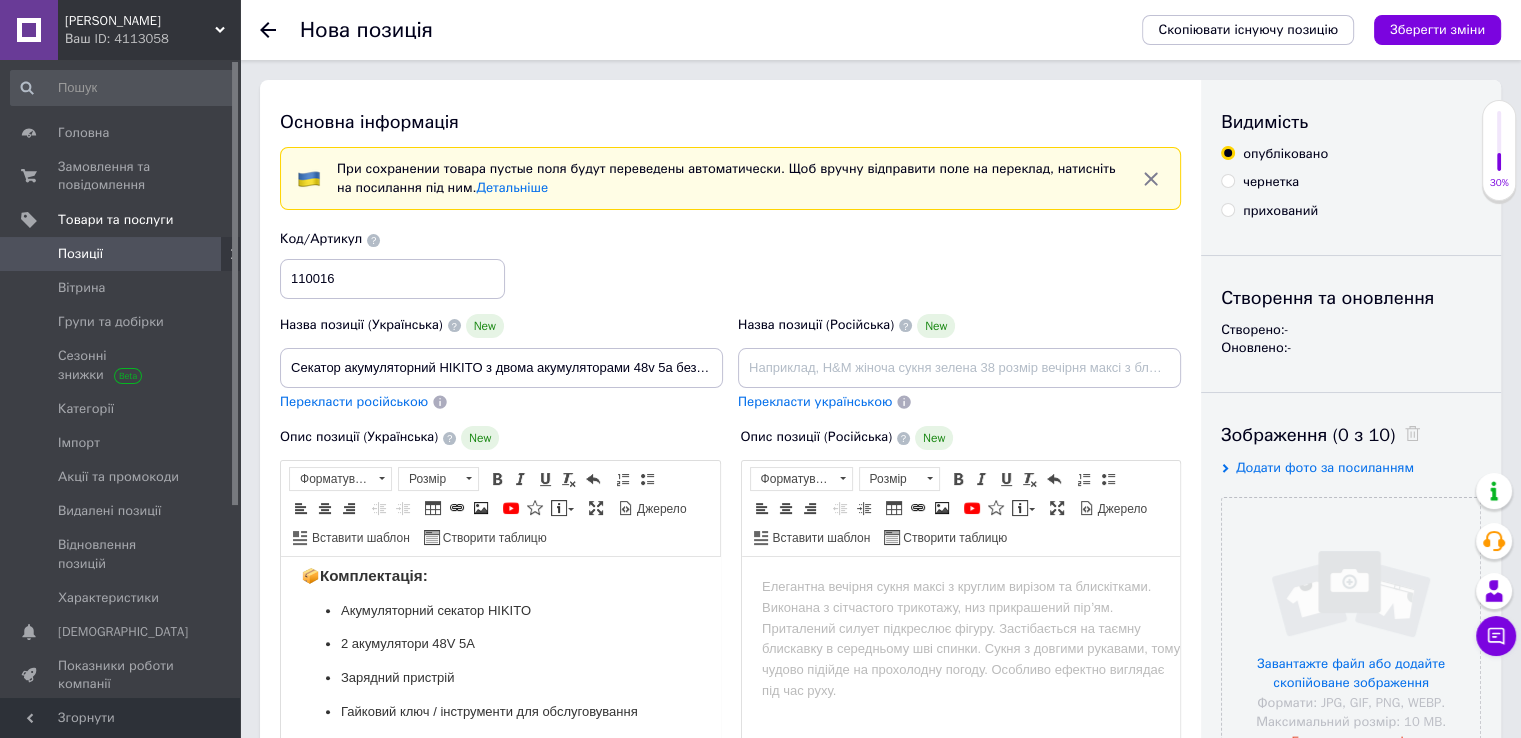 scroll, scrollTop: 66, scrollLeft: 0, axis: vertical 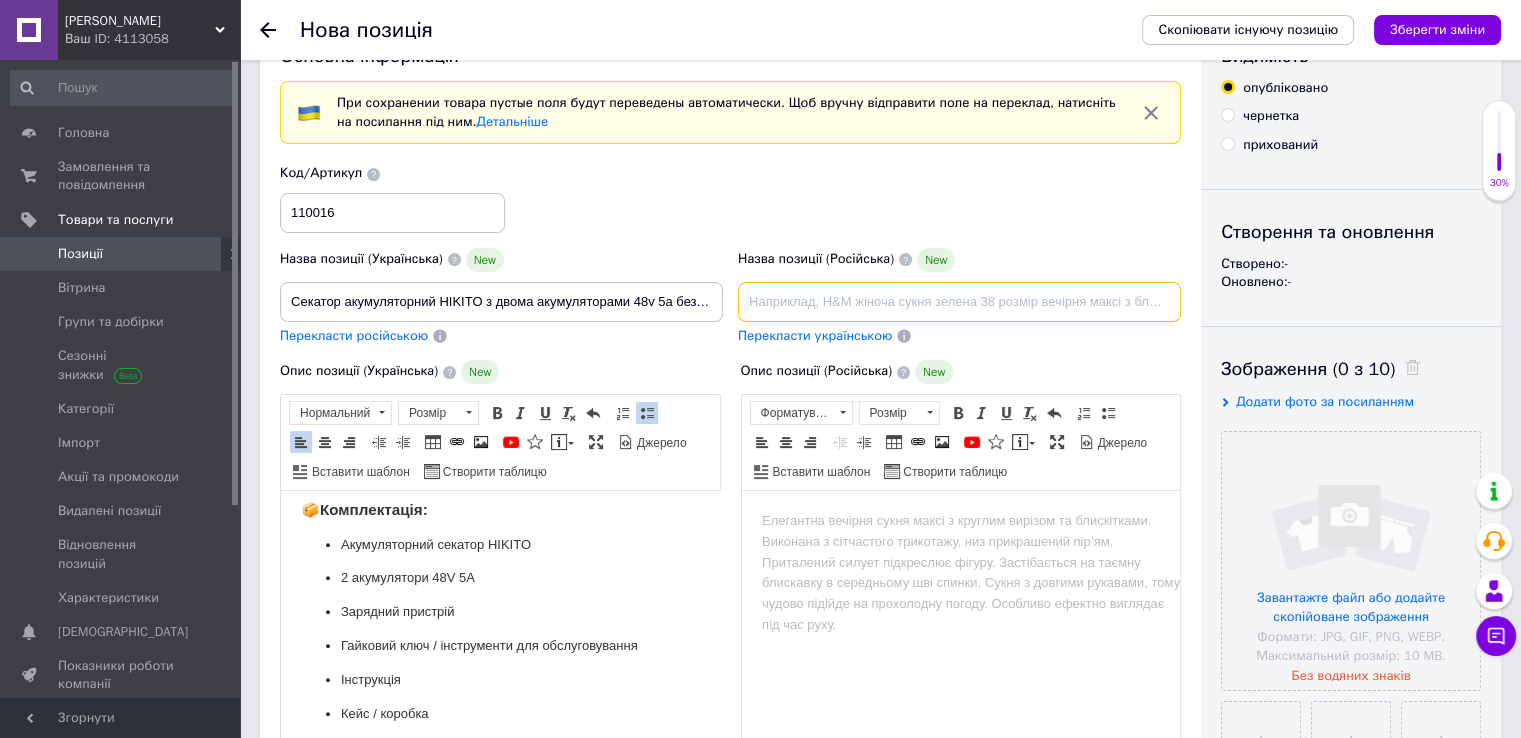 click at bounding box center [959, 302] 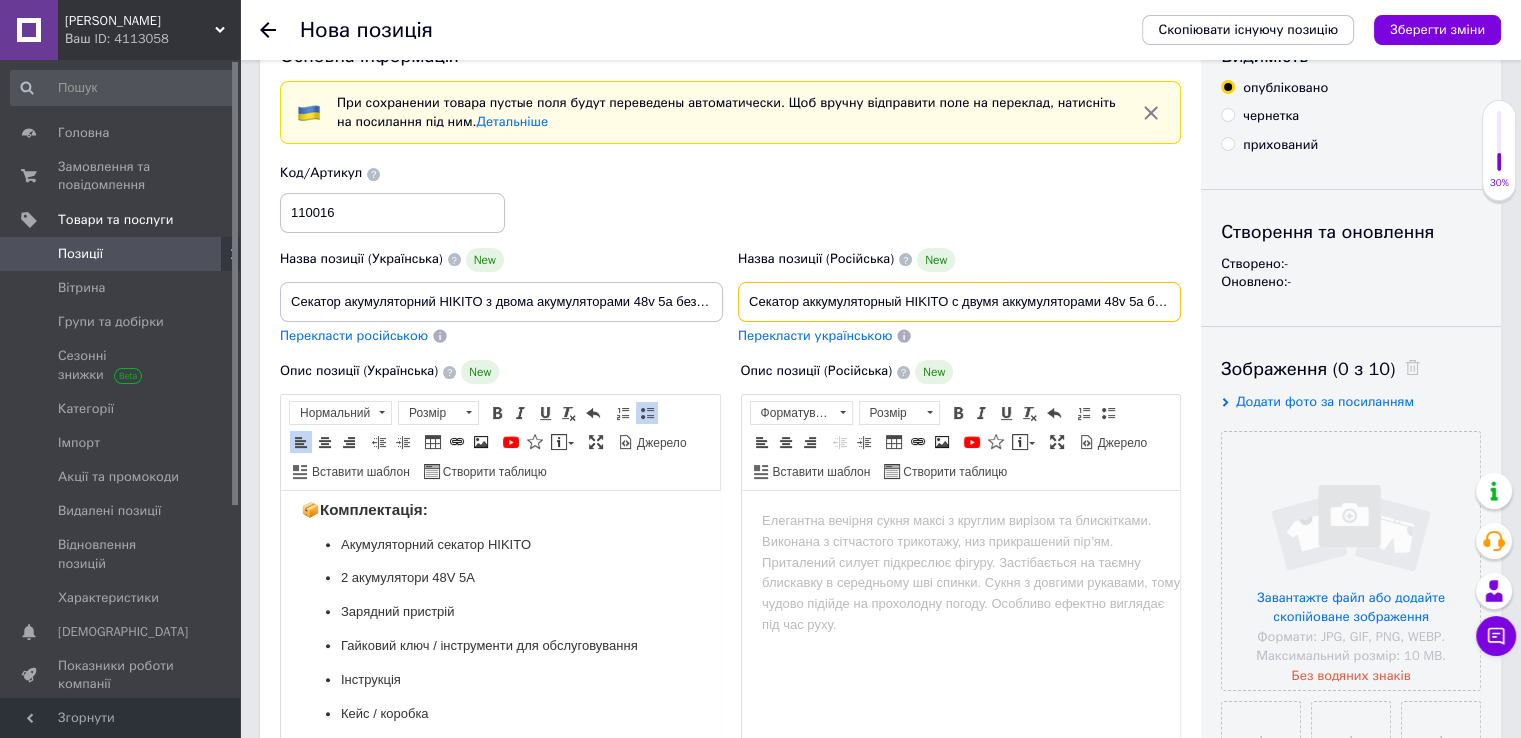 scroll, scrollTop: 0, scrollLeft: 444, axis: horizontal 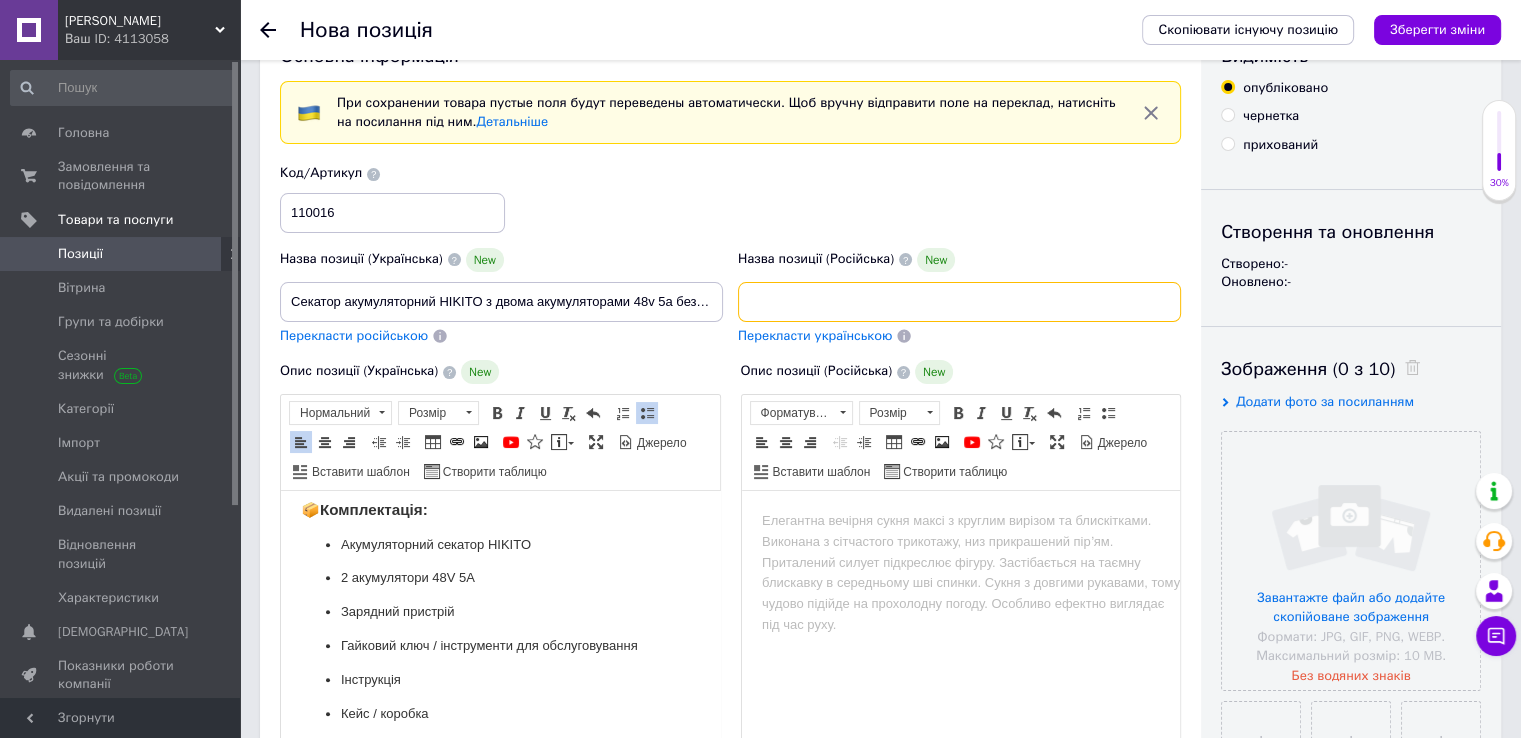 type on "Секатор аккумуляторный HIKITO с двумя аккумуляторами 48v 5a беспроводной переносной удобный легкий для обрезки веток деревьев сада" 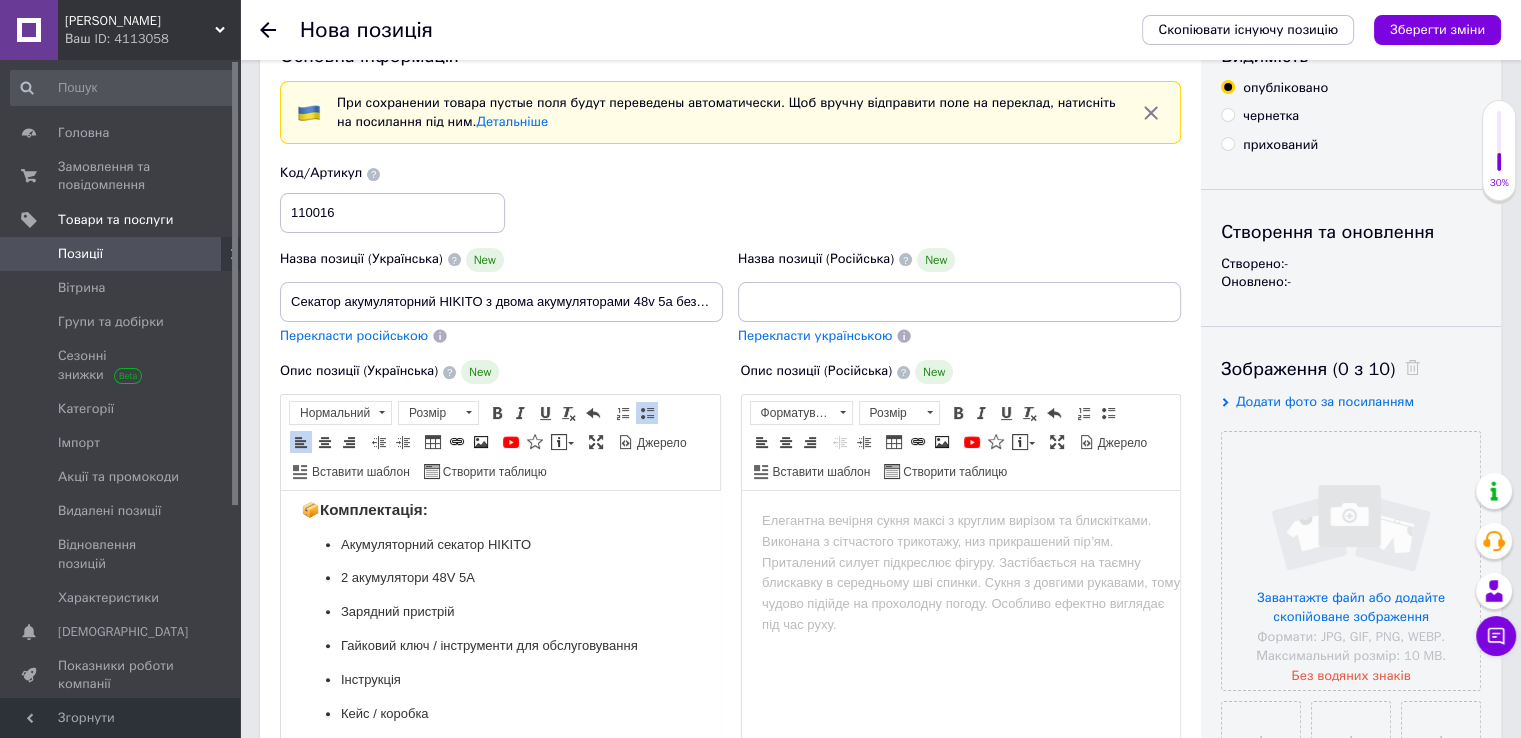 scroll, scrollTop: 0, scrollLeft: 0, axis: both 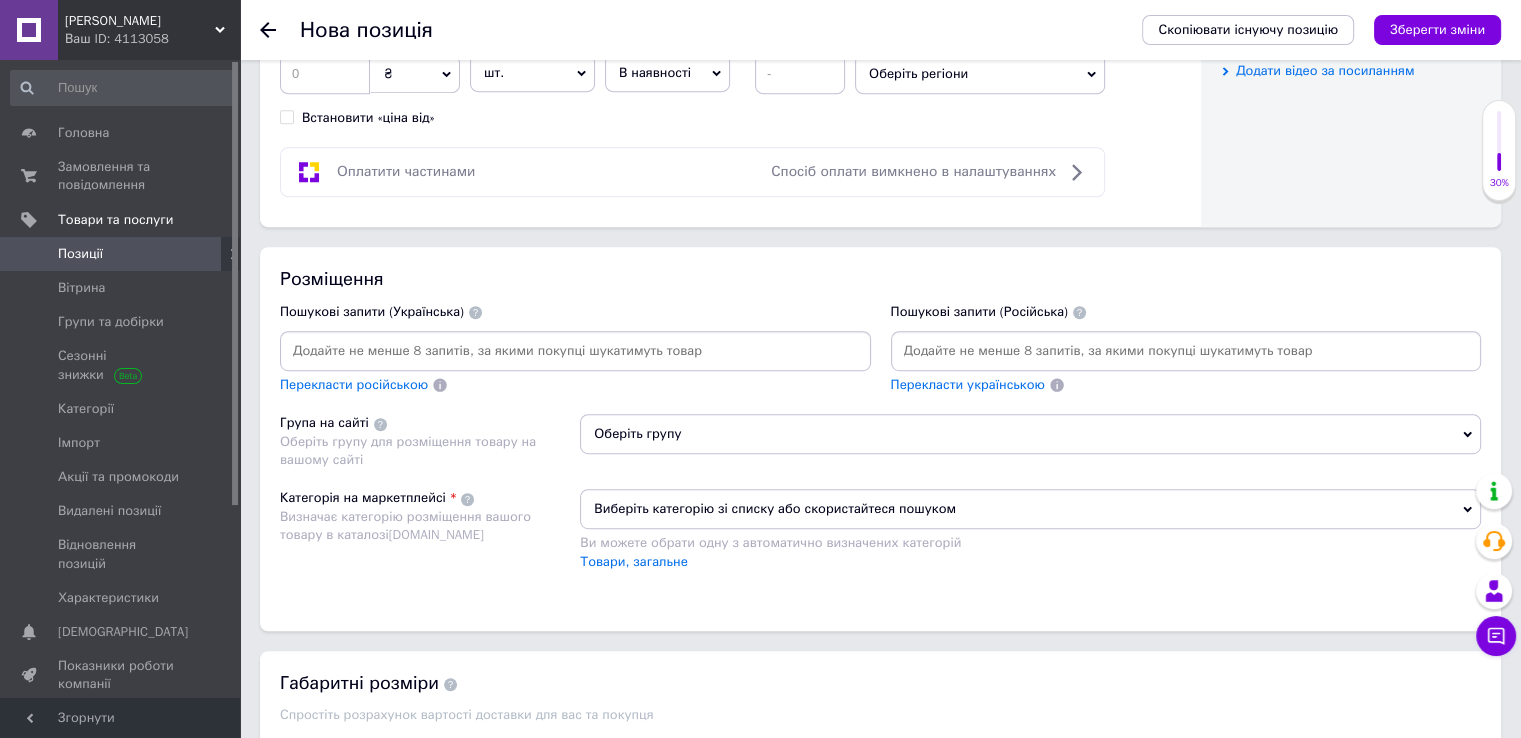 click on "Оберіть групу" at bounding box center [1030, 434] 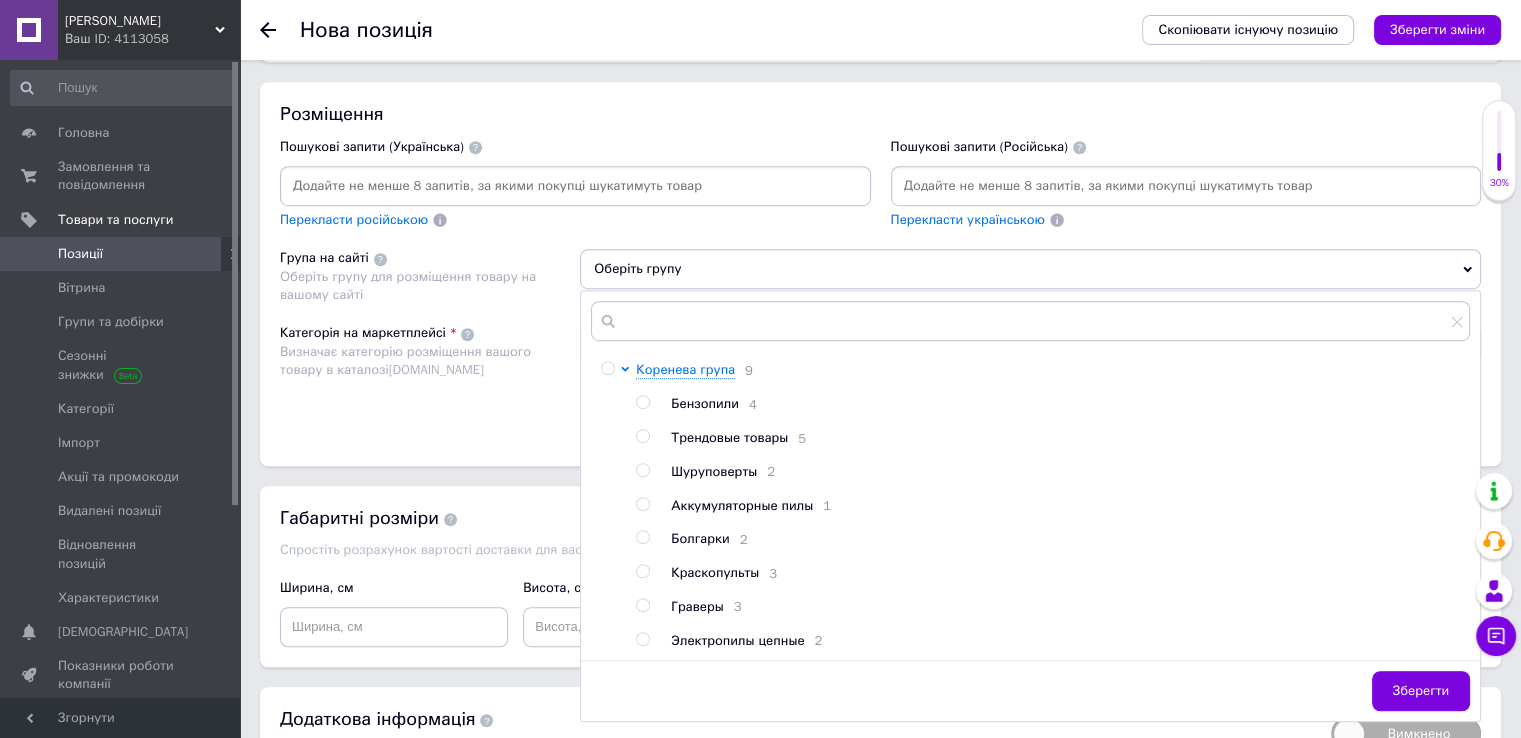 scroll, scrollTop: 1266, scrollLeft: 0, axis: vertical 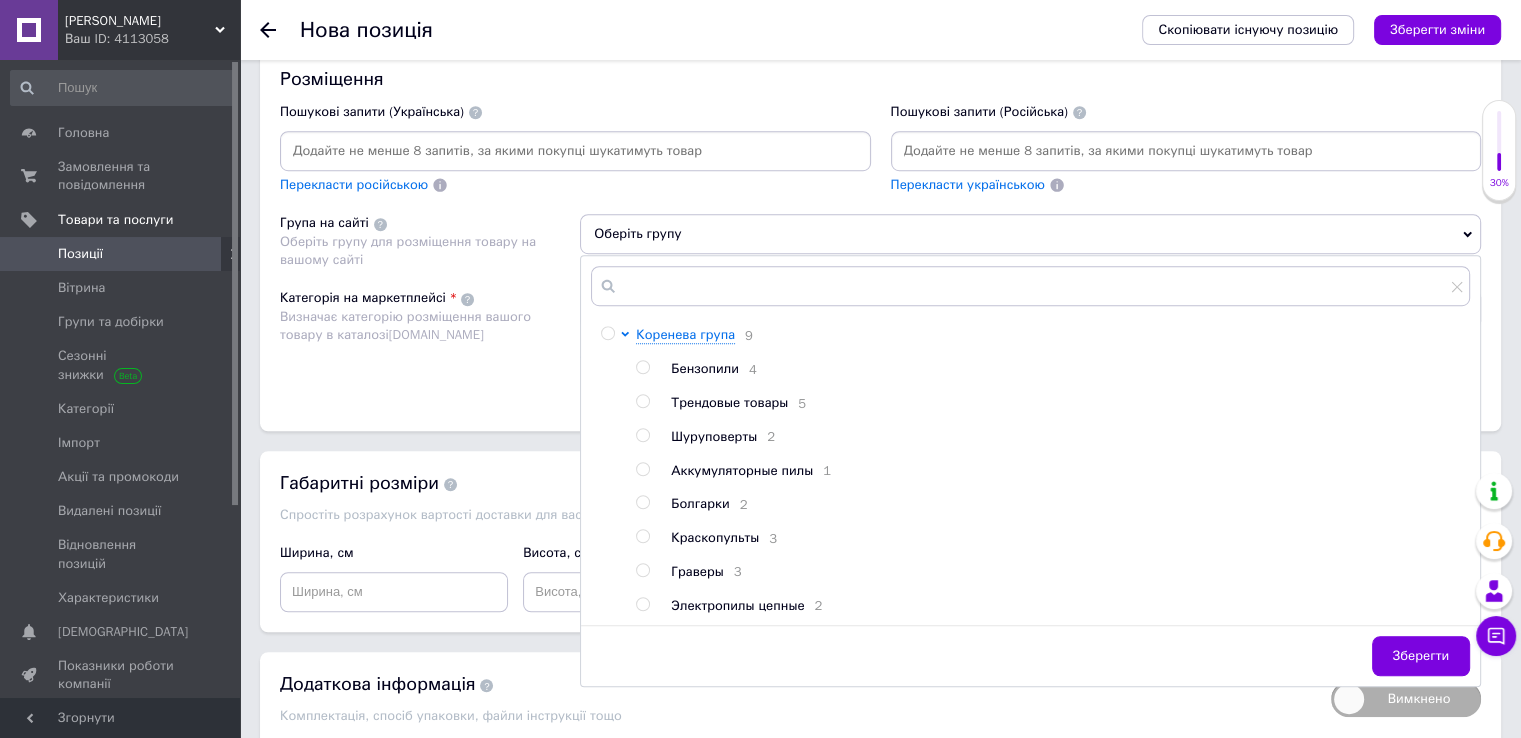 click on "Габаритні розміри Спростіть розрахунок вартості доставки для вас та покупця Ширина, см Висота, см Довжина, см Вага, кг" at bounding box center (880, 541) 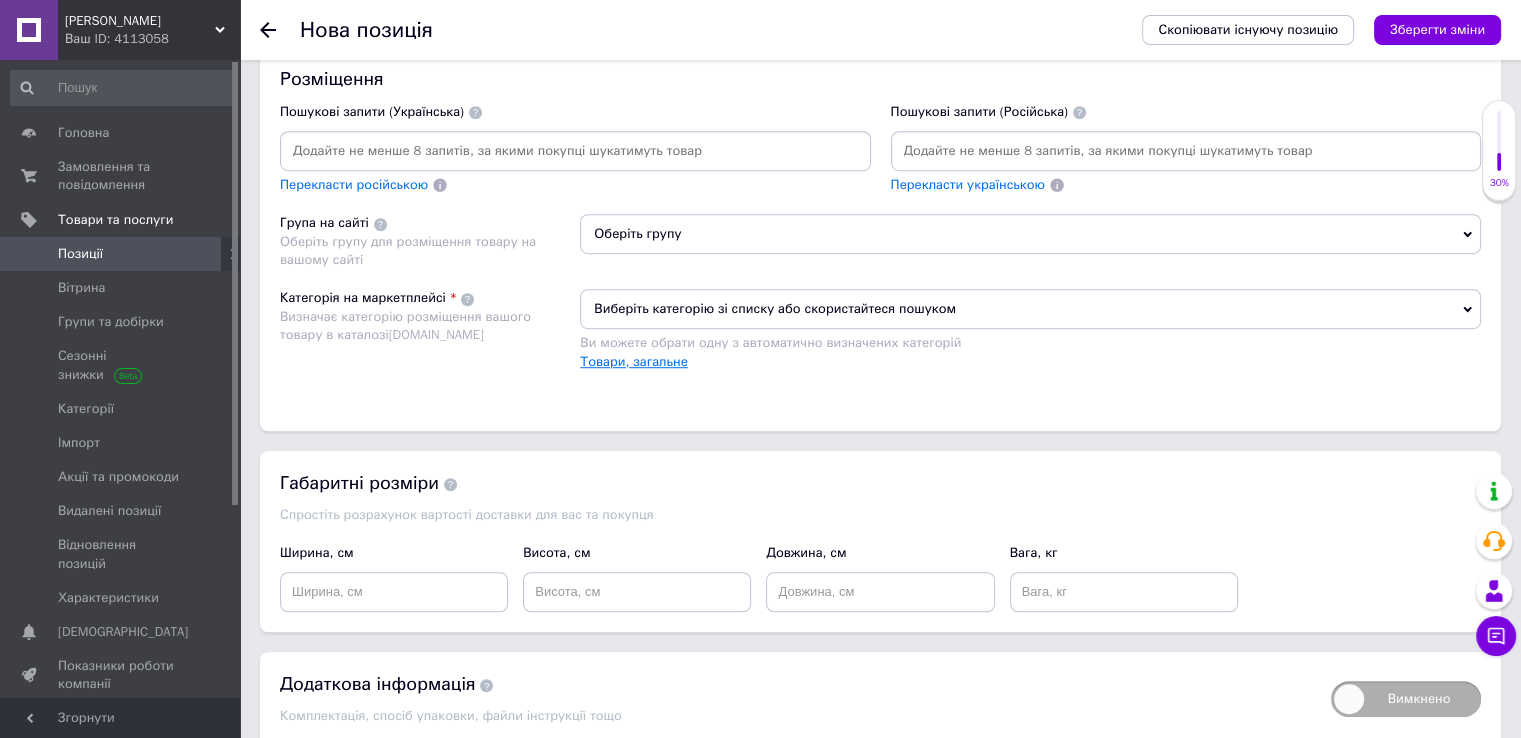 click on "Товари, загальне" at bounding box center [633, 361] 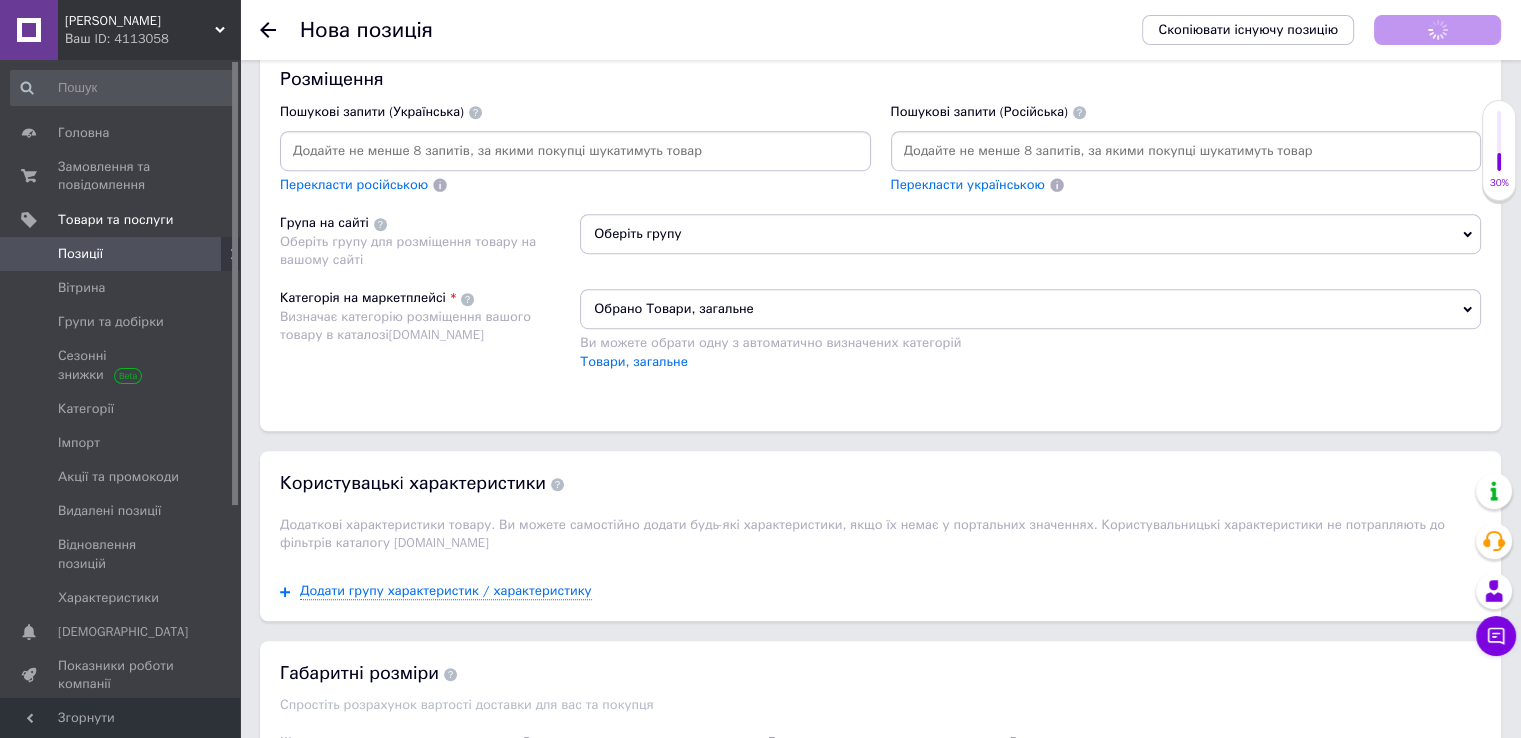 click on "Обрано Товари, загальне" at bounding box center [1030, 309] 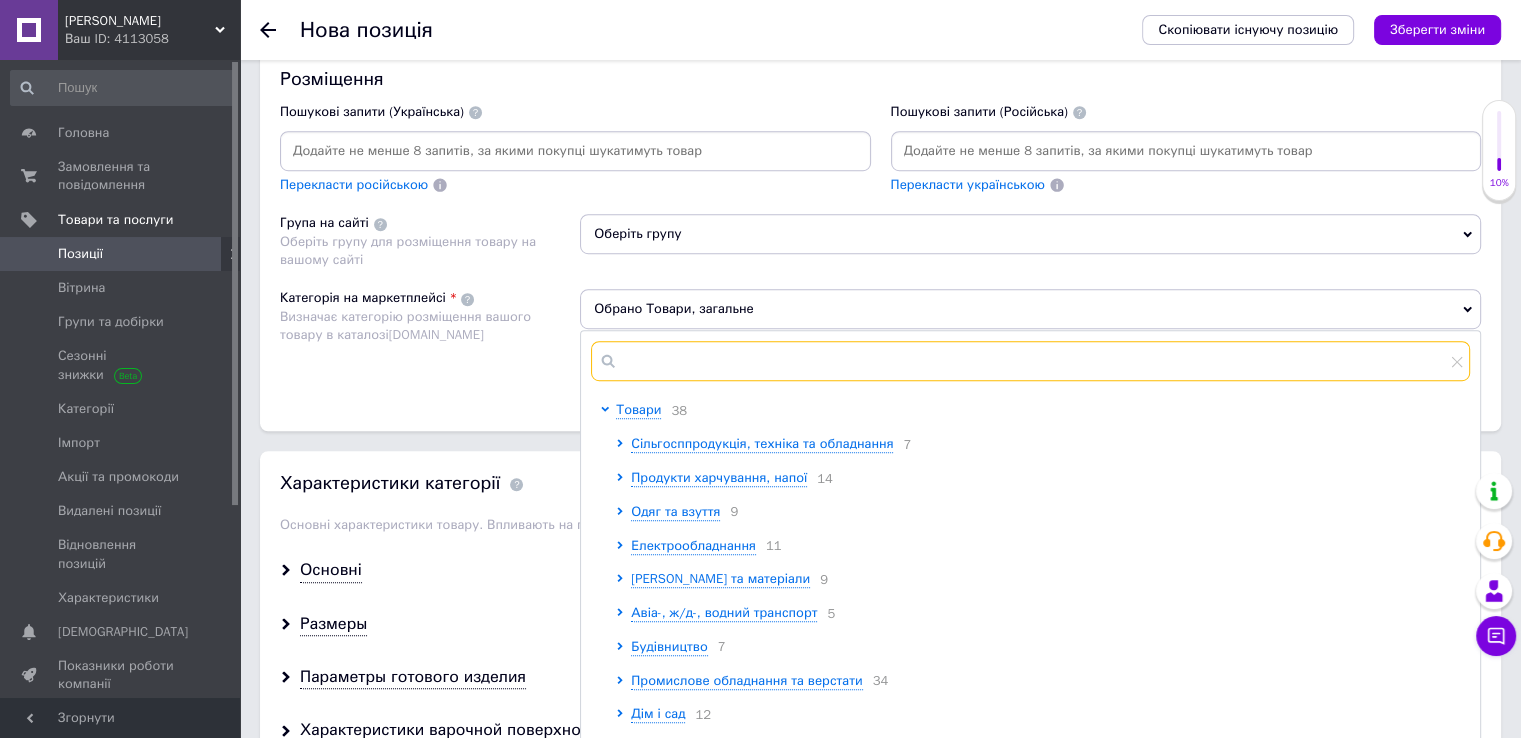 click at bounding box center (1030, 361) 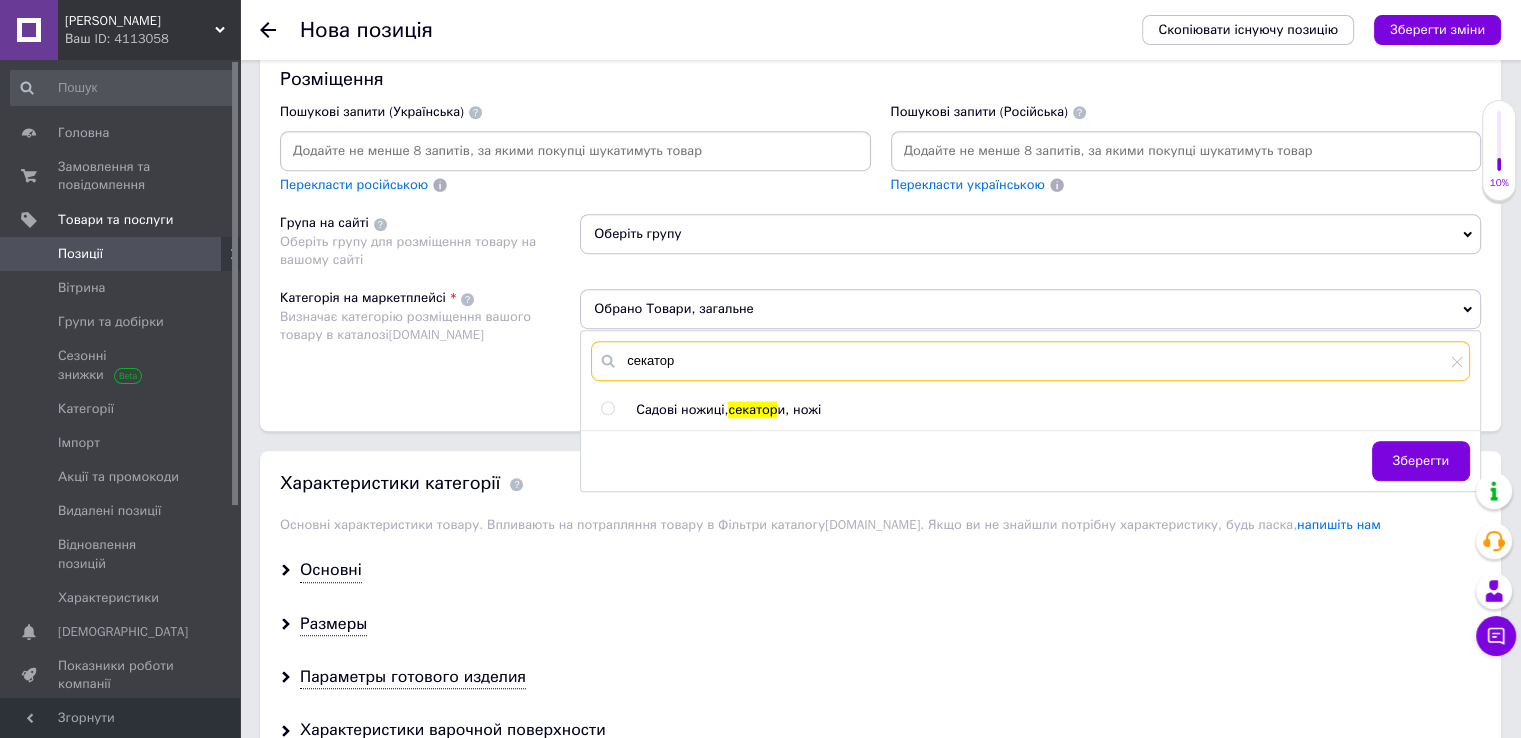 type on "секатор" 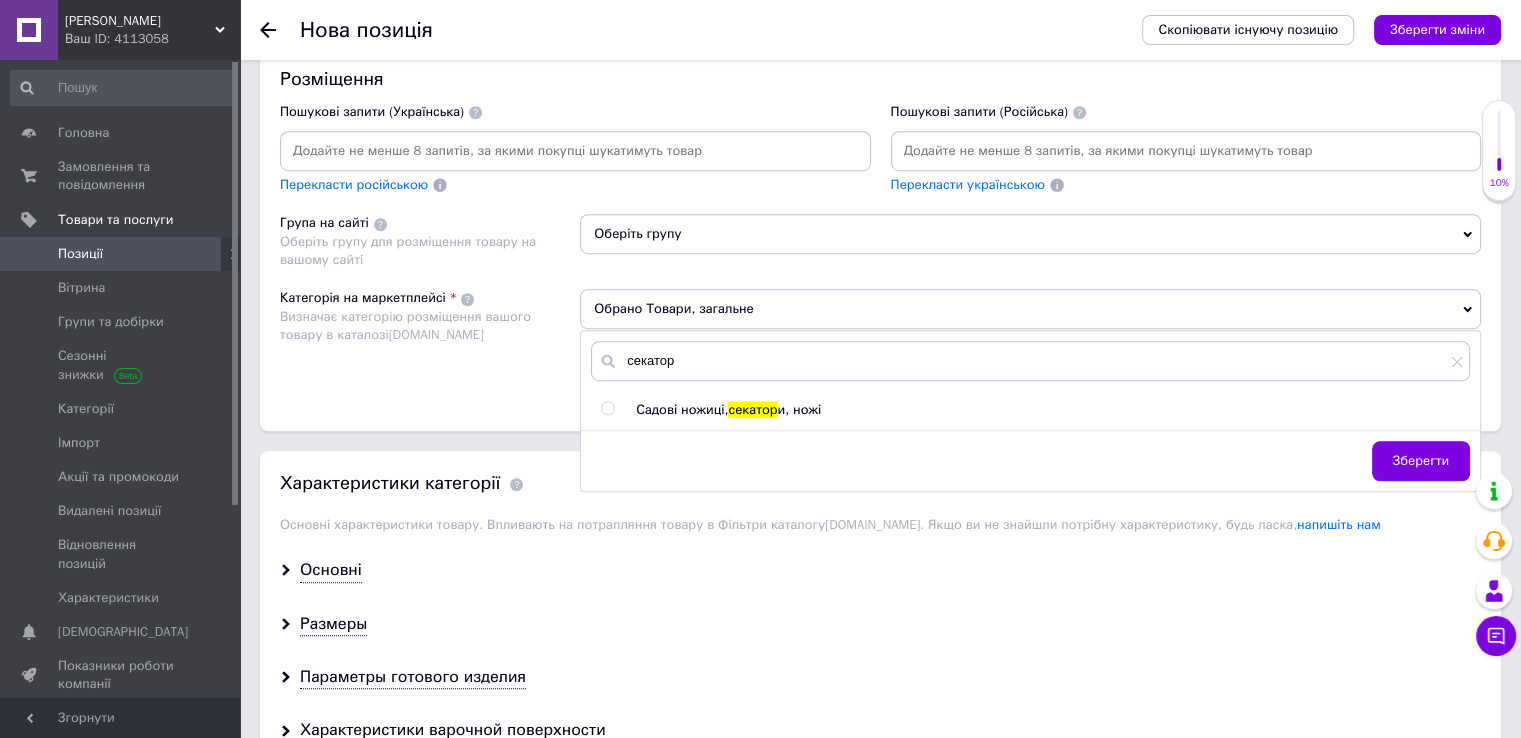 click on "Садові ножиці,  секатор и, ножі" at bounding box center (1030, 410) 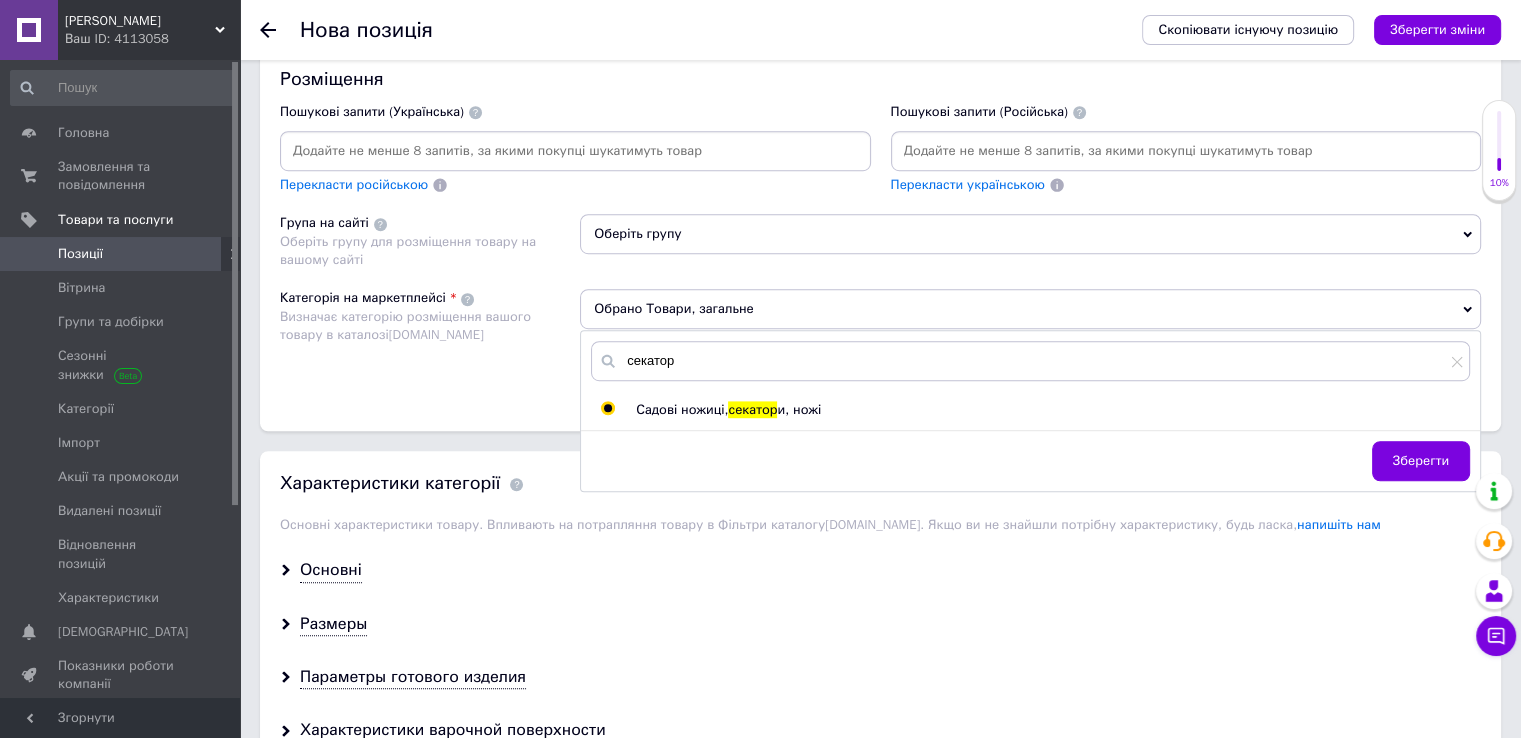radio on "true" 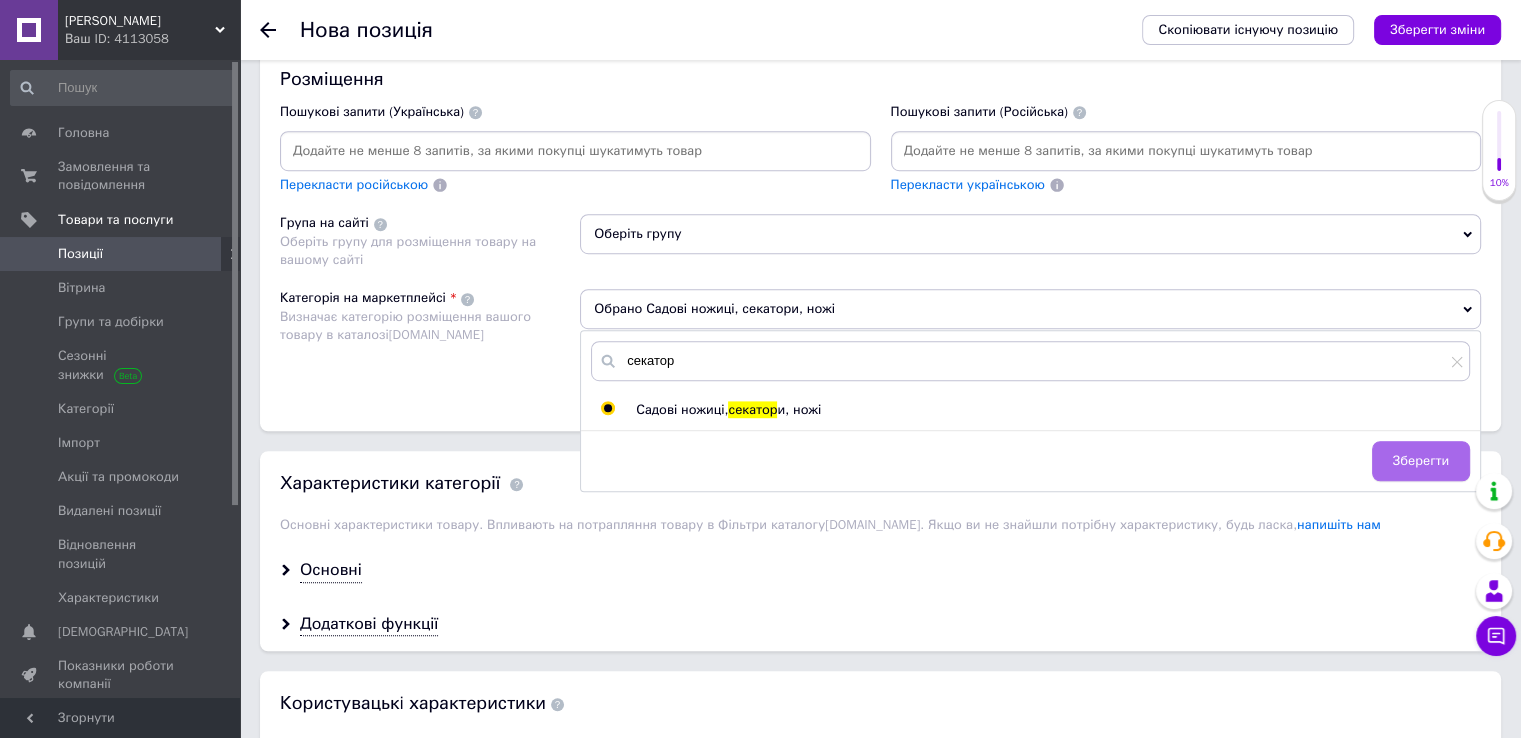 click on "Зберегти" at bounding box center [1421, 461] 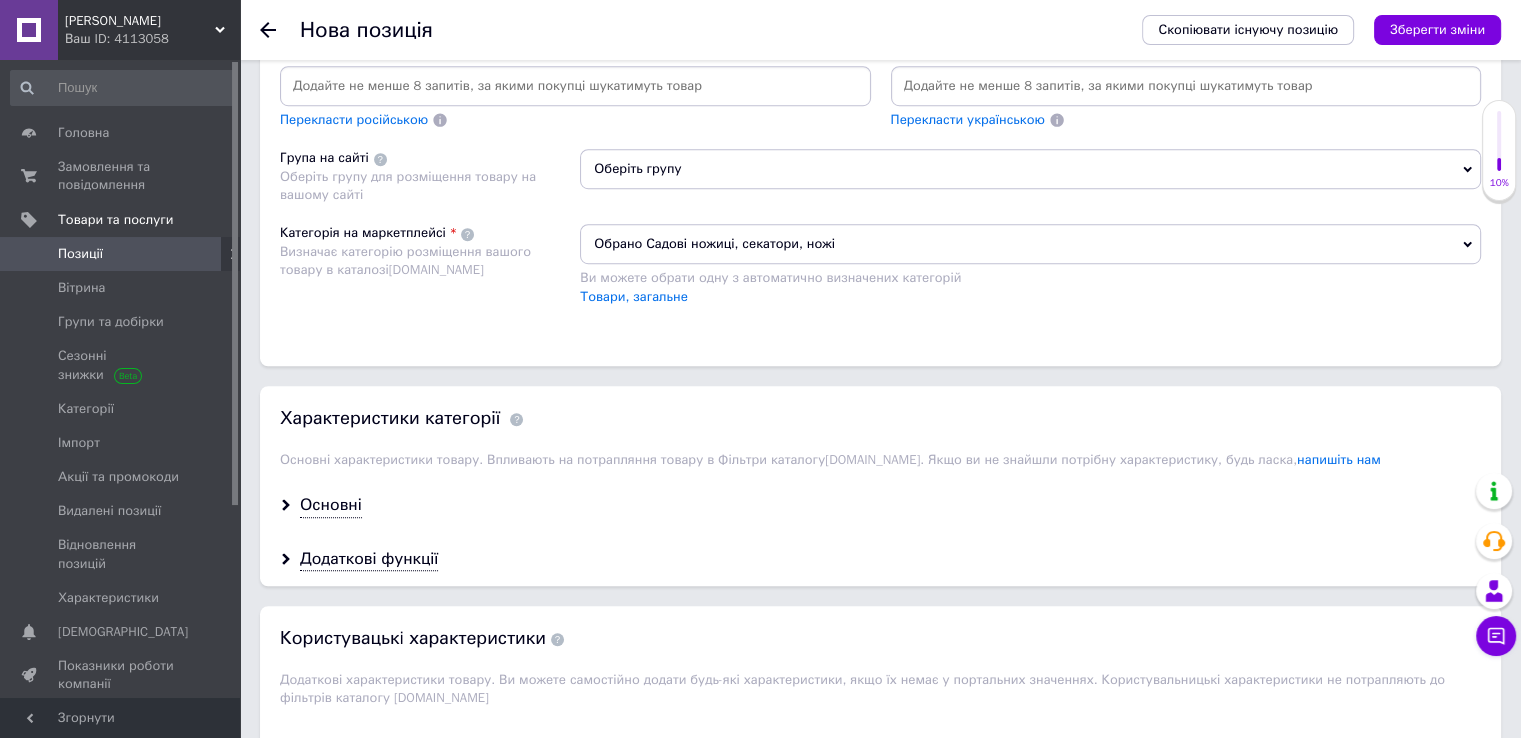 scroll, scrollTop: 1366, scrollLeft: 0, axis: vertical 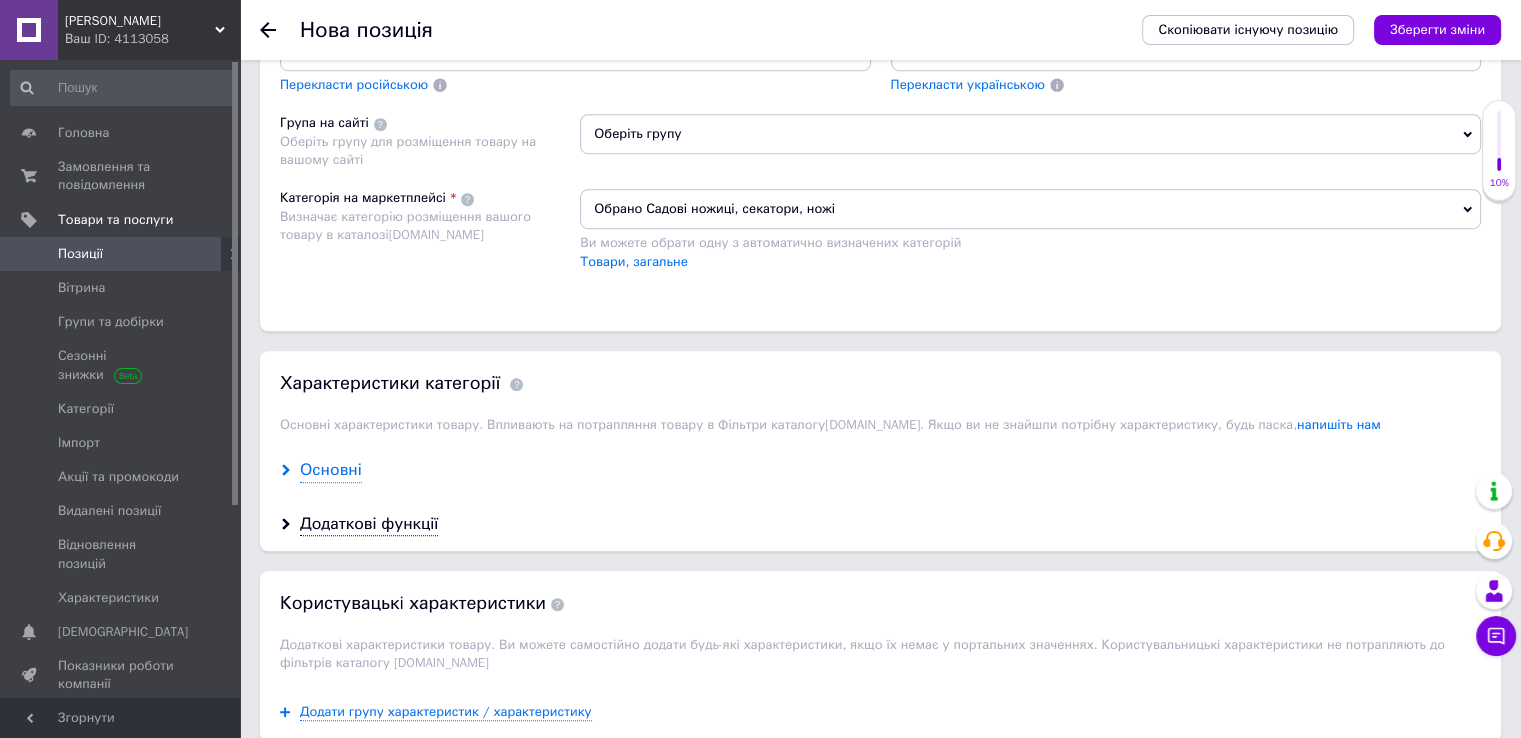 click on "Основні" at bounding box center (331, 470) 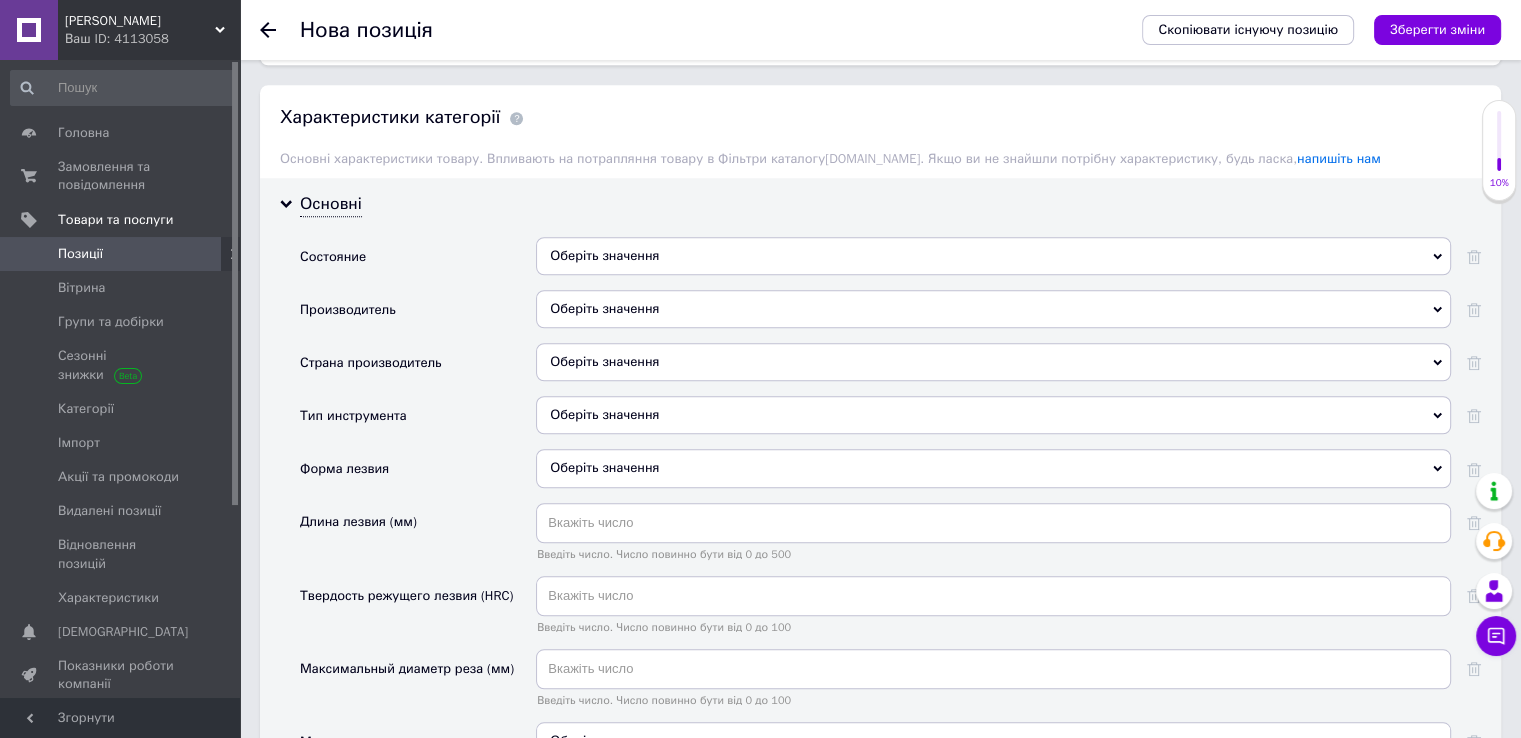 scroll, scrollTop: 1666, scrollLeft: 0, axis: vertical 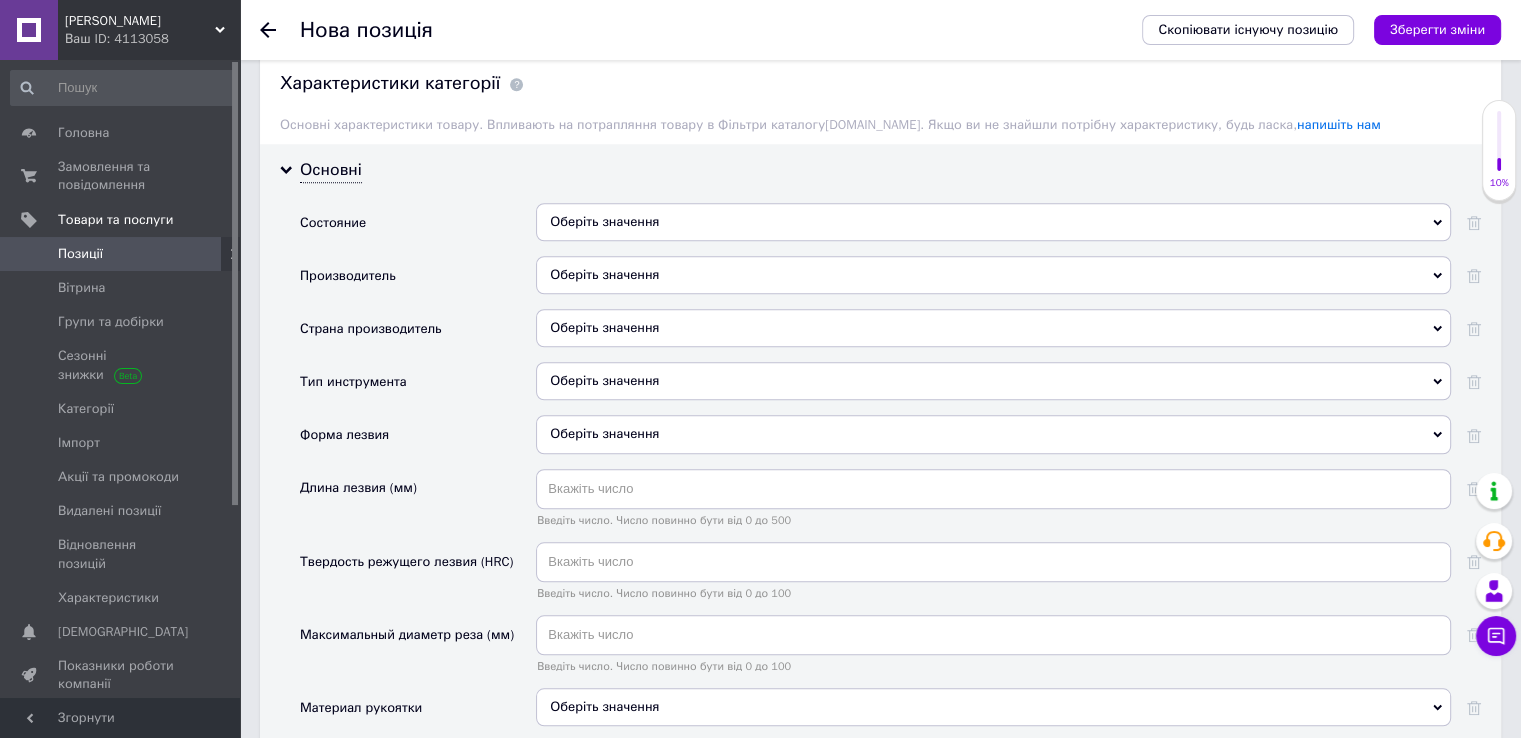 click on "Оберіть значення" at bounding box center (993, 381) 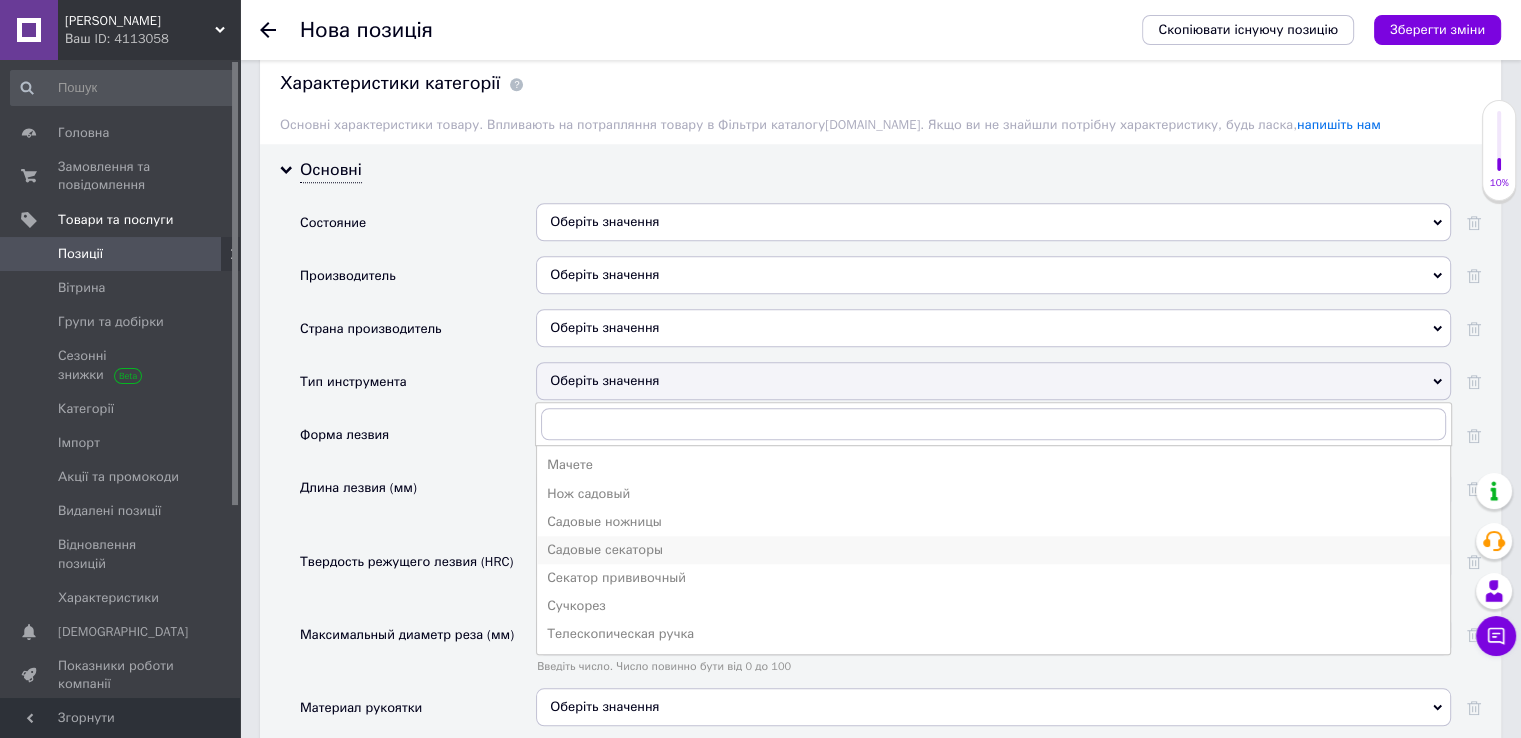 click on "Садовые секаторы" at bounding box center (993, 550) 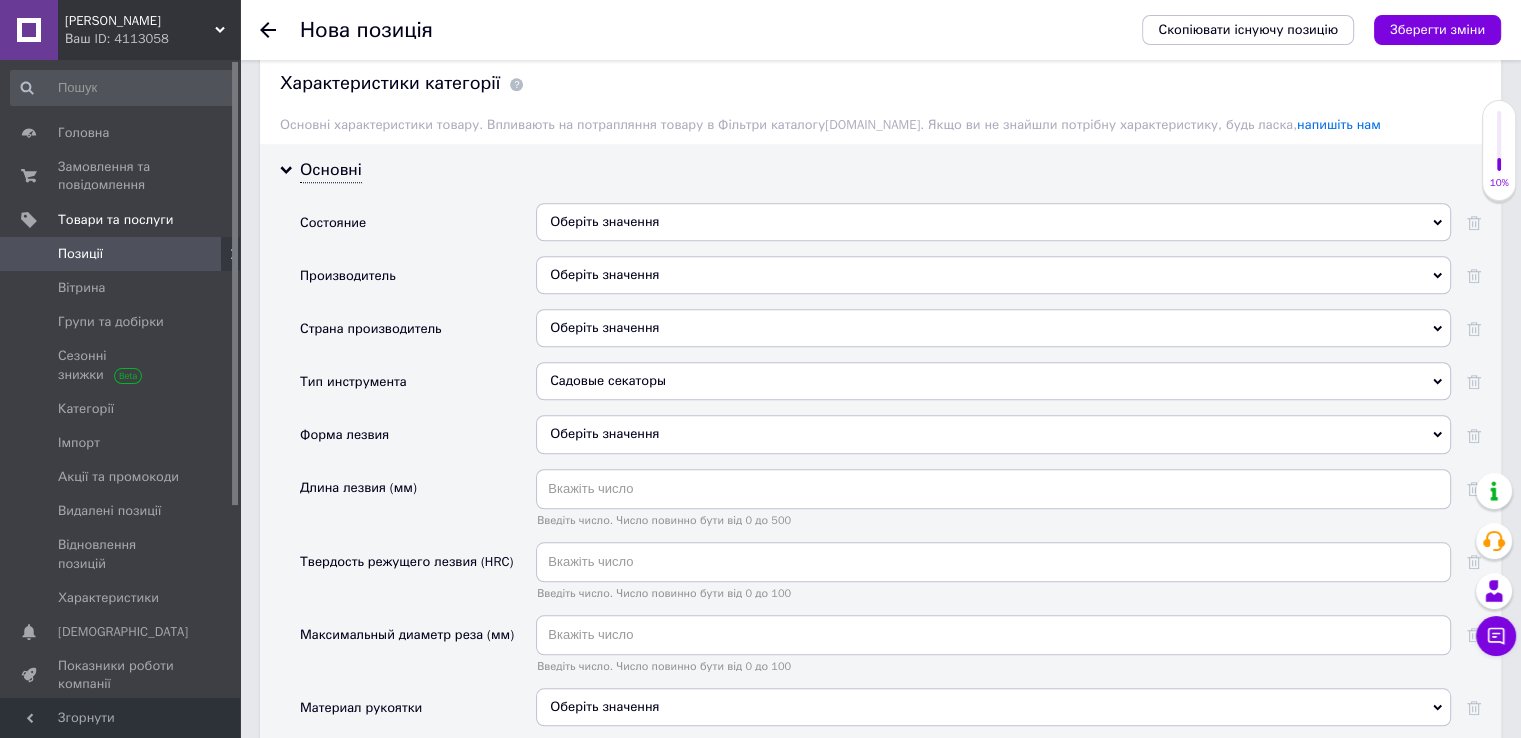 click on "Оберіть значення" at bounding box center (993, 434) 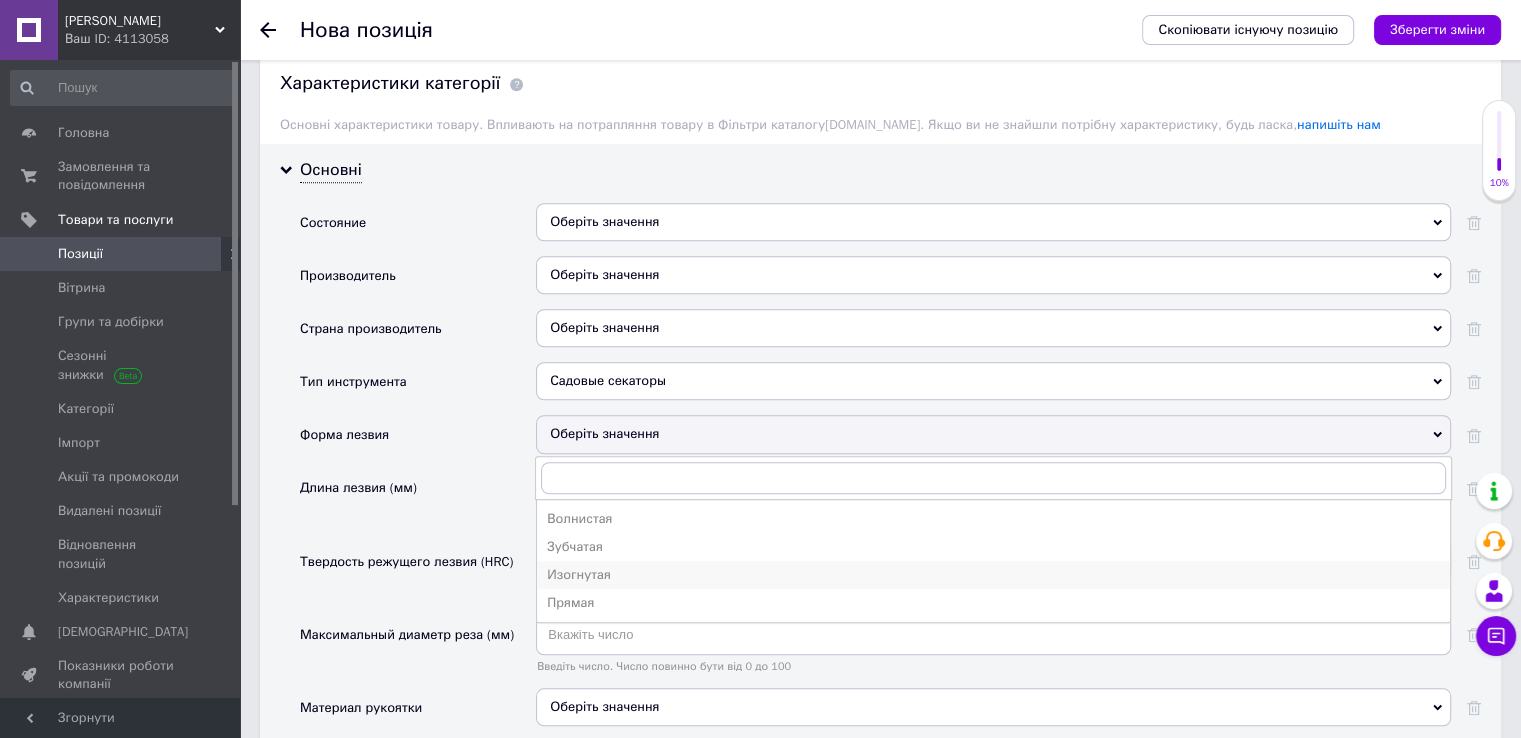 click on "Изогнутая" at bounding box center [993, 575] 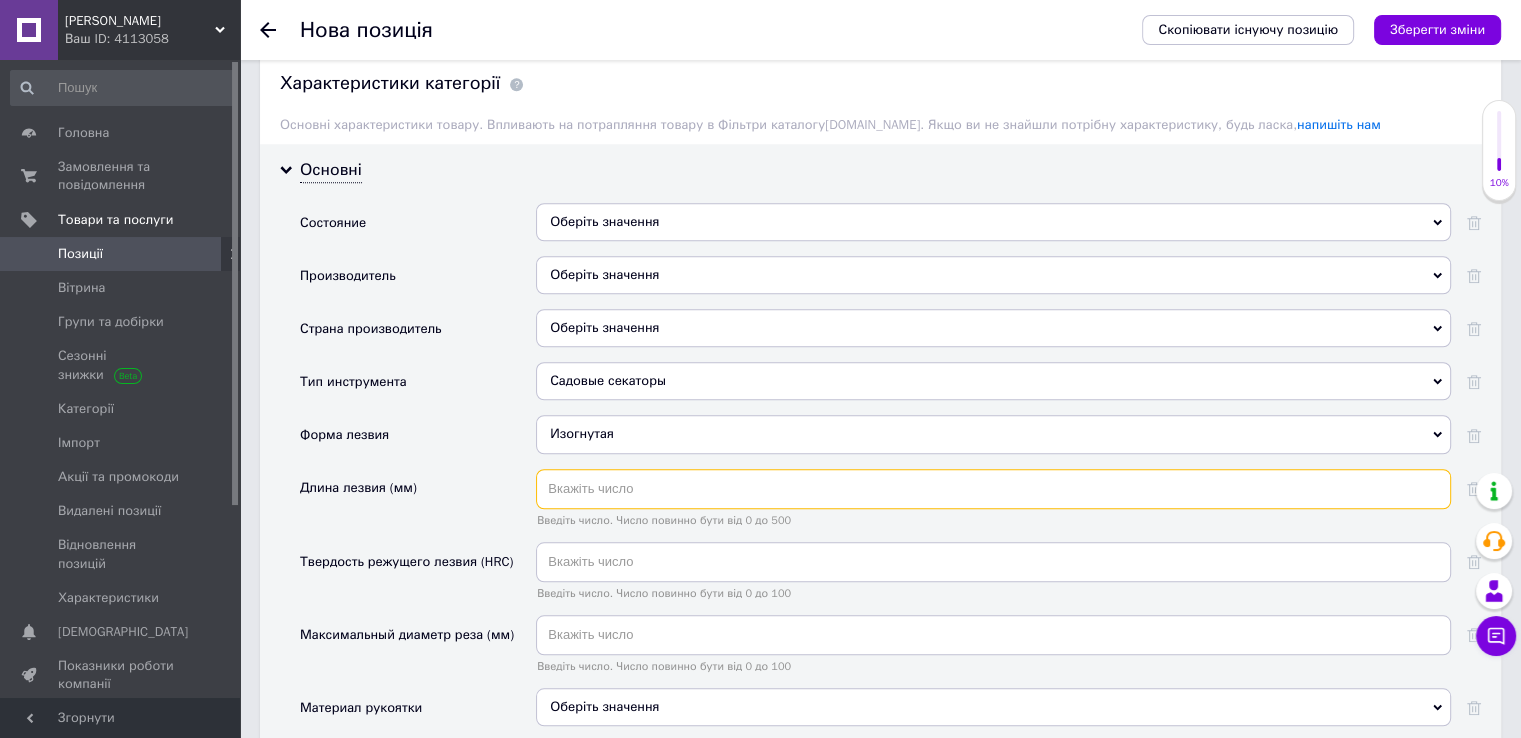 click at bounding box center [993, 489] 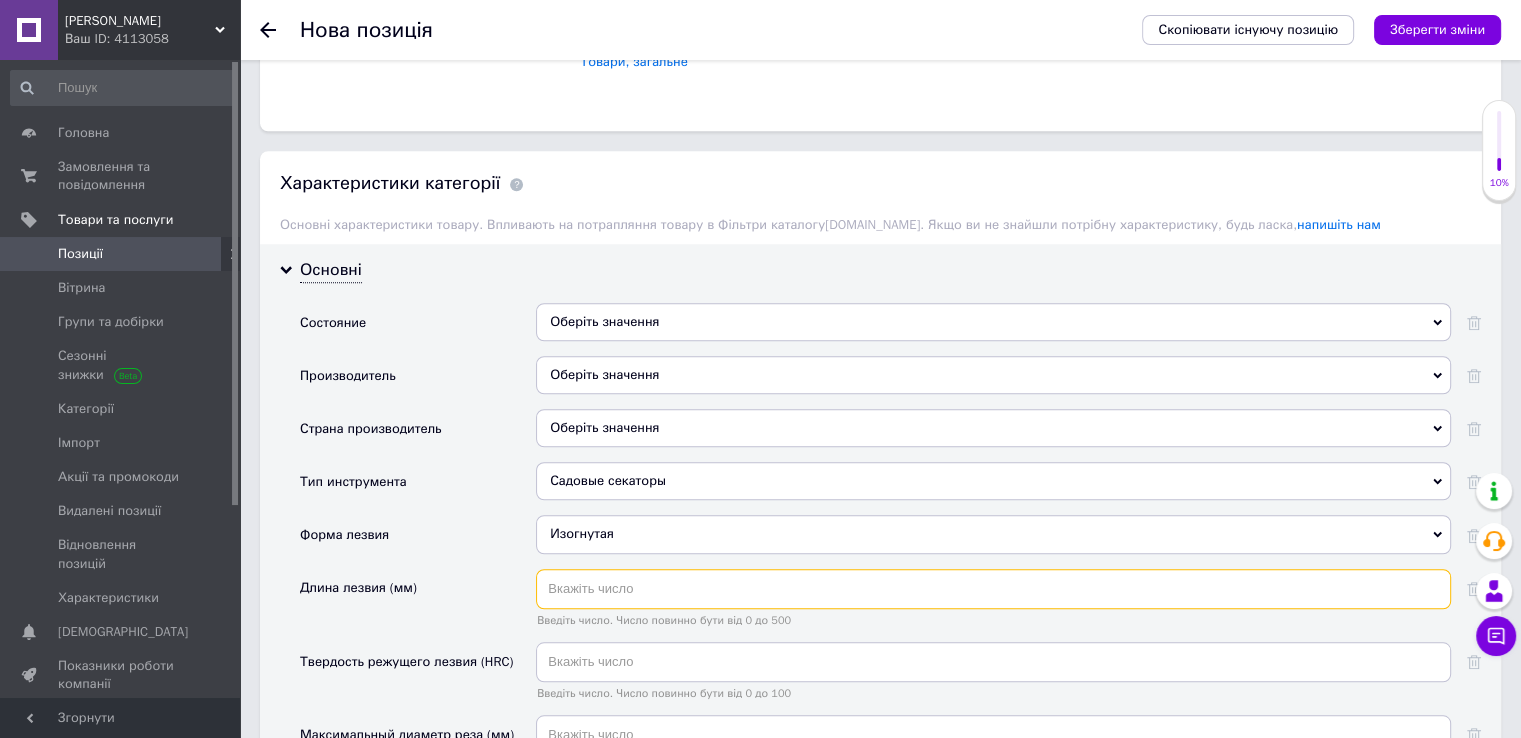 scroll, scrollTop: 966, scrollLeft: 0, axis: vertical 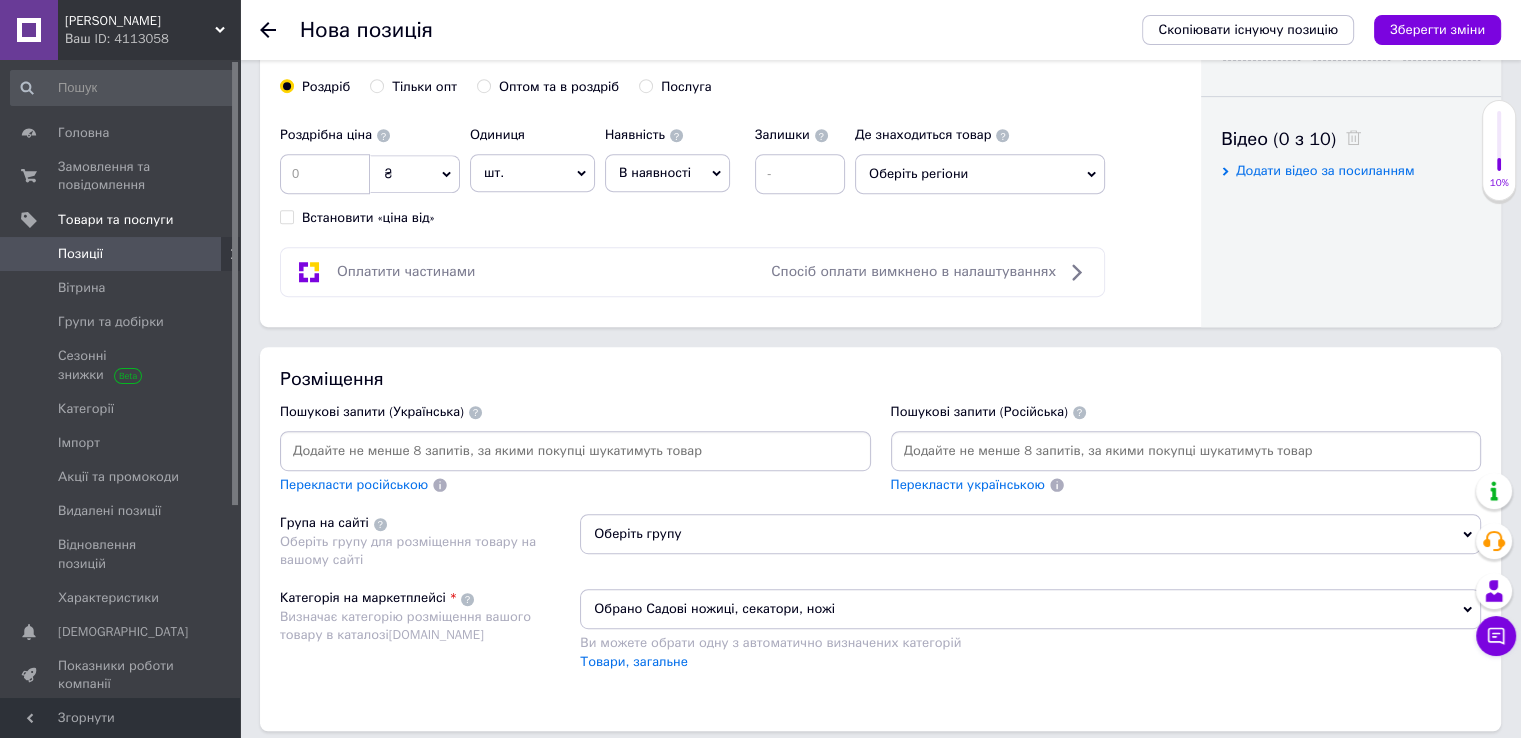click on "Оберіть регіони" at bounding box center (980, 174) 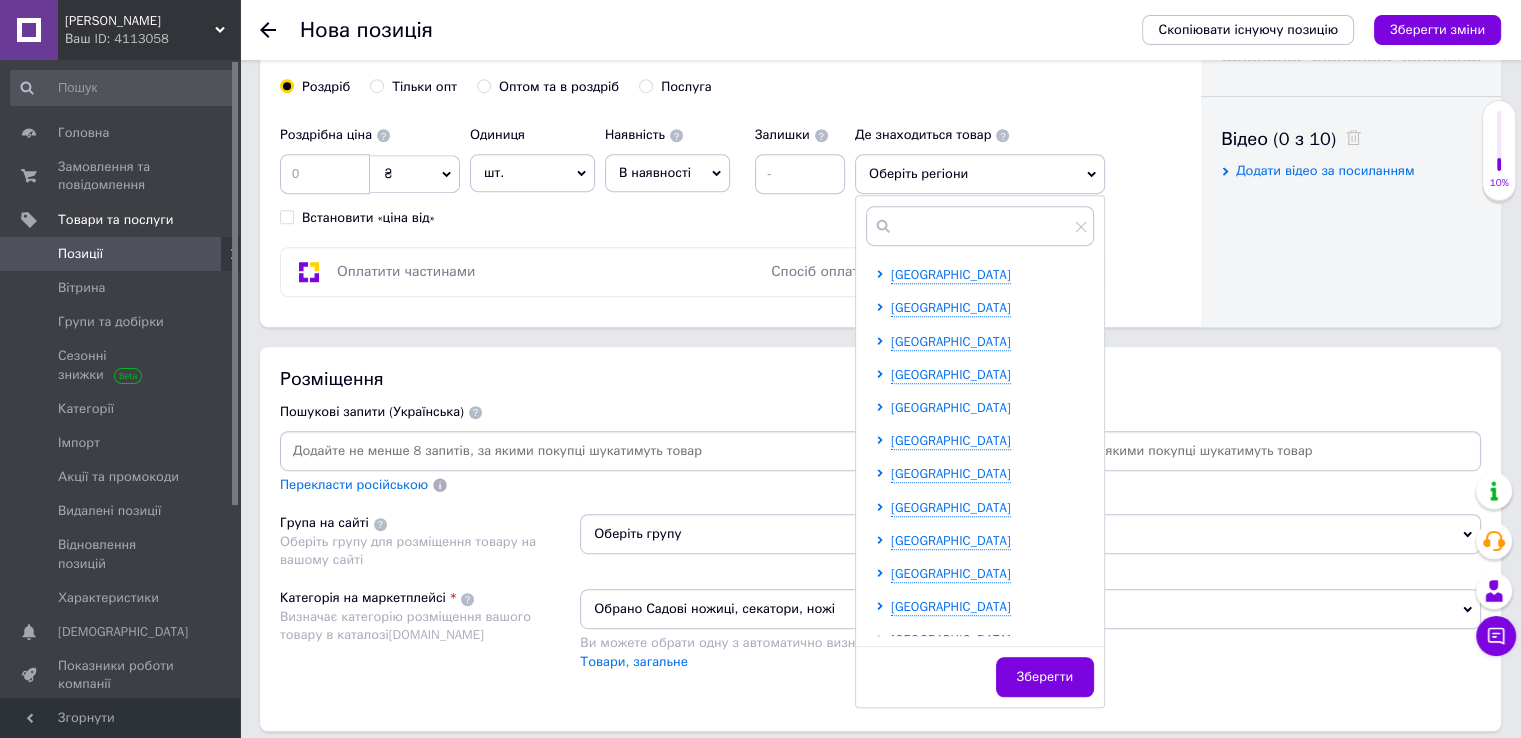 click on "[GEOGRAPHIC_DATA]" at bounding box center [951, 407] 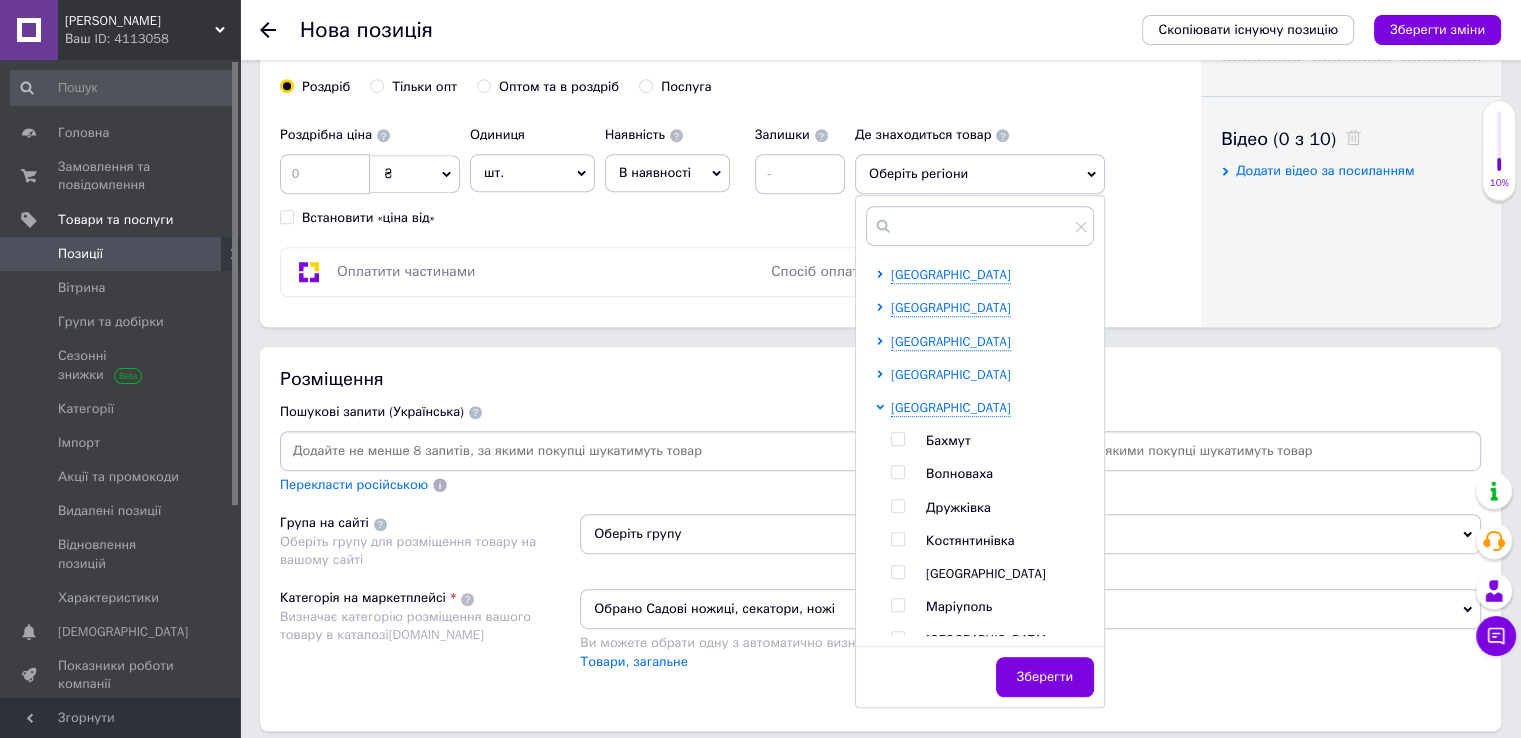 click on "[GEOGRAPHIC_DATA]" at bounding box center [951, 374] 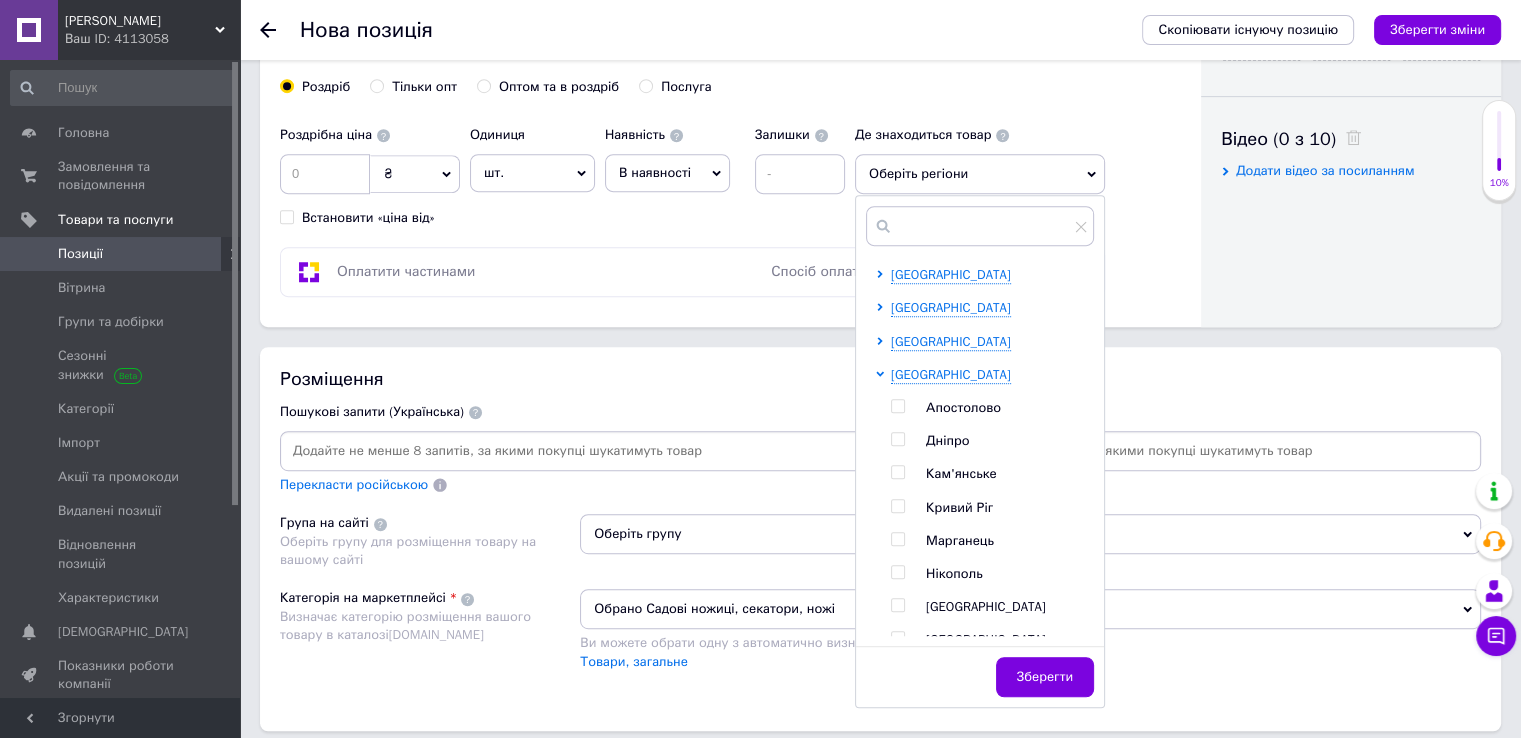 click on "Дніпро" at bounding box center (947, 440) 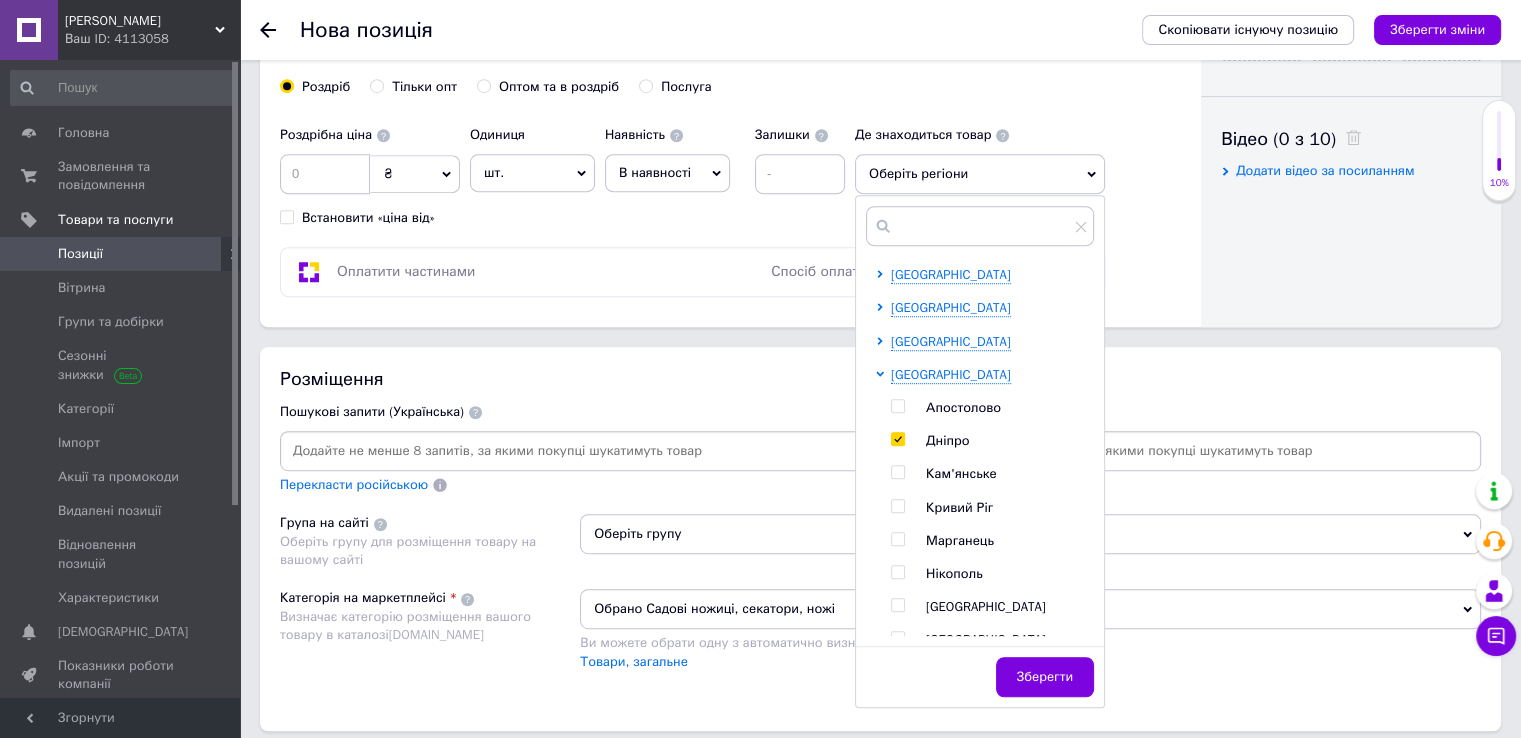checkbox on "true" 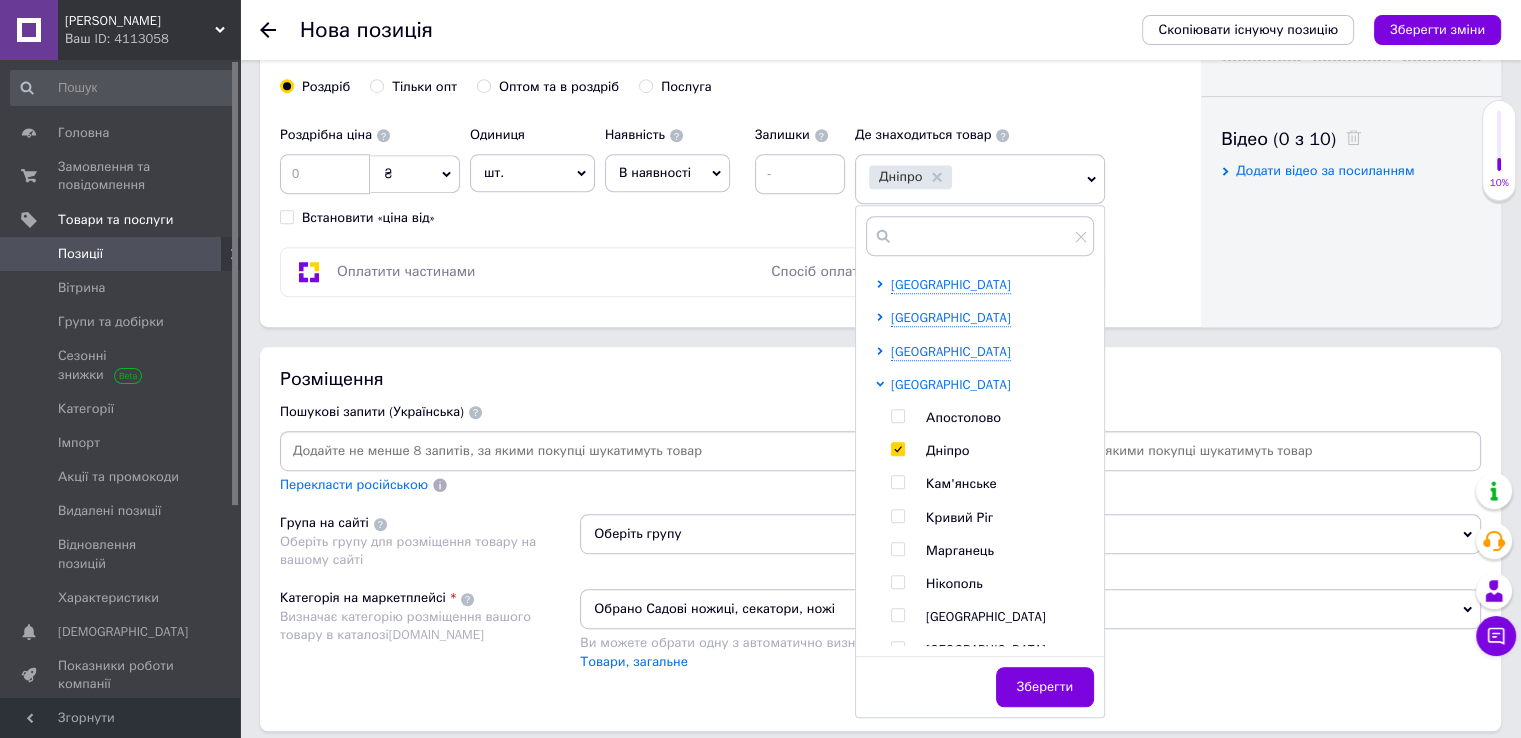 click on "[GEOGRAPHIC_DATA]" at bounding box center [951, 384] 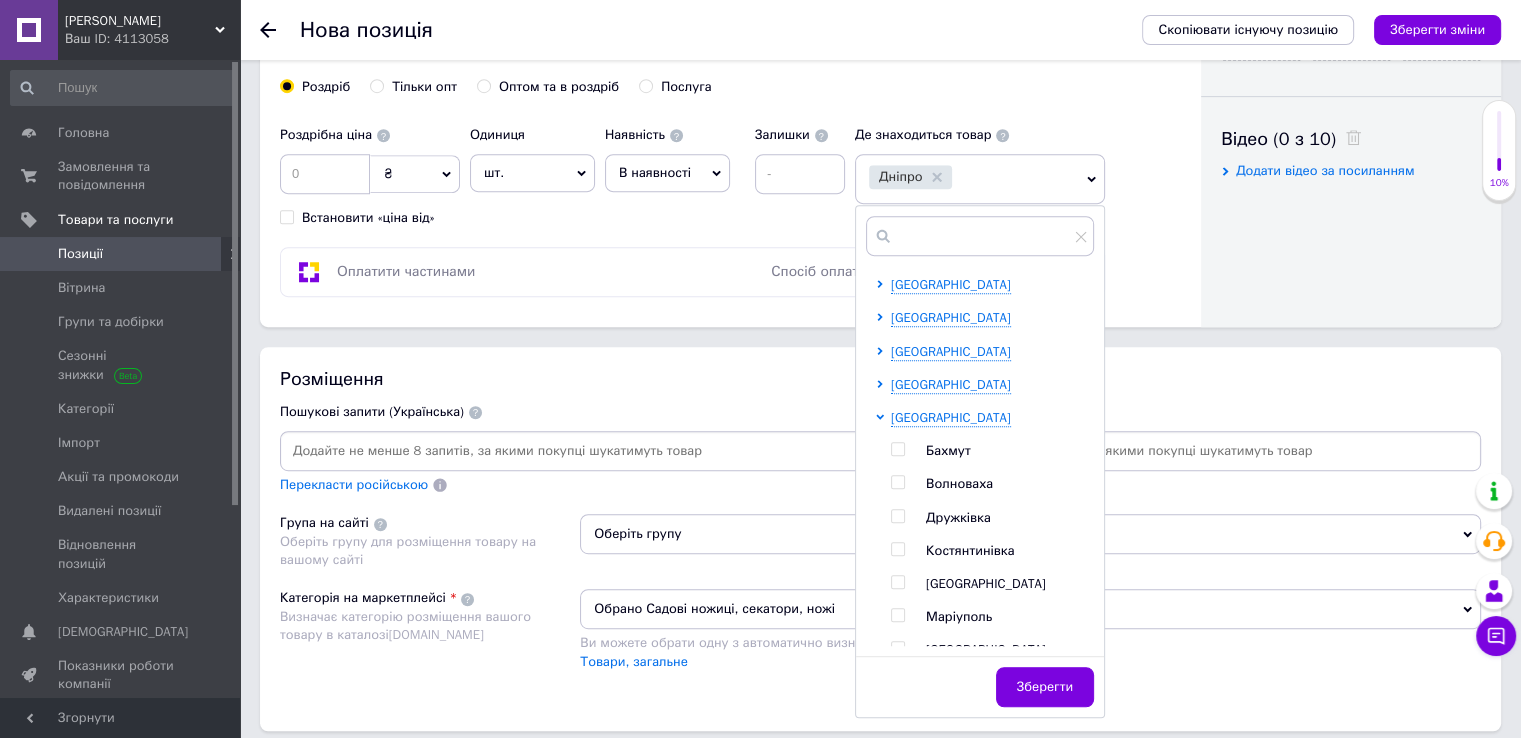 click on "[GEOGRAPHIC_DATA] [GEOGRAPHIC_DATA] [GEOGRAPHIC_DATA] [GEOGRAPHIC_DATA] [GEOGRAPHIC_DATA] [GEOGRAPHIC_DATA] [GEOGRAPHIC_DATA] Покровськ [GEOGRAPHIC_DATA] [GEOGRAPHIC_DATA]" at bounding box center (992, 567) 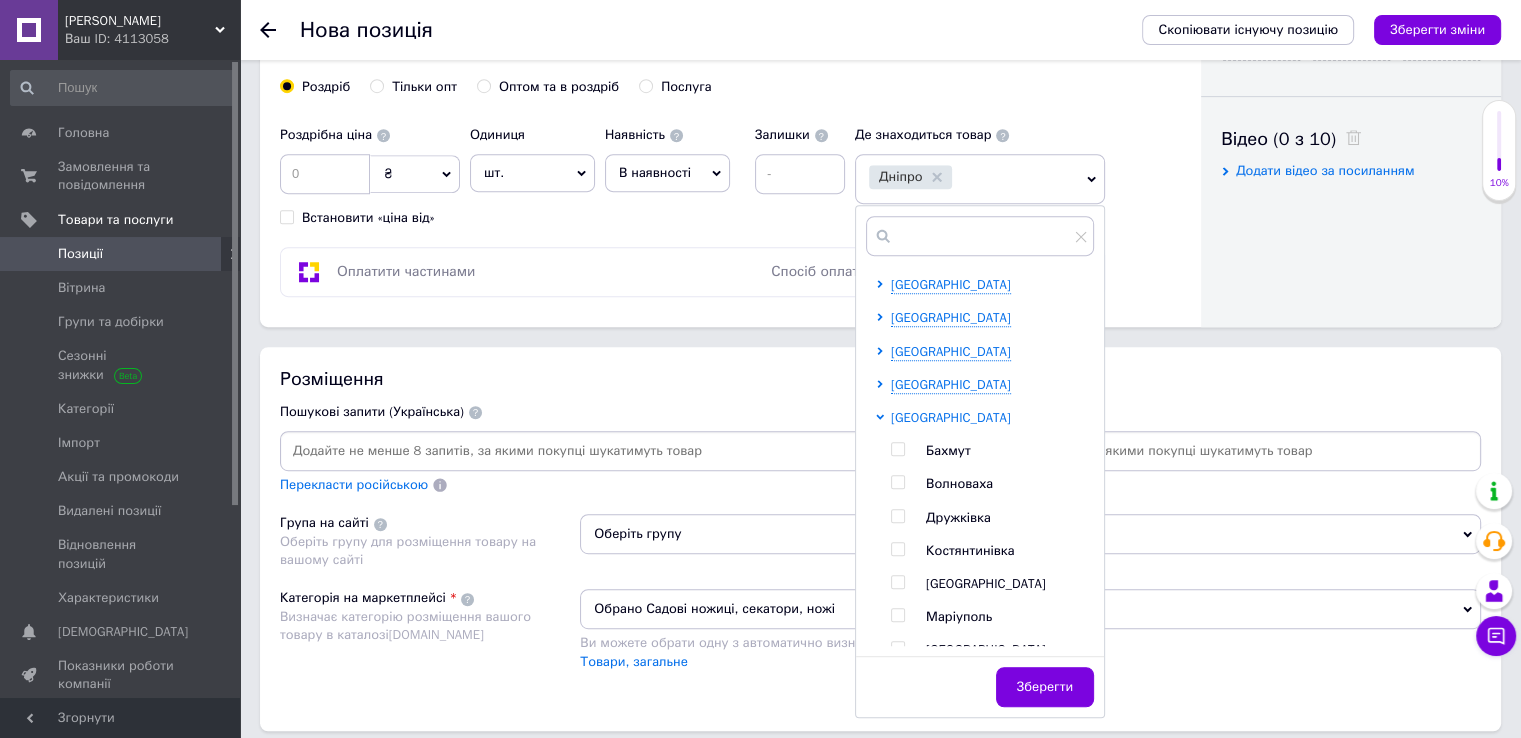 click on "[GEOGRAPHIC_DATA]" at bounding box center (951, 417) 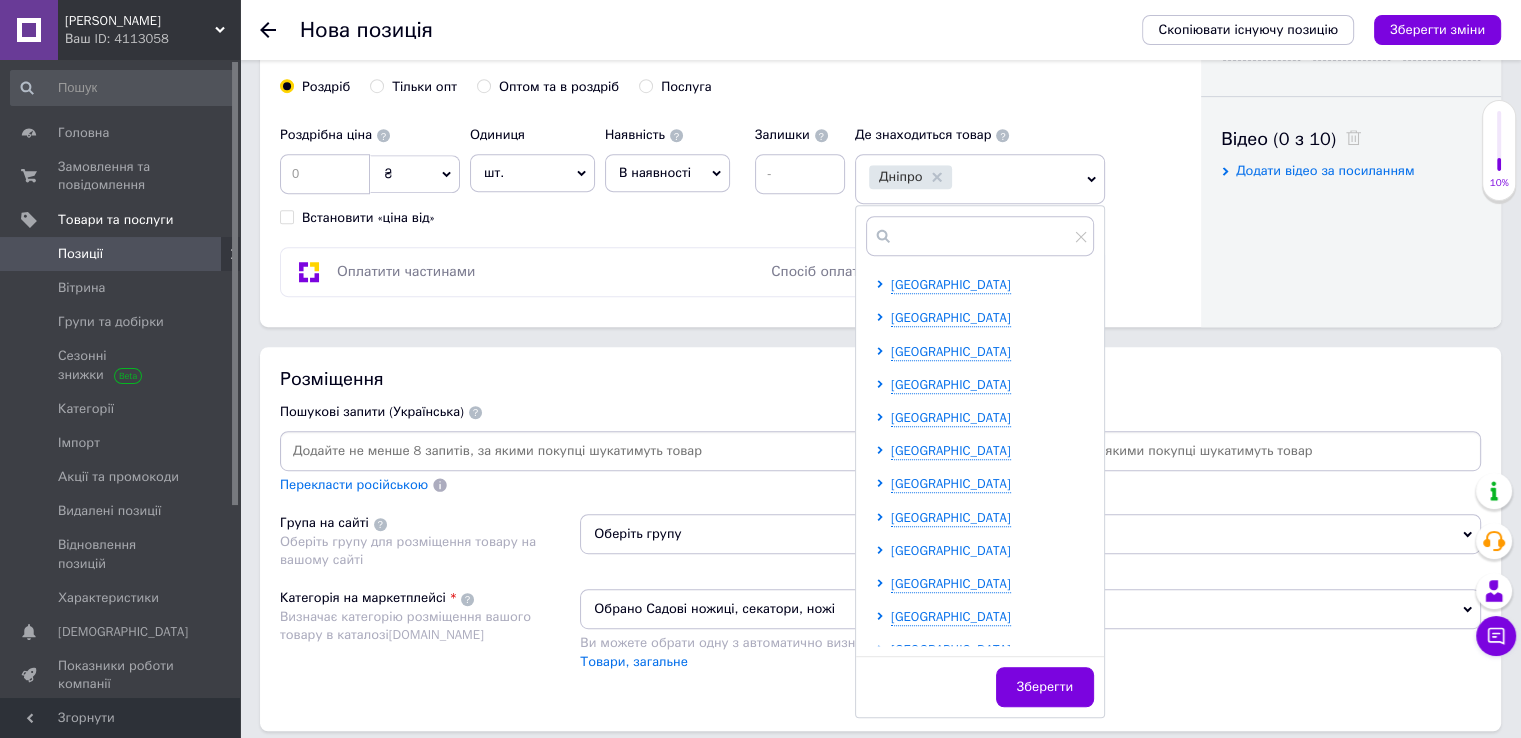 click on "[GEOGRAPHIC_DATA]" at bounding box center [951, 550] 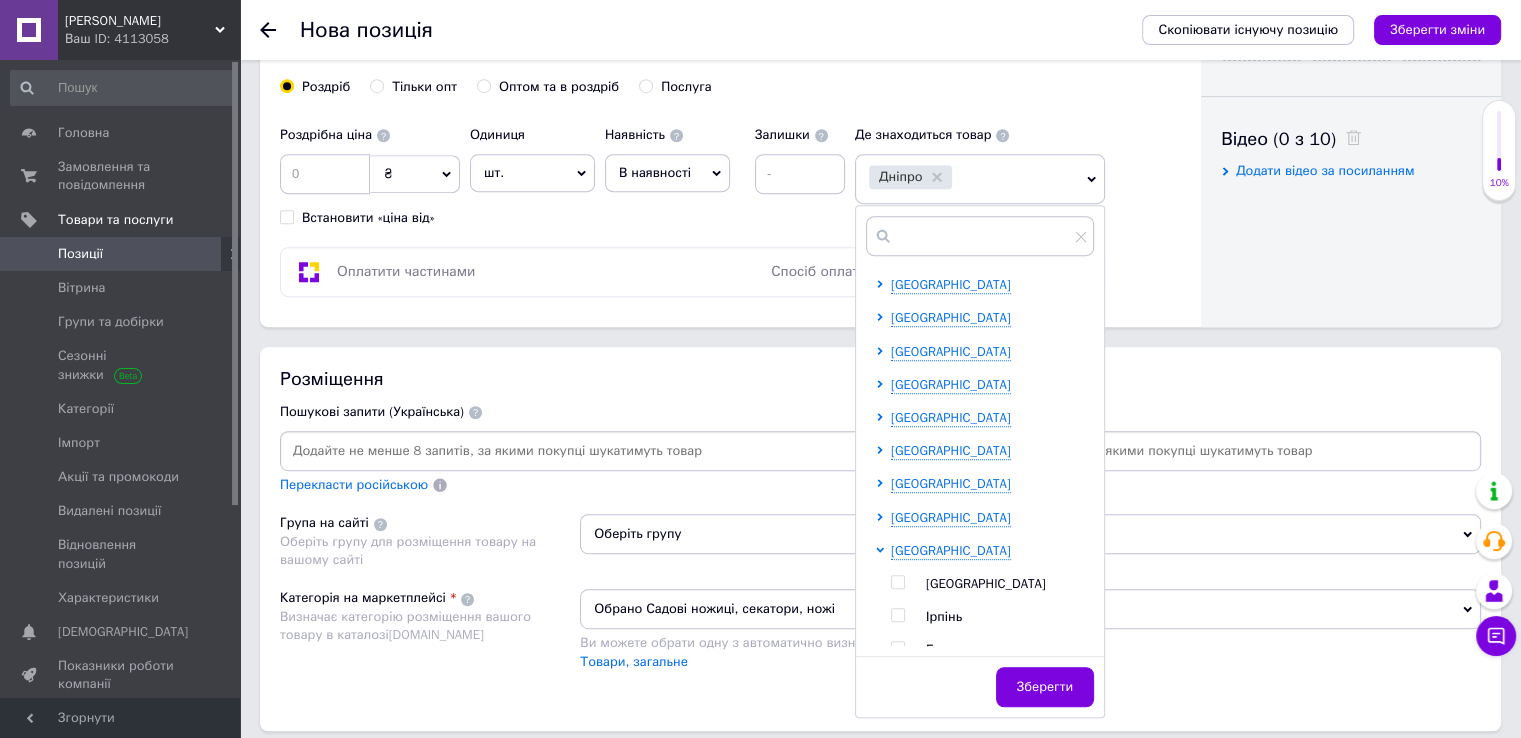 click on "[GEOGRAPHIC_DATA] Ірпінь Березань Бориспіль Боярка Бровари Буча [GEOGRAPHIC_DATA] [GEOGRAPHIC_DATA] Вишгород Вишневе Гостомель [PERSON_NAME][GEOGRAPHIC_DATA] [GEOGRAPHIC_DATA] [GEOGRAPHIC_DATA] [GEOGRAPHIC_DATA] Українка Фастів [GEOGRAPHIC_DATA]" at bounding box center (992, 916) 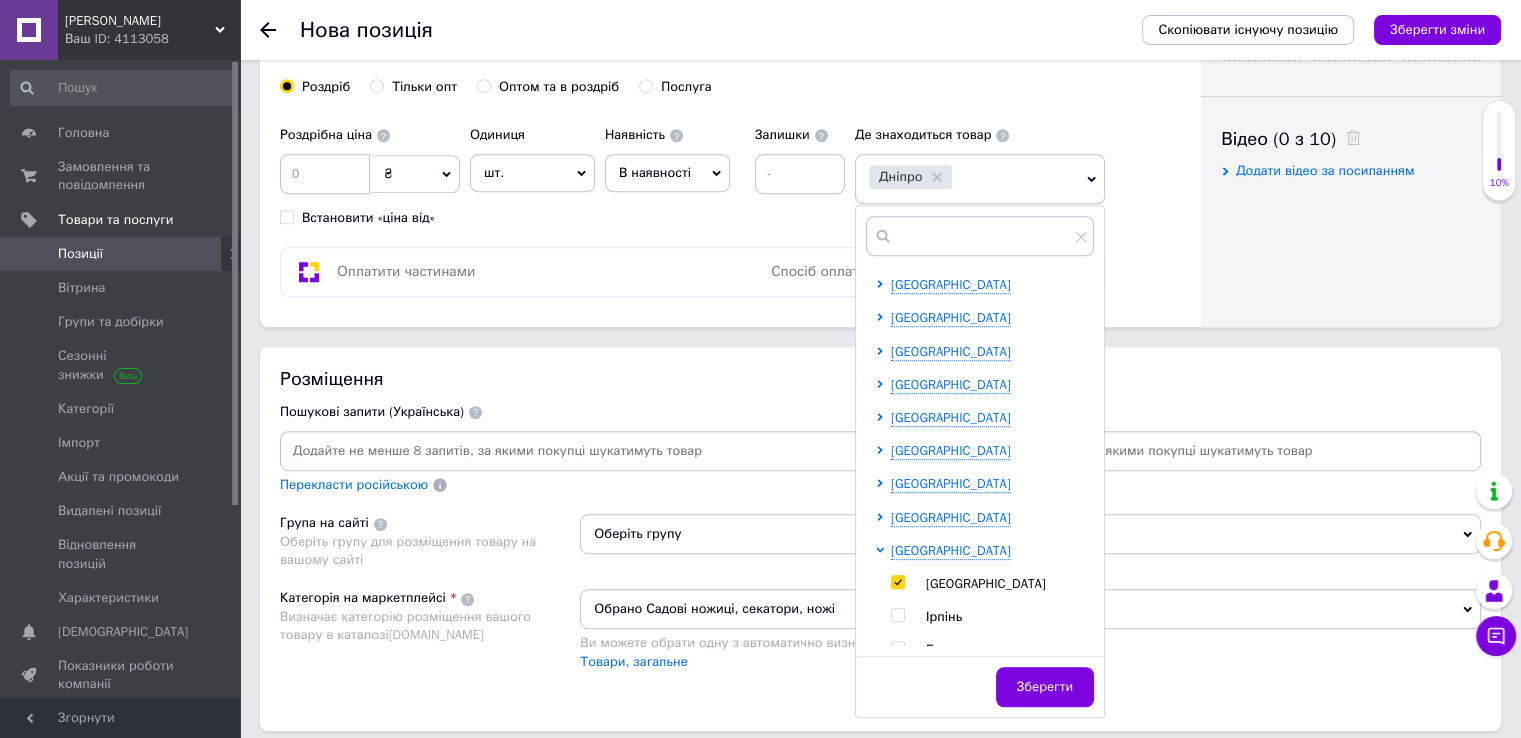 checkbox on "true" 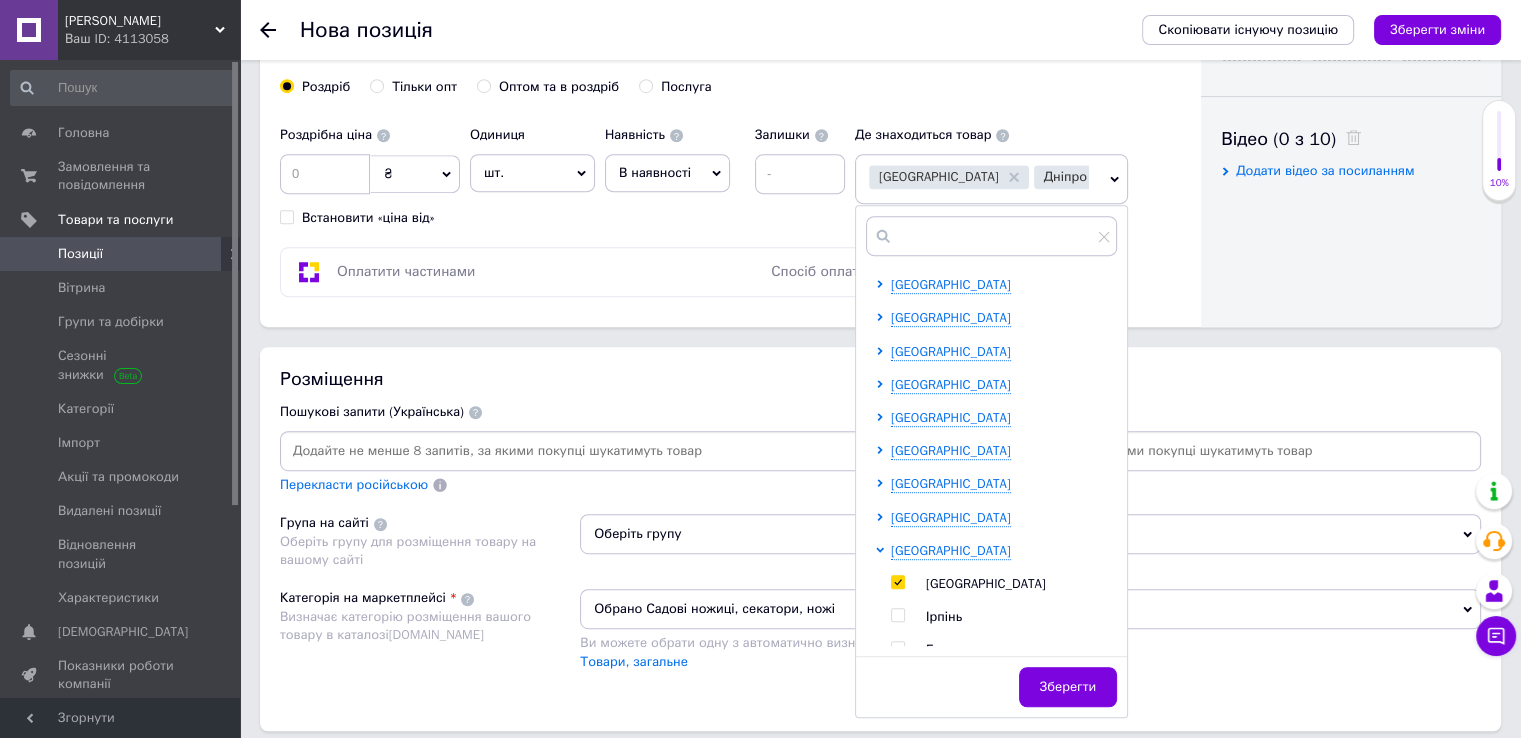 click on "[GEOGRAPHIC_DATA] [GEOGRAPHIC_DATA] Ірпінь Березань [GEOGRAPHIC_DATA] Боярка Бровари Буча Біла Церква [GEOGRAPHIC_DATA] [GEOGRAPHIC_DATA] [GEOGRAPHIC_DATA] [GEOGRAPHIC_DATA] [GEOGRAPHIC_DATA][PERSON_NAME][GEOGRAPHIC_DATA] [GEOGRAPHIC_DATA] [GEOGRAPHIC_DATA] [GEOGRAPHIC_DATA] Українка Фастів [GEOGRAPHIC_DATA]" at bounding box center (1003, 899) 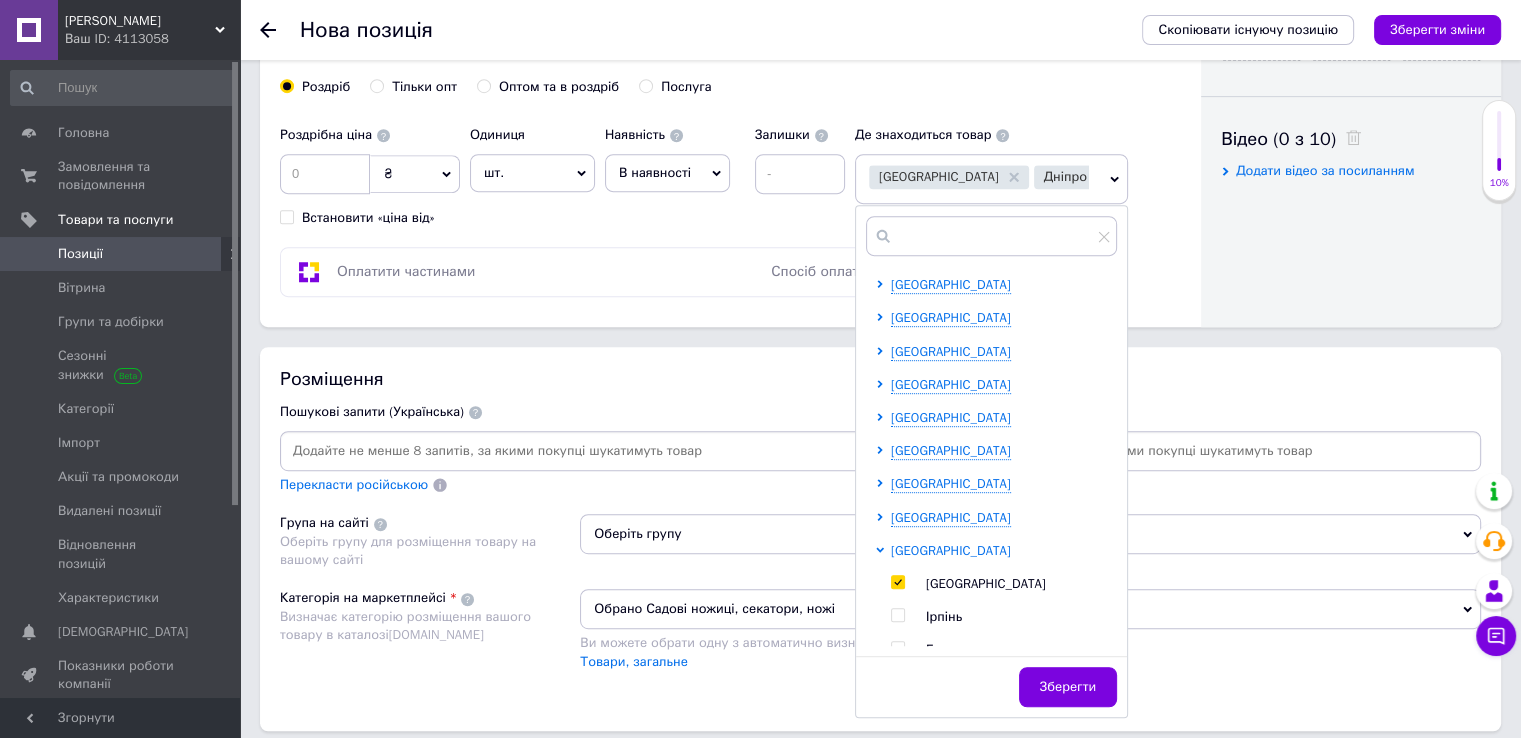click on "[GEOGRAPHIC_DATA]" at bounding box center (951, 550) 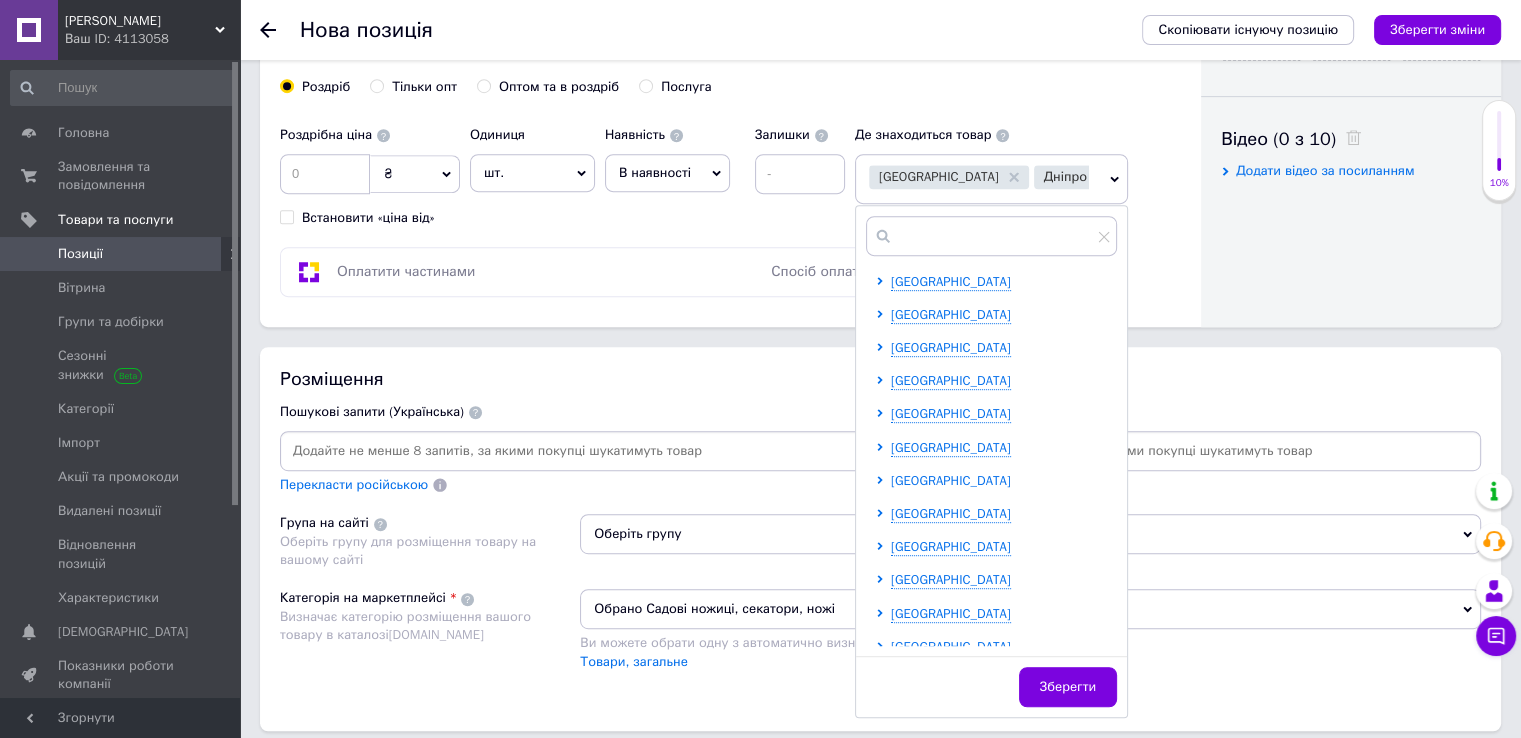 scroll, scrollTop: 100, scrollLeft: 0, axis: vertical 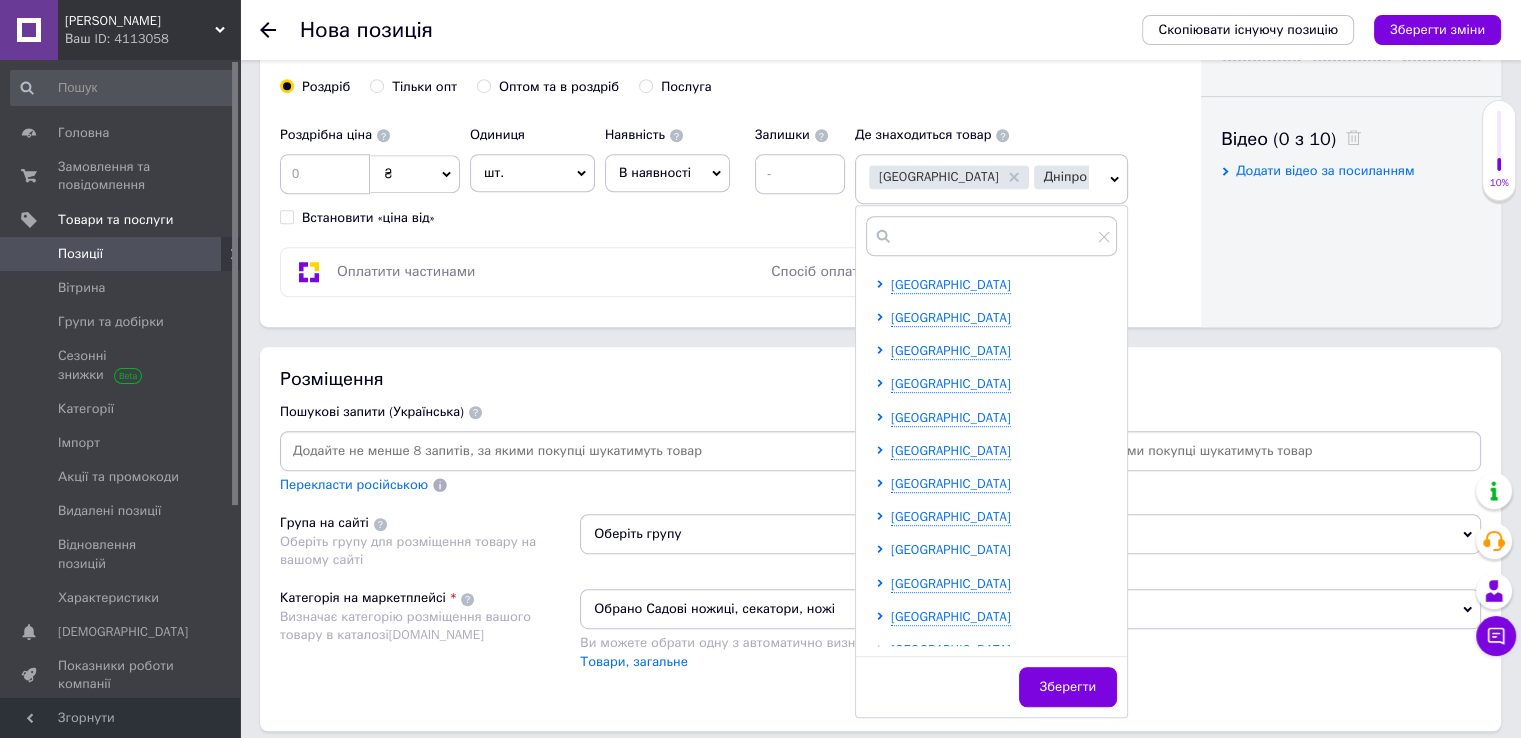 click on "[GEOGRAPHIC_DATA]" at bounding box center [951, 549] 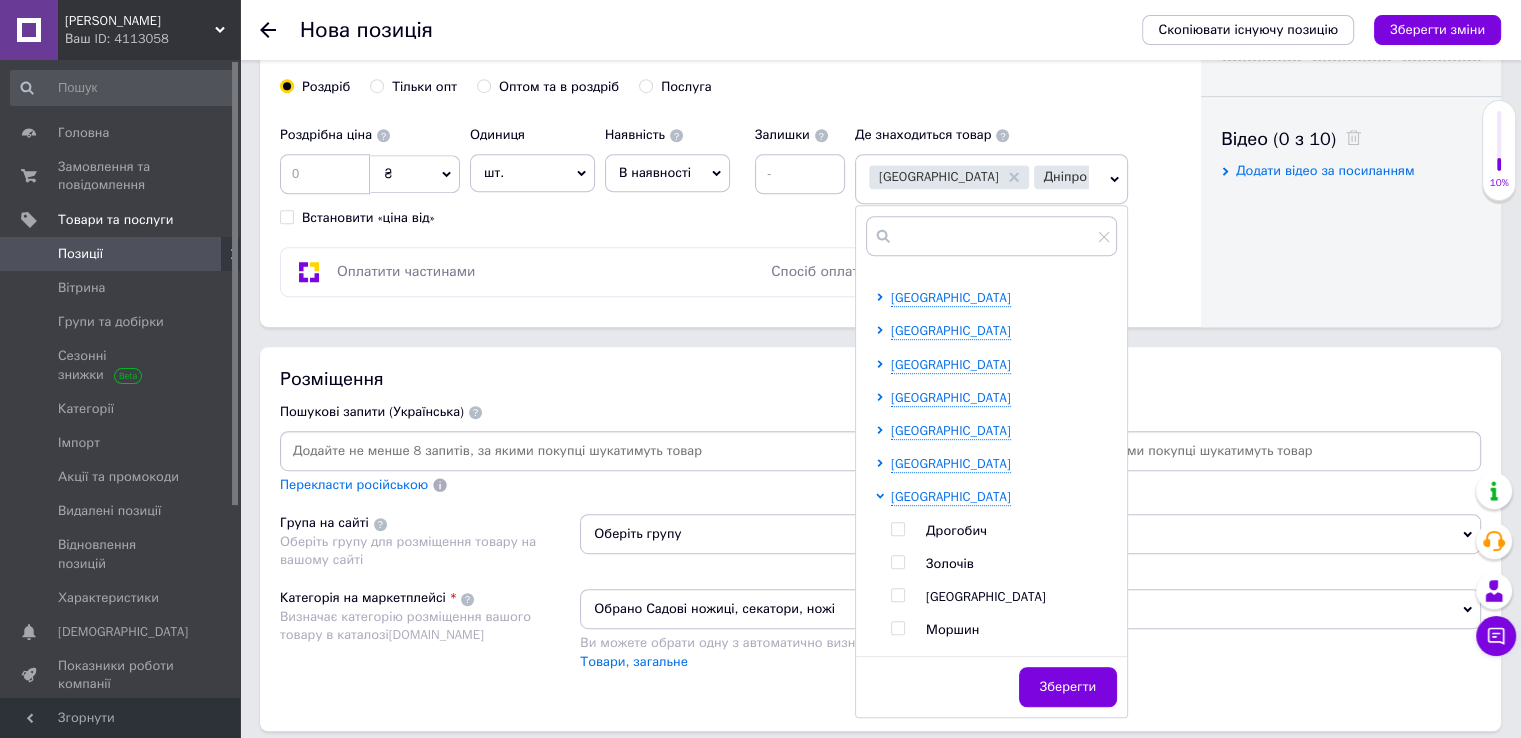 scroll, scrollTop: 200, scrollLeft: 0, axis: vertical 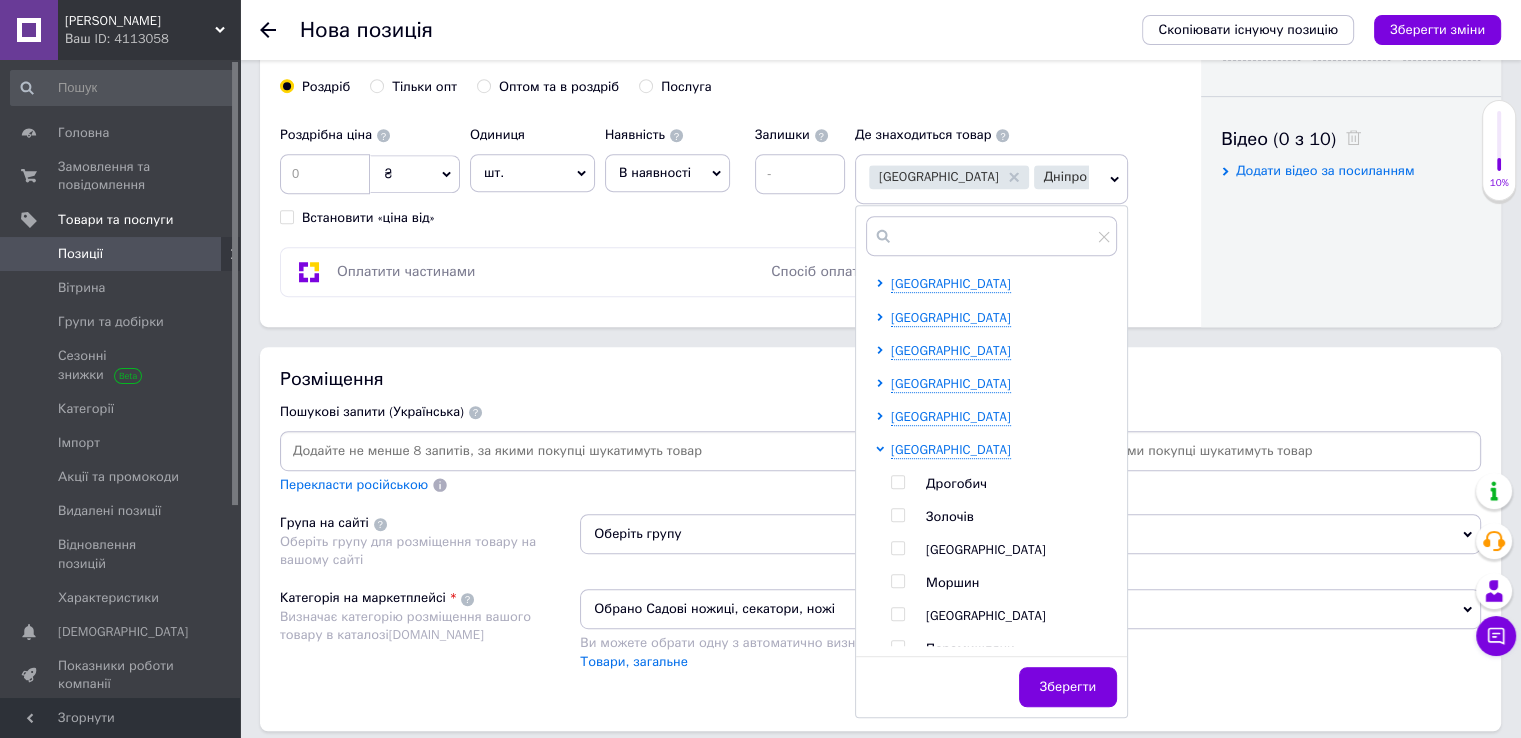 click on "[GEOGRAPHIC_DATA]" at bounding box center [986, 549] 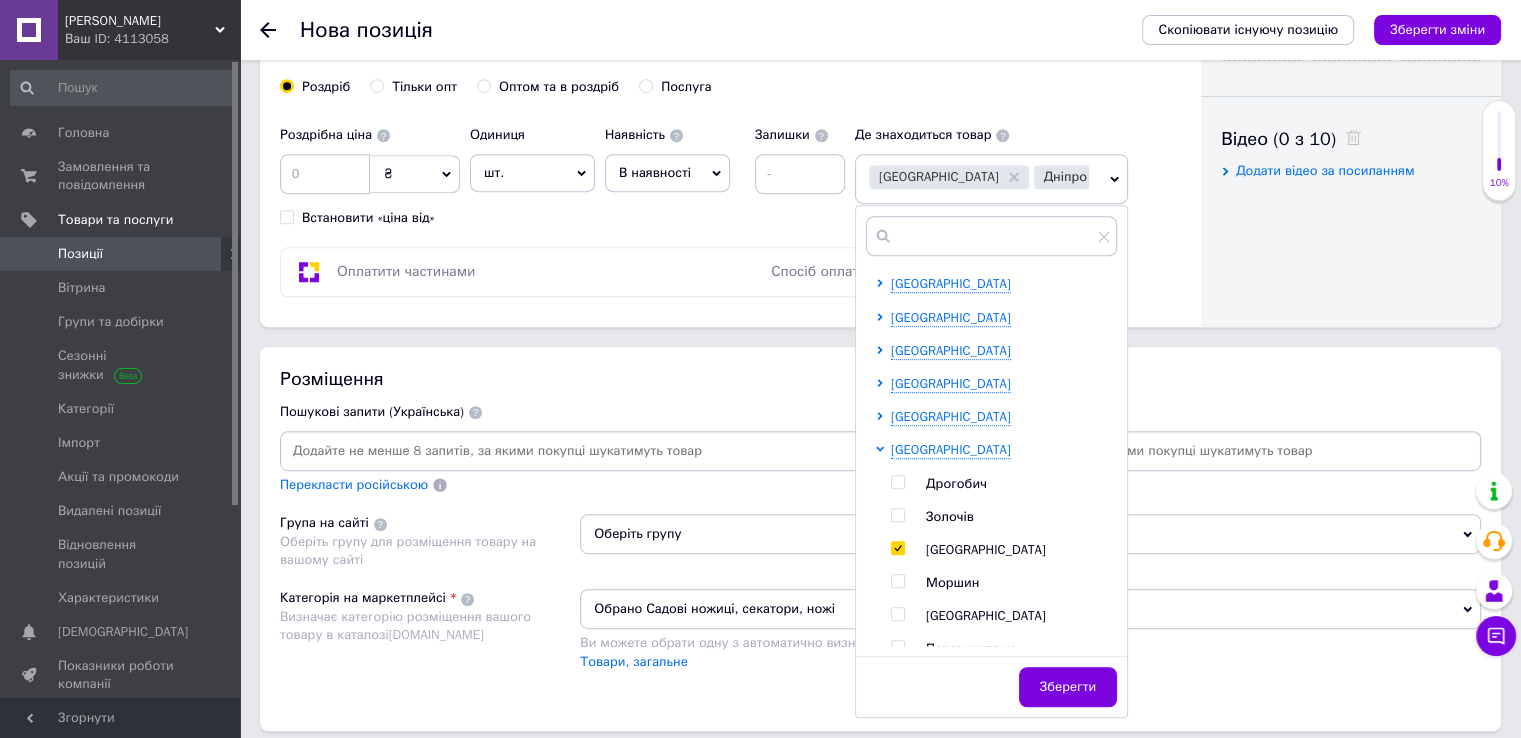 checkbox on "true" 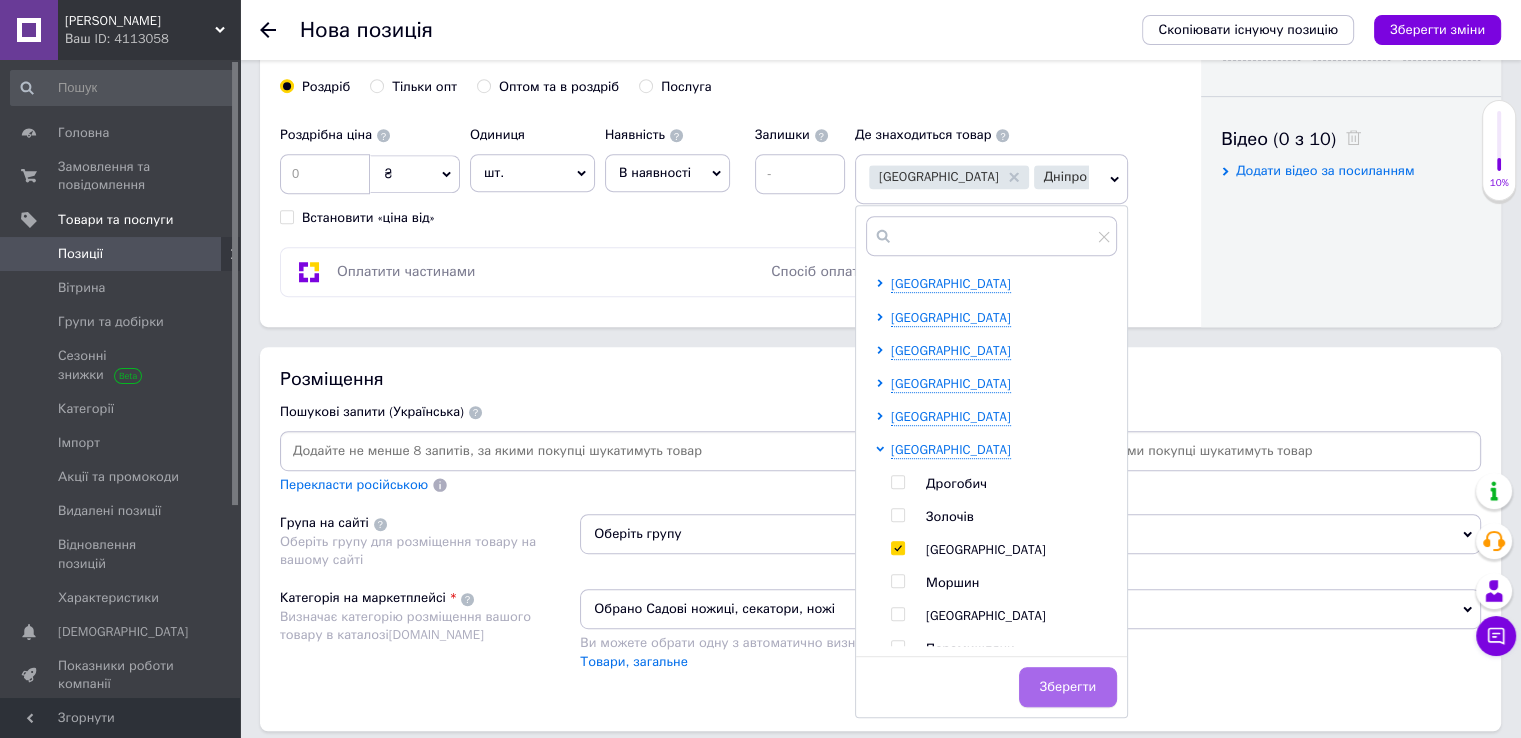 click on "Зберегти" at bounding box center [1068, 687] 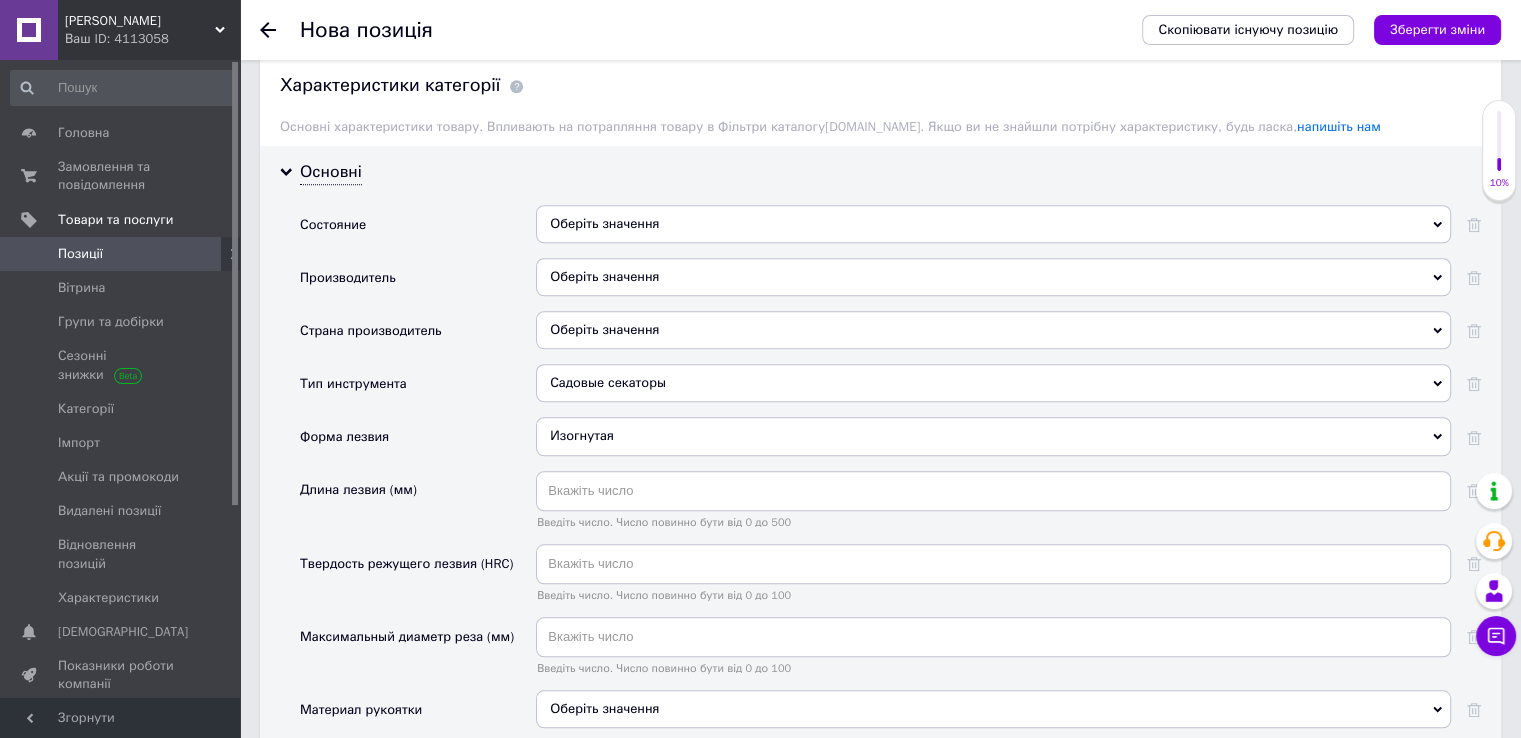 scroll, scrollTop: 1300, scrollLeft: 0, axis: vertical 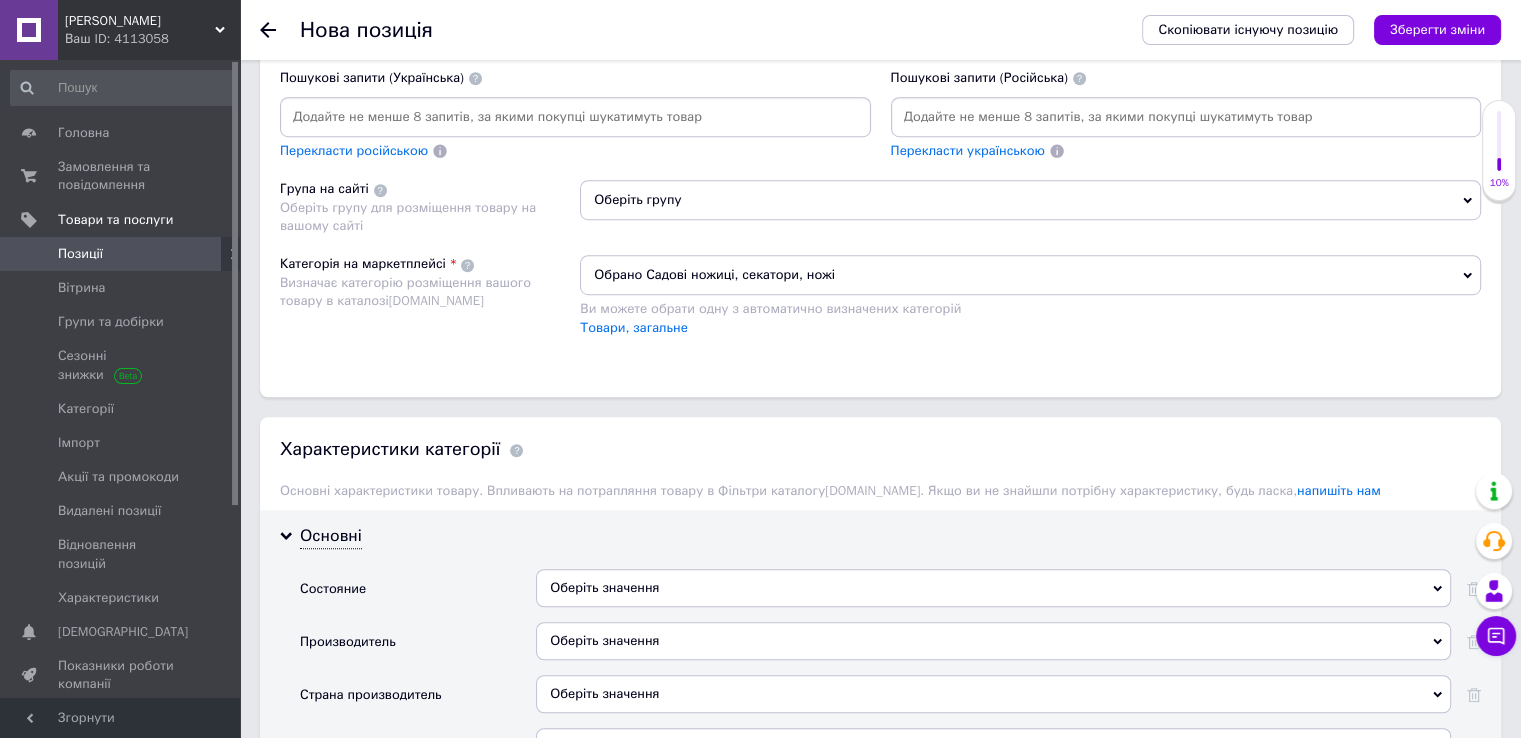 click on "Перекласти російською" at bounding box center [575, 151] 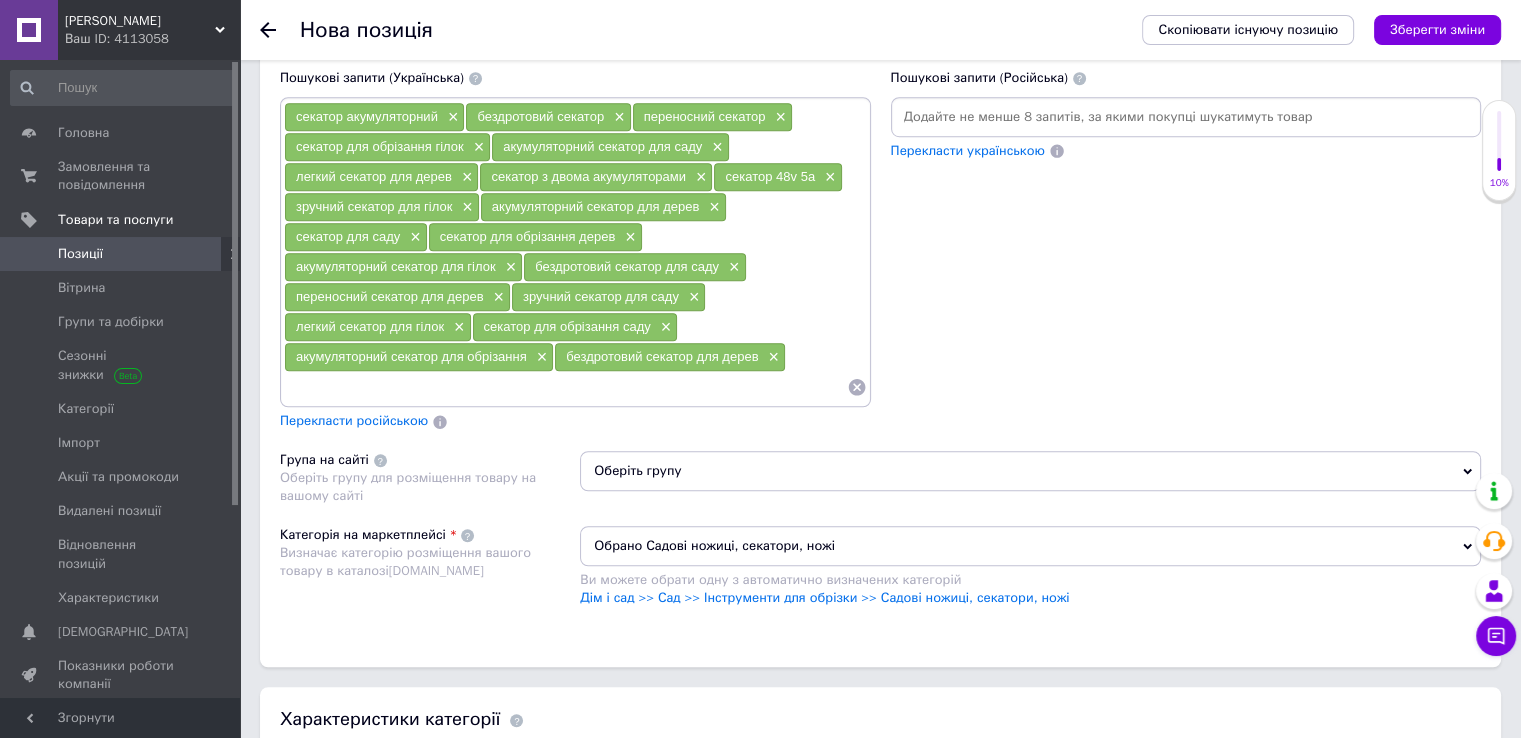 drag, startPoint x: 960, startPoint y: 139, endPoint x: 969, endPoint y: 115, distance: 25.632011 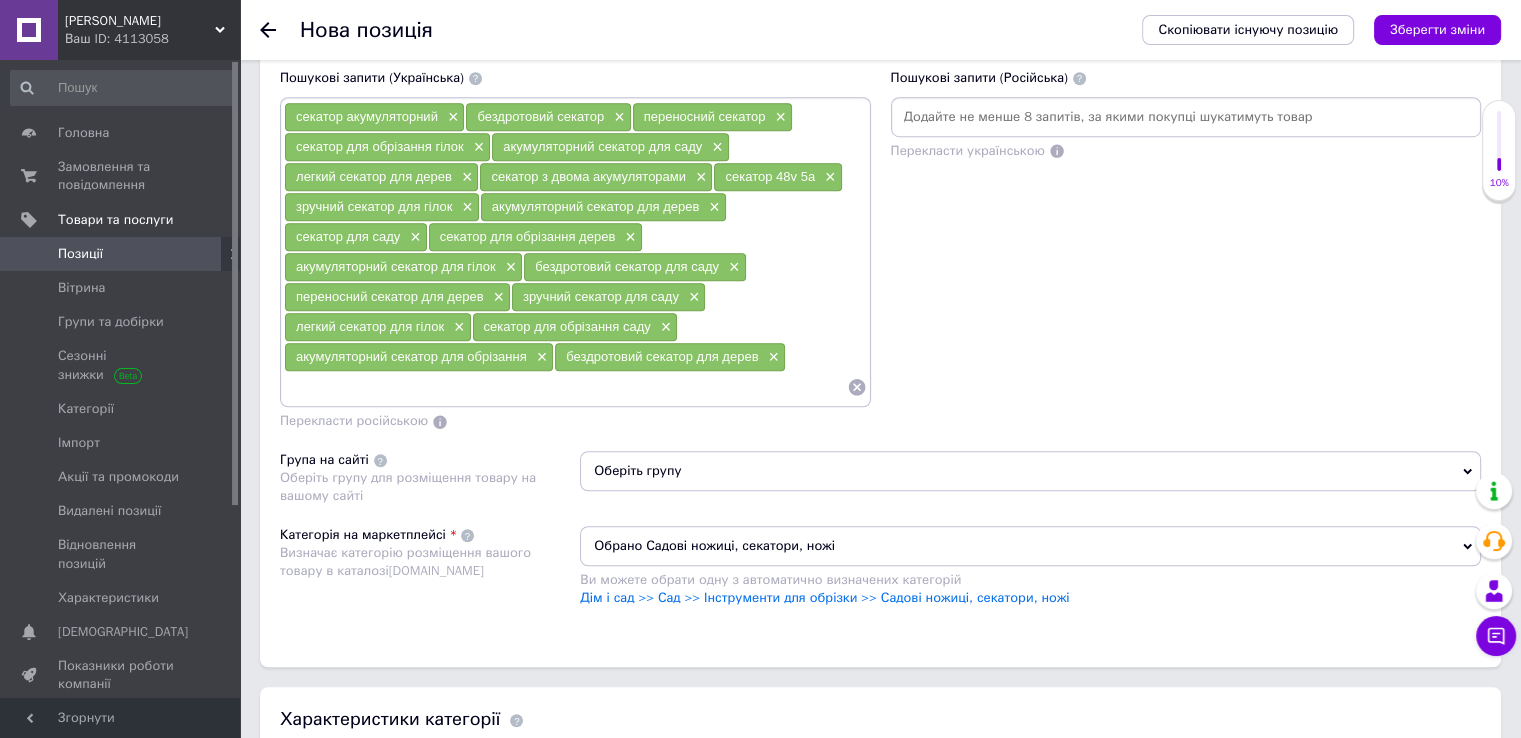 click at bounding box center [1186, 117] 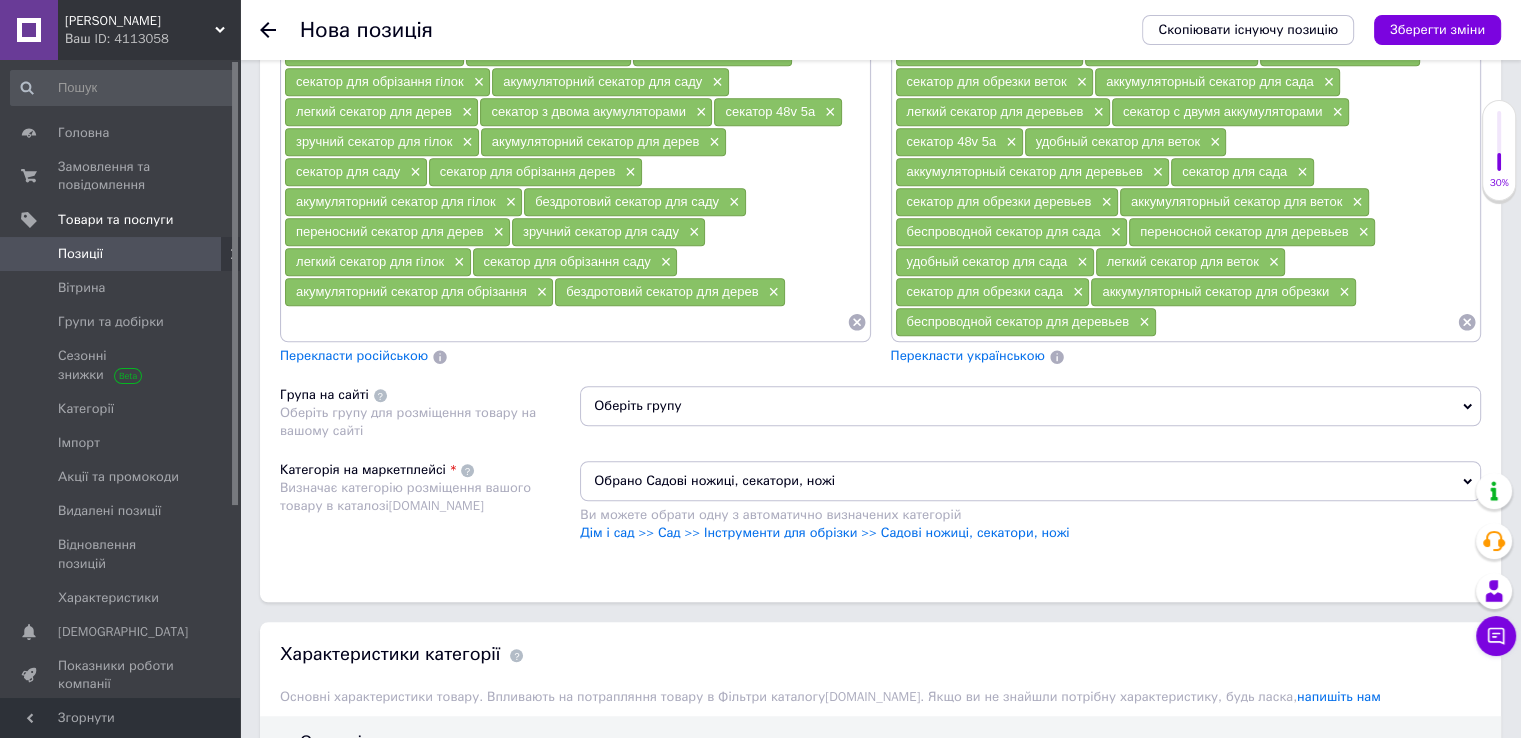 scroll, scrollTop: 1400, scrollLeft: 0, axis: vertical 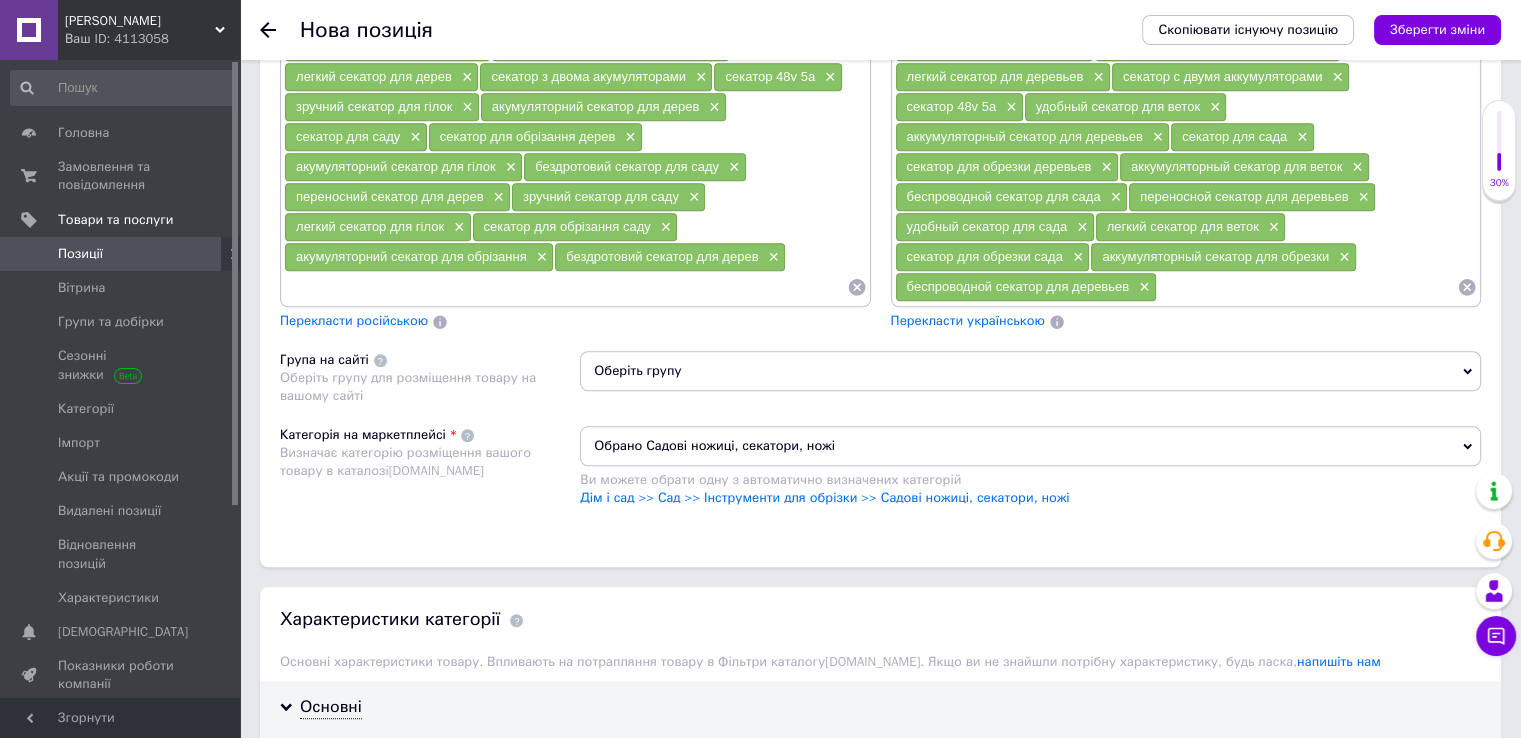 click on "Оберіть групу" at bounding box center (1030, 371) 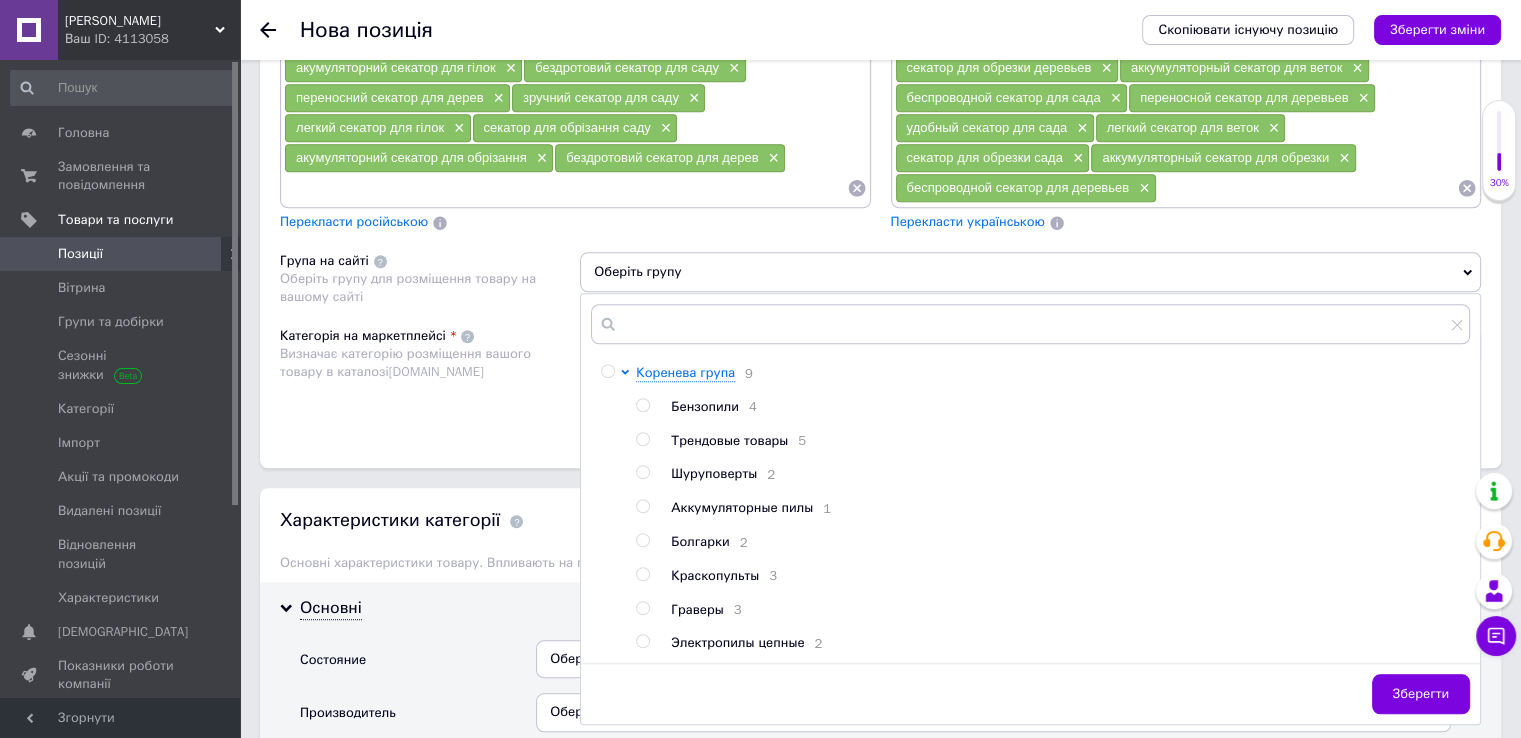 scroll, scrollTop: 1500, scrollLeft: 0, axis: vertical 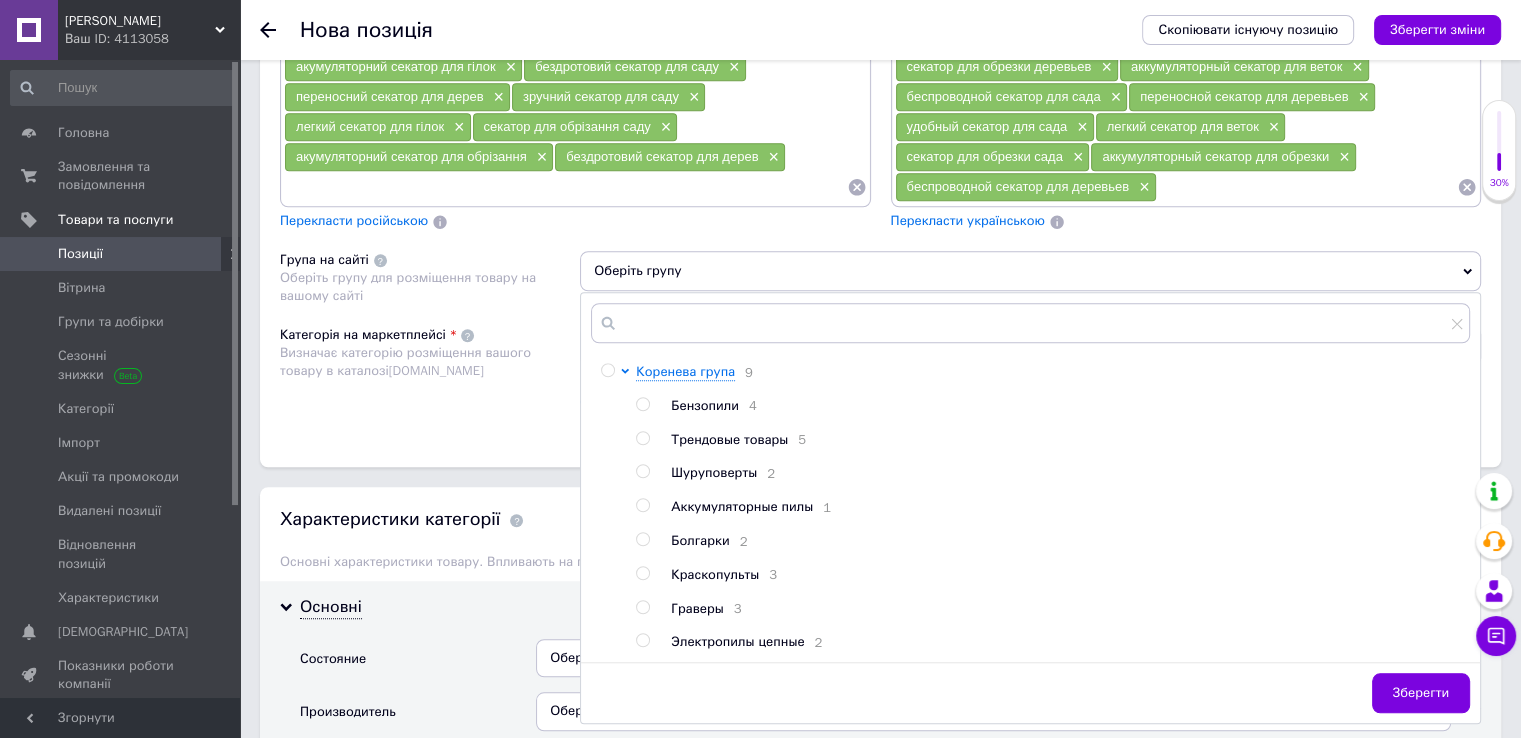 click on "Категорія на маркетплейсі Визначає категорію розміщення вашого товару в каталозі  [DOMAIN_NAME]" at bounding box center [430, 376] 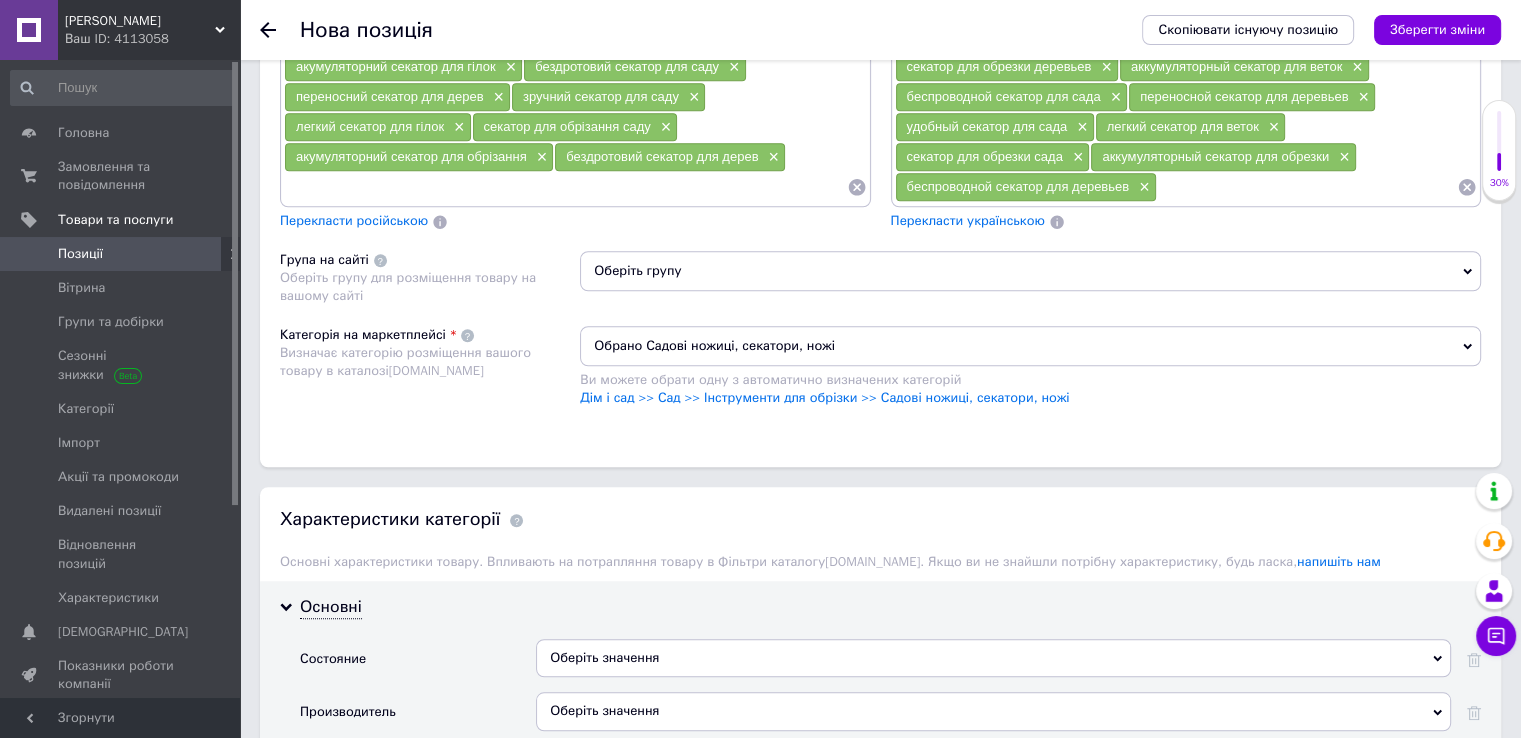click on "Обрано Садові ножиці, секатори, ножі Ви можете обрати одну з автоматично визначених категорій" at bounding box center [1030, 357] 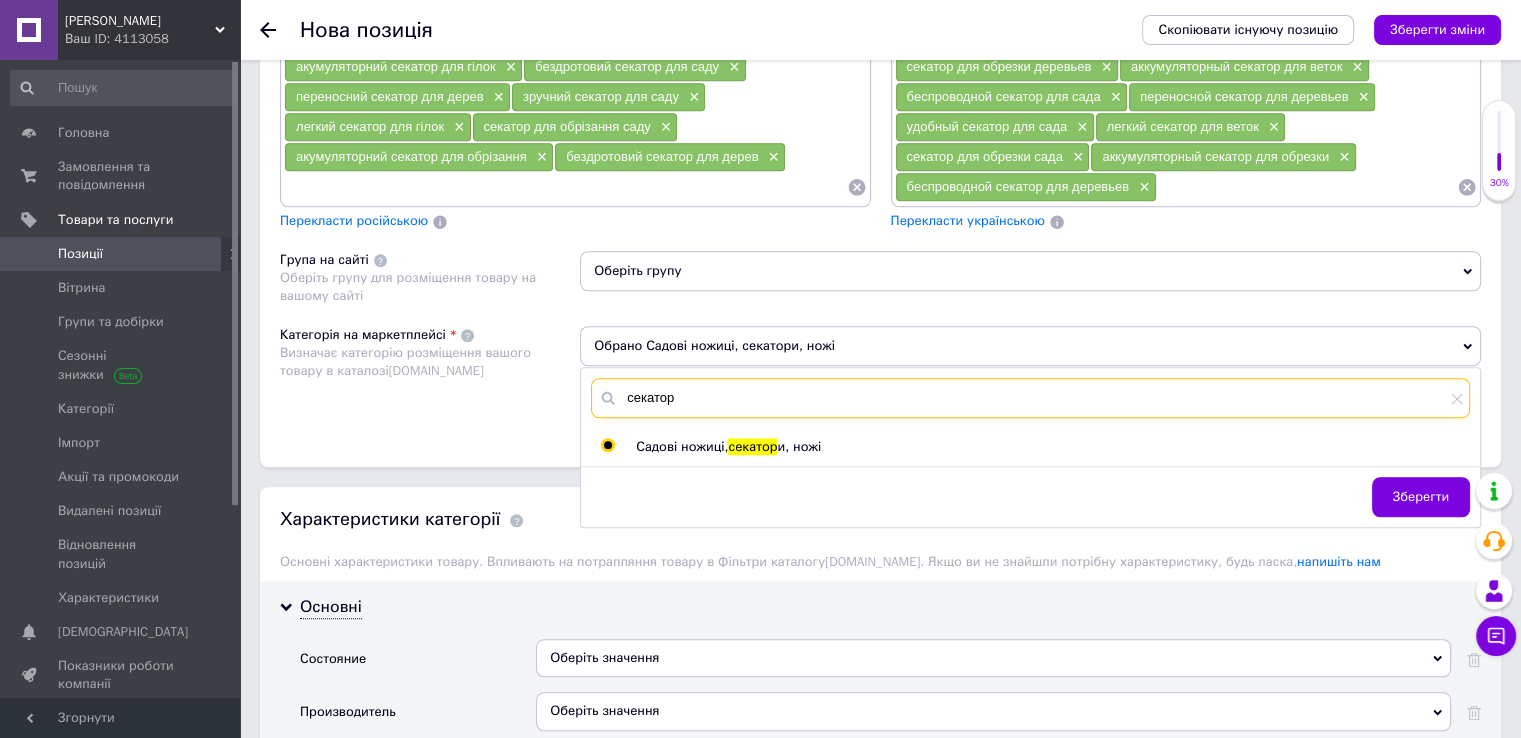 click on "секатор" at bounding box center (1030, 398) 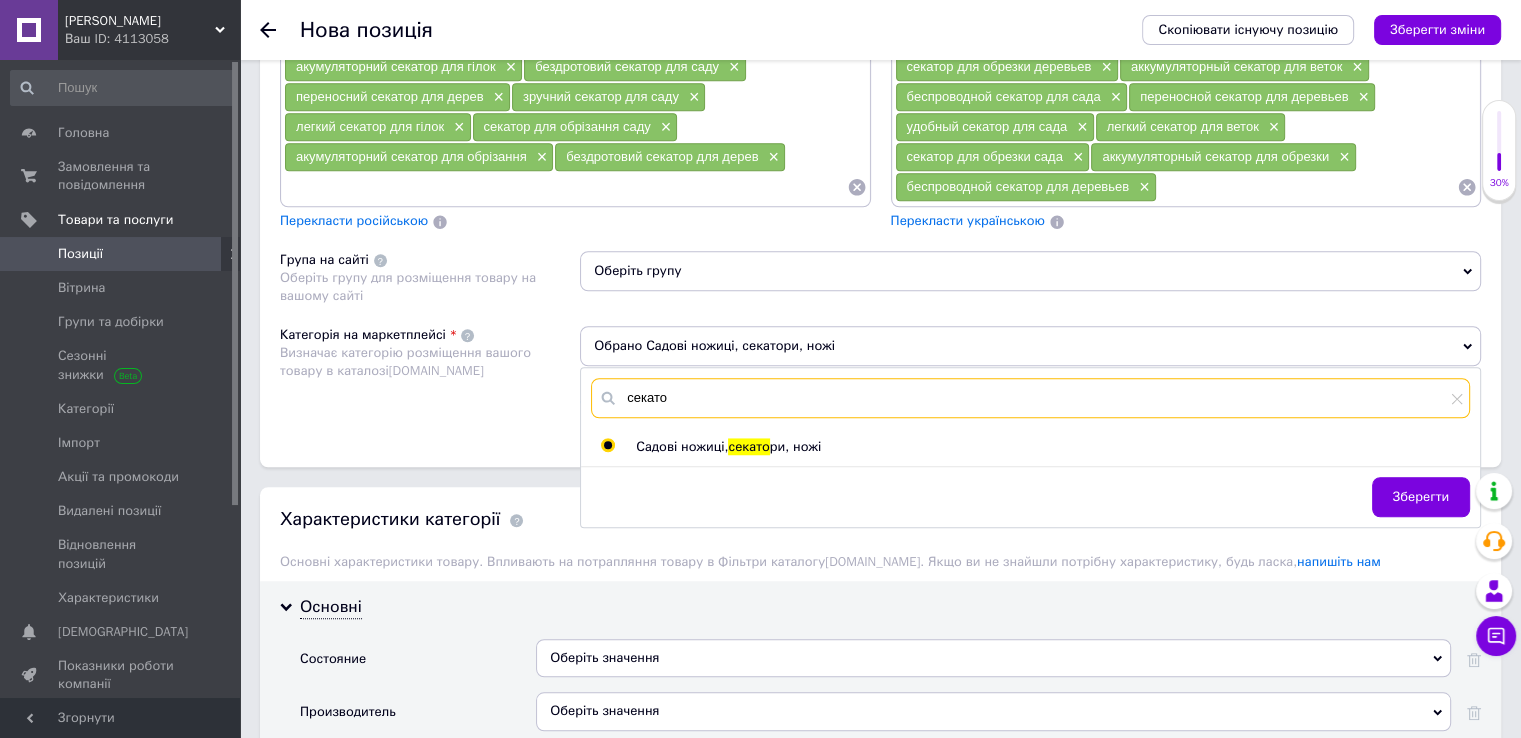 type on "секатор" 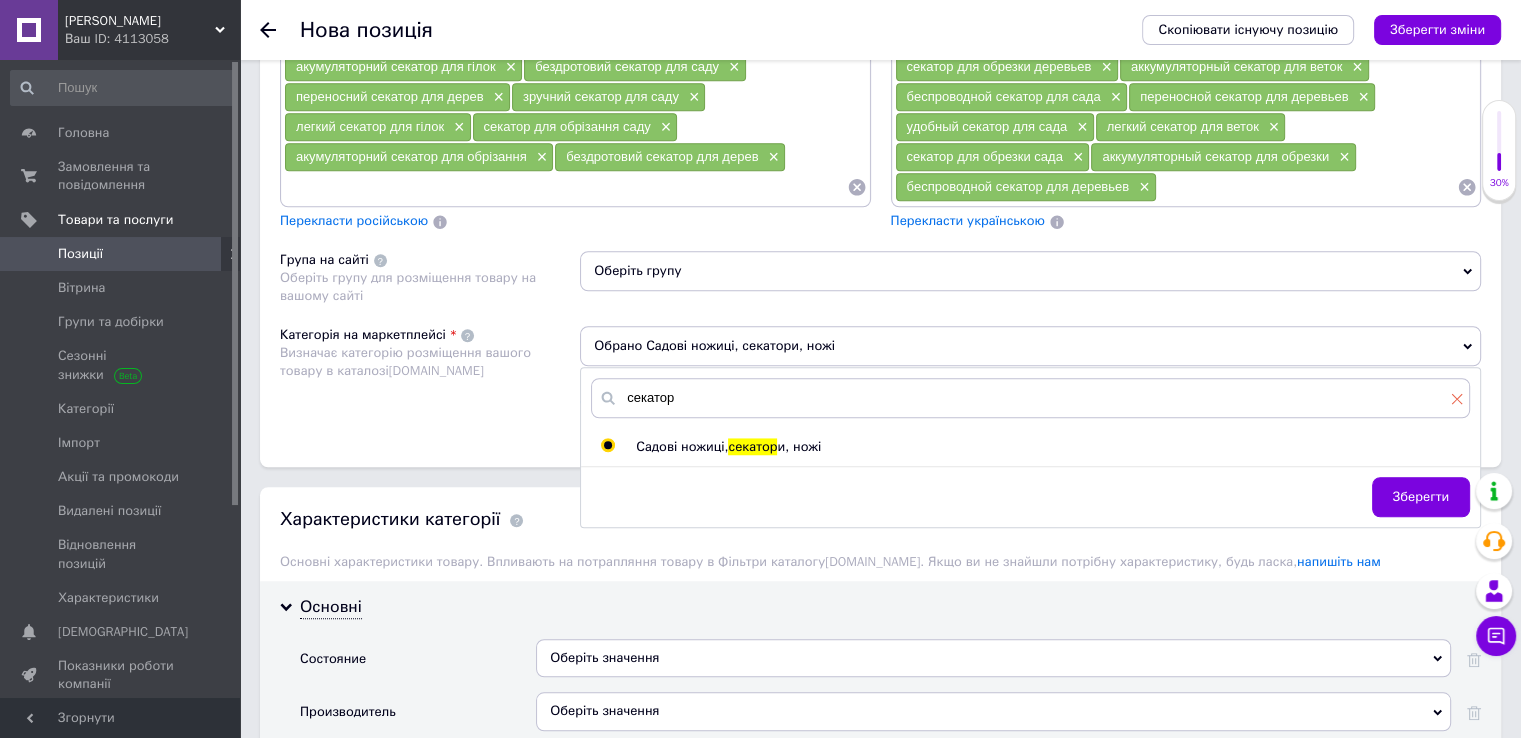click at bounding box center (1457, 398) 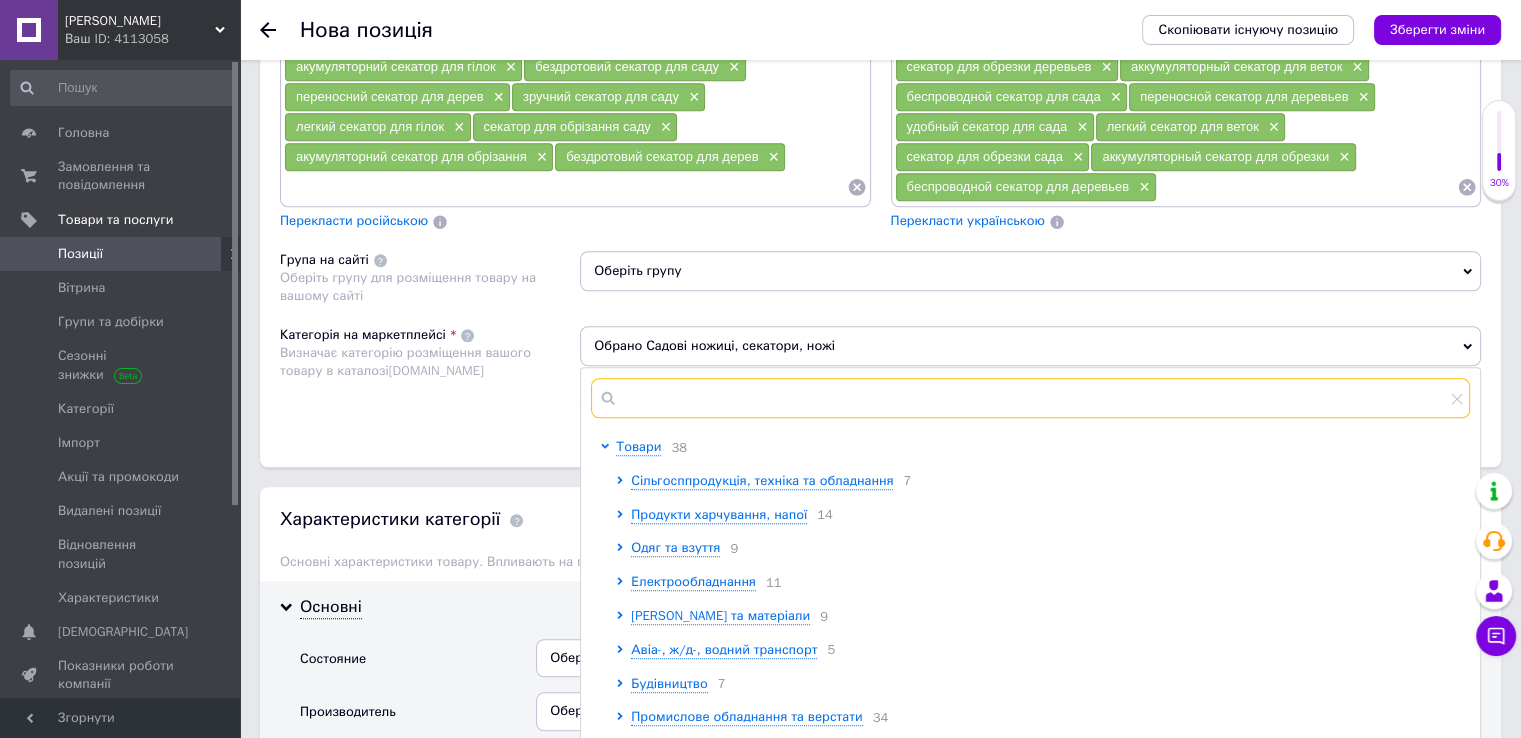 click at bounding box center [1030, 398] 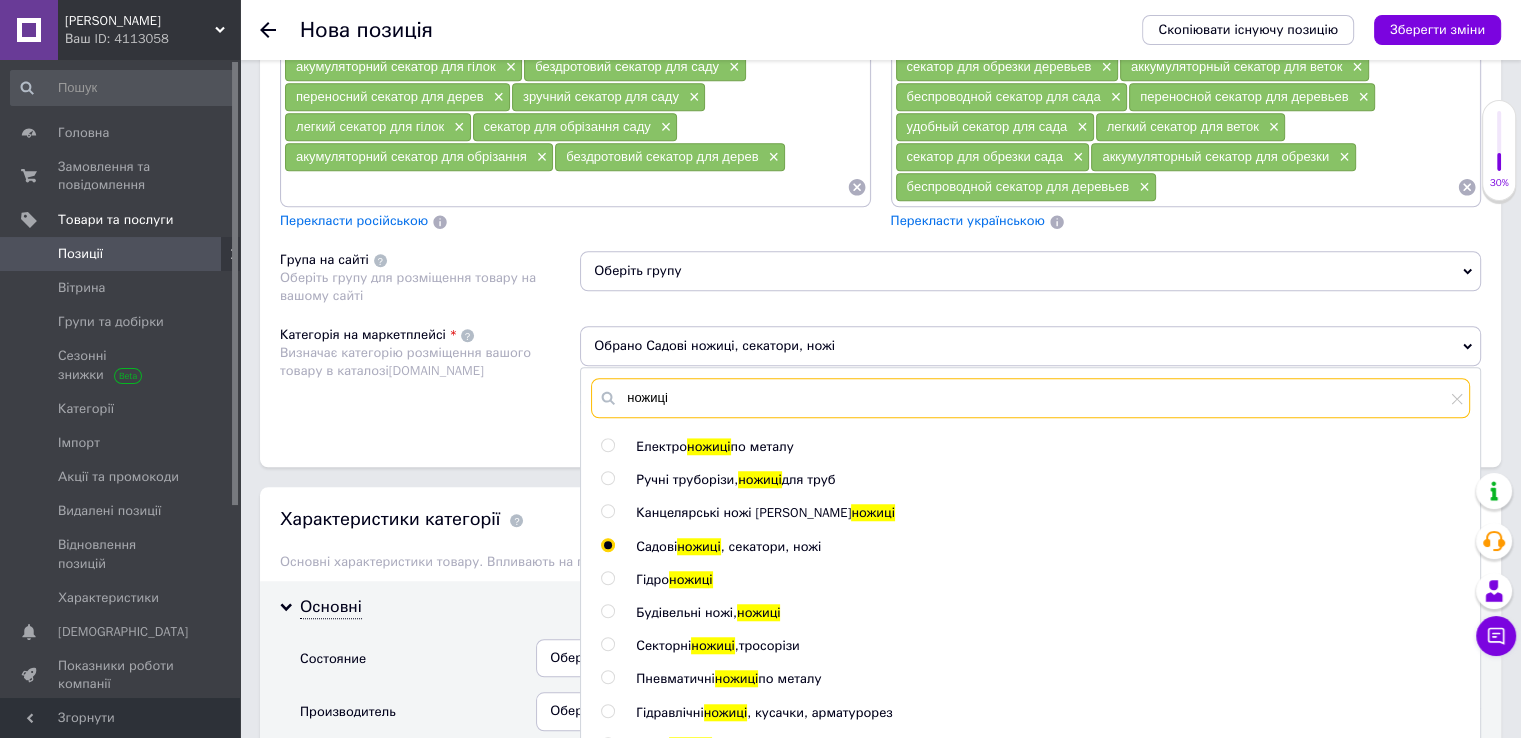 scroll, scrollTop: 46, scrollLeft: 0, axis: vertical 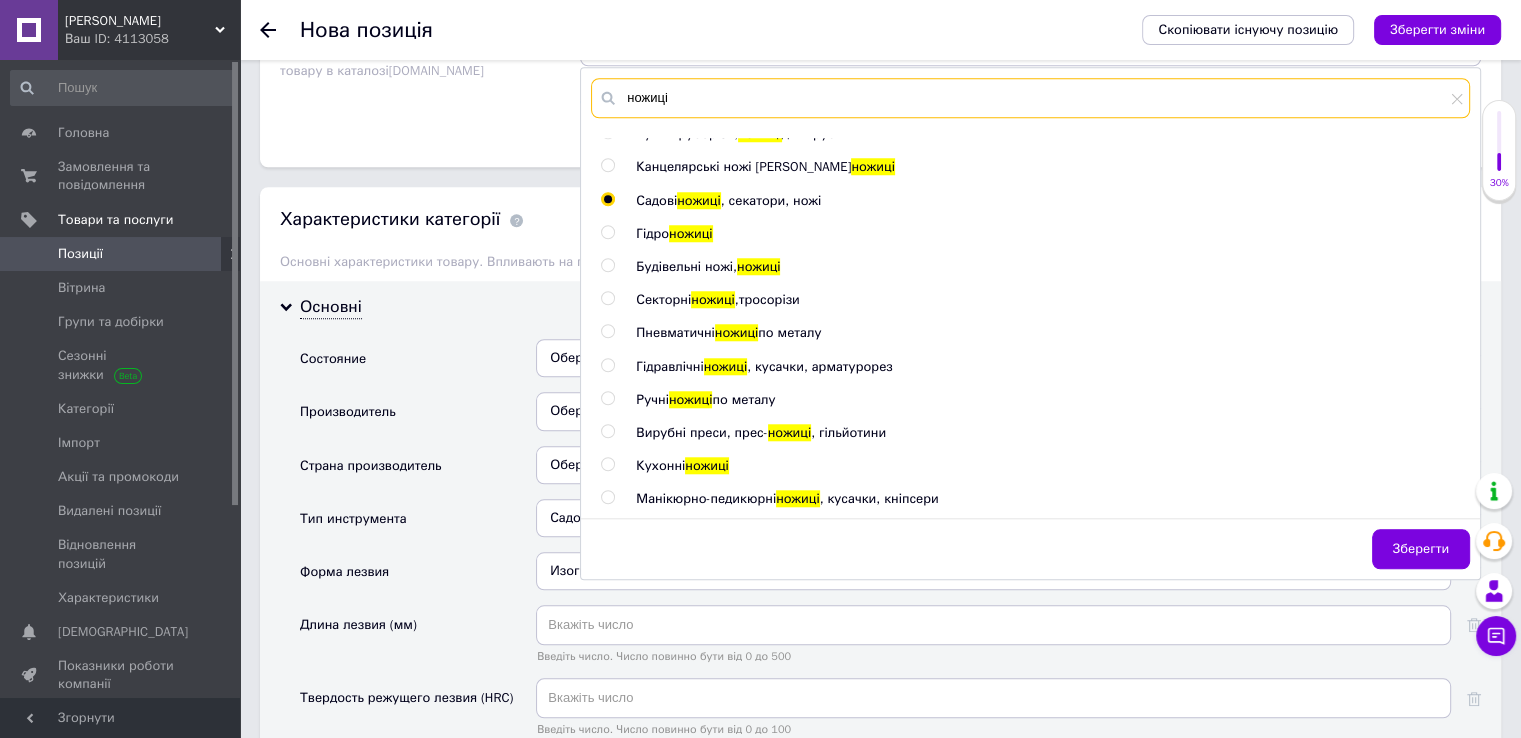 type on "ножиці" 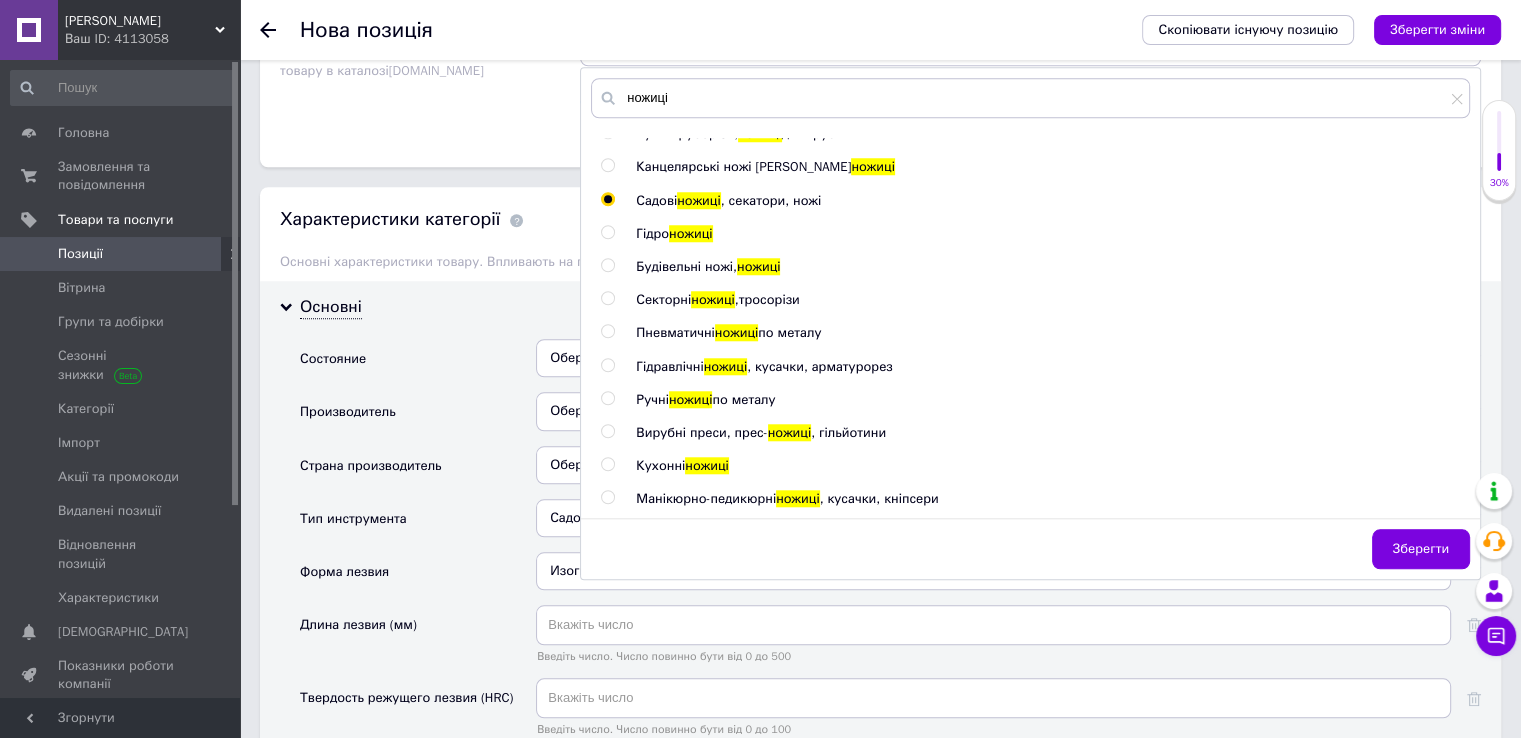click on "Состояние" at bounding box center [418, 365] 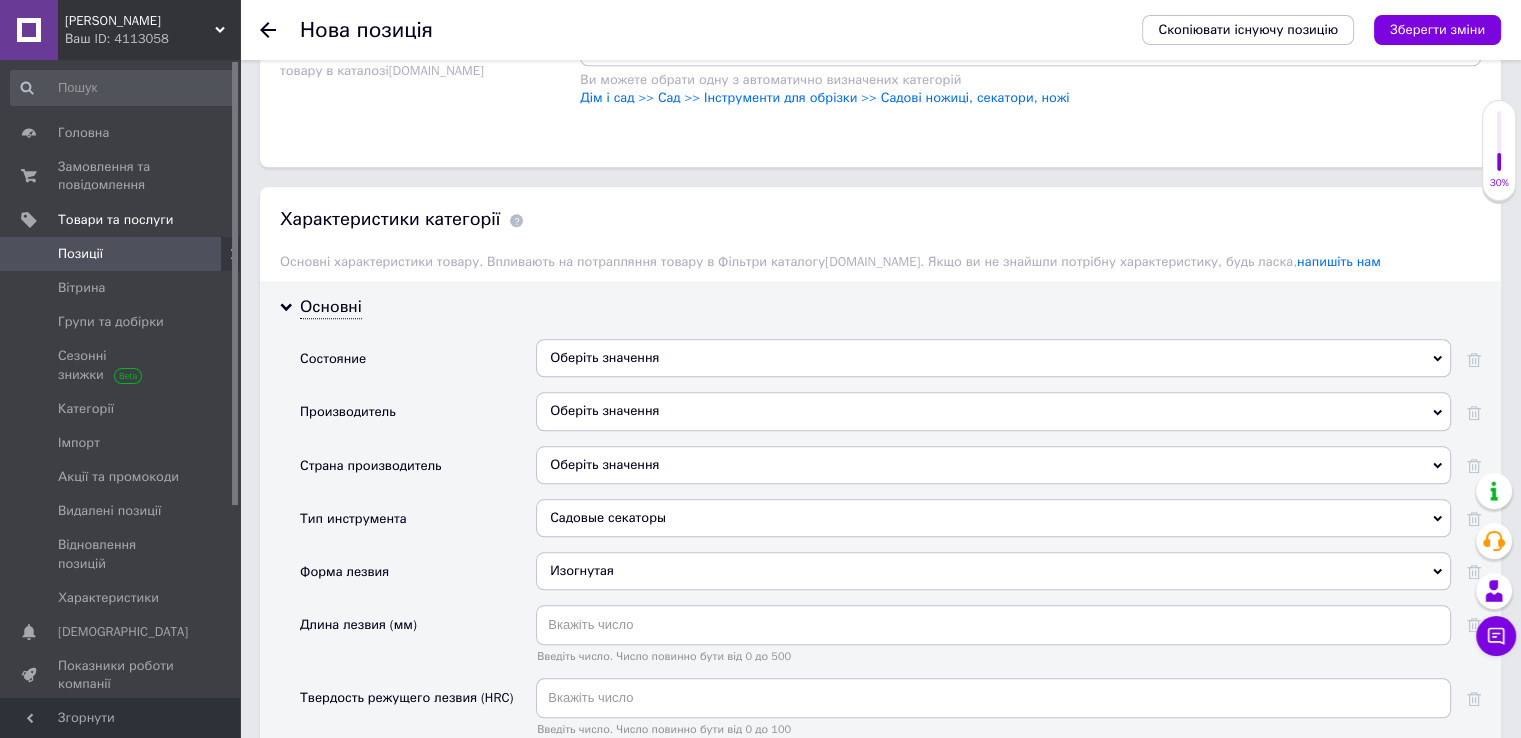 click on "Оберіть значення" at bounding box center (993, 358) 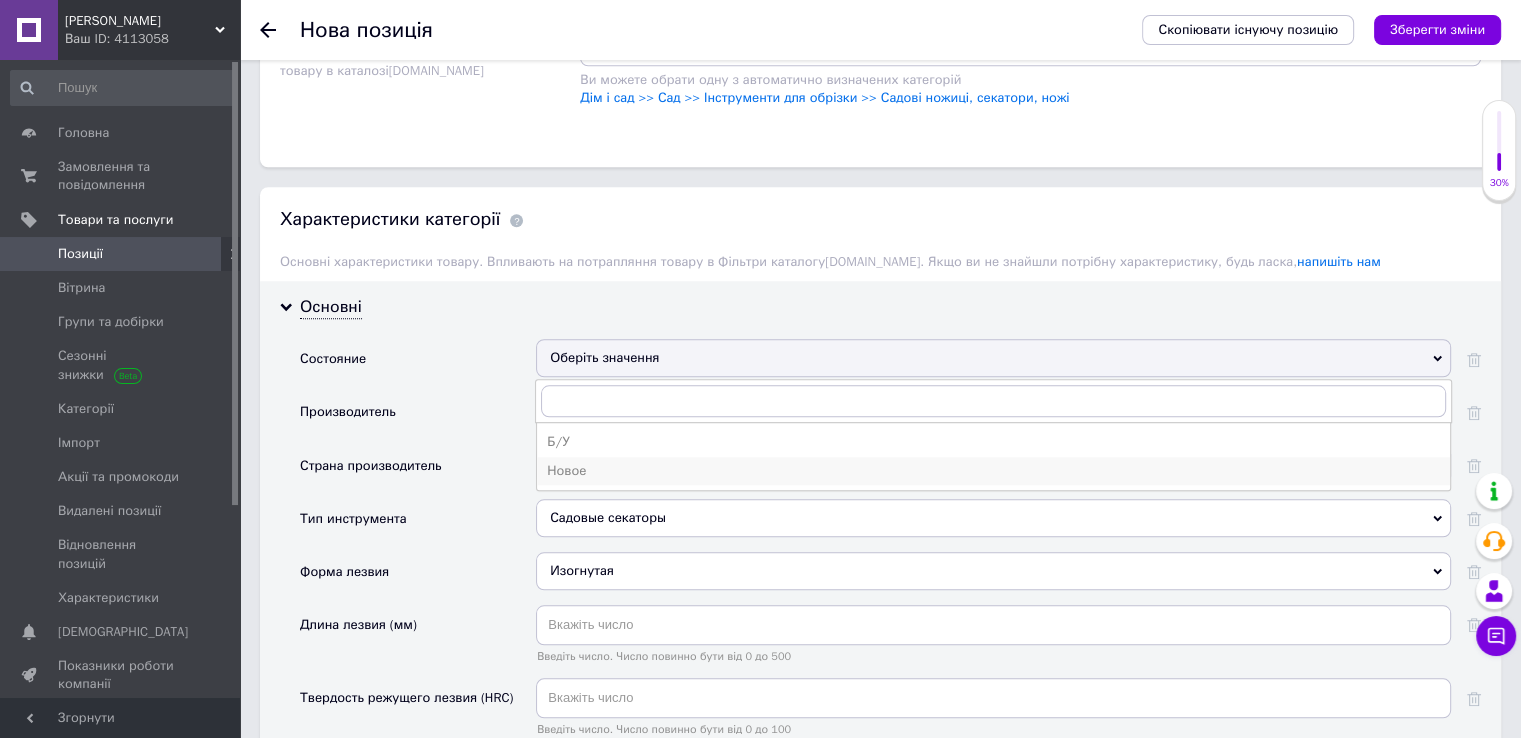 click on "Новое" at bounding box center (993, 471) 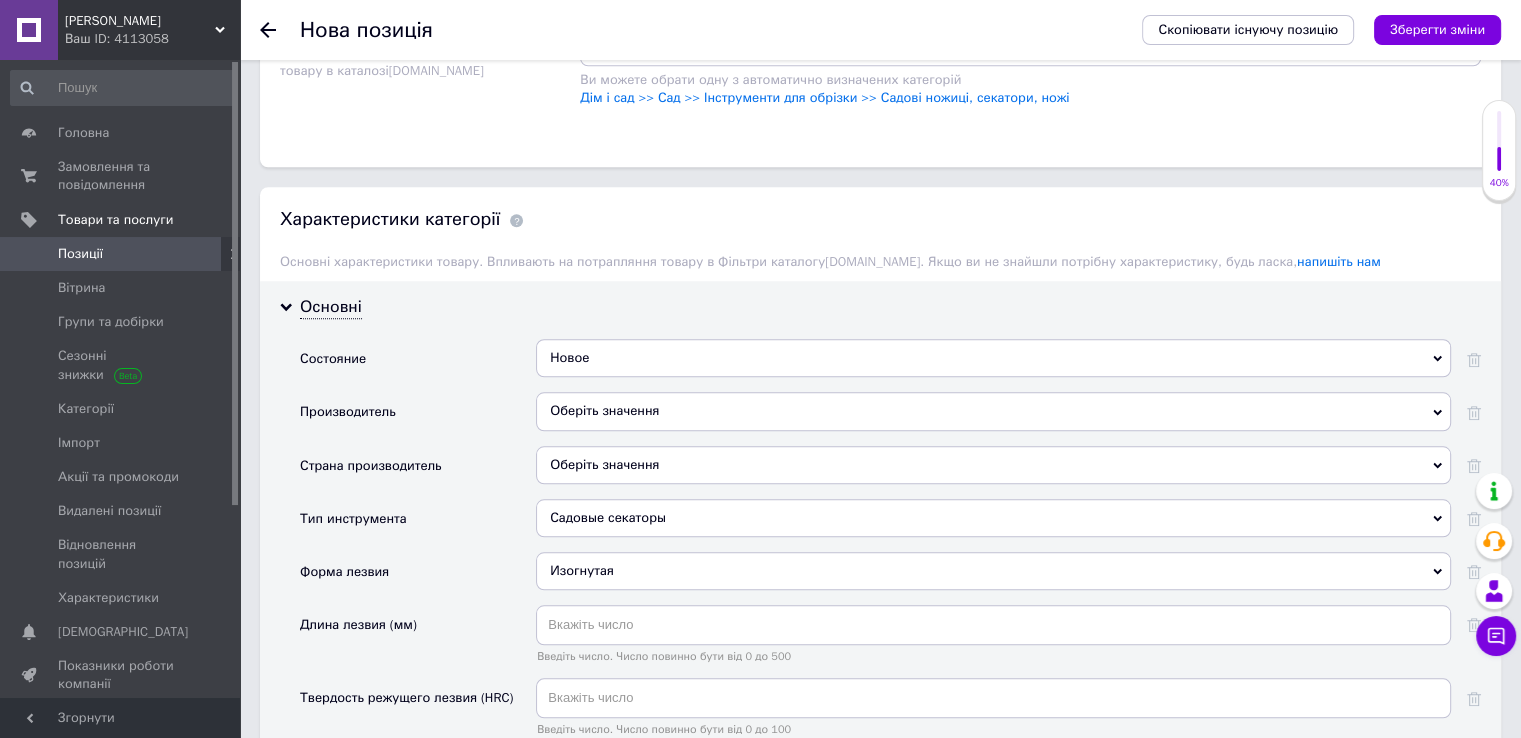 click on "Оберіть значення" at bounding box center (993, 411) 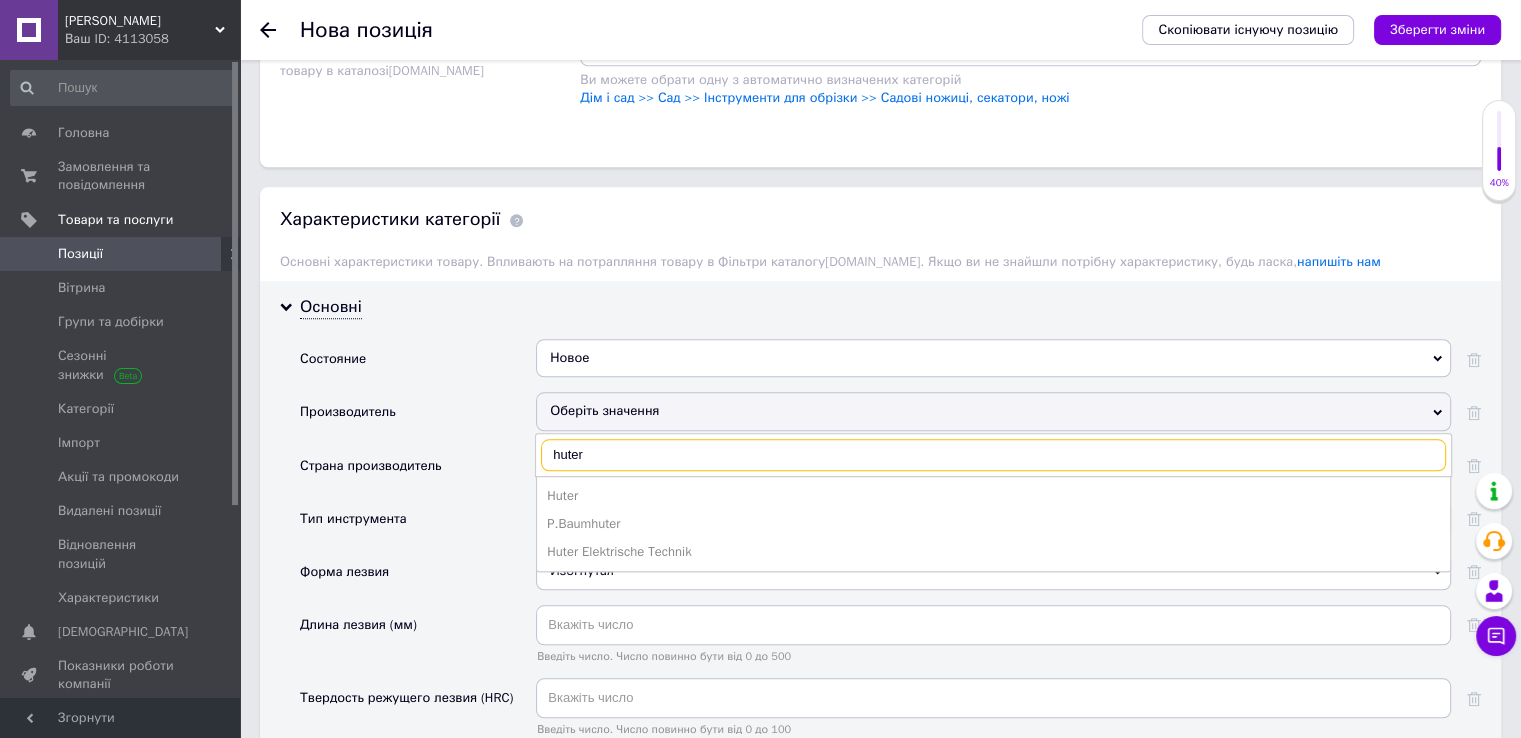 type on "huter" 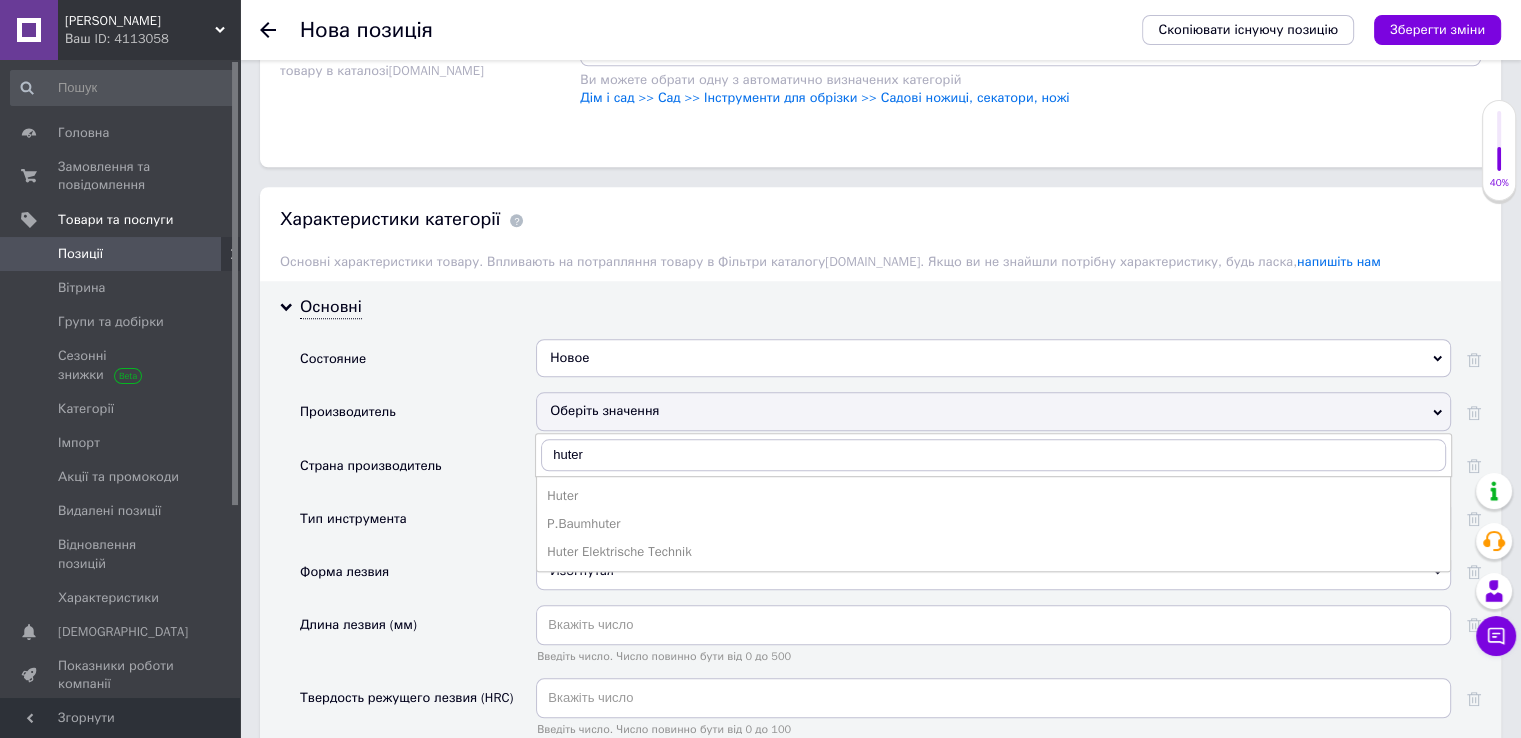 click on "Huter" at bounding box center (993, 496) 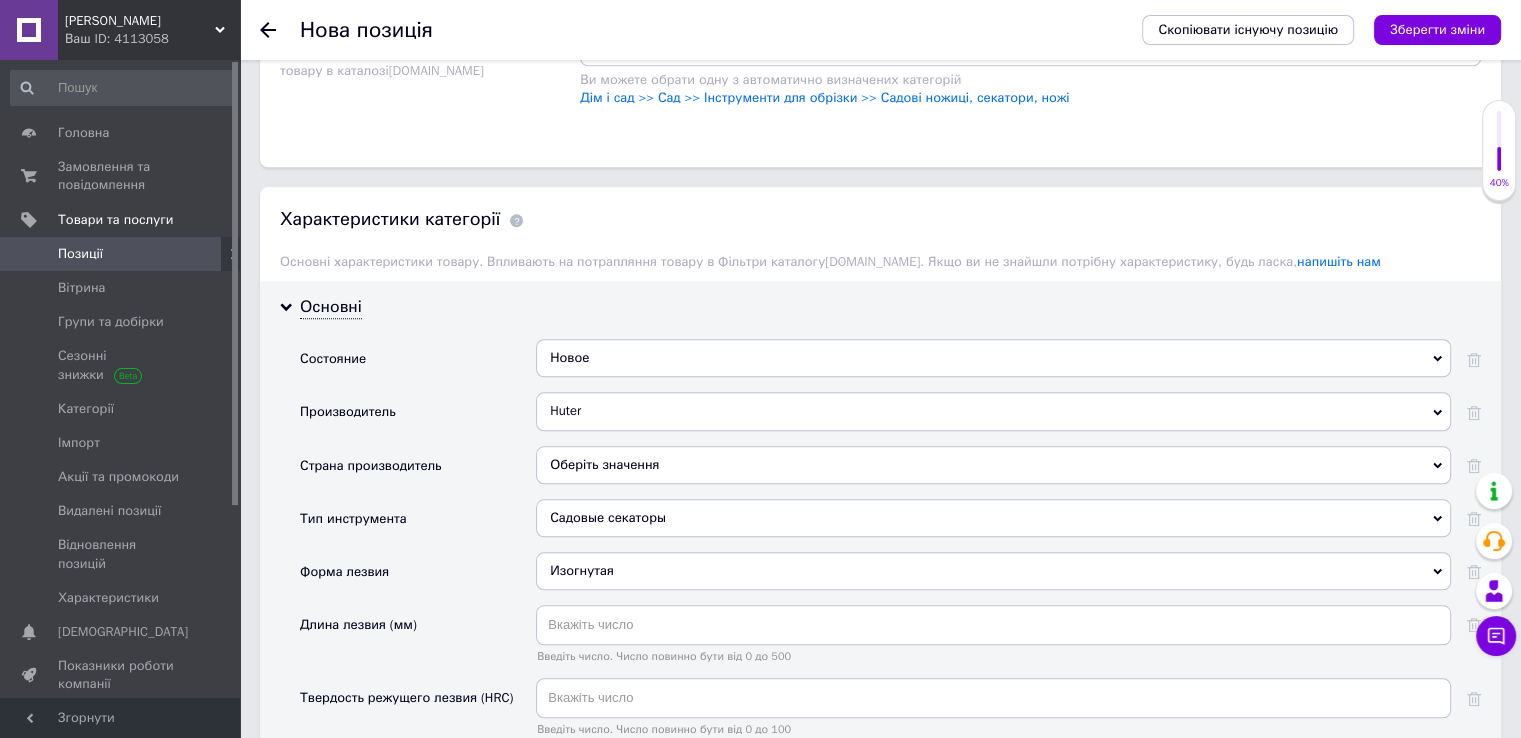 click on "Оберіть значення" at bounding box center [993, 472] 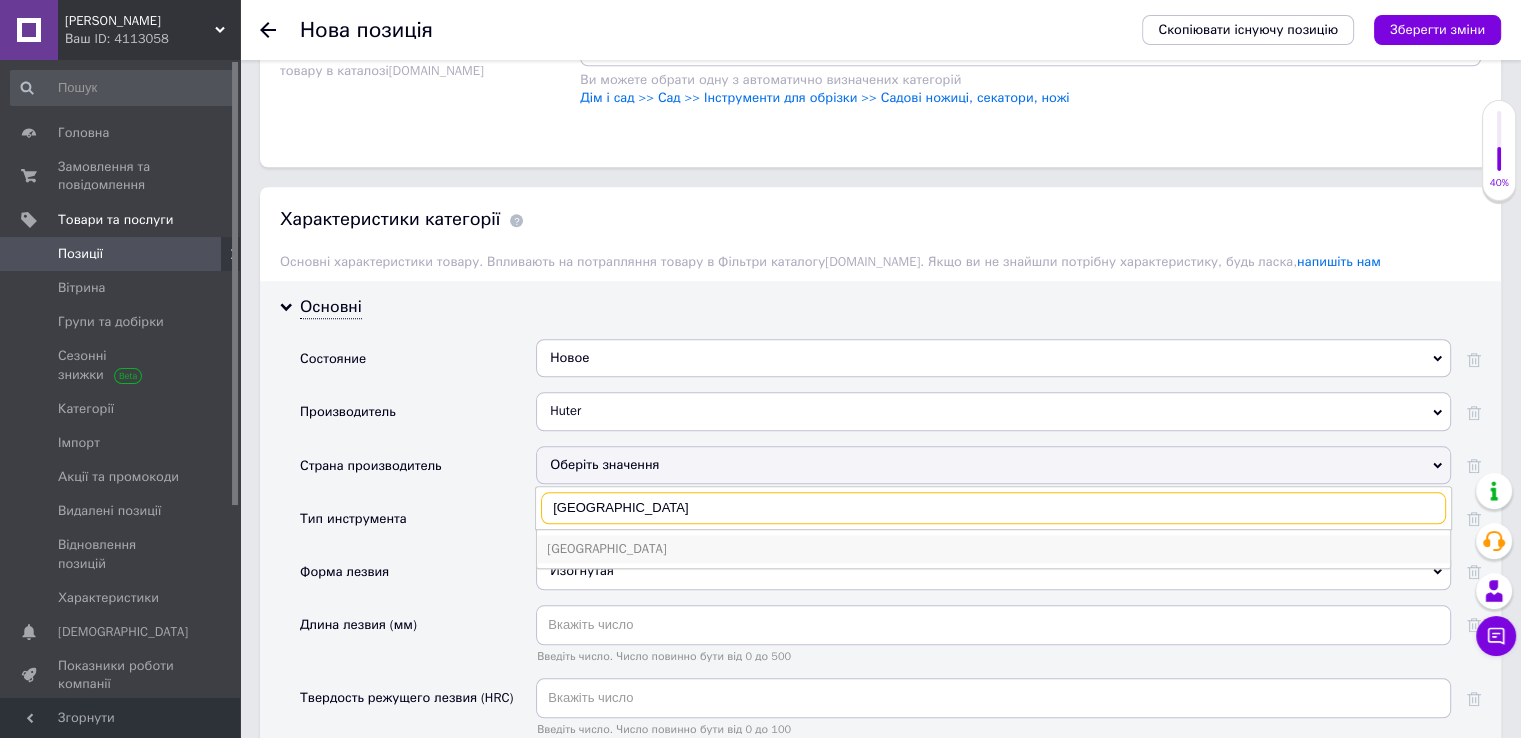 type on "[GEOGRAPHIC_DATA]" 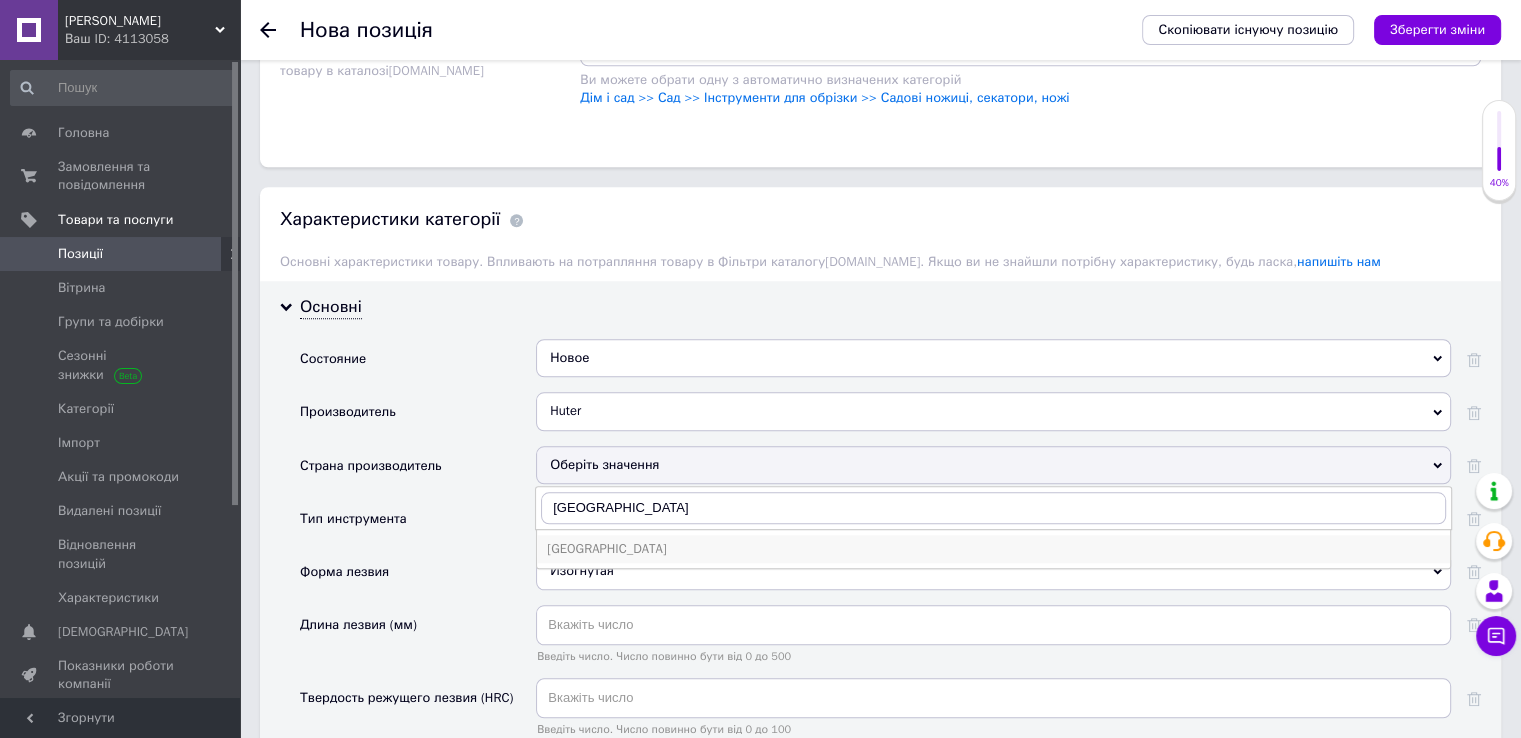 click on "[GEOGRAPHIC_DATA]" at bounding box center (993, 549) 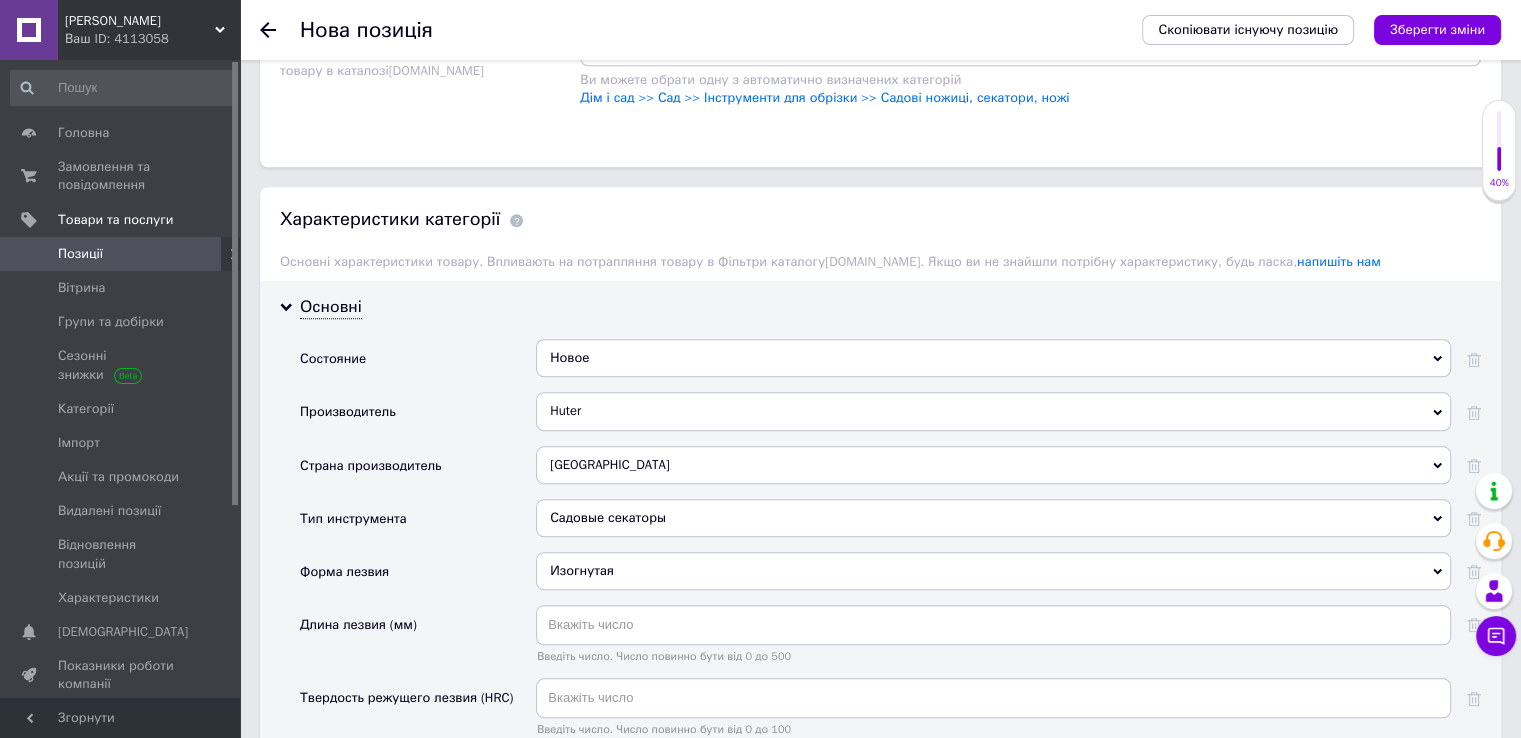 click on "Садовые секаторы" at bounding box center [993, 518] 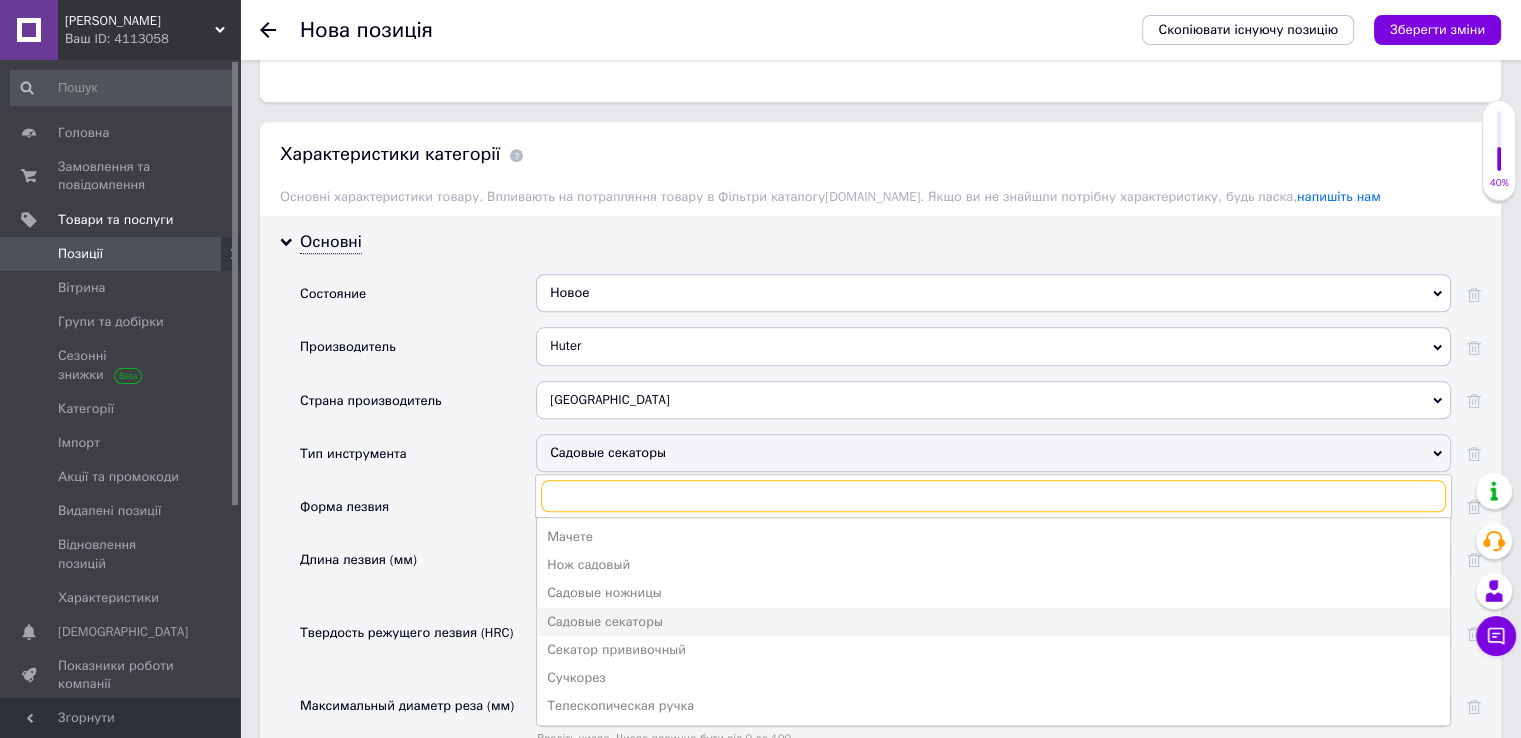 scroll, scrollTop: 1900, scrollLeft: 0, axis: vertical 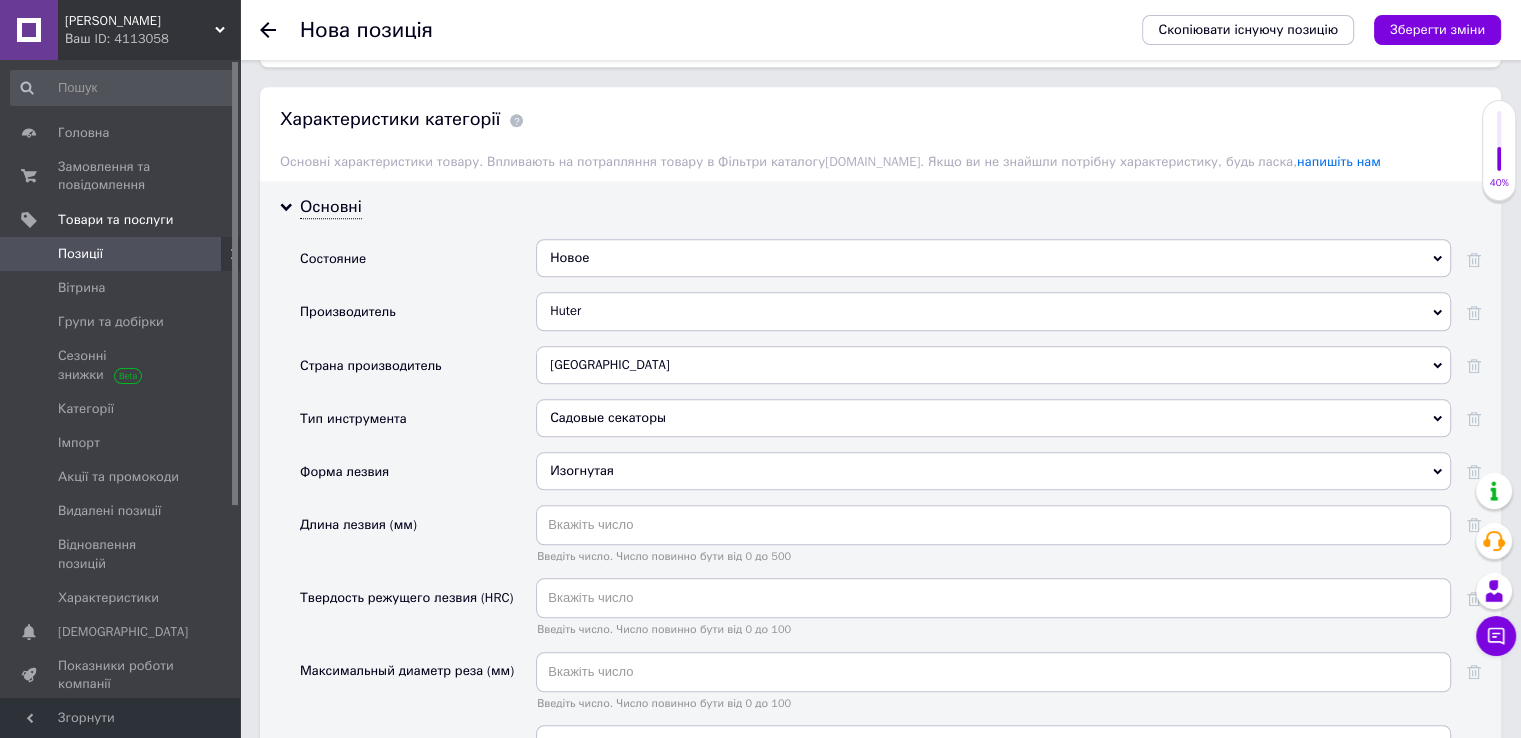 click on "Форма лезвия" at bounding box center (418, 478) 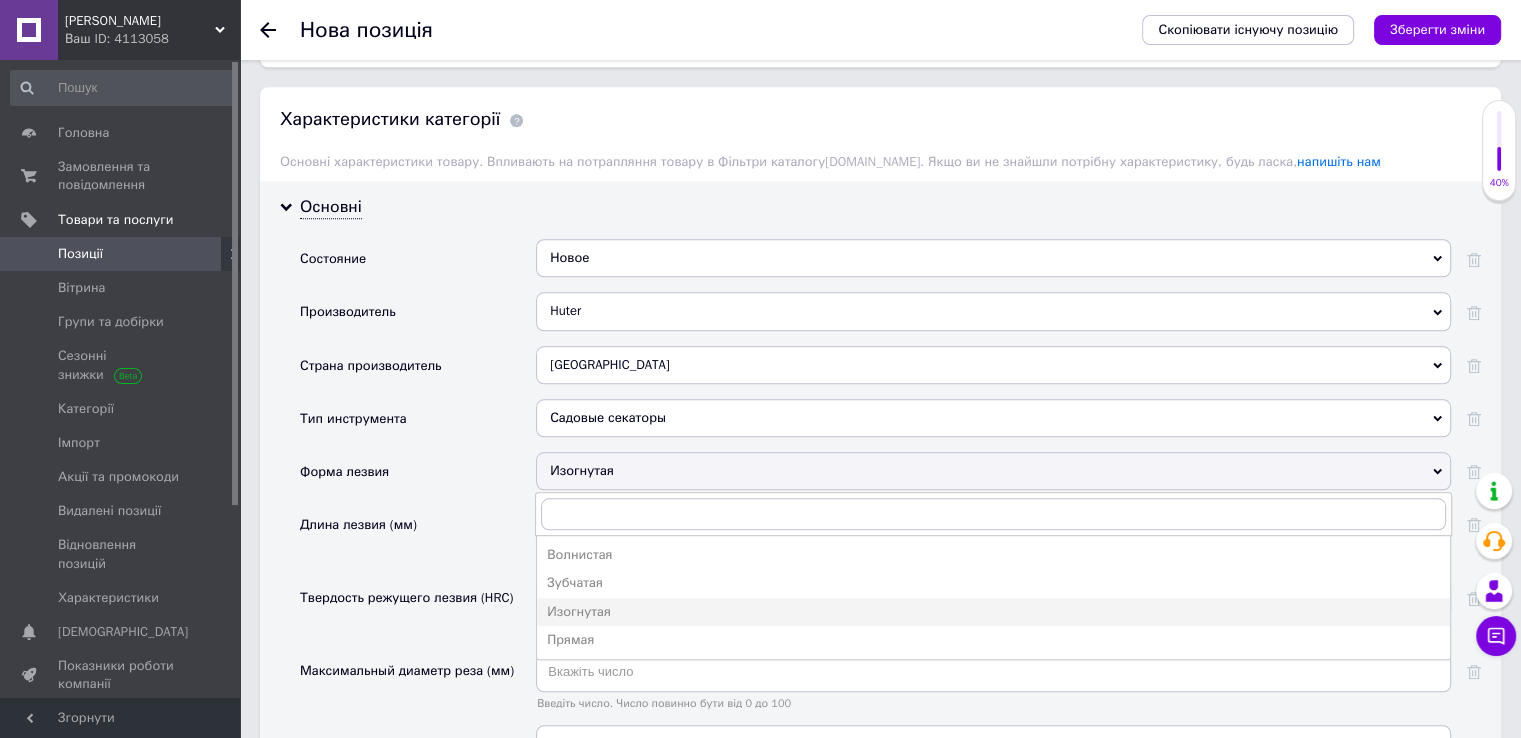 click on "Форма лезвия" at bounding box center (418, 478) 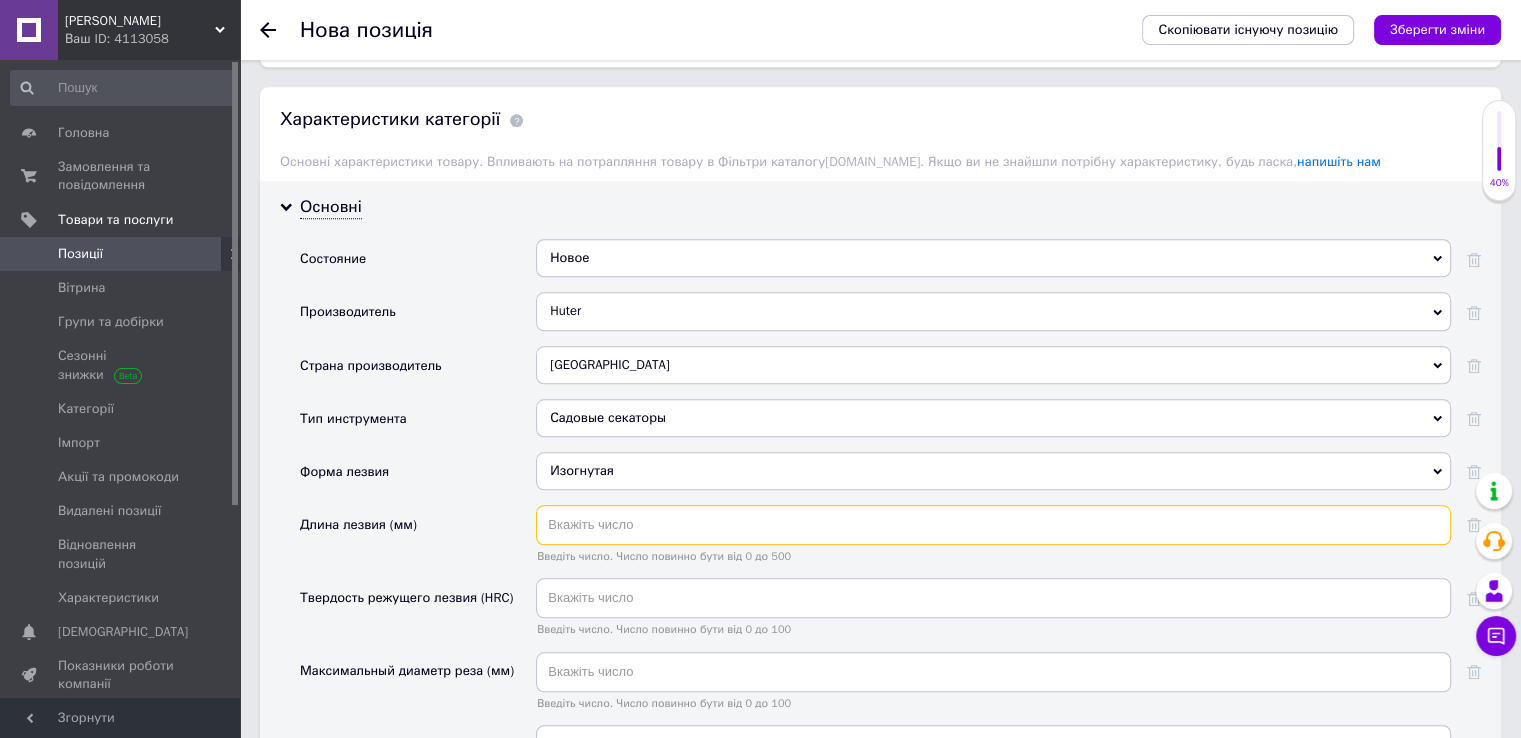 click at bounding box center (993, 525) 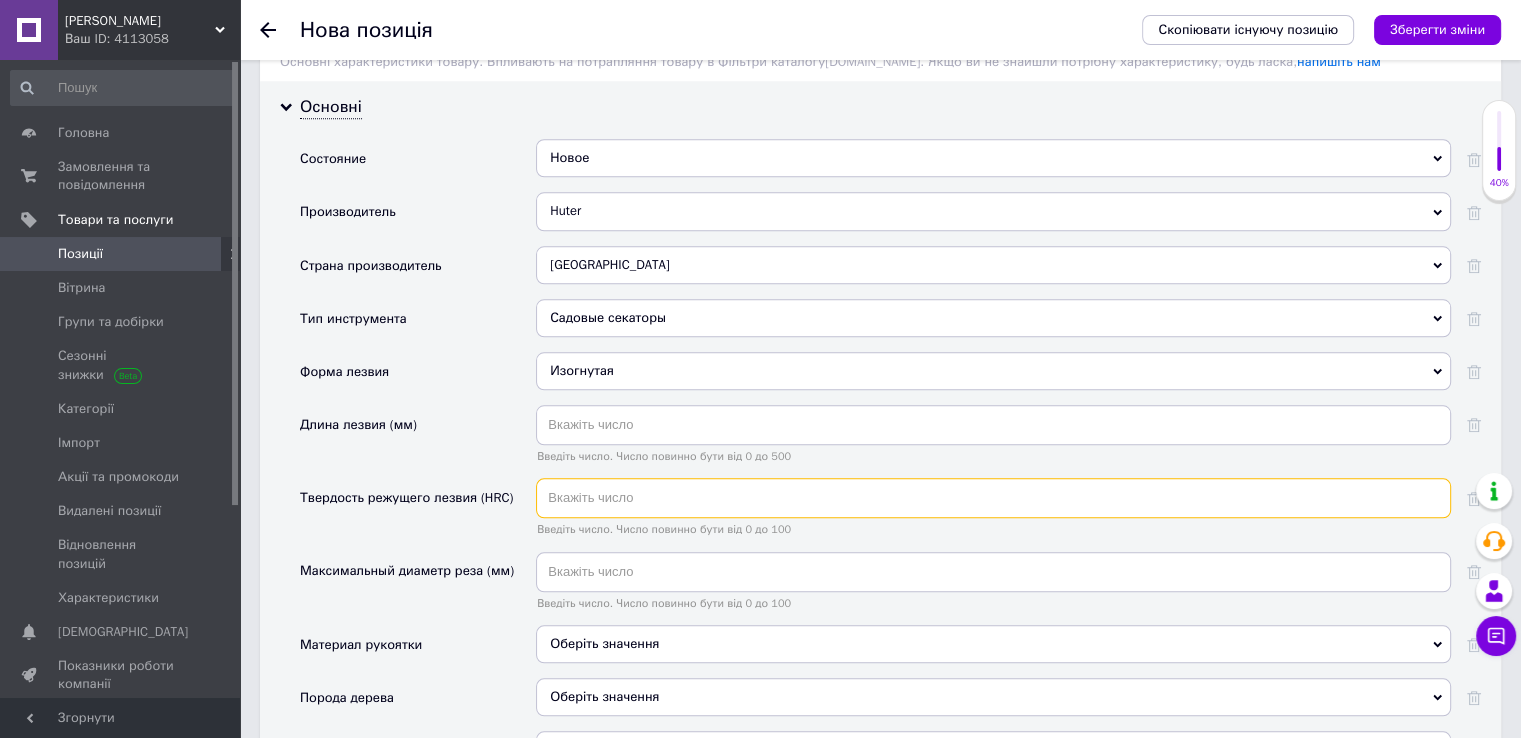 click at bounding box center [993, 498] 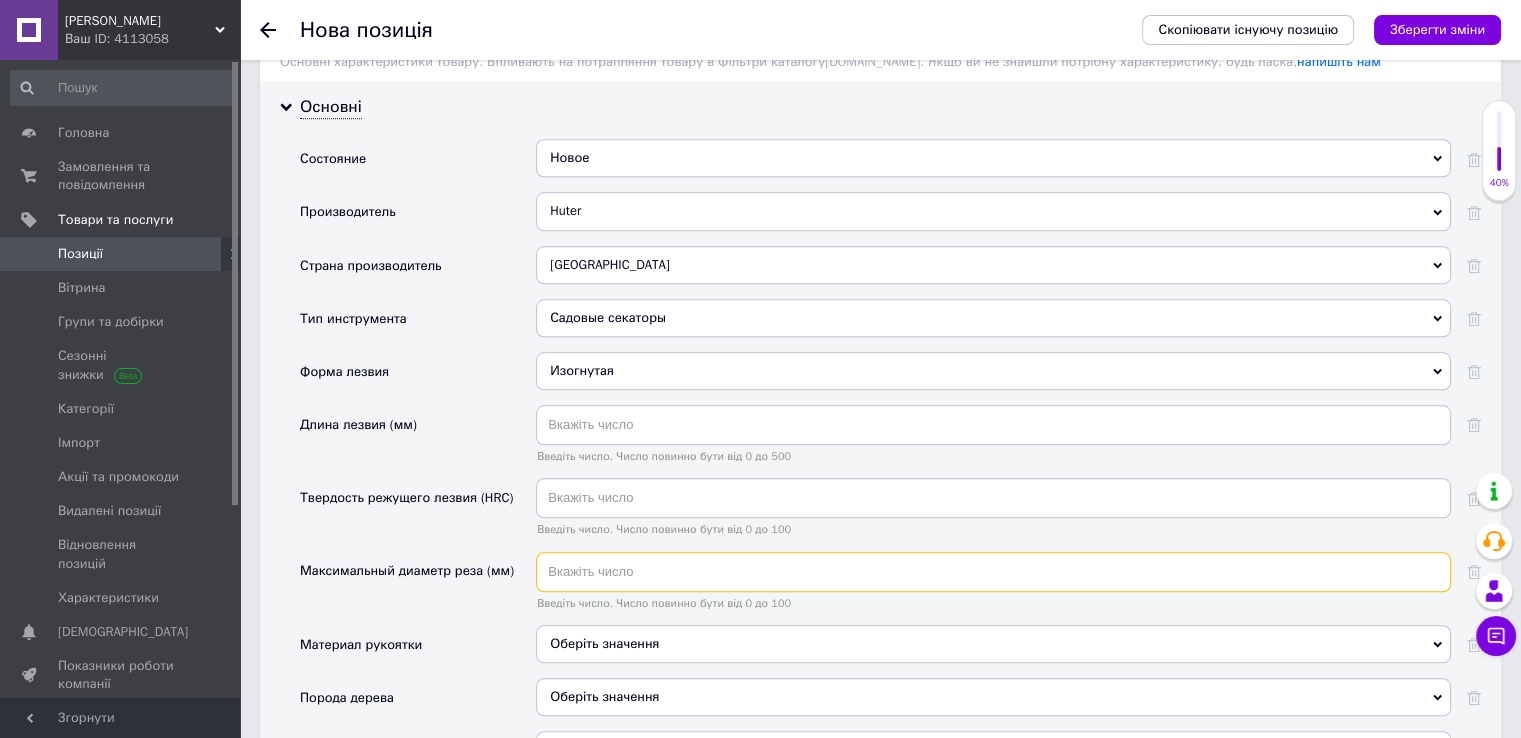 click at bounding box center (993, 572) 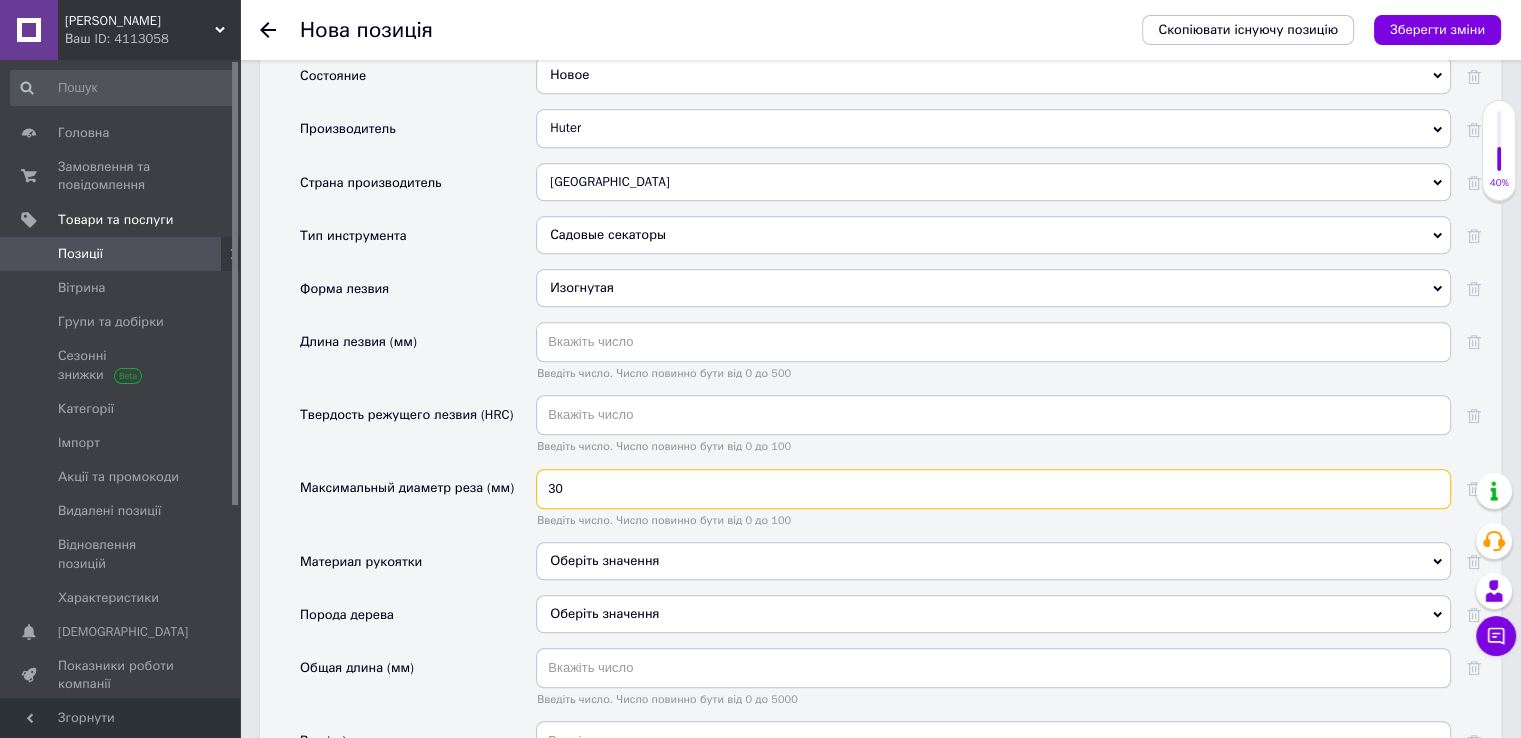 scroll, scrollTop: 2200, scrollLeft: 0, axis: vertical 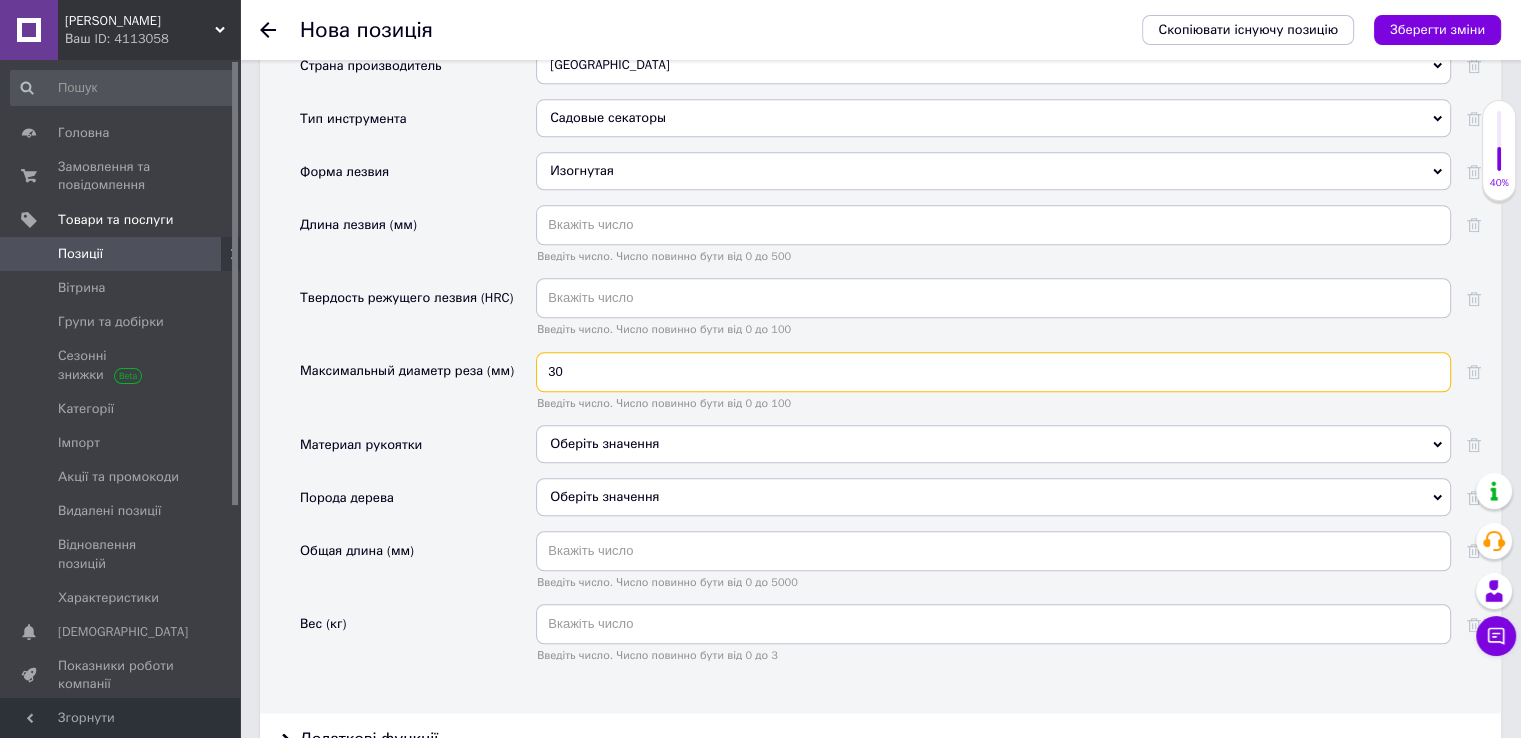 type on "30" 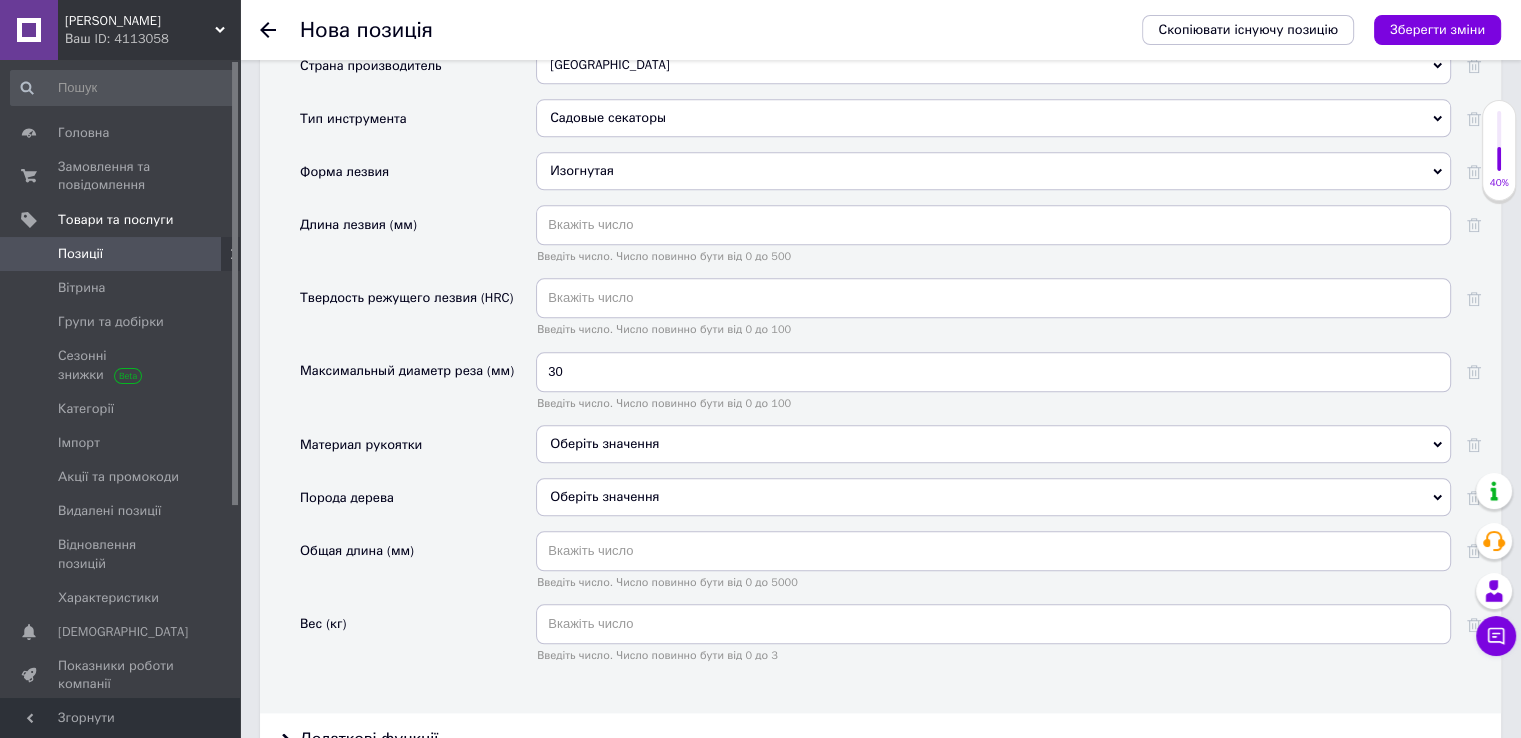 click on "Оберіть значення" at bounding box center [993, 444] 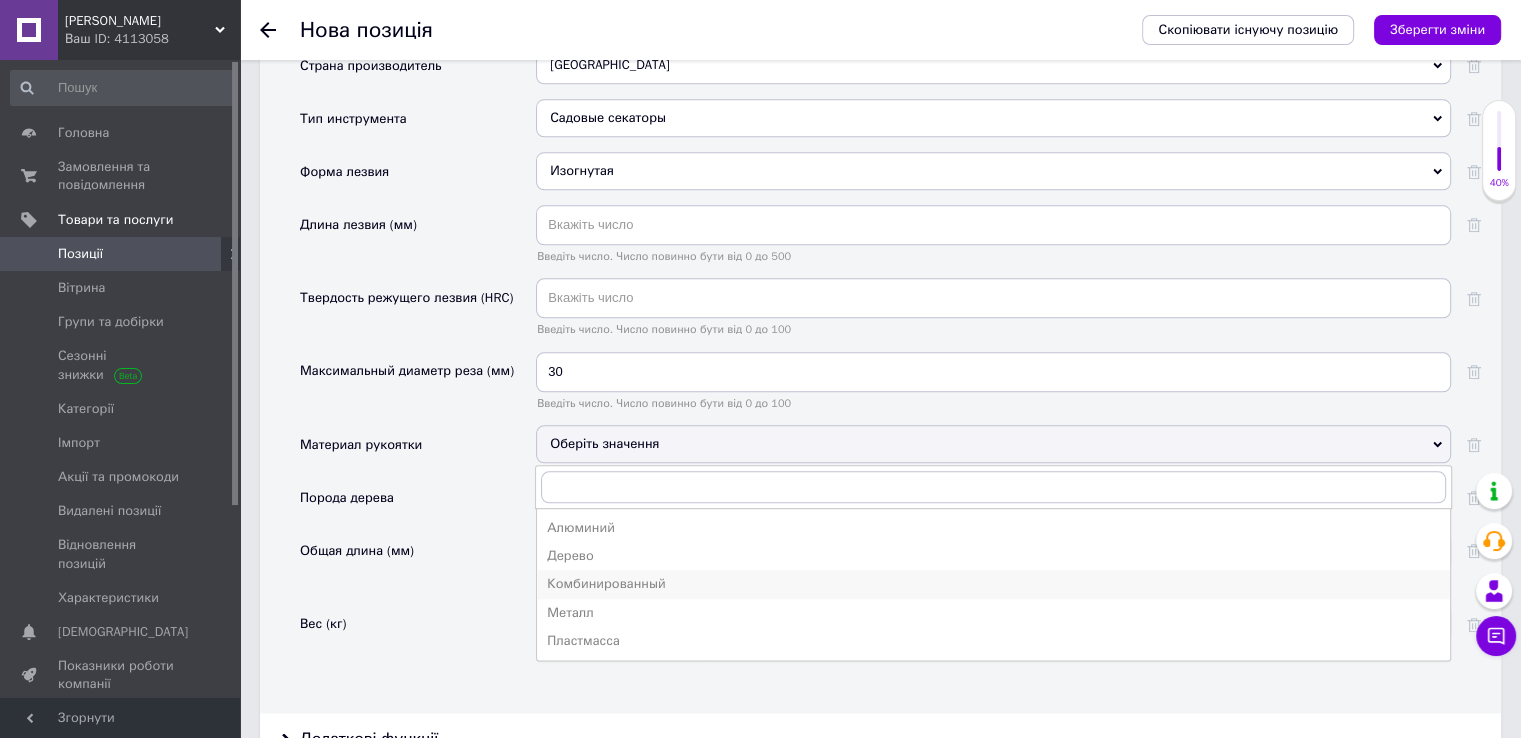 click on "Комбинированный" at bounding box center [993, 584] 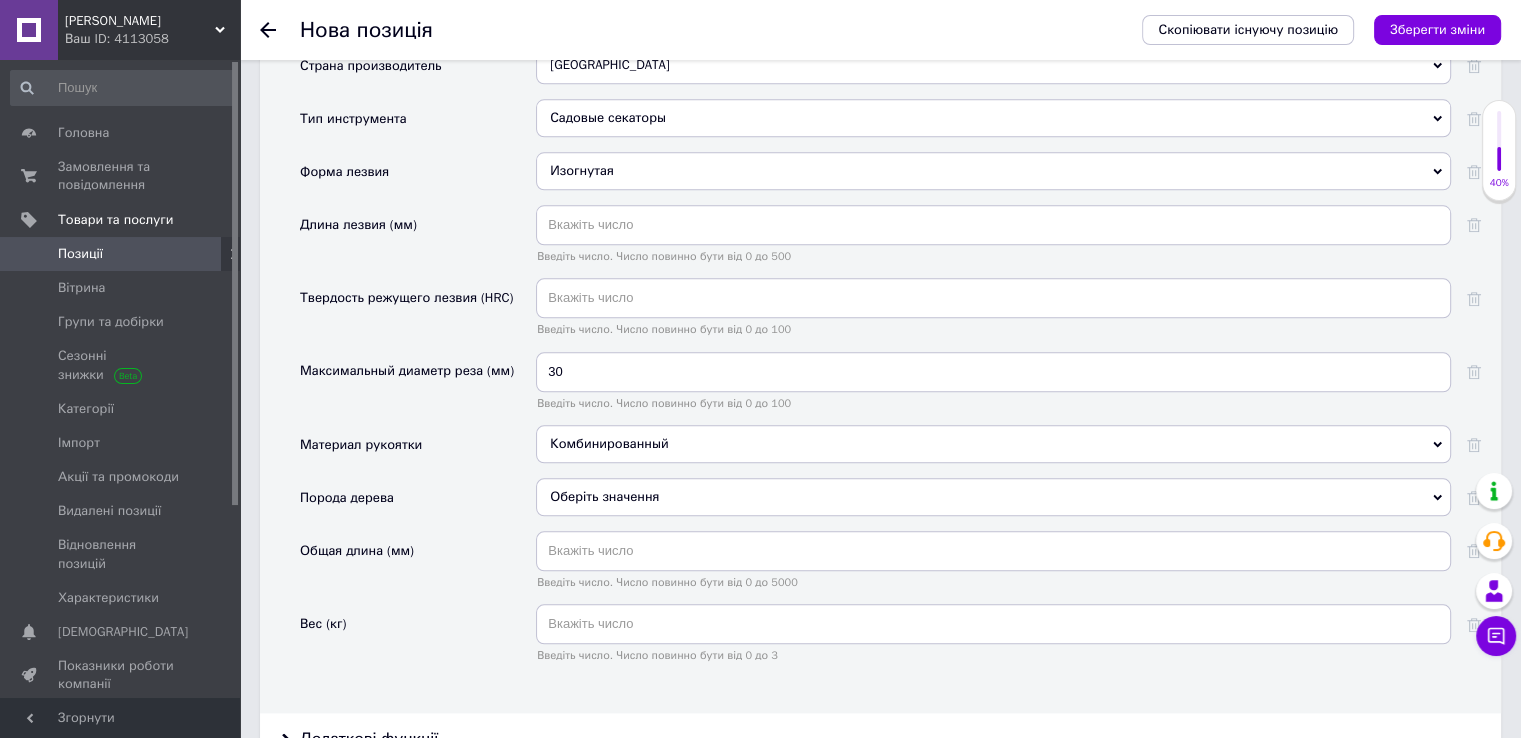 click on "Оберіть значення" at bounding box center [993, 497] 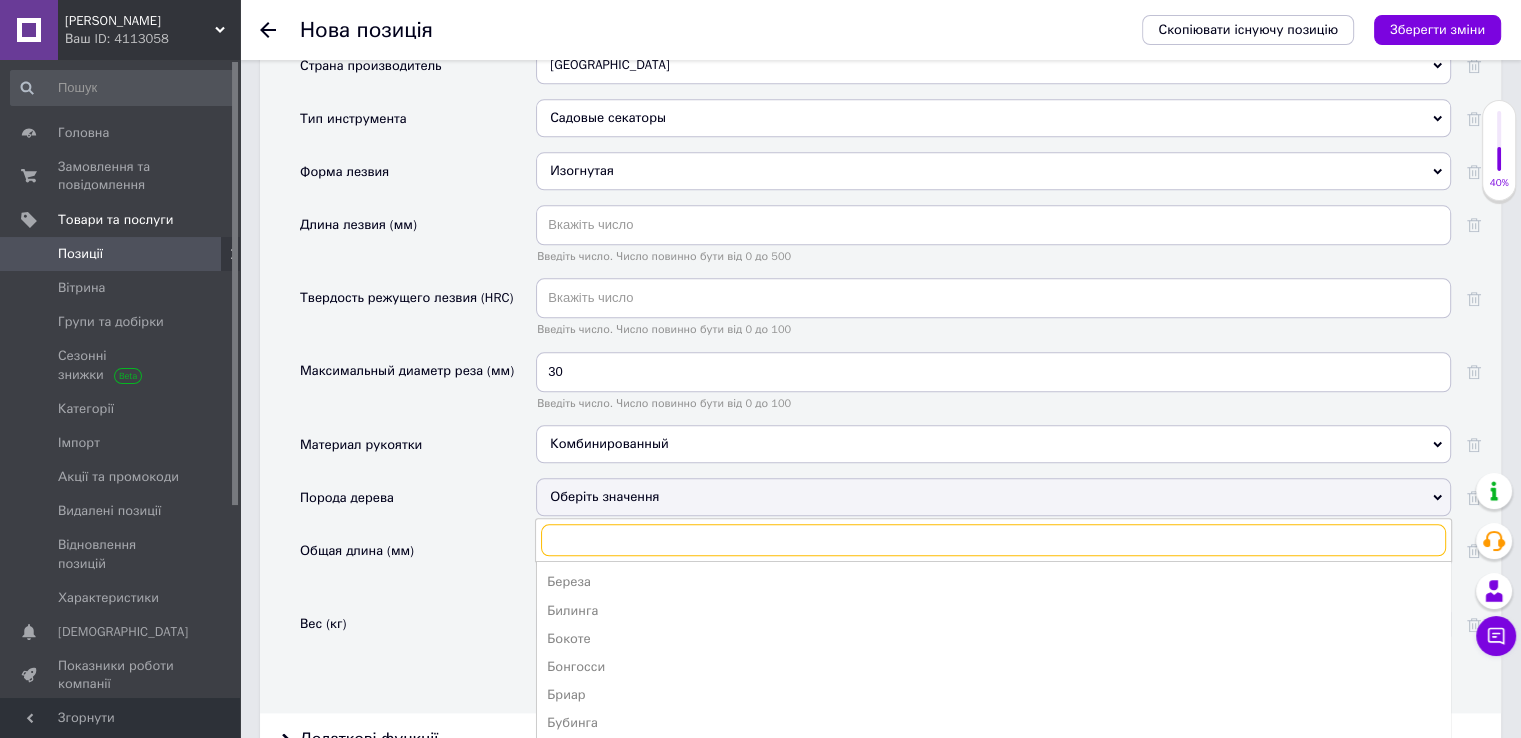 scroll, scrollTop: 400, scrollLeft: 0, axis: vertical 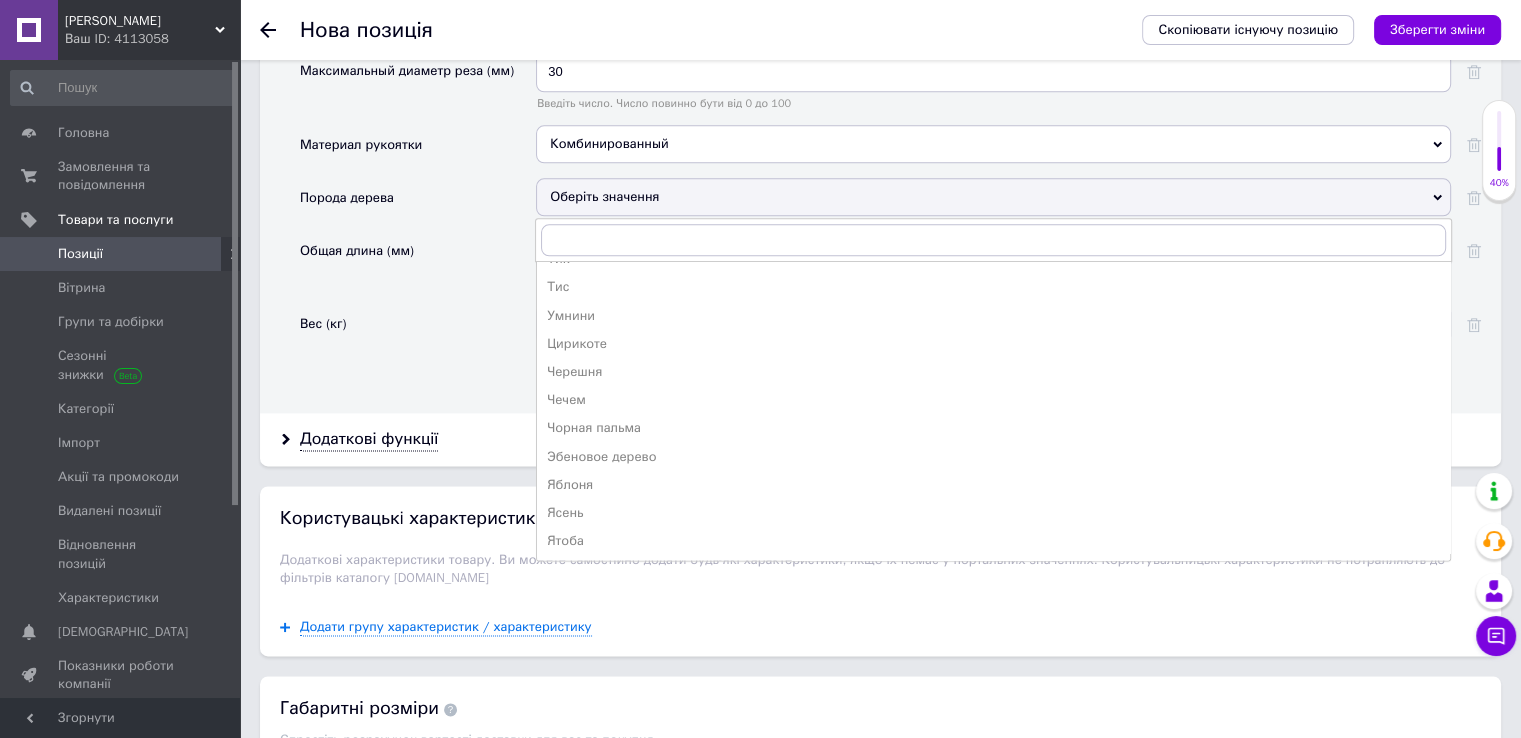 click on "Вес (кг)" at bounding box center [418, 340] 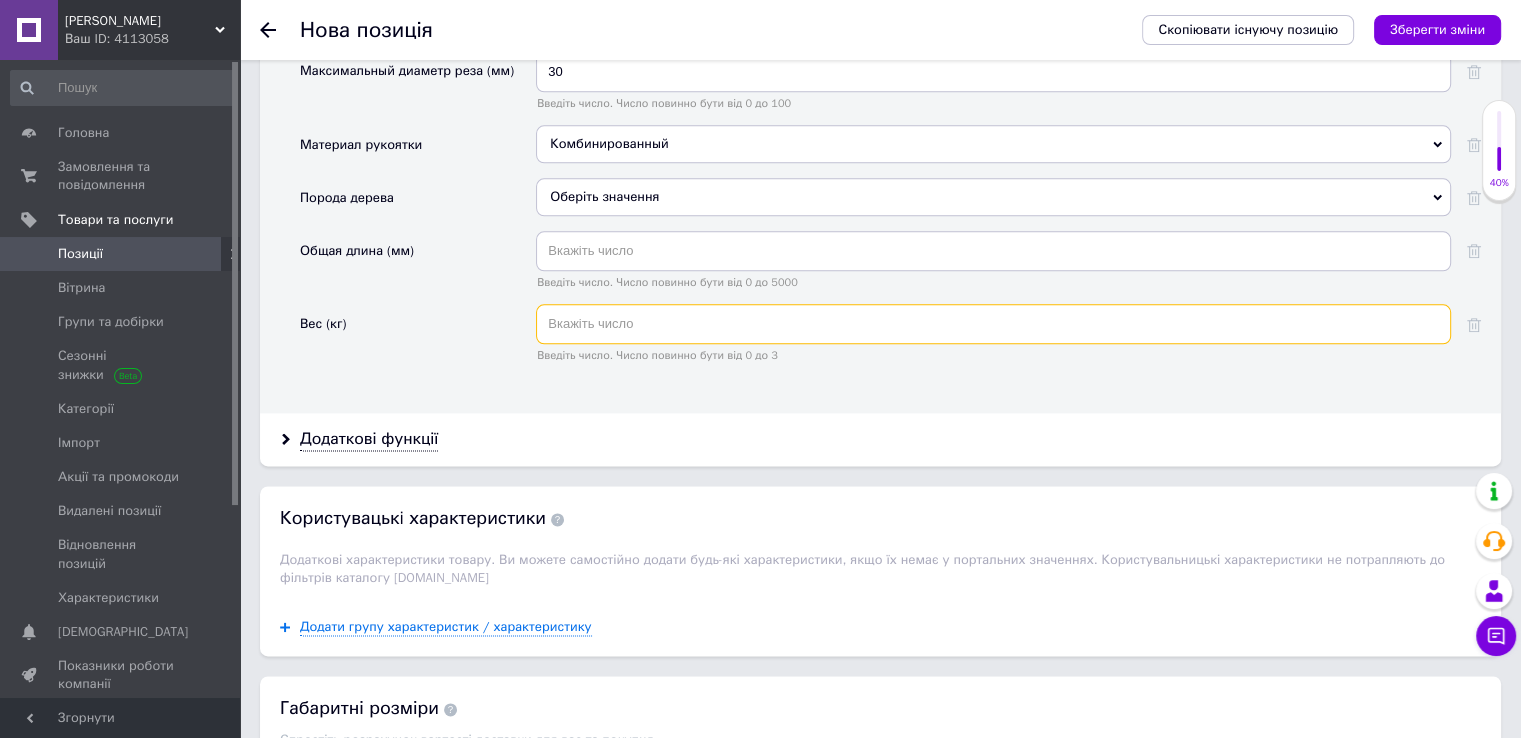 click at bounding box center [993, 324] 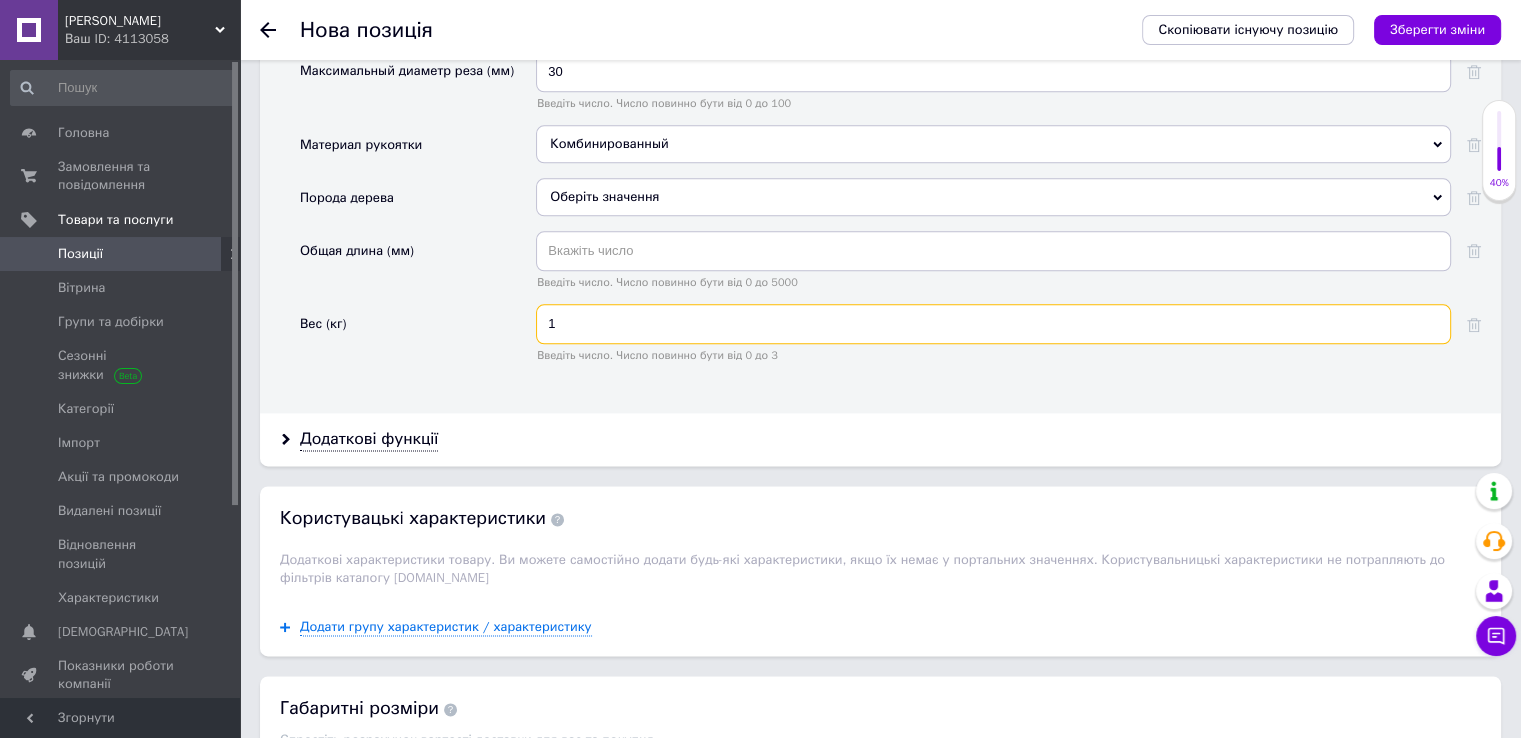 type on "1" 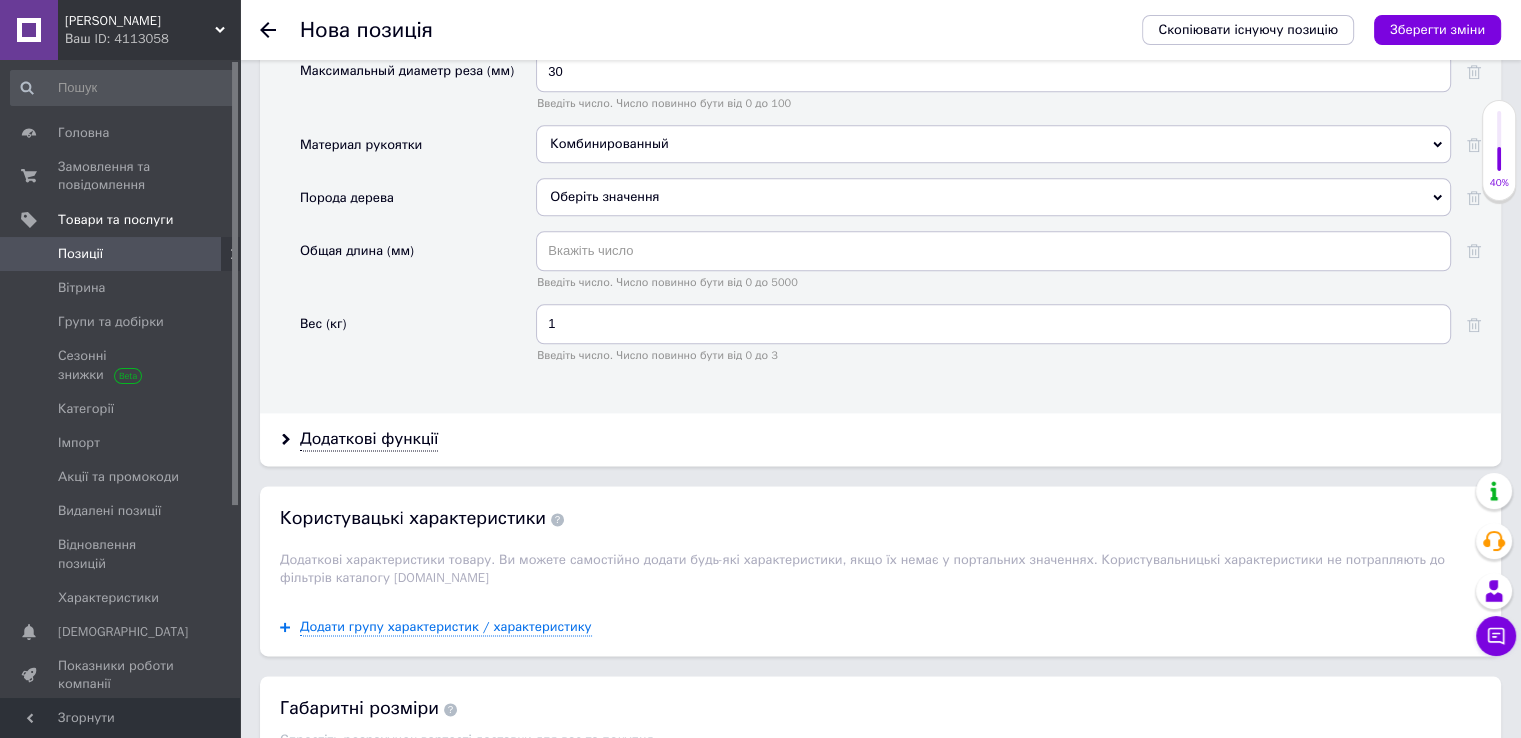 click on "Додаткові функції" at bounding box center (880, 439) 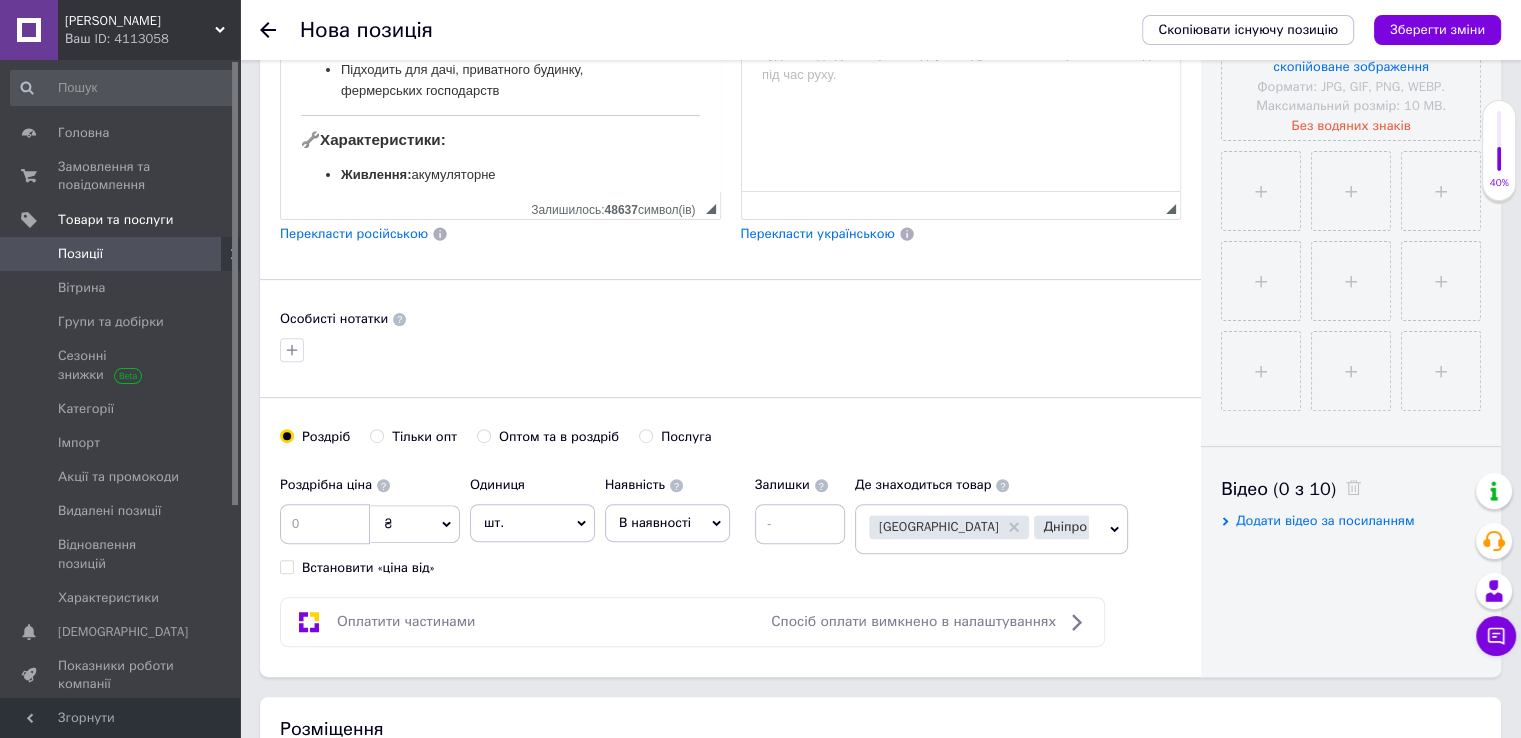 scroll, scrollTop: 216, scrollLeft: 0, axis: vertical 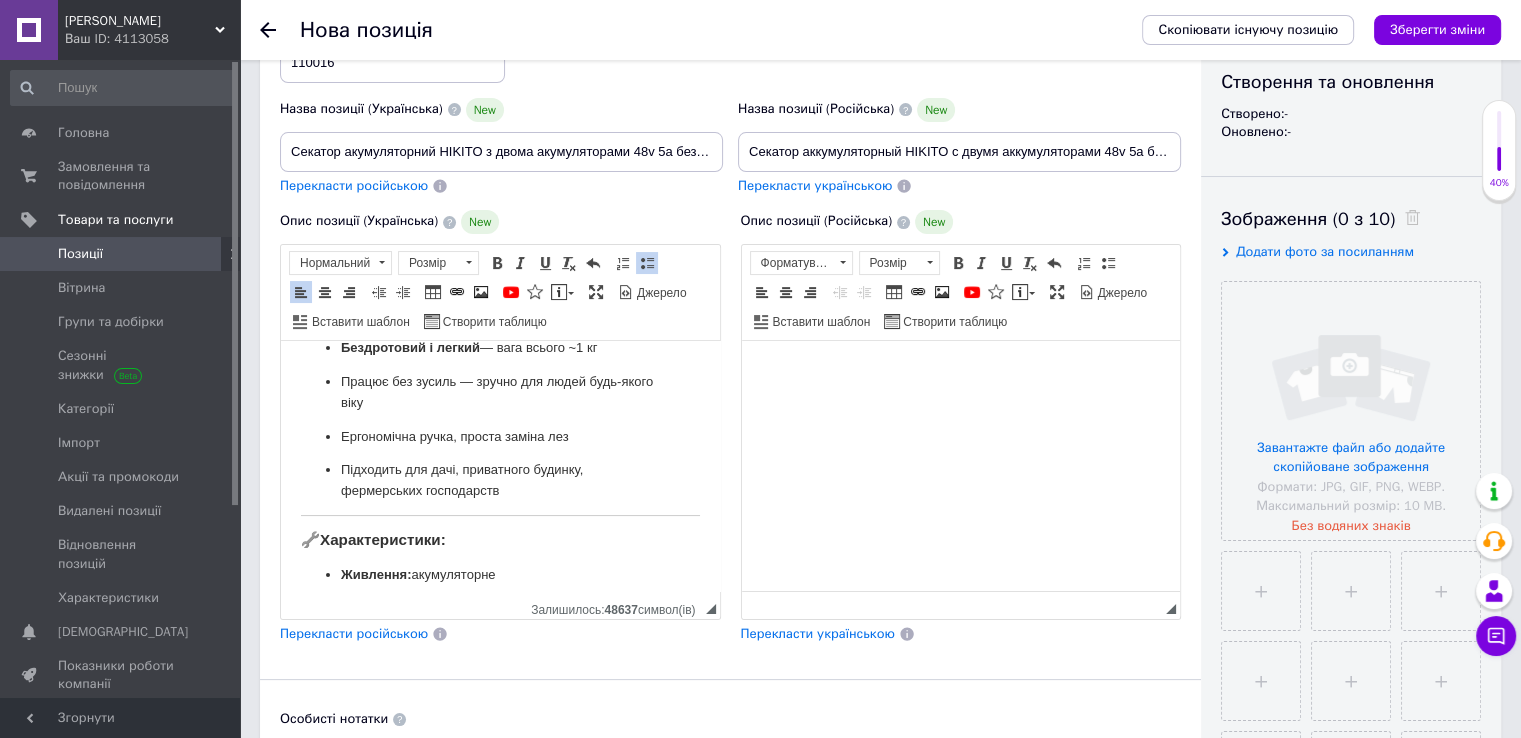 click at bounding box center (960, 371) 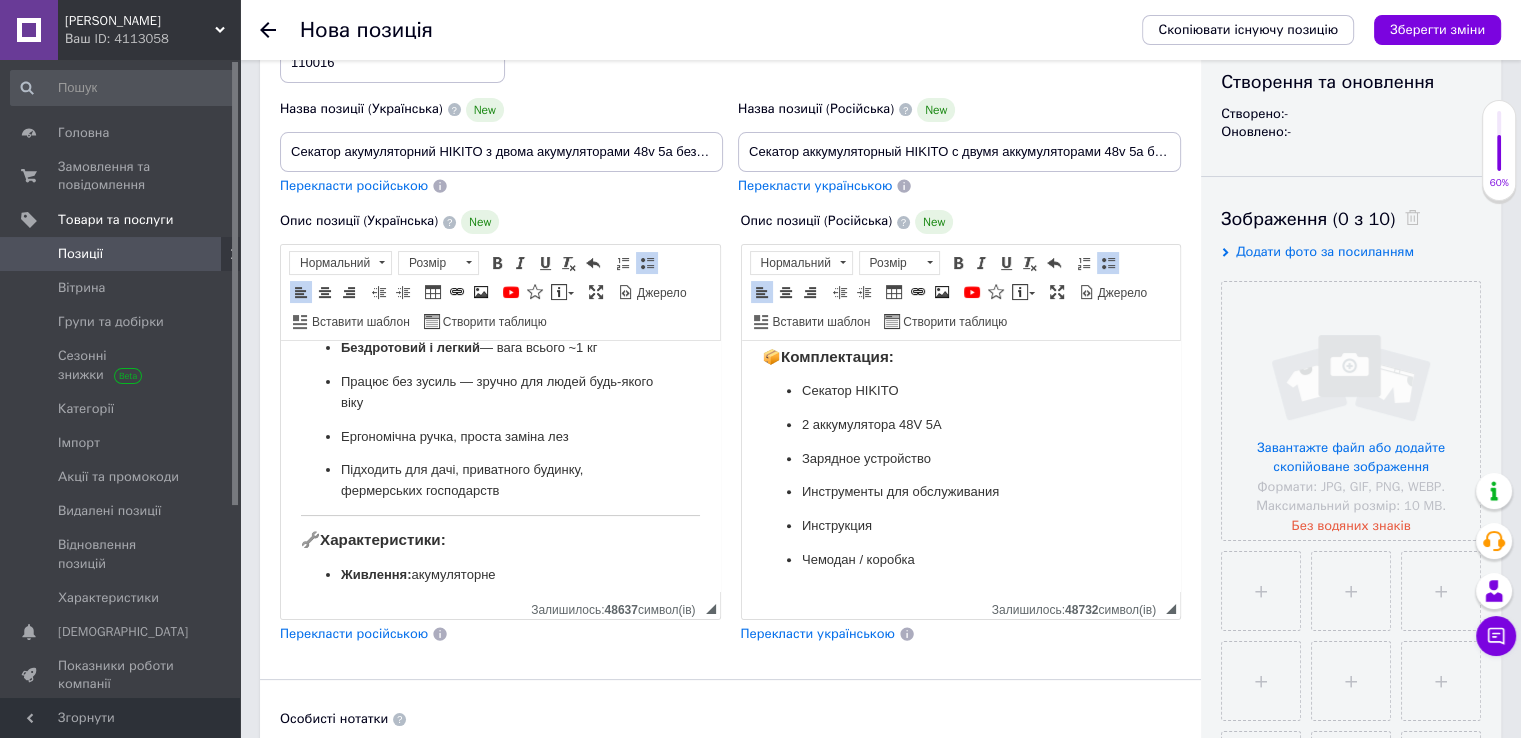 scroll, scrollTop: 1004, scrollLeft: 0, axis: vertical 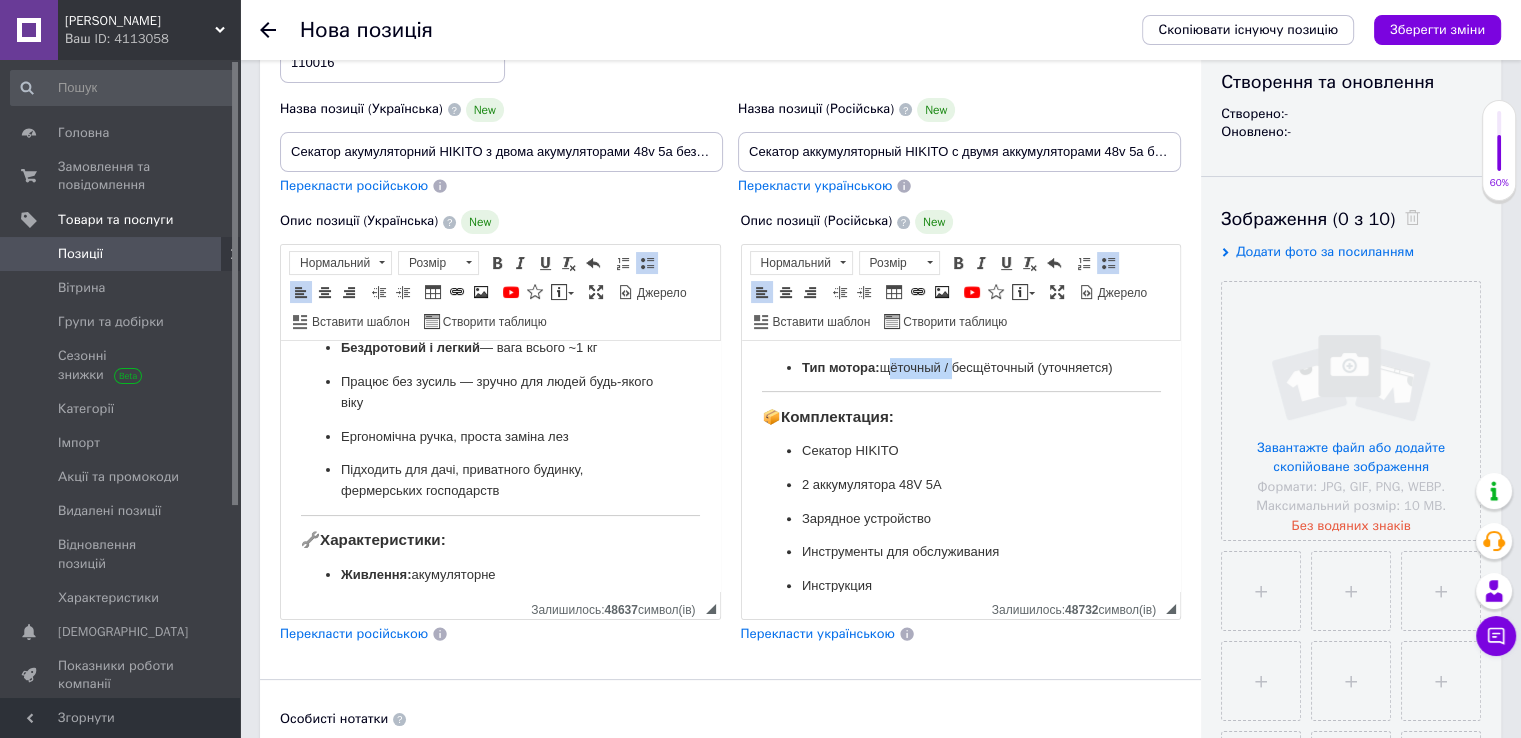 drag, startPoint x: 951, startPoint y: 384, endPoint x: 880, endPoint y: 390, distance: 71.25307 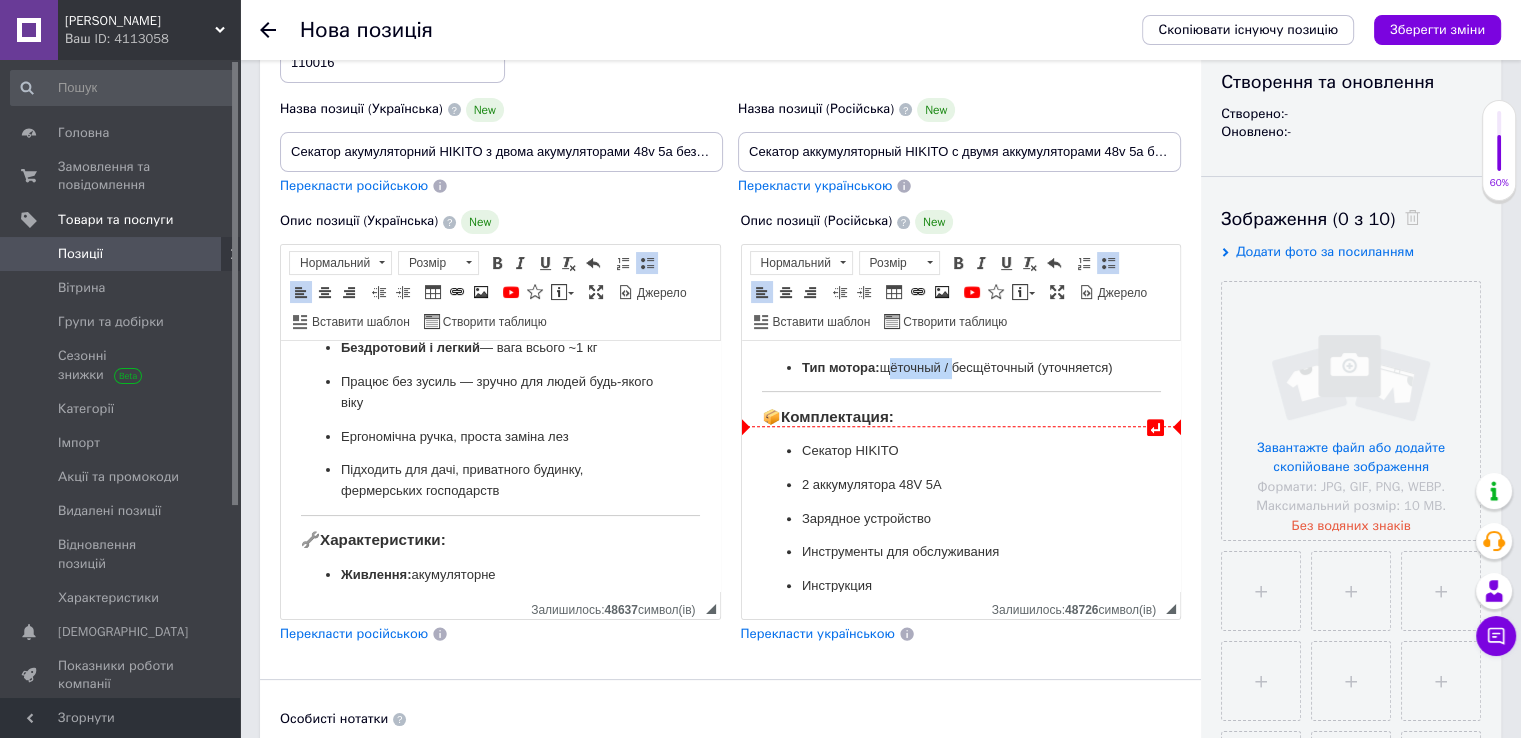 type 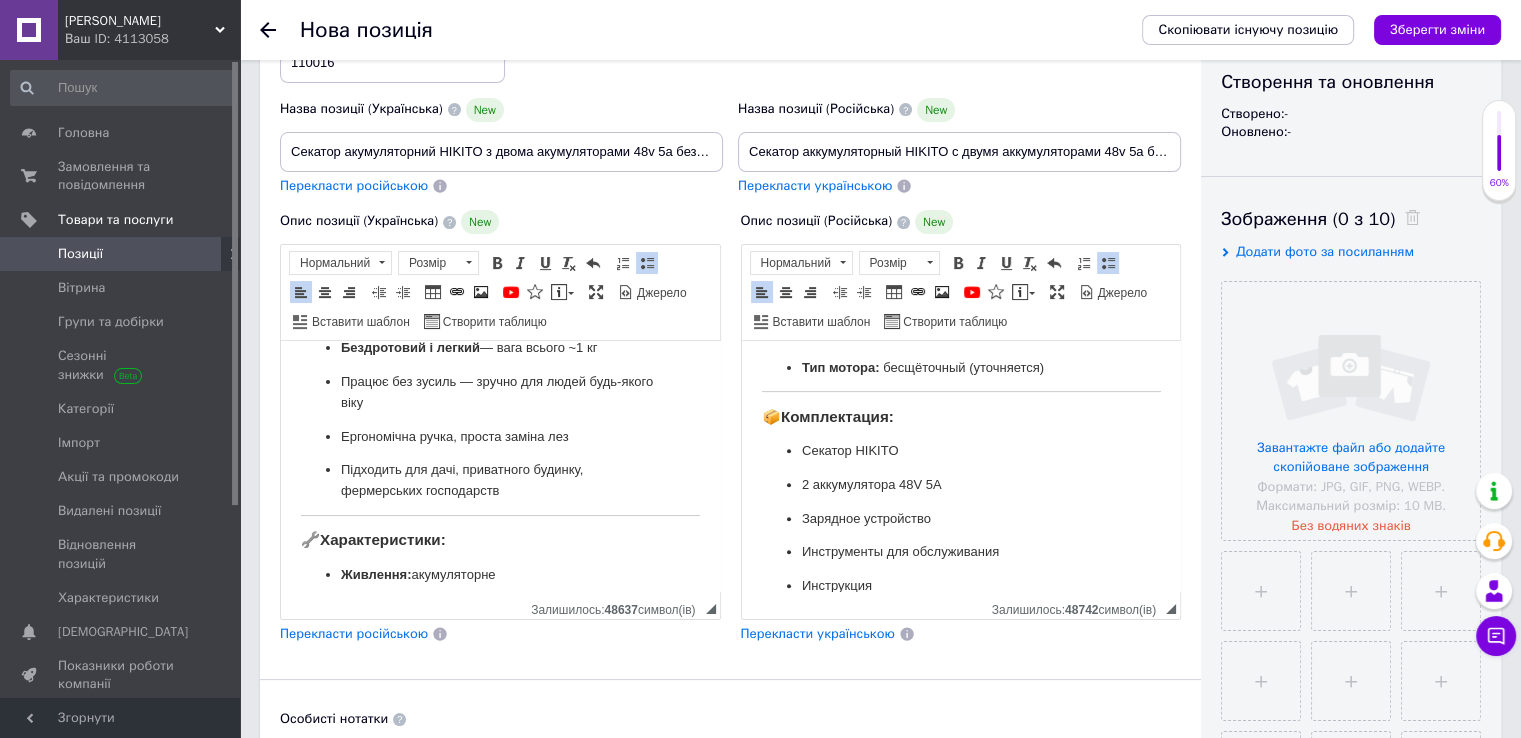 drag, startPoint x: 1059, startPoint y: 384, endPoint x: 972, endPoint y: 386, distance: 87.02299 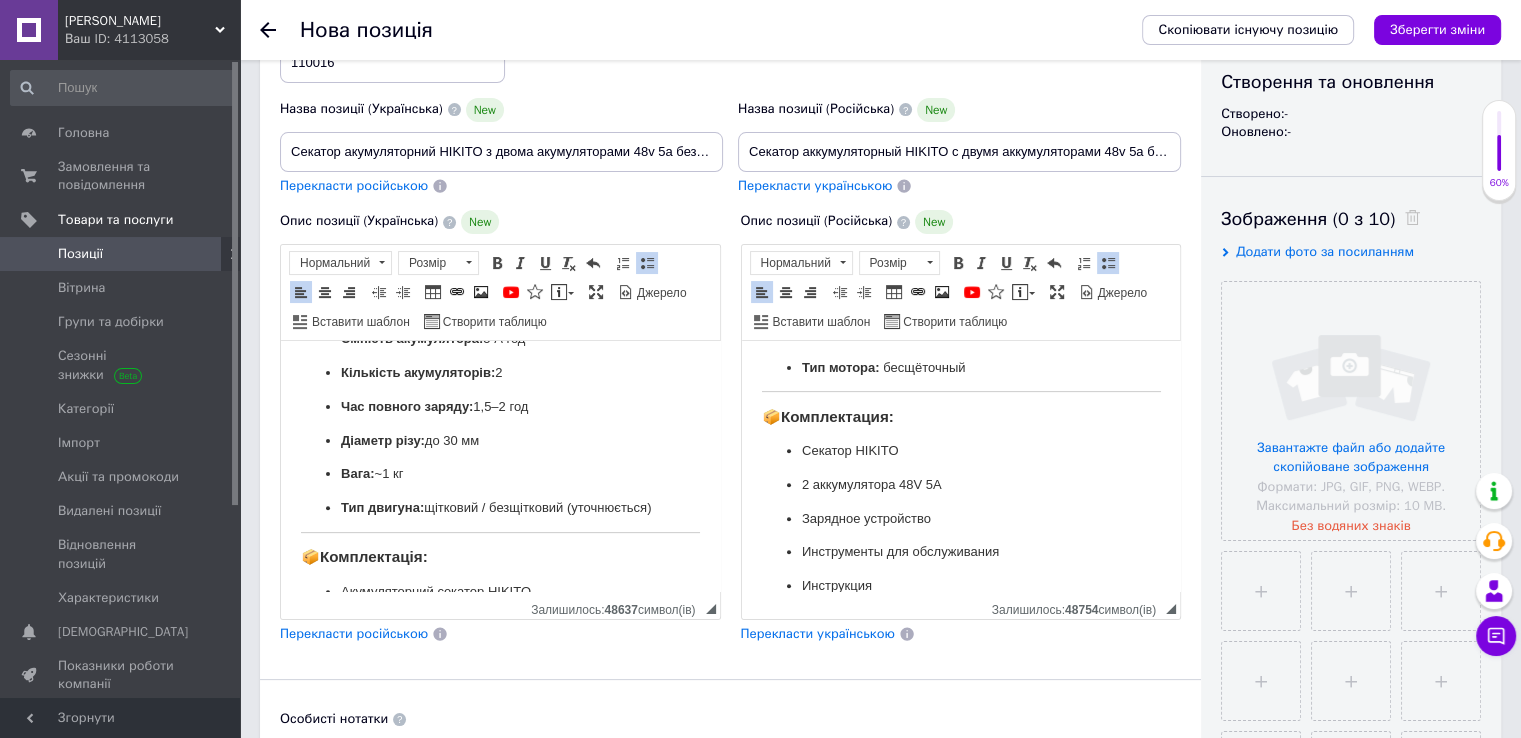 scroll, scrollTop: 902, scrollLeft: 0, axis: vertical 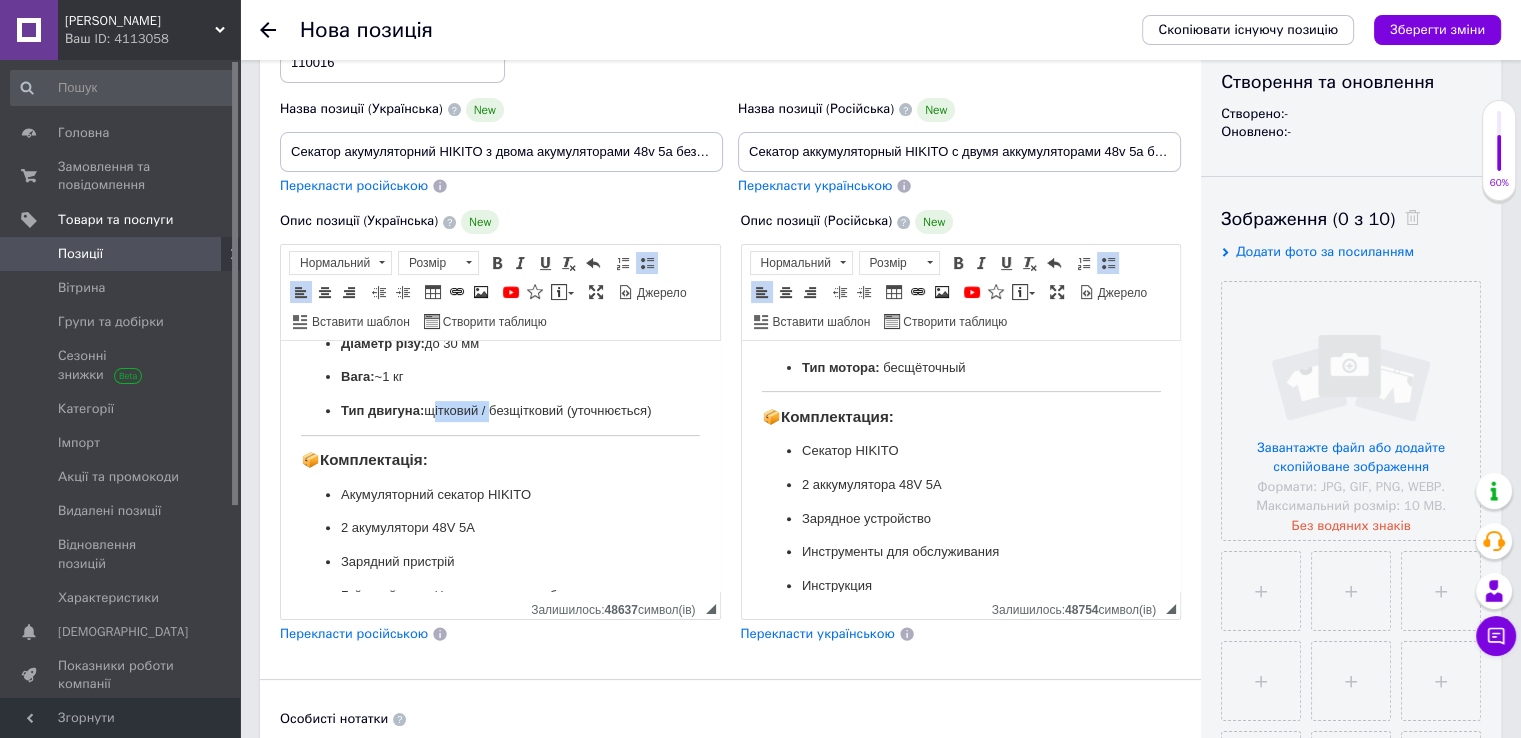 drag, startPoint x: 490, startPoint y: 406, endPoint x: 427, endPoint y: 405, distance: 63.007935 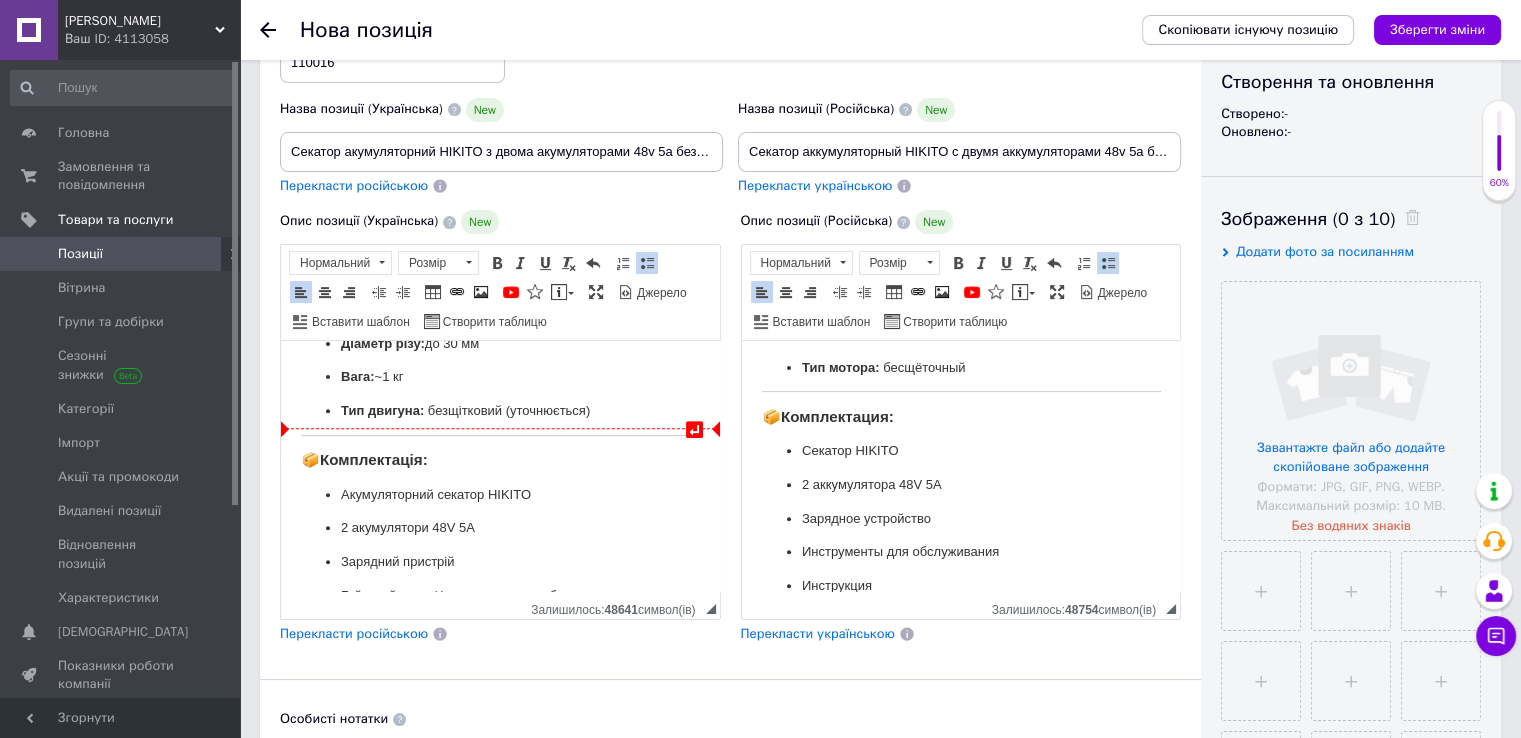 drag, startPoint x: 421, startPoint y: 432, endPoint x: 469, endPoint y: 426, distance: 48.373547 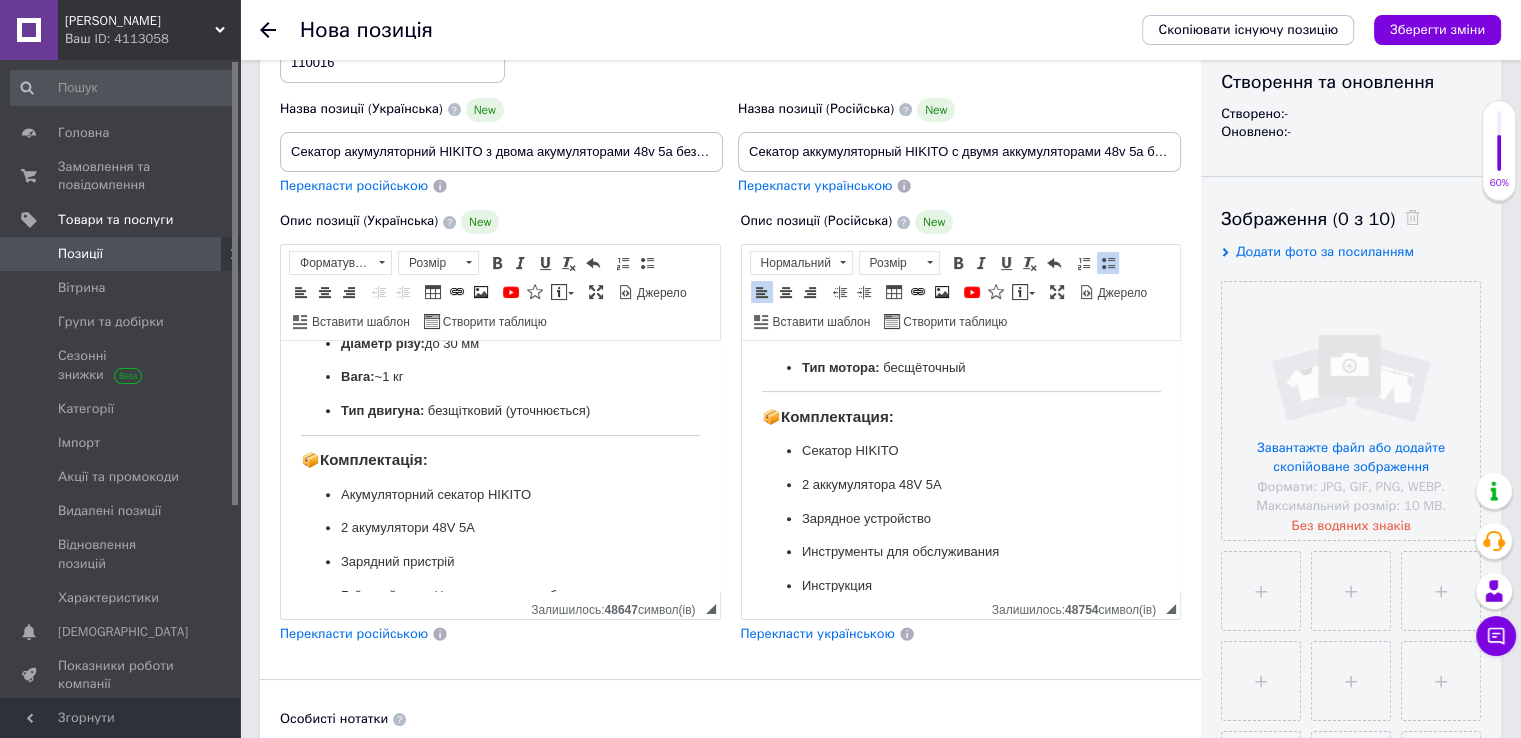 drag, startPoint x: 509, startPoint y: 410, endPoint x: 604, endPoint y: 402, distance: 95.33625 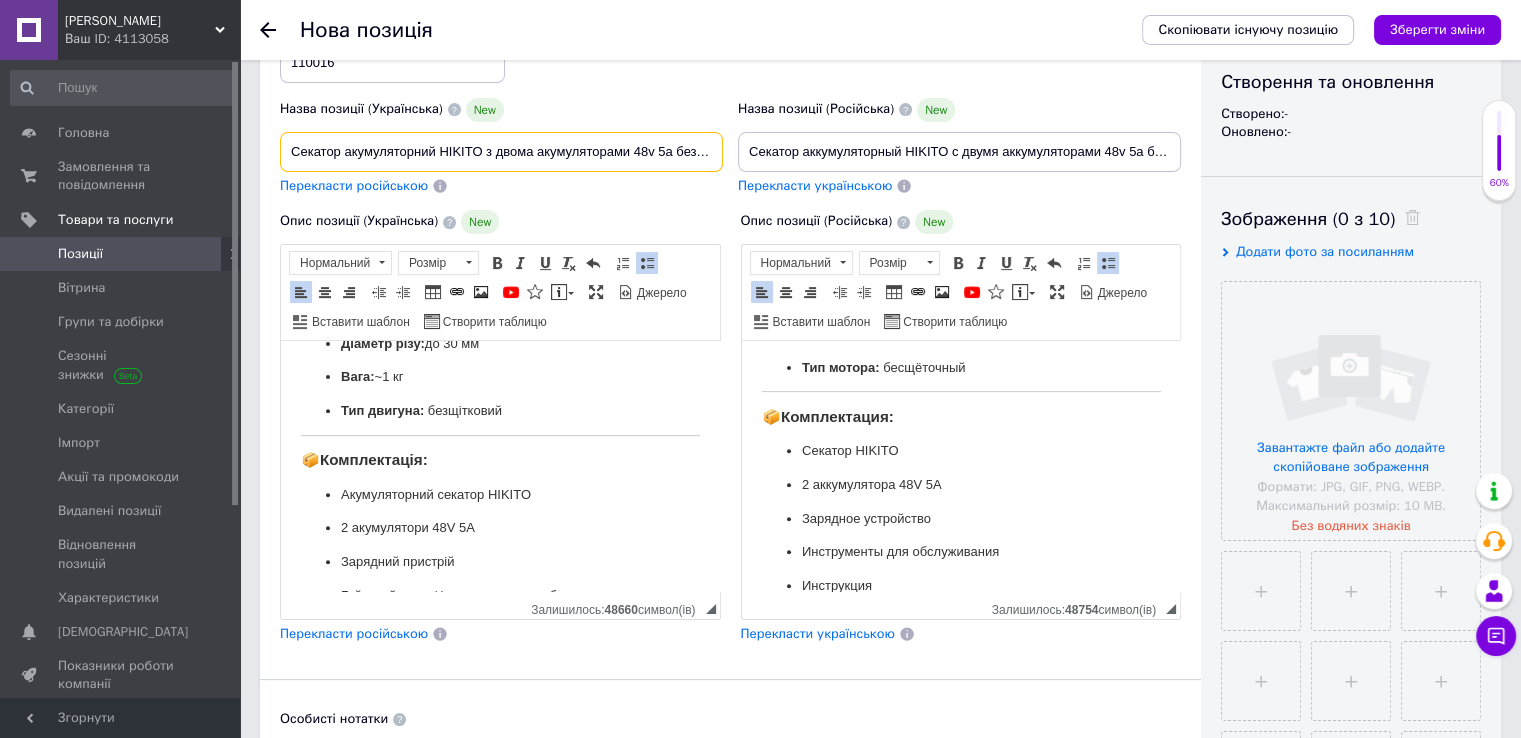 click on "Секатор акумуляторний HIKITO з двома акумуляторами 48v 5a бездротовий переносний зручний легкий 1кг для обрізання гілок саду дерев" at bounding box center [501, 152] 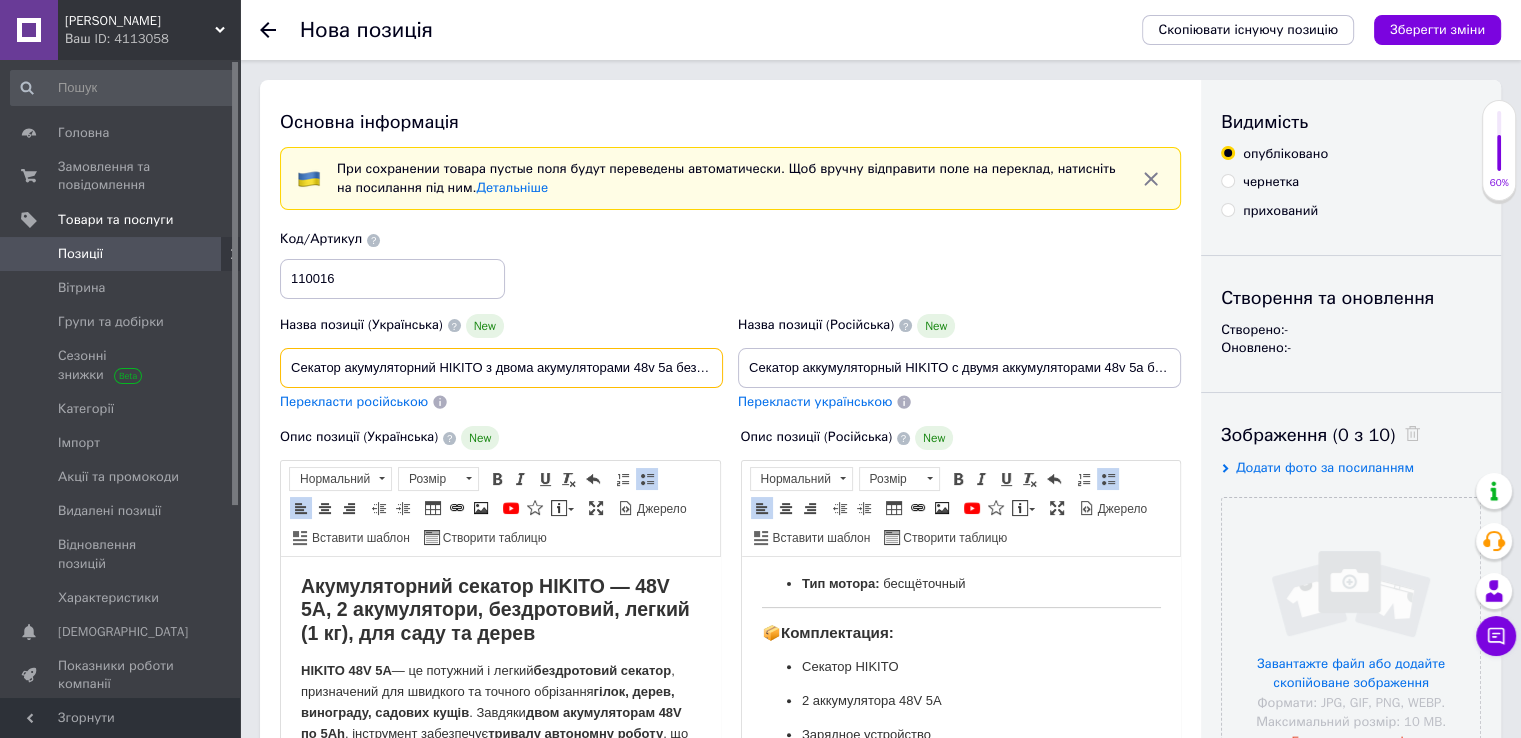 scroll, scrollTop: 0, scrollLeft: 0, axis: both 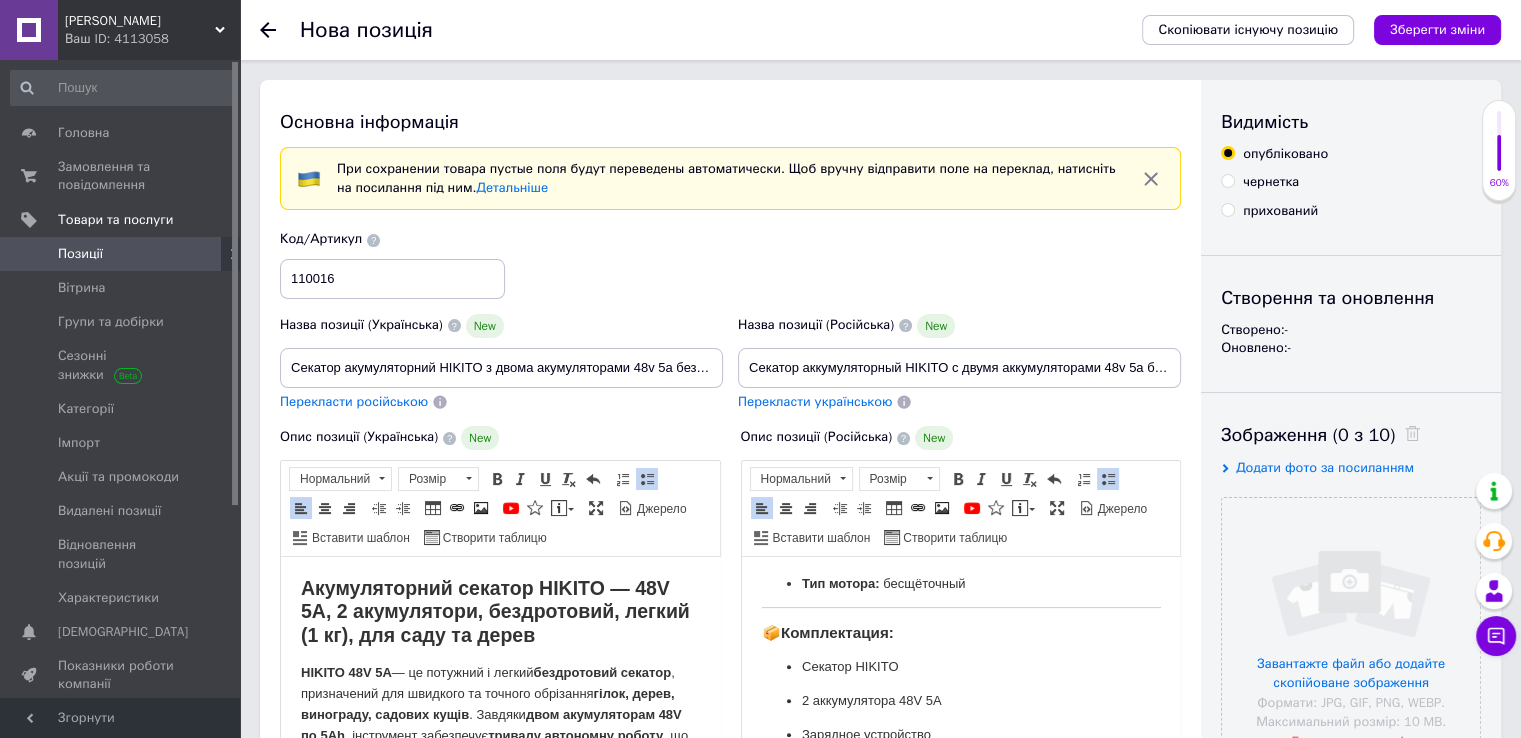 click on "Акумуляторний секатор HIKITO — 48V 5A, 2 акумулятори, бездротовий, легкий (1 кг), для саду та дерев" at bounding box center [500, 612] 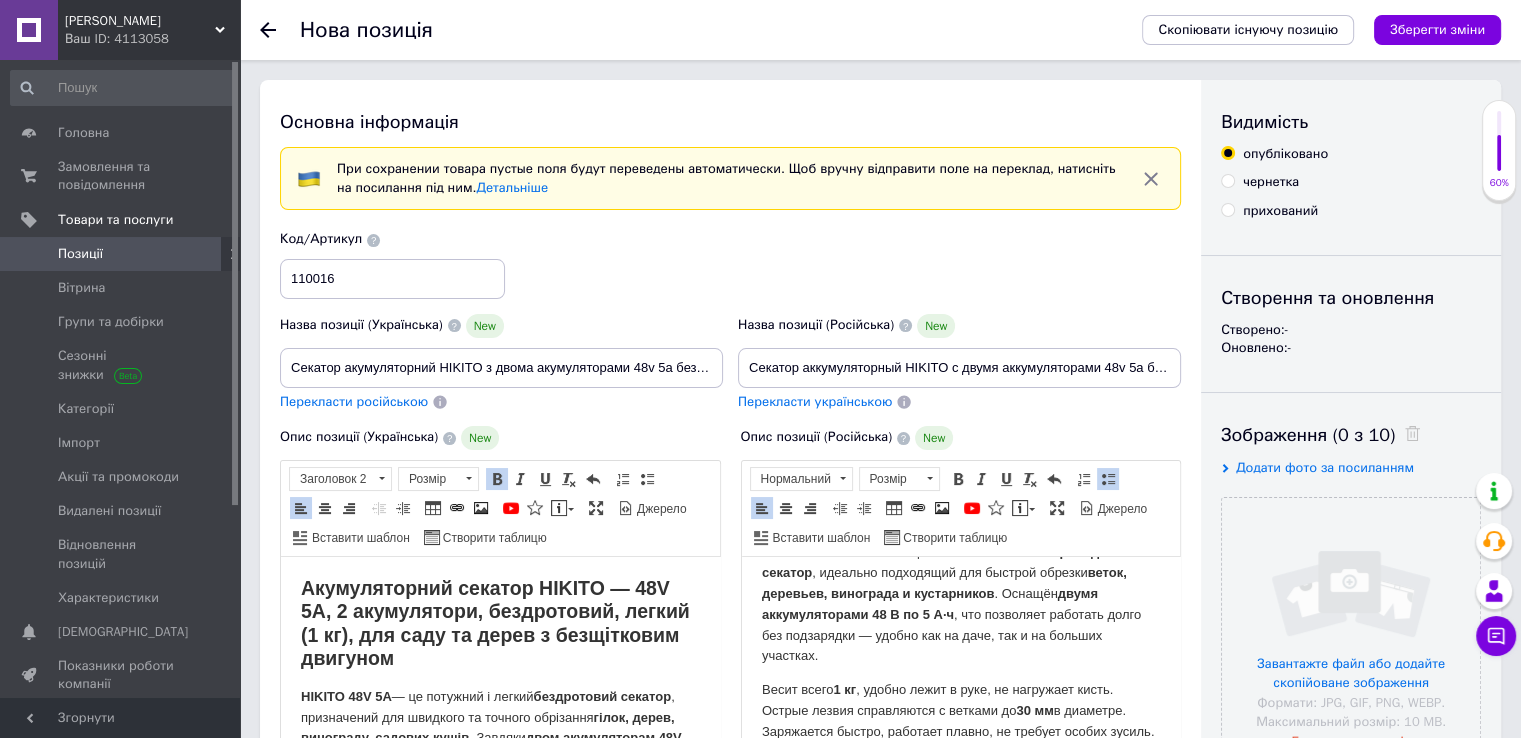 scroll, scrollTop: 0, scrollLeft: 0, axis: both 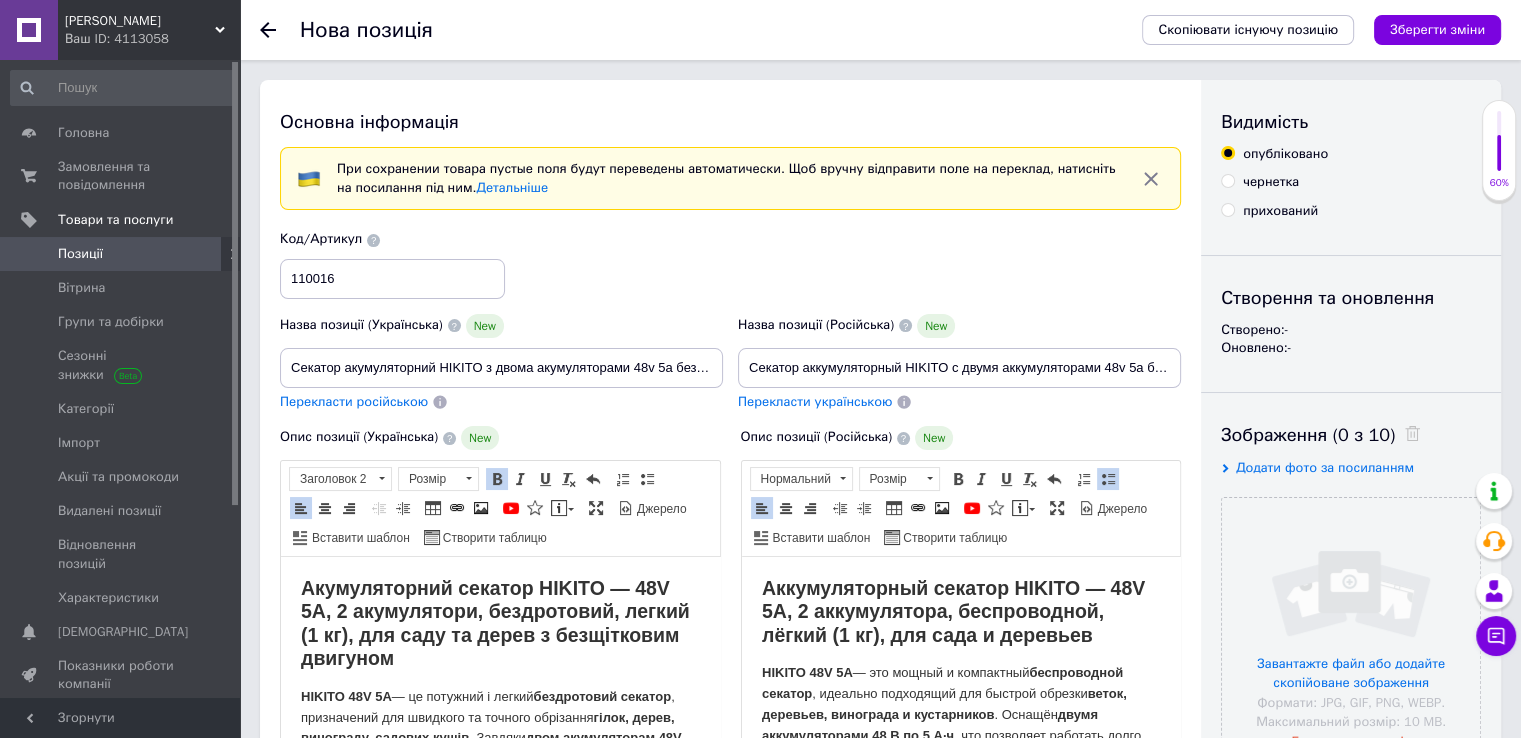 click on "Аккумуляторный секатор HIKITO — 48V 5A, 2 аккумулятора, беспроводной, лёгкий (1 кг), для сада и деревьев" at bounding box center [960, 612] 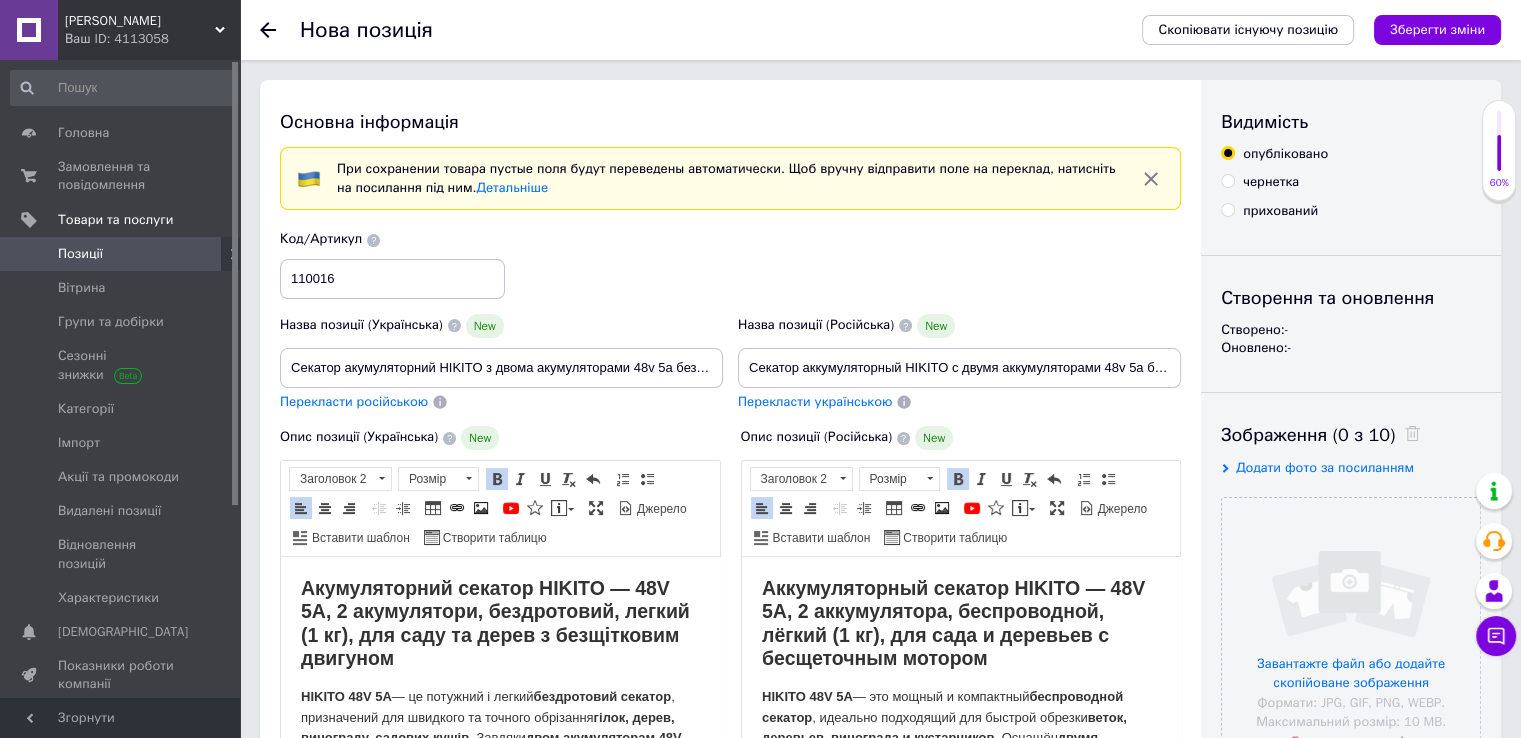 click on "Секатор акумуляторний HIKITO з двома акумуляторами 48v 5a бездротовий переносний зручний легкий 1кг для обрізання гілок саду дерев" at bounding box center (501, 368) 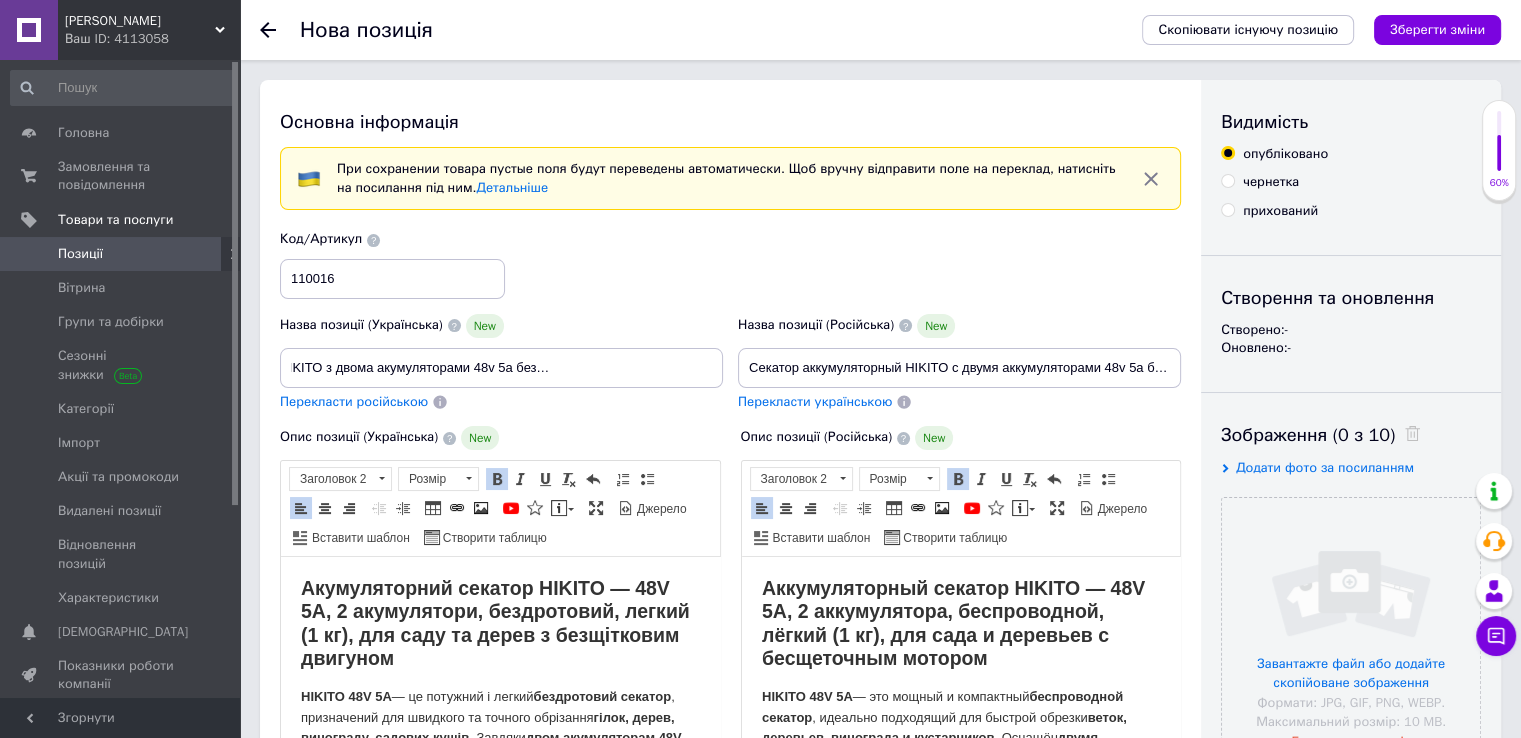 scroll, scrollTop: 0, scrollLeft: 425, axis: horizontal 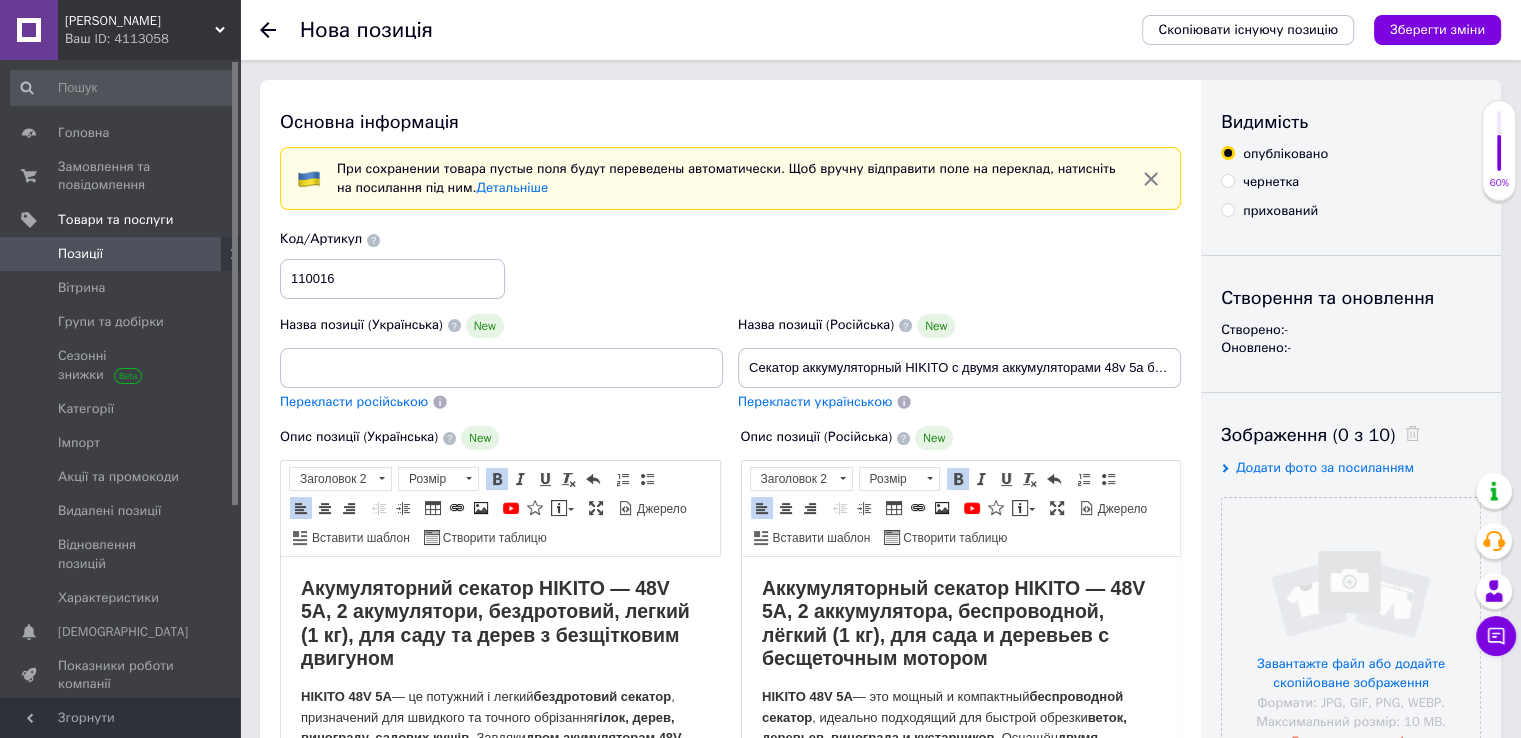 drag, startPoint x: 705, startPoint y: 355, endPoint x: 652, endPoint y: 357, distance: 53.037724 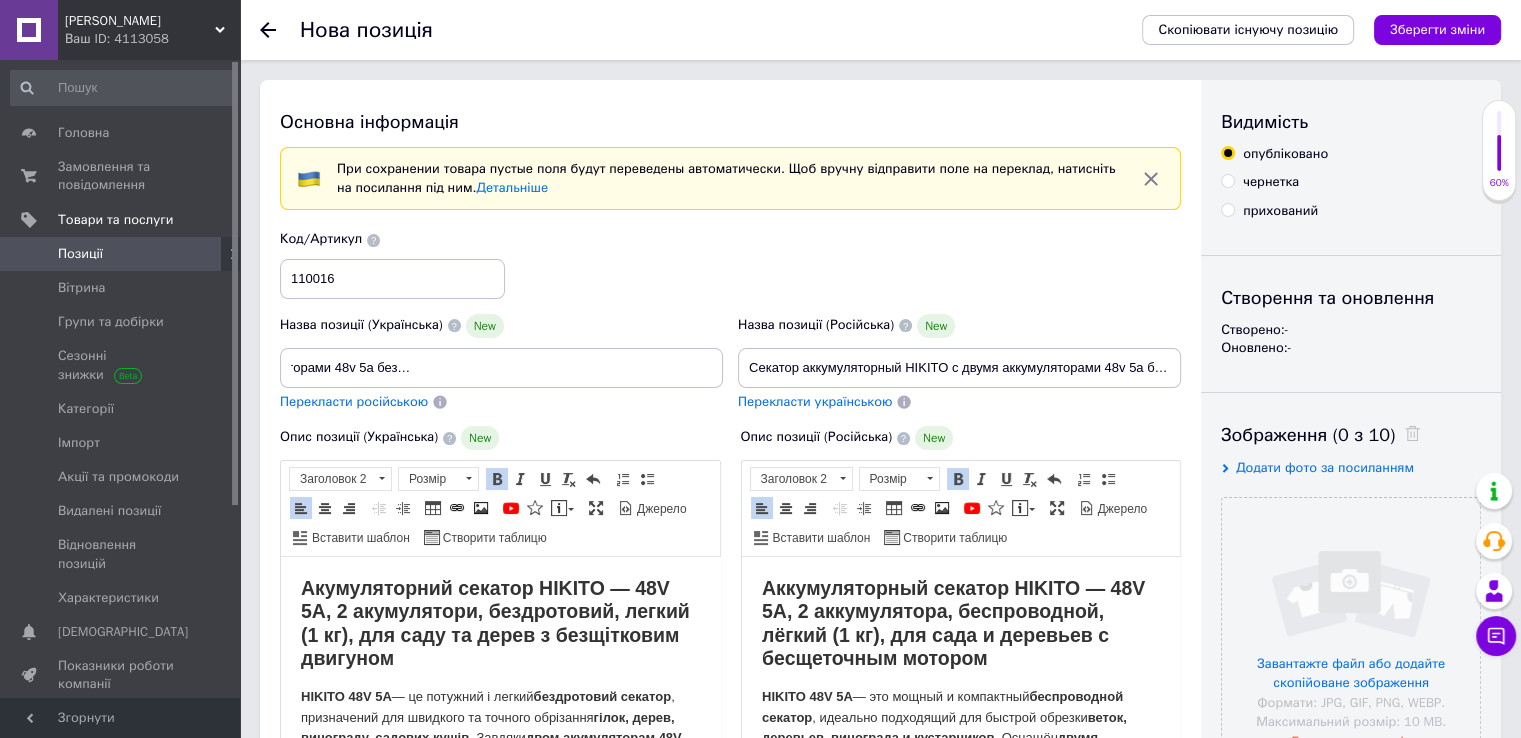 scroll, scrollTop: 0, scrollLeft: 299, axis: horizontal 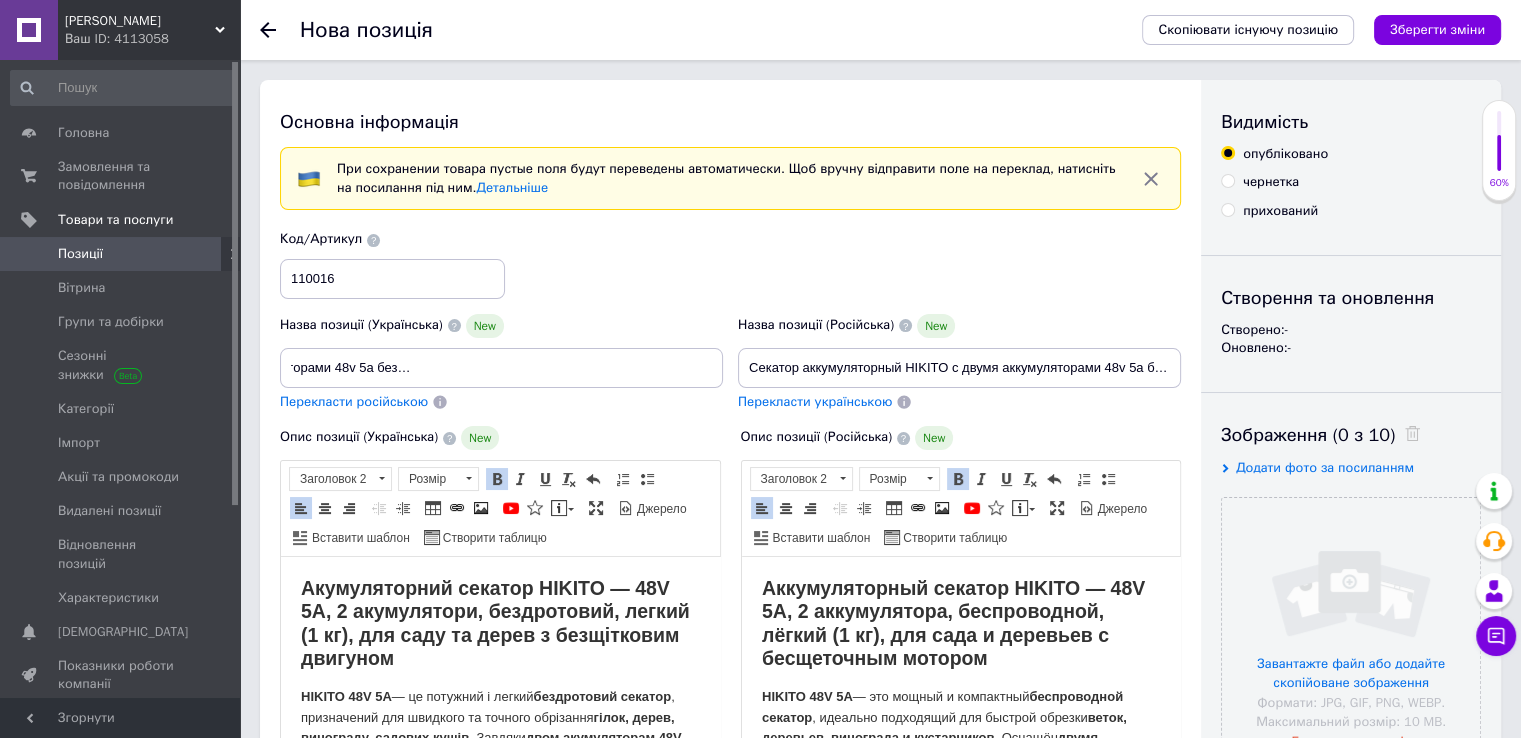 type on "Секатор акумуляторний HIKITO з двома акумуляторами 48v 5a безщітковий бездротовий легкий 1кг для обрізання гілок саду дерев" 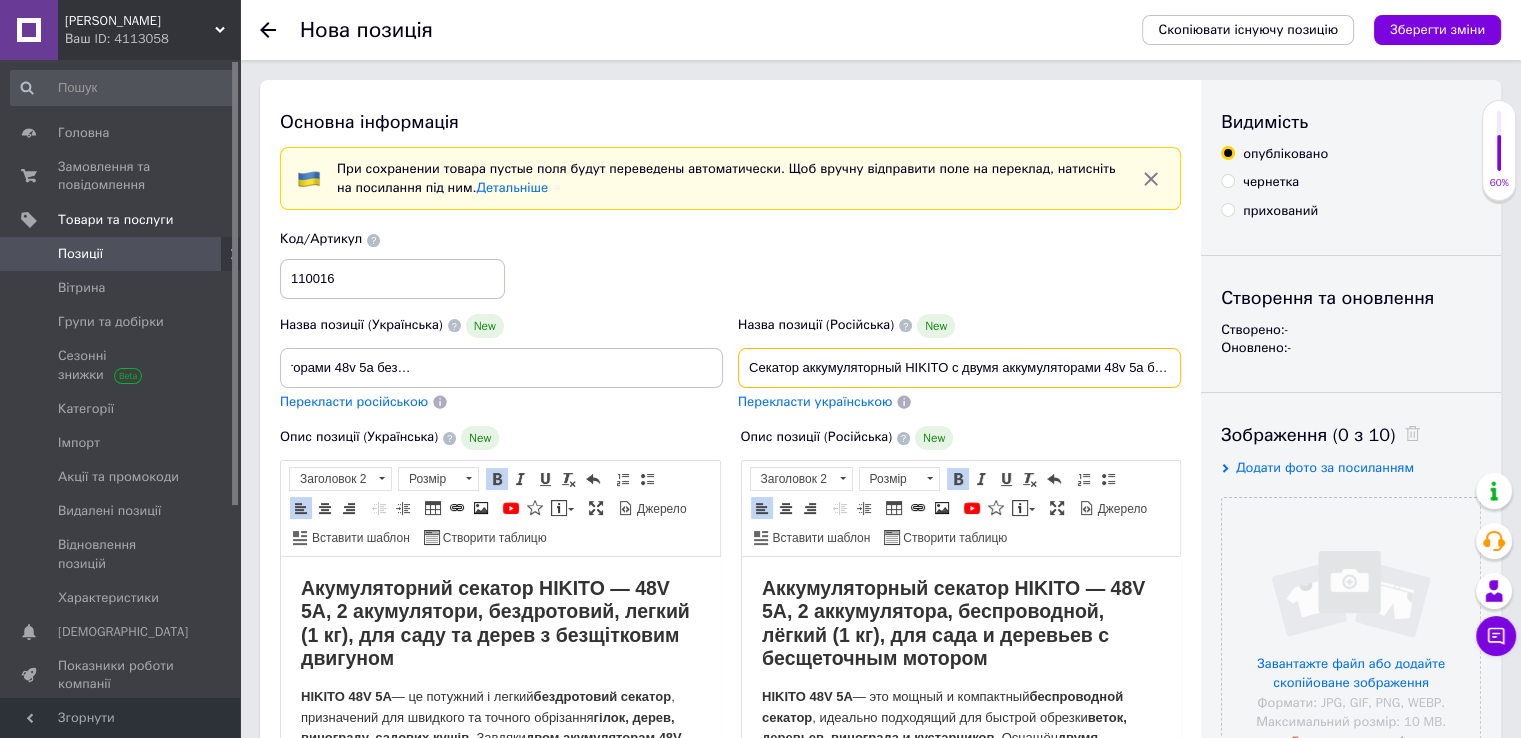 scroll, scrollTop: 0, scrollLeft: 0, axis: both 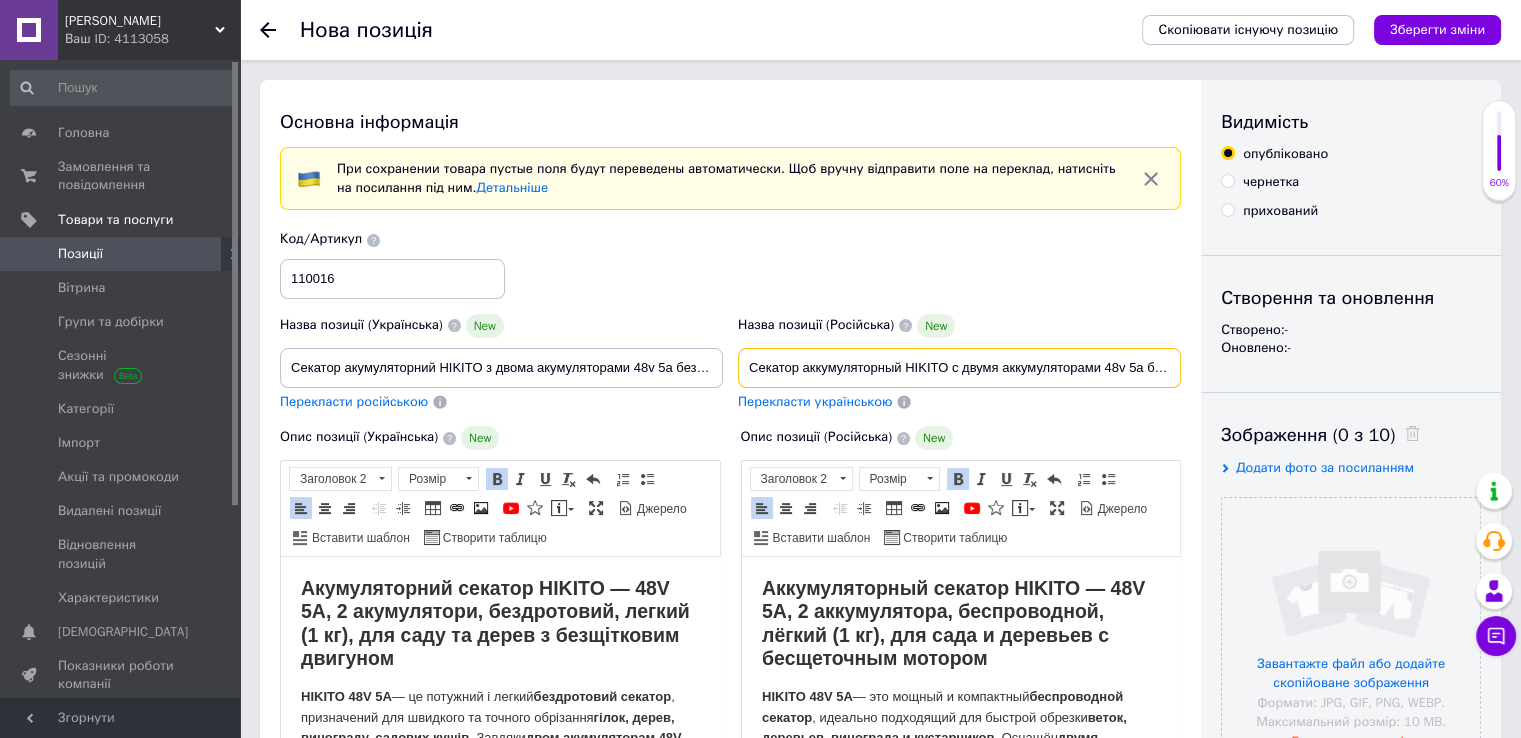 click on "Секатор аккумуляторный HIKITO с двумя аккумуляторами 48v 5a беспроводной переносной удобный легкий для обрезки веток деревьев сада" at bounding box center (959, 368) 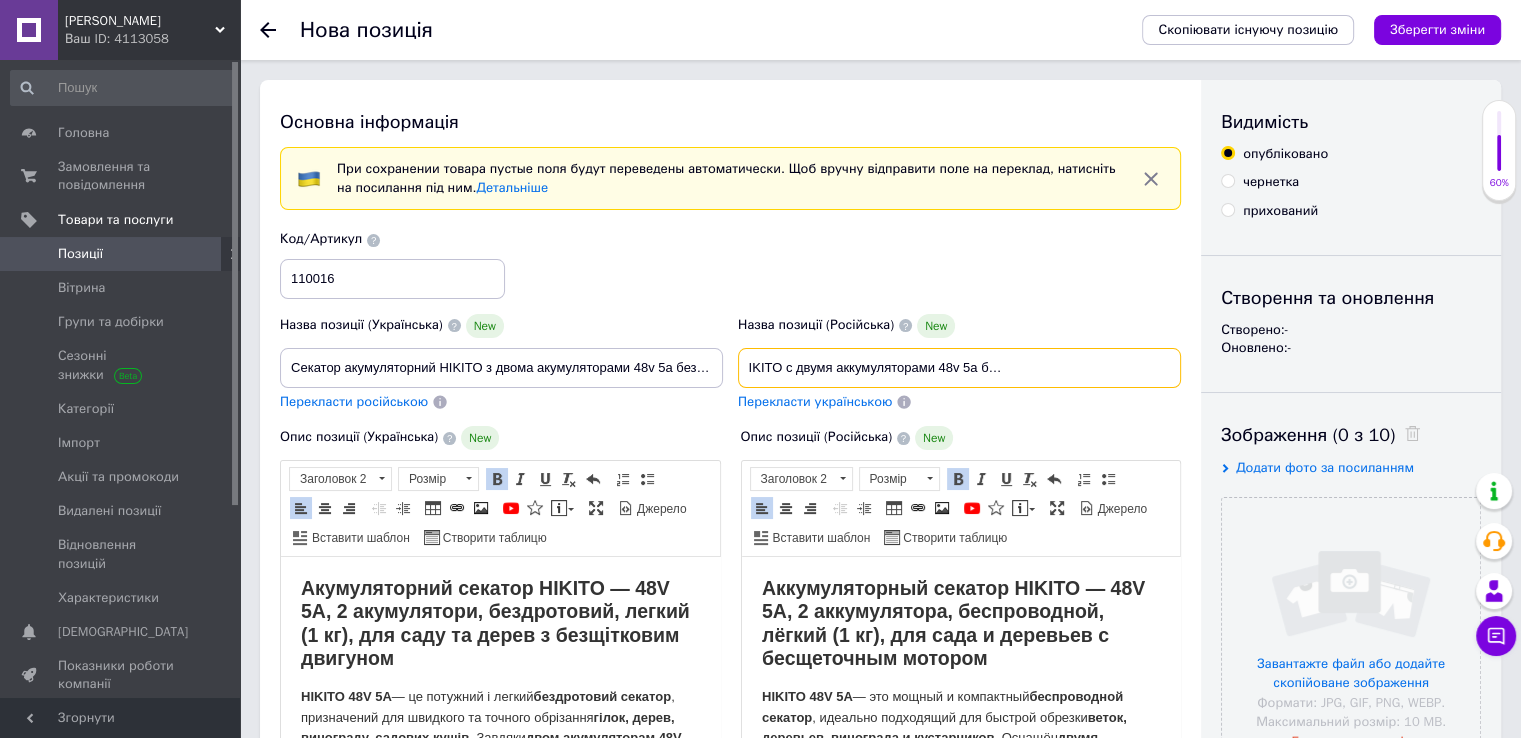 scroll, scrollTop: 0, scrollLeft: 0, axis: both 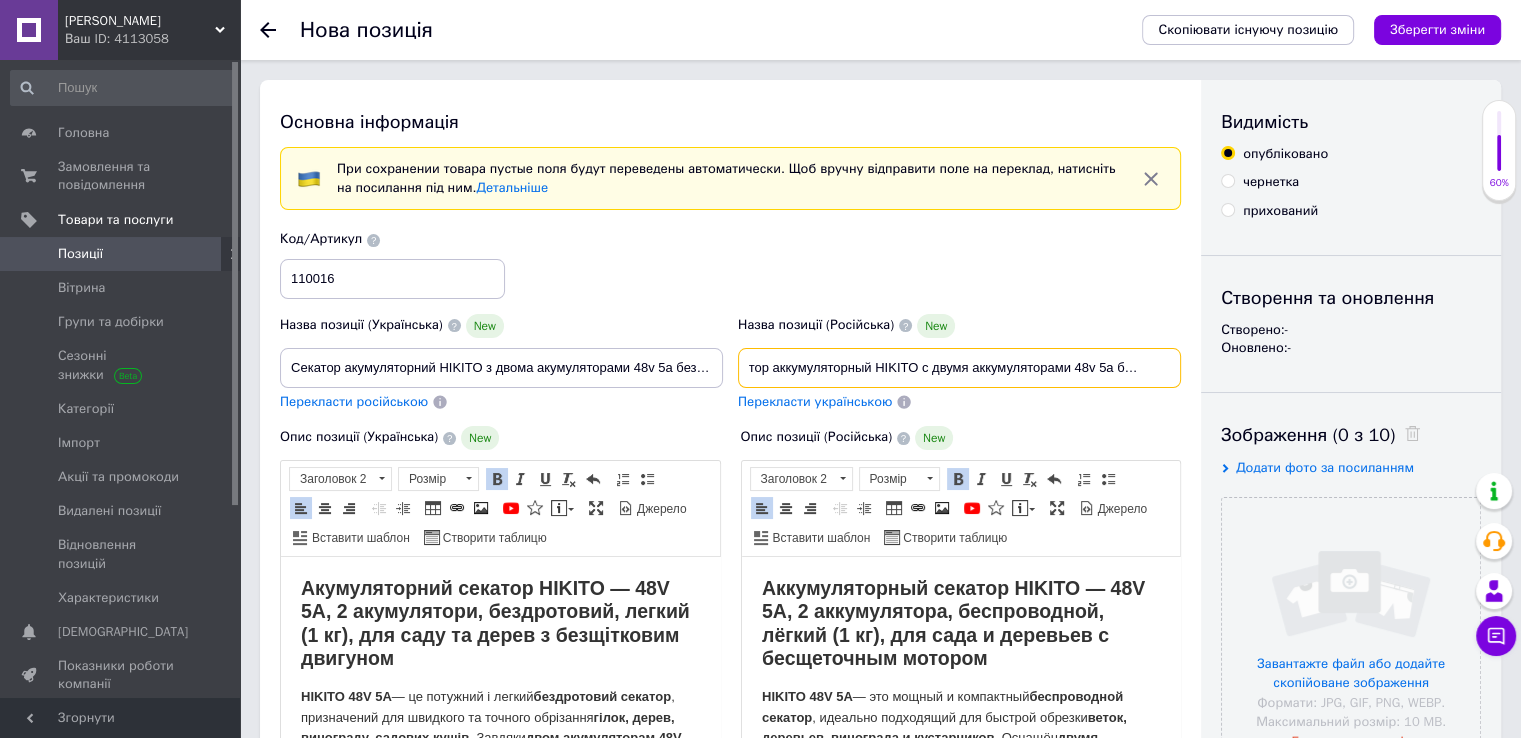 click on "Секатор аккумуляторный HIKITO с двумя аккумуляторами 48v 5a беспроводной переносной удобный легкий для обрезки веток деревьев сада" at bounding box center [959, 368] 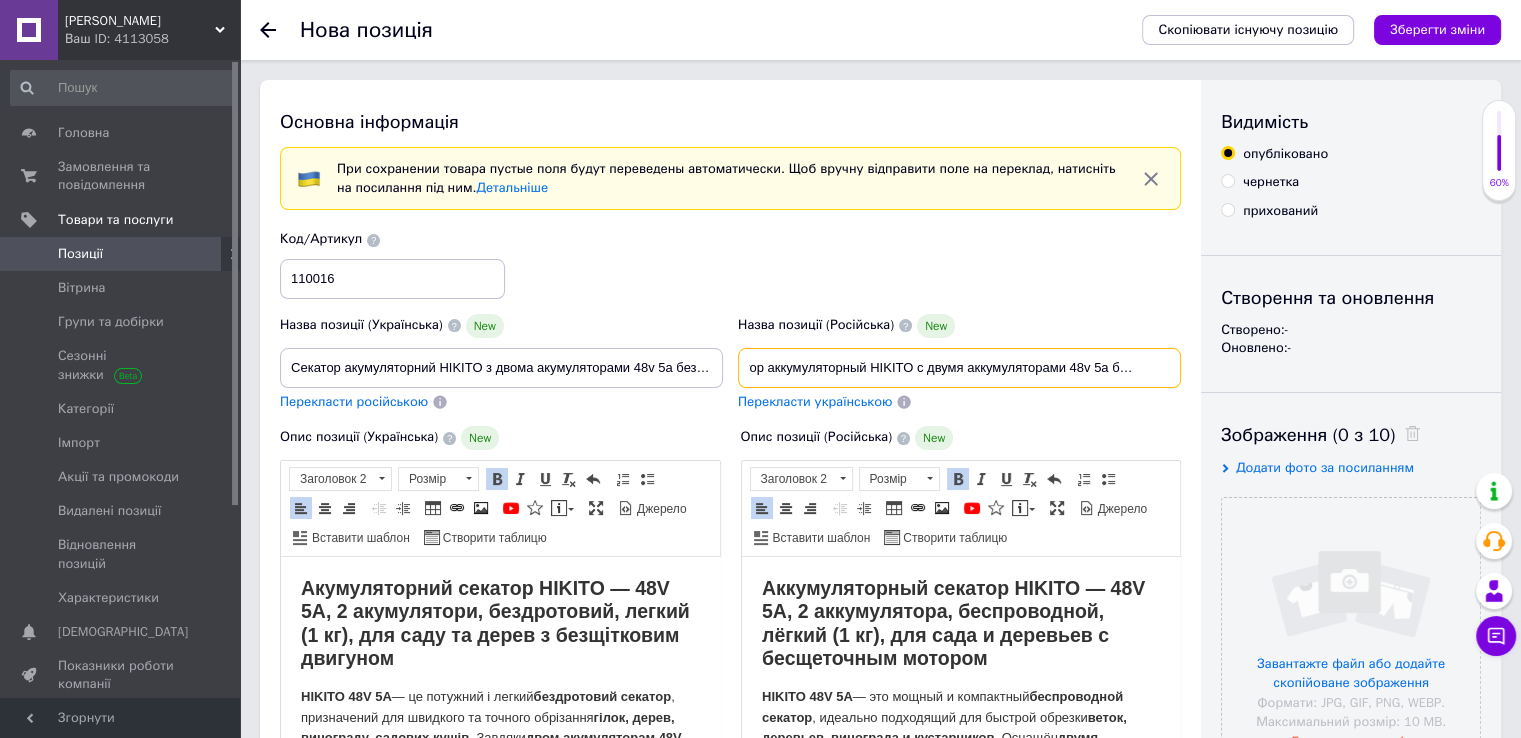 click on "Секатор аккумуляторный HIKITO с двумя аккумуляторами 48v 5a беспроводной переносной удобный легкий для обрезки веток деревьев сада" at bounding box center (959, 368) 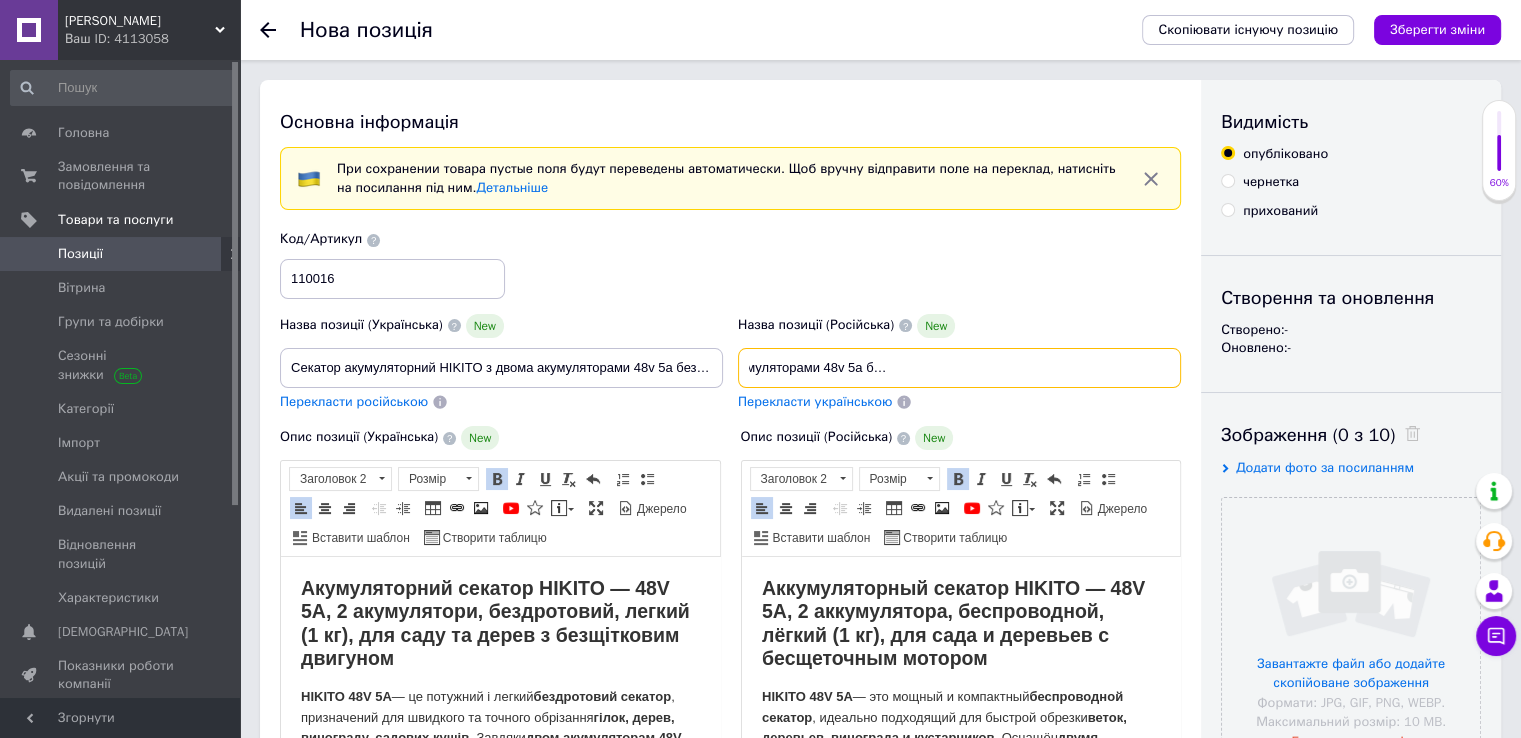 scroll, scrollTop: 0, scrollLeft: 287, axis: horizontal 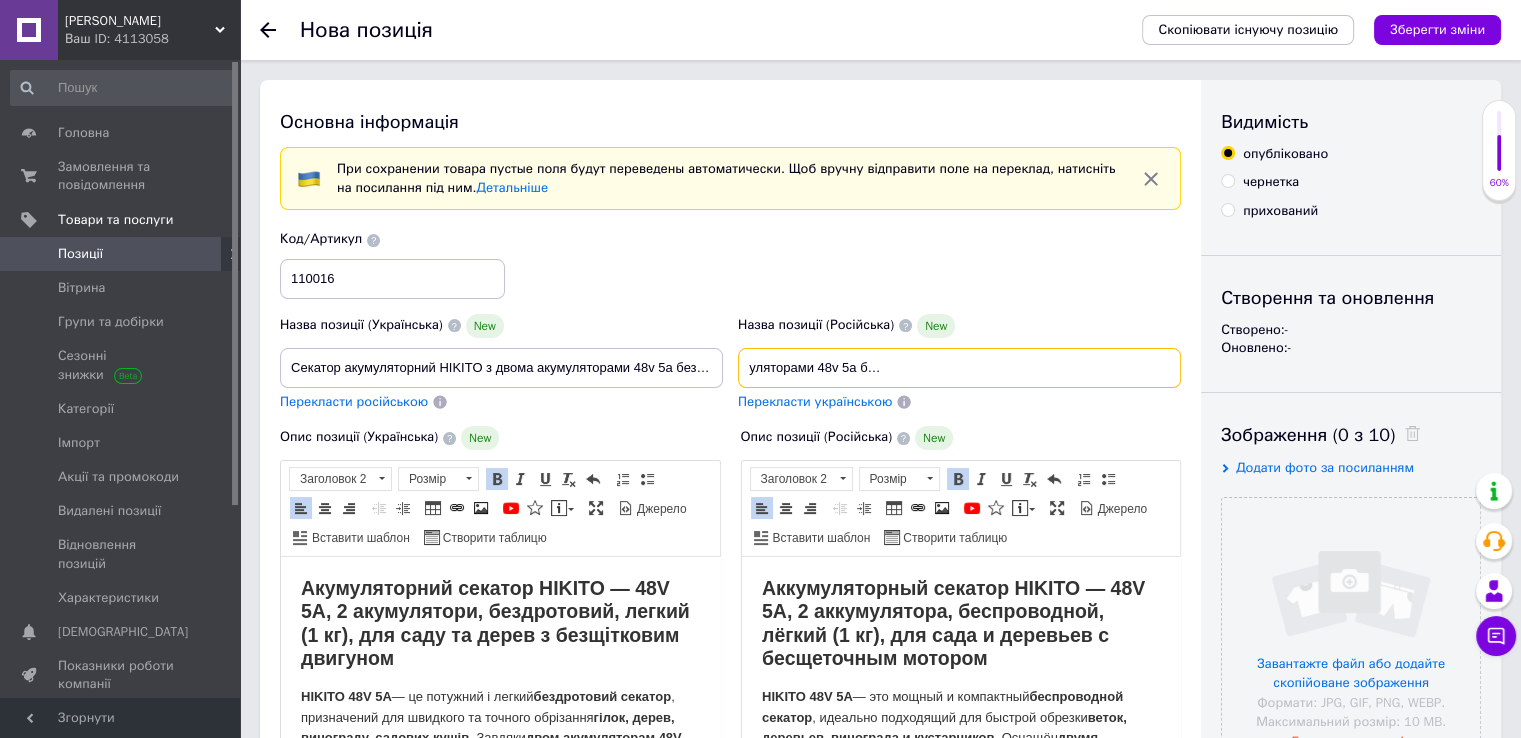 drag, startPoint x: 1129, startPoint y: 364, endPoint x: 943, endPoint y: 369, distance: 186.0672 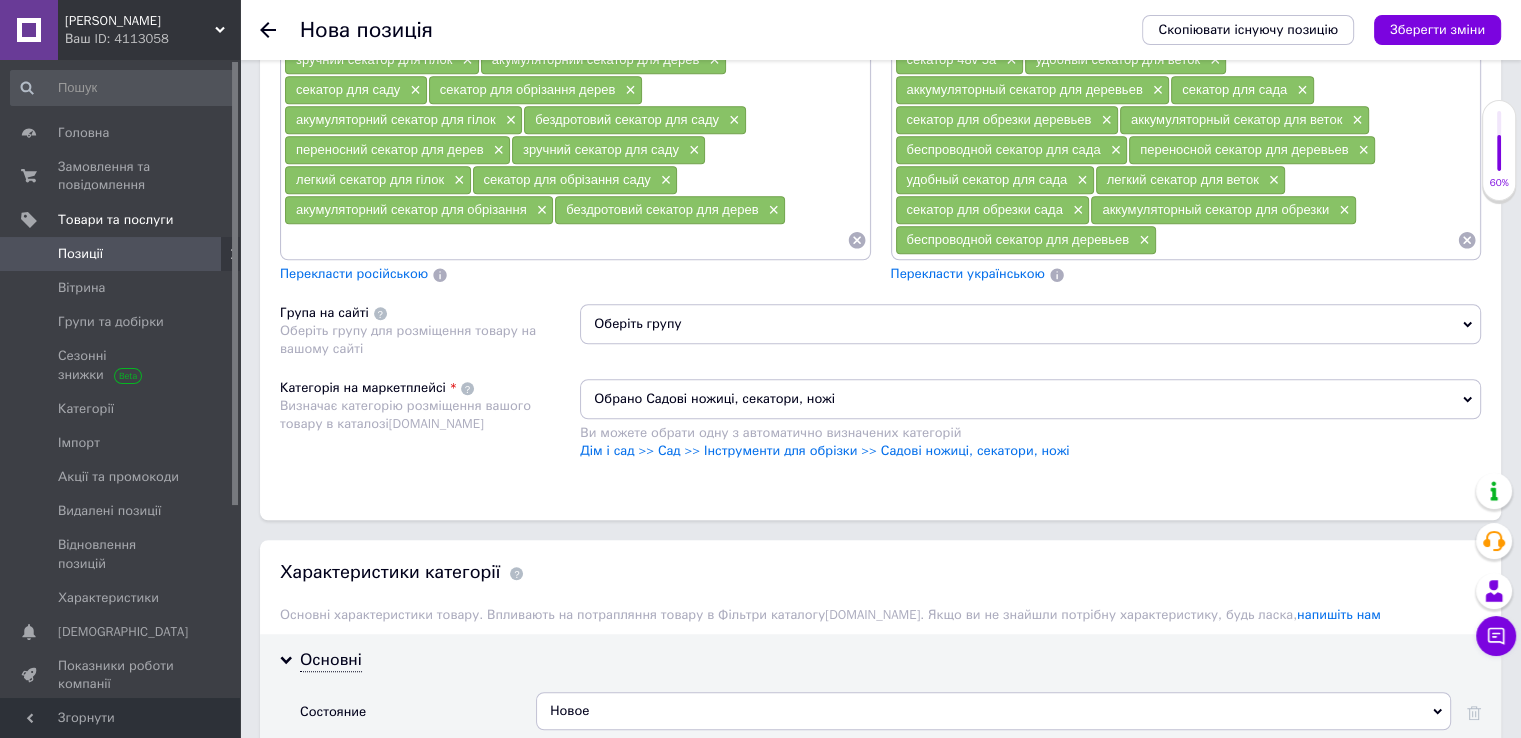 scroll, scrollTop: 1300, scrollLeft: 0, axis: vertical 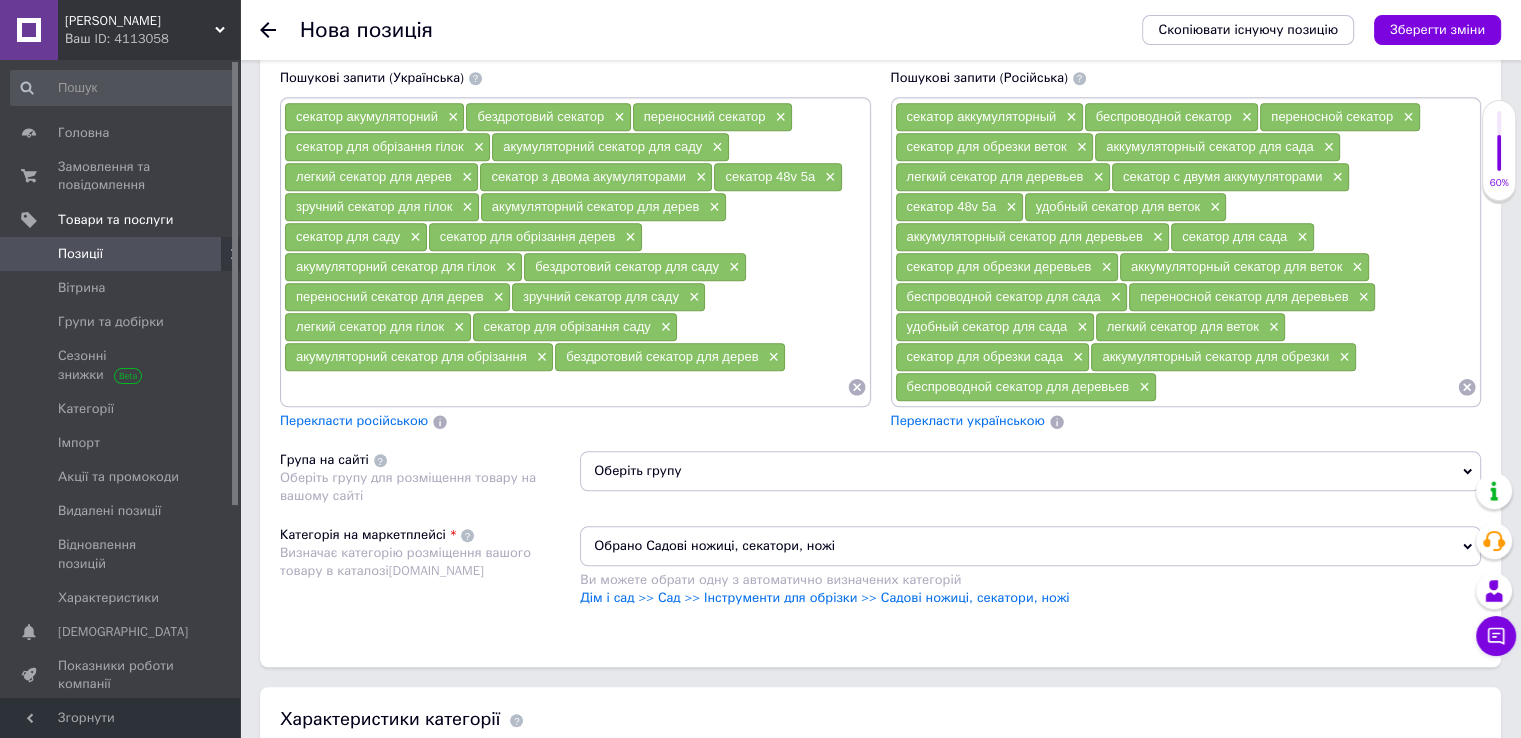 type on "Секатор аккумуляторный HIKITO с двумя аккумуляторами 48v 5a бесщеточный переносной удобный легкий для обрезки веток деревьев сада" 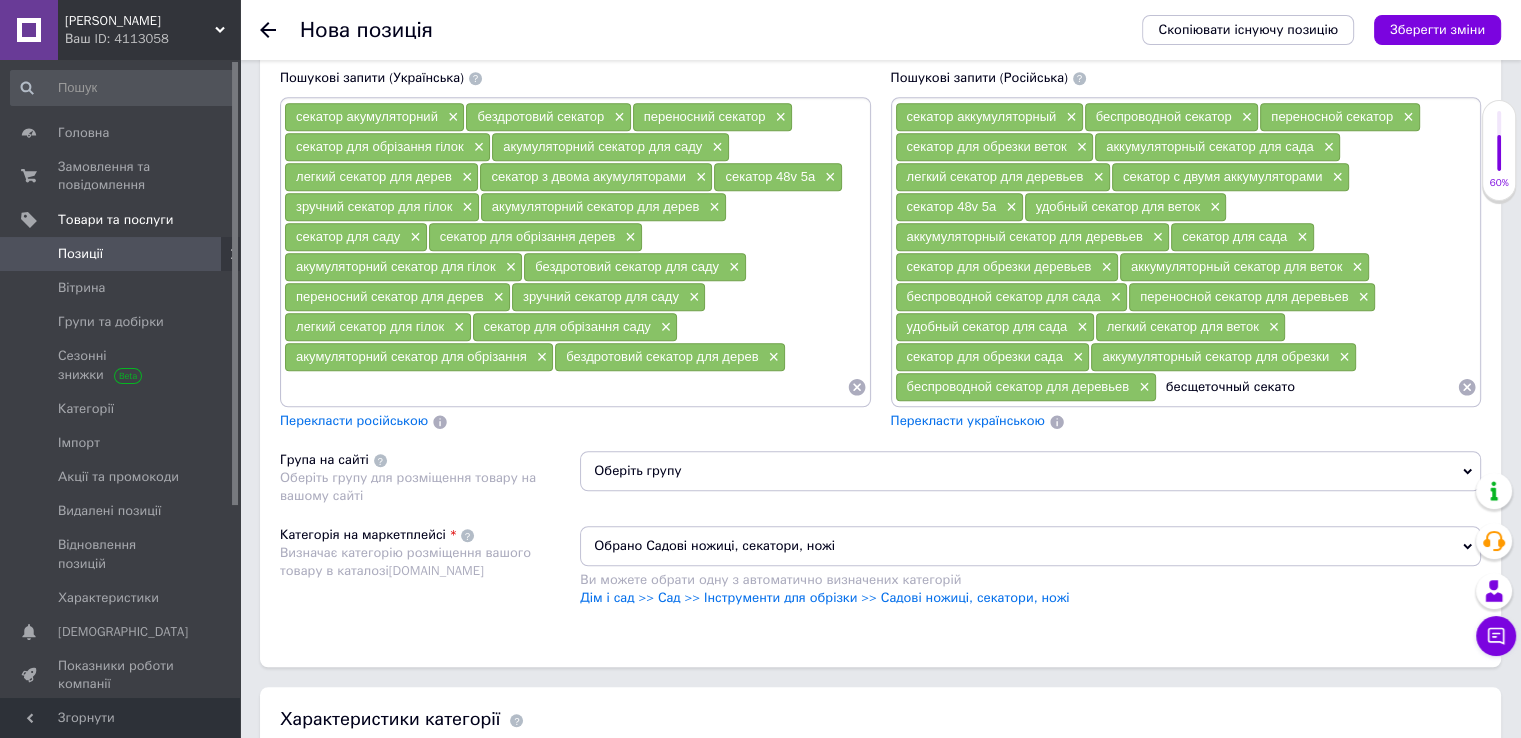 type on "бесщеточный секатор" 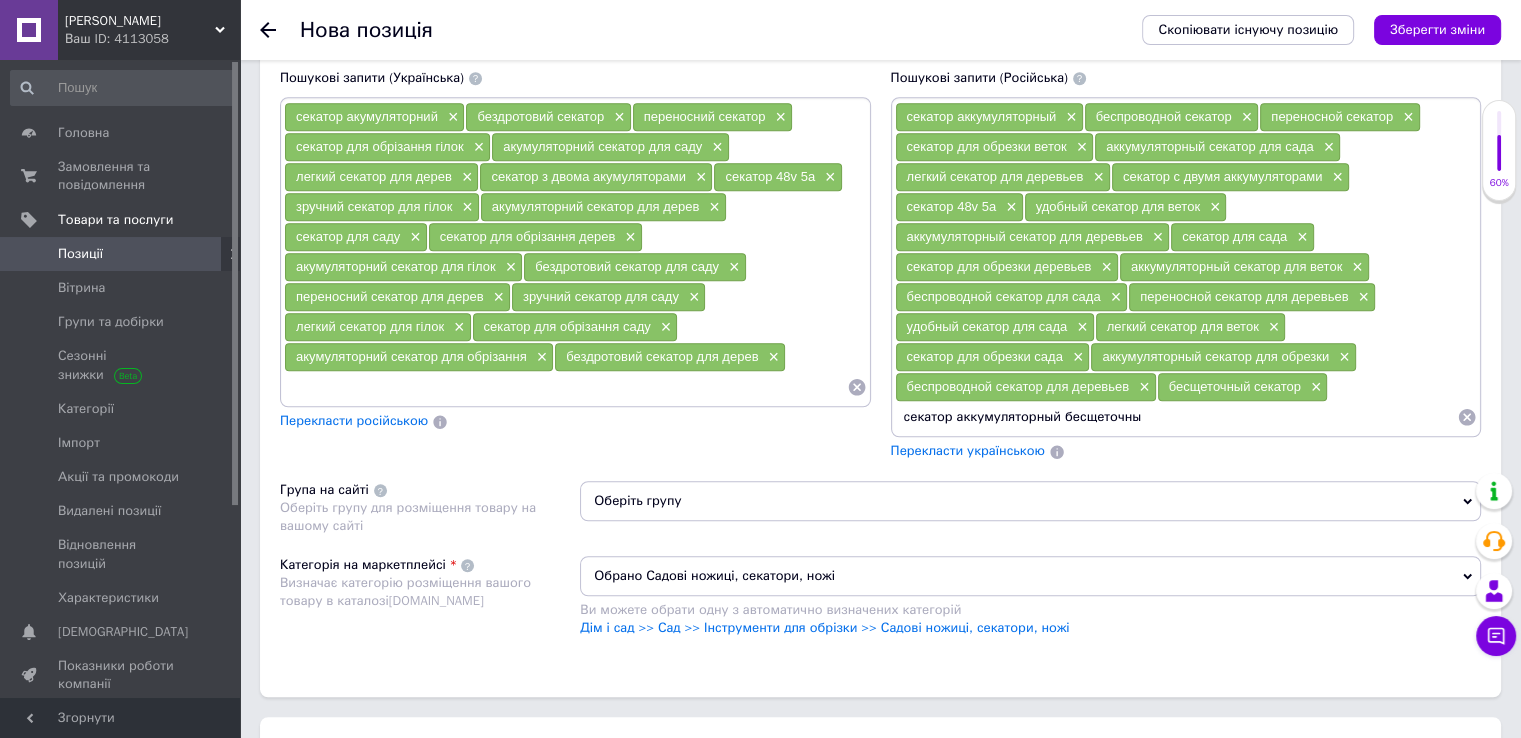 type on "секатор аккумуляторный бесщеточный" 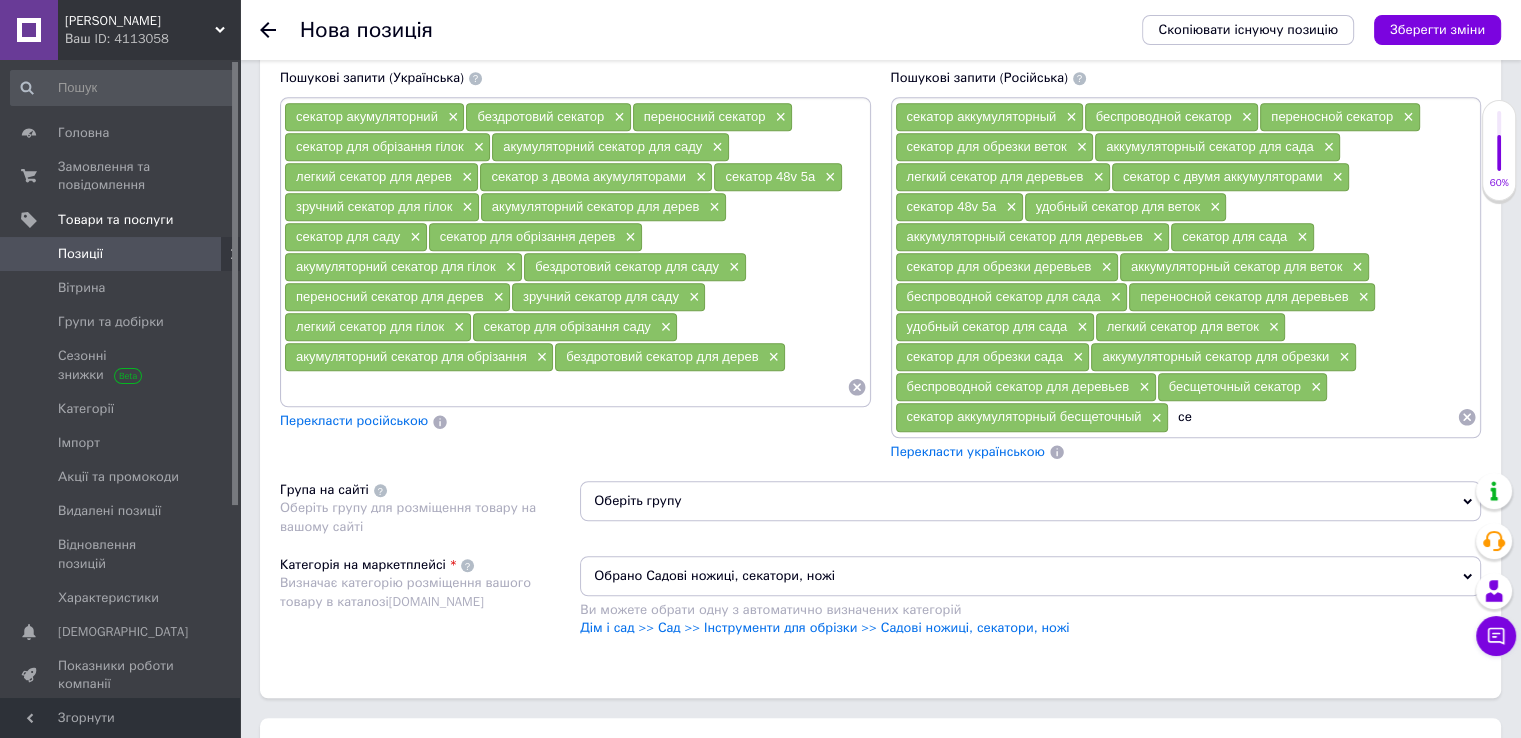 type on "с" 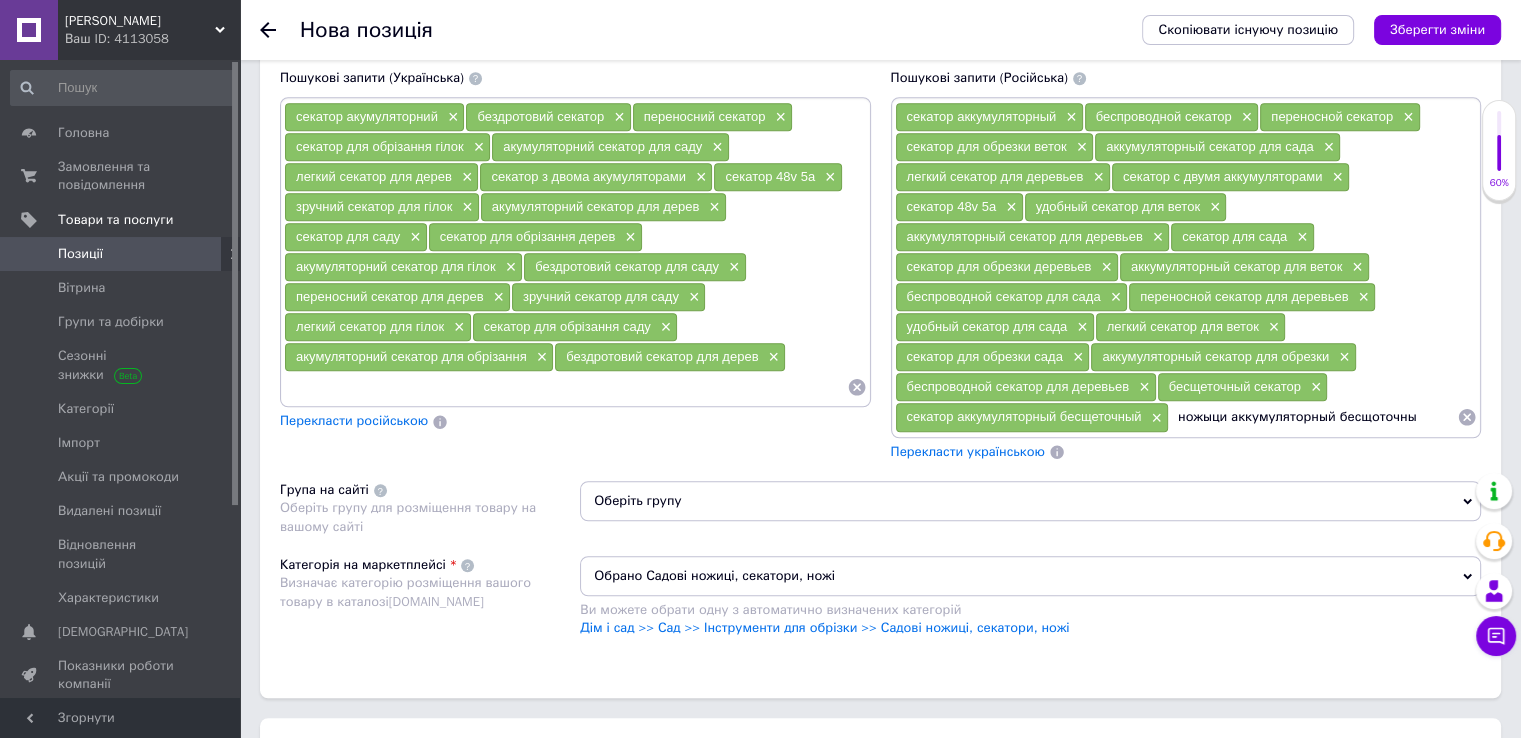 type on "ножыци аккумуляторный бесщоточные" 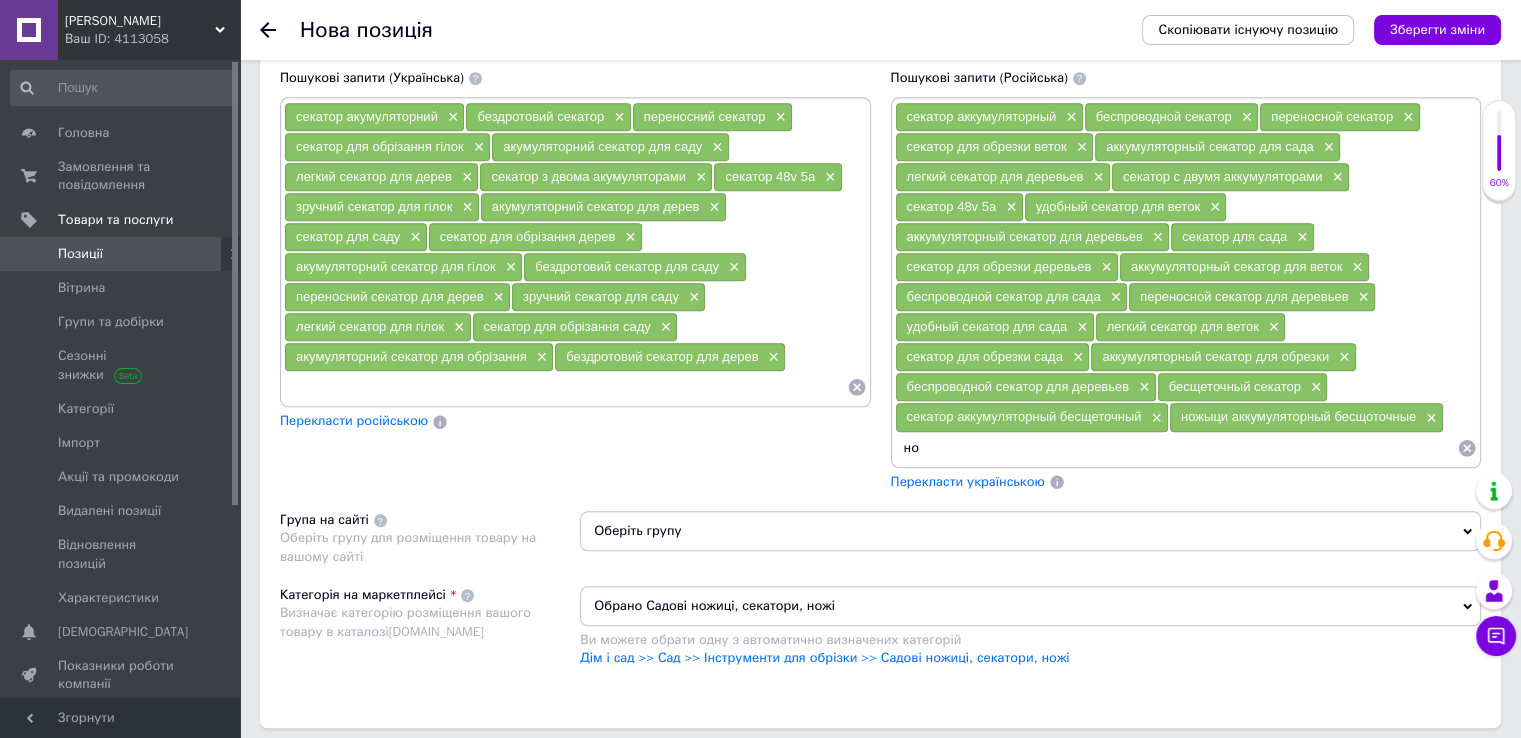 type on "н" 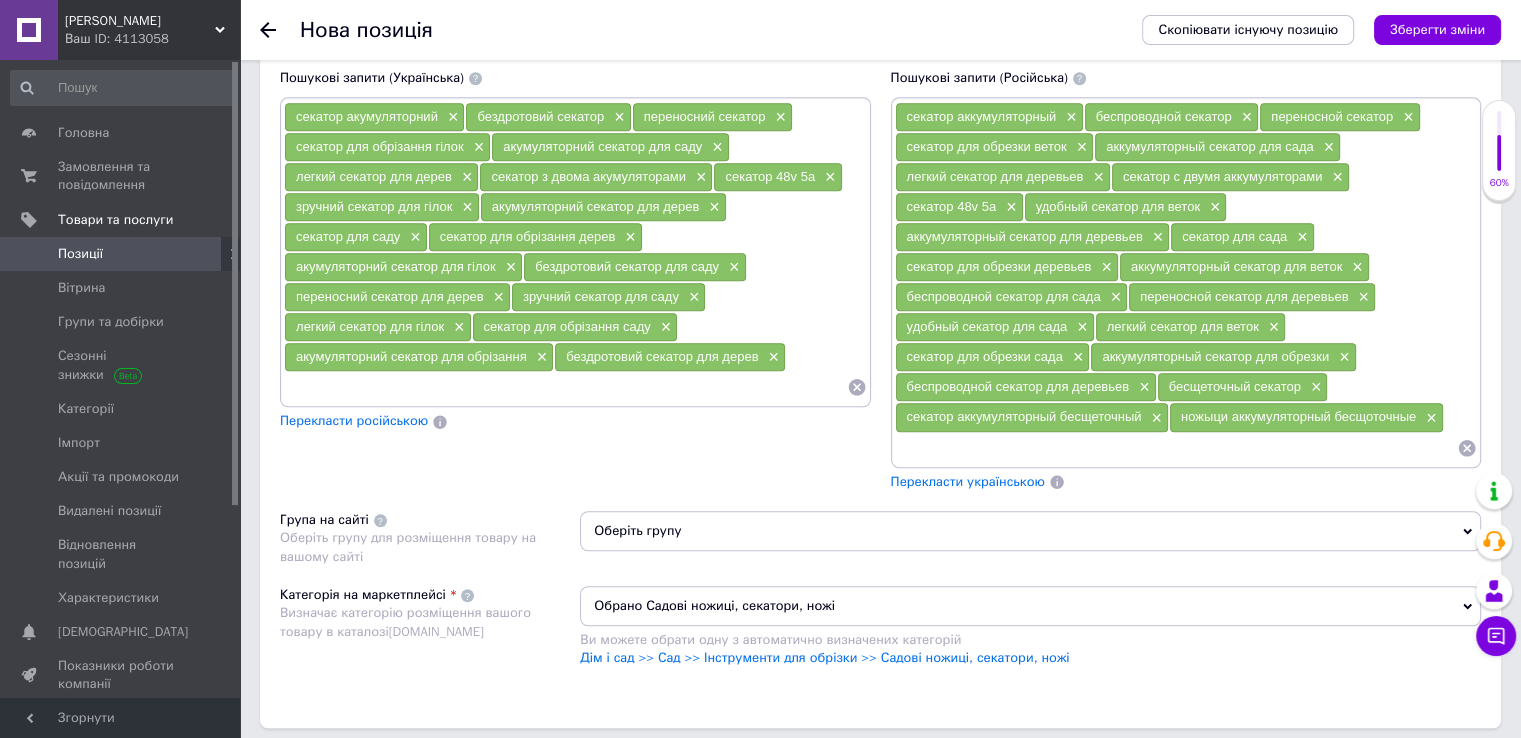 type on "е" 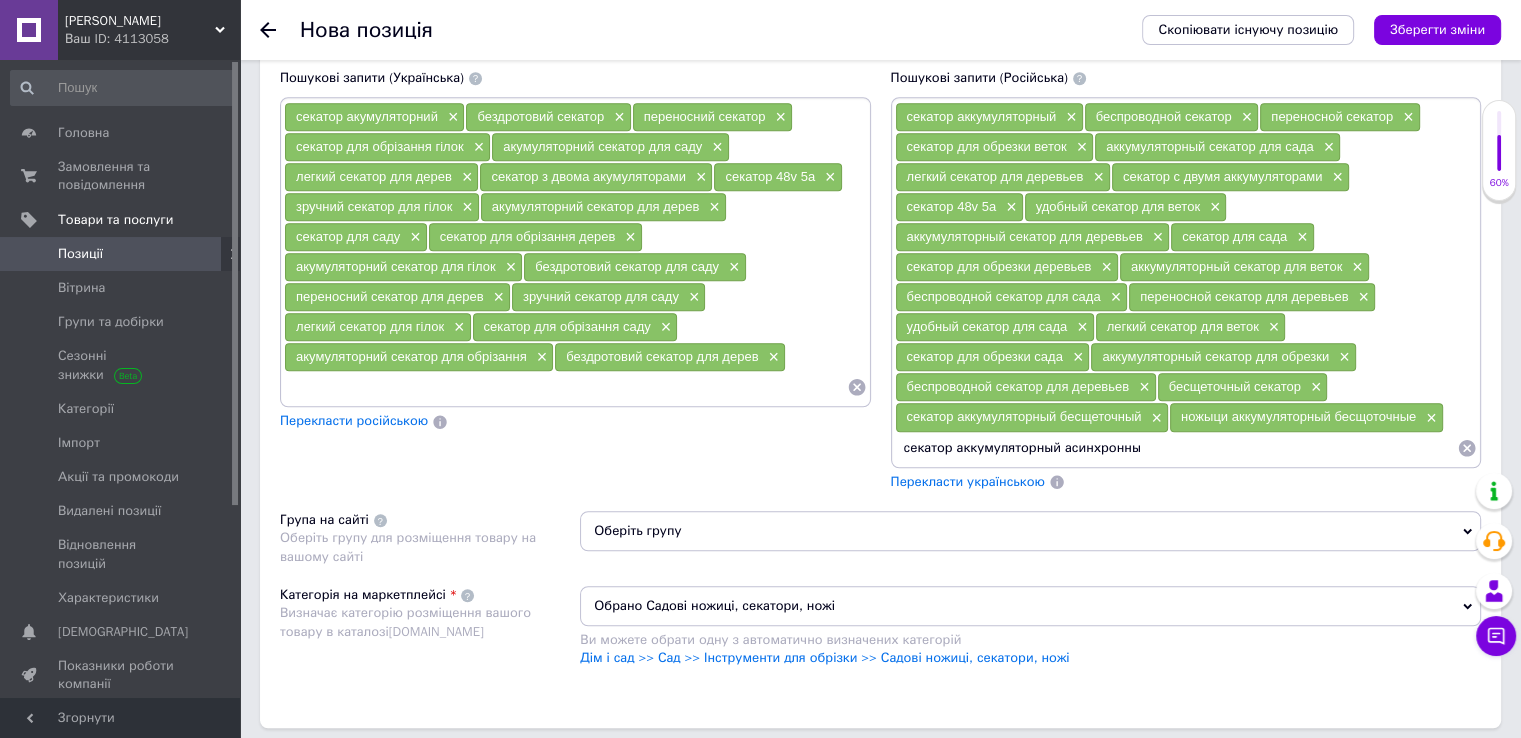 type on "секатор аккумуляторный асинхронный" 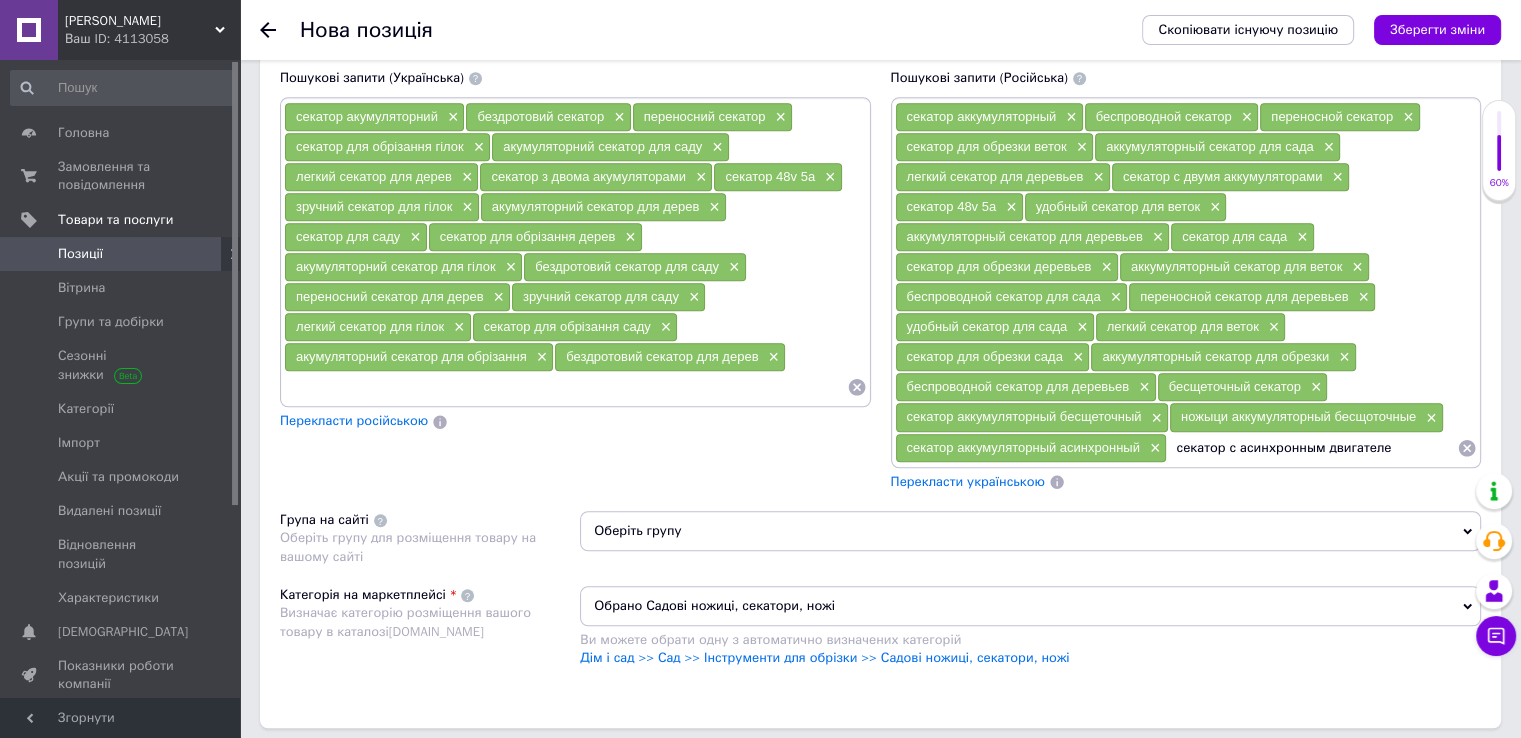 type on "секатор с асинхронным двигателем" 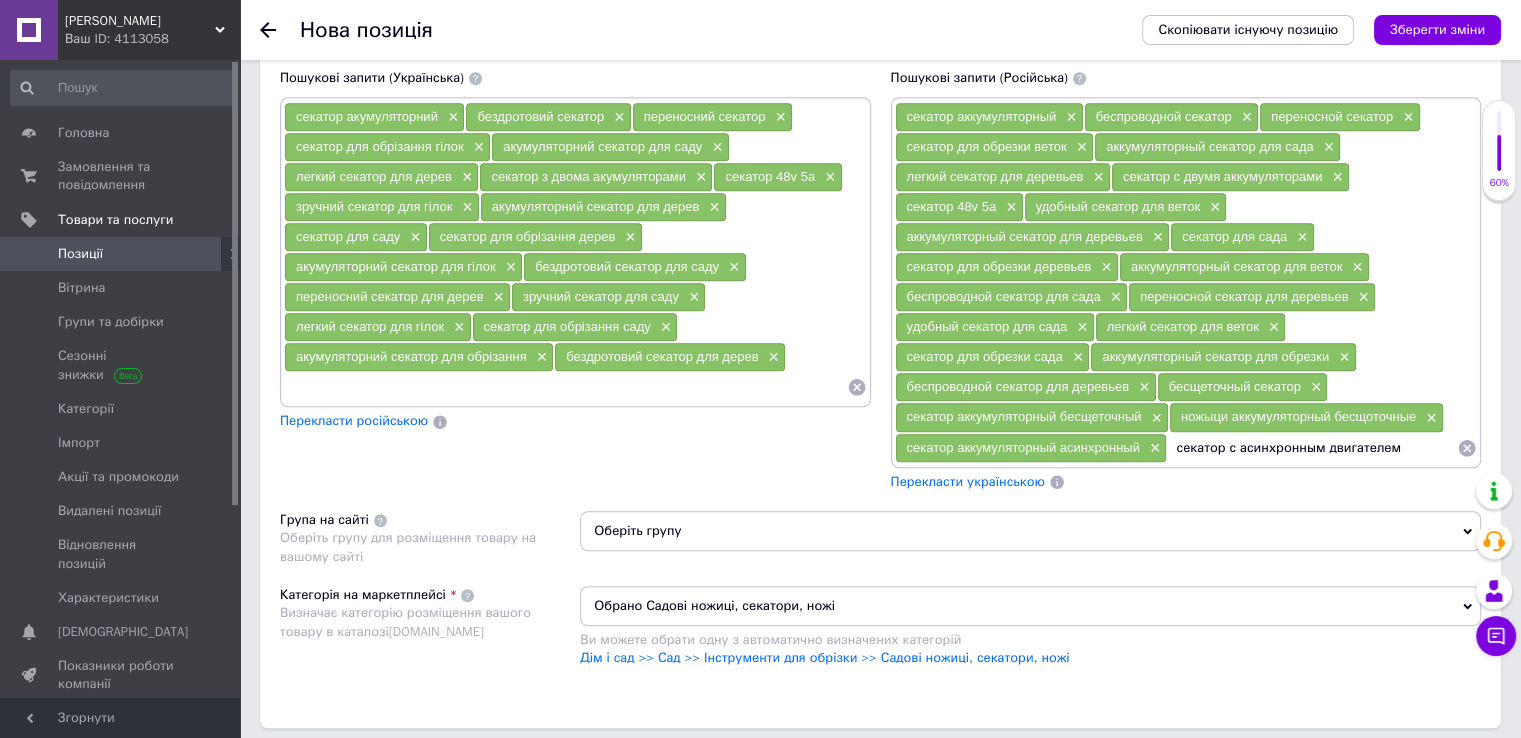 type 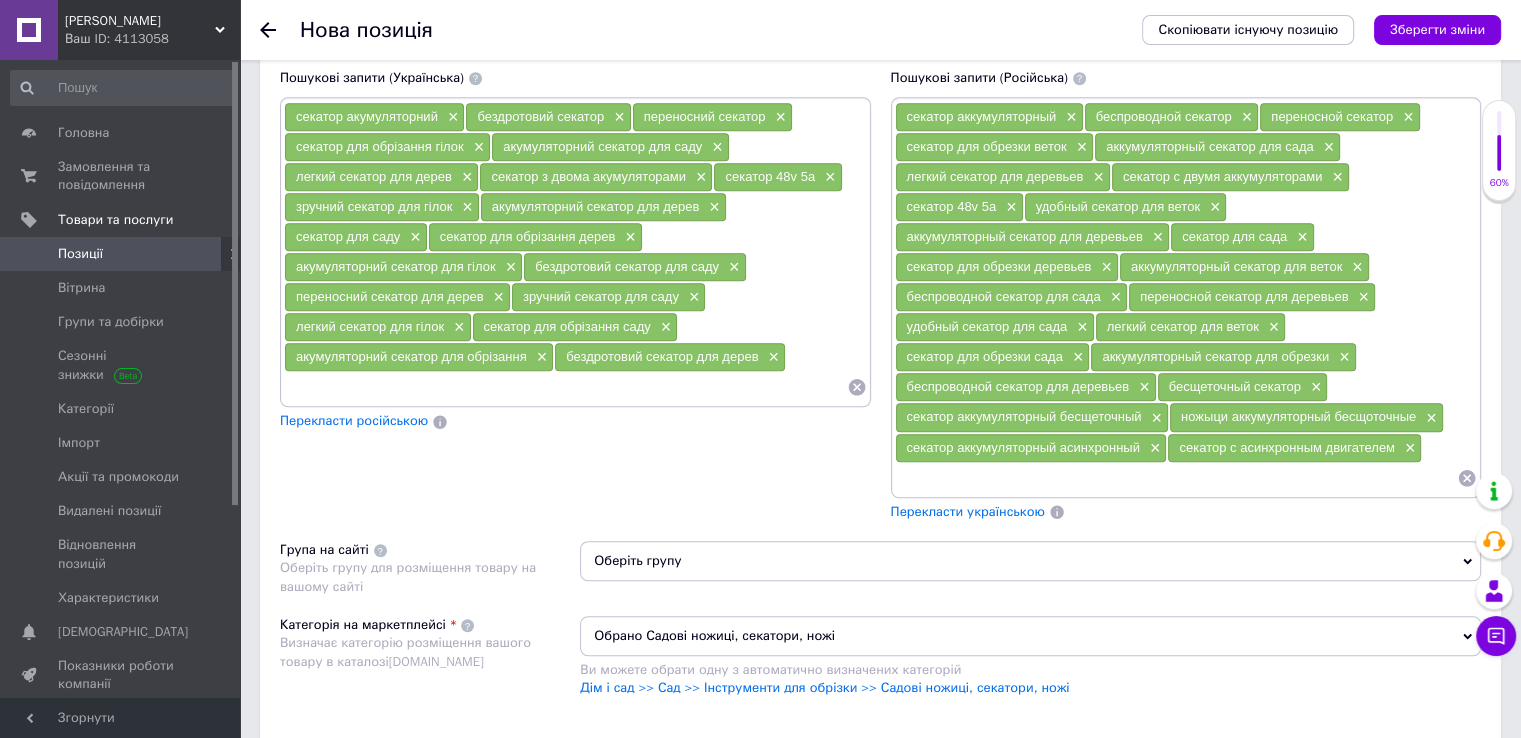 click at bounding box center [565, 387] 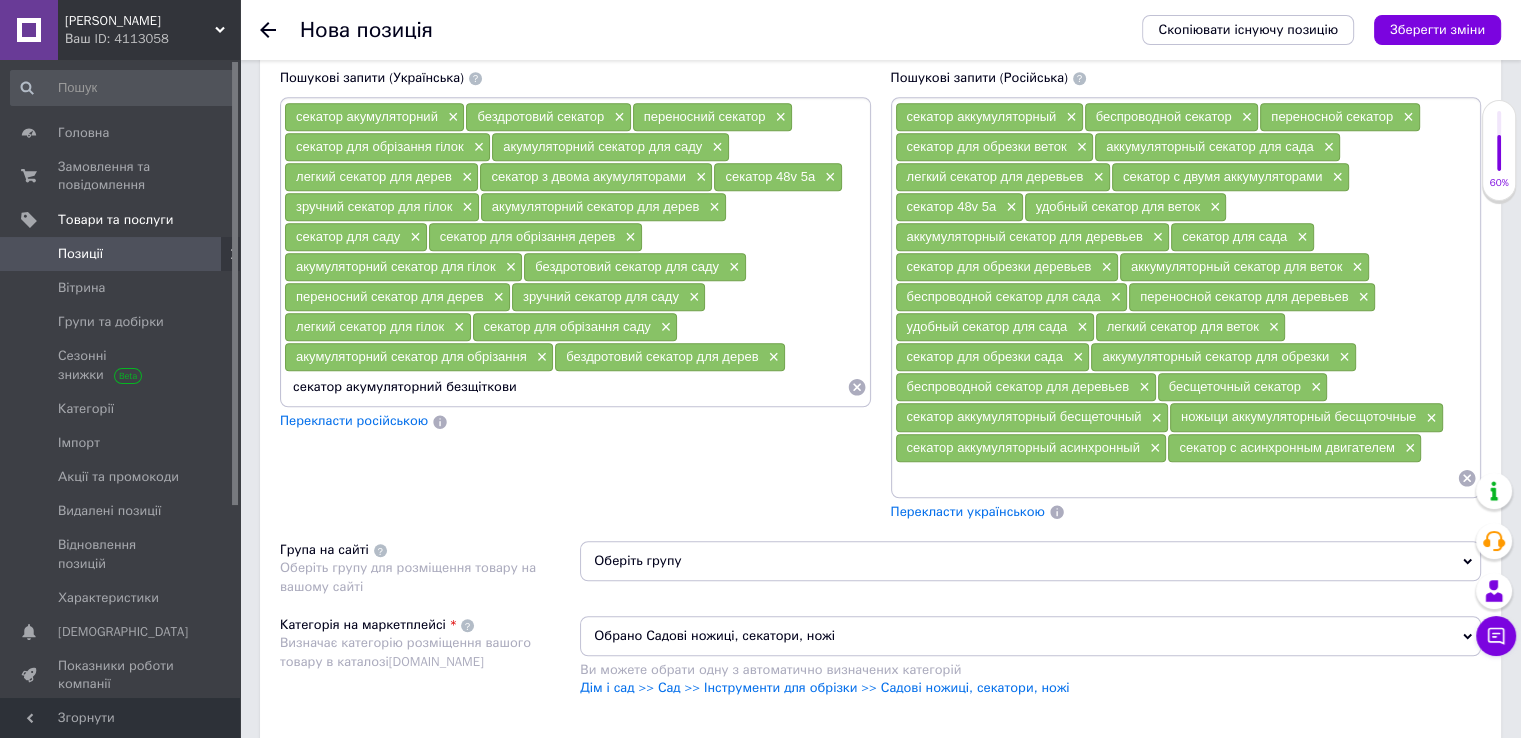 type on "секатор акумуляторний безщітковий" 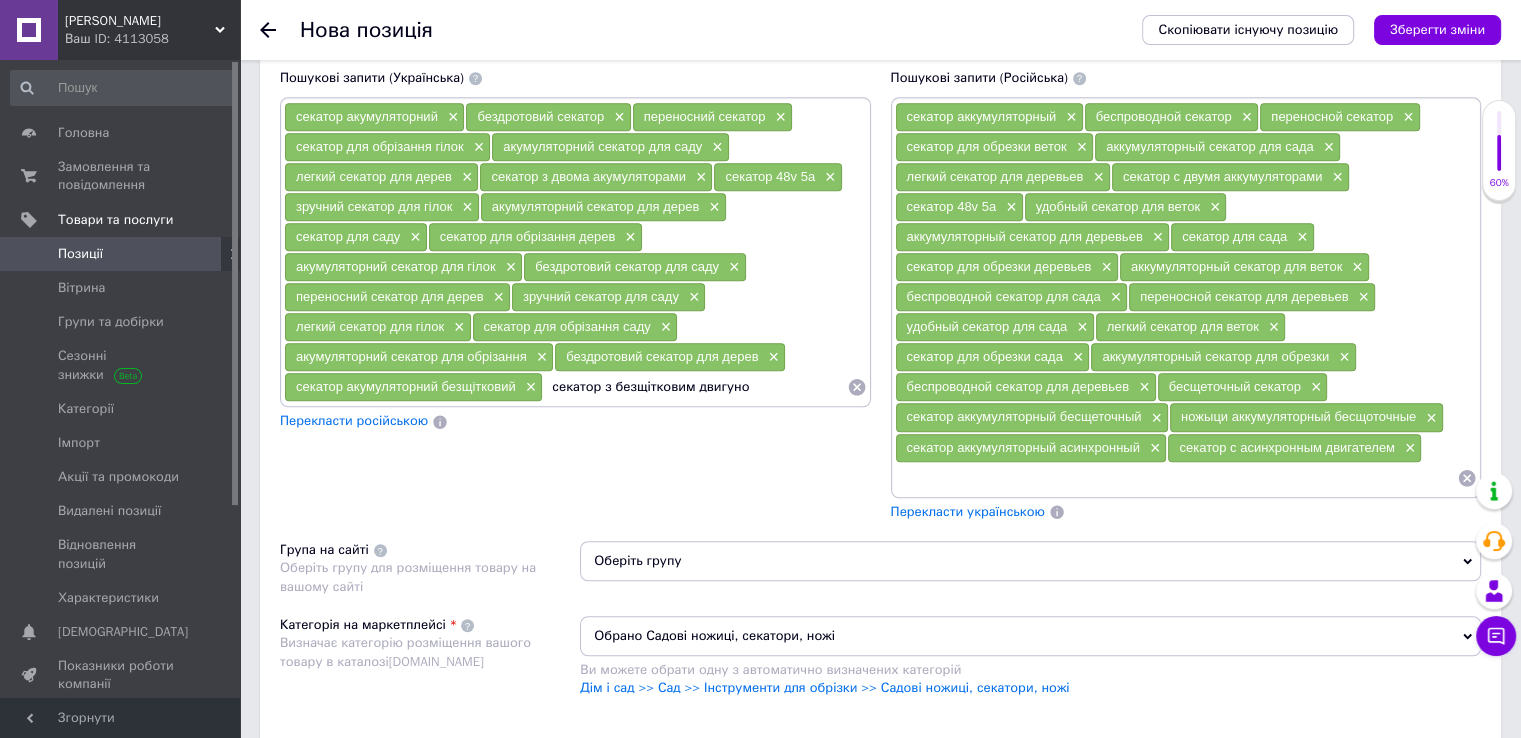 type on "секатор з безщітковим двигуном" 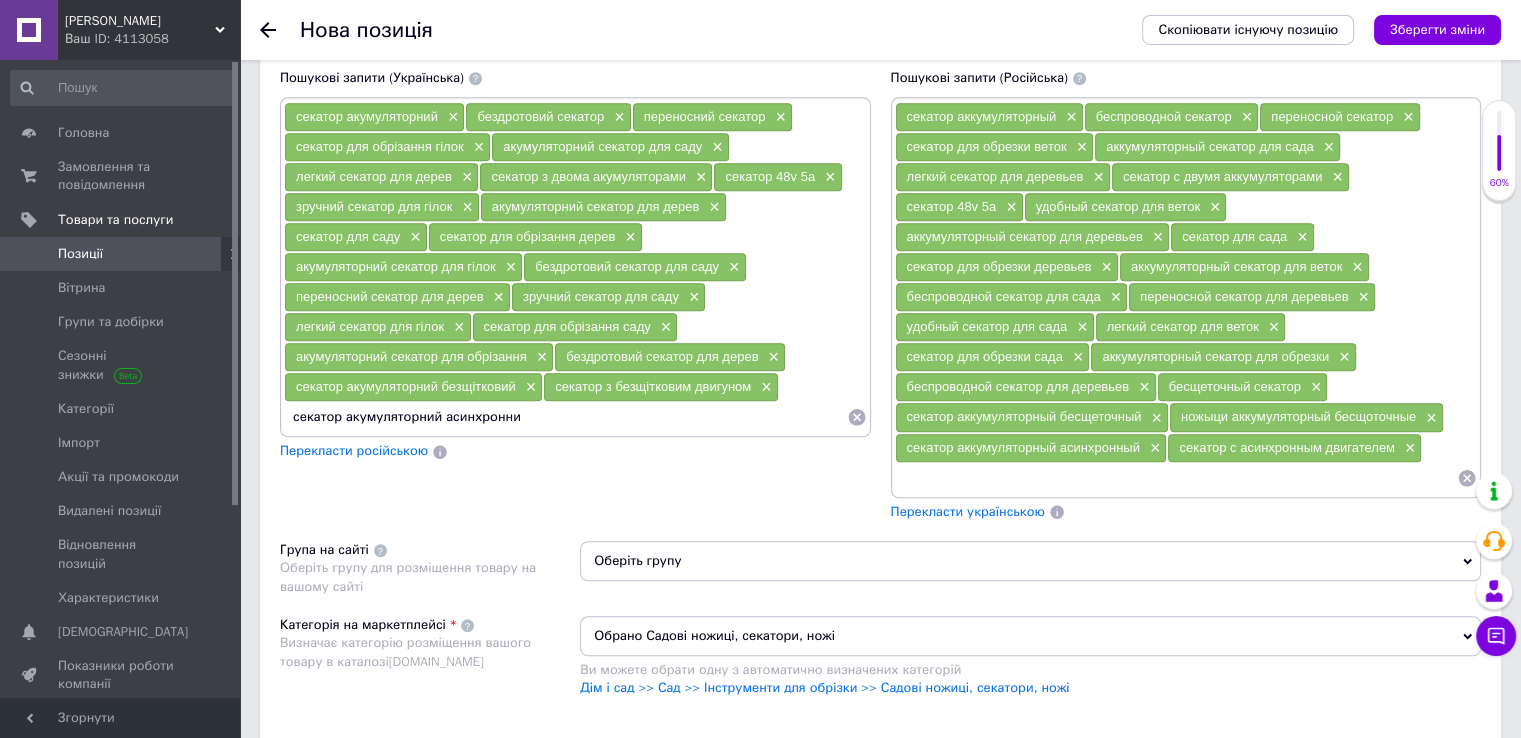type on "секатор акумуляторний асинхронний" 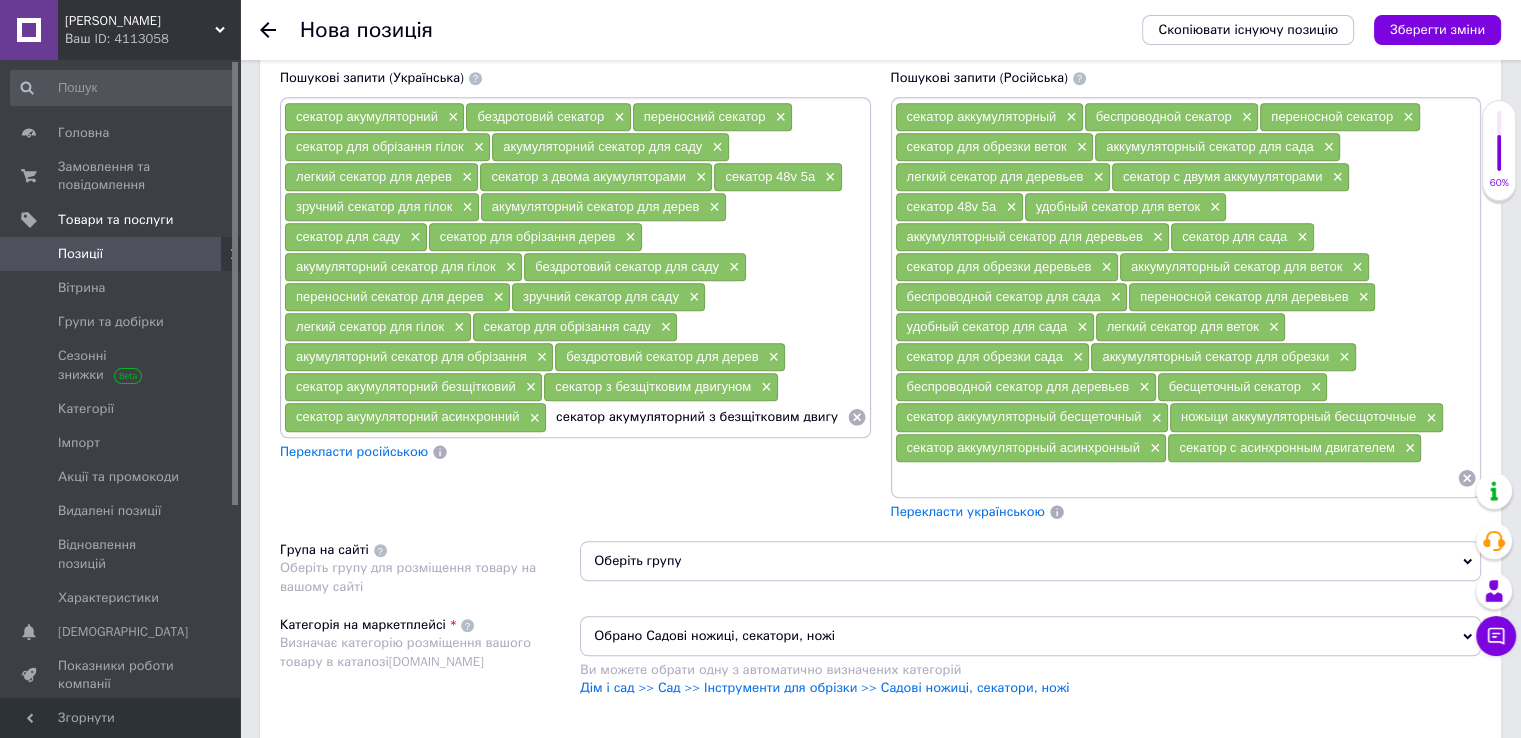 scroll, scrollTop: 0, scrollLeft: 0, axis: both 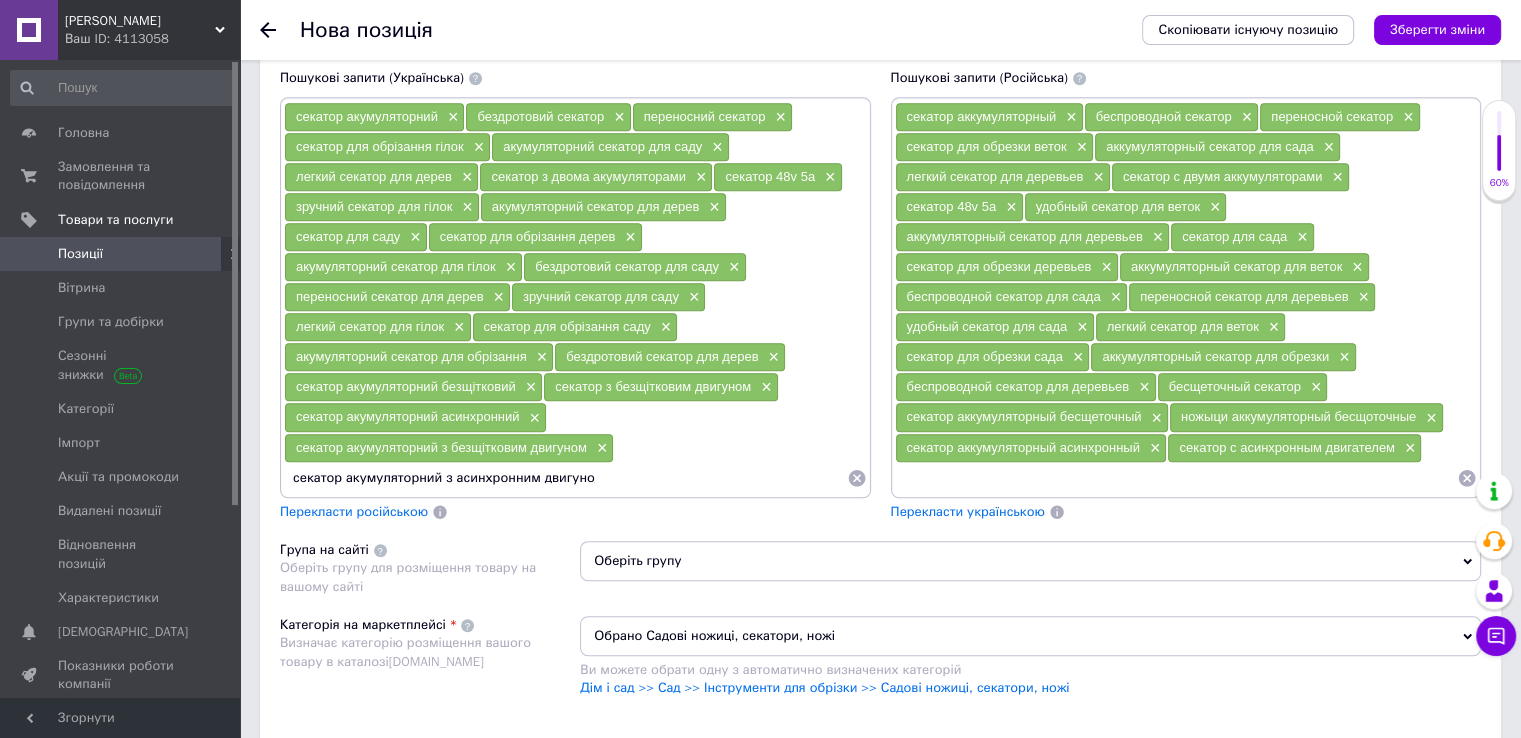 type on "секатор акумуляторний з асинхронним двигуном" 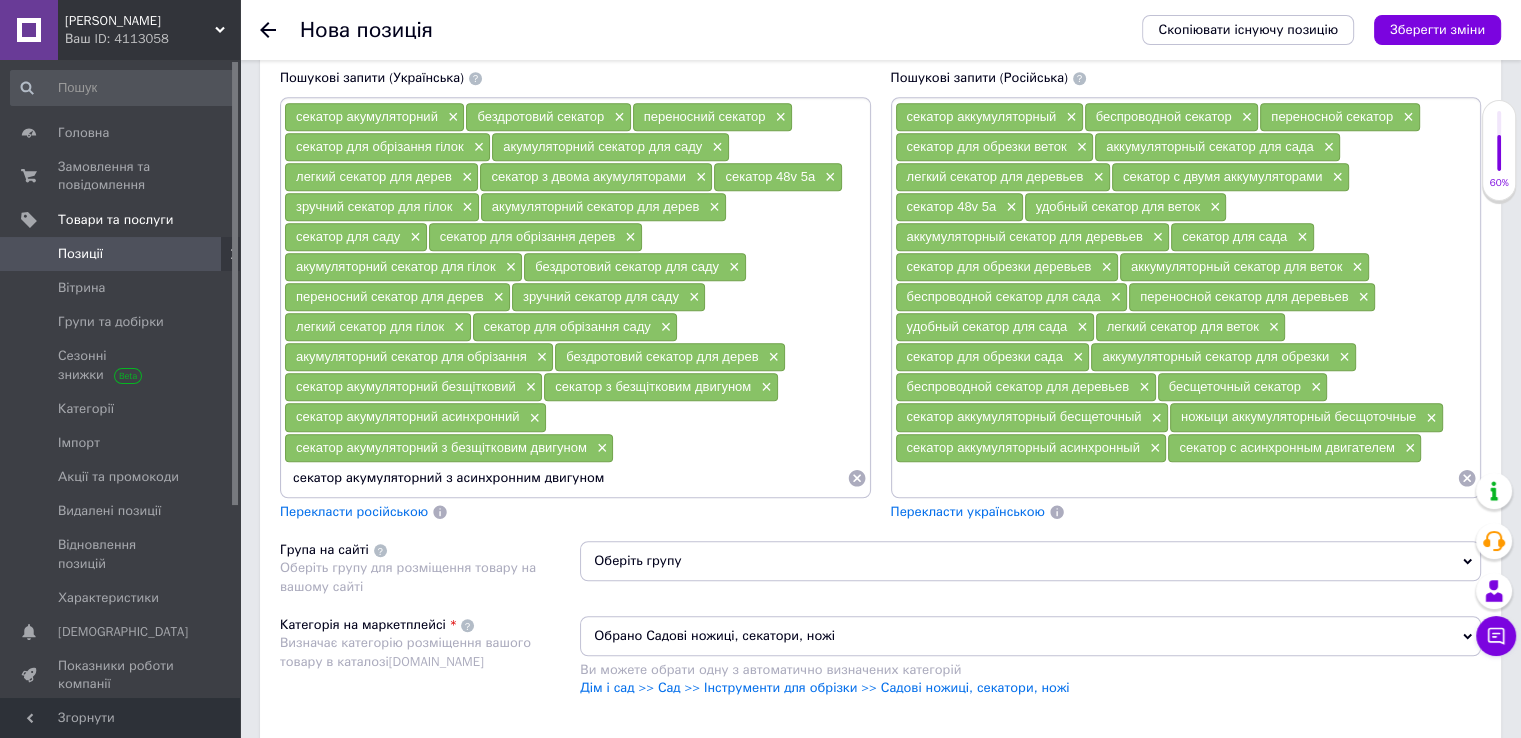 type 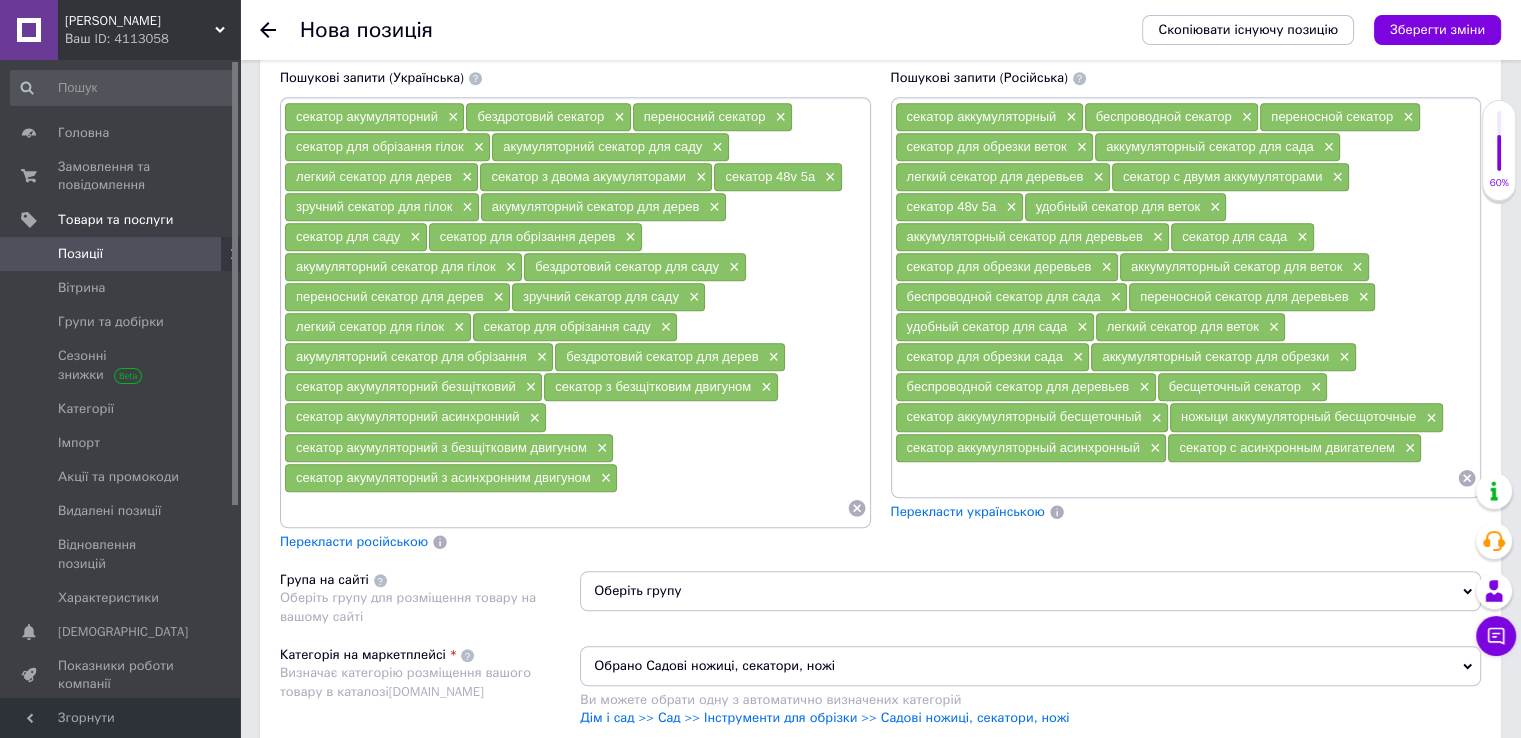 scroll, scrollTop: 1400, scrollLeft: 0, axis: vertical 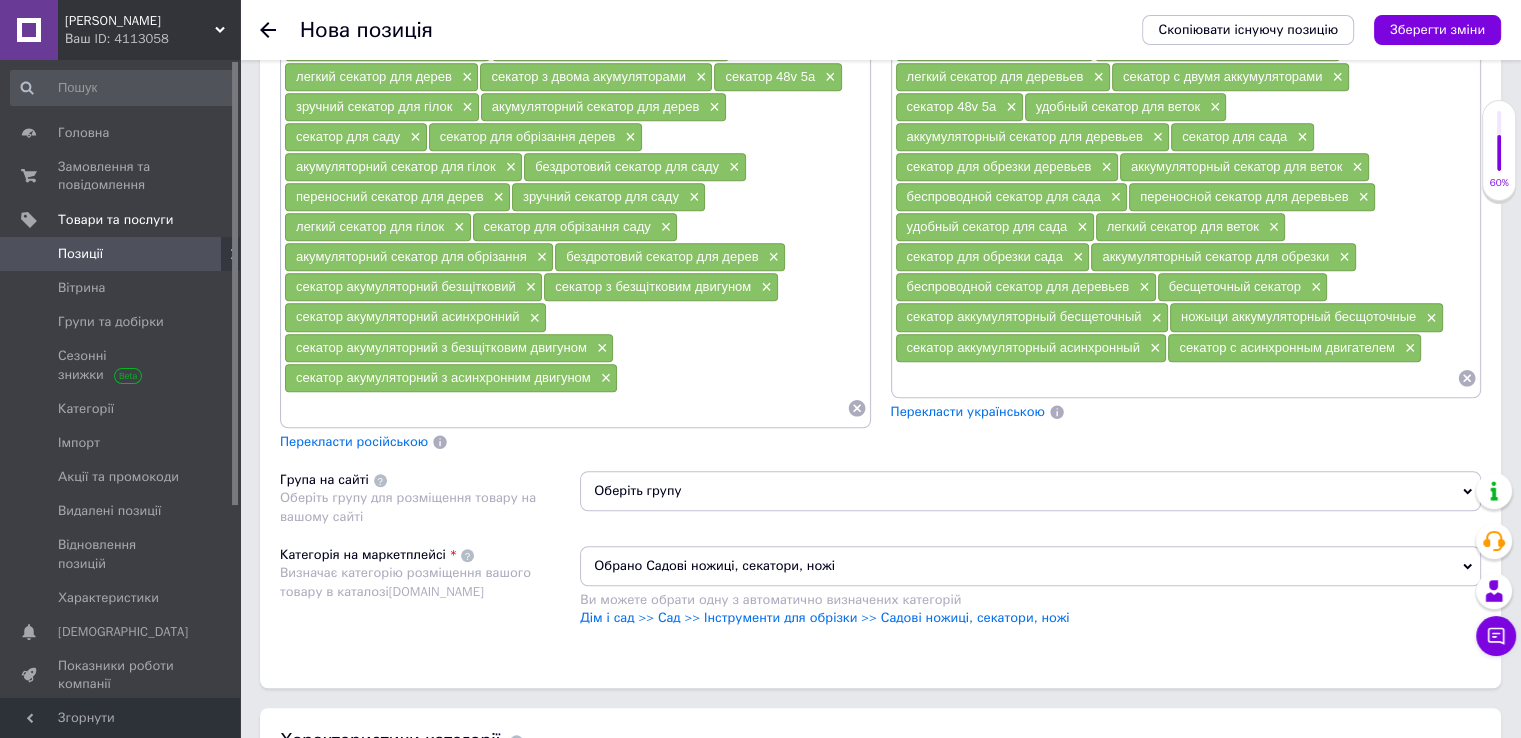click on "Оберіть групу" at bounding box center [1030, 491] 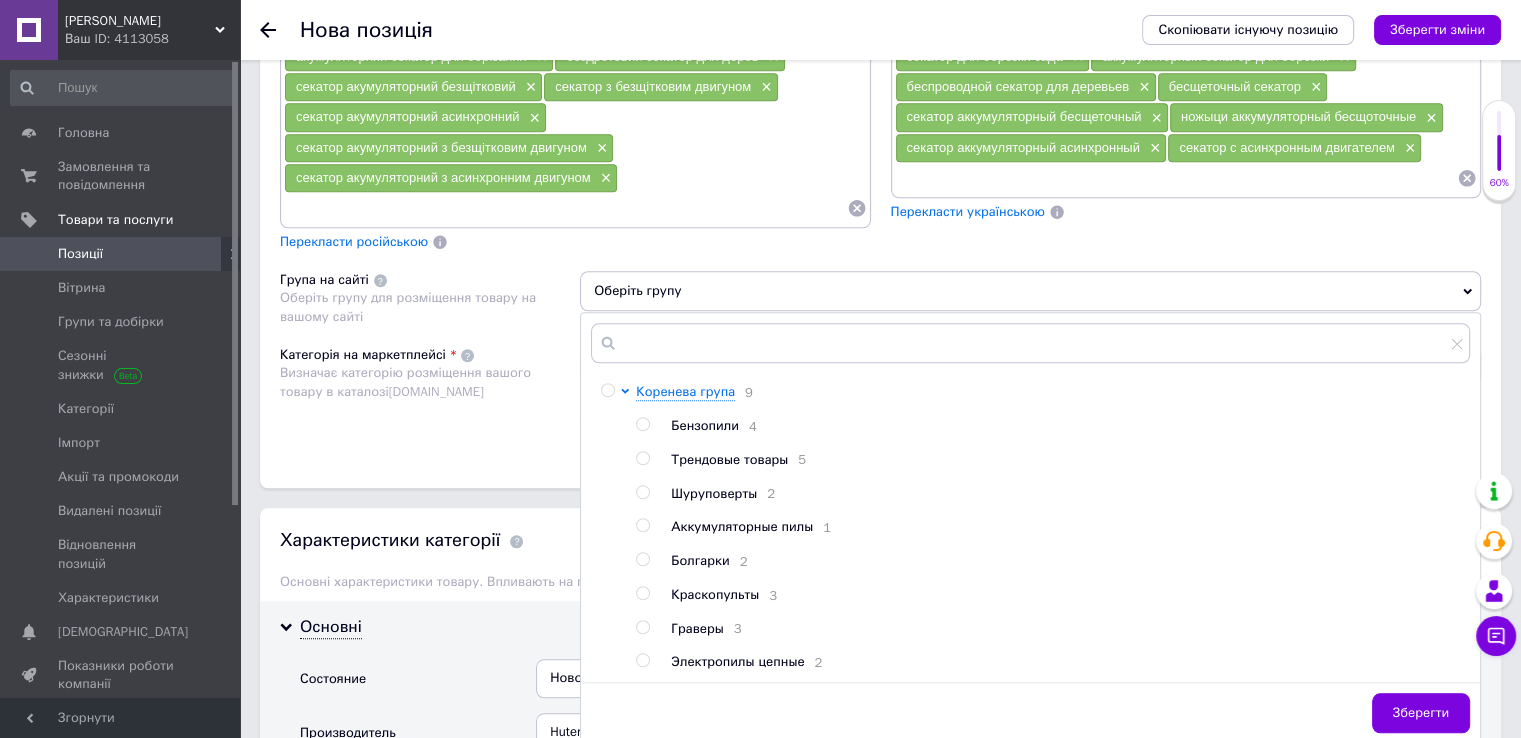 click on "Категорія на маркетплейсі Визначає категорію розміщення вашого товару в каталозі  [DOMAIN_NAME]" at bounding box center (430, 396) 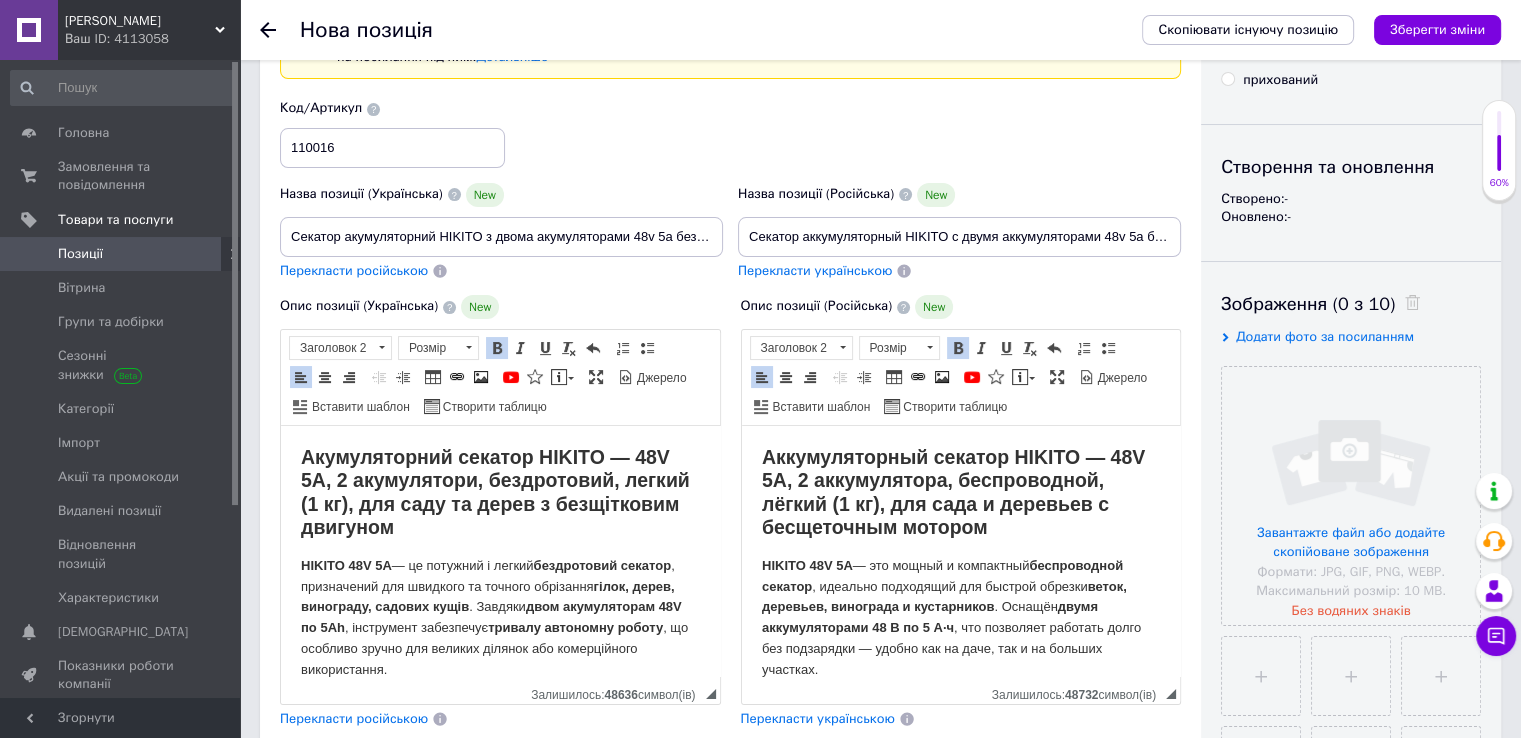scroll, scrollTop: 200, scrollLeft: 0, axis: vertical 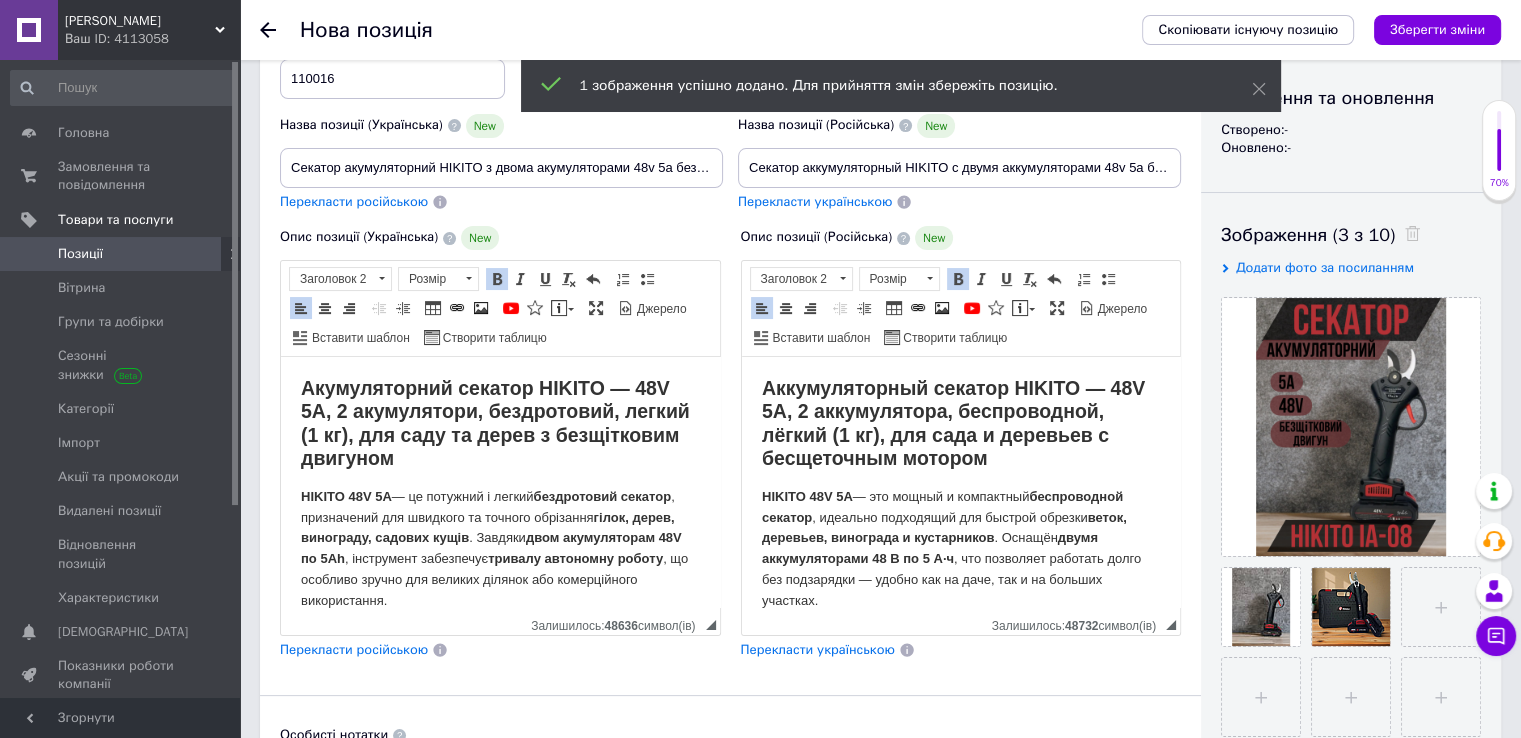 click on "Основна інформація При сохранении товара пустые поля будут переведены автоматически. Щоб вручну відправити поле на переклад, натисніть на посилання під ним.  Детальніше Назва позиції (Українська) New Секатор акумуляторний HIKITO з двома акумуляторами 48v 5a безщітковий бездротовий легкий 1кг для обрізання гілок саду дерев Перекласти російською Код/Артикул 110016 Назва позиції (Російська) New Секатор аккумуляторный HIKITO с двумя аккумуляторами 48v 5a бесщеточный переносной удобный легкий для обрезки веток деревьев сада Перекласти українською New Форматування Розмір" at bounding box center [880, 1665] 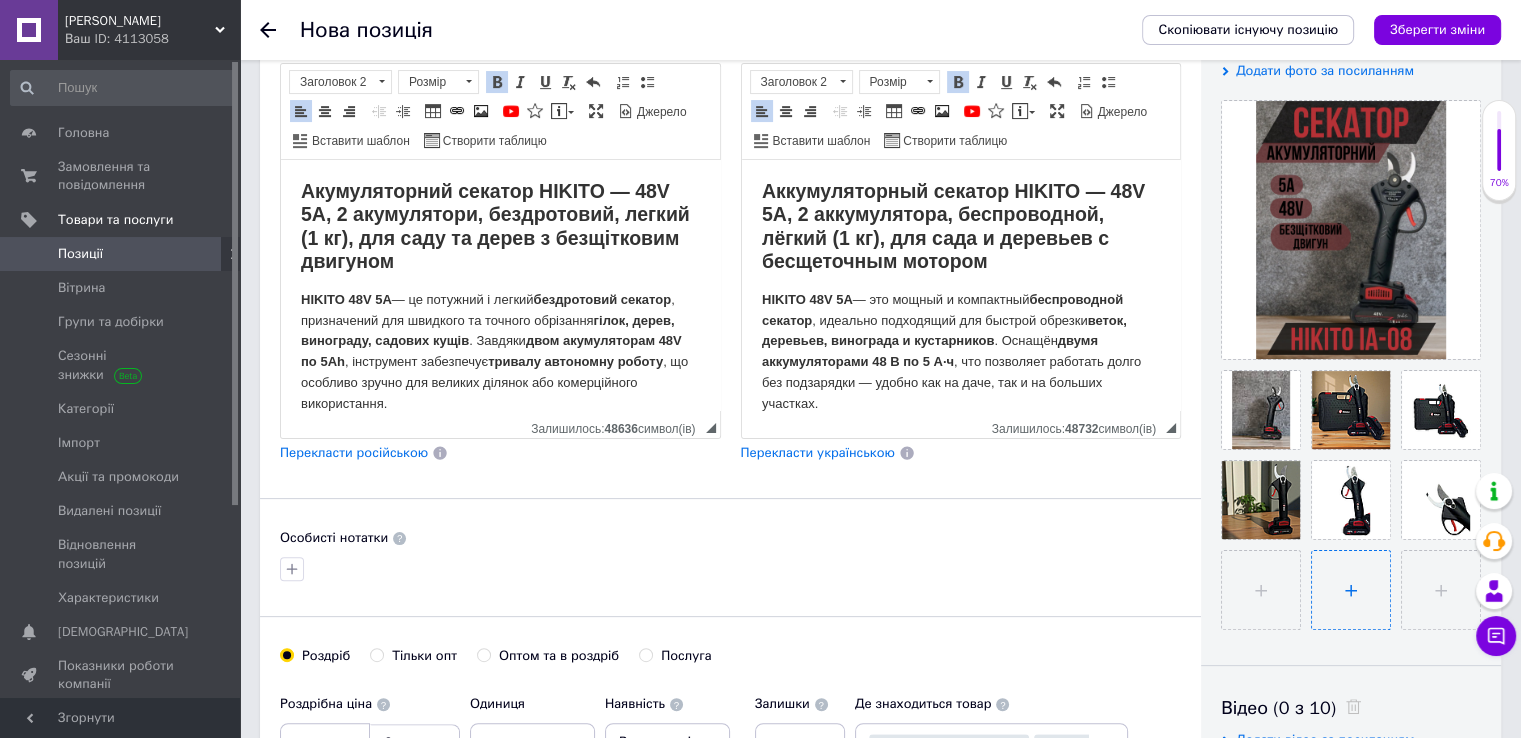 scroll, scrollTop: 400, scrollLeft: 0, axis: vertical 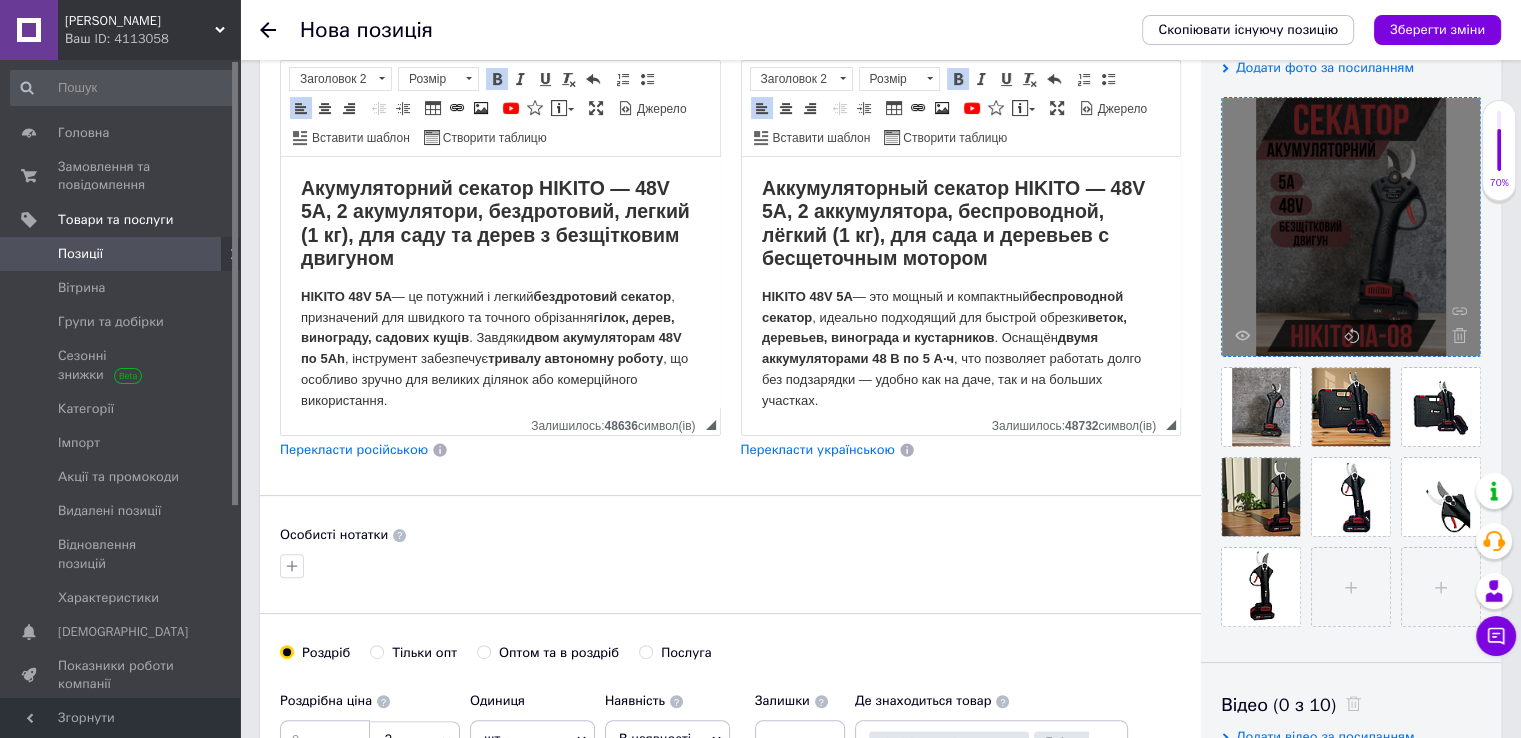 click at bounding box center [1351, 227] 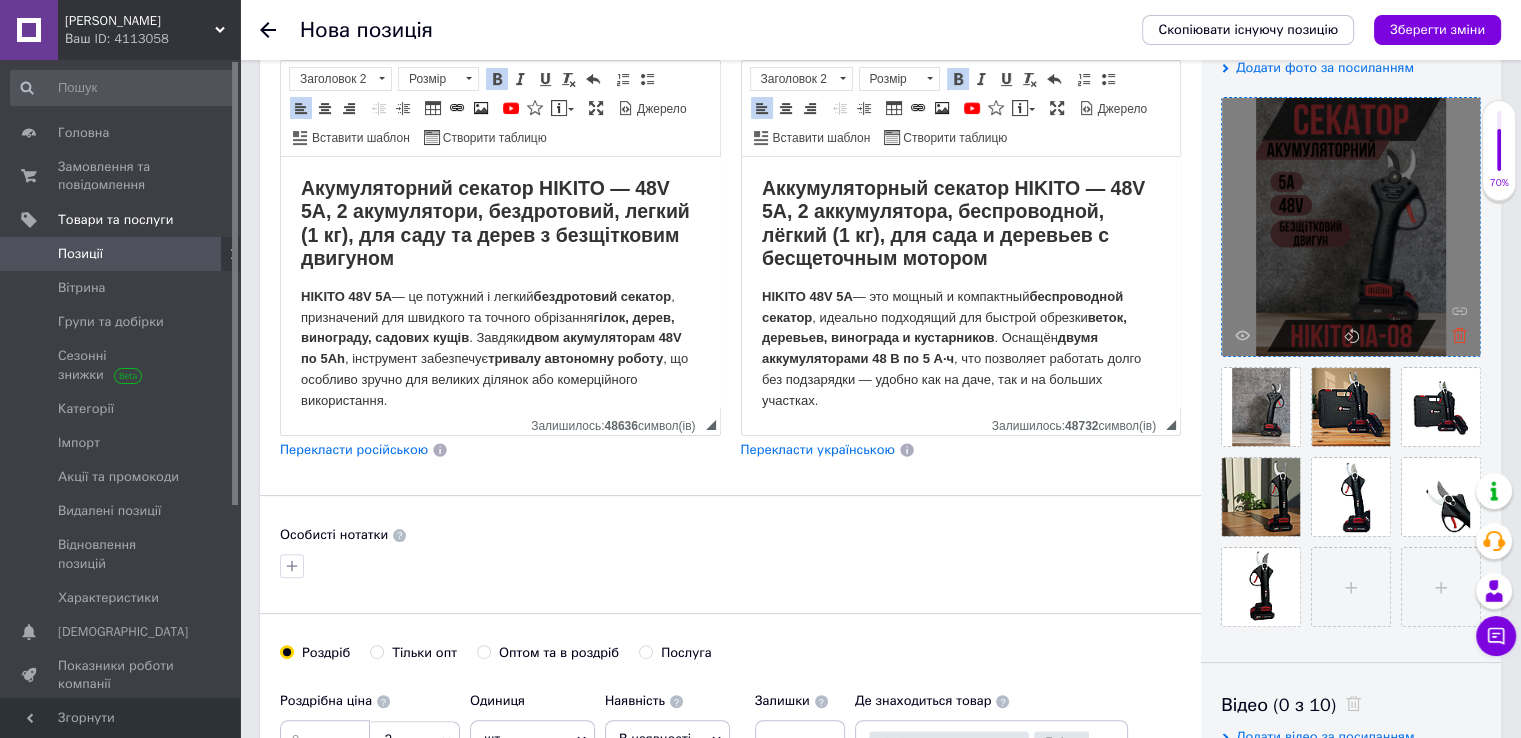 click at bounding box center (1351, 227) 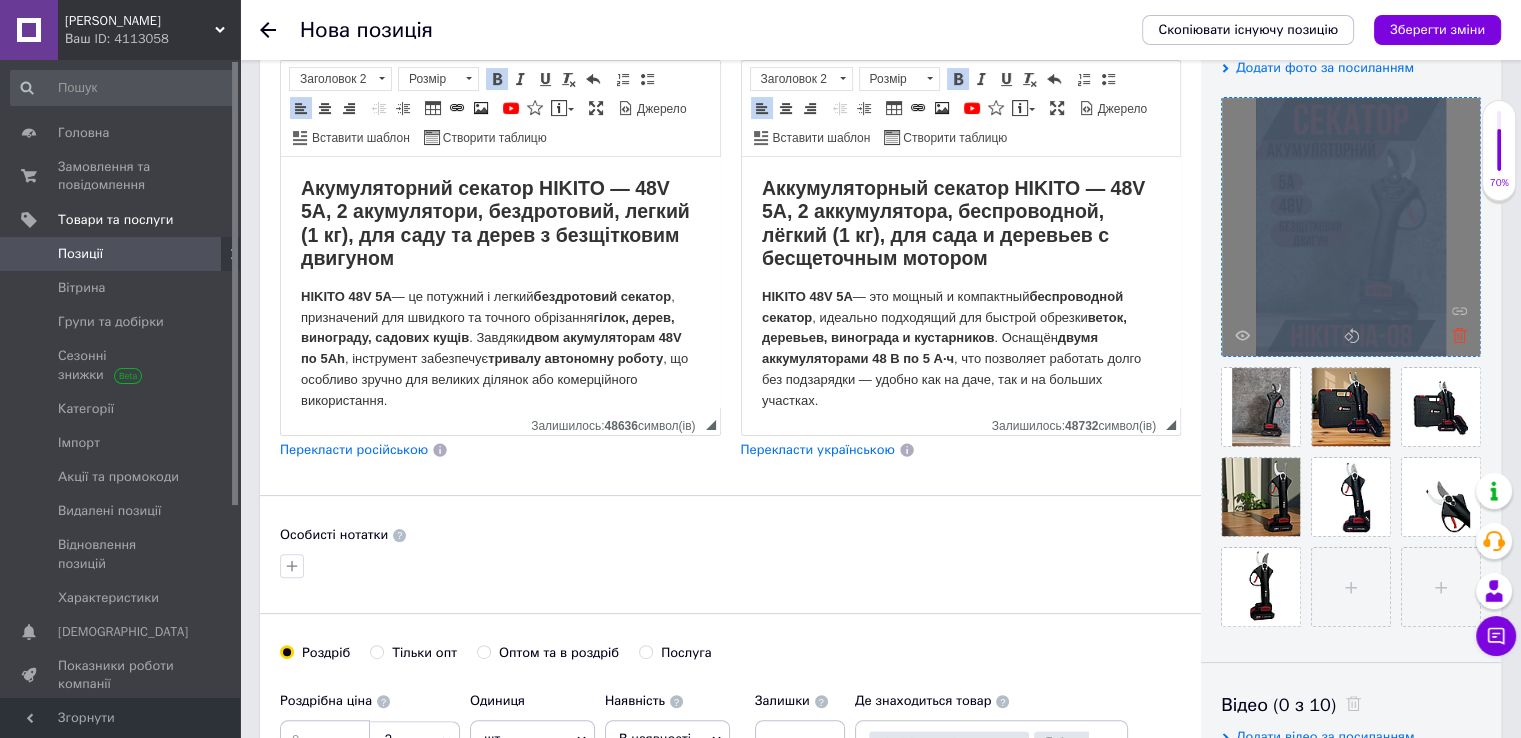 click 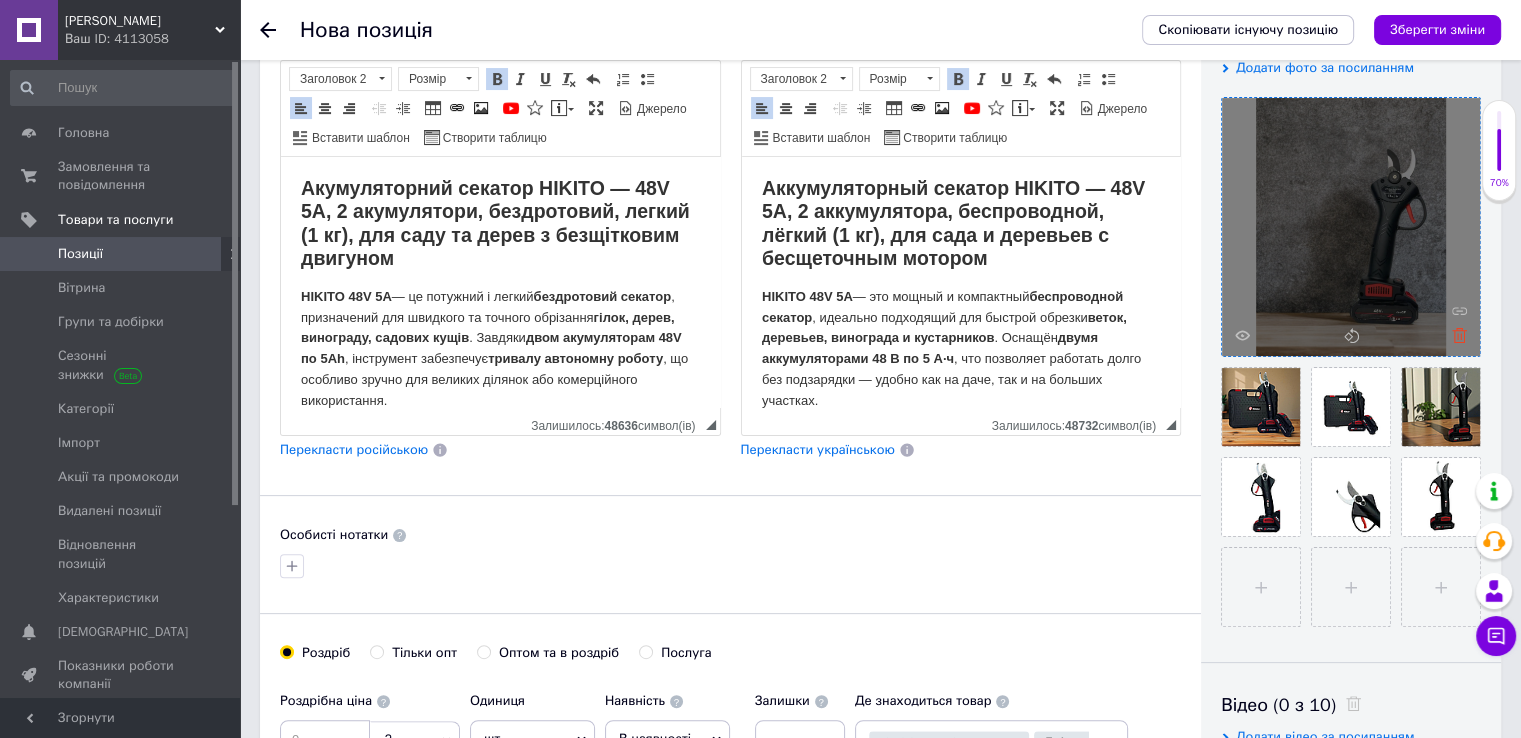 click 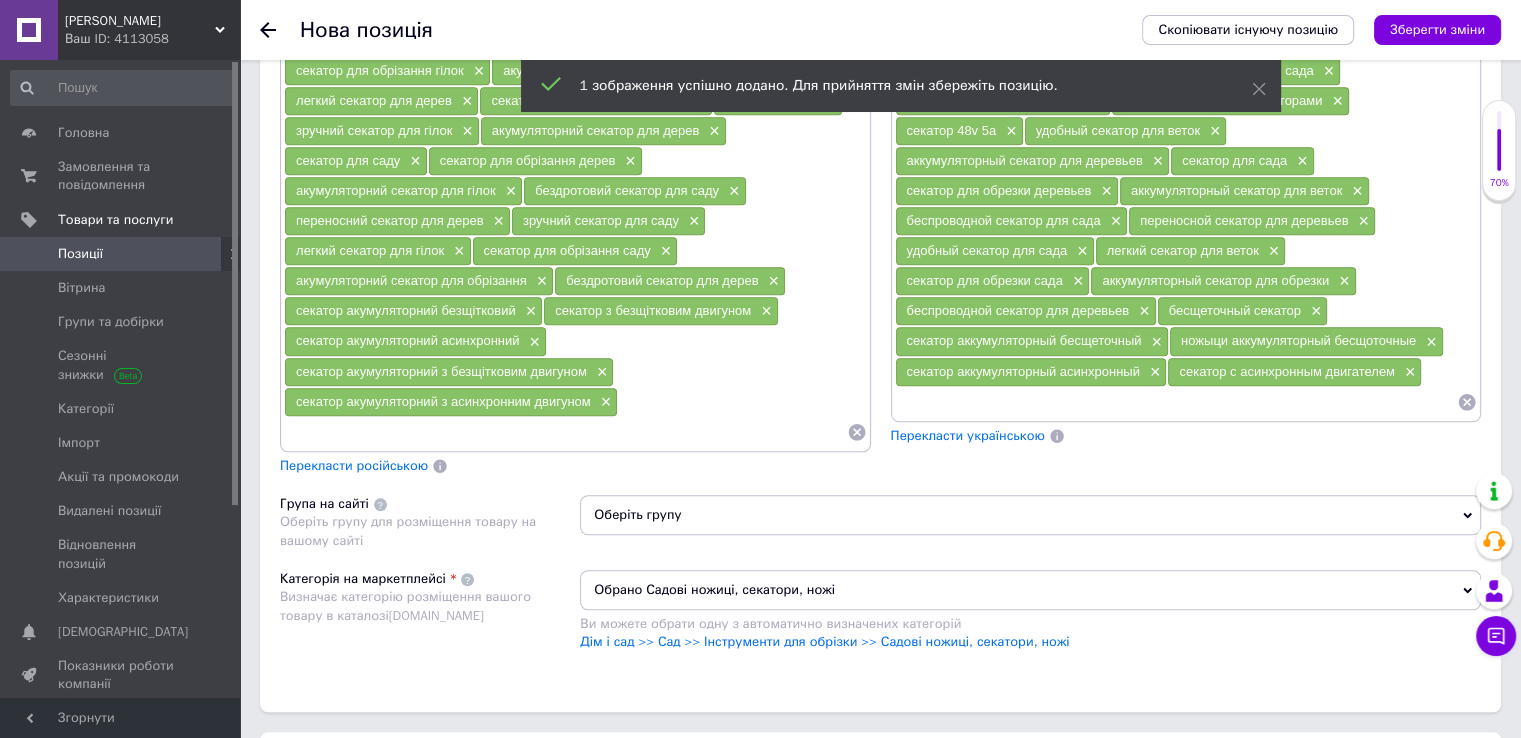scroll, scrollTop: 900, scrollLeft: 0, axis: vertical 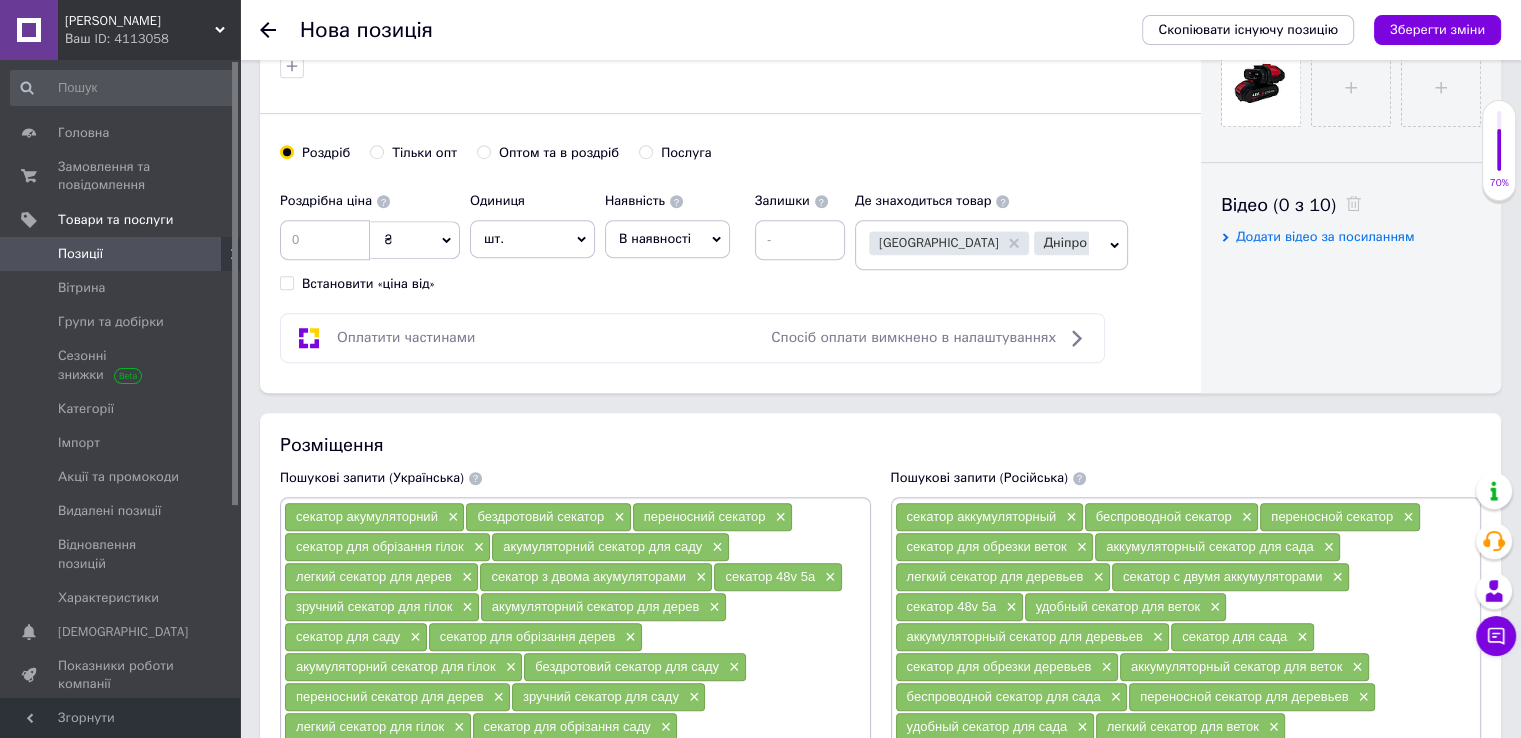 click on "Роздрібна ціна ₴ $ EUR CHF GBP ¥ PLN ₸ MDL HUF KGS CNY TRY KRW lei Встановити «ціна від»" at bounding box center [370, 237] 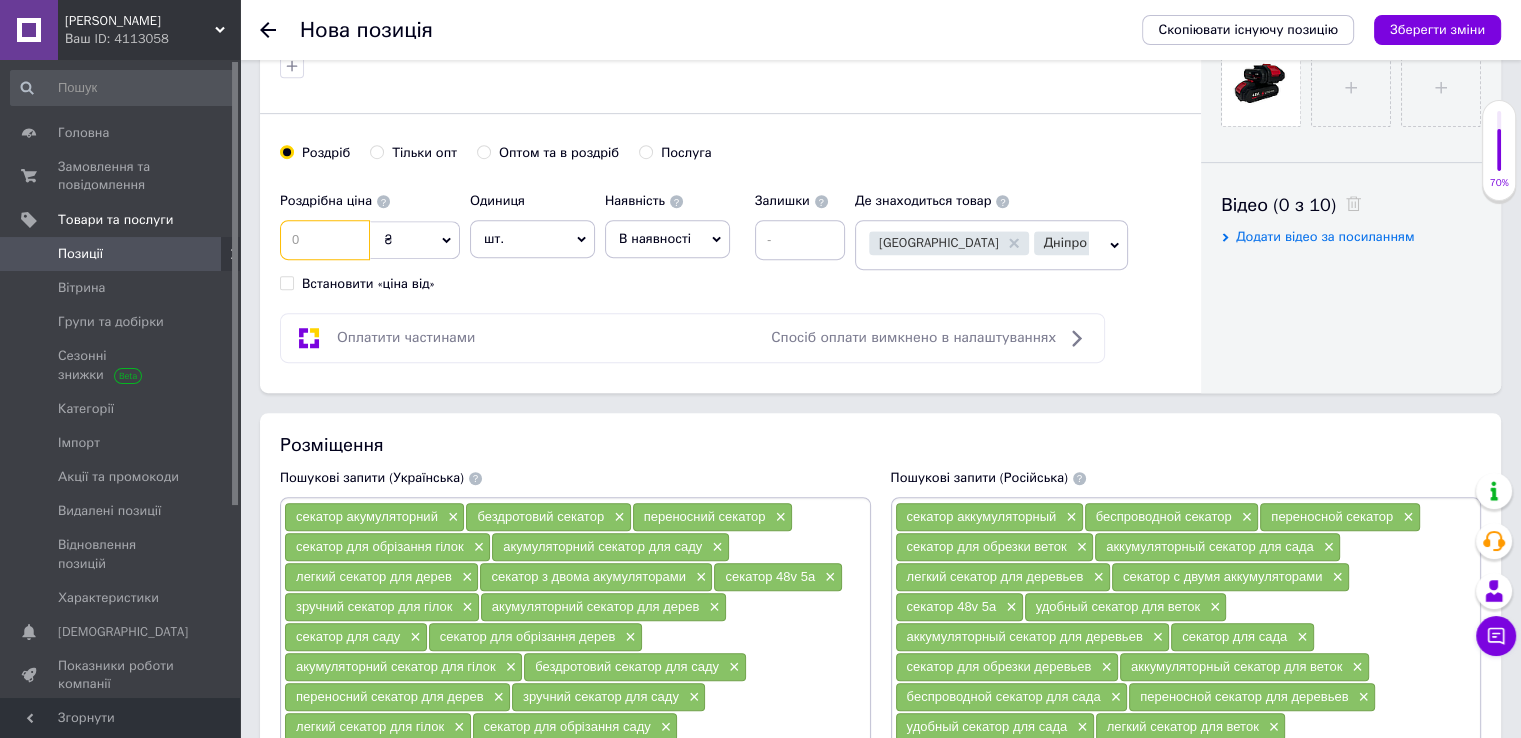 click at bounding box center [325, 240] 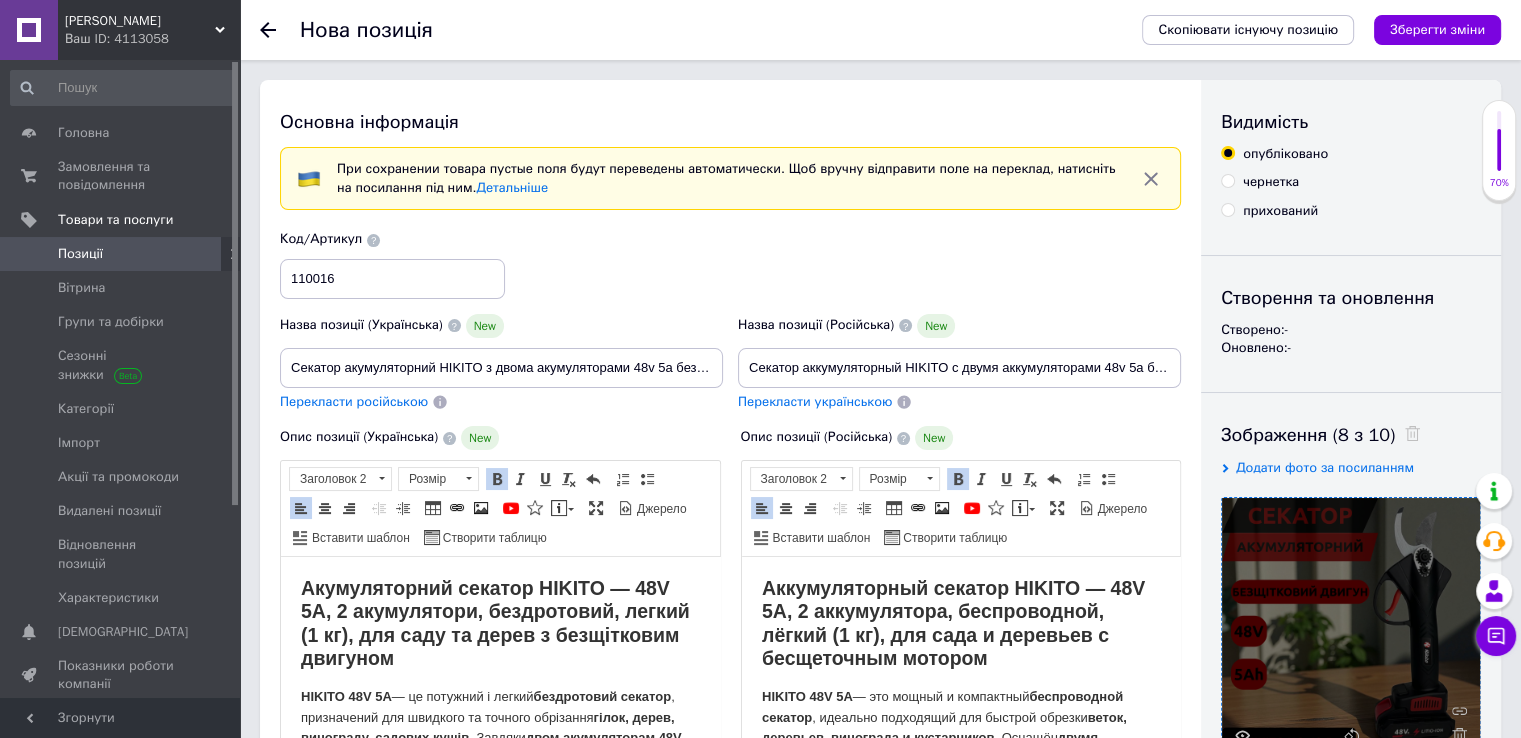 scroll, scrollTop: 100, scrollLeft: 0, axis: vertical 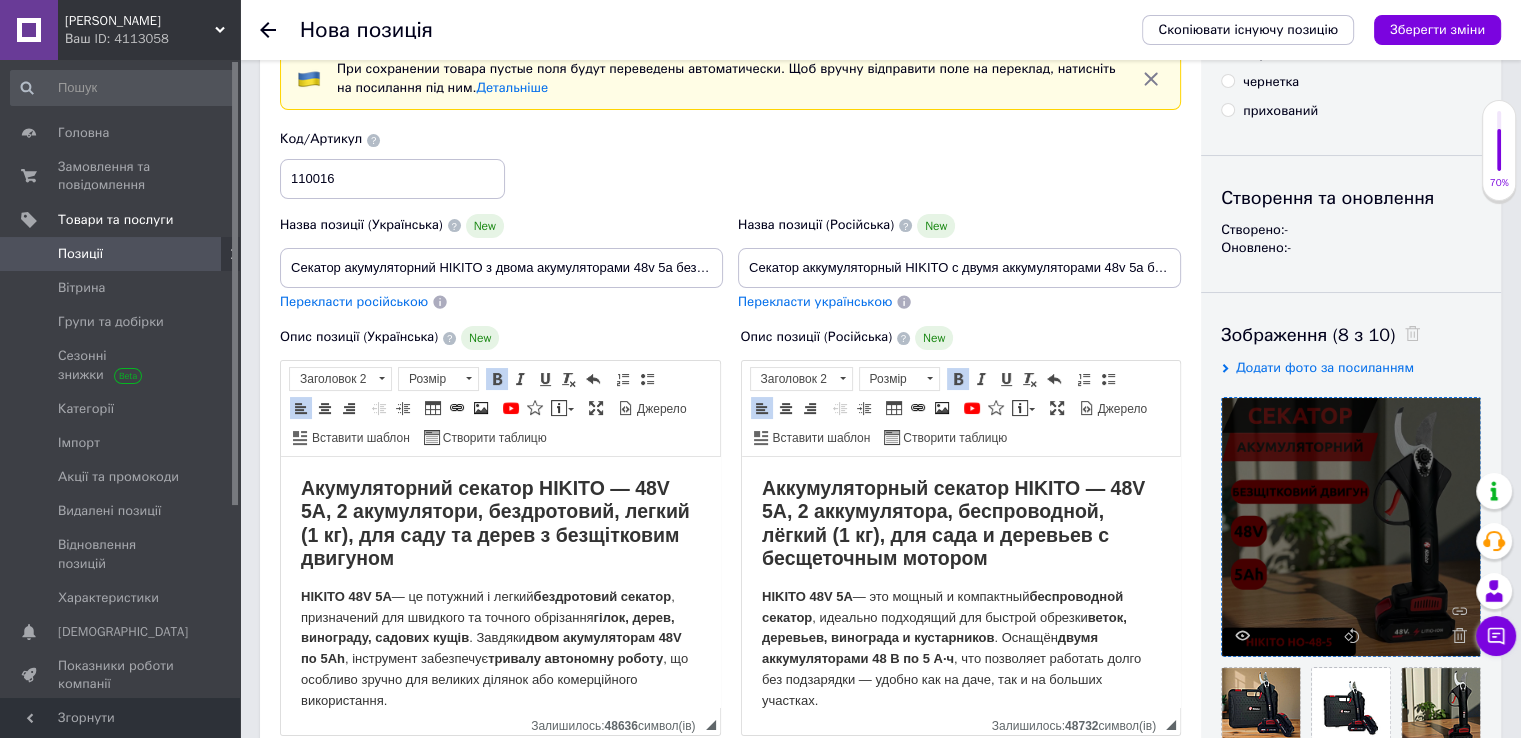 click on "70%" at bounding box center (1499, 150) 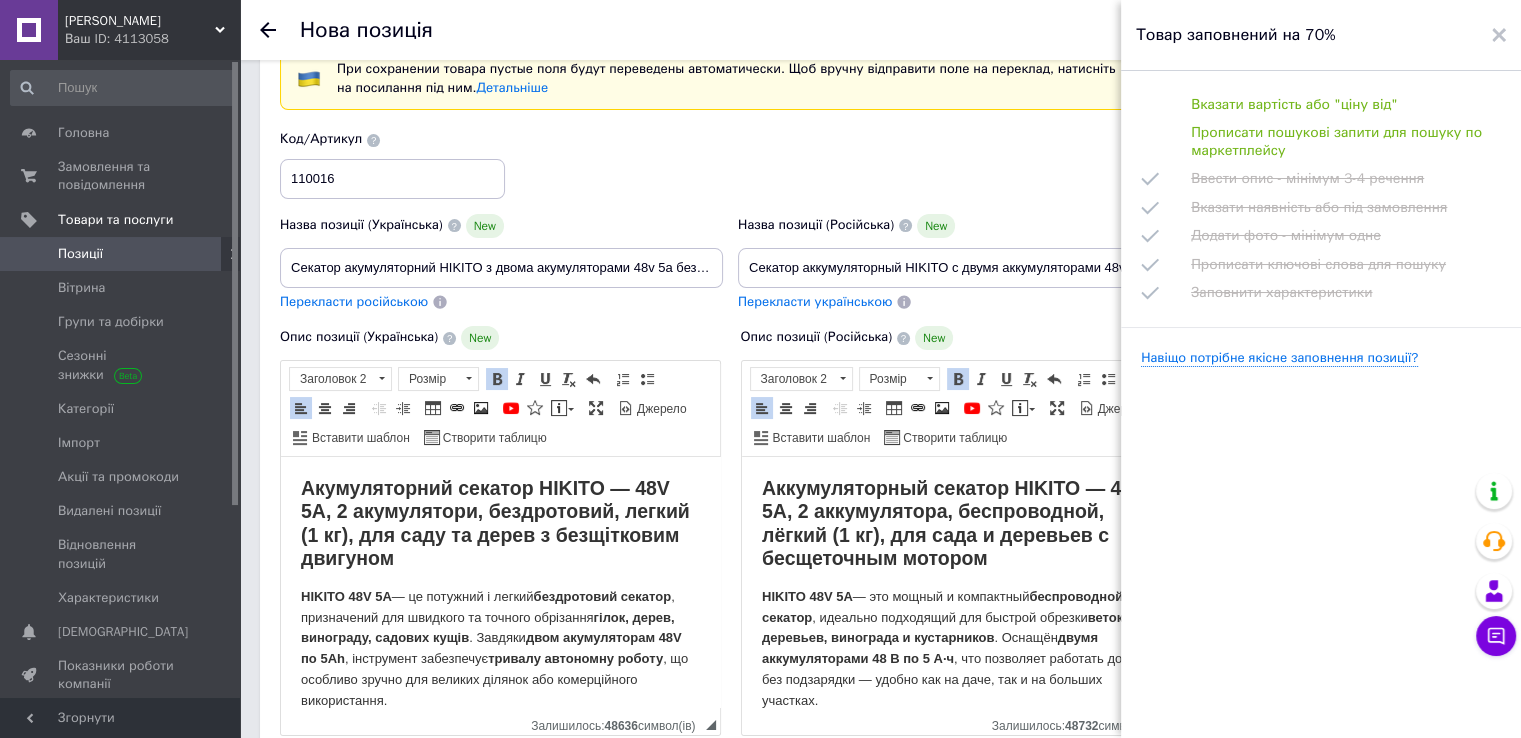 click on "Код/Артикул 110016" at bounding box center (731, 164) 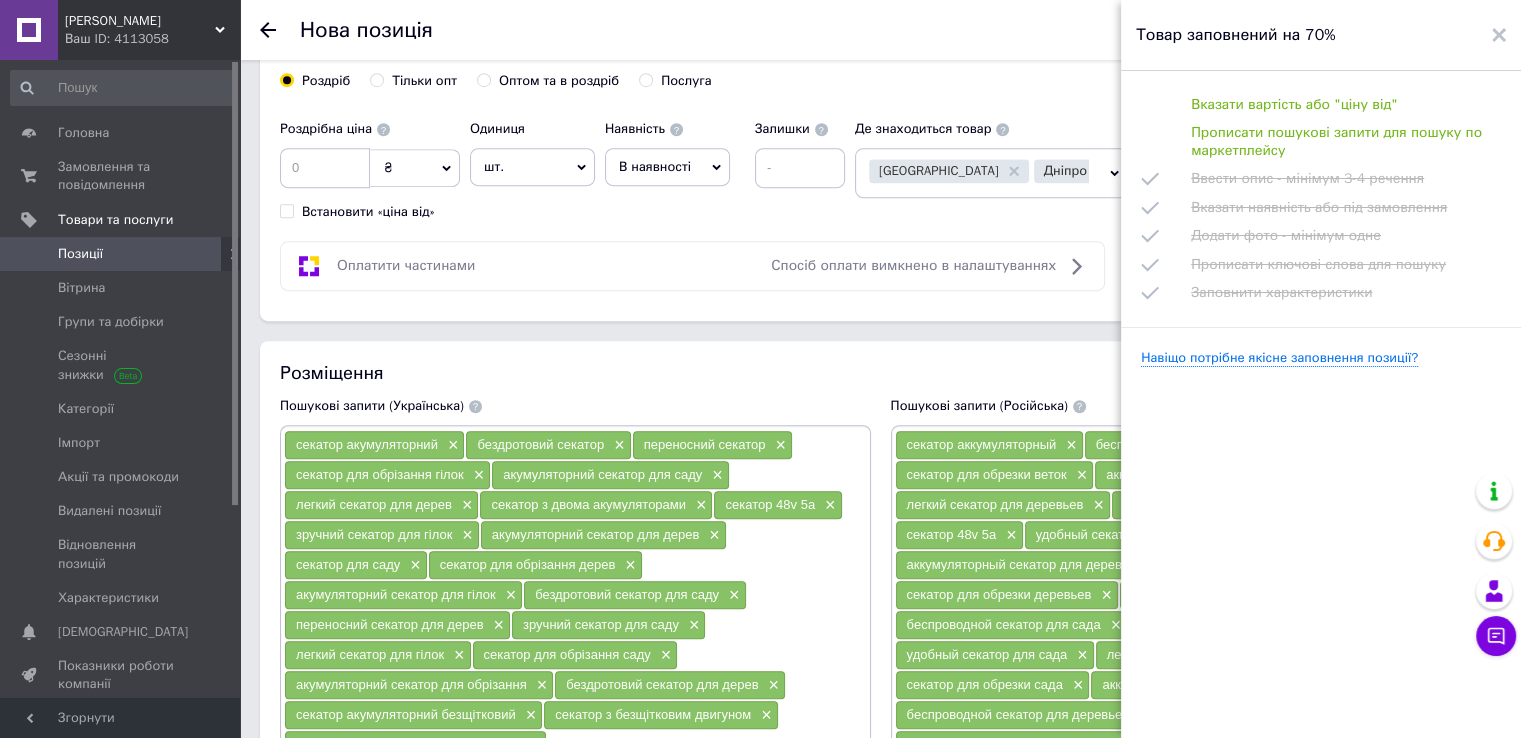 scroll, scrollTop: 900, scrollLeft: 0, axis: vertical 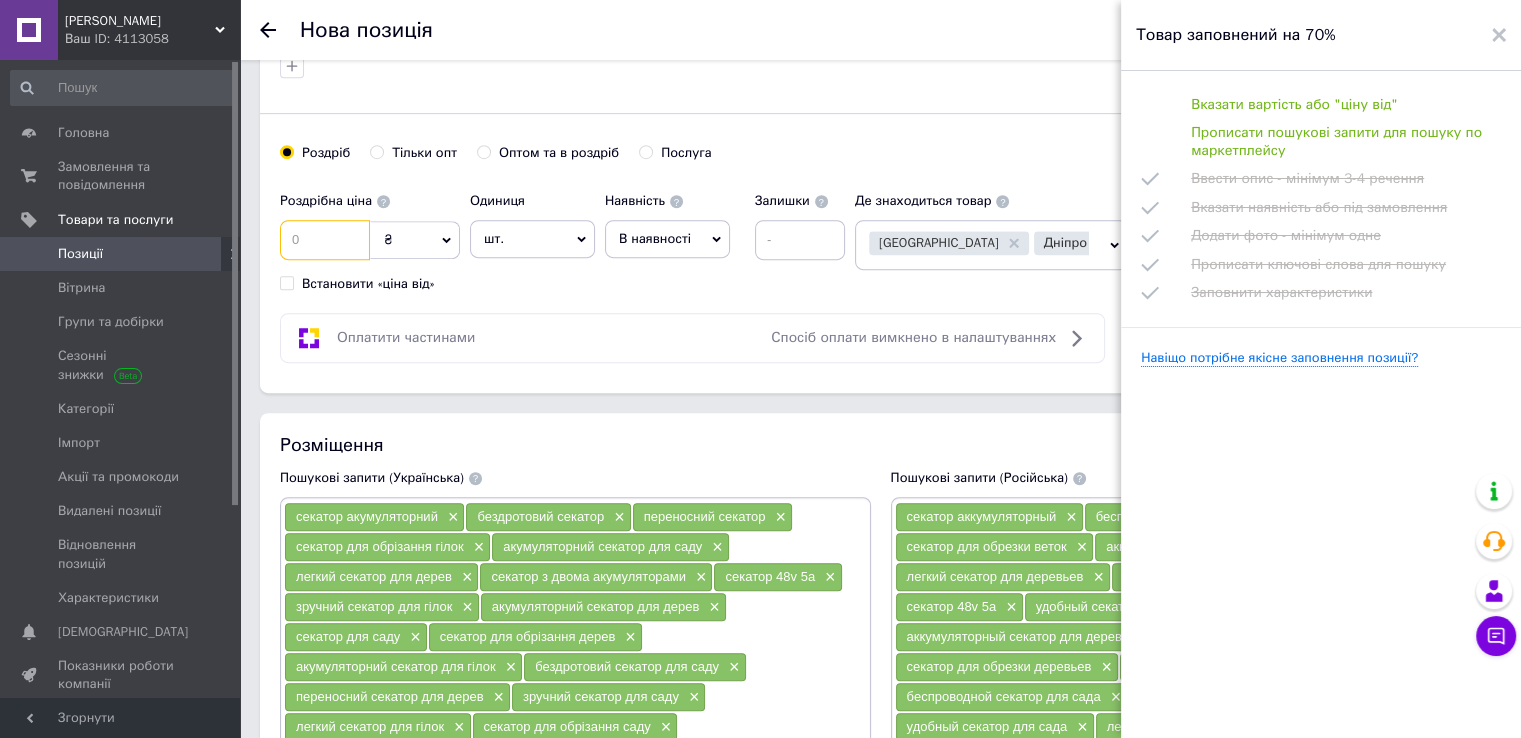 click at bounding box center [325, 240] 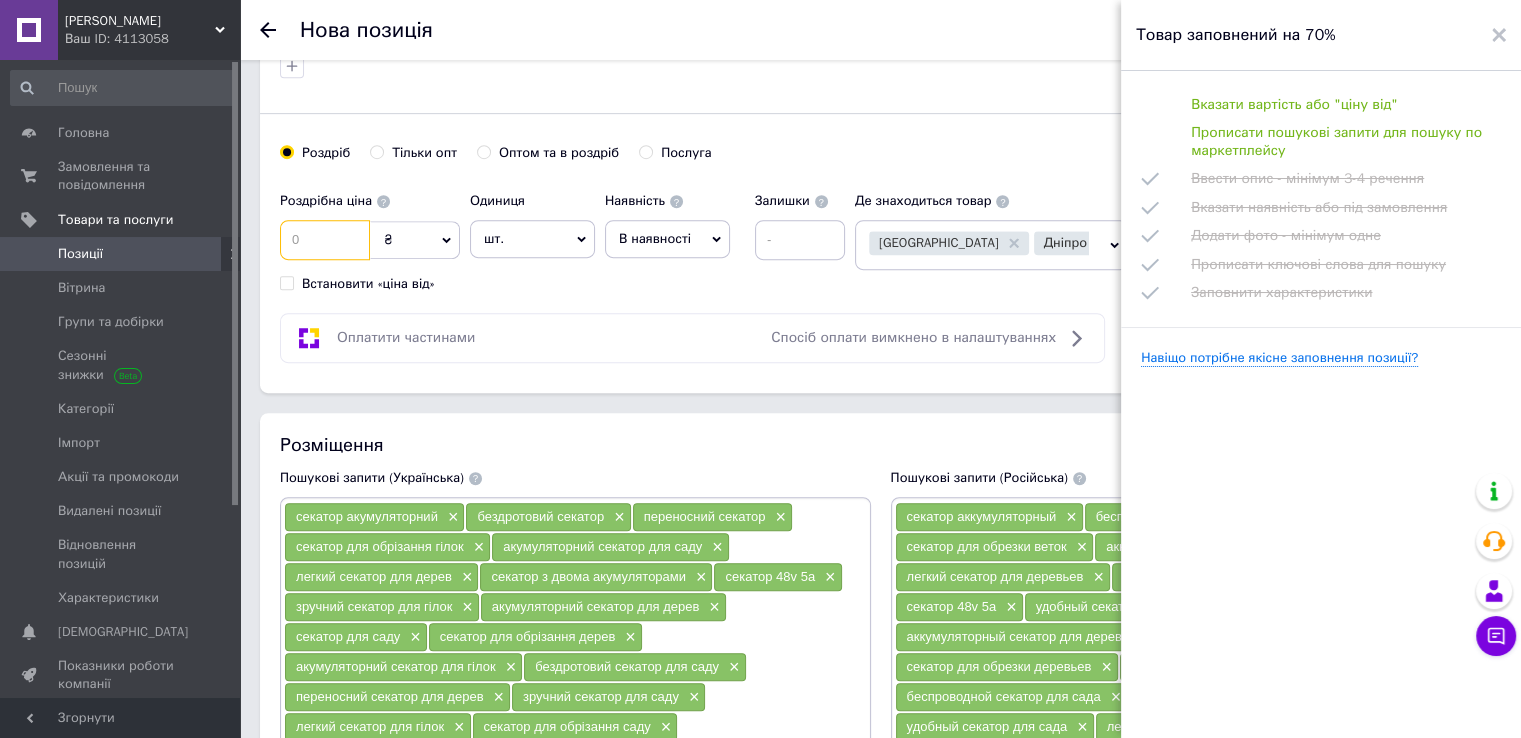 click at bounding box center (325, 240) 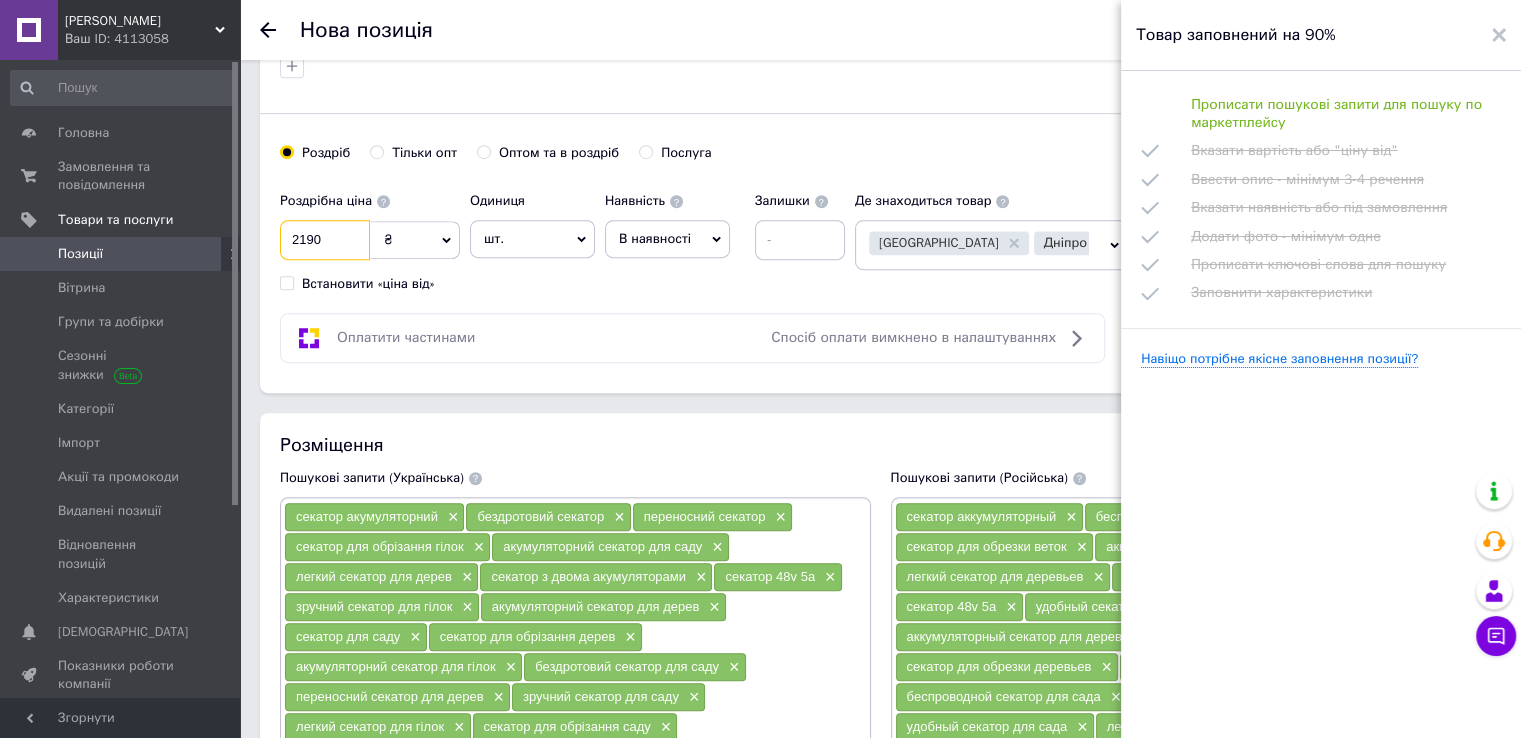 type on "2190" 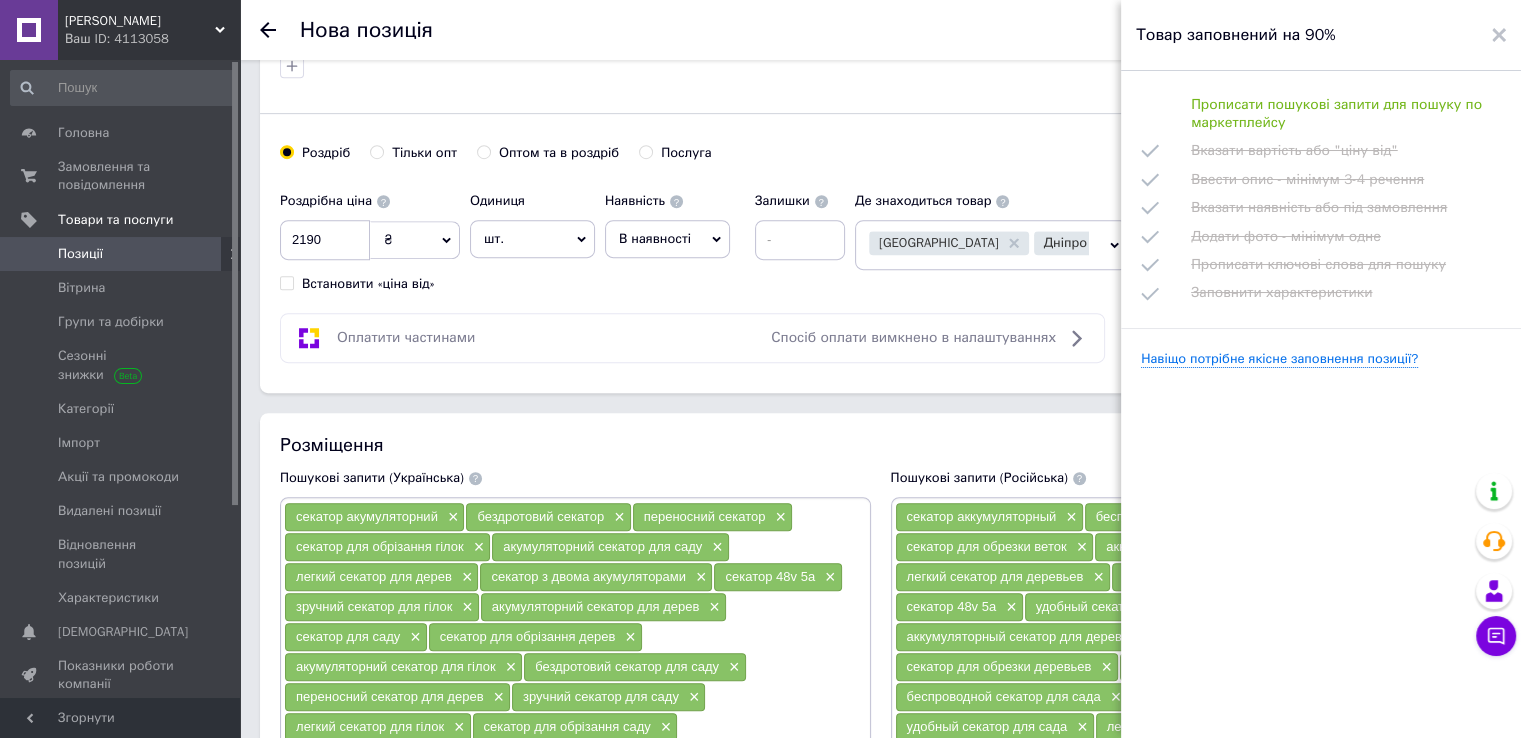 click on "Встановити «ціна від»" at bounding box center [370, 284] 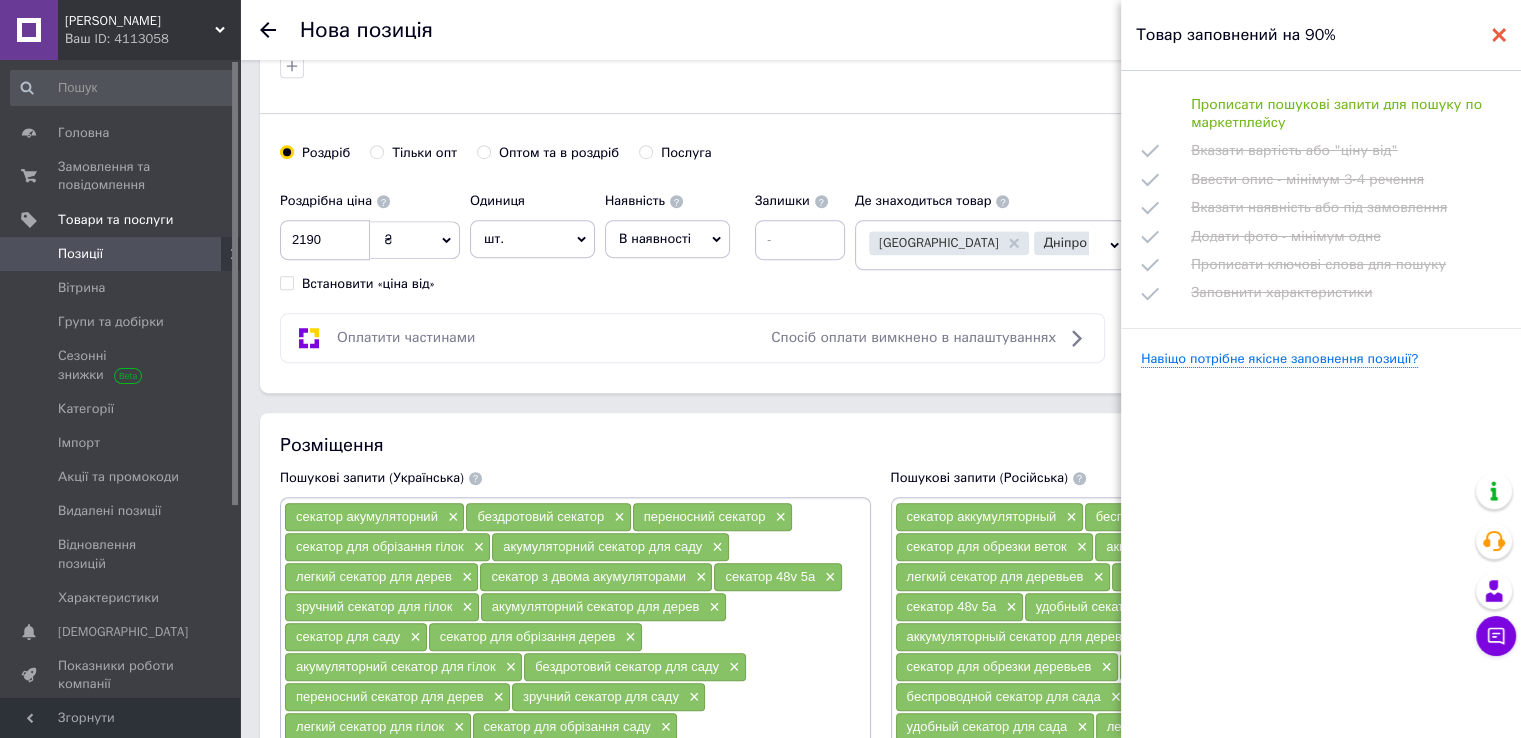 click 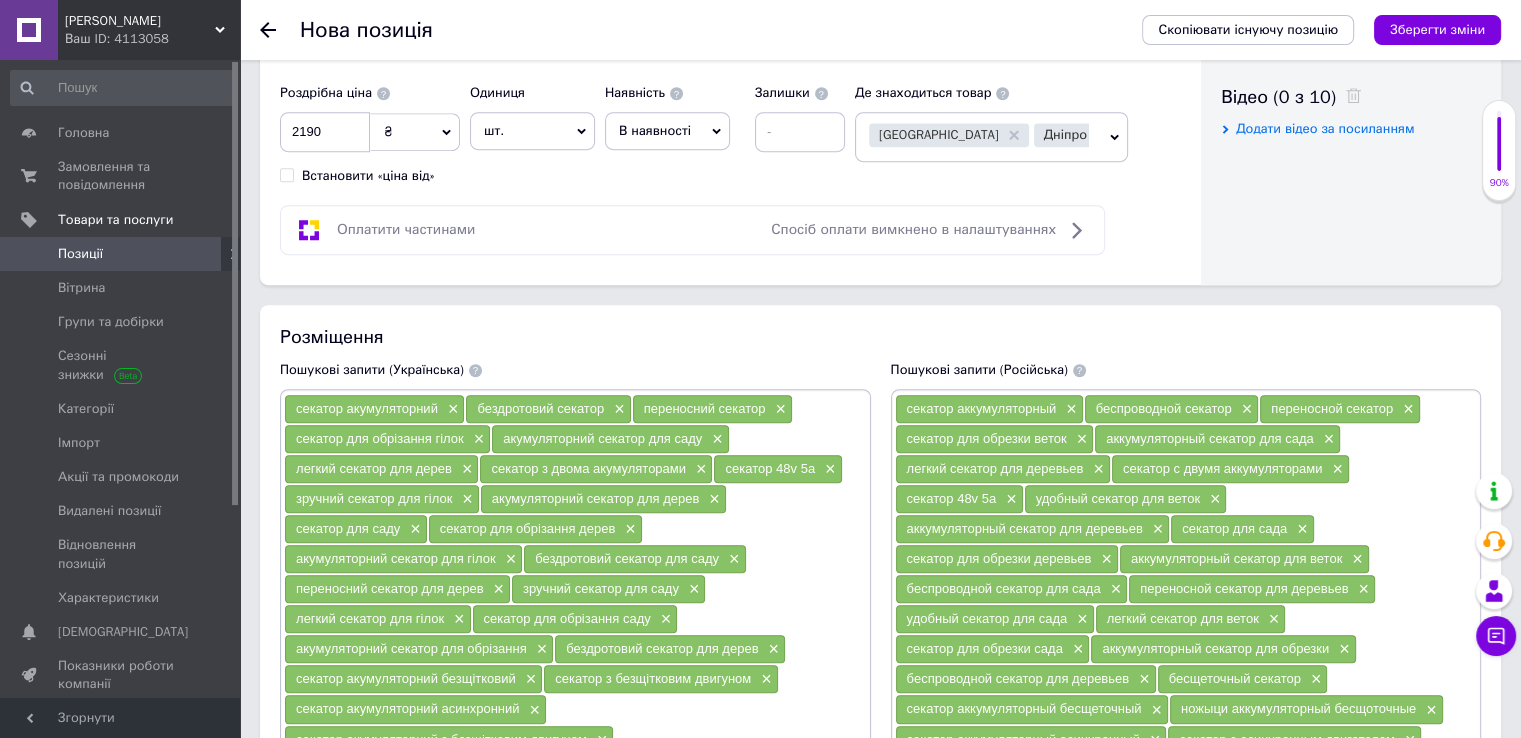 scroll, scrollTop: 900, scrollLeft: 0, axis: vertical 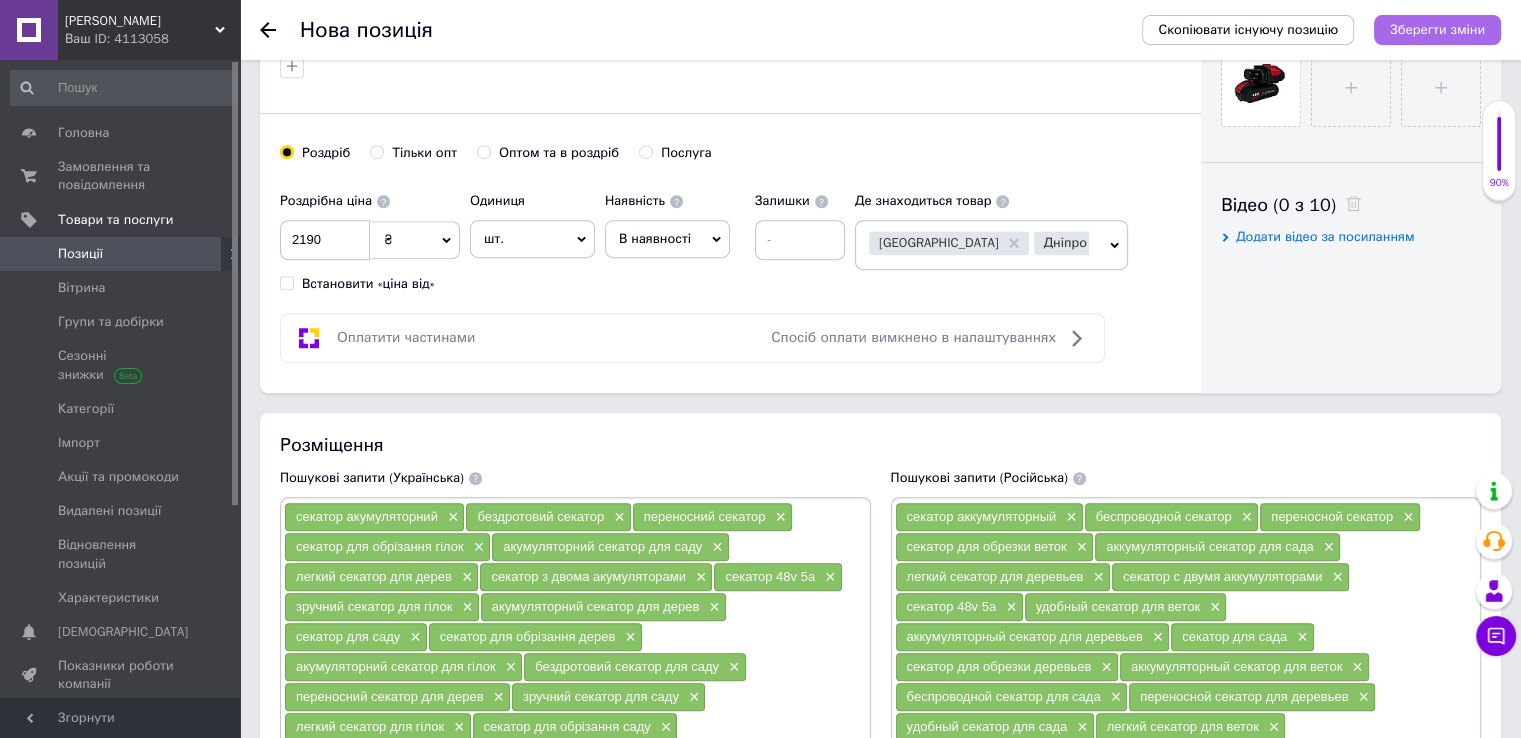 click on "Зберегти зміни" at bounding box center (1437, 29) 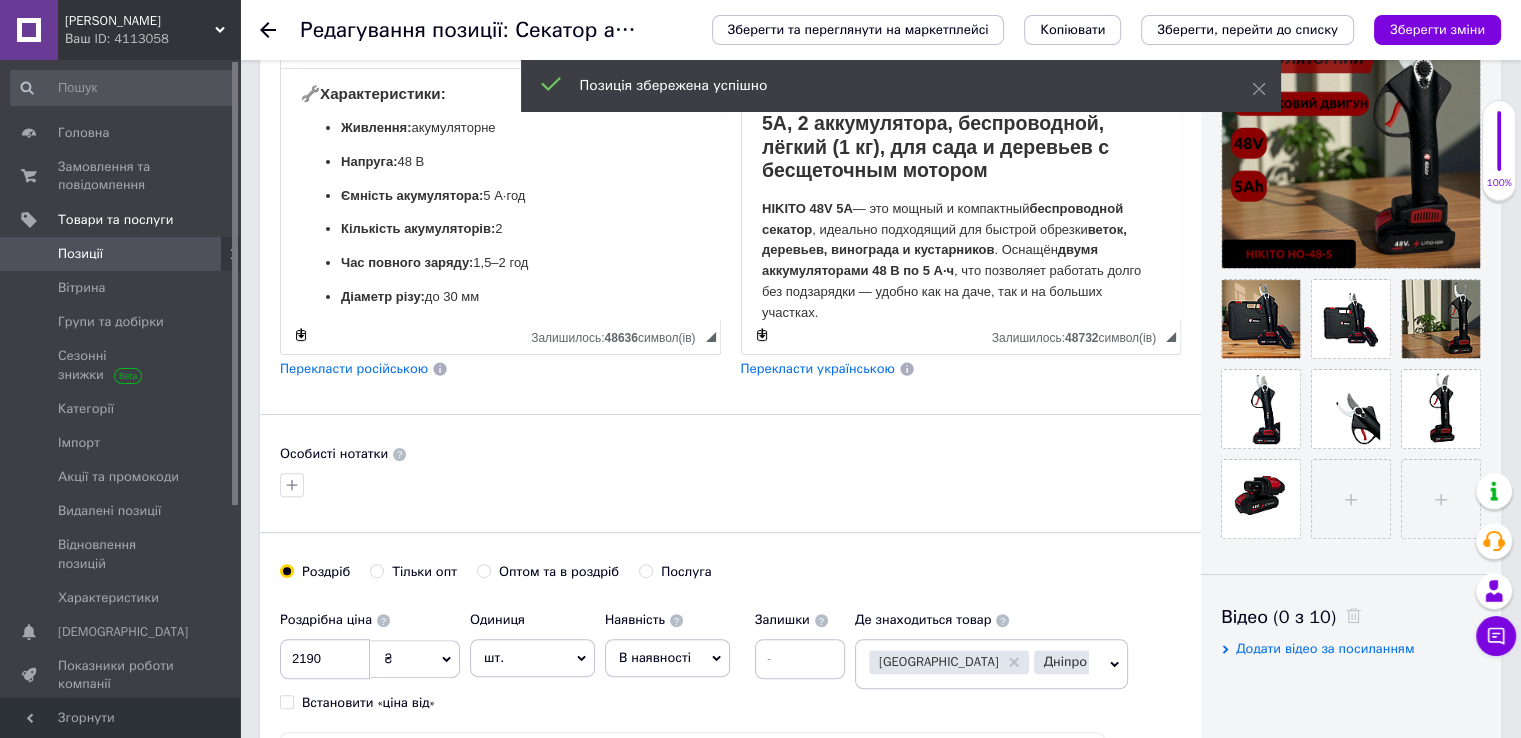 scroll, scrollTop: 600, scrollLeft: 0, axis: vertical 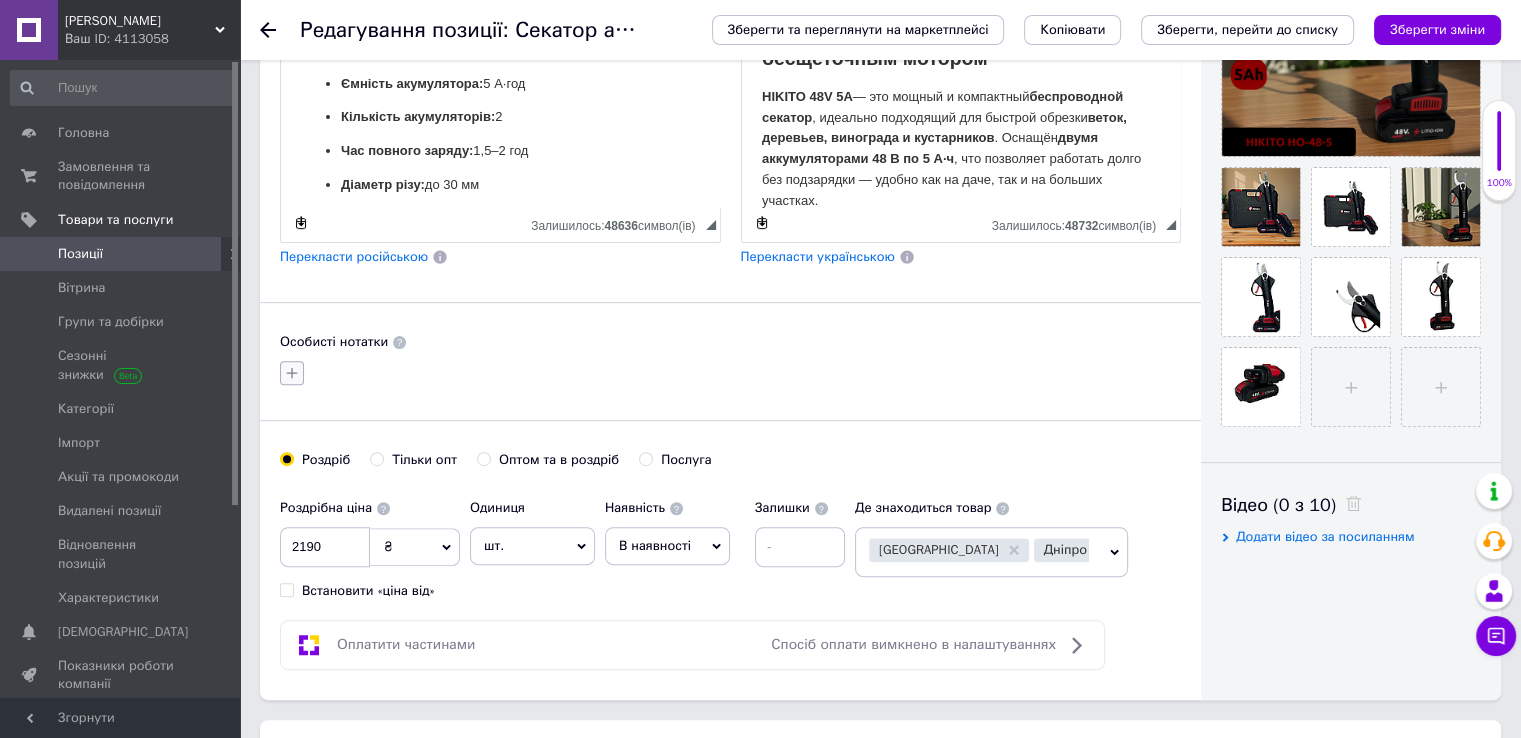 click 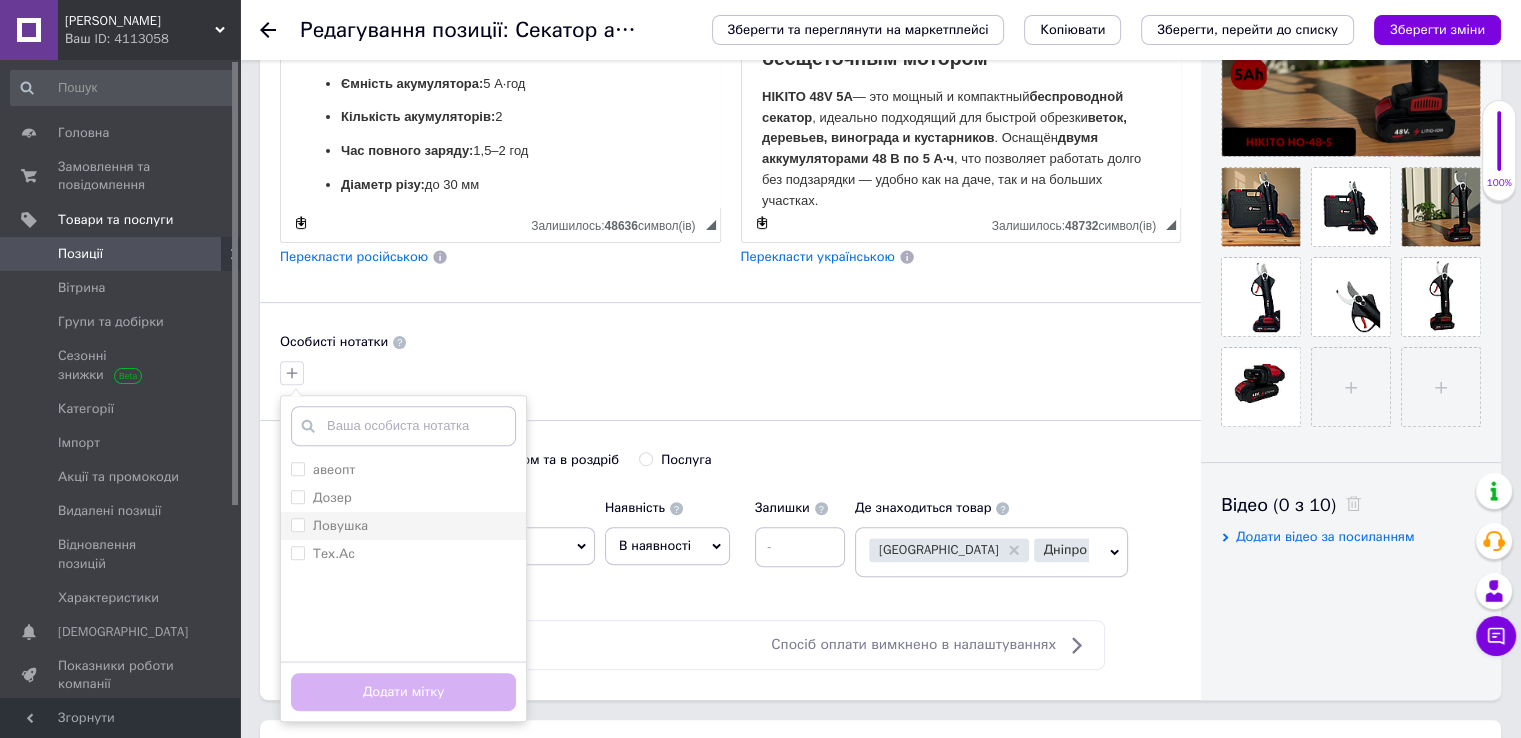 click on "Ловушка" at bounding box center (340, 525) 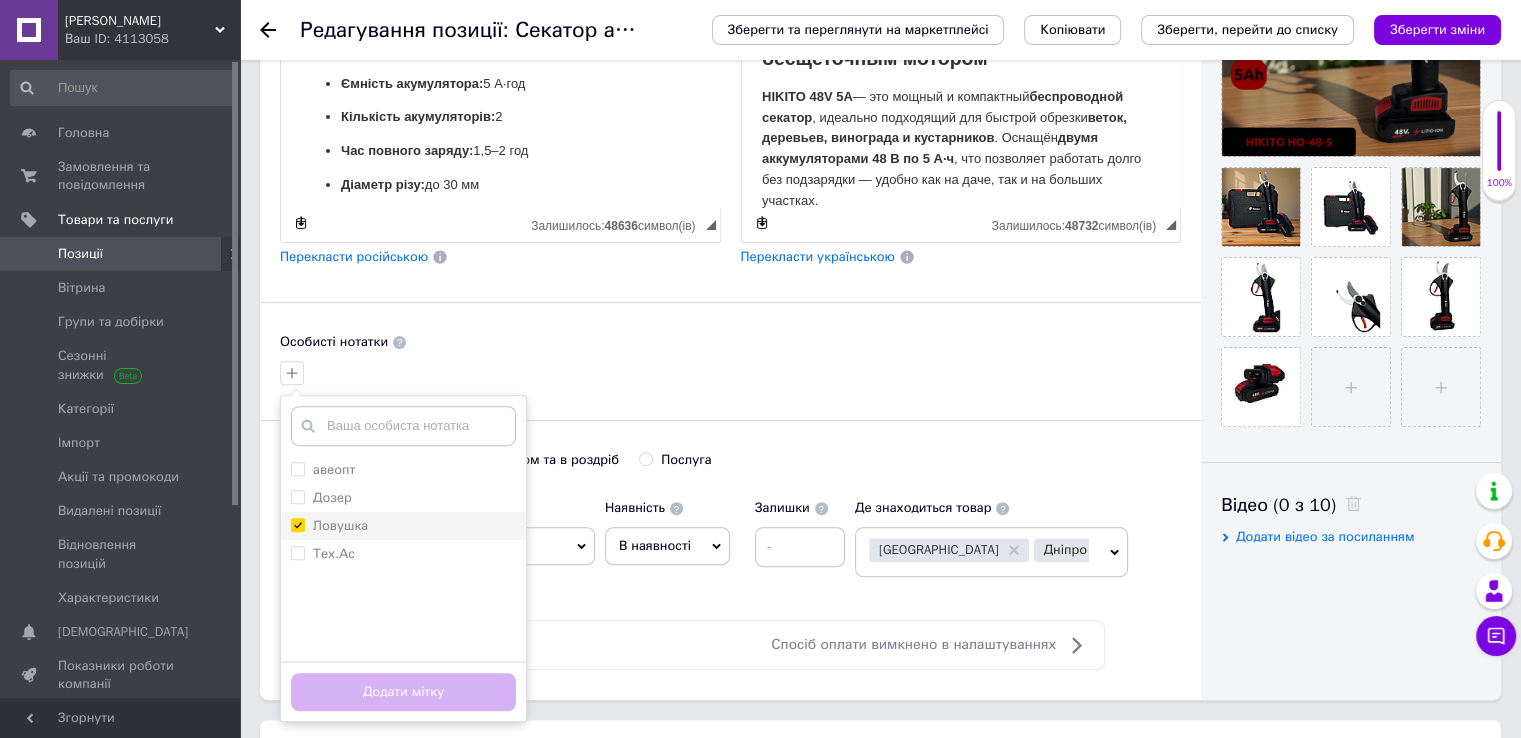 checkbox on "true" 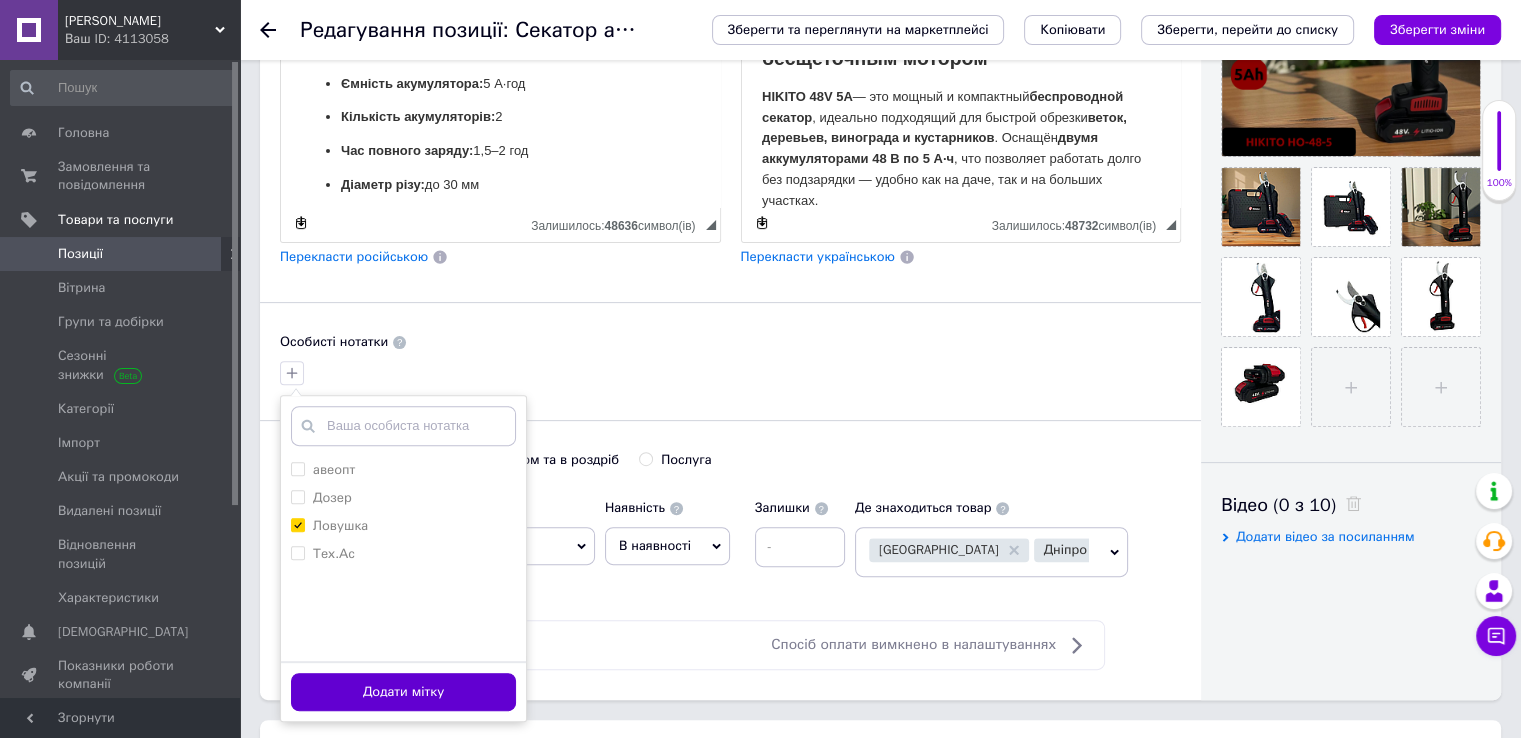 click on "Додати мітку" at bounding box center [403, 692] 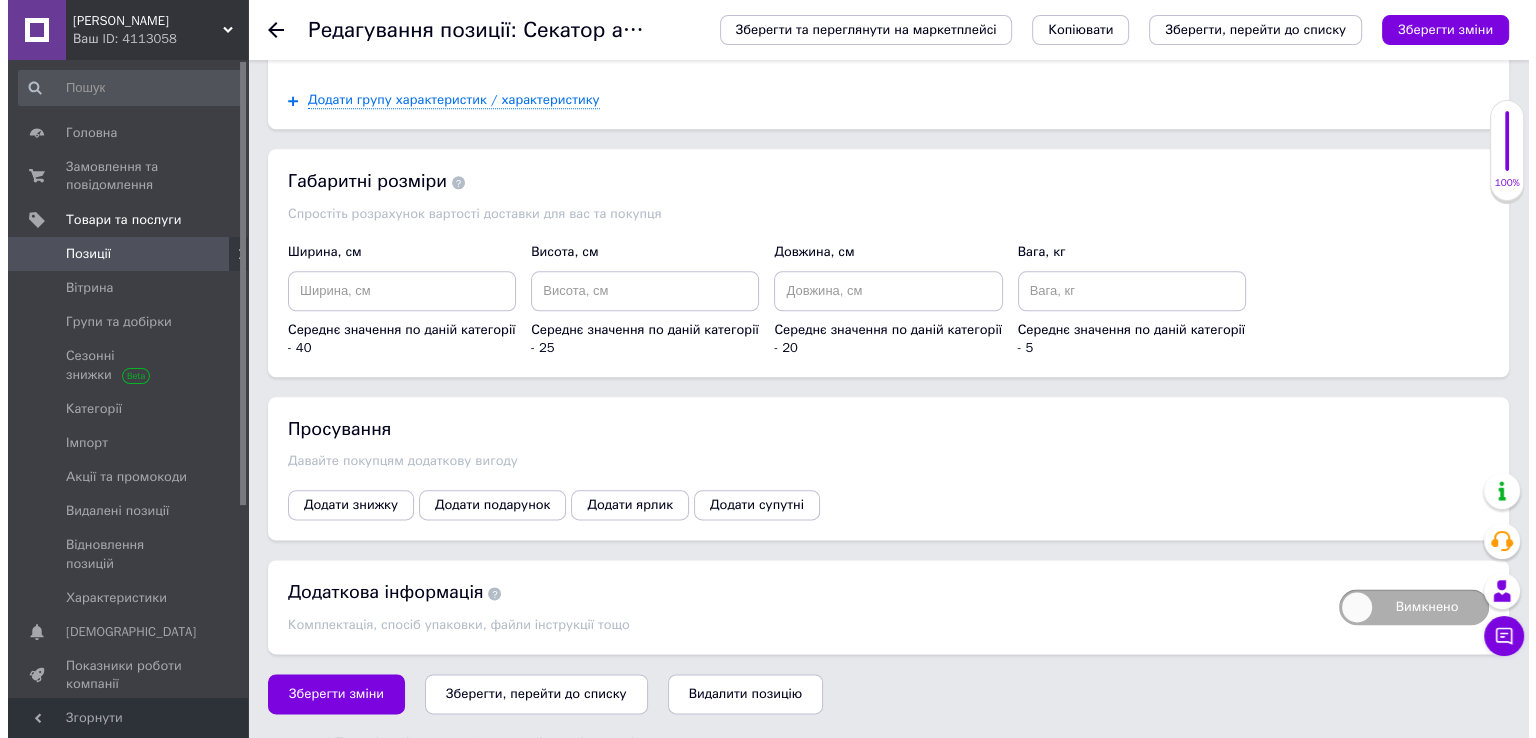 scroll, scrollTop: 2352, scrollLeft: 0, axis: vertical 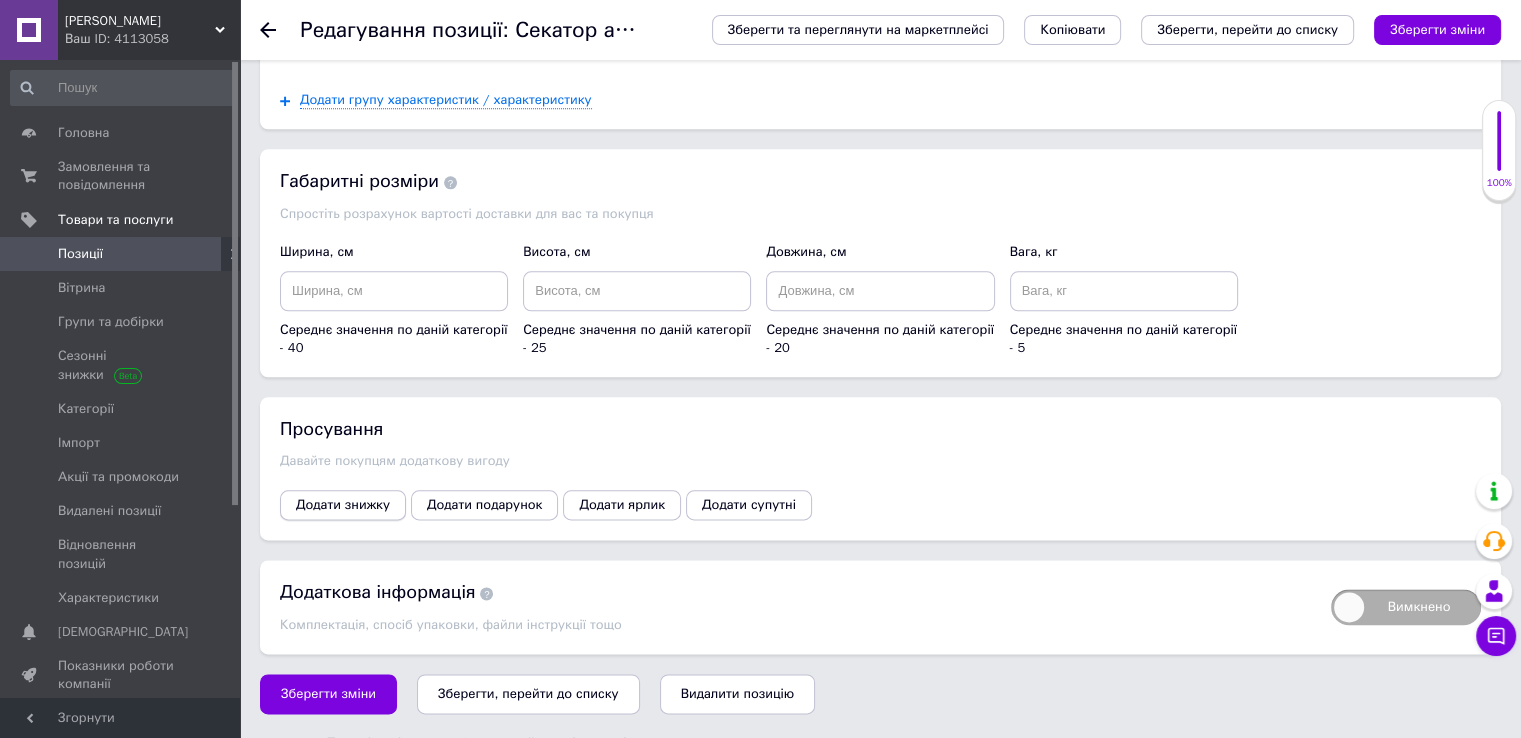 click on "Додати знижку" at bounding box center [343, 505] 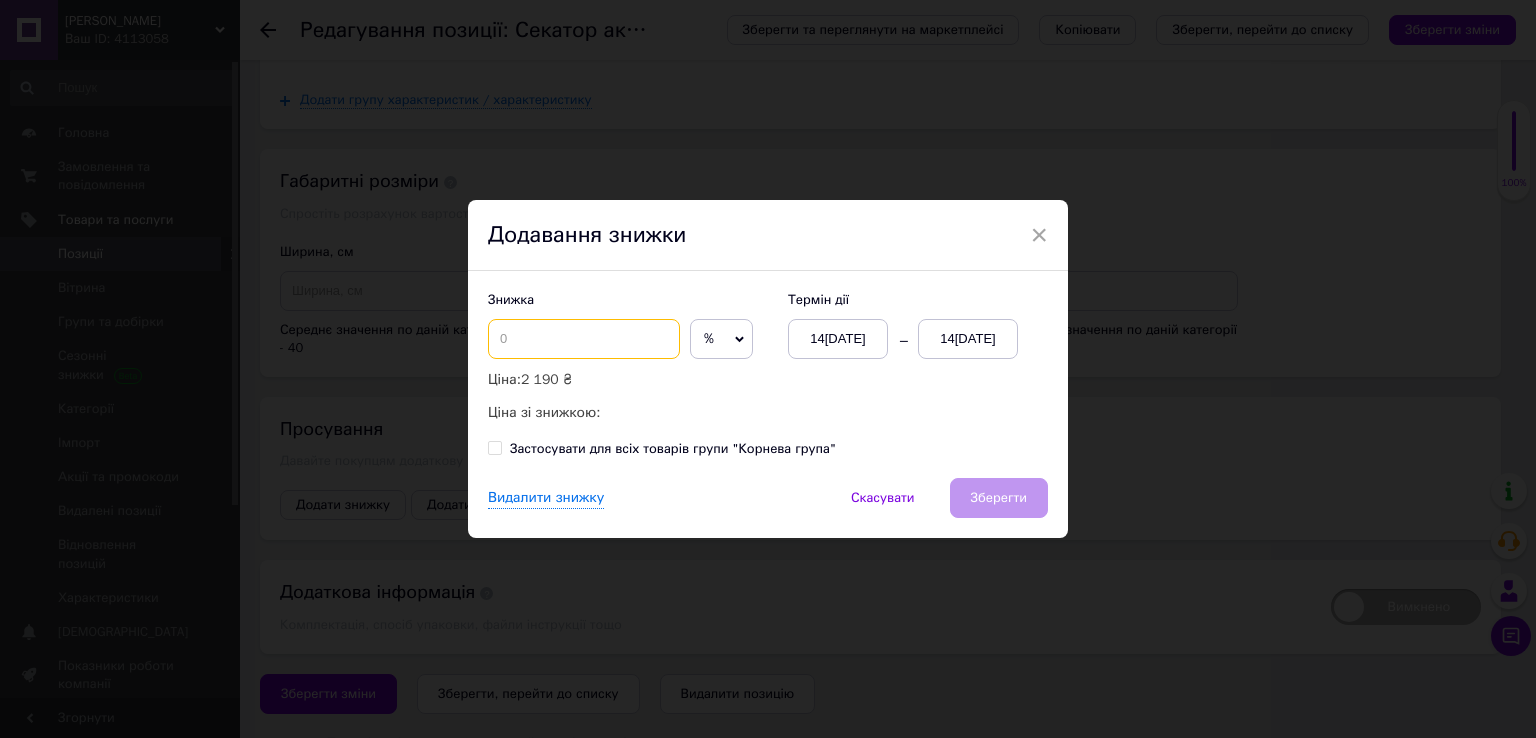 click at bounding box center [584, 339] 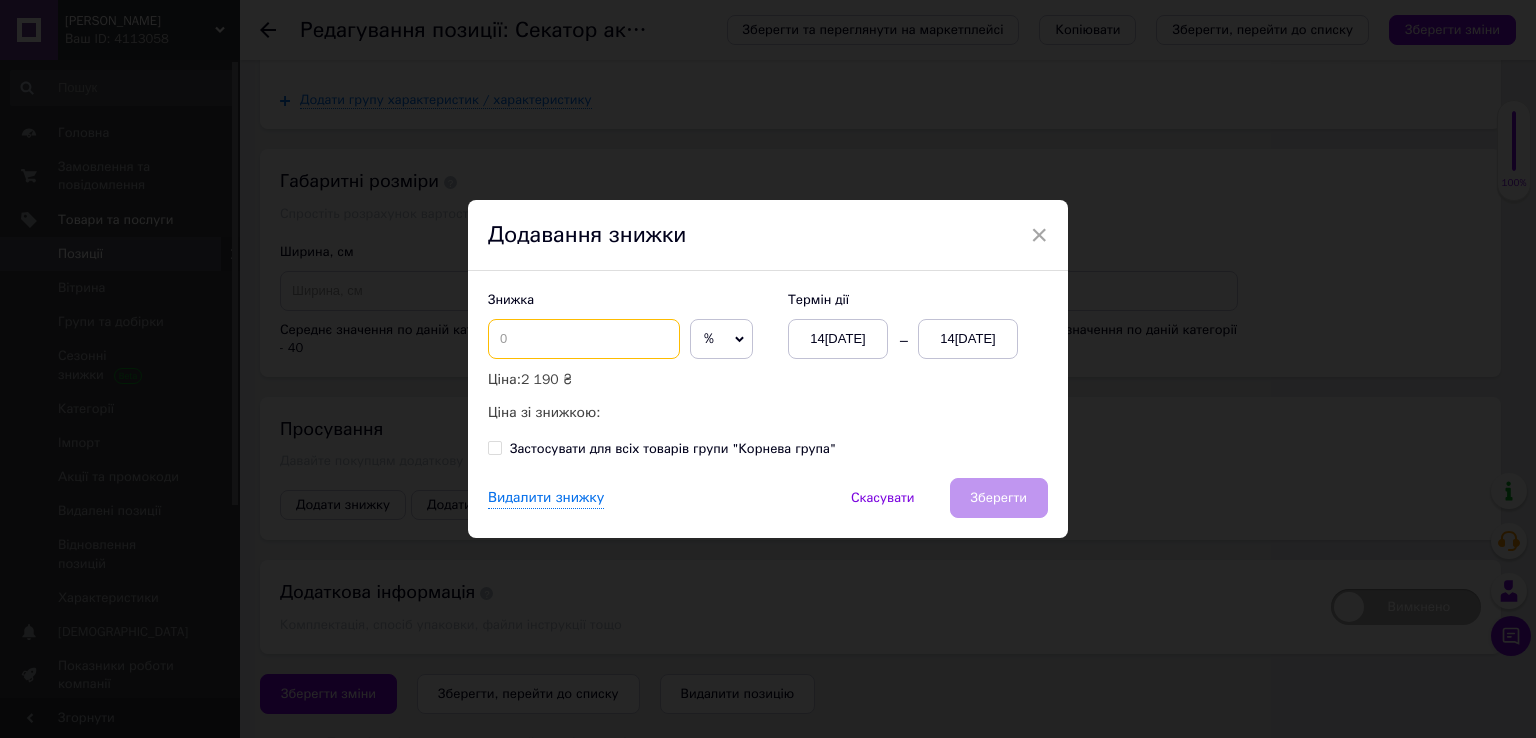 type on "2" 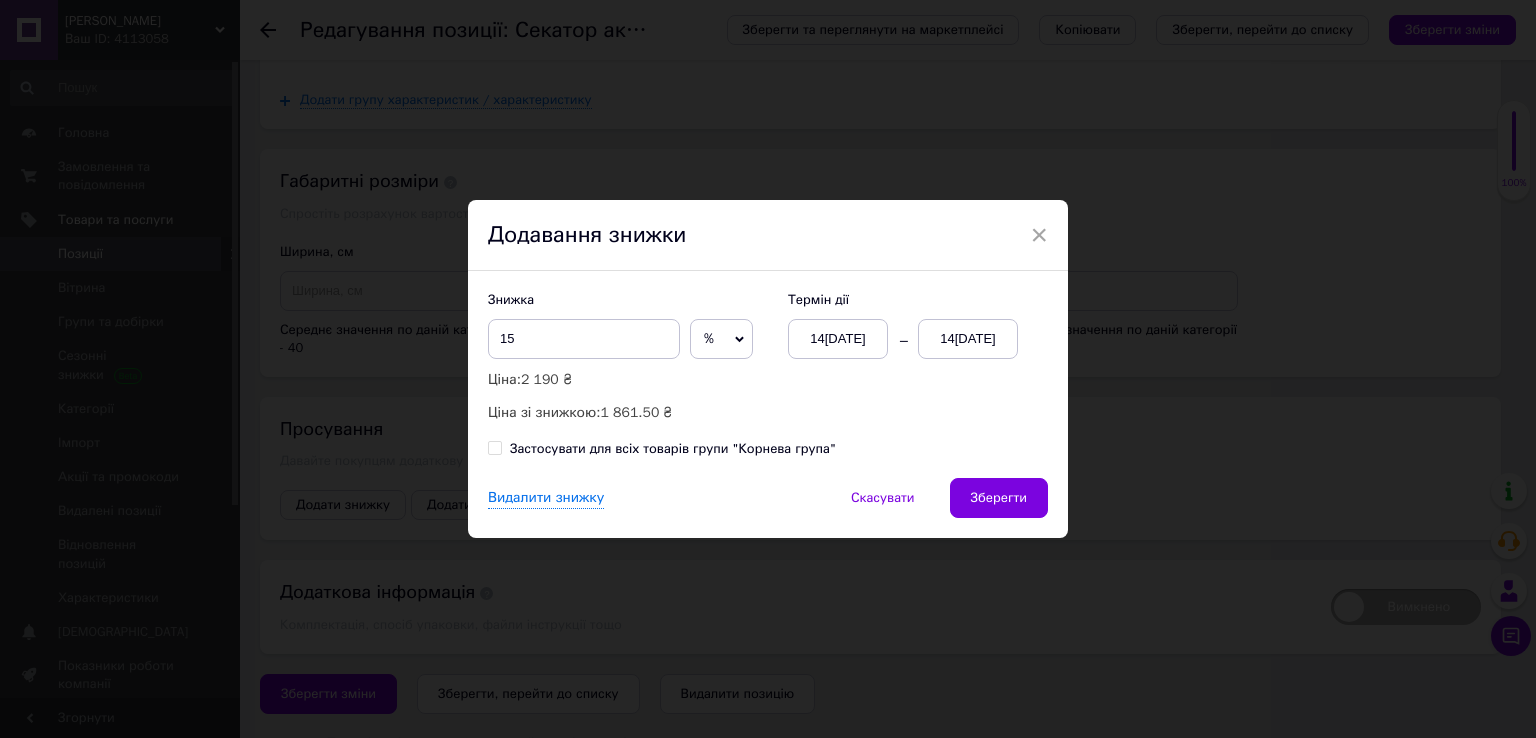 click on "%" at bounding box center [721, 339] 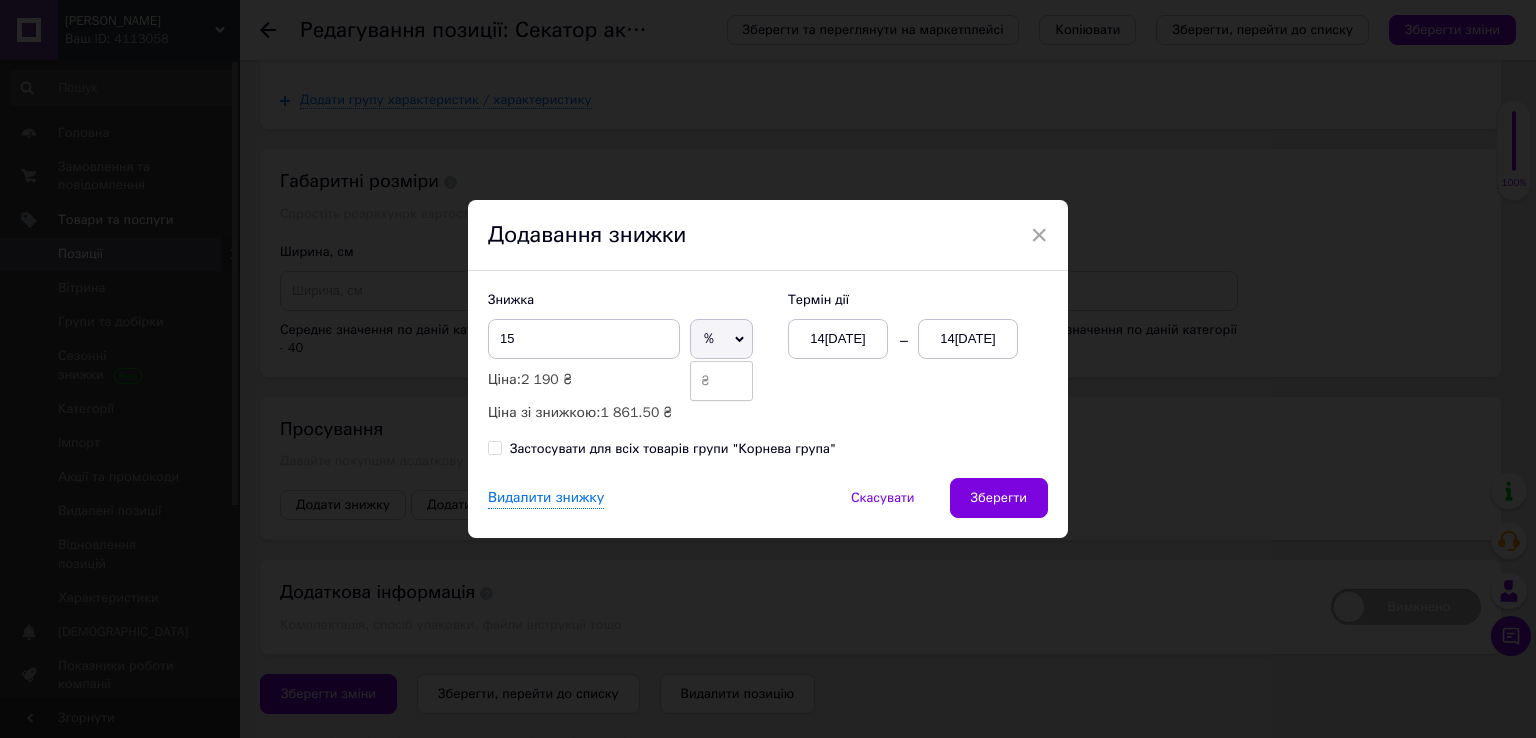 click on "₴" at bounding box center [721, 381] 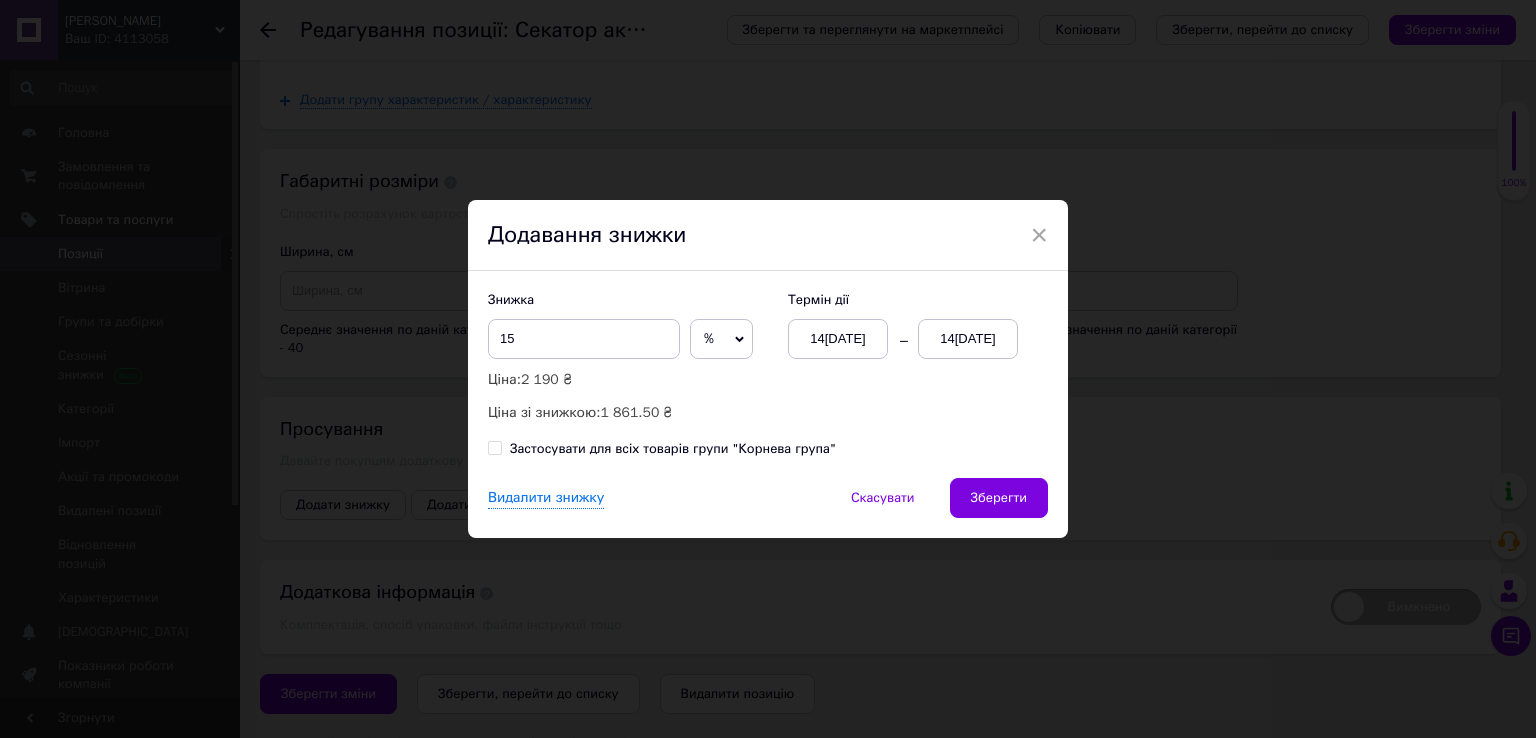 click on "Ціна:  2 190   ₴" at bounding box center (628, 380) 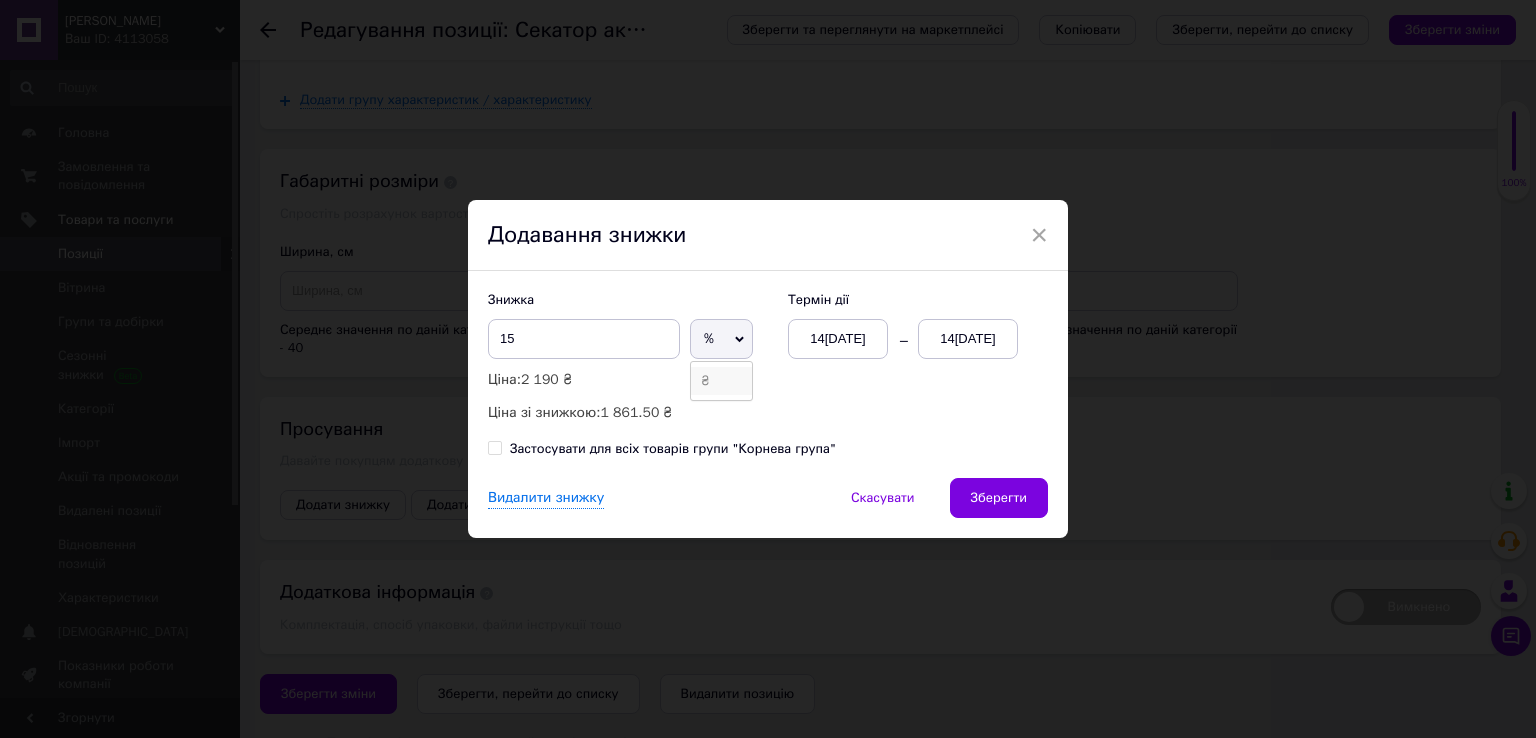 click on "₴" at bounding box center [721, 381] 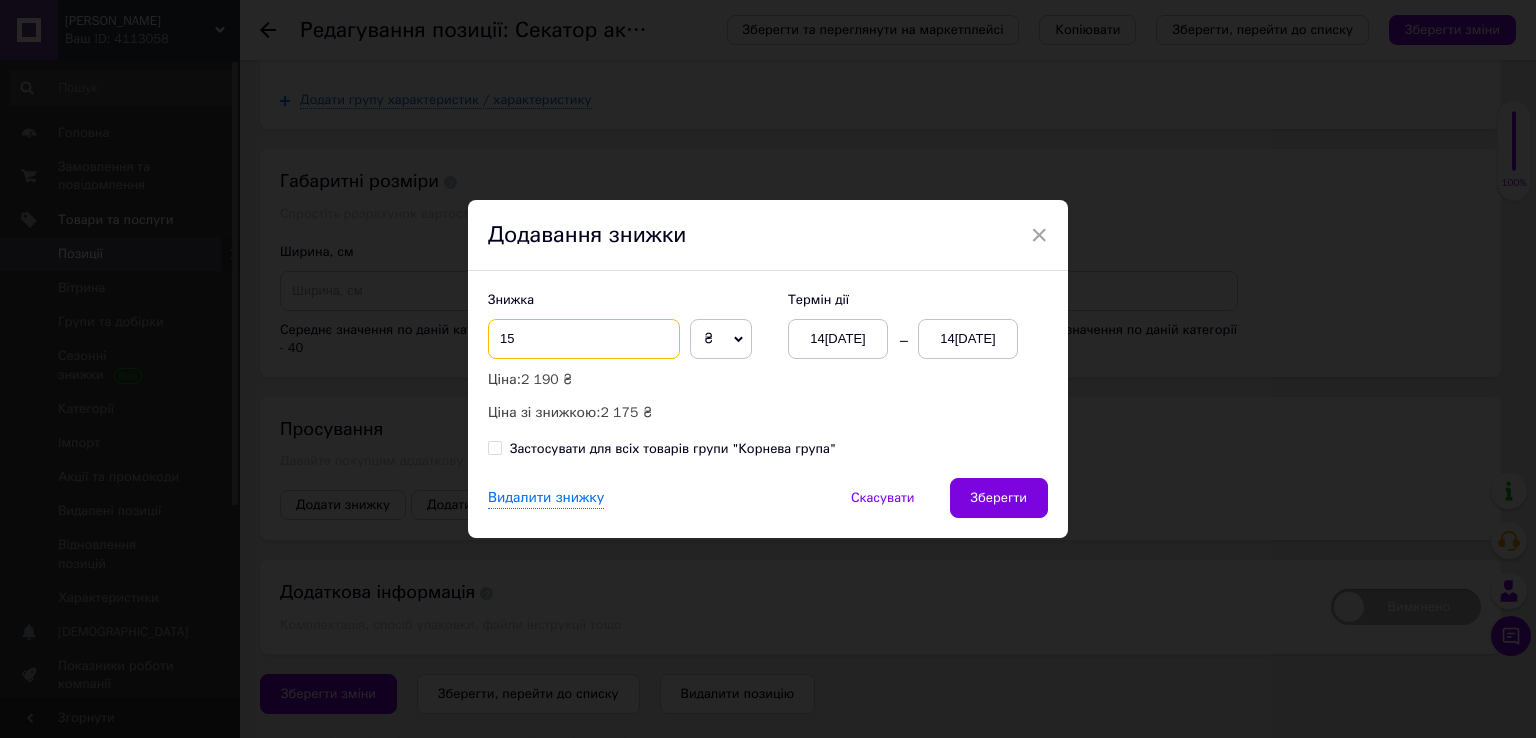 click on "15" at bounding box center (584, 339) 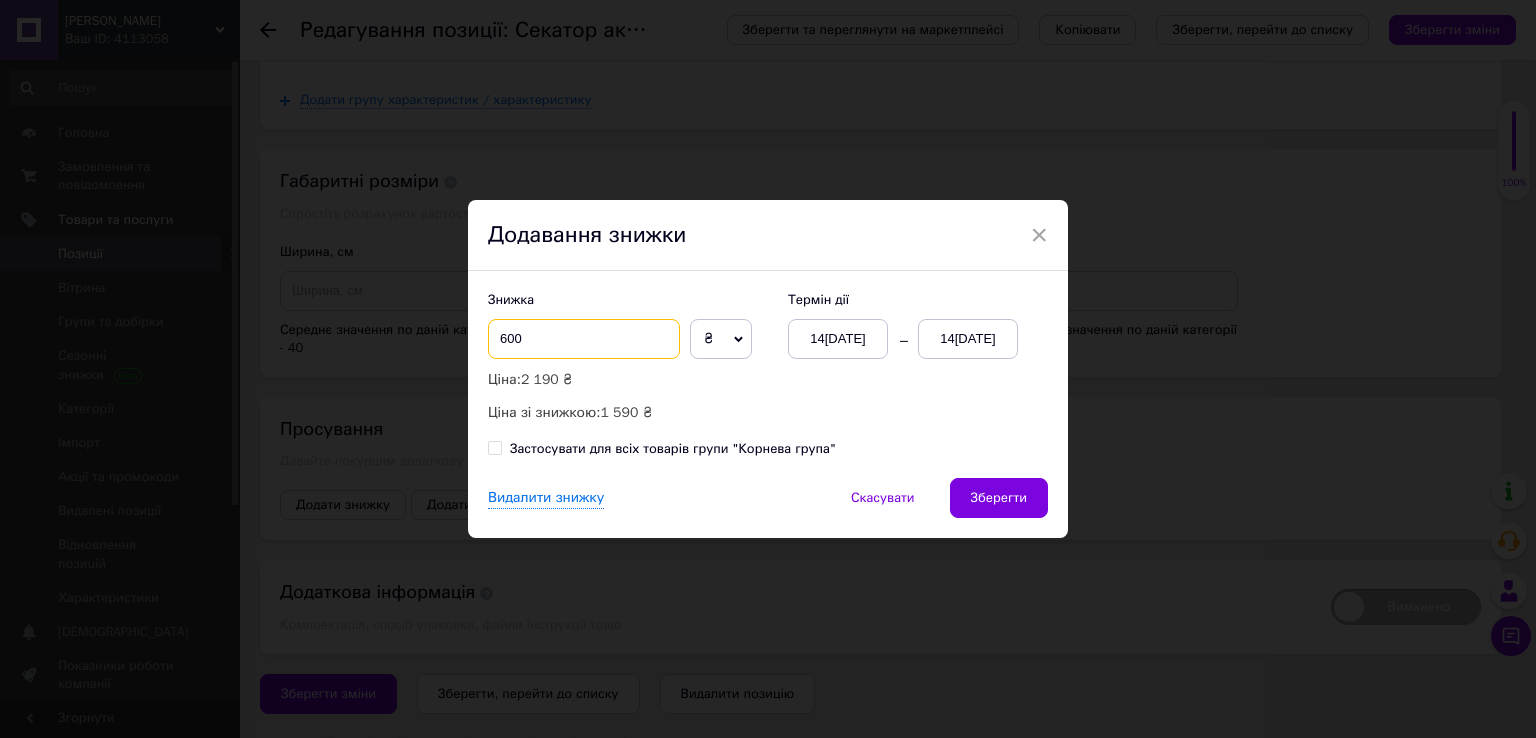 type on "600" 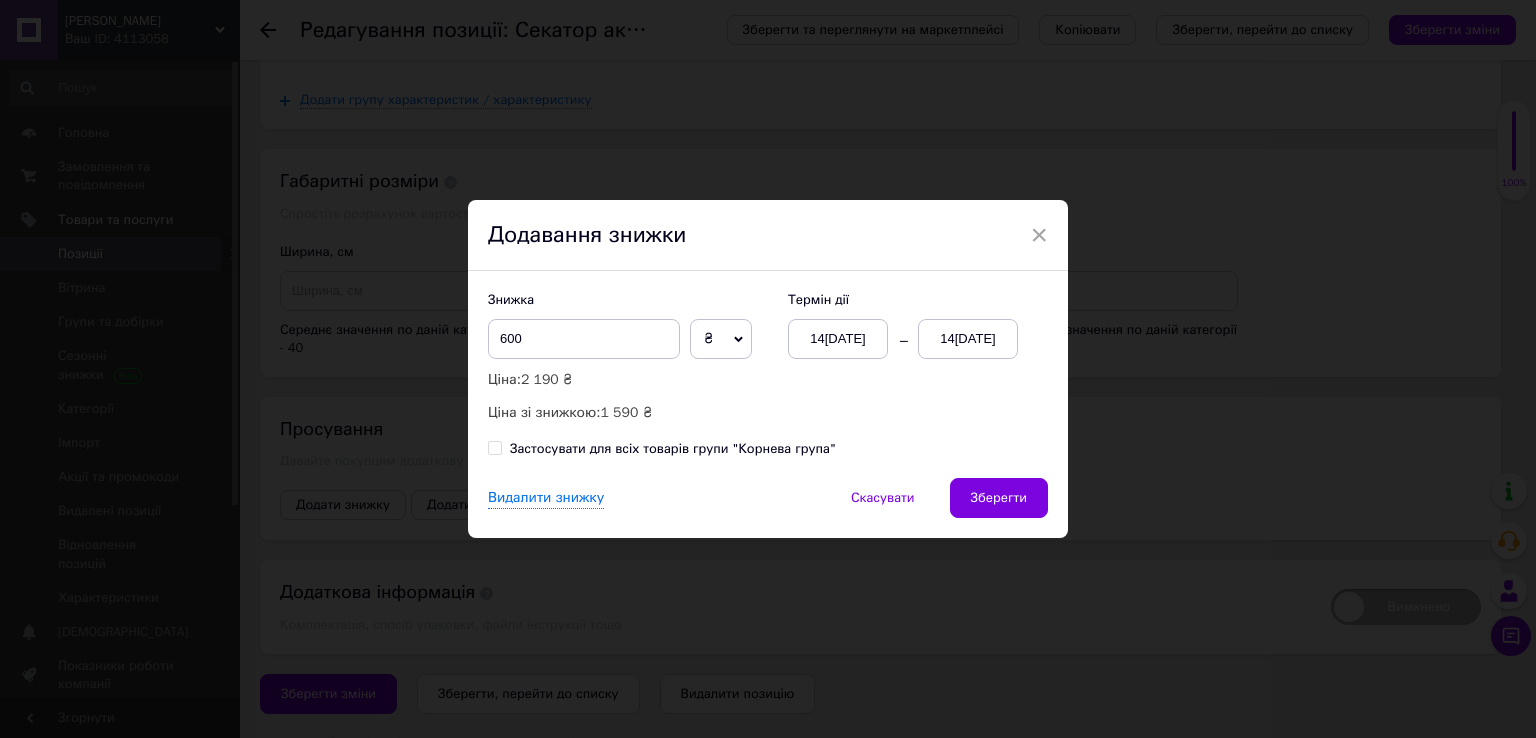 click on "Знижка 600 ₴ % Ціна:  2 190   ₴ Ціна зі знижкою:  1 590   ₴ Термін дії 14[DATE]4[DATE]" at bounding box center [768, 357] 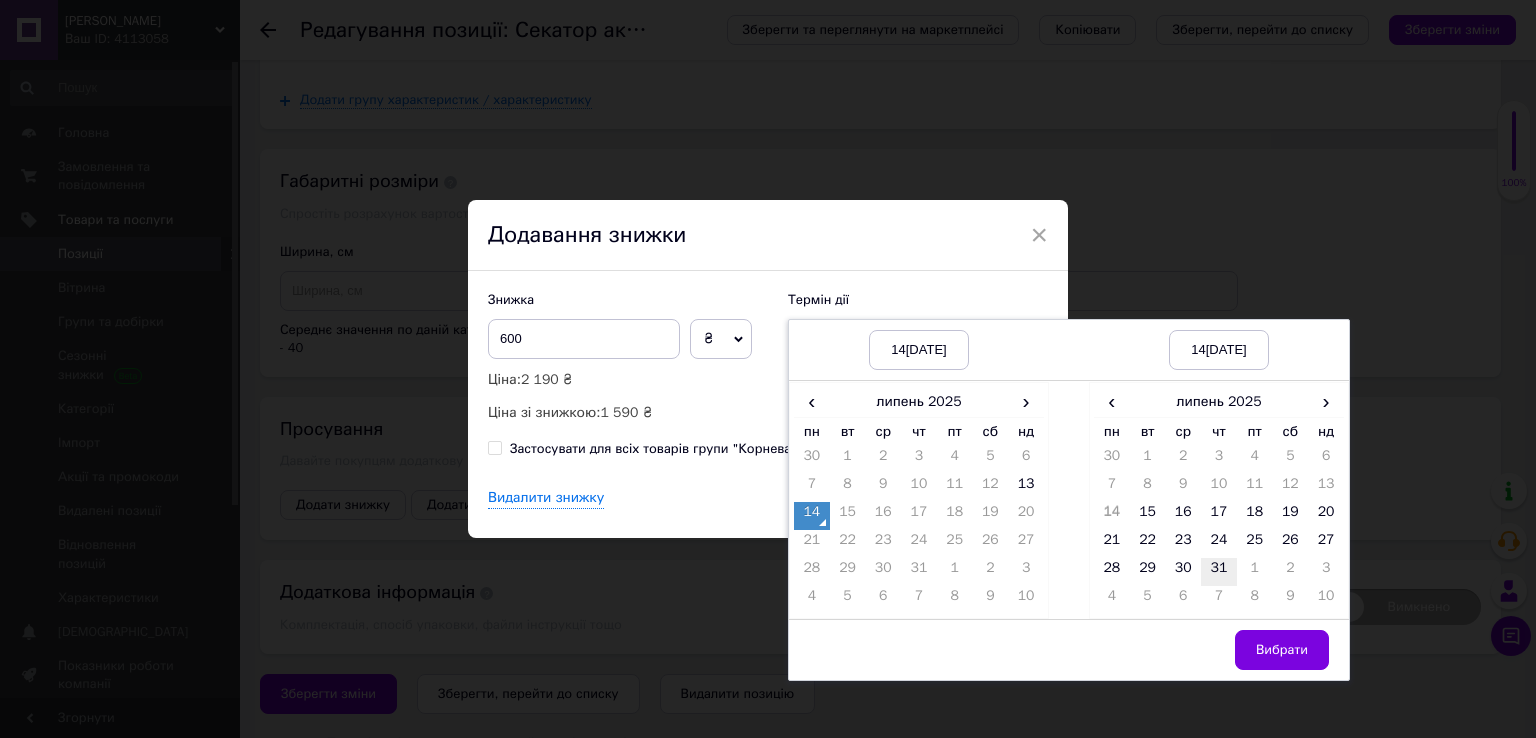click on "31" at bounding box center (1219, 572) 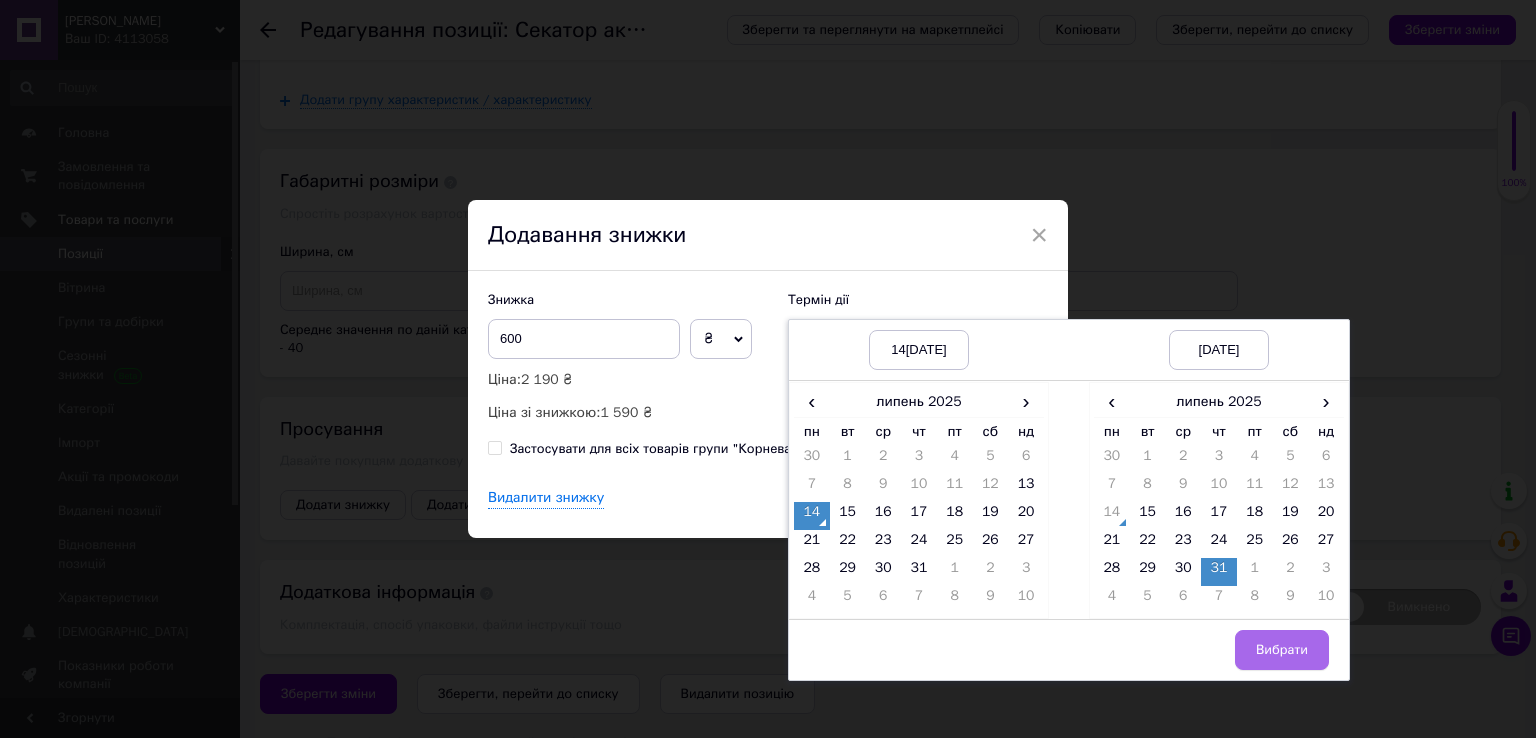 click on "Вибрати" at bounding box center (1282, 650) 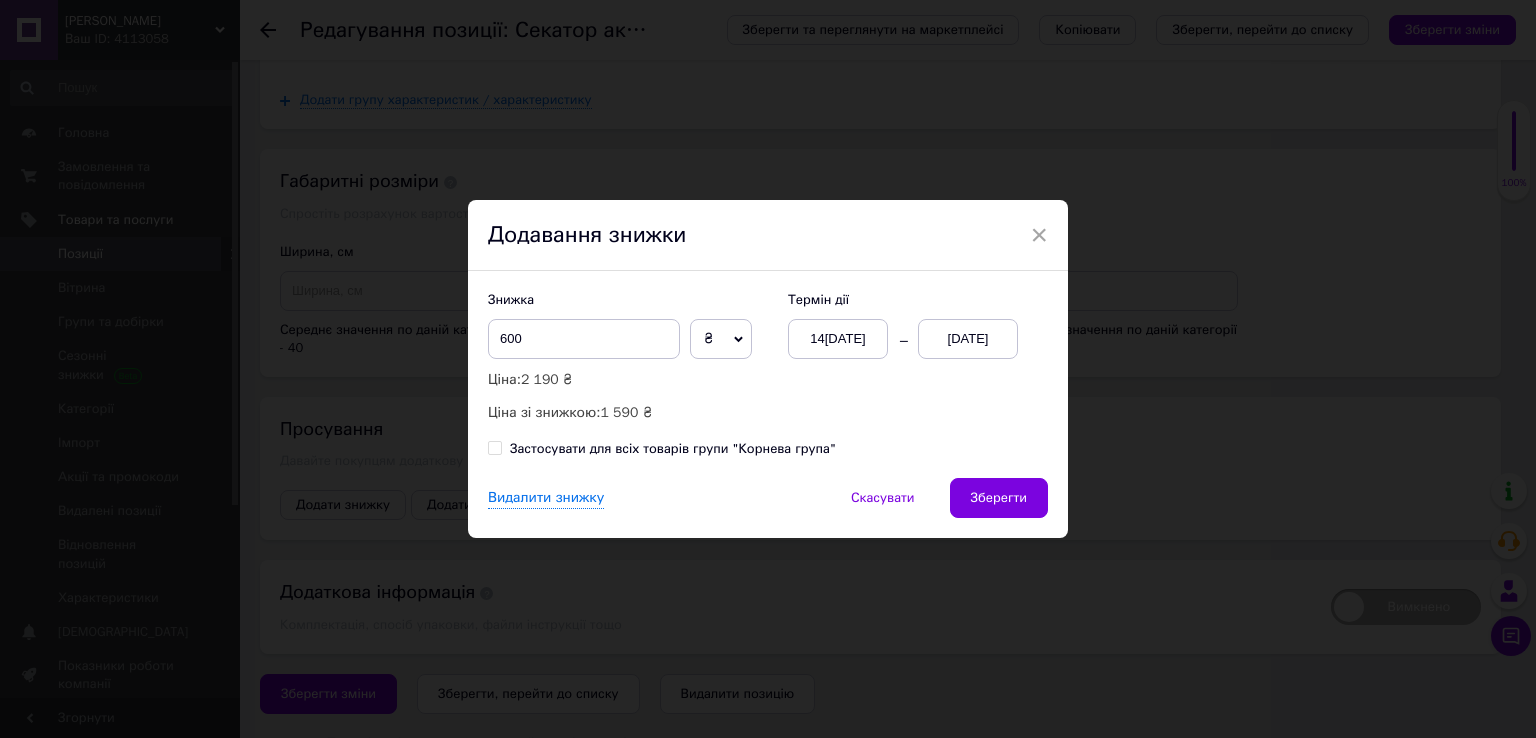 click on "Знижка 600 ₴ % Ціна:  2 190   ₴ Ціна зі знижкою:  1 590   ₴ Термін дії [DATE] [DATE] Застосувати для всіх товарів групи "[PERSON_NAME] група"" at bounding box center (768, 374) 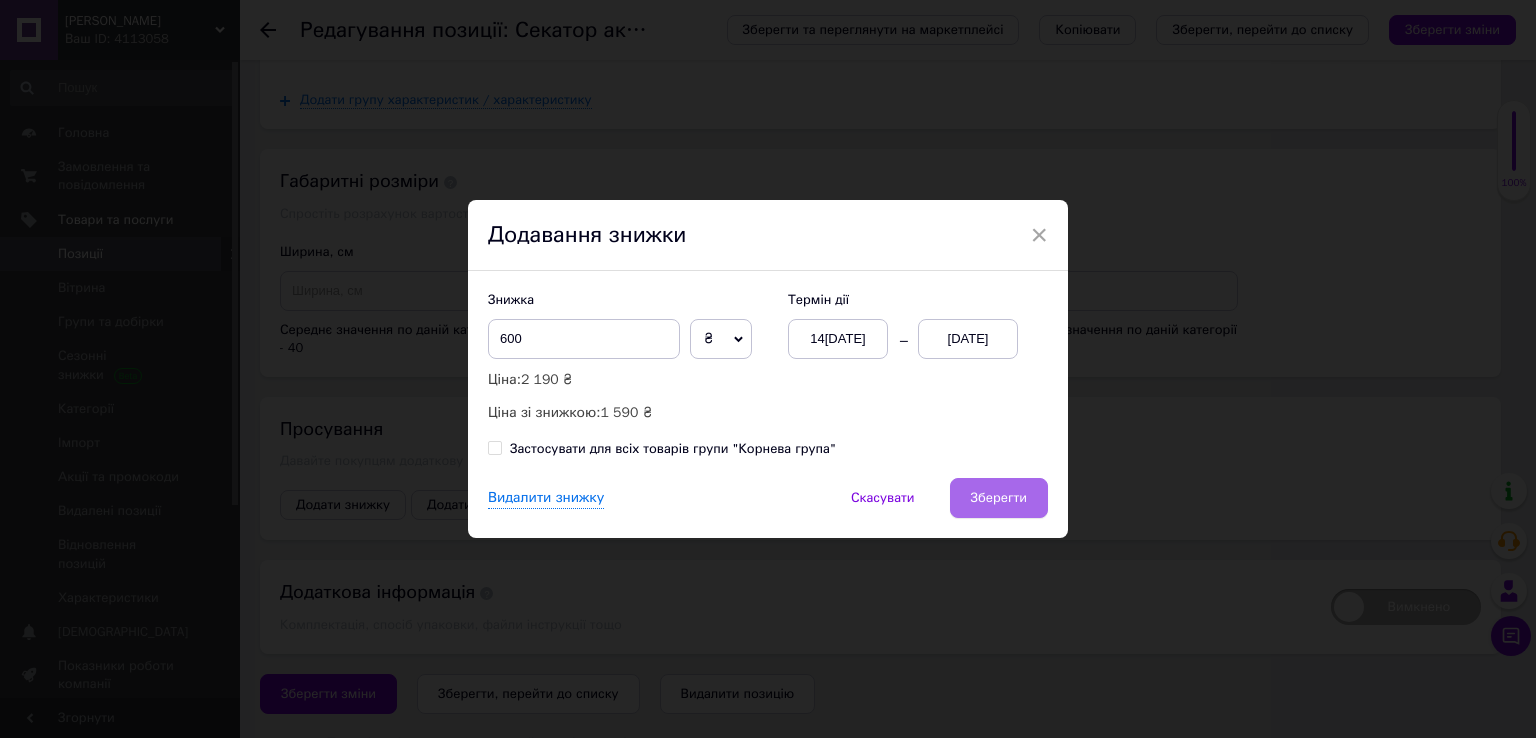 click on "Зберегти" at bounding box center [999, 498] 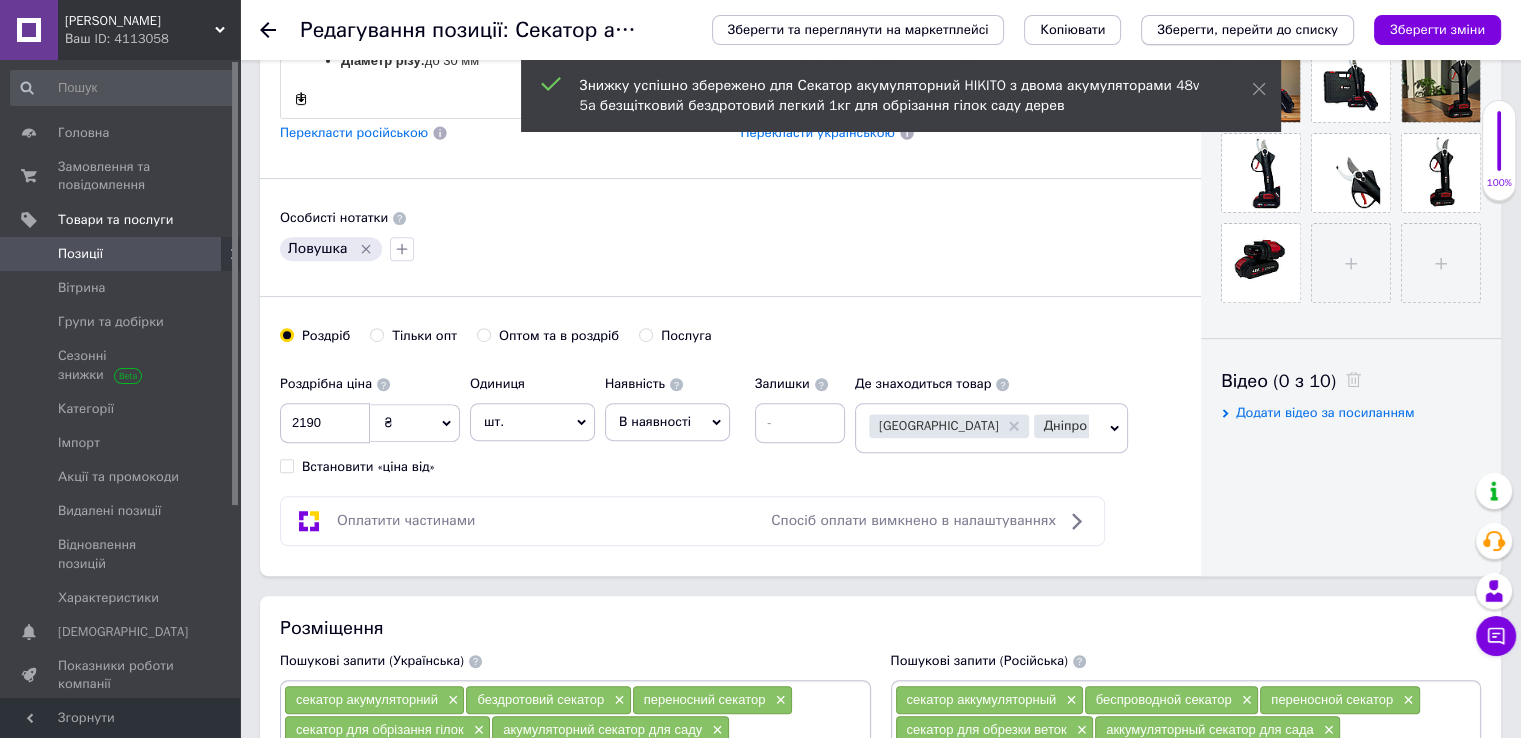 click on "Зберегти, перейти до списку" at bounding box center [1247, 29] 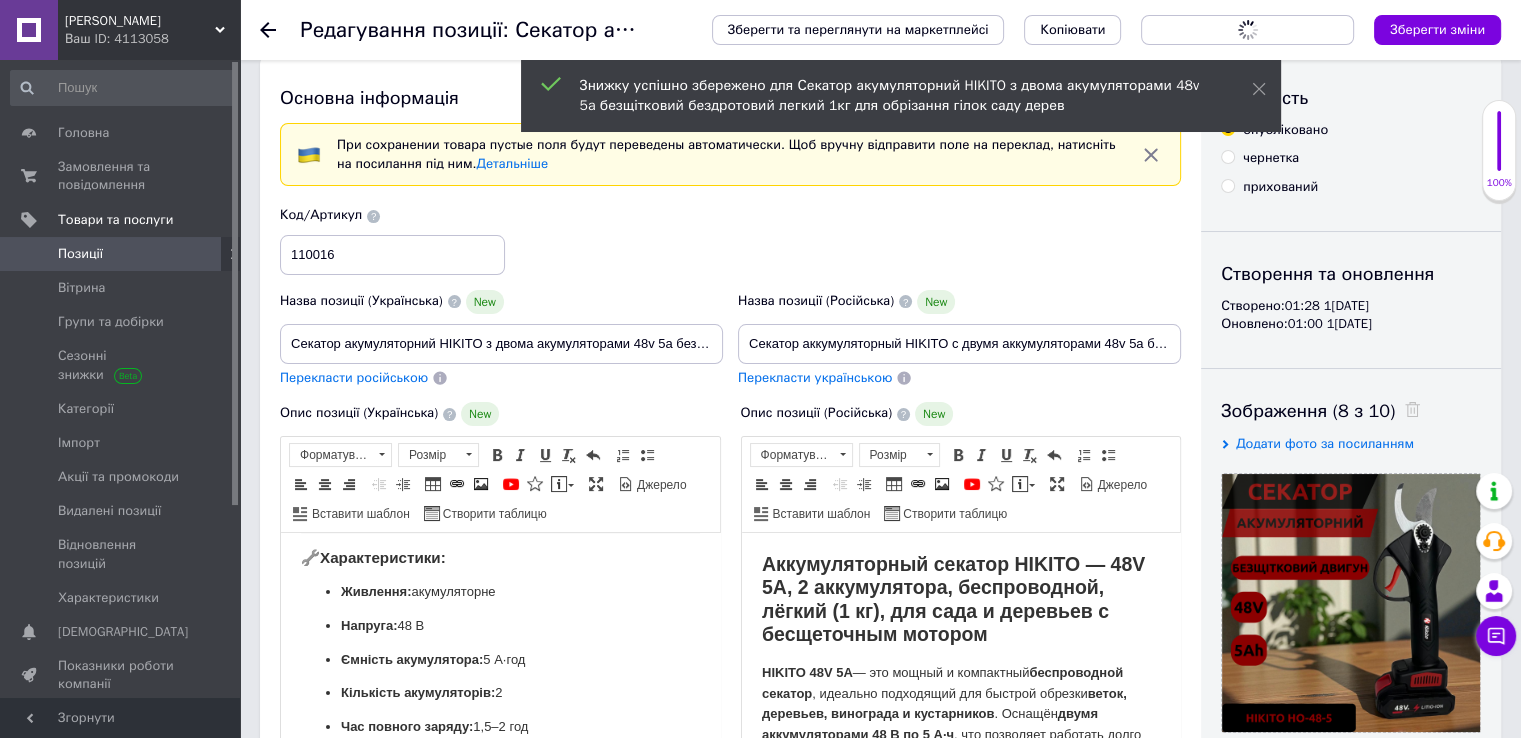 scroll, scrollTop: 5, scrollLeft: 0, axis: vertical 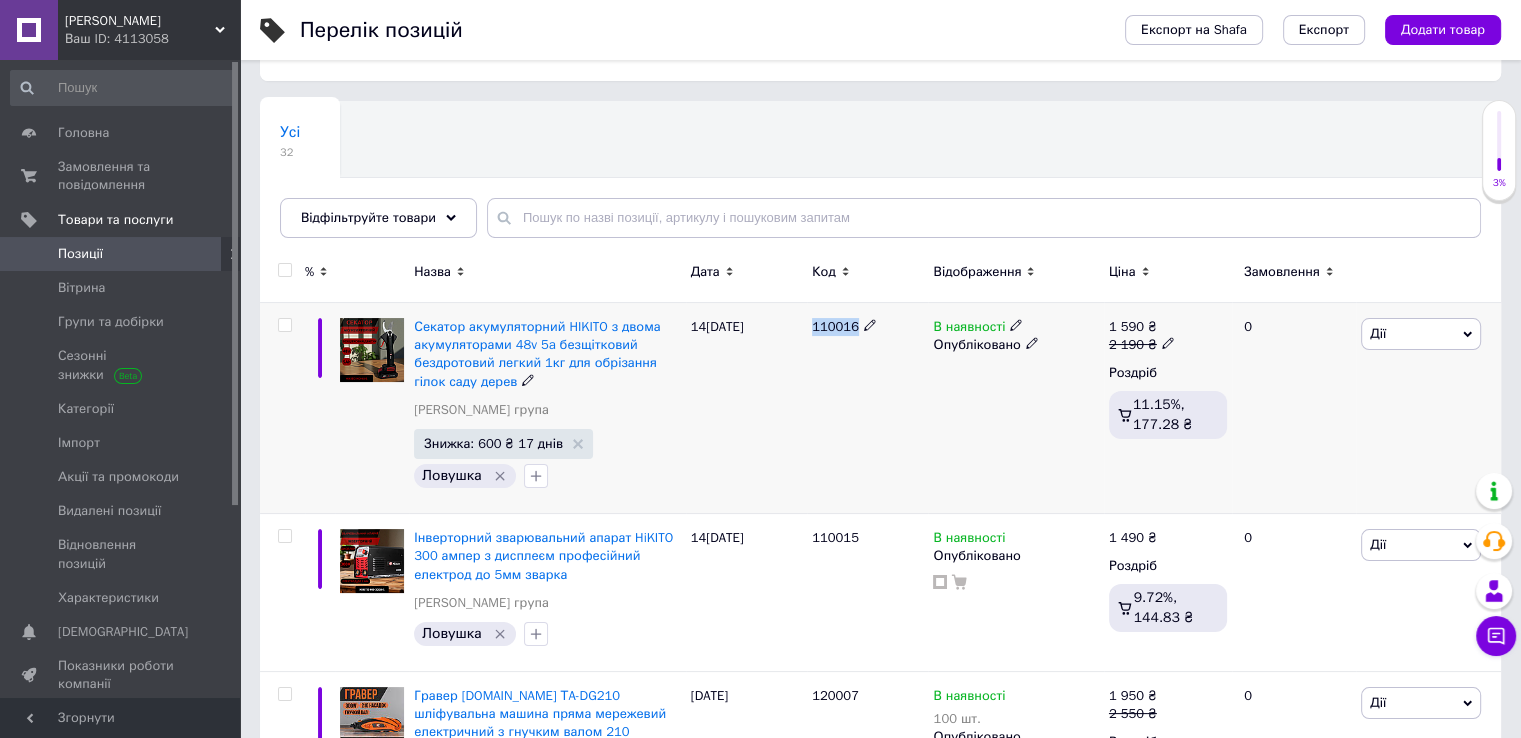 drag, startPoint x: 808, startPoint y: 330, endPoint x: 859, endPoint y: 333, distance: 51.088158 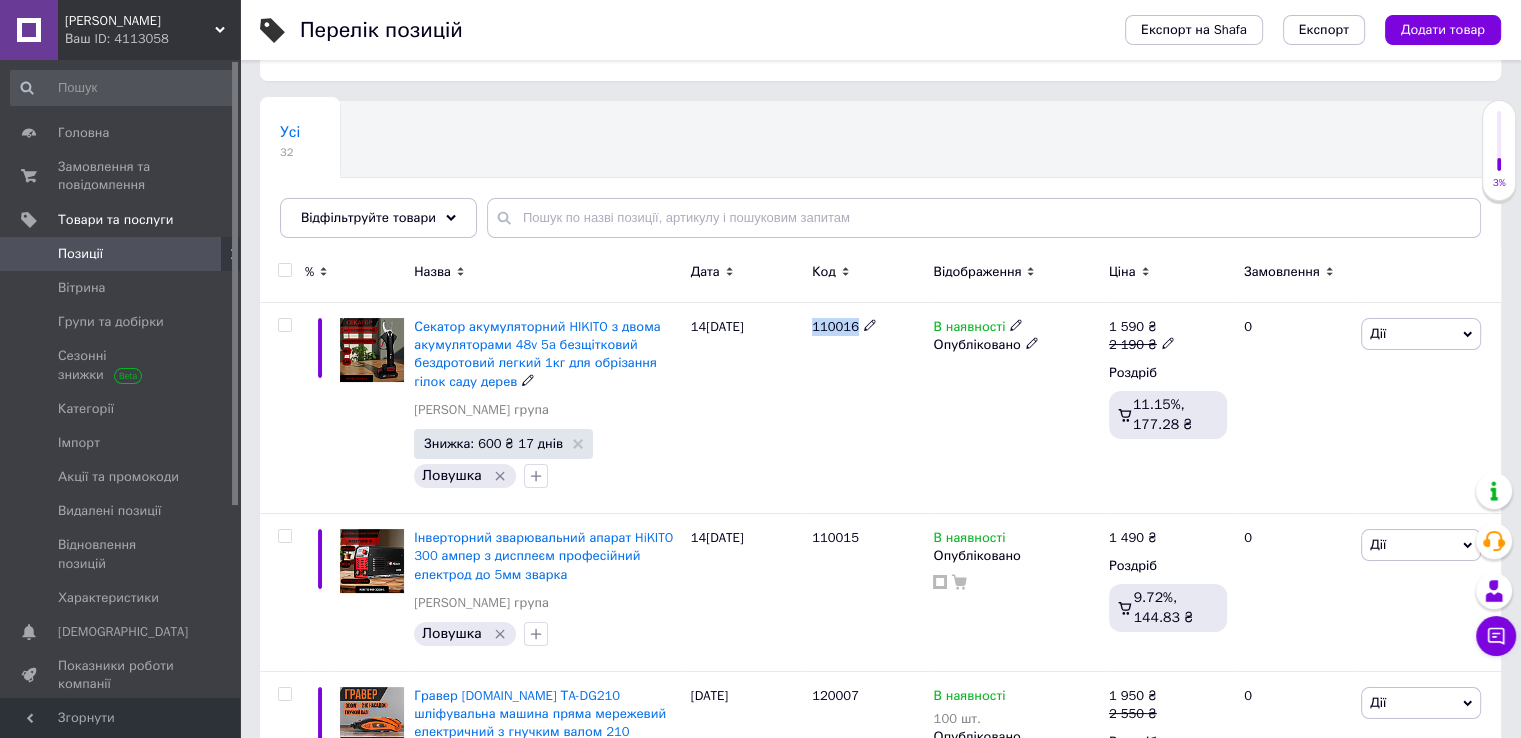copy on "110016" 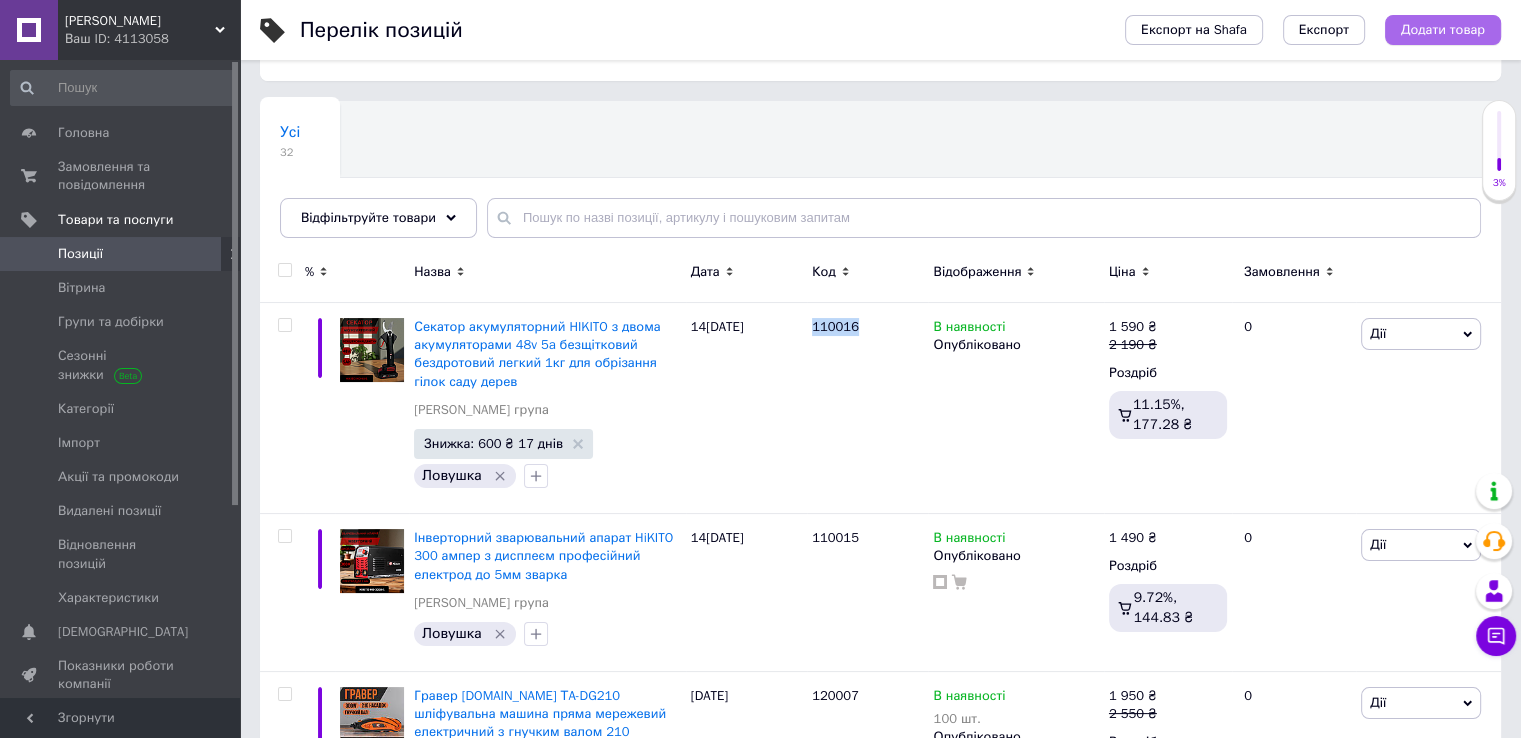 click on "Додати товар" at bounding box center (1443, 30) 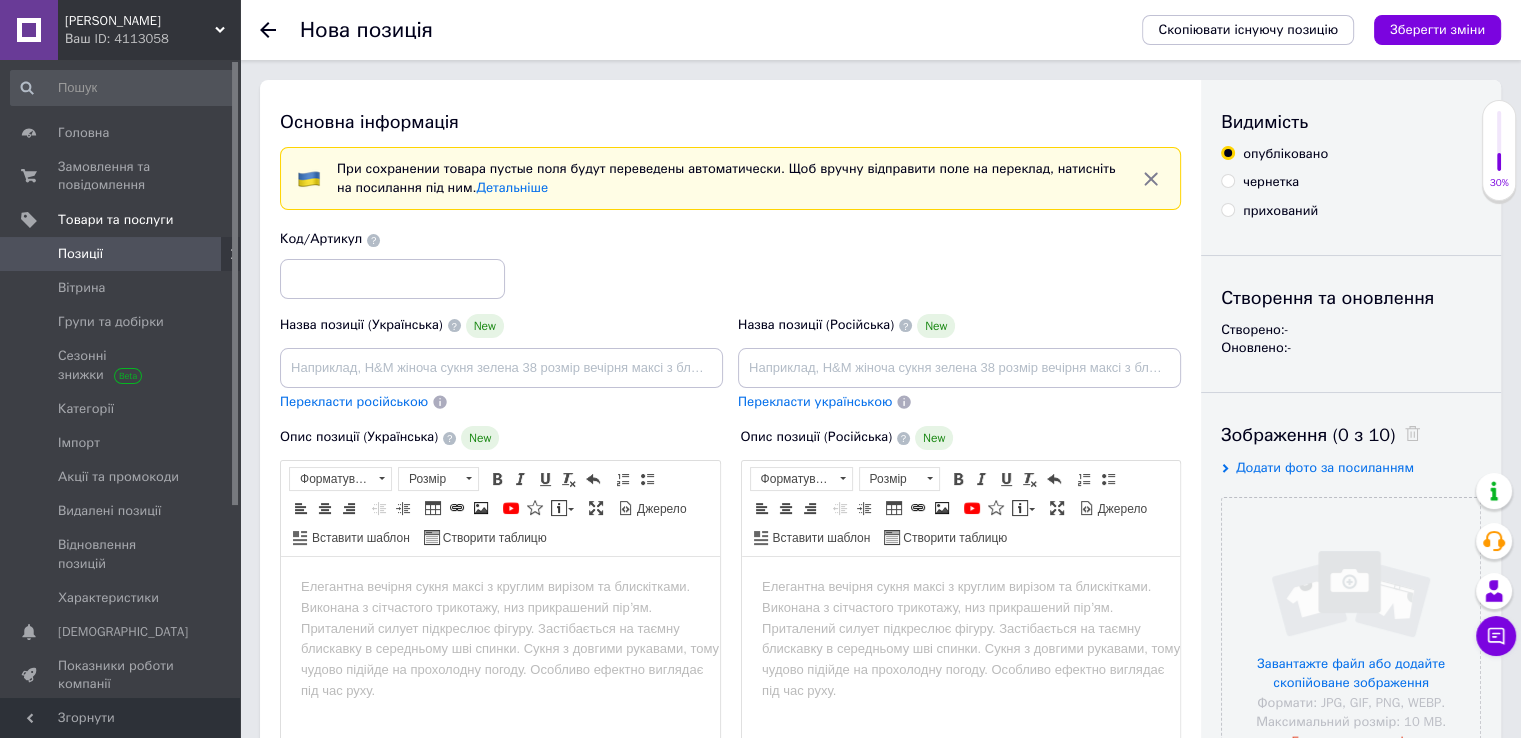 scroll, scrollTop: 0, scrollLeft: 0, axis: both 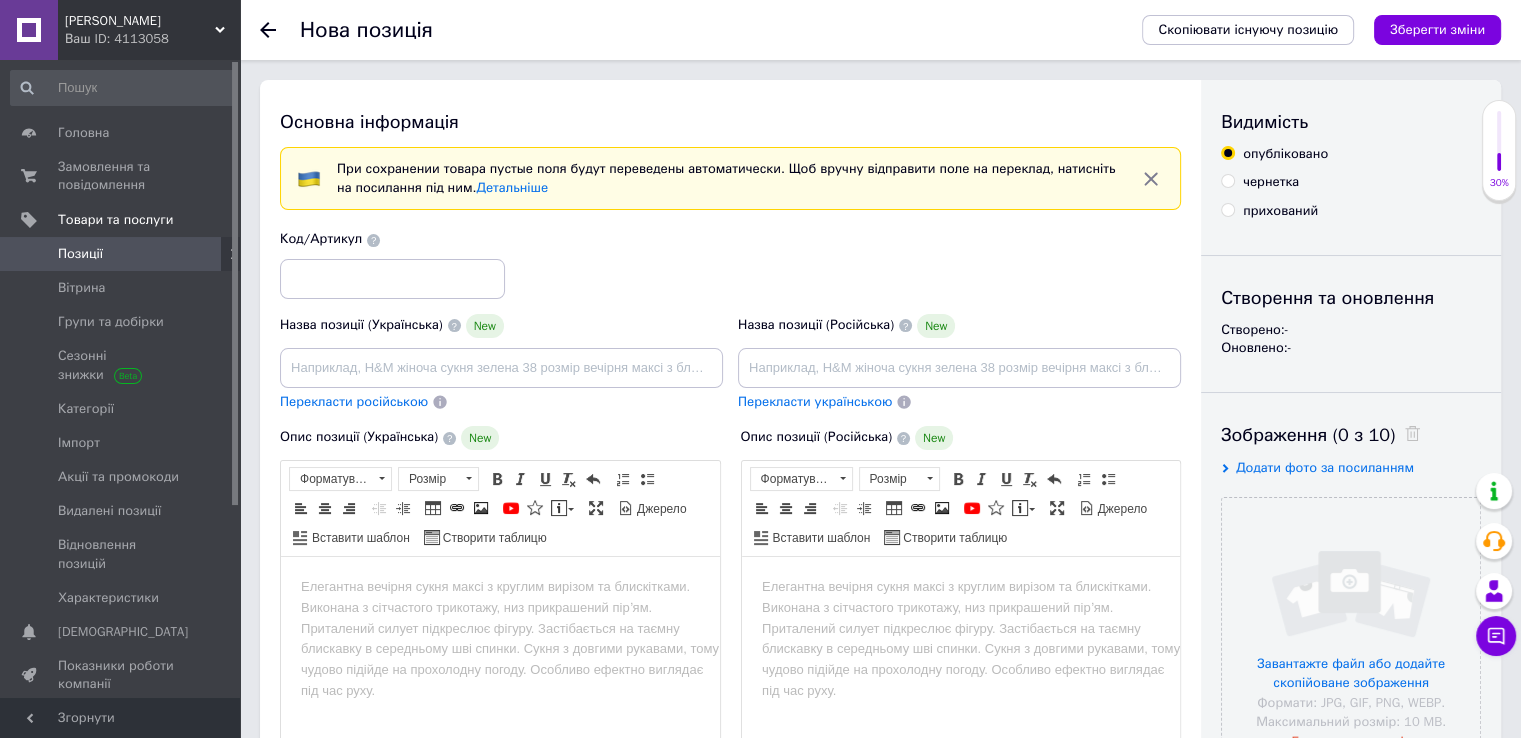 click on "опубліковано чернетка прихований" at bounding box center (1351, 182) 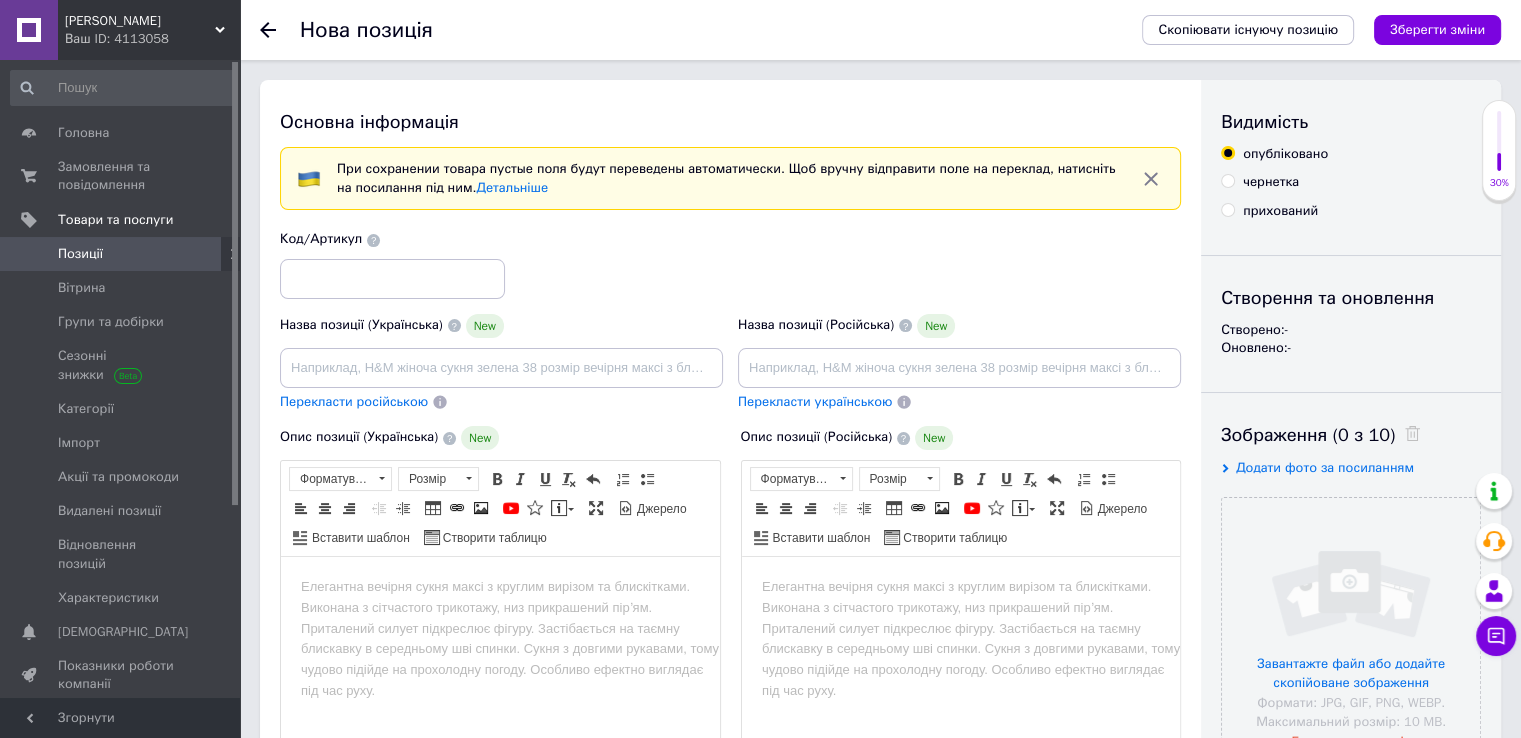 radio on "true" 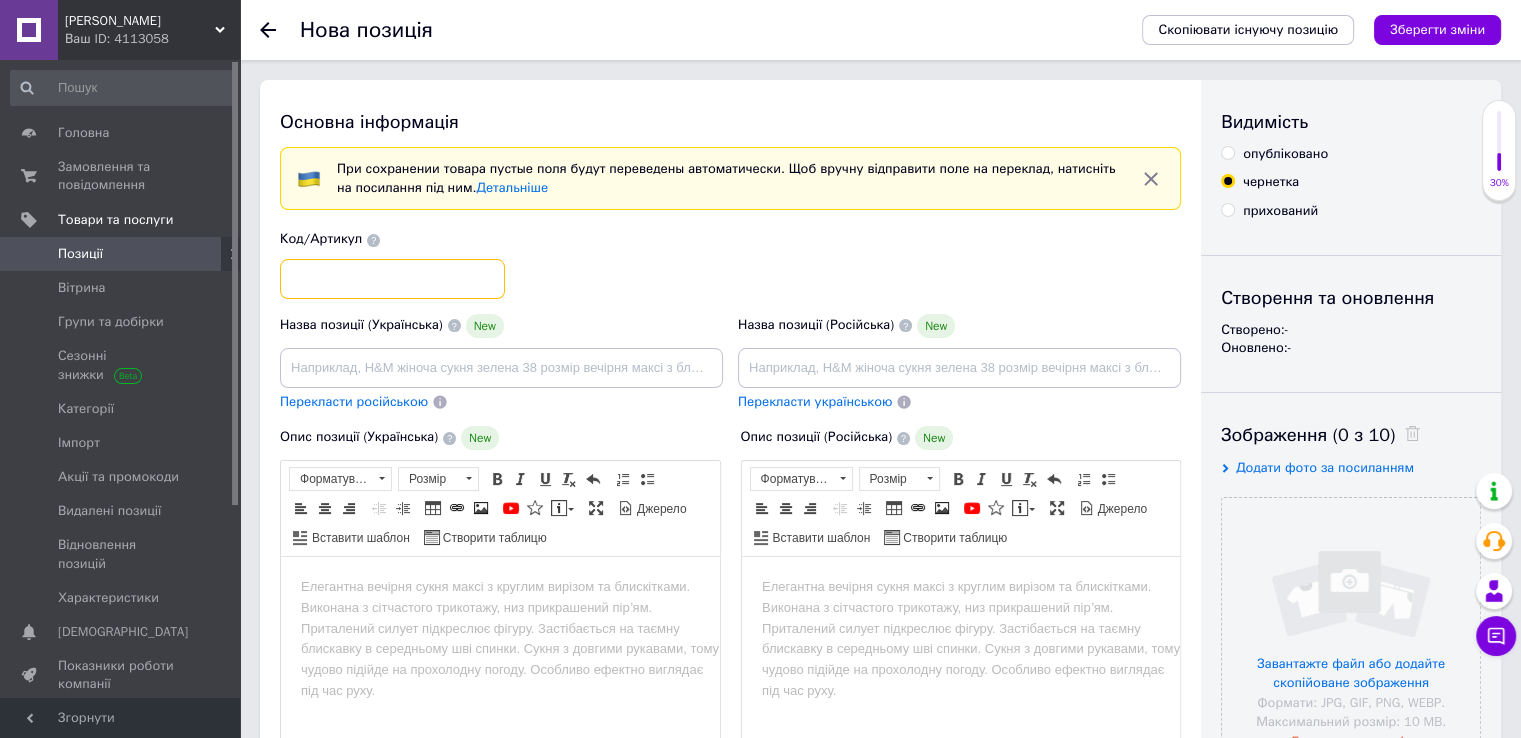 click at bounding box center (392, 279) 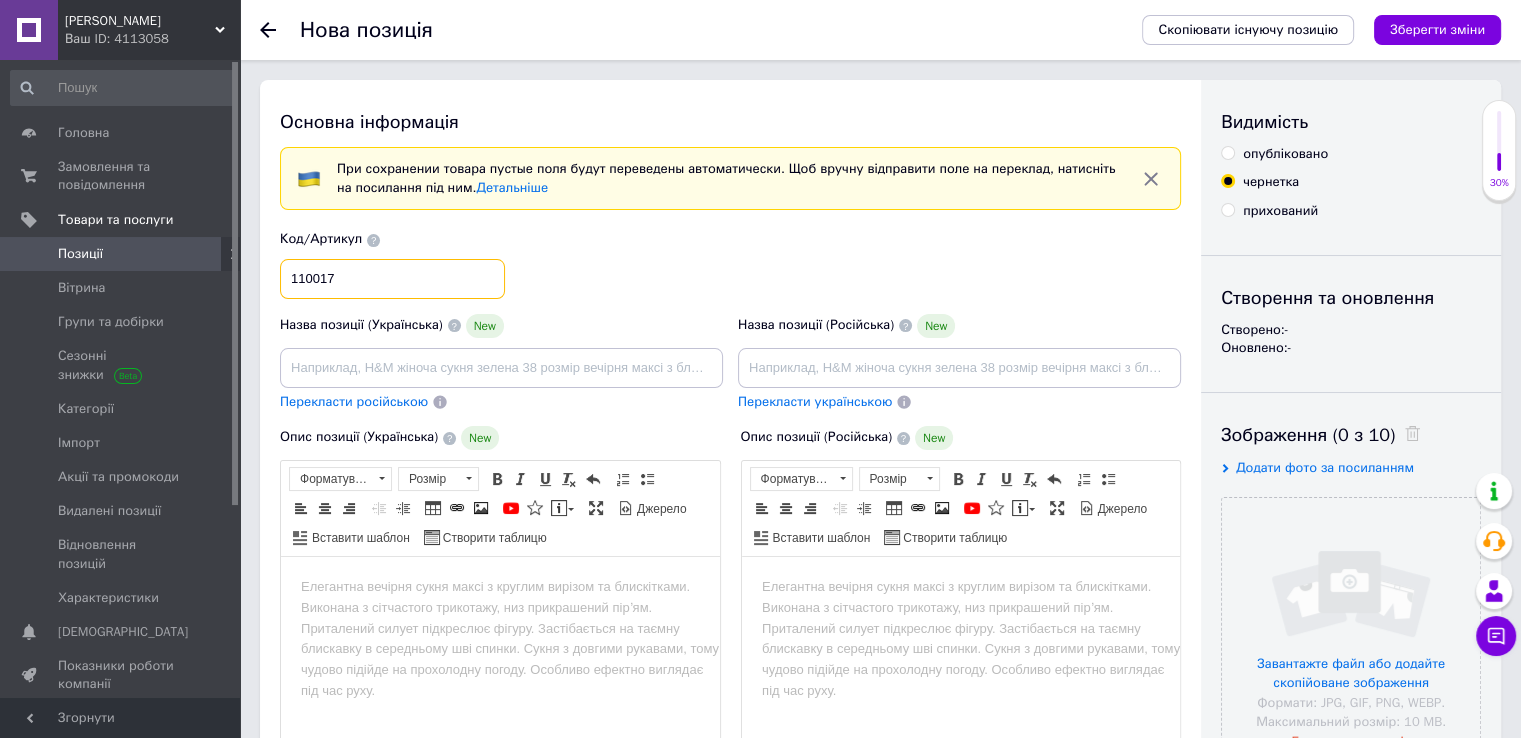 type on "110017" 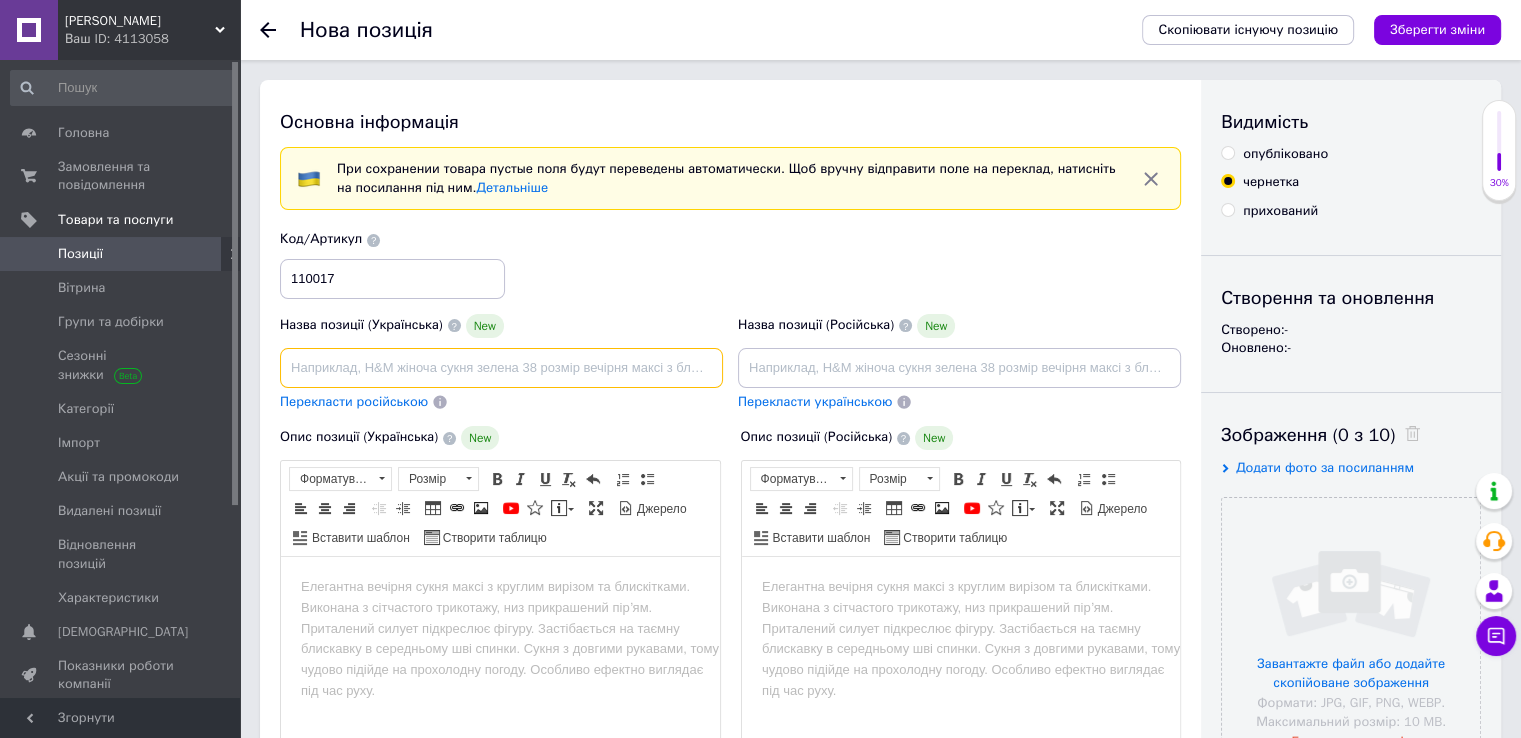 click at bounding box center (501, 368) 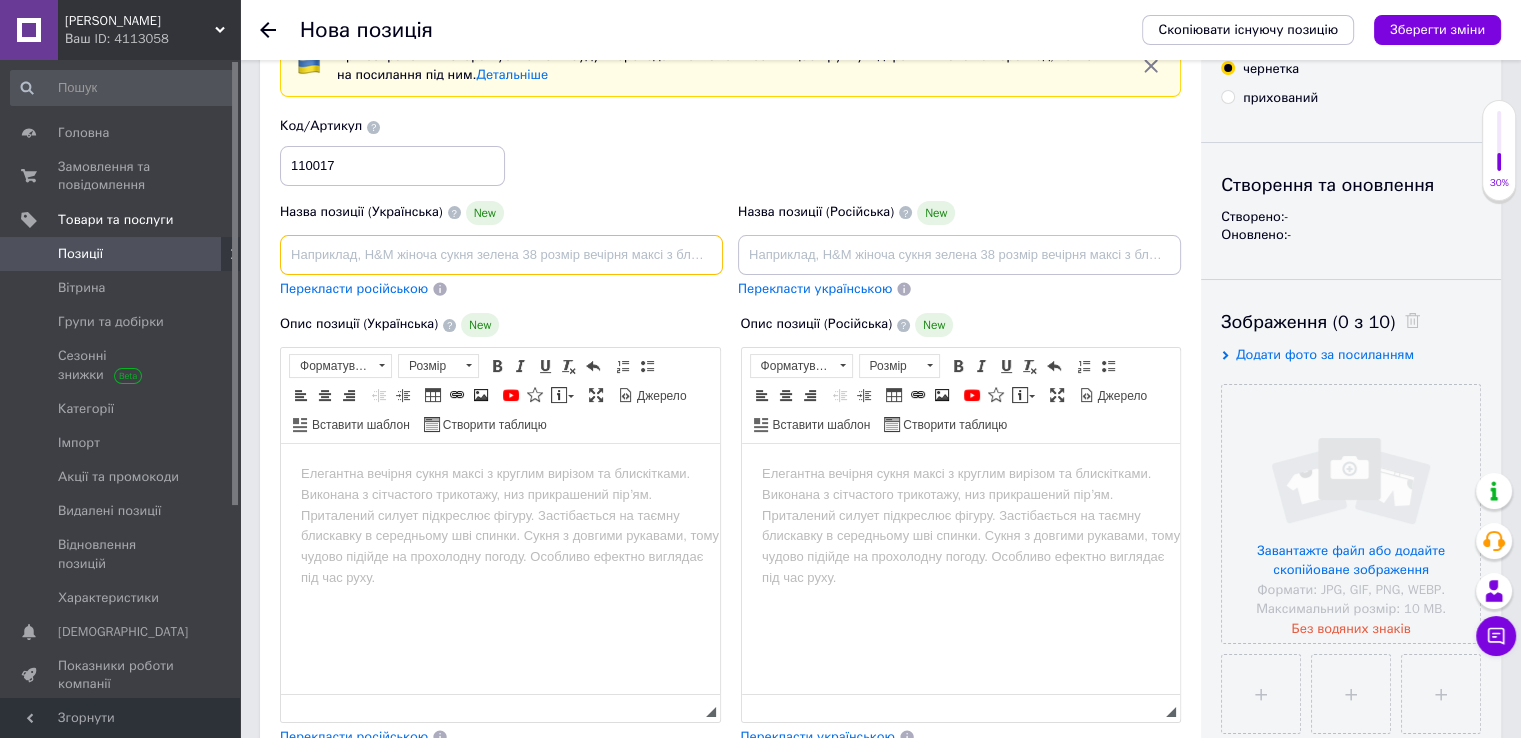 scroll, scrollTop: 300, scrollLeft: 0, axis: vertical 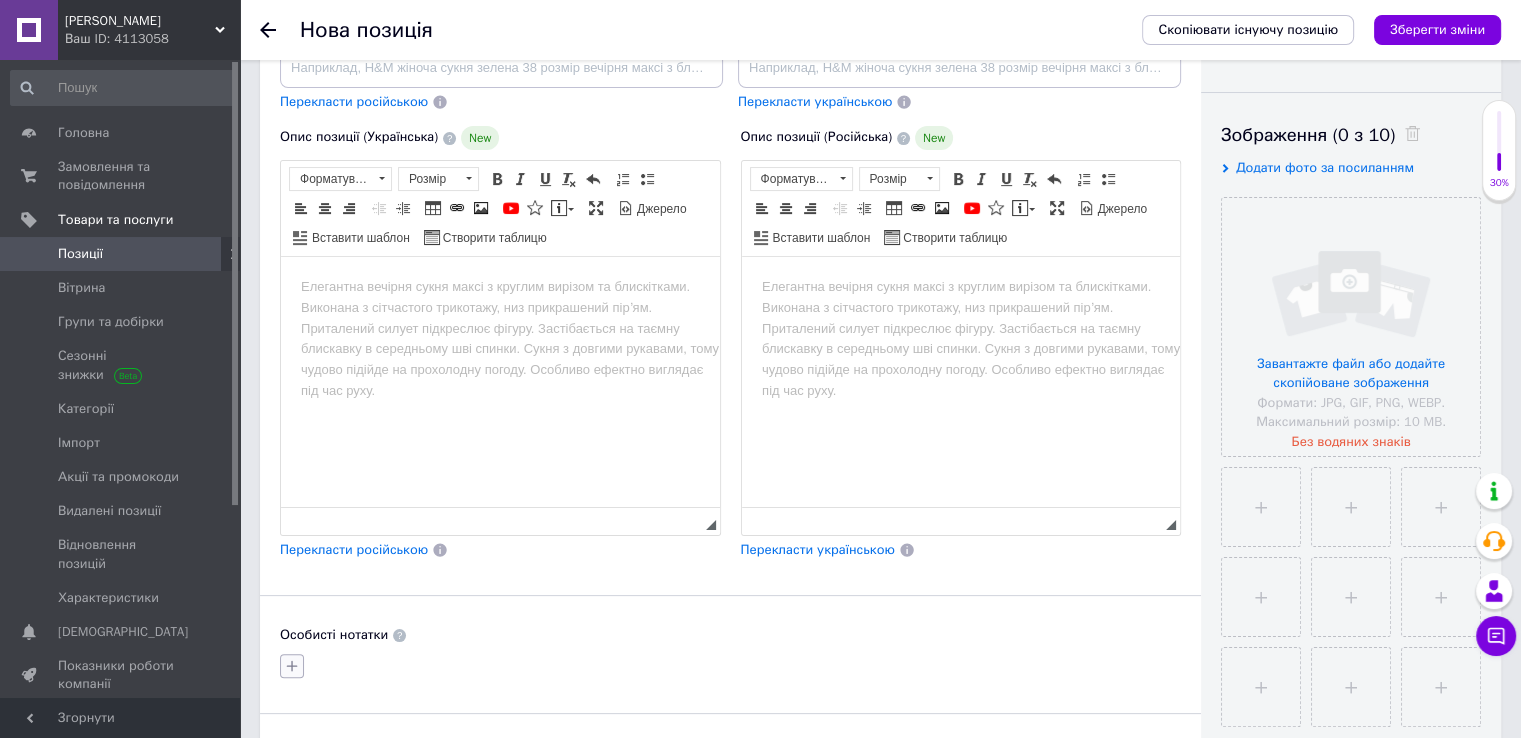 click at bounding box center [292, 666] 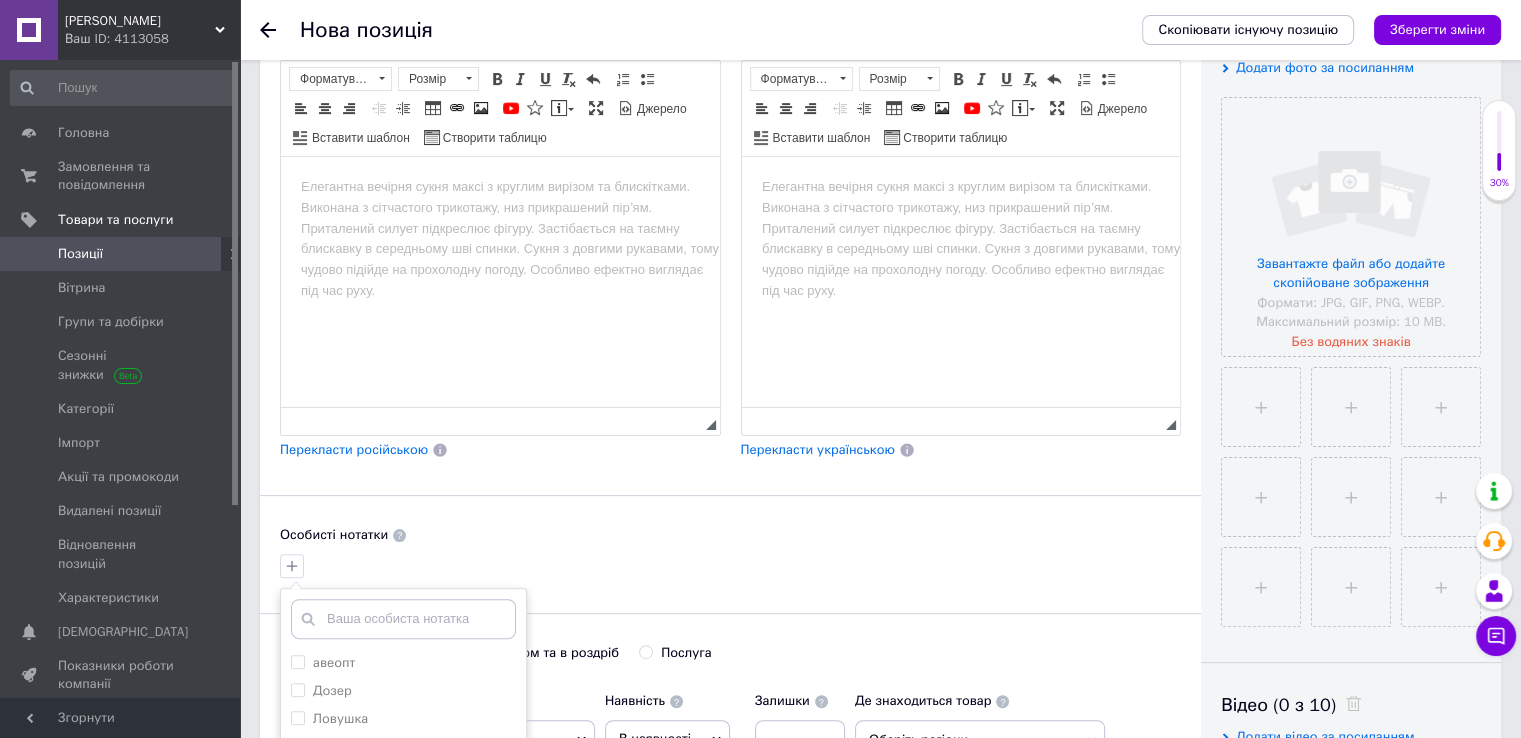 scroll, scrollTop: 600, scrollLeft: 0, axis: vertical 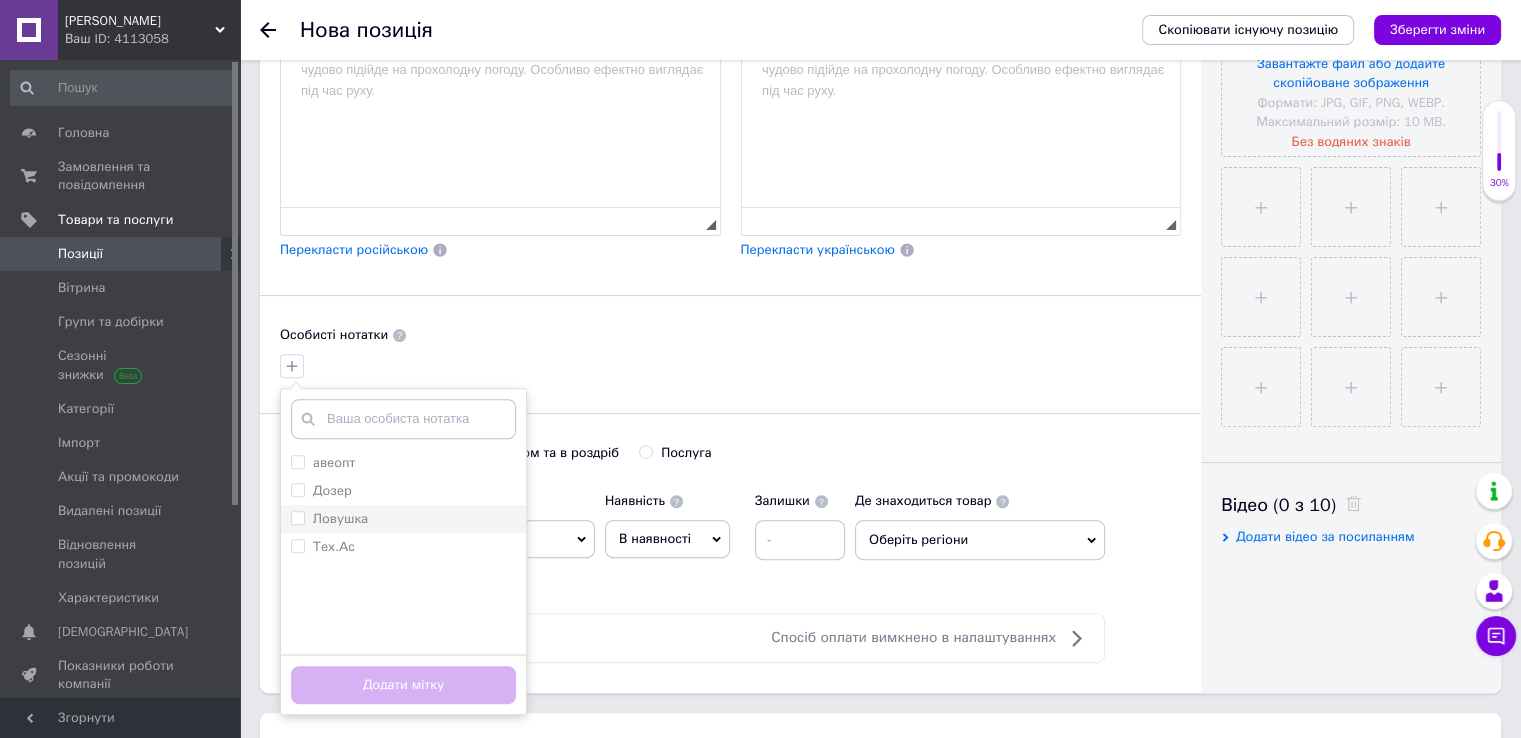 click on "Ловушка" at bounding box center (403, 519) 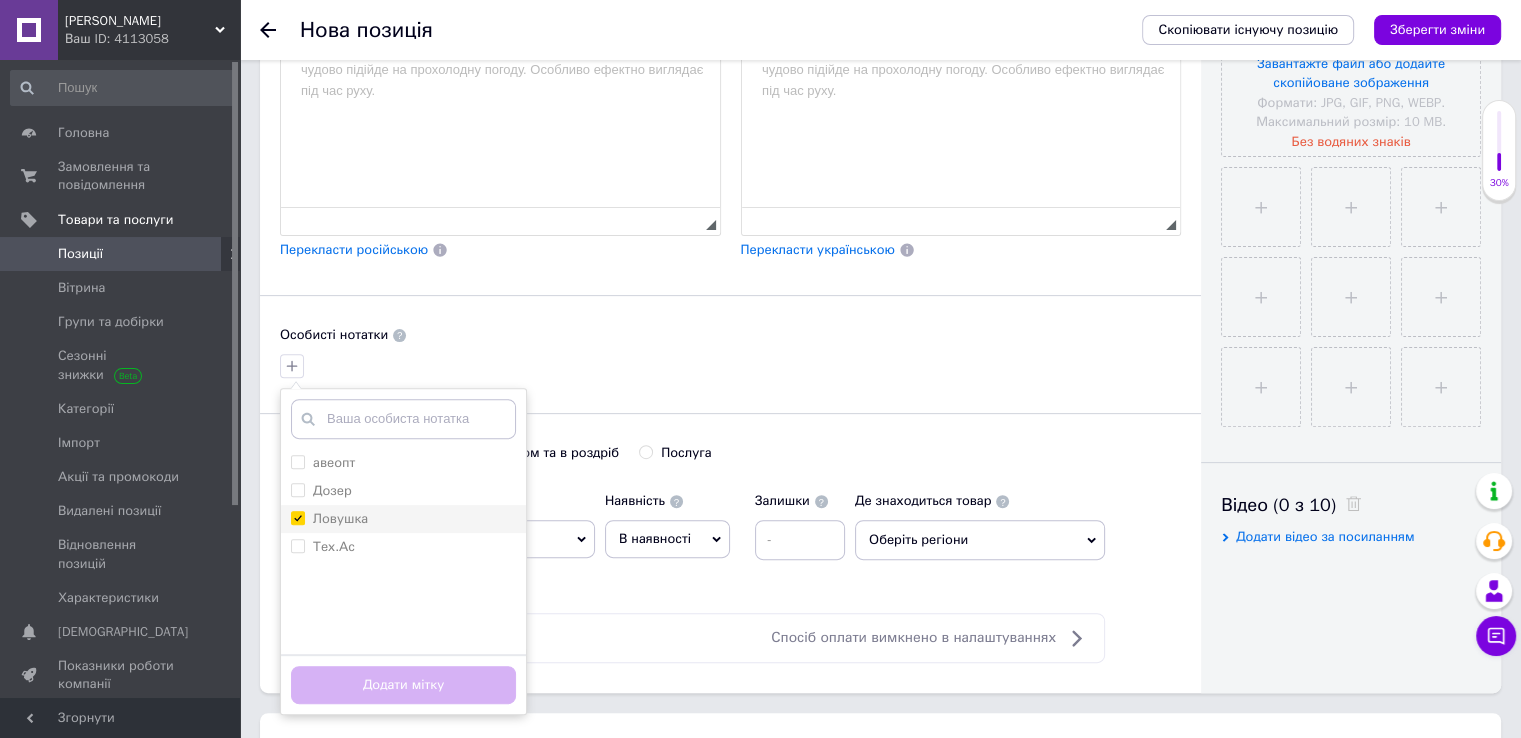 checkbox on "true" 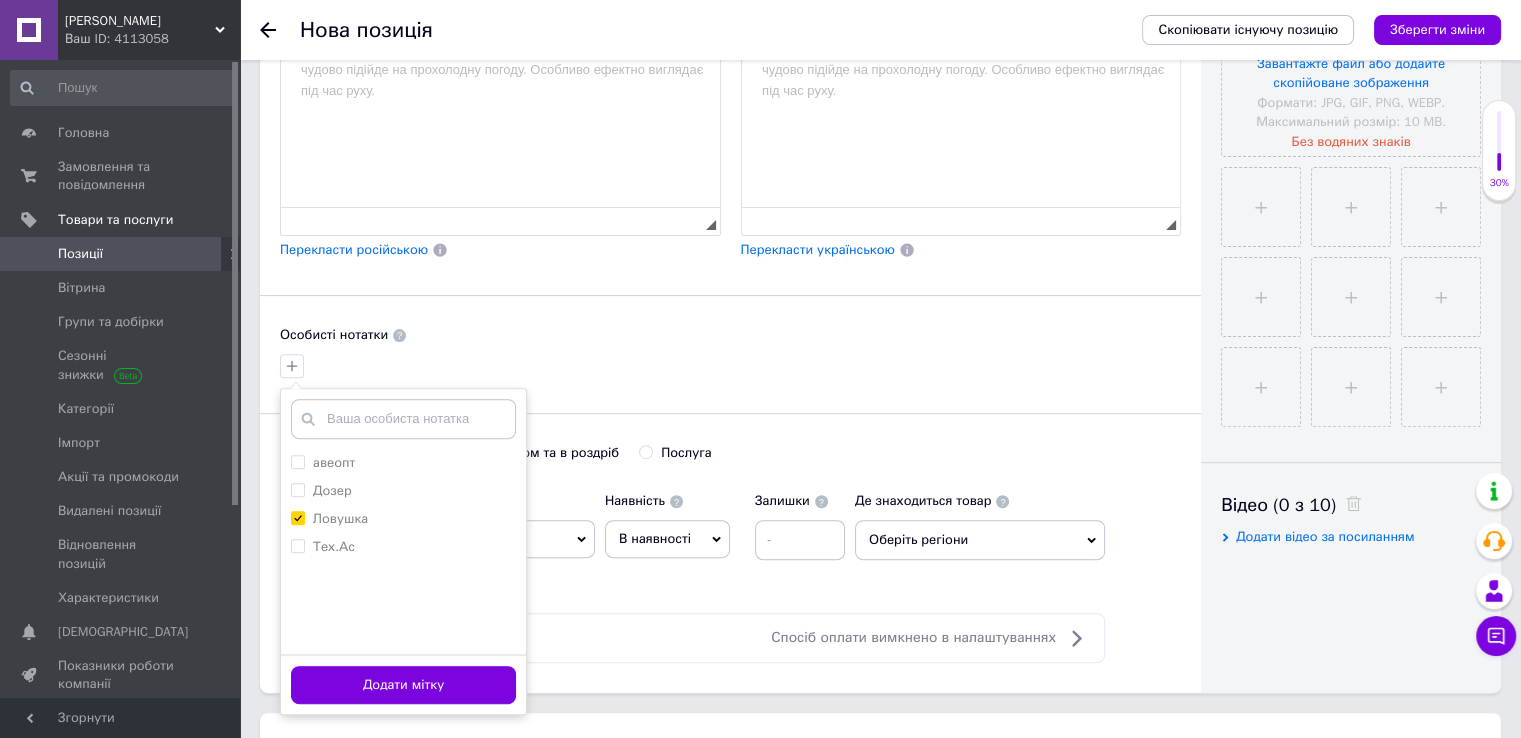 click on "[PERSON_NAME] опт Оптом та в роздріб Послуга" at bounding box center (730, 463) 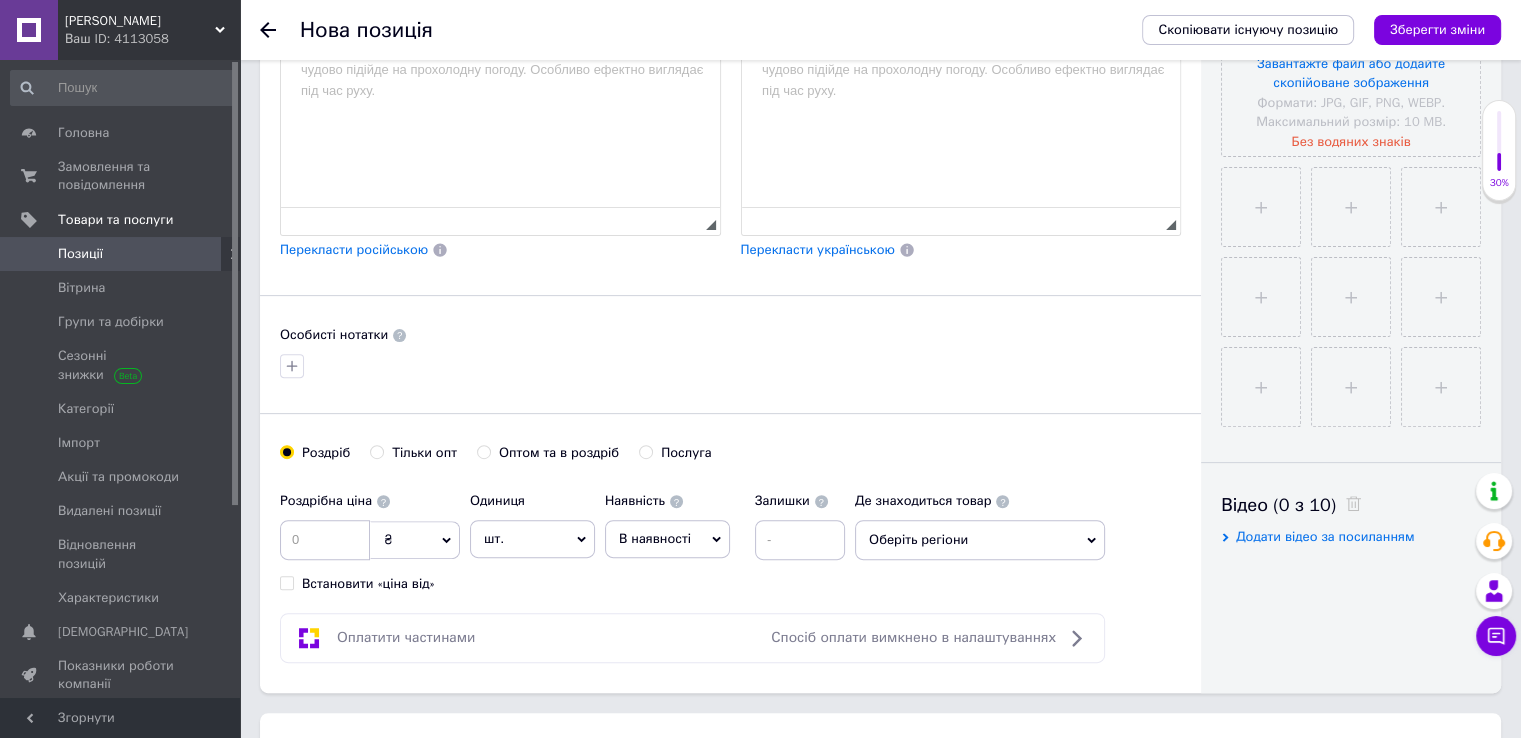 click on "Оберіть регіони" at bounding box center (980, 540) 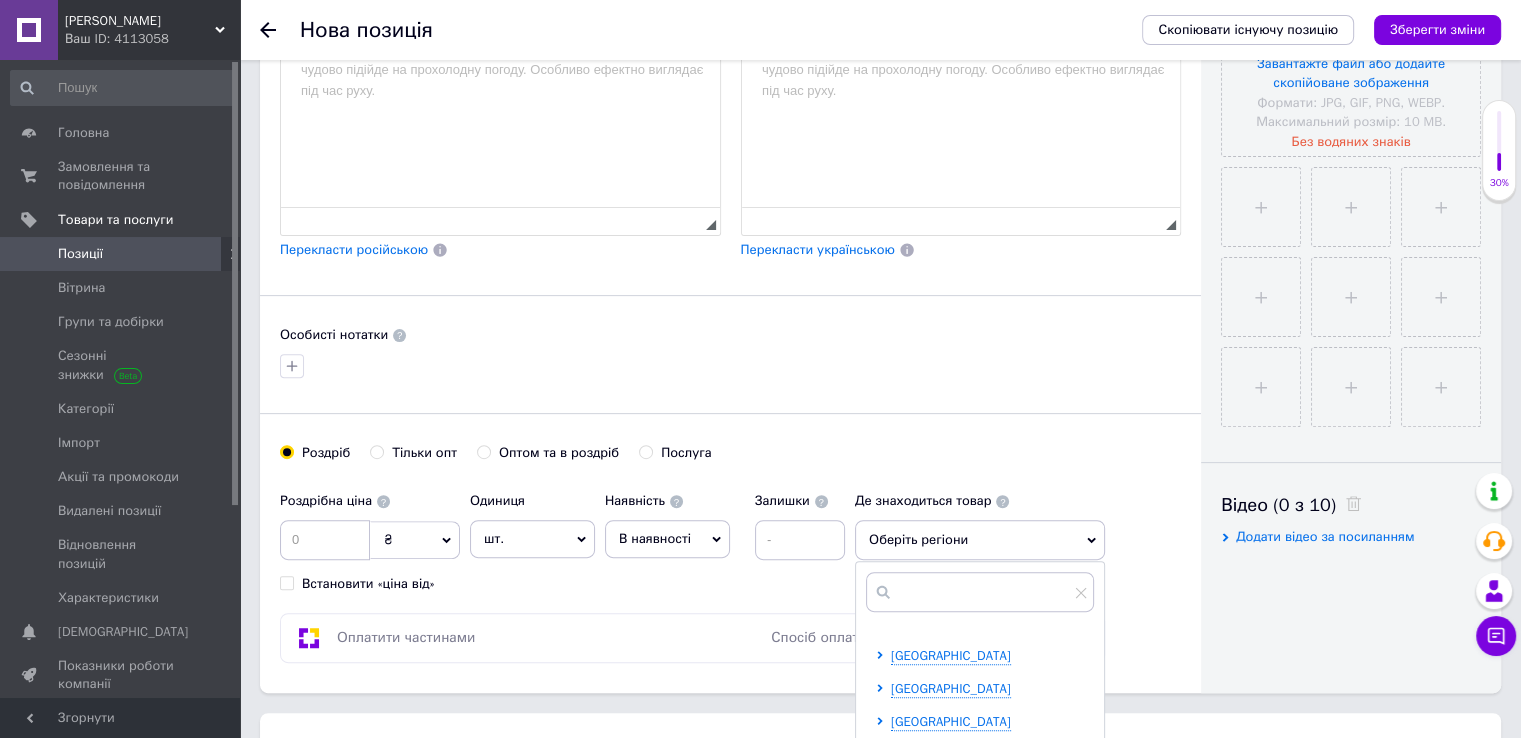 scroll, scrollTop: 300, scrollLeft: 0, axis: vertical 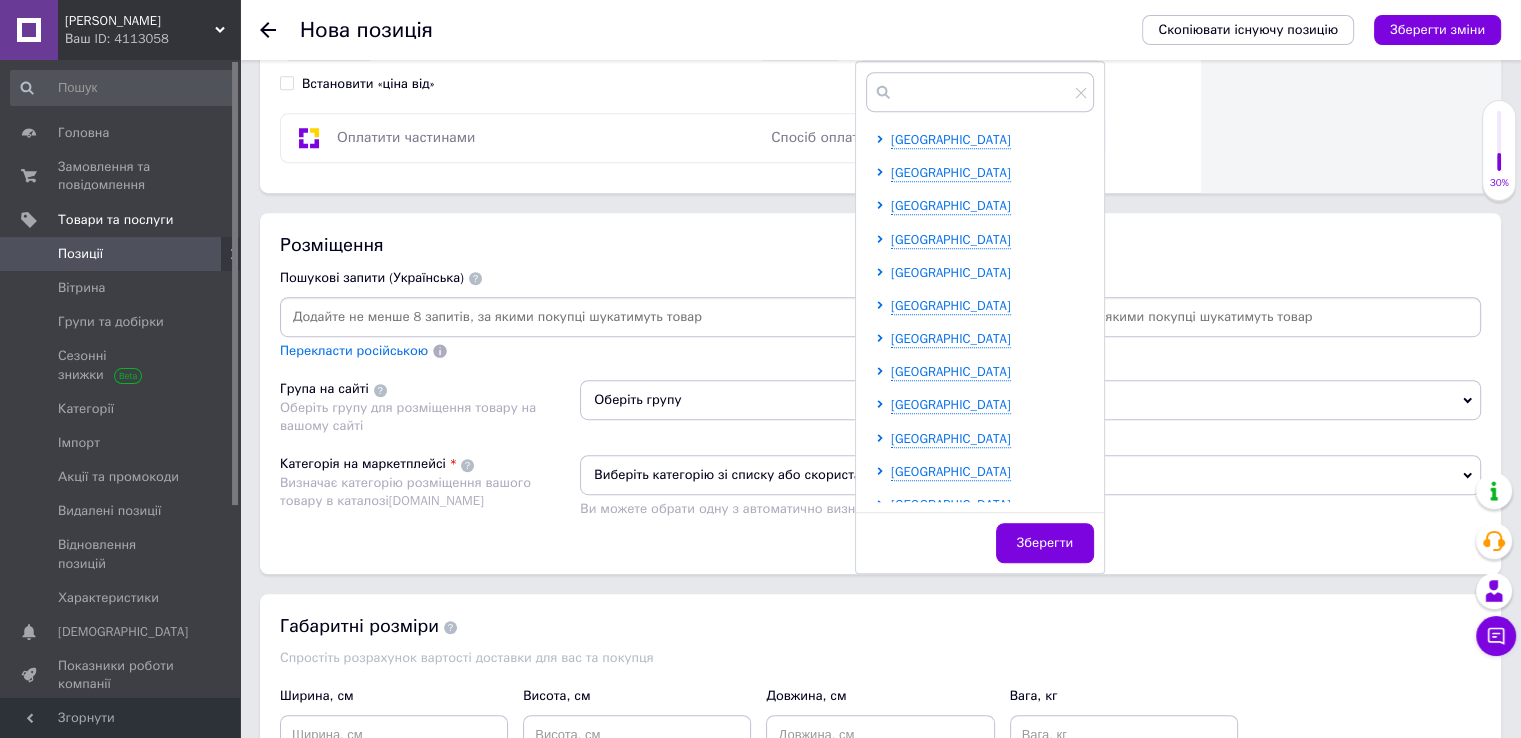 click on "[GEOGRAPHIC_DATA]" at bounding box center (951, 272) 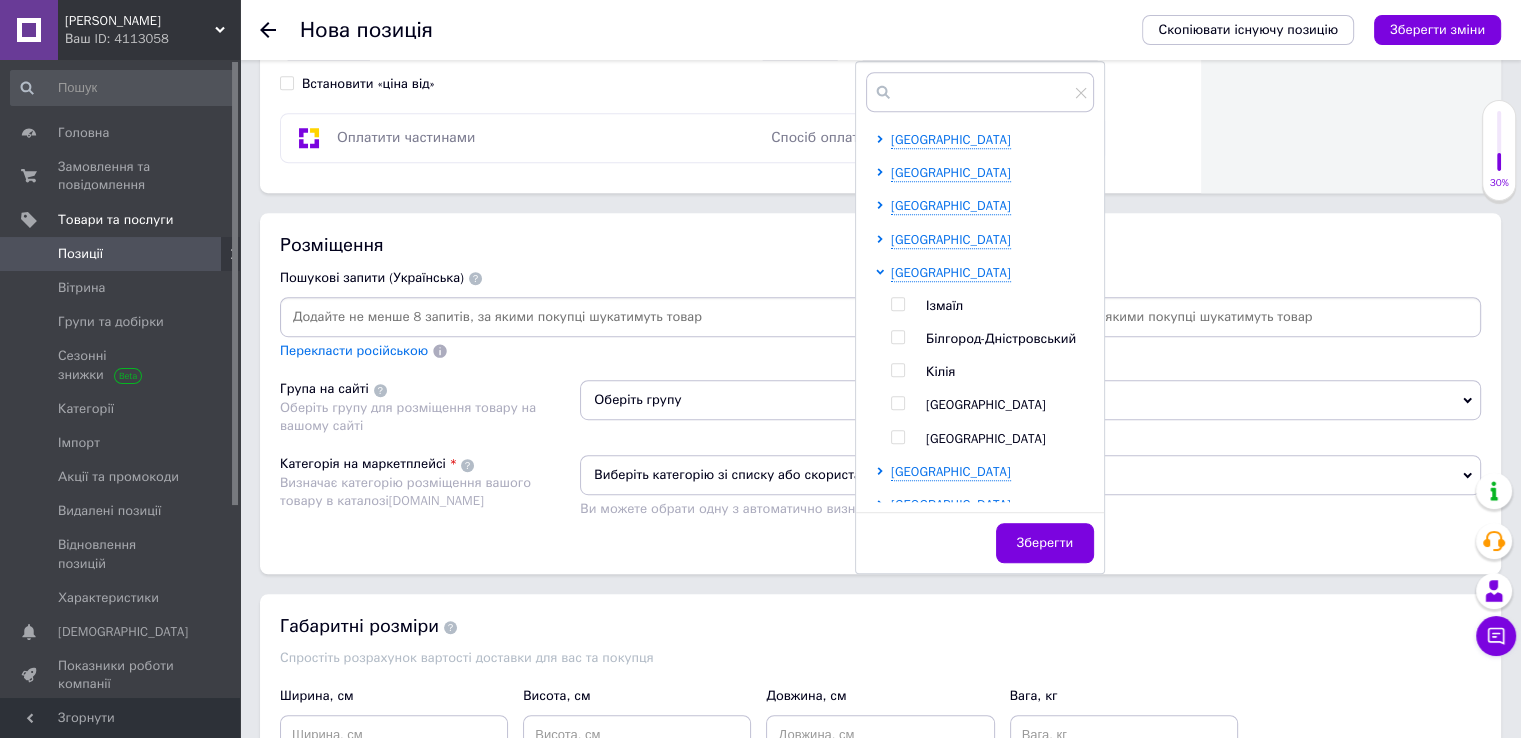click on "[GEOGRAPHIC_DATA]" at bounding box center (986, 404) 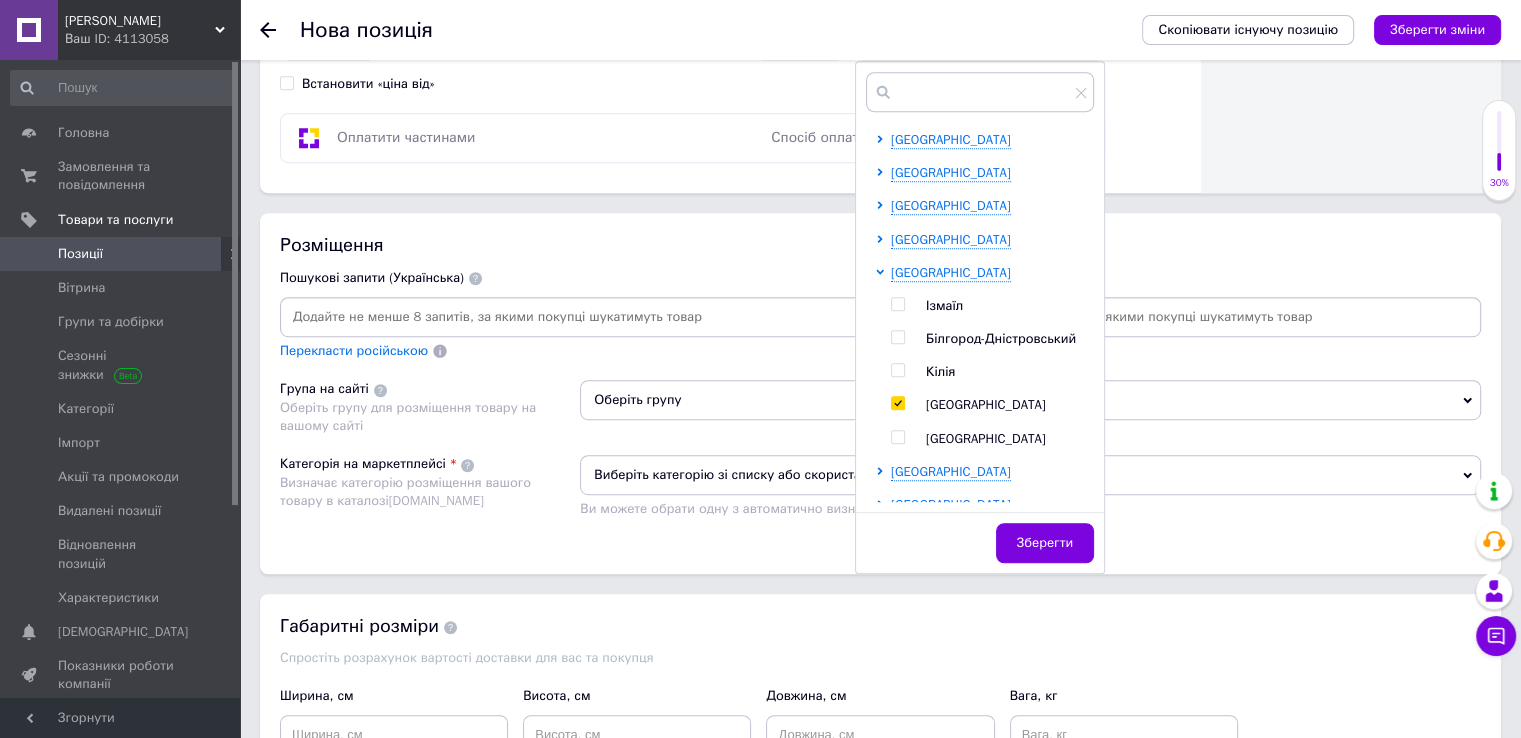 checkbox on "true" 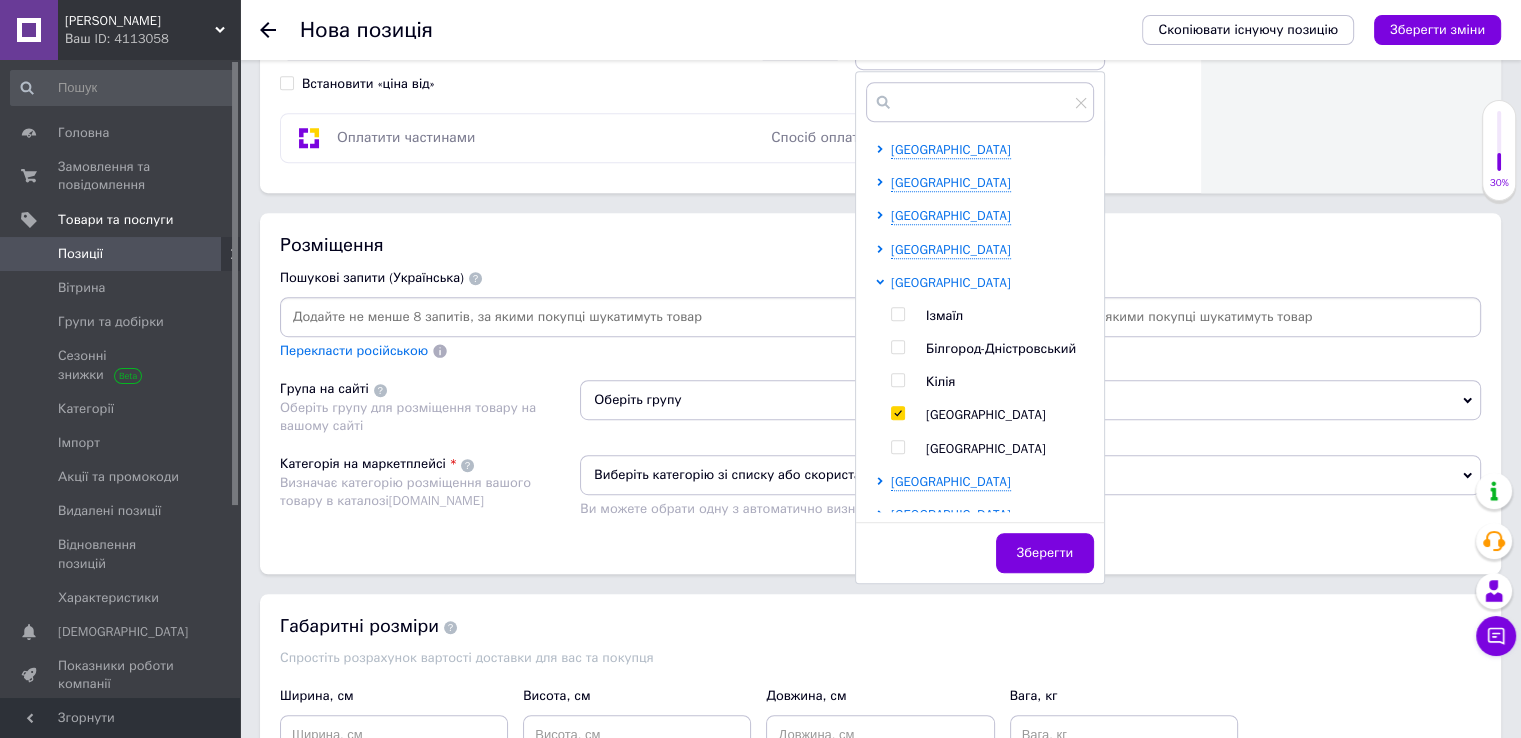 click on "[GEOGRAPHIC_DATA]" at bounding box center (951, 282) 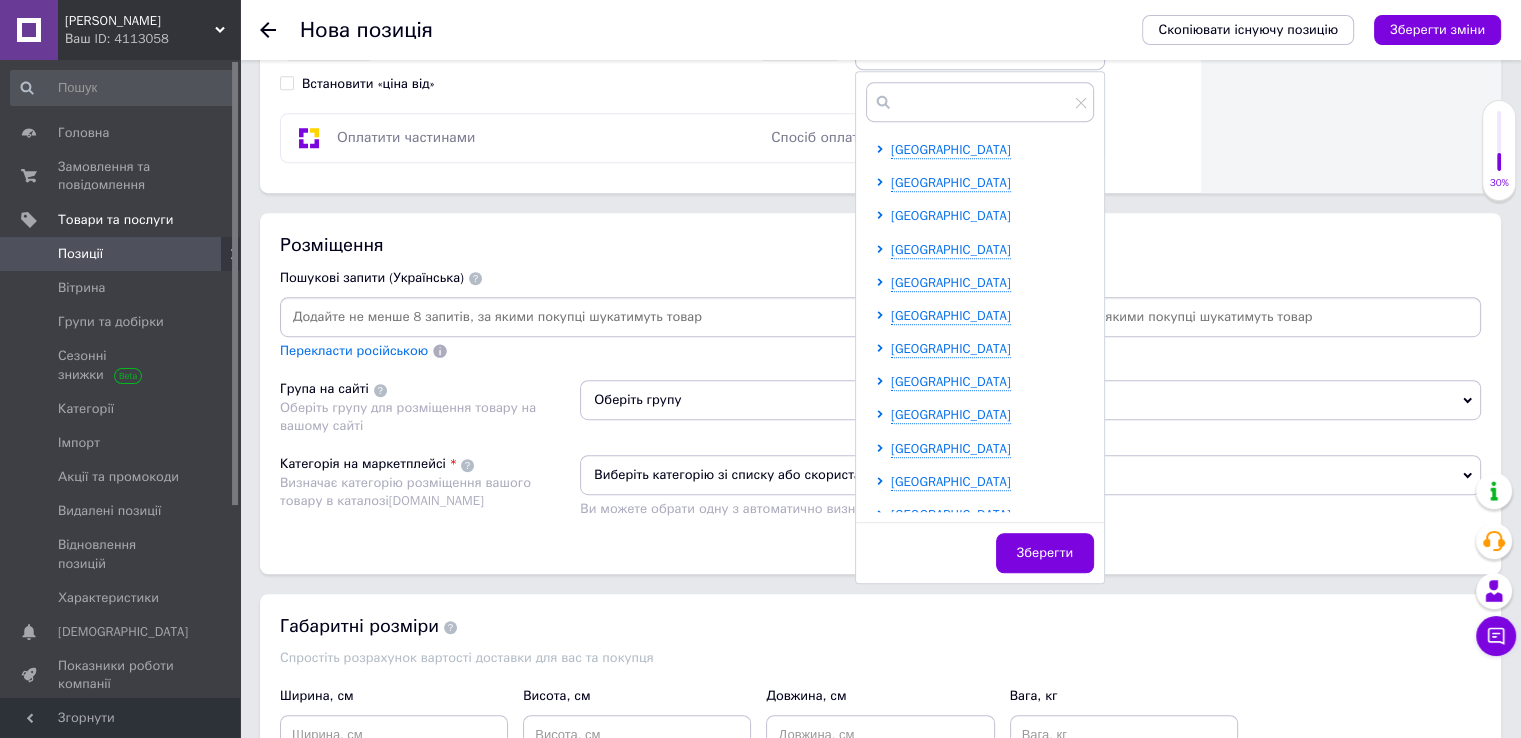 click on "[GEOGRAPHIC_DATA]" at bounding box center [951, 215] 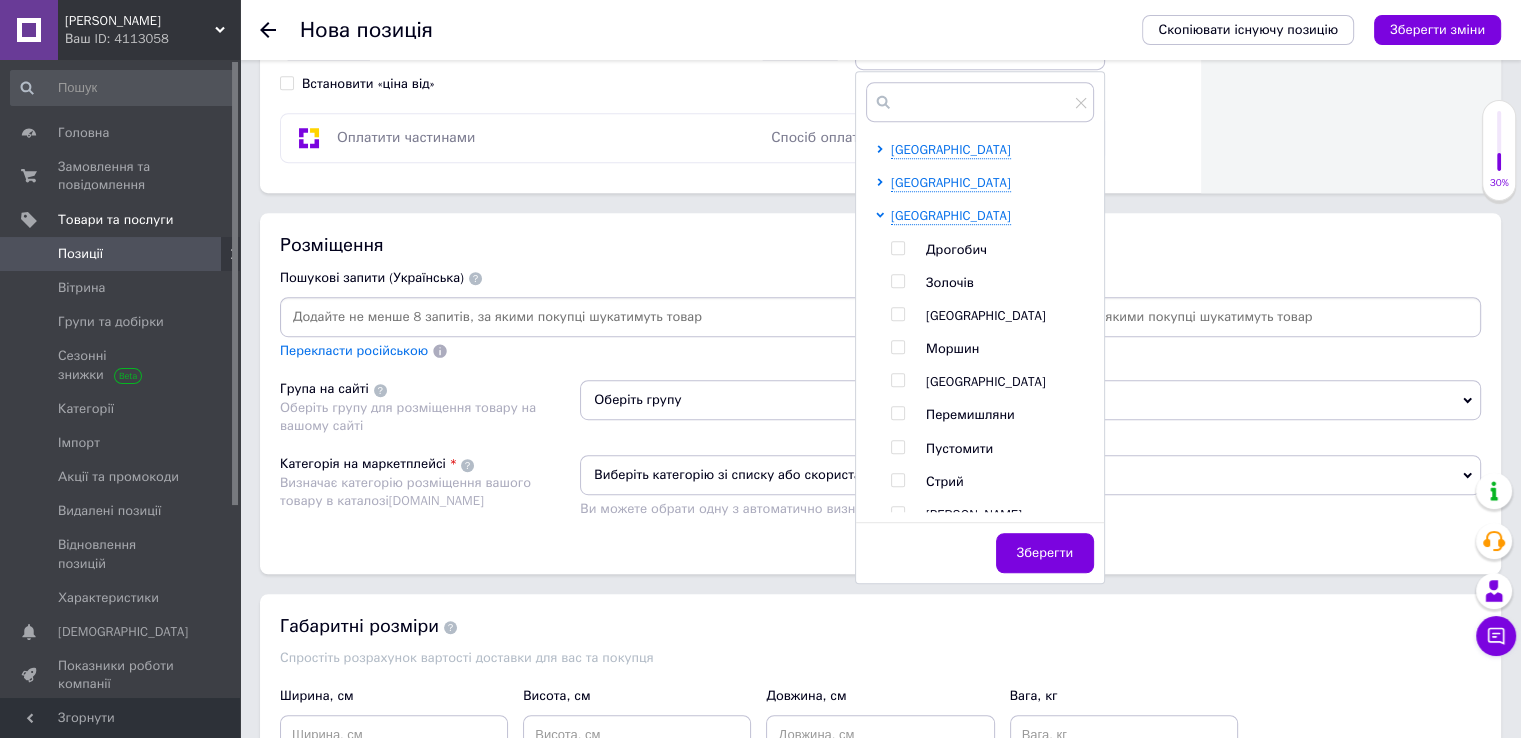 click on "[GEOGRAPHIC_DATA]" at bounding box center (986, 315) 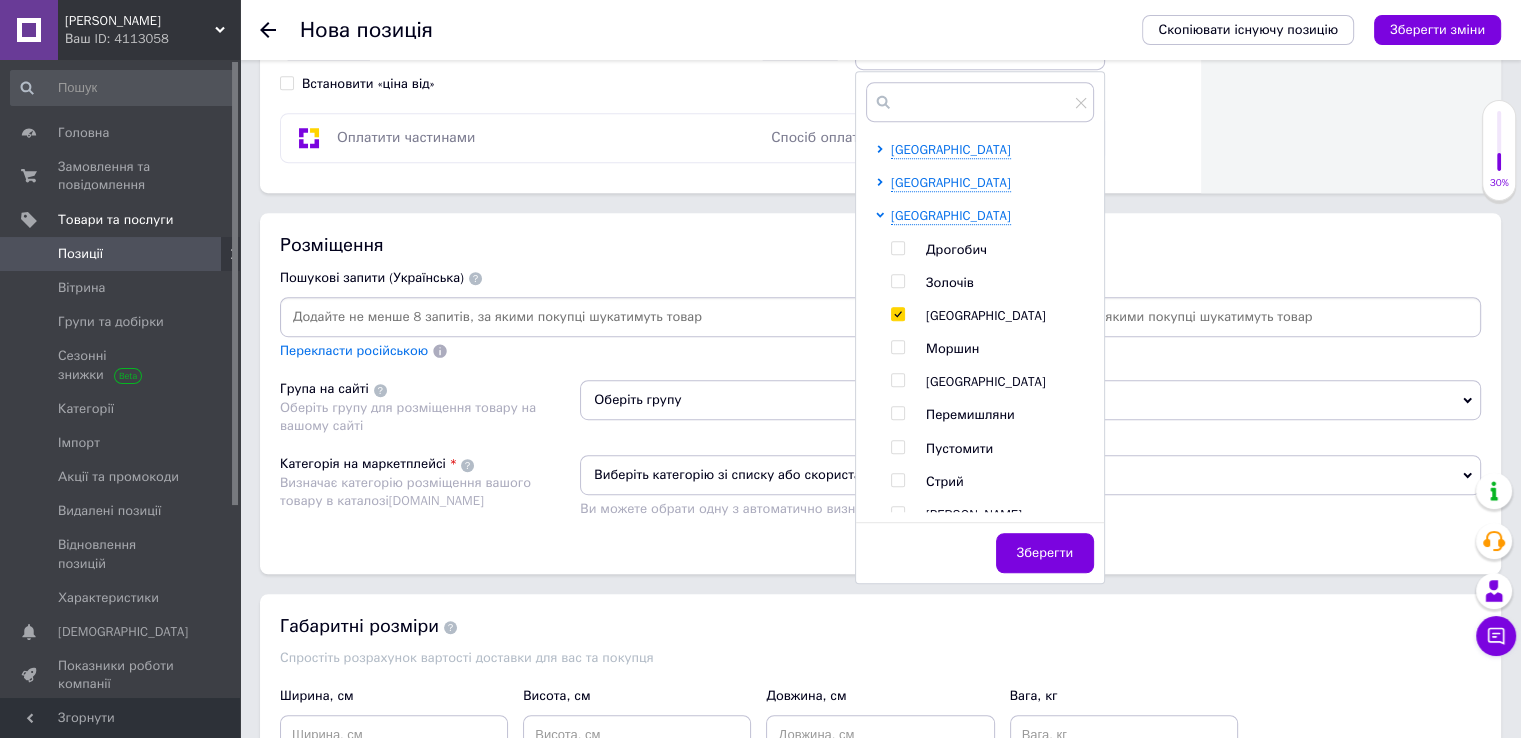 checkbox on "true" 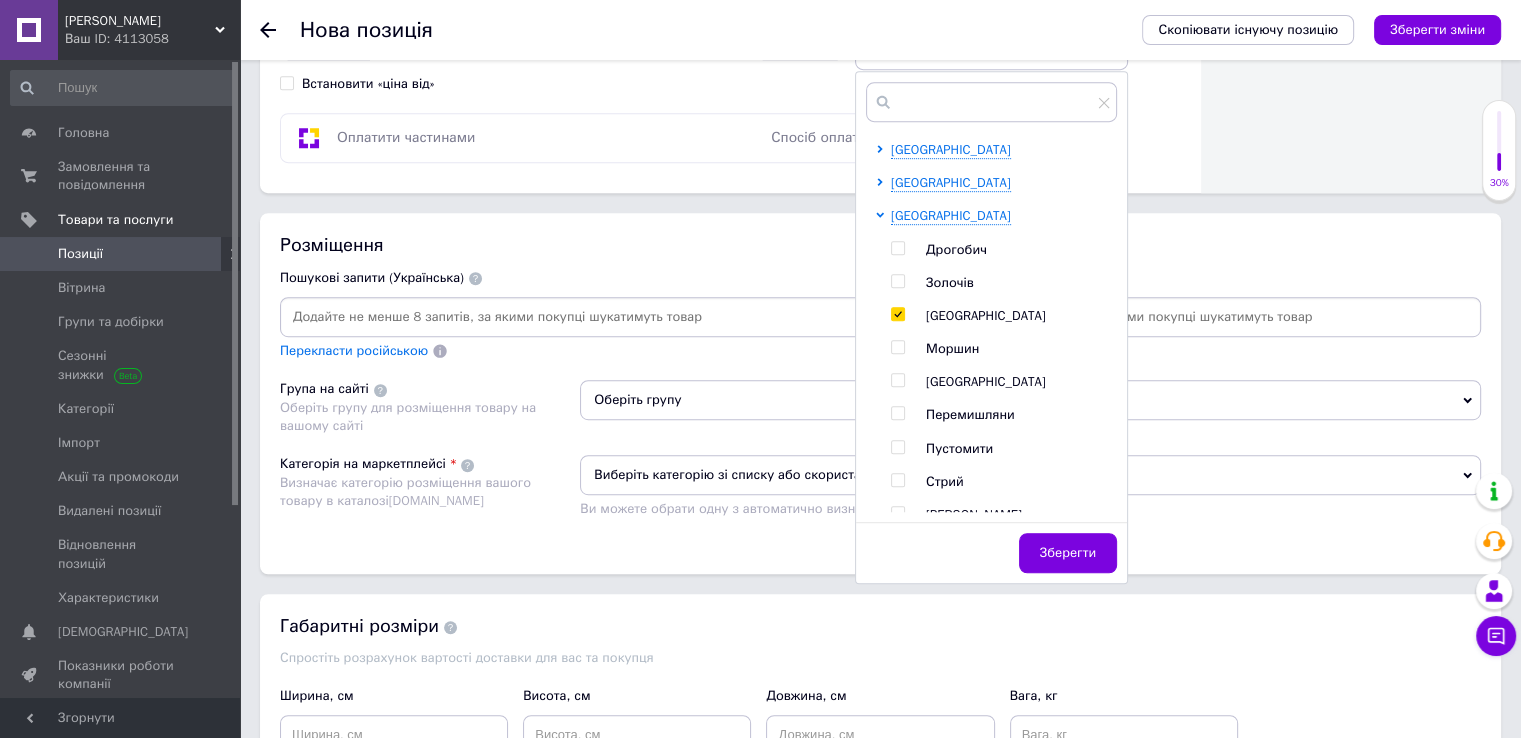 click on "[GEOGRAPHIC_DATA] [GEOGRAPHIC_DATA] Золочів [GEOGRAPHIC_DATA] Моршин [GEOGRAPHIC_DATA] [GEOGRAPHIC_DATA] Пустомити [PERSON_NAME]" at bounding box center [1003, 365] 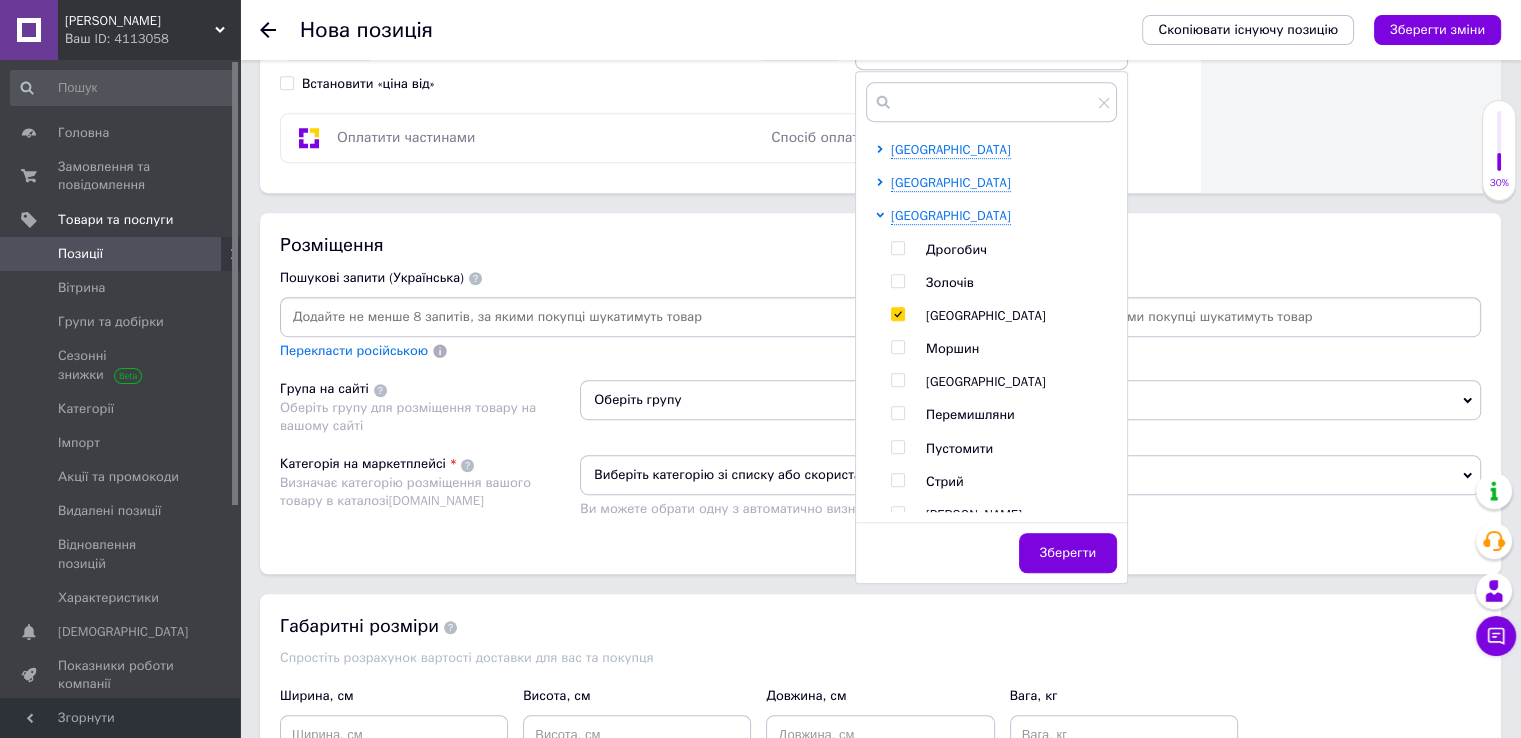 click on "[GEOGRAPHIC_DATA] [GEOGRAPHIC_DATA] Золочів [GEOGRAPHIC_DATA] Моршин [GEOGRAPHIC_DATA] [GEOGRAPHIC_DATA] Пустомити [PERSON_NAME]" at bounding box center [1003, 365] 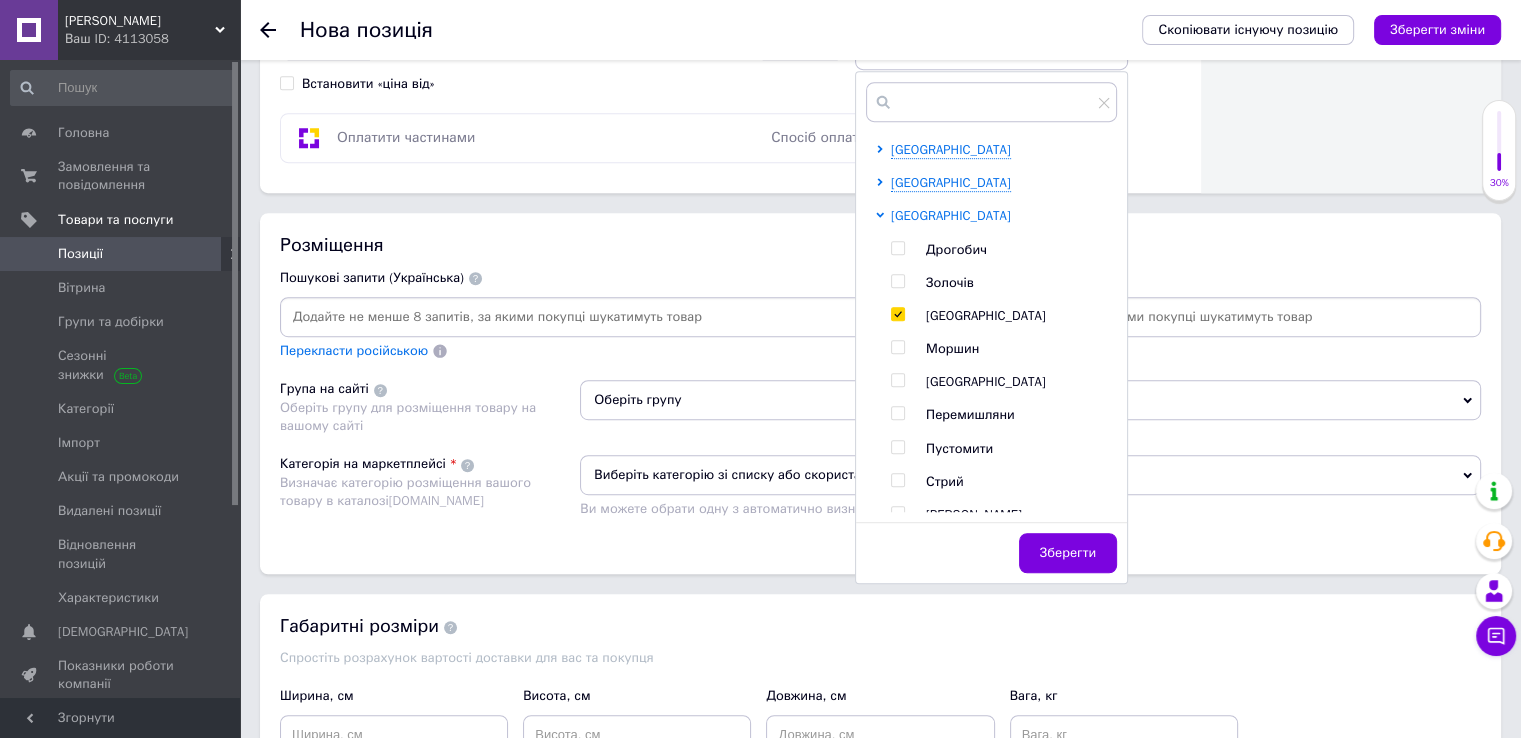 click on "[GEOGRAPHIC_DATA]" at bounding box center (951, 215) 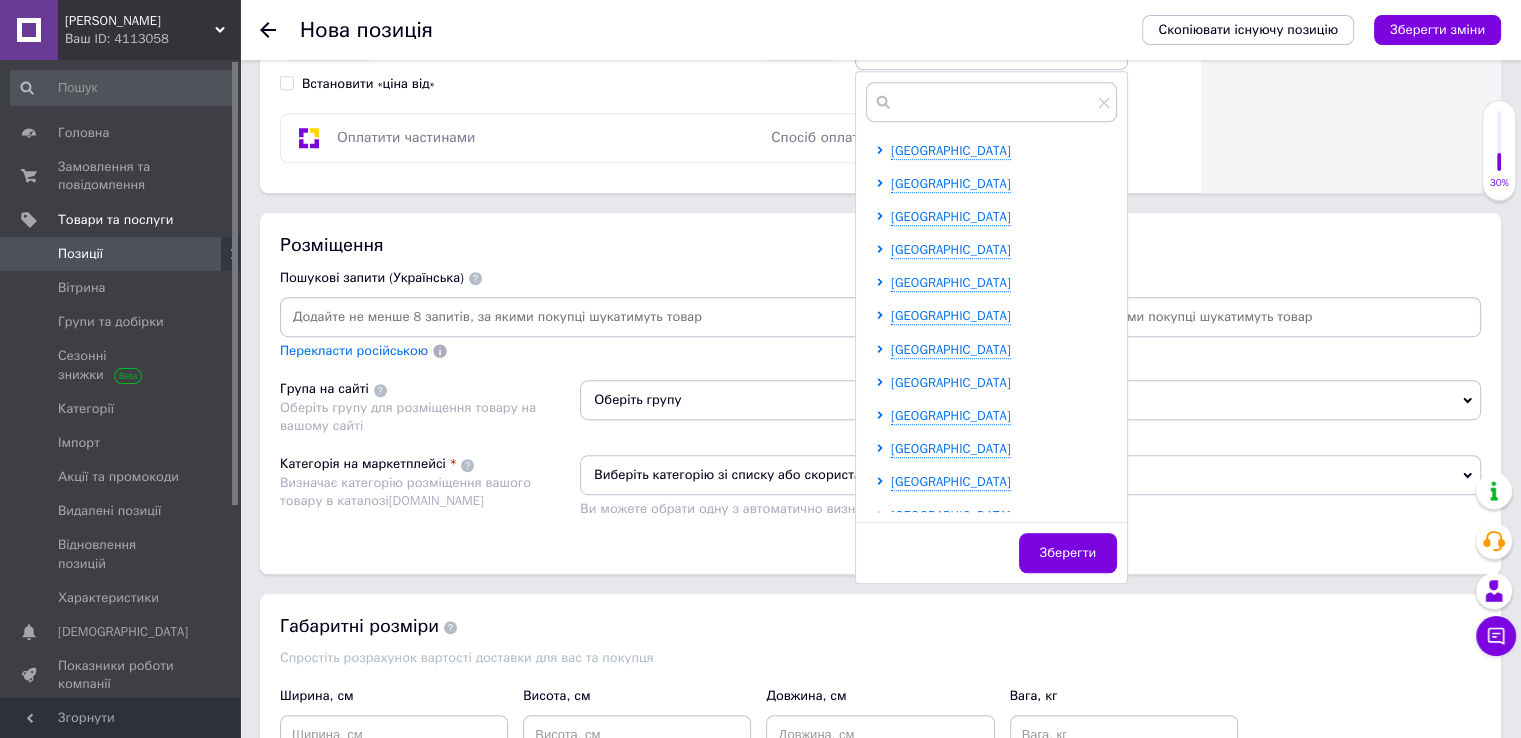 scroll, scrollTop: 400, scrollLeft: 0, axis: vertical 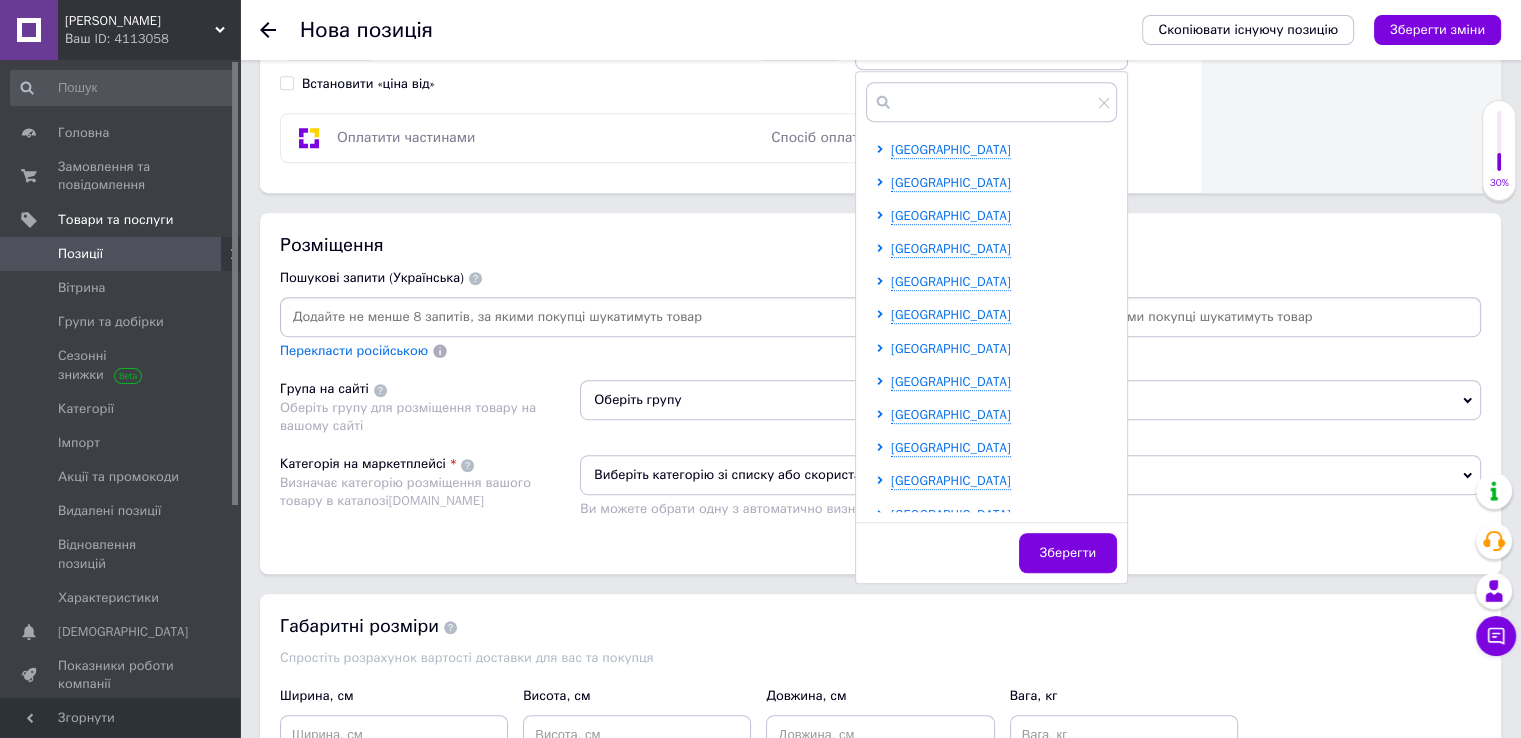 click on "[GEOGRAPHIC_DATA]" at bounding box center [951, 348] 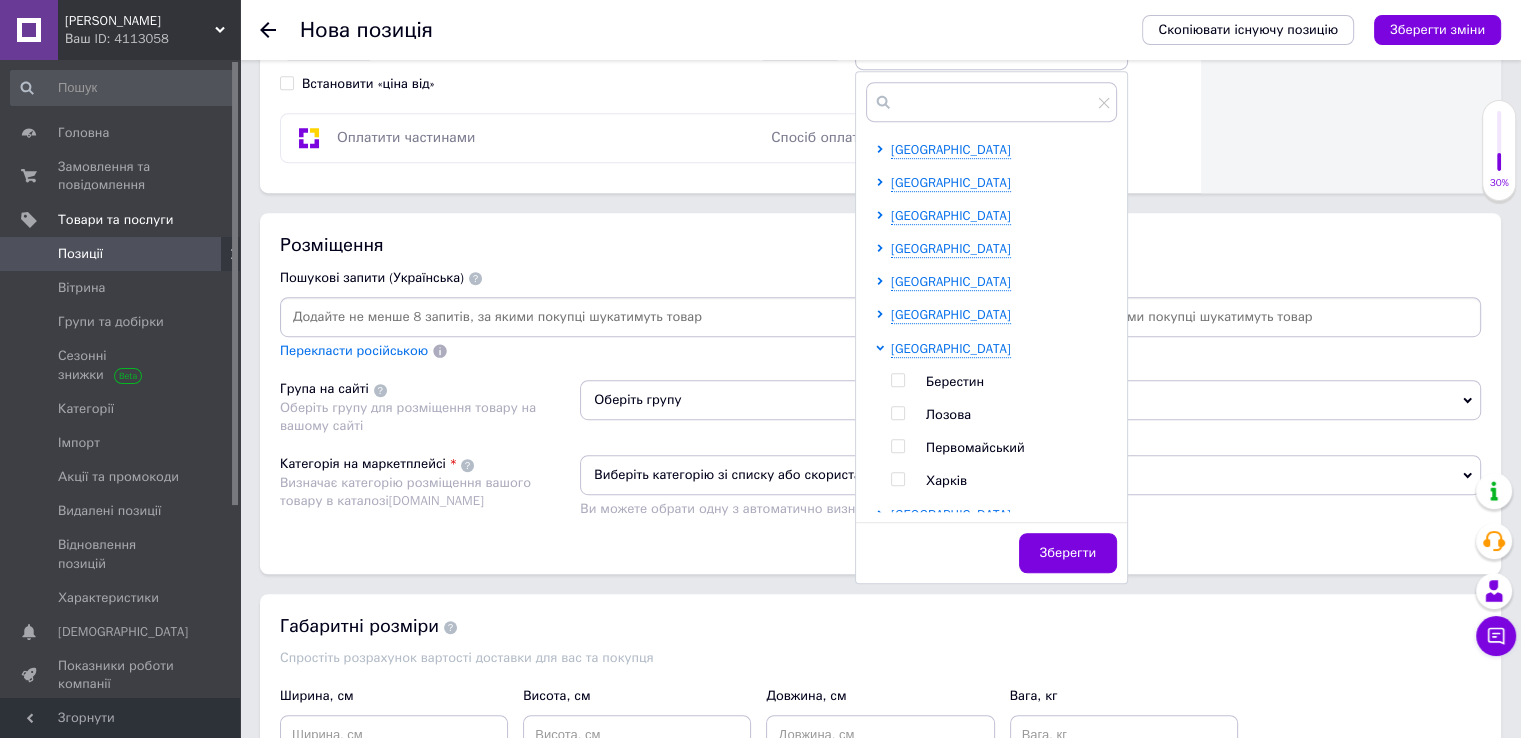 click on "Харків" at bounding box center [946, 480] 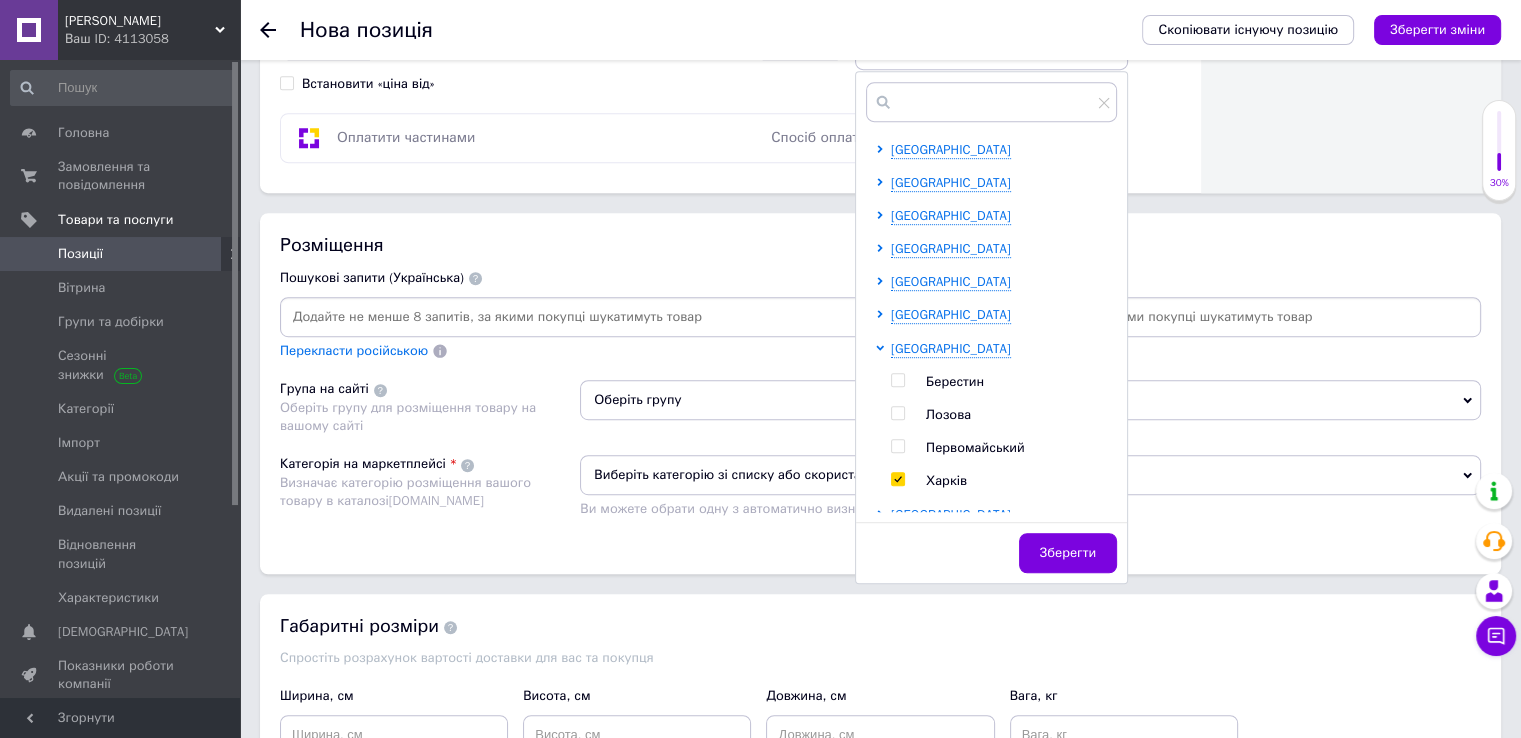 checkbox on "true" 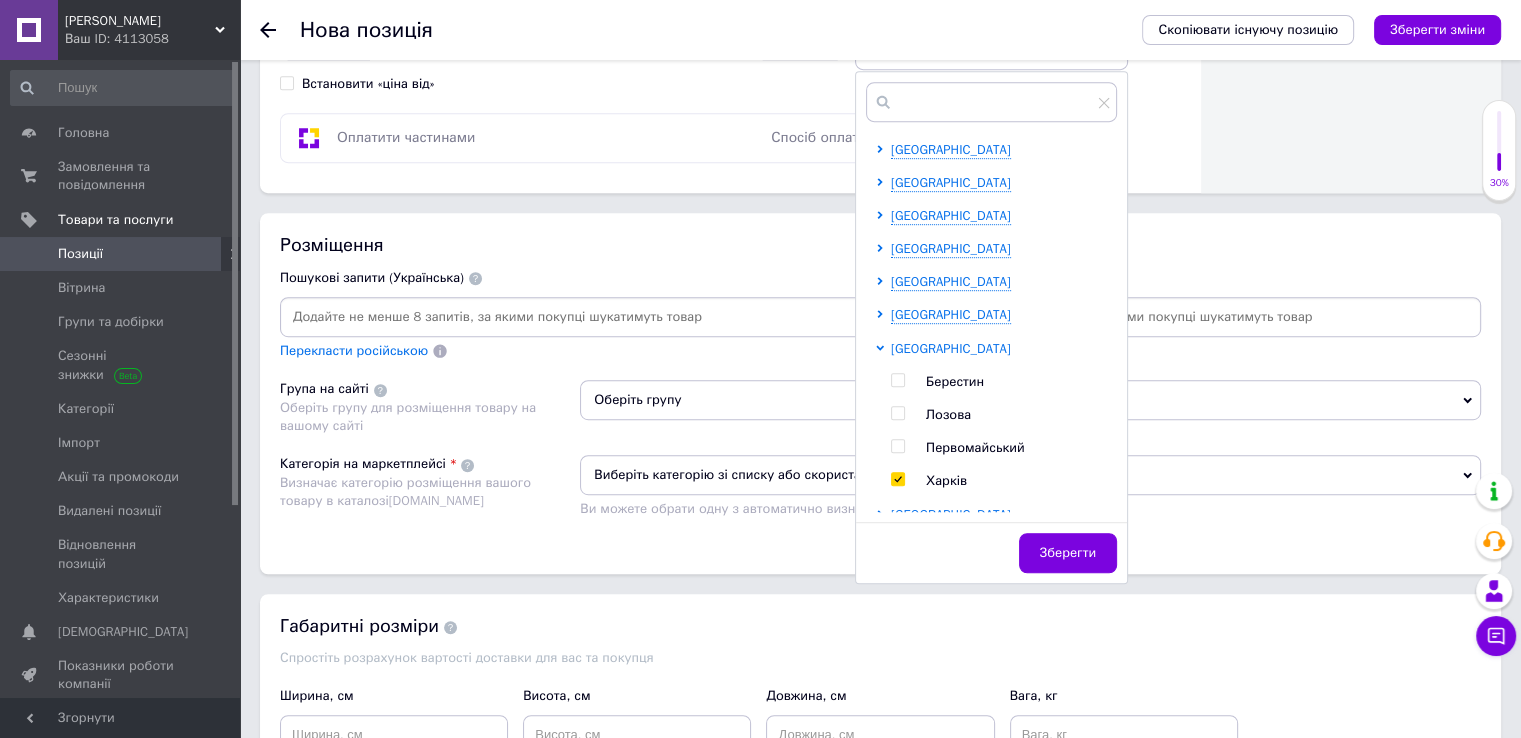 click on "[GEOGRAPHIC_DATA]" at bounding box center [951, 348] 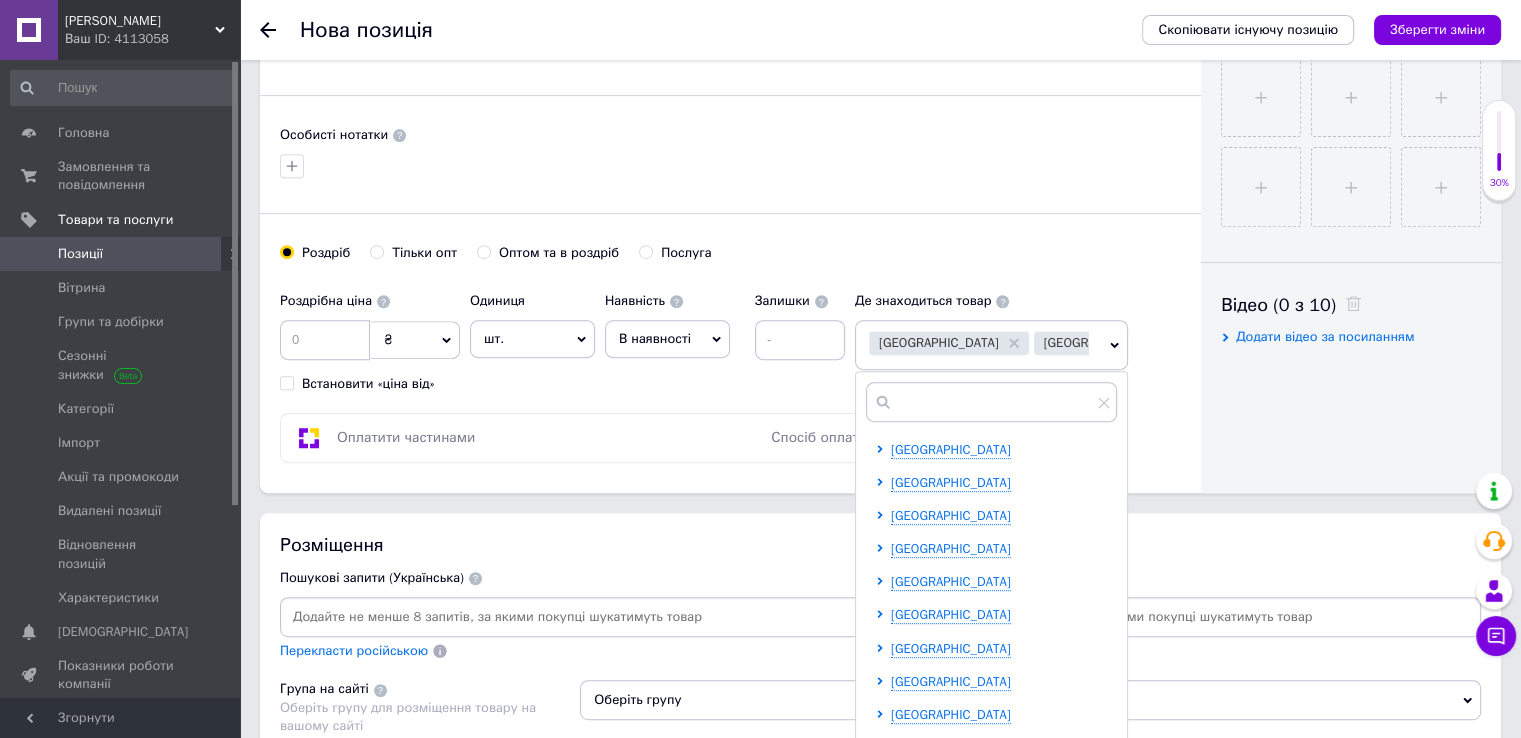 scroll, scrollTop: 800, scrollLeft: 0, axis: vertical 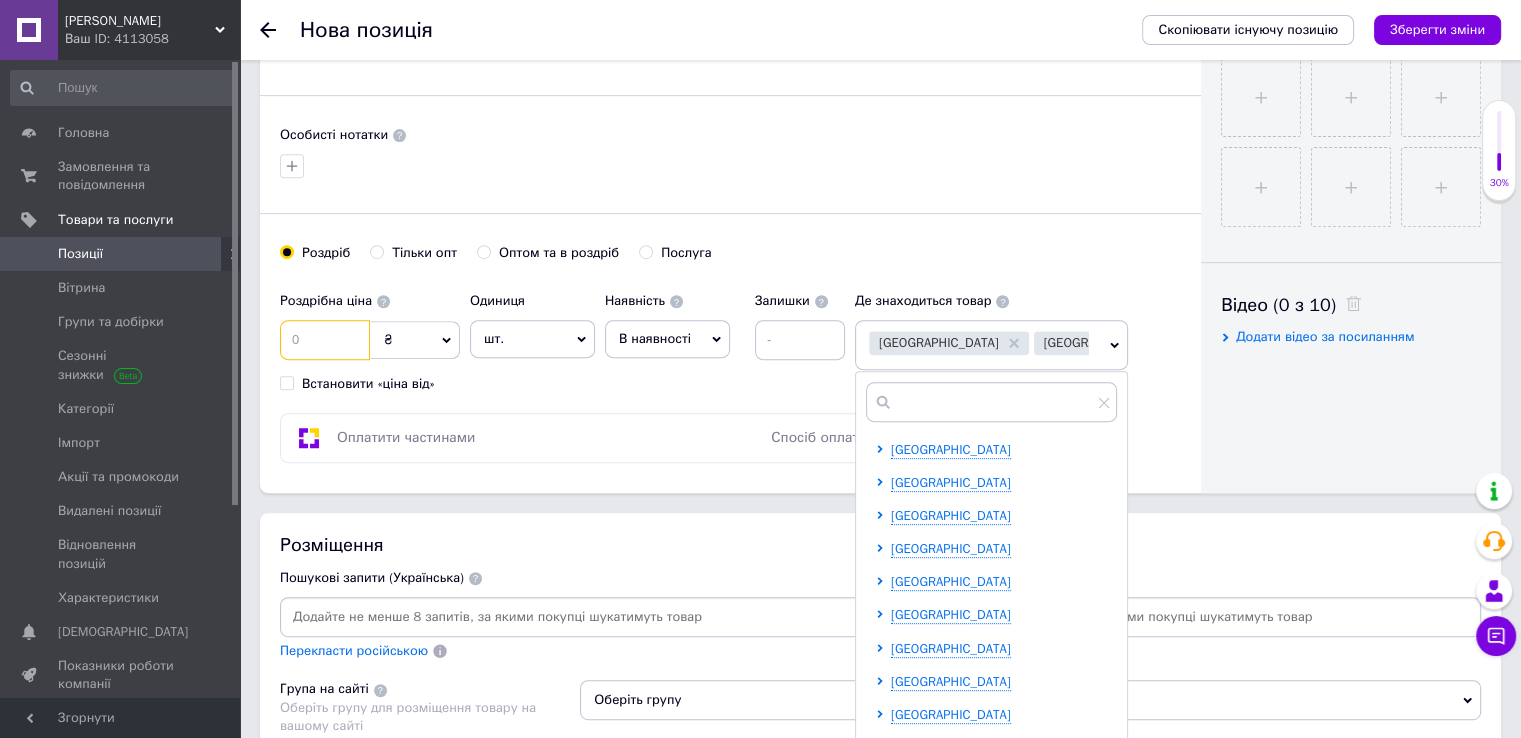 click at bounding box center (325, 340) 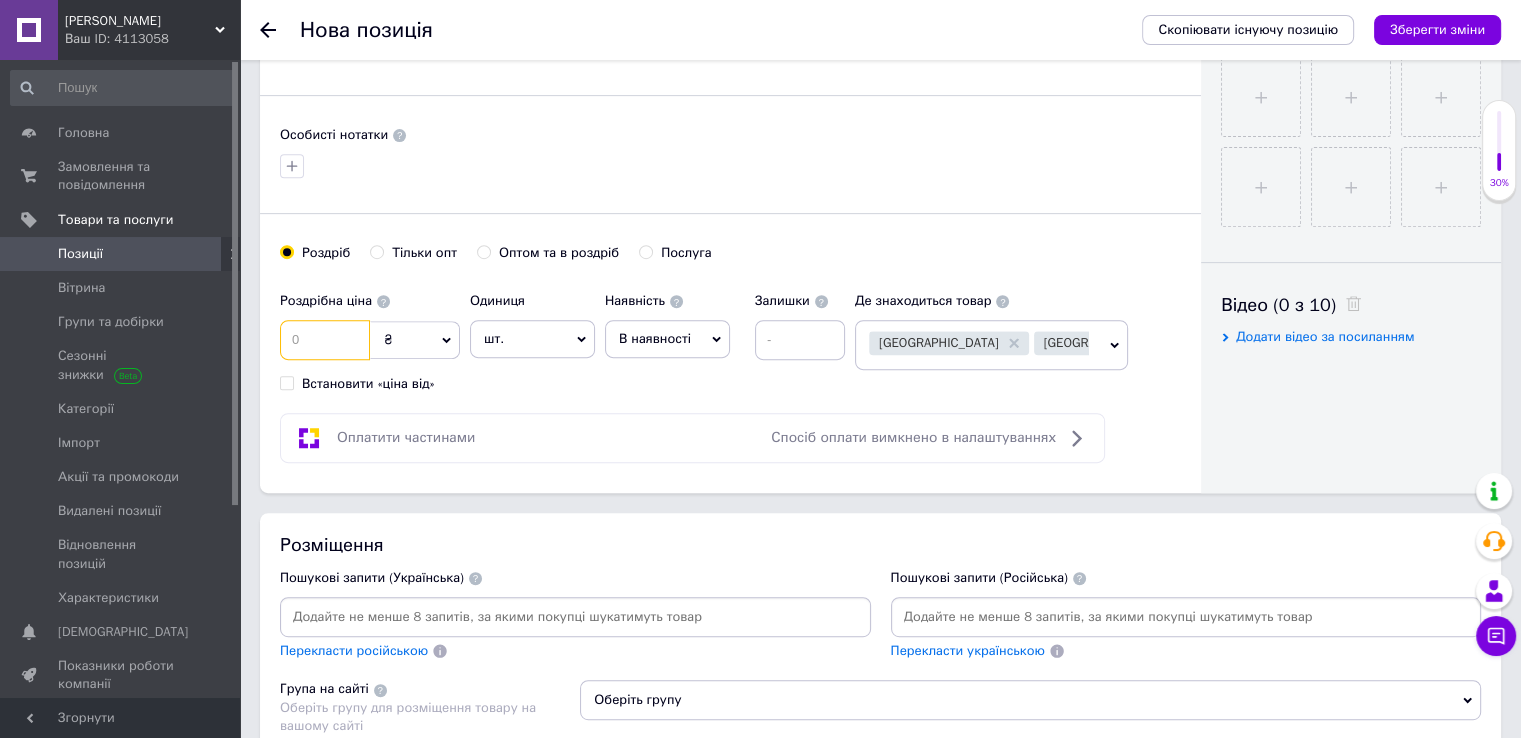 click at bounding box center (325, 340) 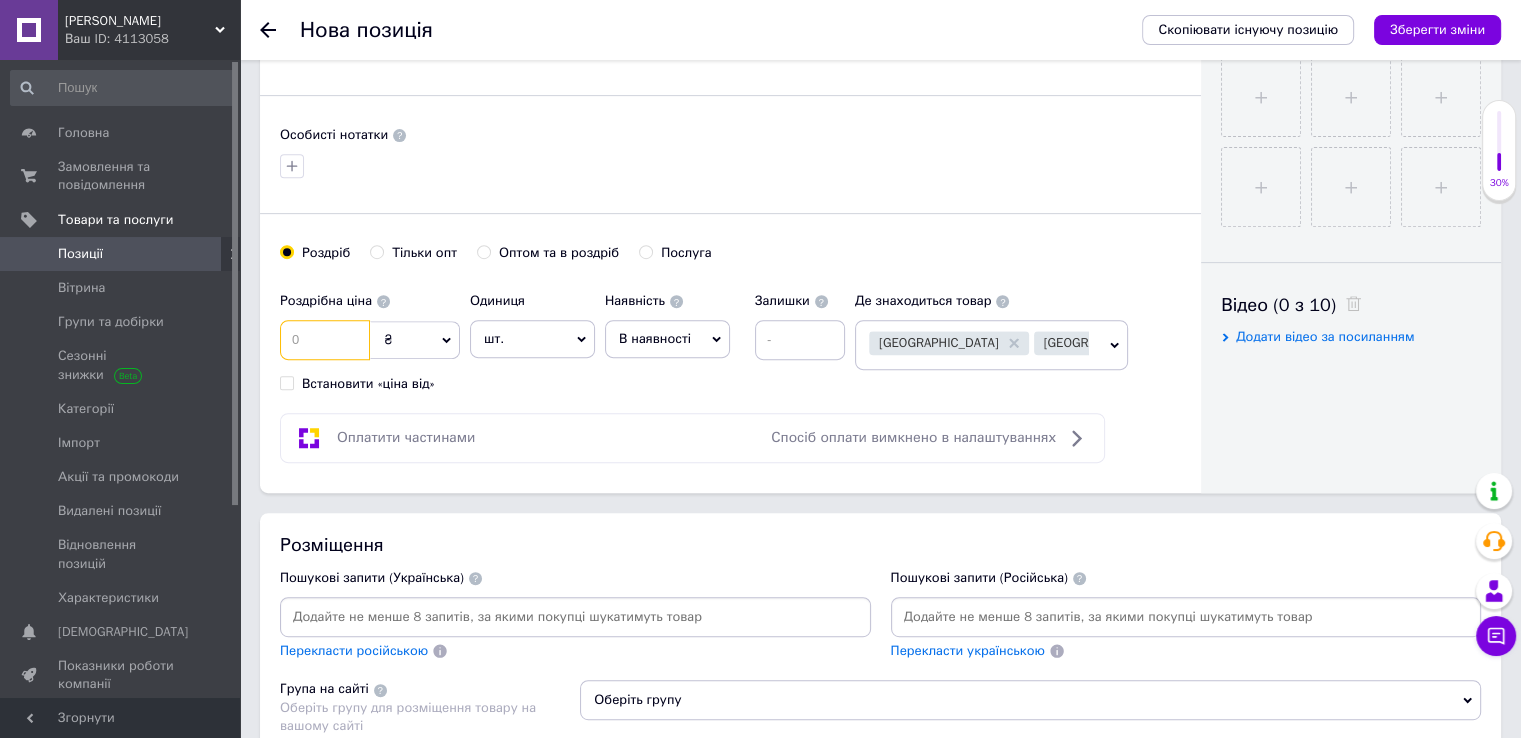 click at bounding box center (325, 340) 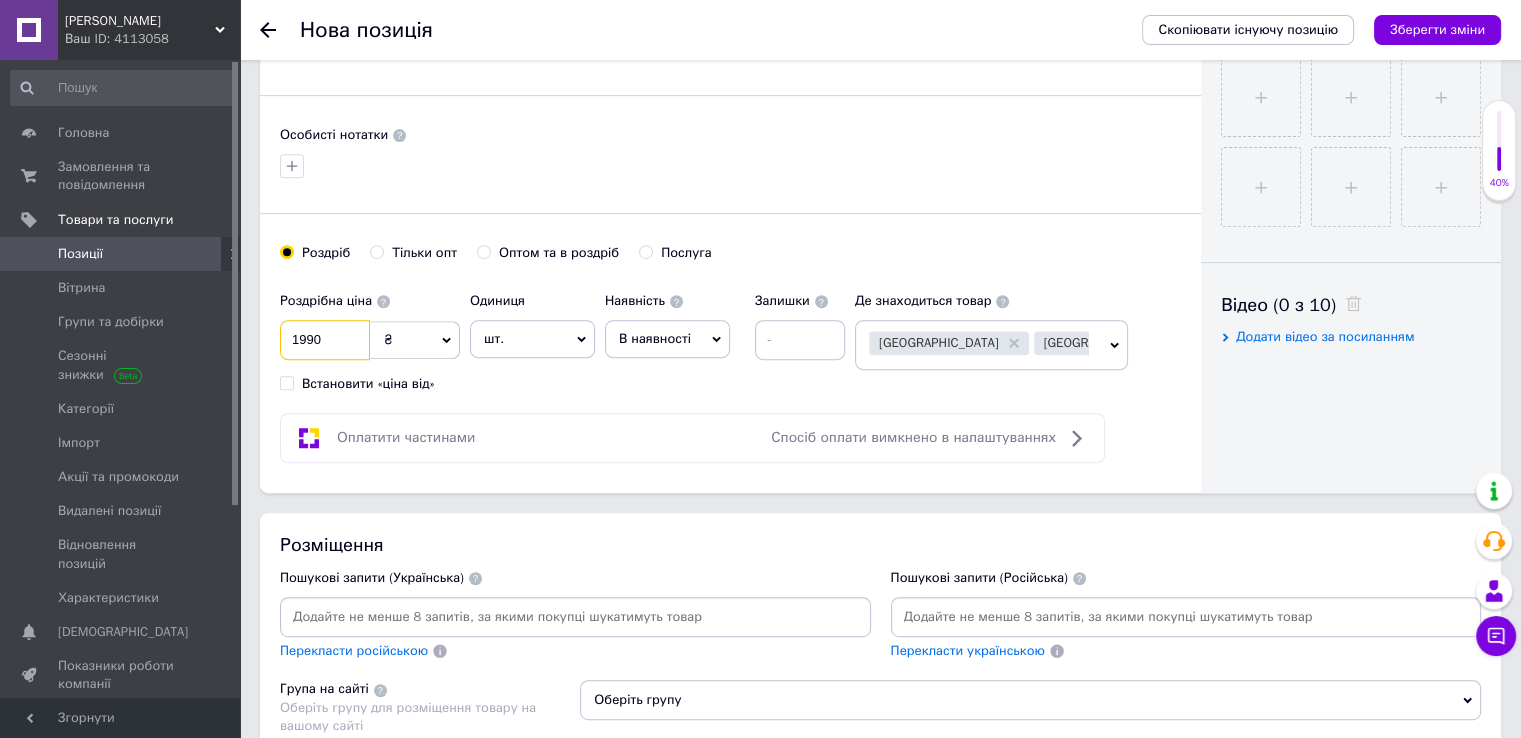 type on "1990" 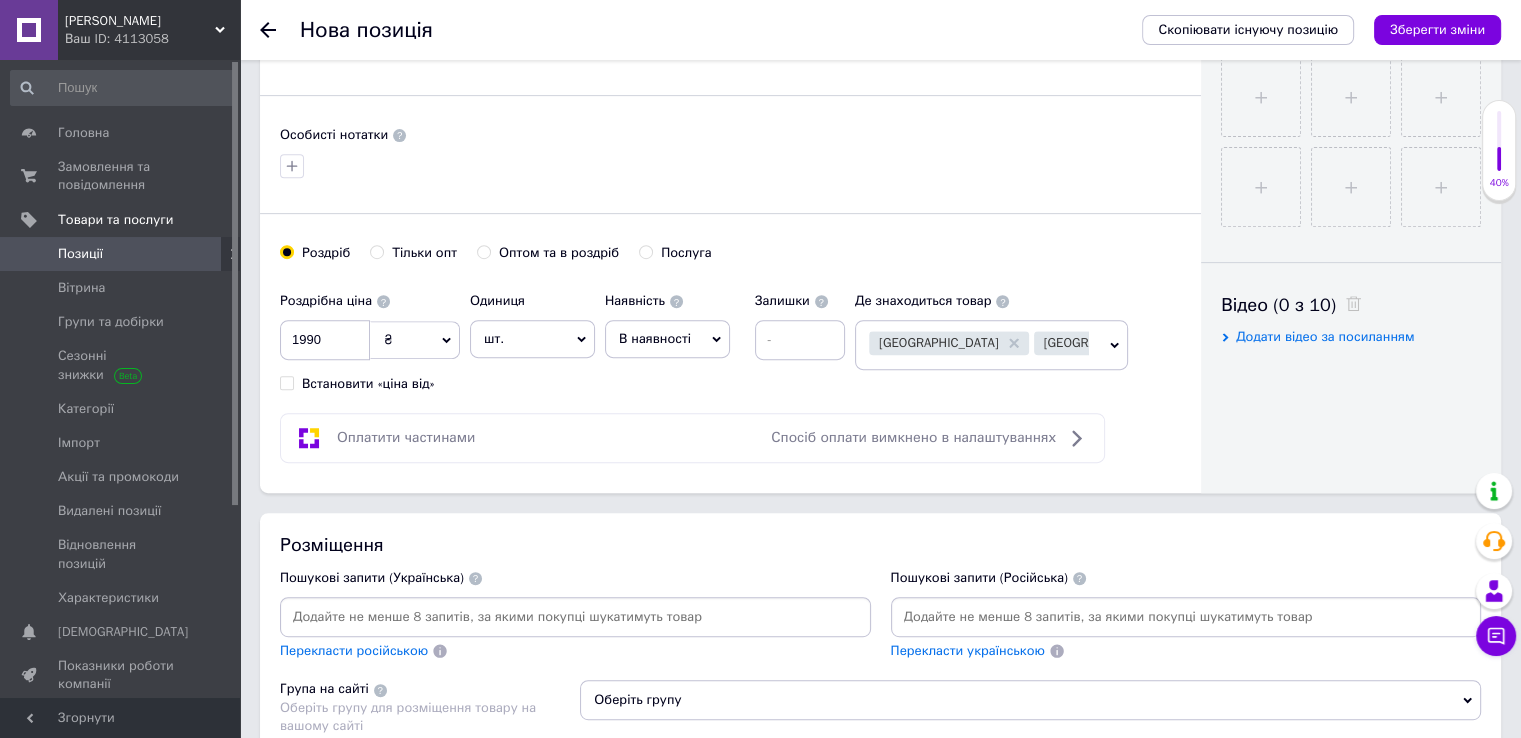 click on "Роздрібна ціна 1990 ₴ $ EUR CHF GBP ¥ PLN ₸ MDL HUF KGS CNY TRY KRW lei Встановити «ціна від» Одиниця шт. Популярне комплект упаковка кв.м пара м кг пог.м послуга т а автоцистерна ампула б балон банка блістер бобіна бочка [PERSON_NAME] бухта в ват виїзд відро г г га година гр/кв.м гігакалорія д дав два місяці день доба доза є єврокуб з зміна к кВт каністра карат кв.дм кв.м кв.см кв.фут квартал кг кг/кв.м км колесо комплект коробка куб.дм куб.м л л лист м м мВт мл мм моток місяць мішок н набір номер о об'єкт од. п палетомісце пара партія пач пог.м послуга посівна одиниця птахомісце півроку пігулка" at bounding box center [567, 337] 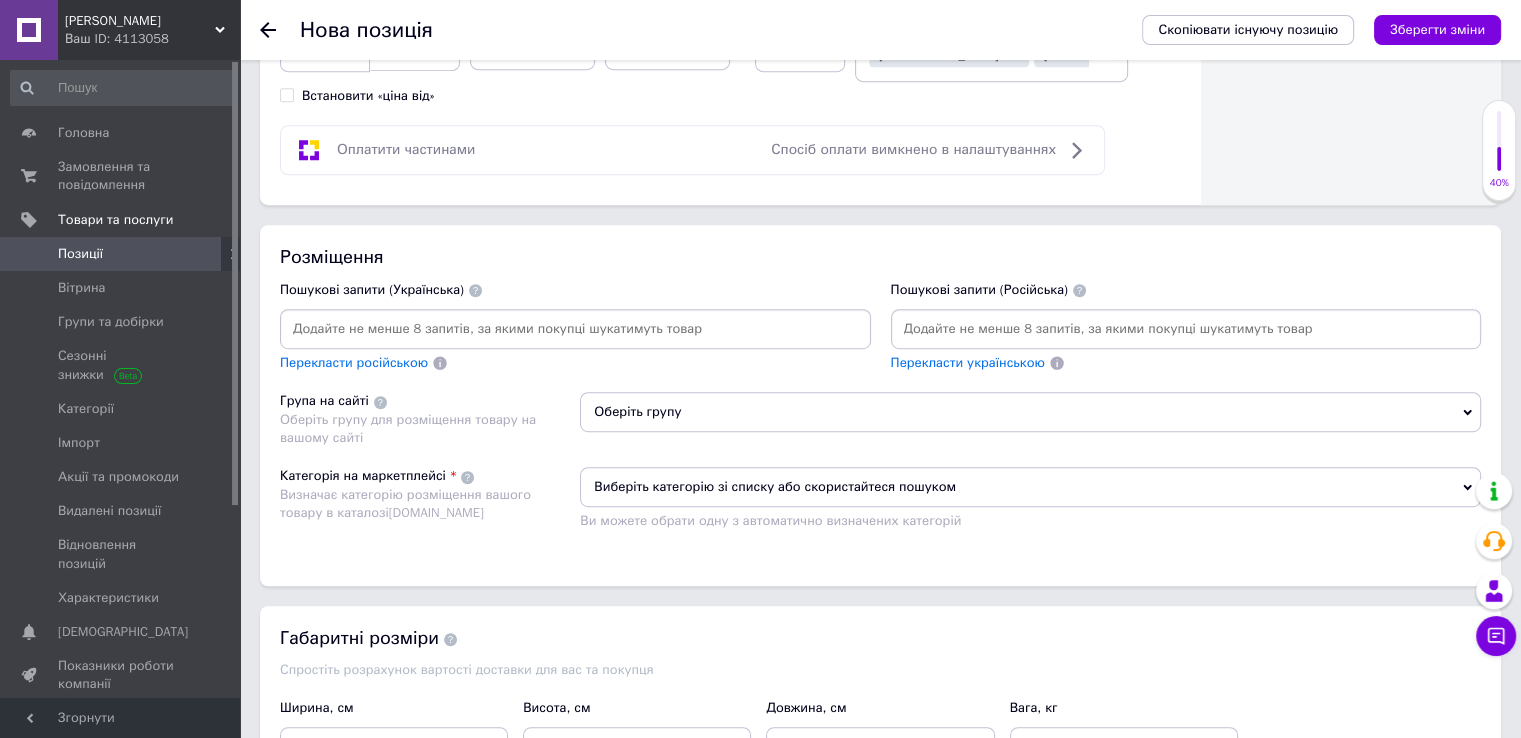 scroll, scrollTop: 1100, scrollLeft: 0, axis: vertical 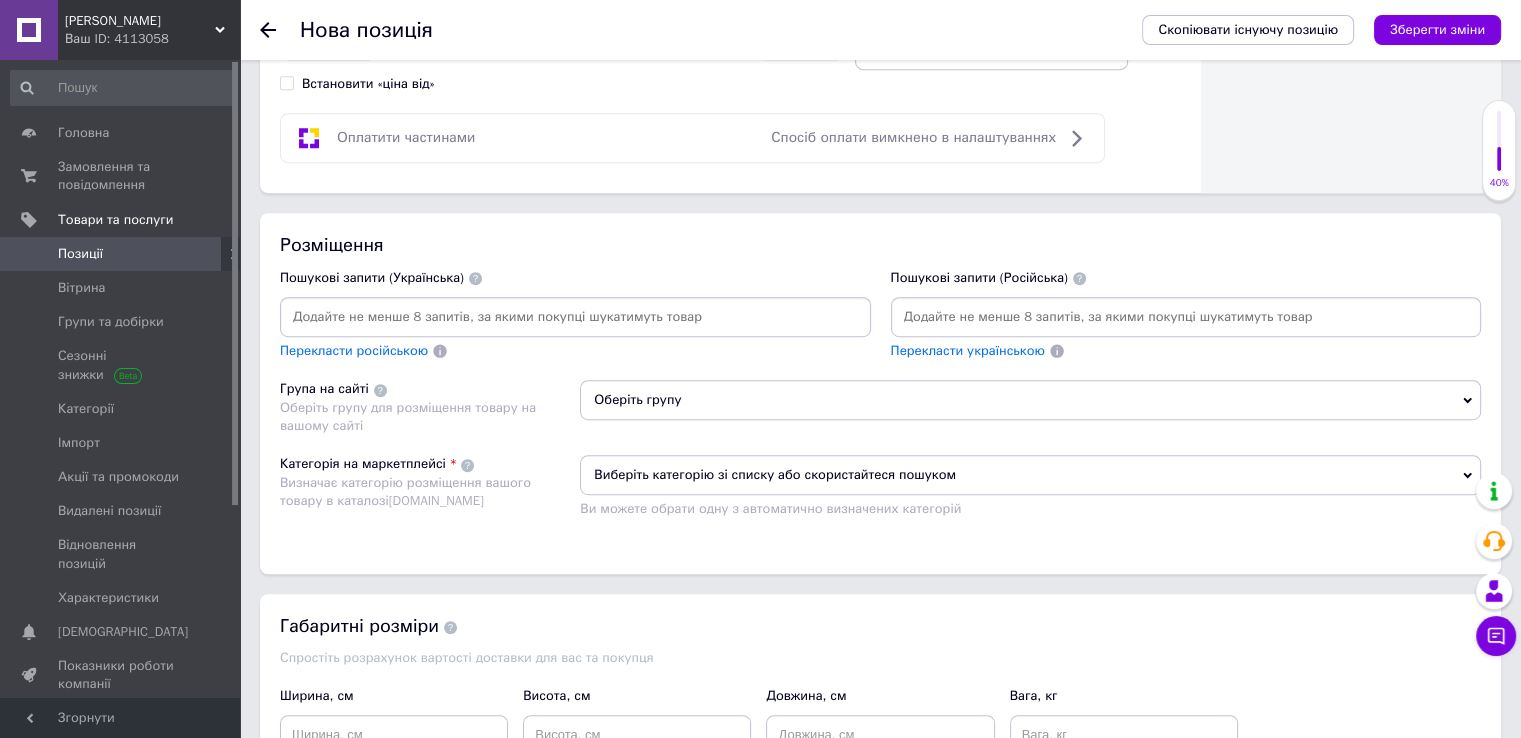 click at bounding box center [575, 317] 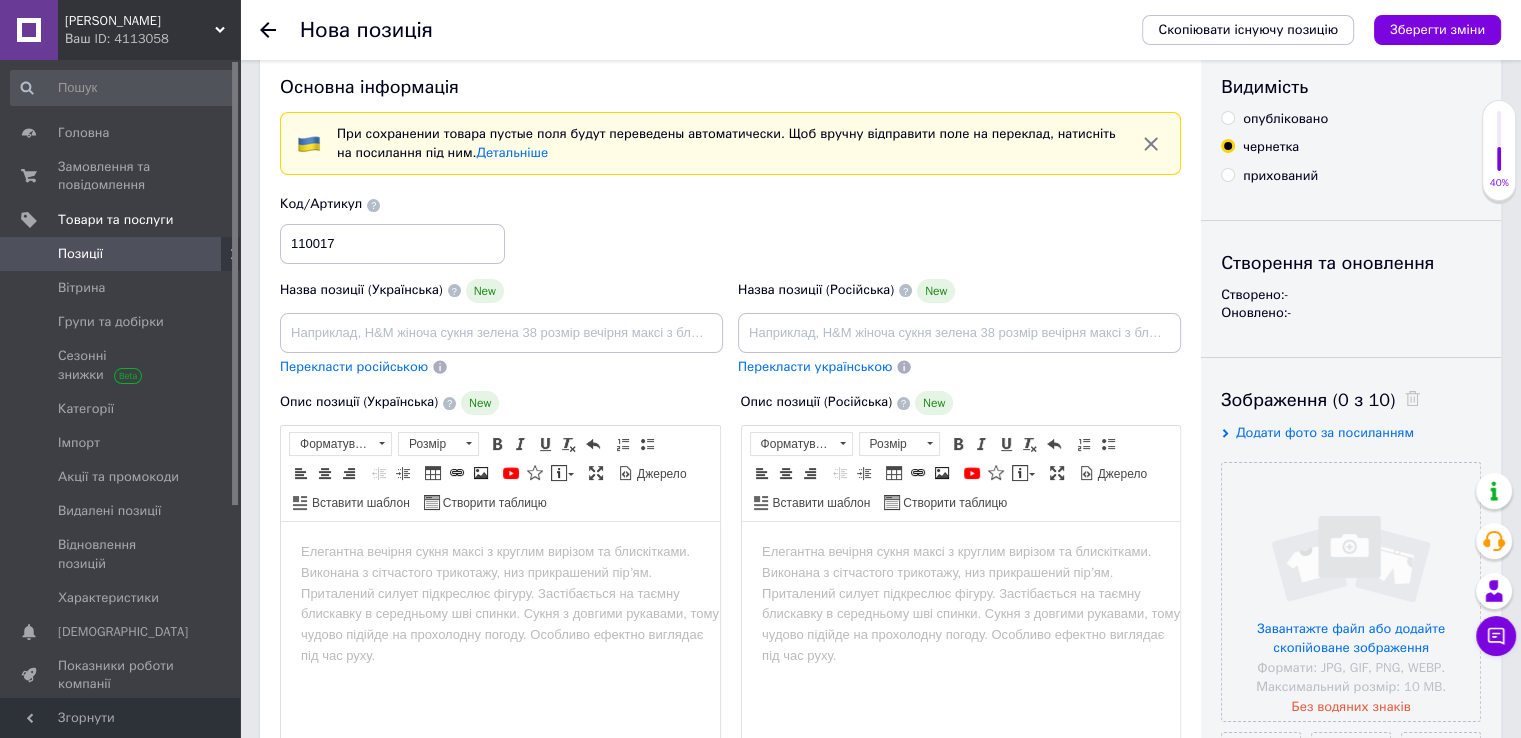scroll, scrollTop: 0, scrollLeft: 0, axis: both 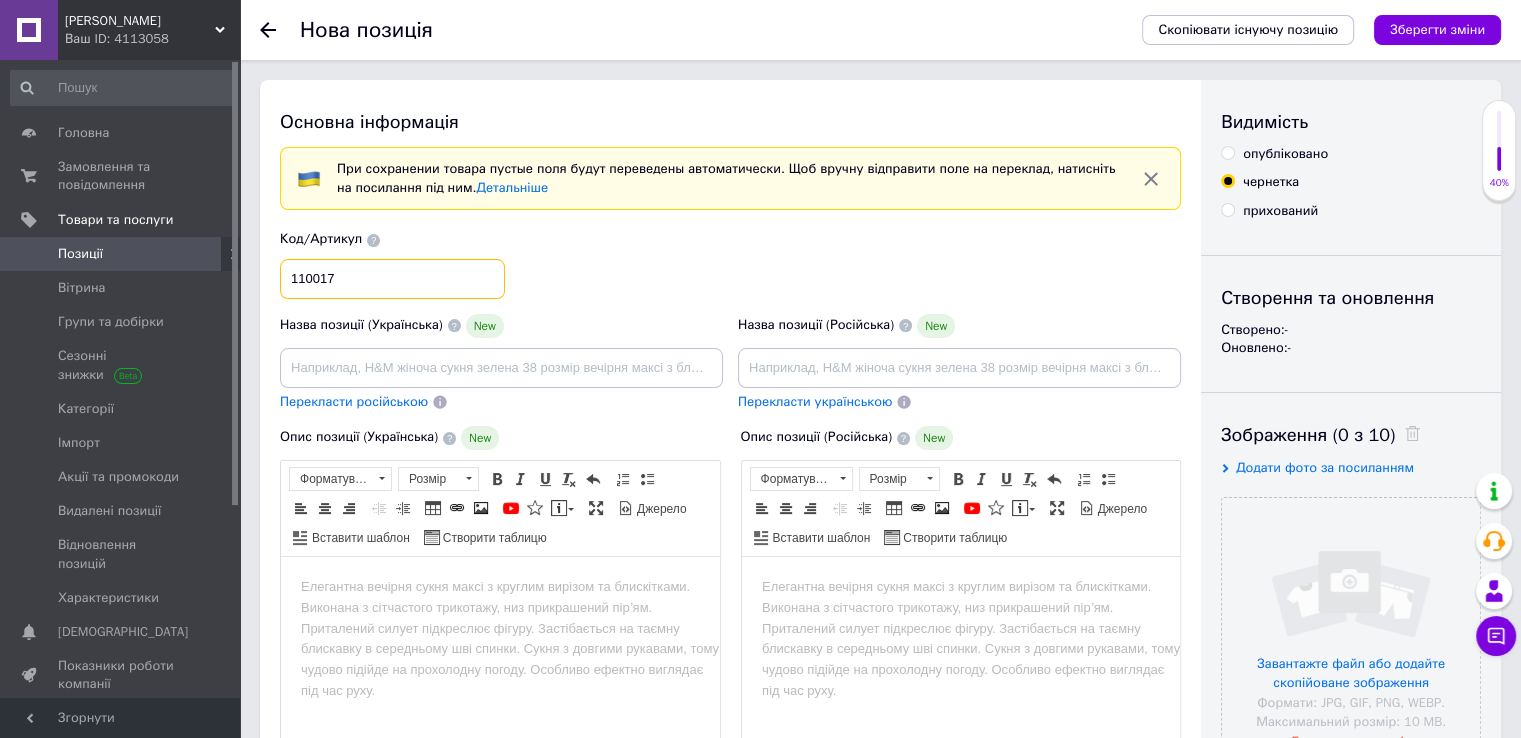 drag, startPoint x: 403, startPoint y: 291, endPoint x: 385, endPoint y: 329, distance: 42.047592 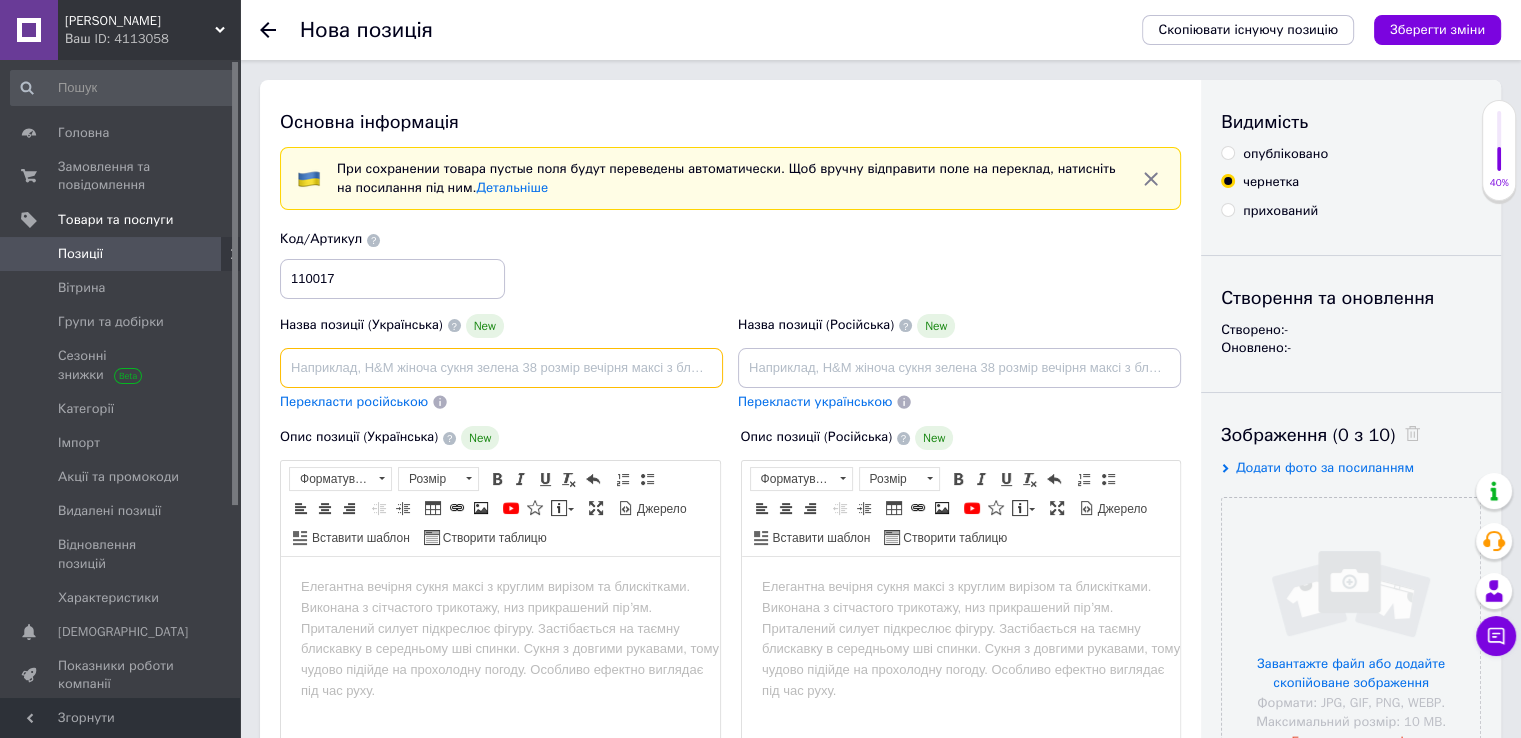 click at bounding box center (501, 368) 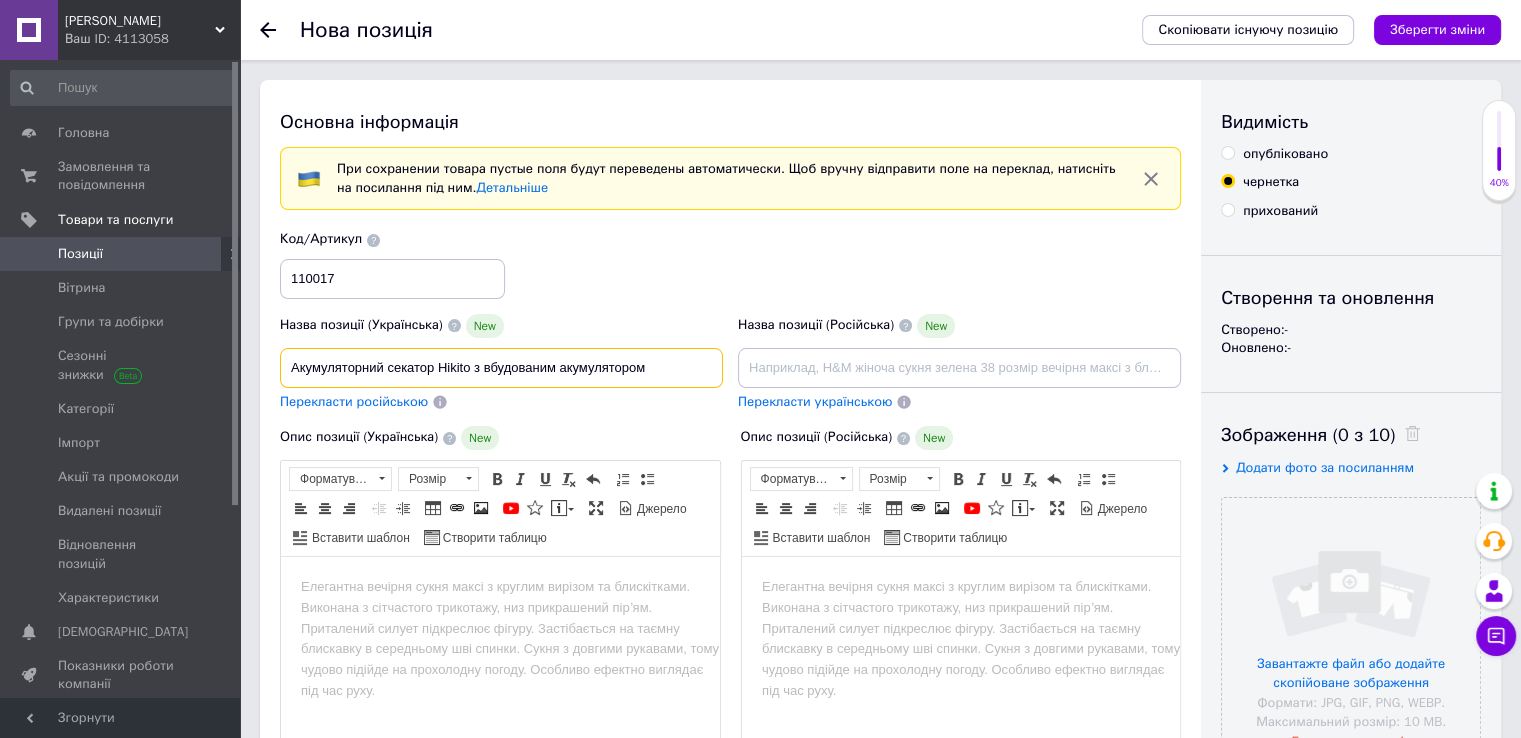 click on "Акумуляторний секатор Hikito з вбудованим акумулятором" at bounding box center (501, 368) 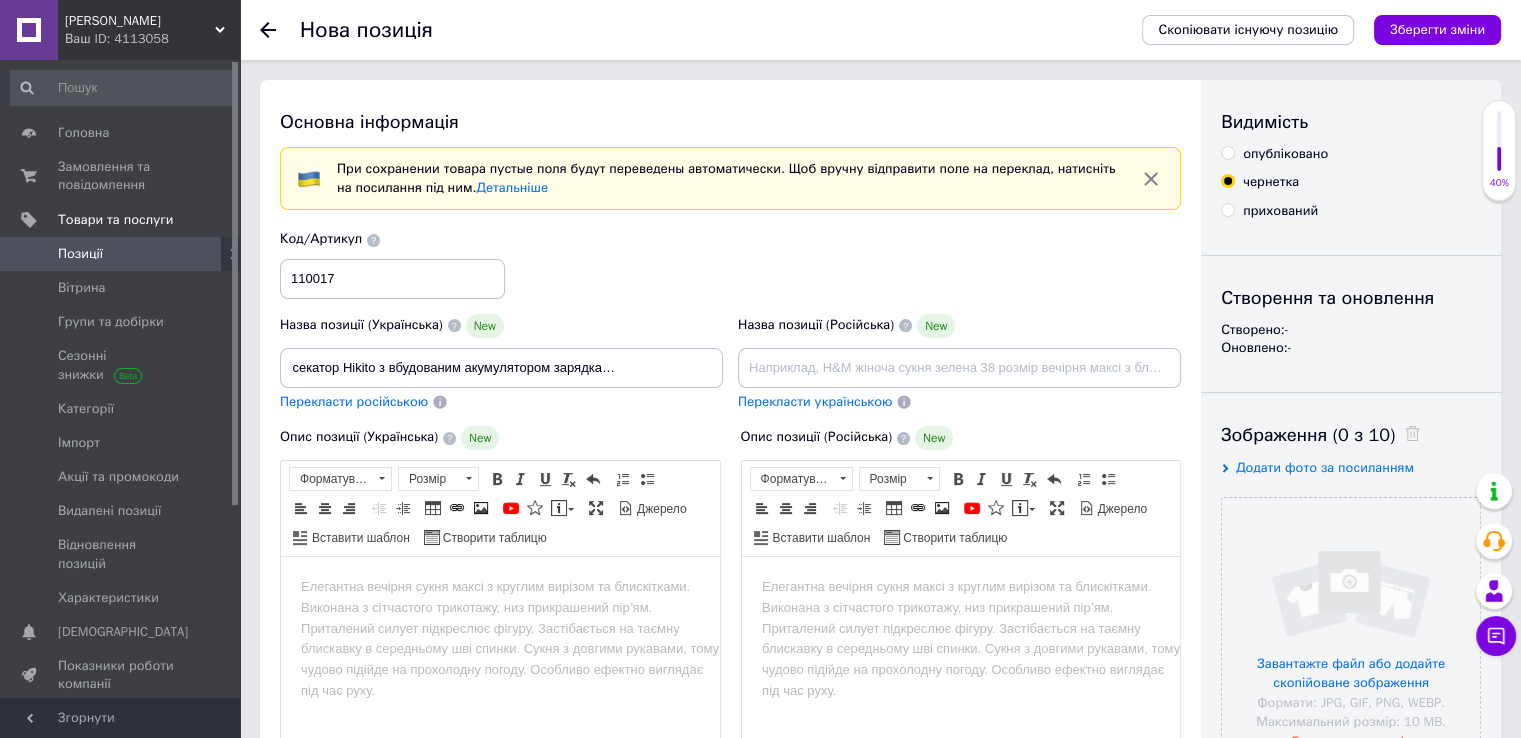 scroll, scrollTop: 0, scrollLeft: 0, axis: both 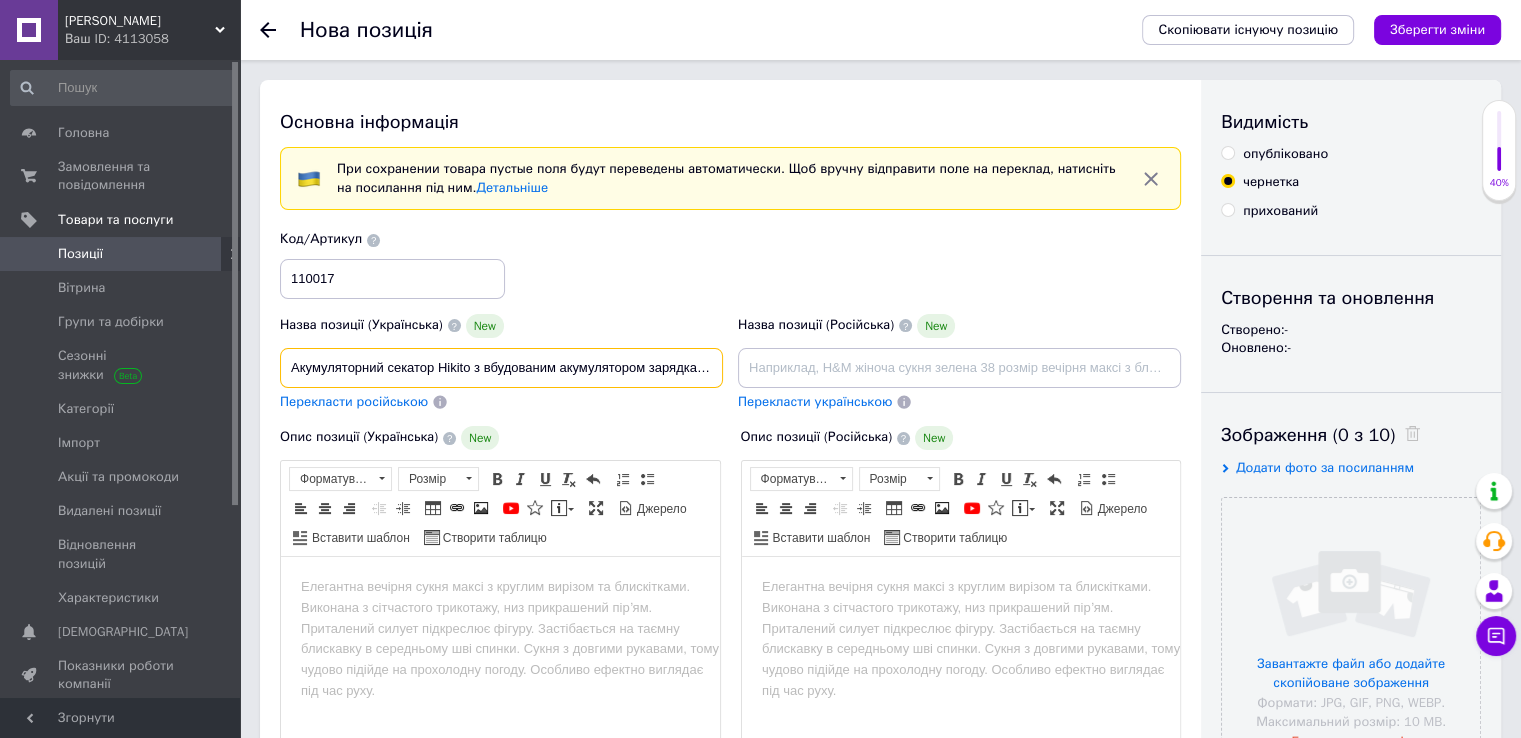 click on "Акумуляторний секатор Hikito з вбудованим акумулятором зарядка type-c легкий для" at bounding box center (501, 368) 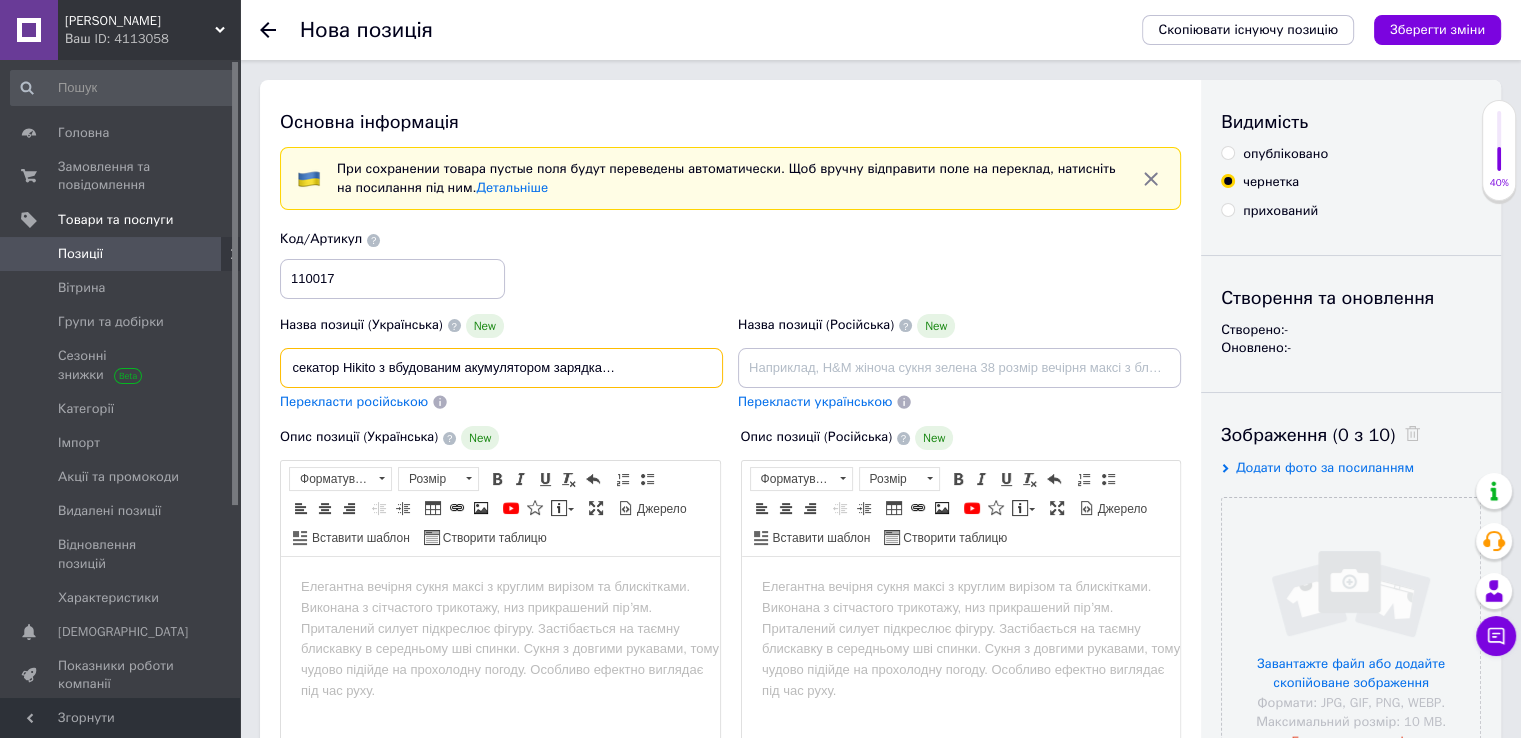 drag, startPoint x: 665, startPoint y: 382, endPoint x: 803, endPoint y: 365, distance: 139.04315 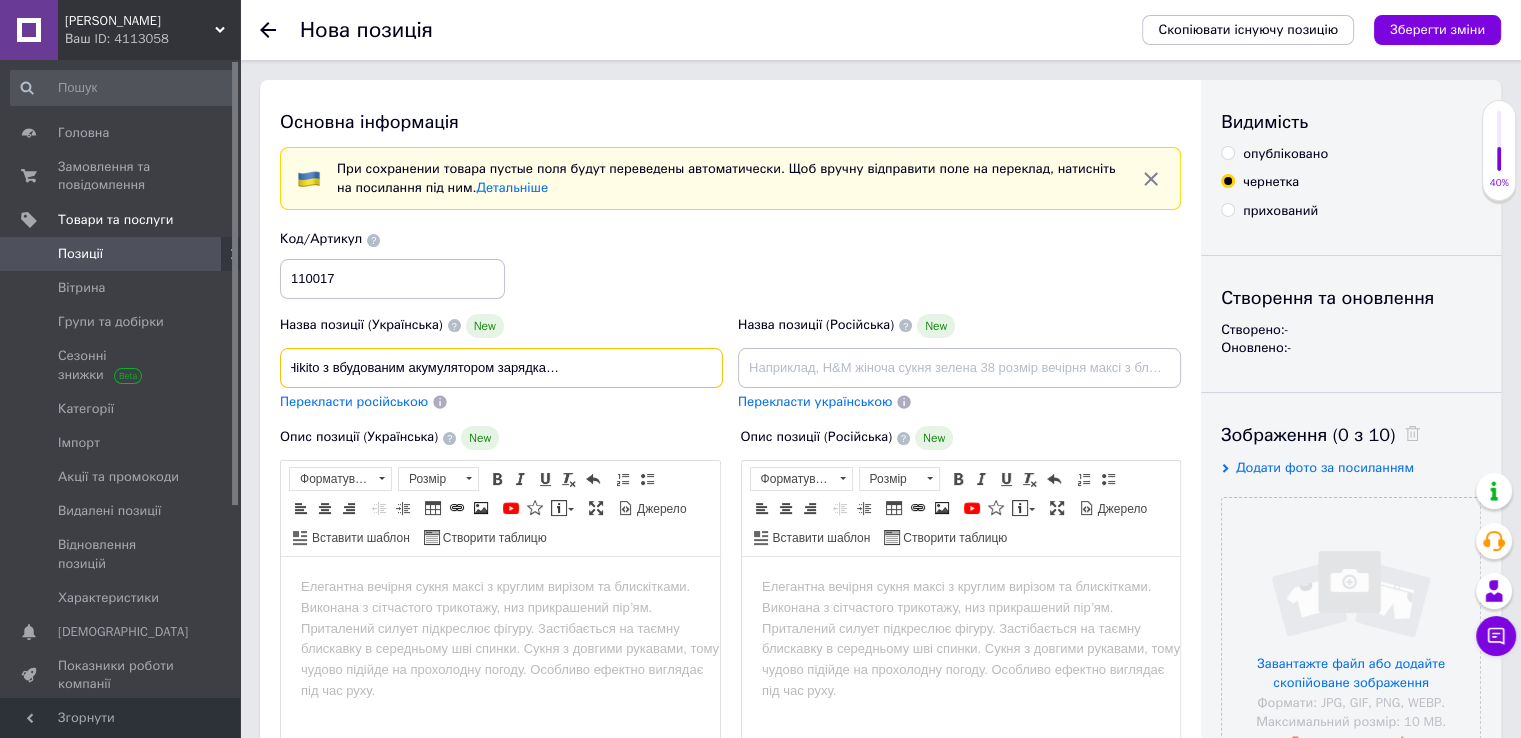 scroll, scrollTop: 0, scrollLeft: 151, axis: horizontal 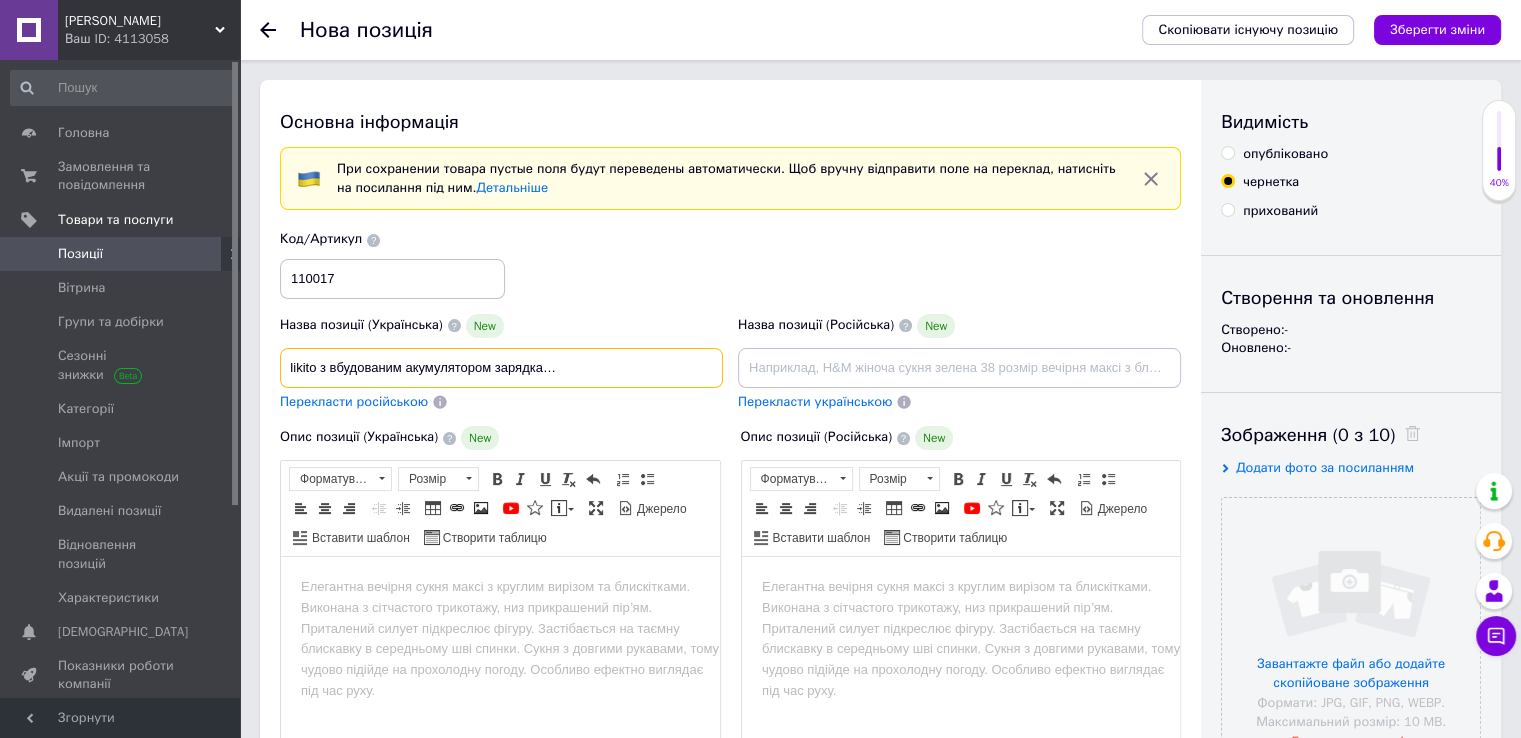 paste on "легкий для гілок" 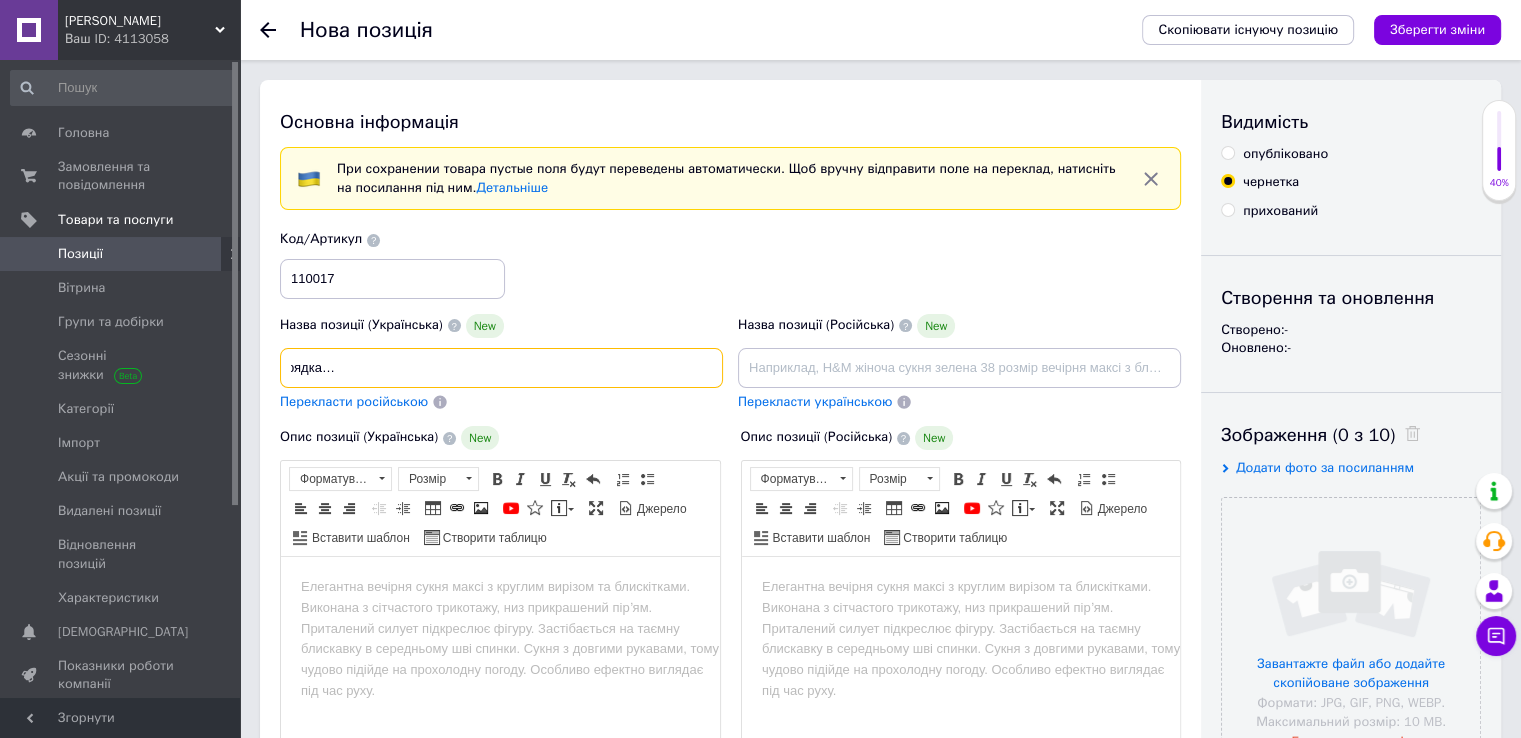 scroll, scrollTop: 0, scrollLeft: 377, axis: horizontal 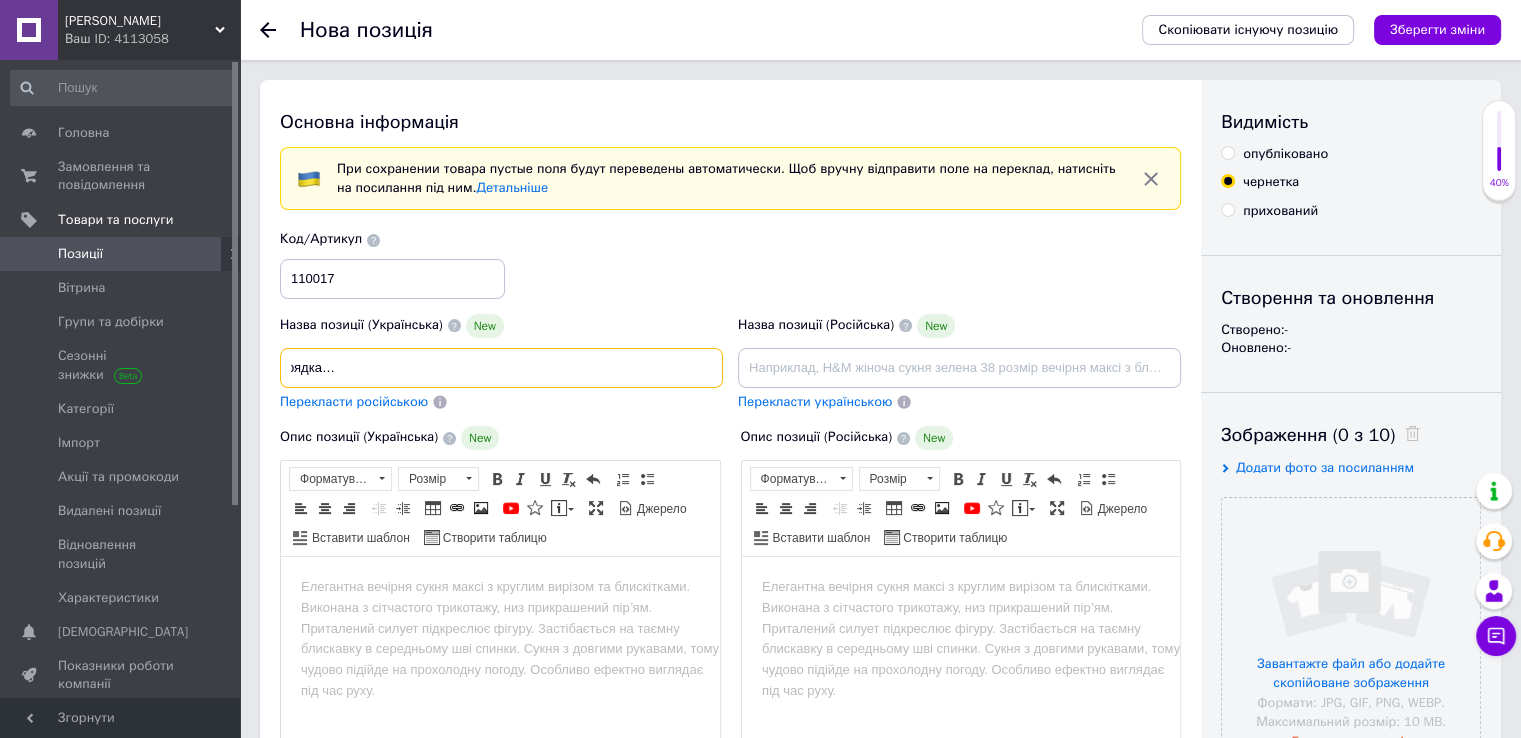 type on "Акумуляторний секатор Hikito з вбудованим акумулятором зарядка type-c 10мм різ компактний легкий для обрізки гілок саду дерев" 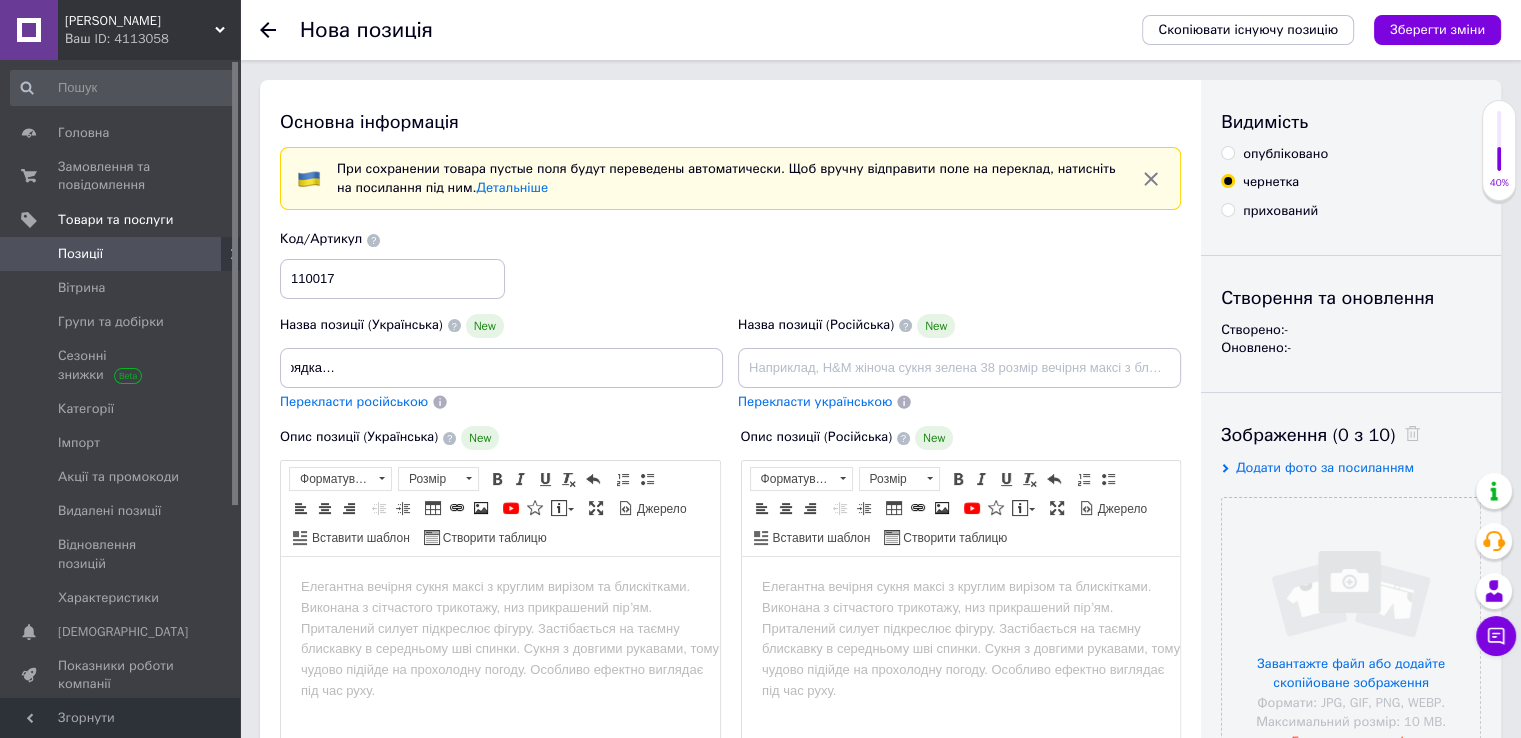 scroll, scrollTop: 0, scrollLeft: 0, axis: both 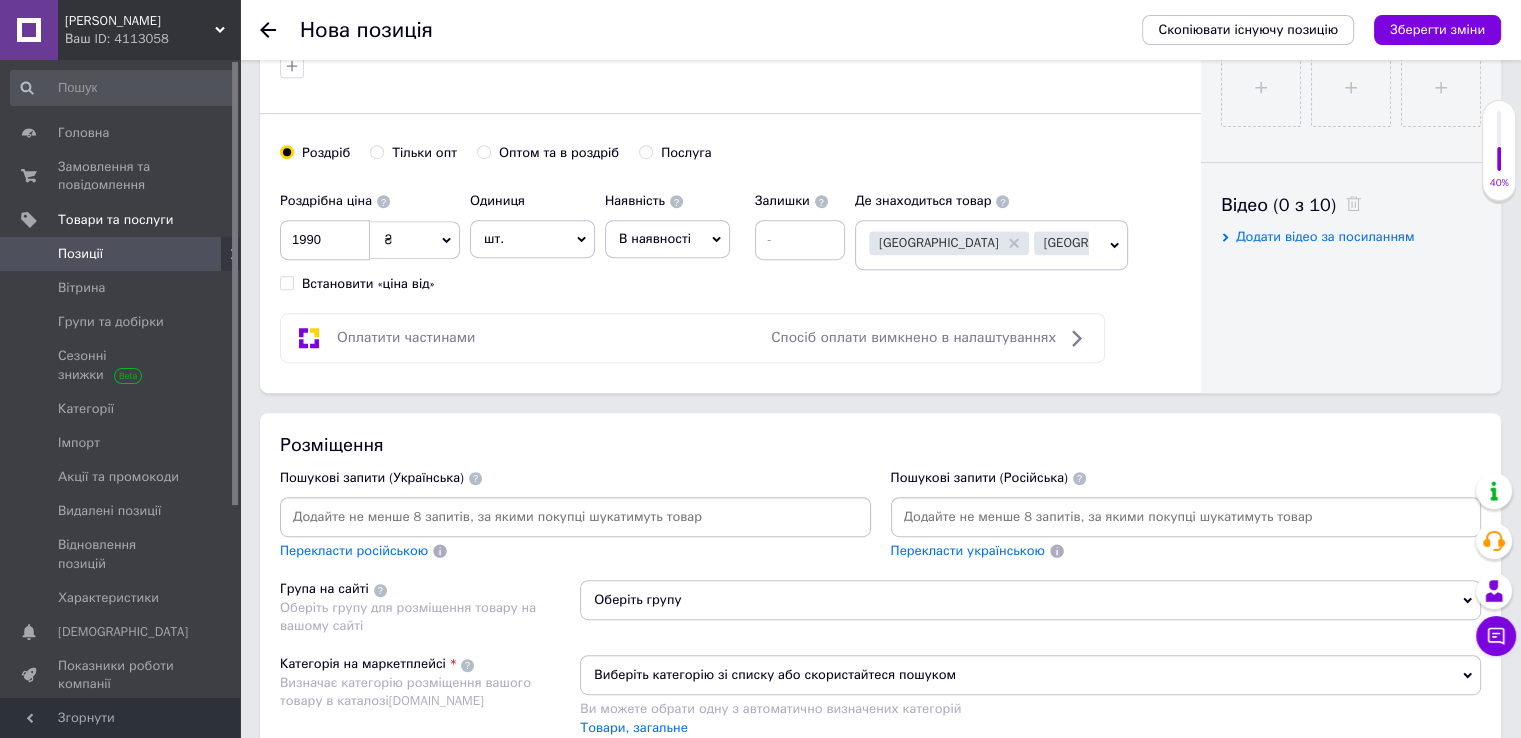 click at bounding box center (575, 517) 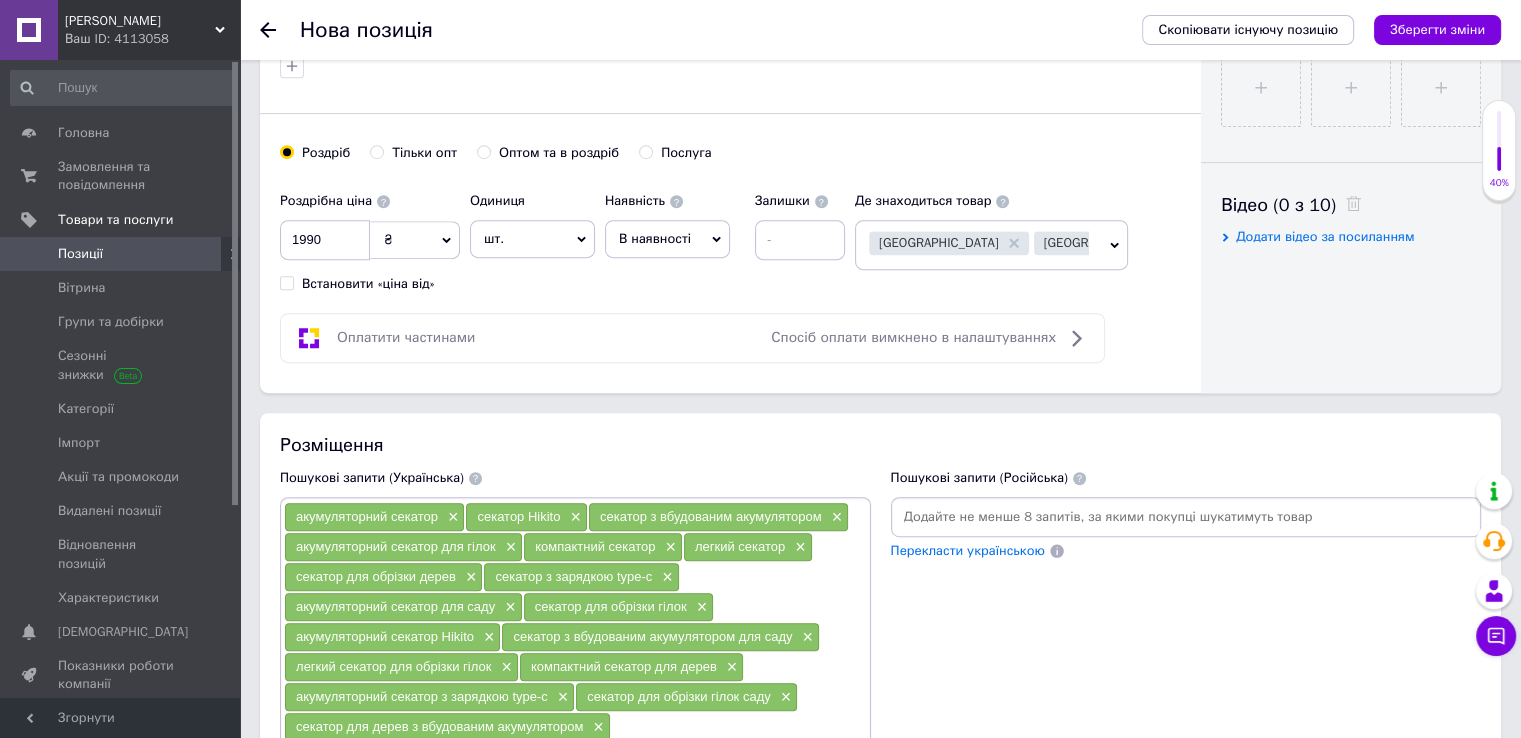 click on "Перекласти українською" at bounding box center [1186, 529] 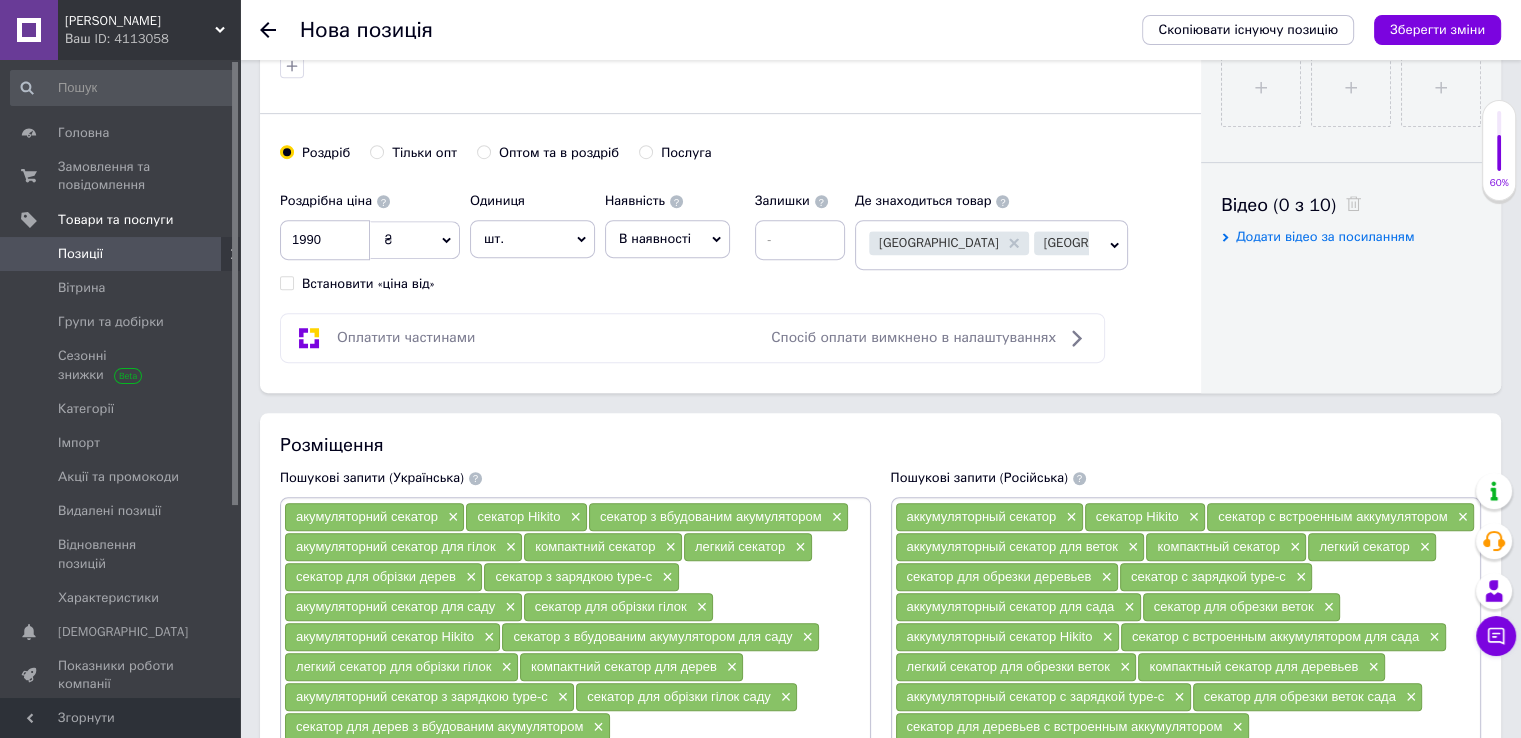 scroll, scrollTop: 1368, scrollLeft: 0, axis: vertical 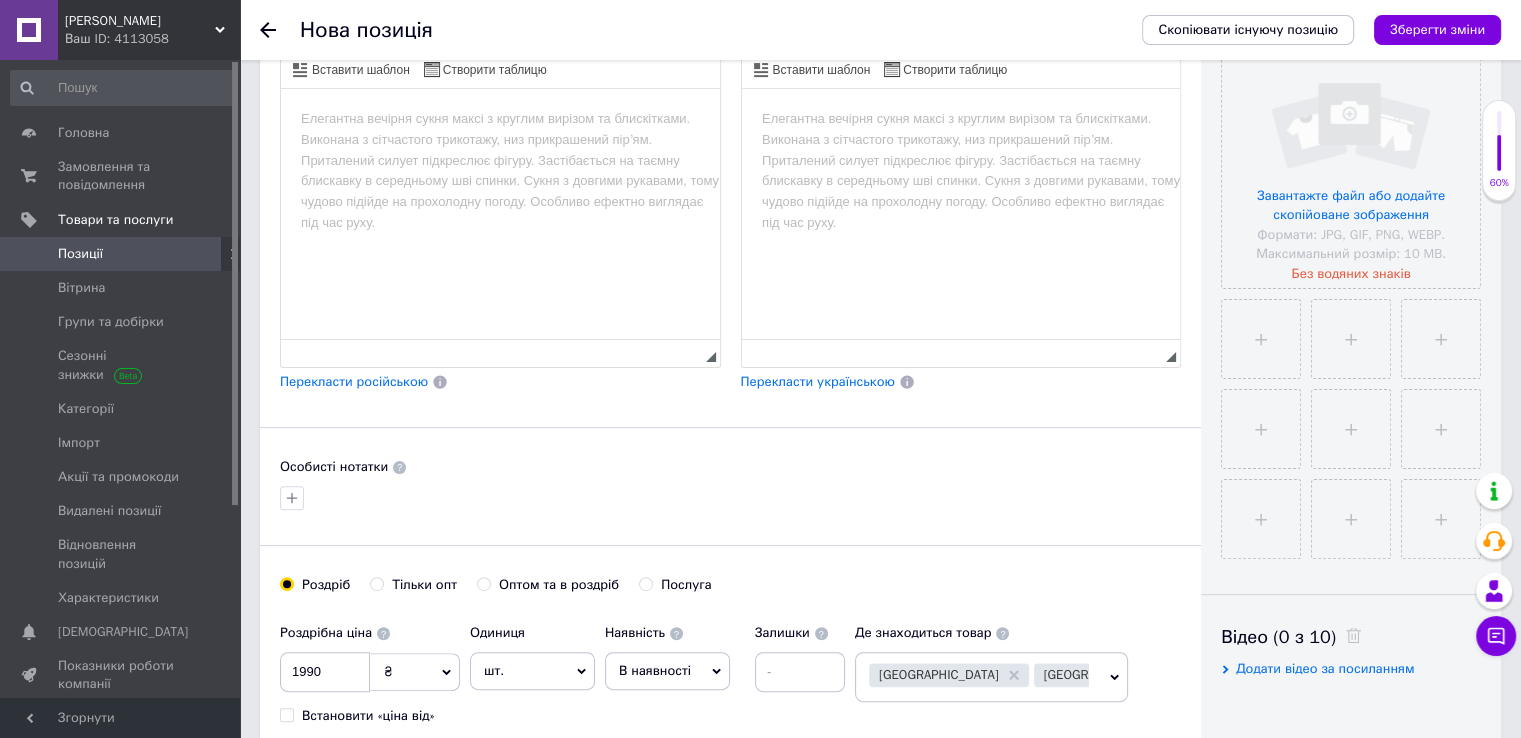 click at bounding box center [500, 119] 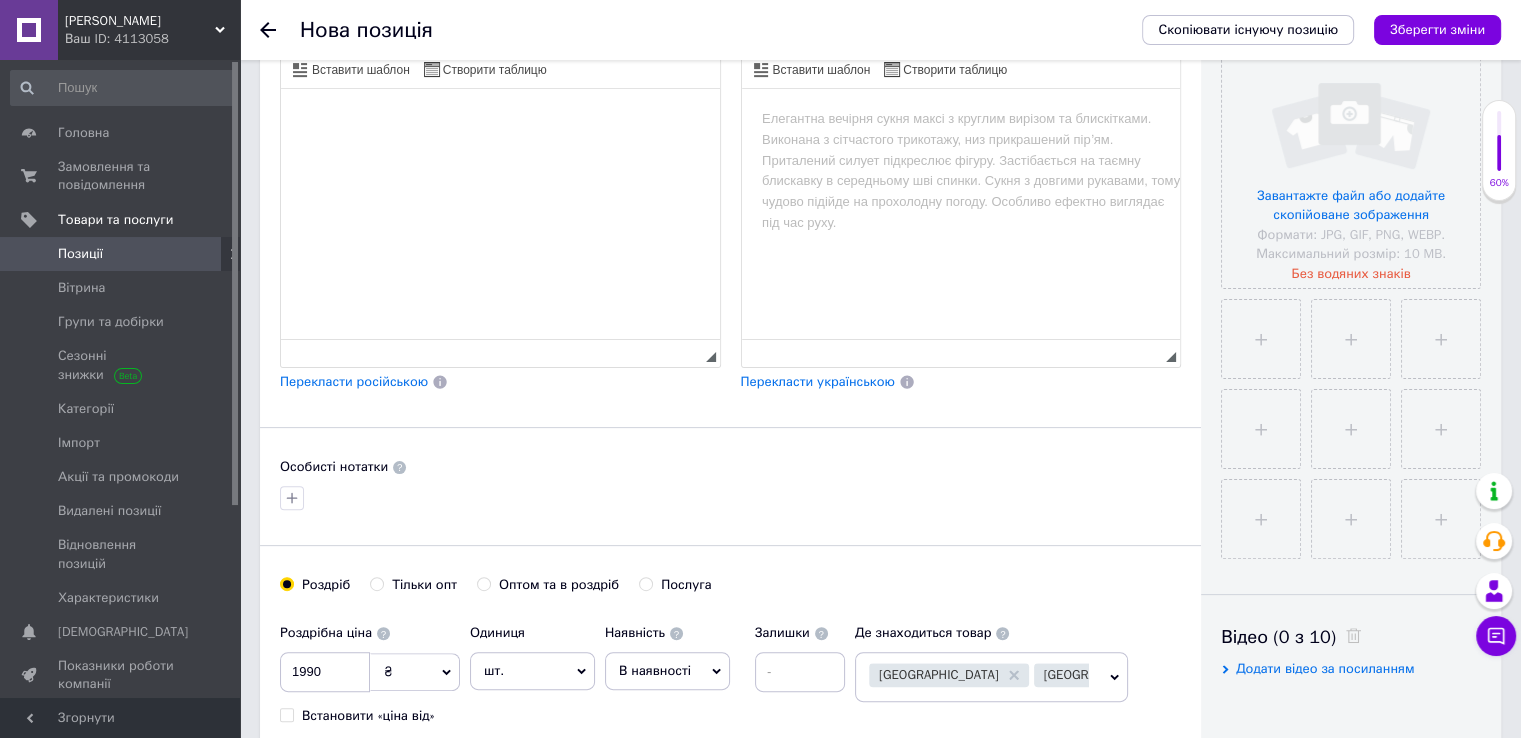 scroll, scrollTop: 846, scrollLeft: 0, axis: vertical 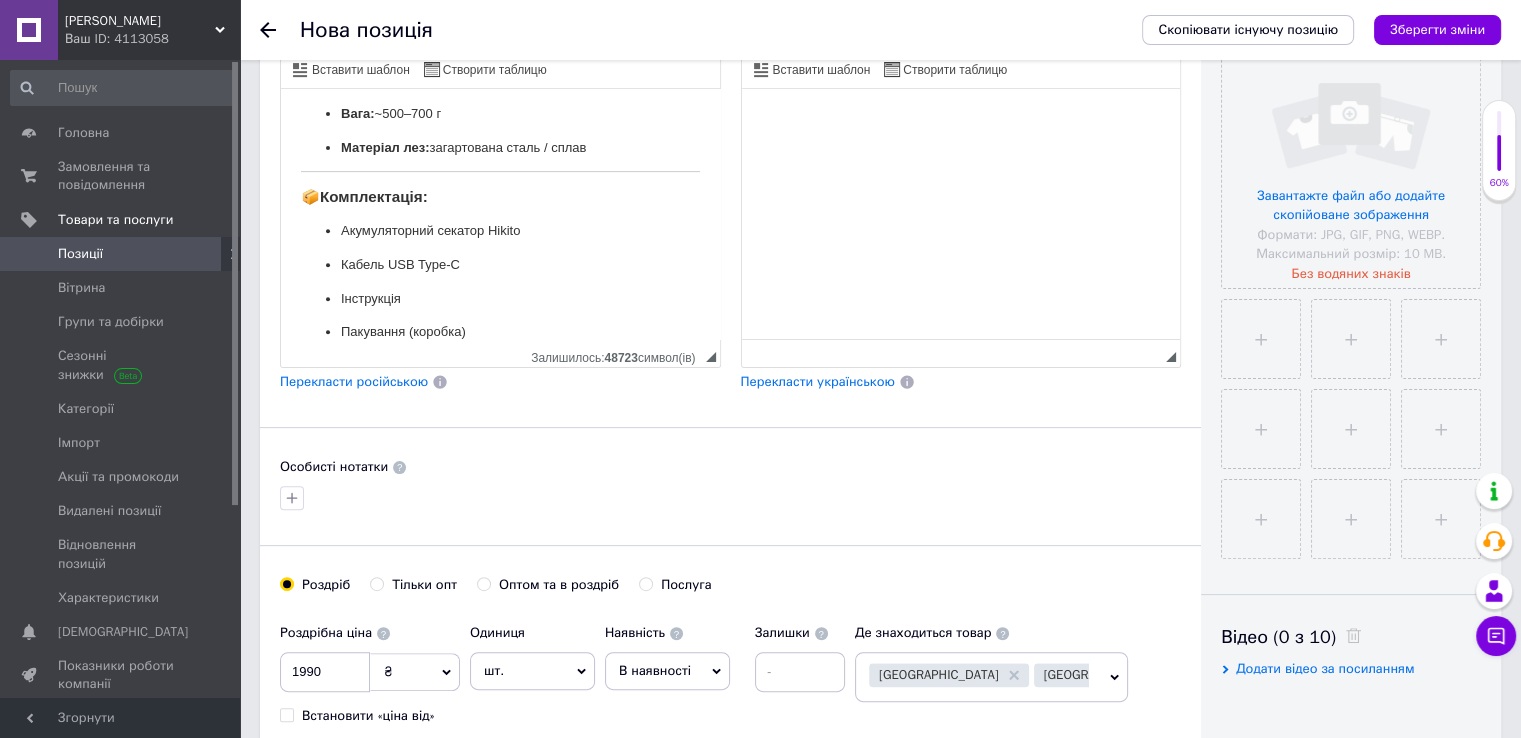 click at bounding box center [960, 119] 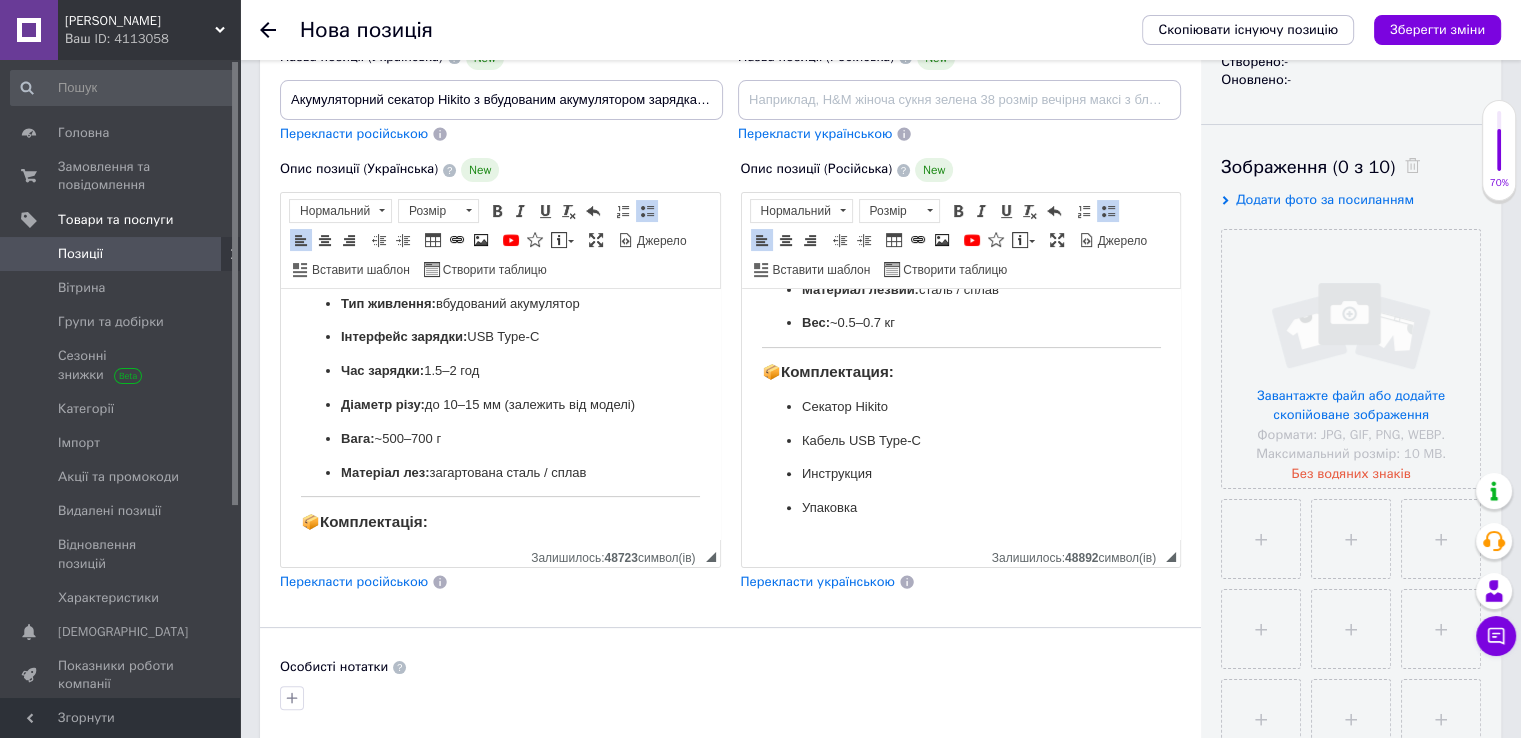scroll, scrollTop: 646, scrollLeft: 0, axis: vertical 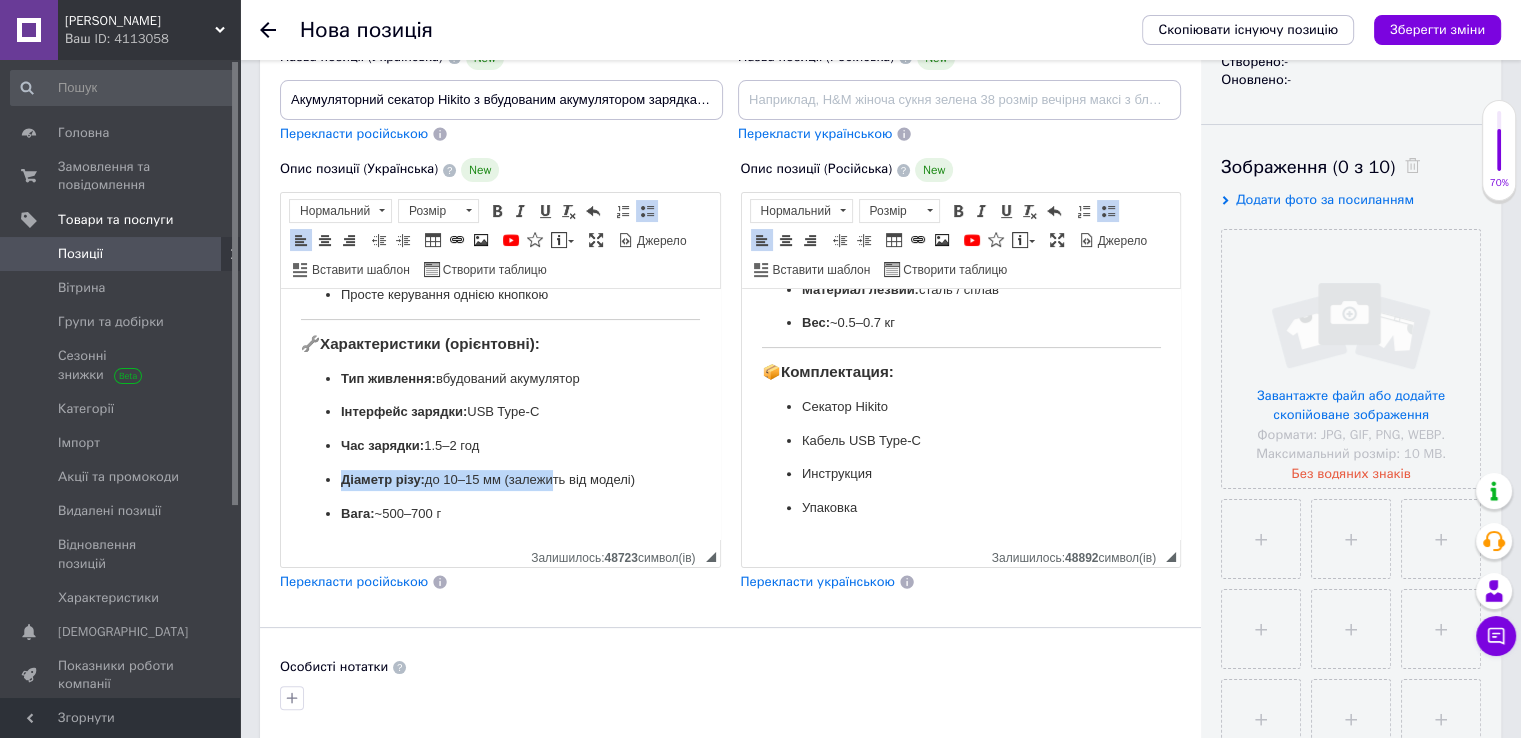drag, startPoint x: 649, startPoint y: 483, endPoint x: 551, endPoint y: 478, distance: 98.12747 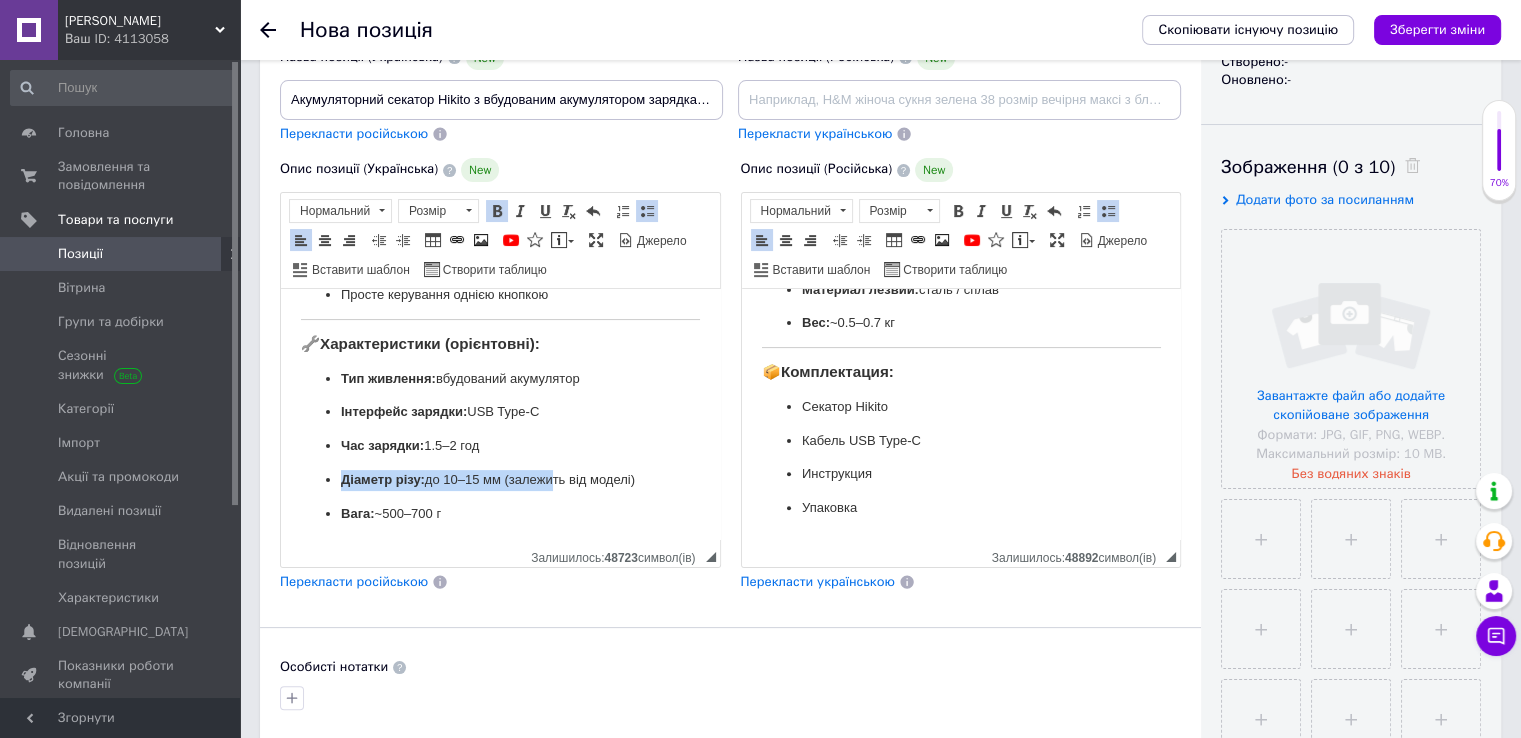 click on "Діаметр різу:  до 10–15 мм (залежить від моделі)" at bounding box center (500, 480) 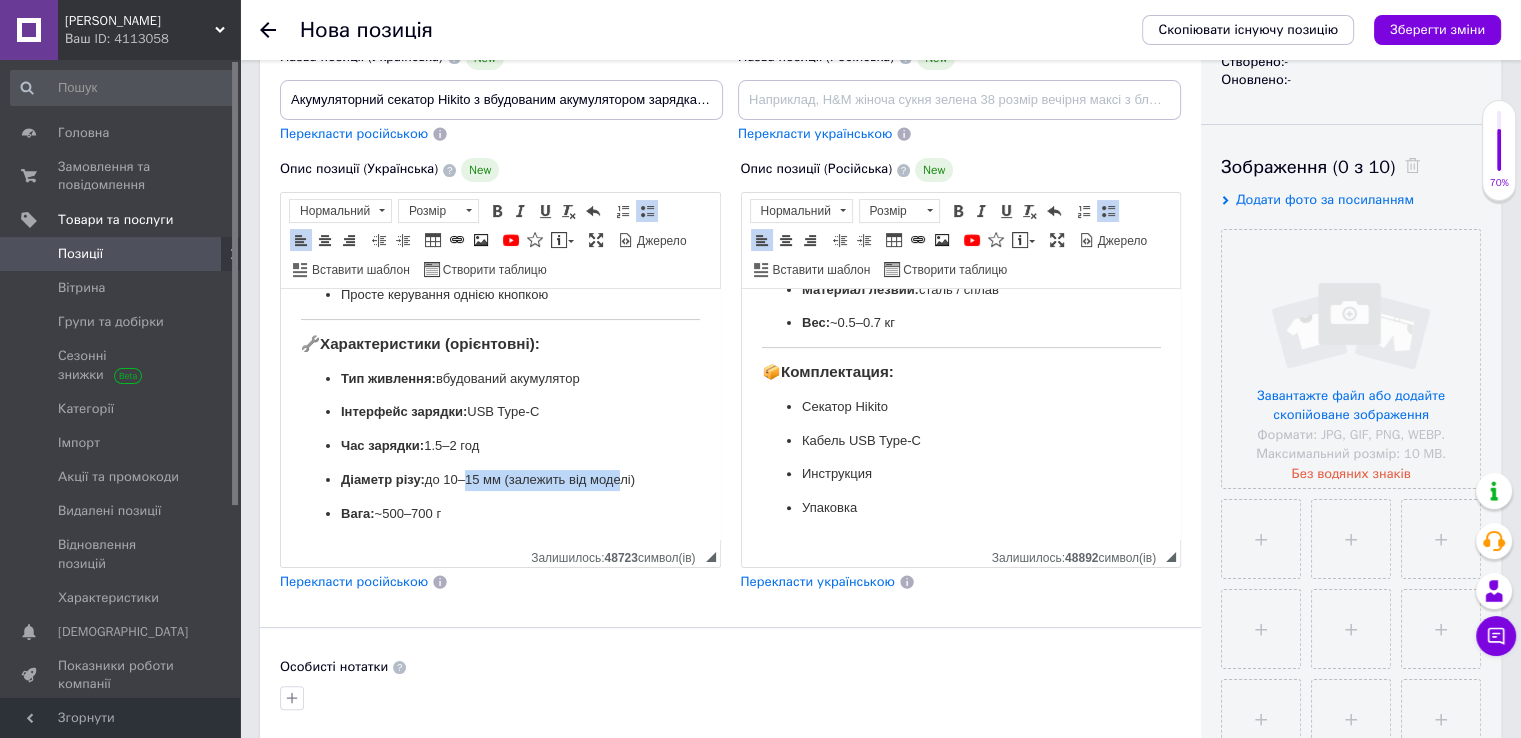 drag, startPoint x: 464, startPoint y: 478, endPoint x: 572, endPoint y: 492, distance: 108.903625 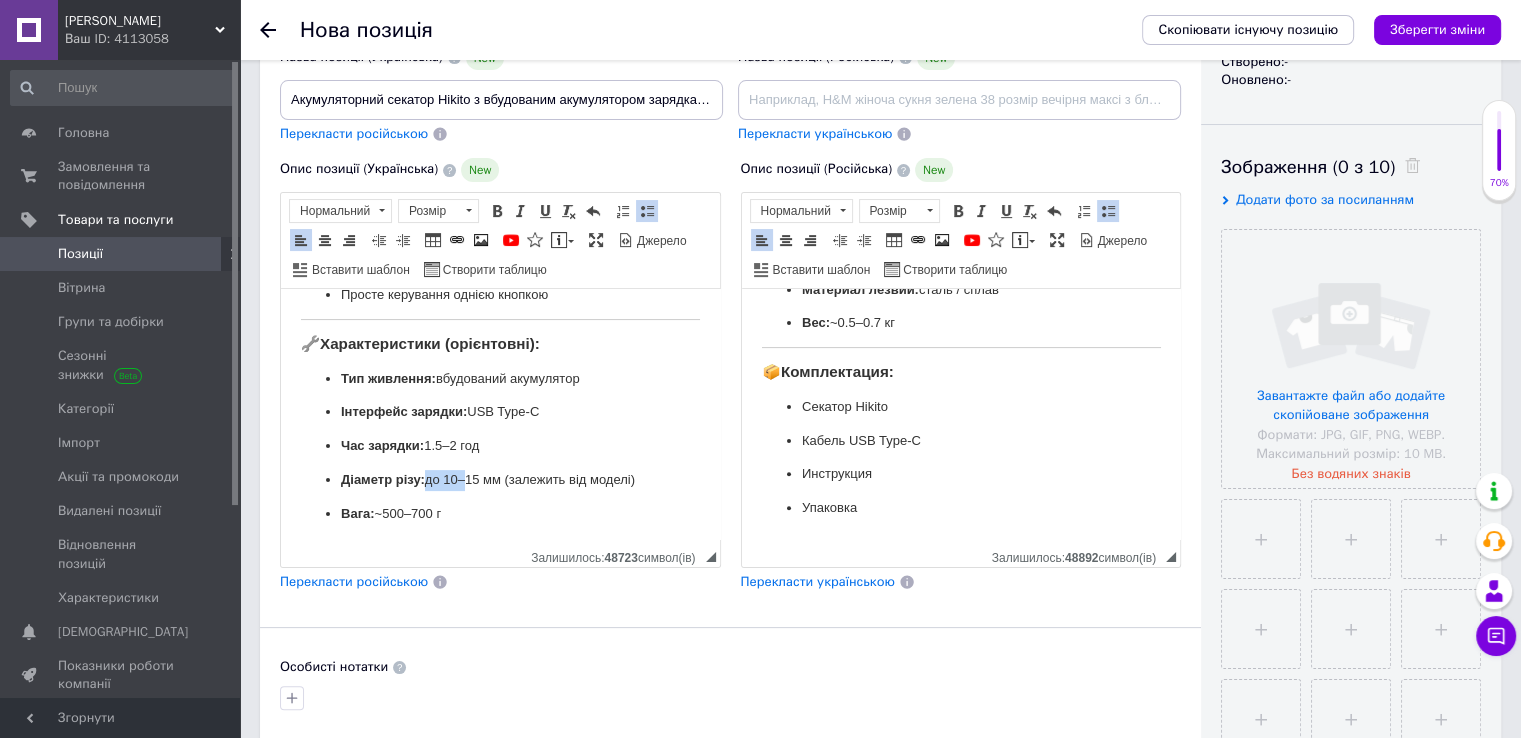 click on "Діаметр різу:  до 10–15 мм (залежить від моделі)" at bounding box center [500, 480] 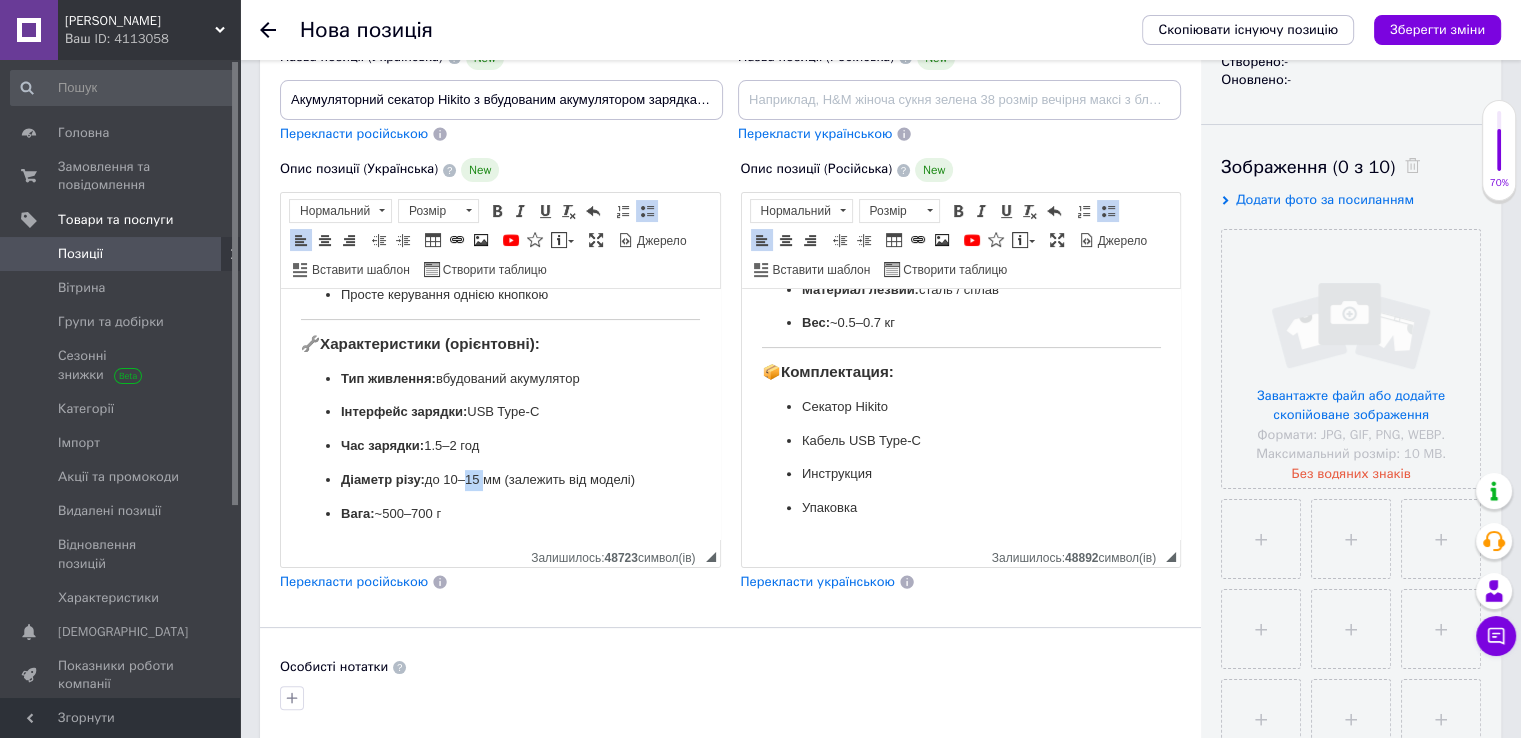 drag, startPoint x: 481, startPoint y: 481, endPoint x: 458, endPoint y: 481, distance: 23 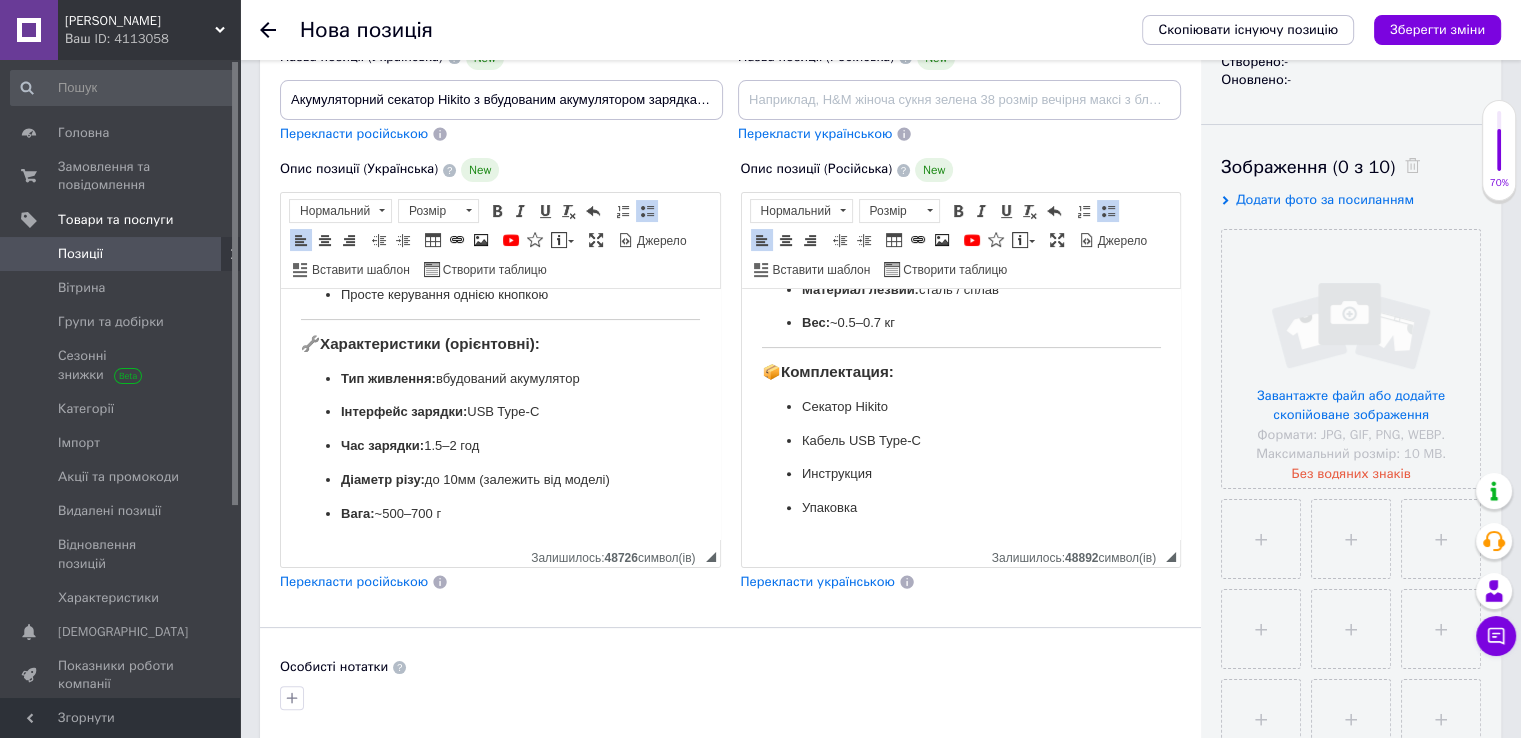 click on "Діаметр різу:  до 10  мм (залежить від моделі)" at bounding box center [500, 480] 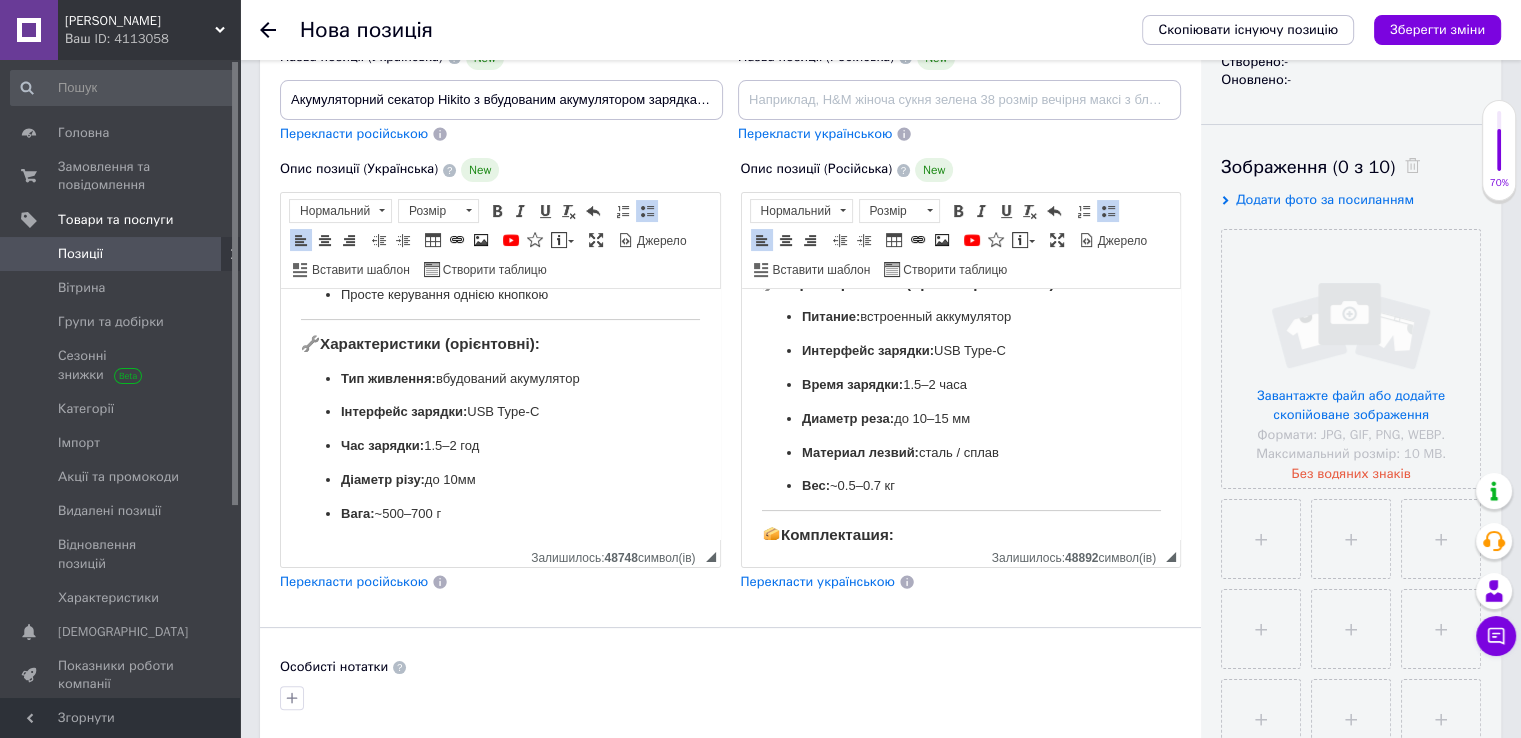scroll, scrollTop: 607, scrollLeft: 0, axis: vertical 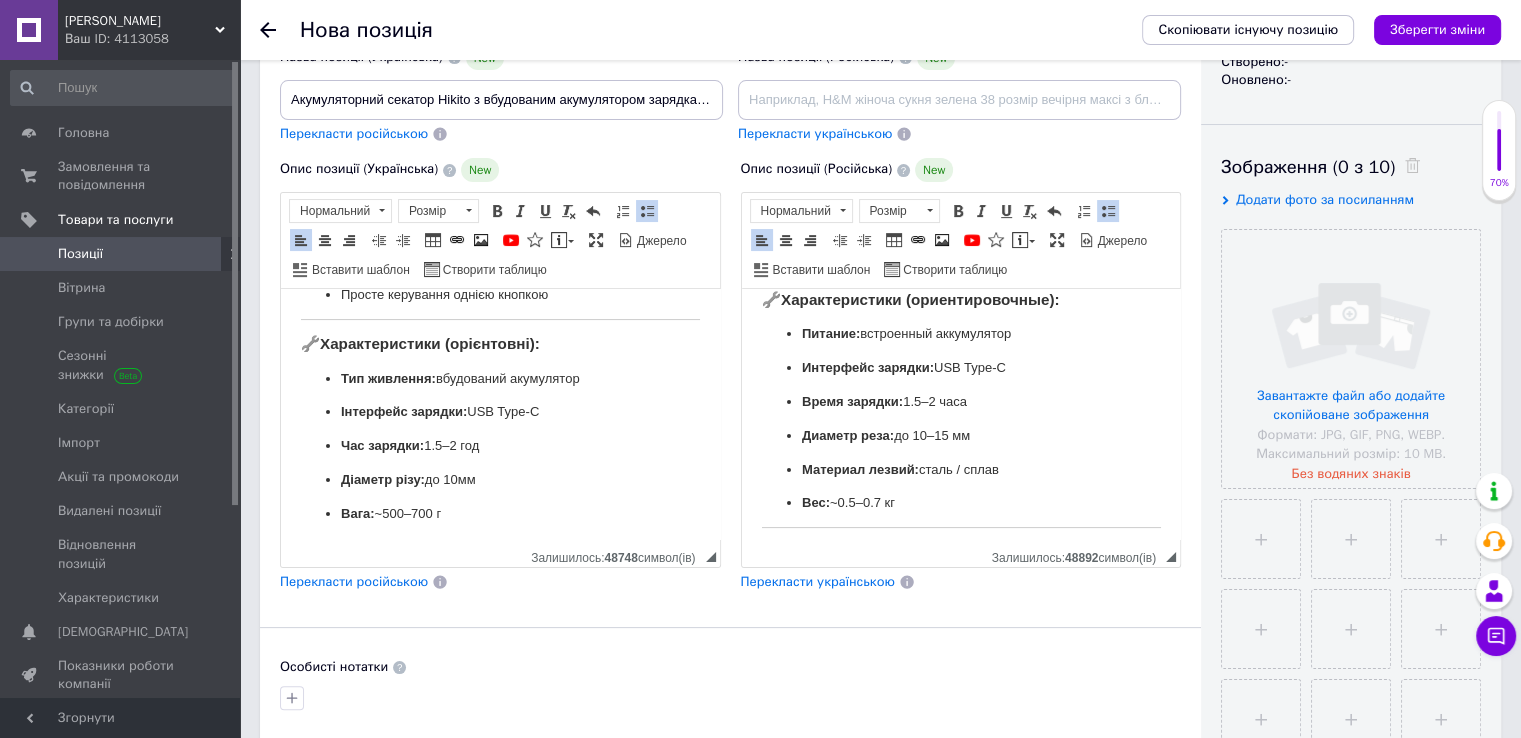 drag, startPoint x: 967, startPoint y: 454, endPoint x: 926, endPoint y: 456, distance: 41.04875 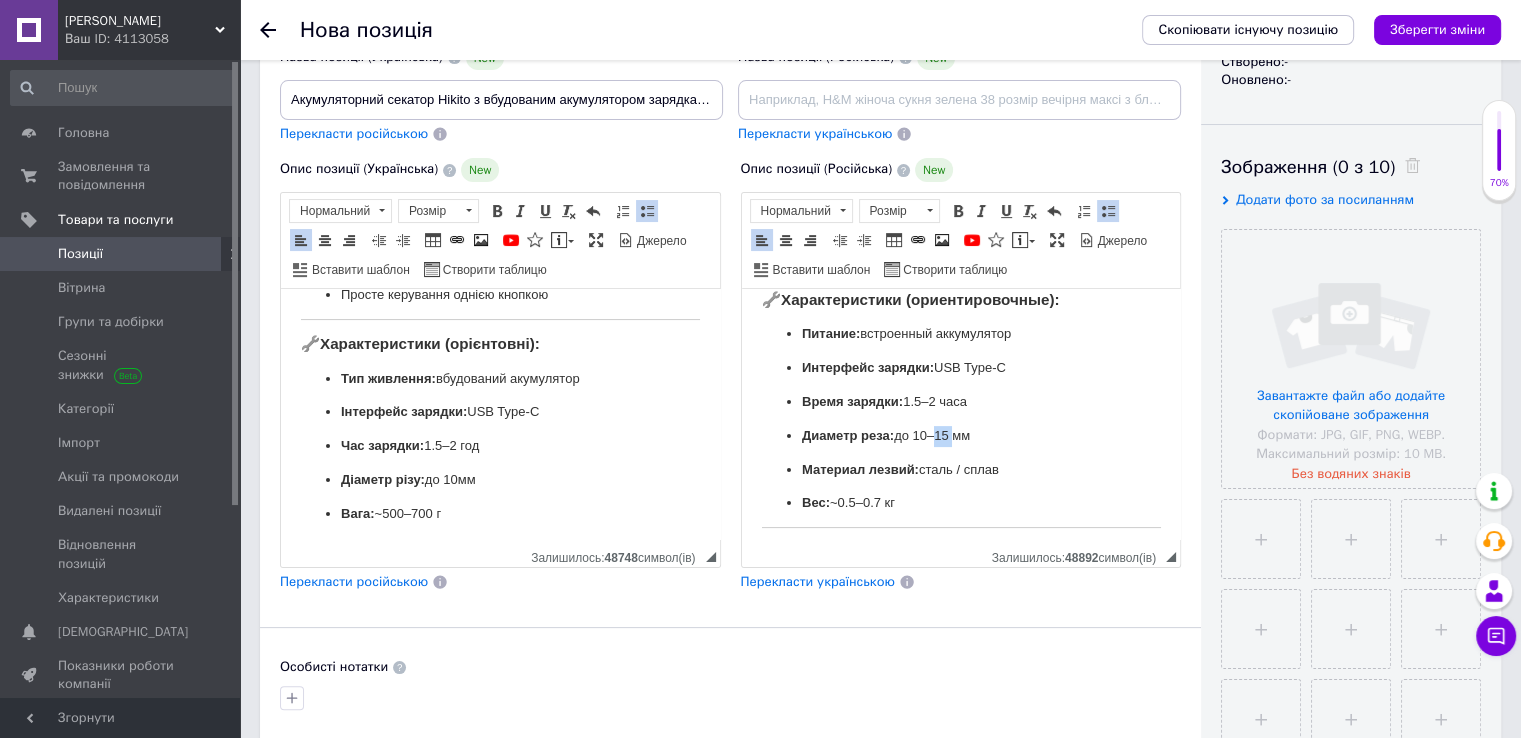 drag, startPoint x: 952, startPoint y: 451, endPoint x: 926, endPoint y: 456, distance: 26.476404 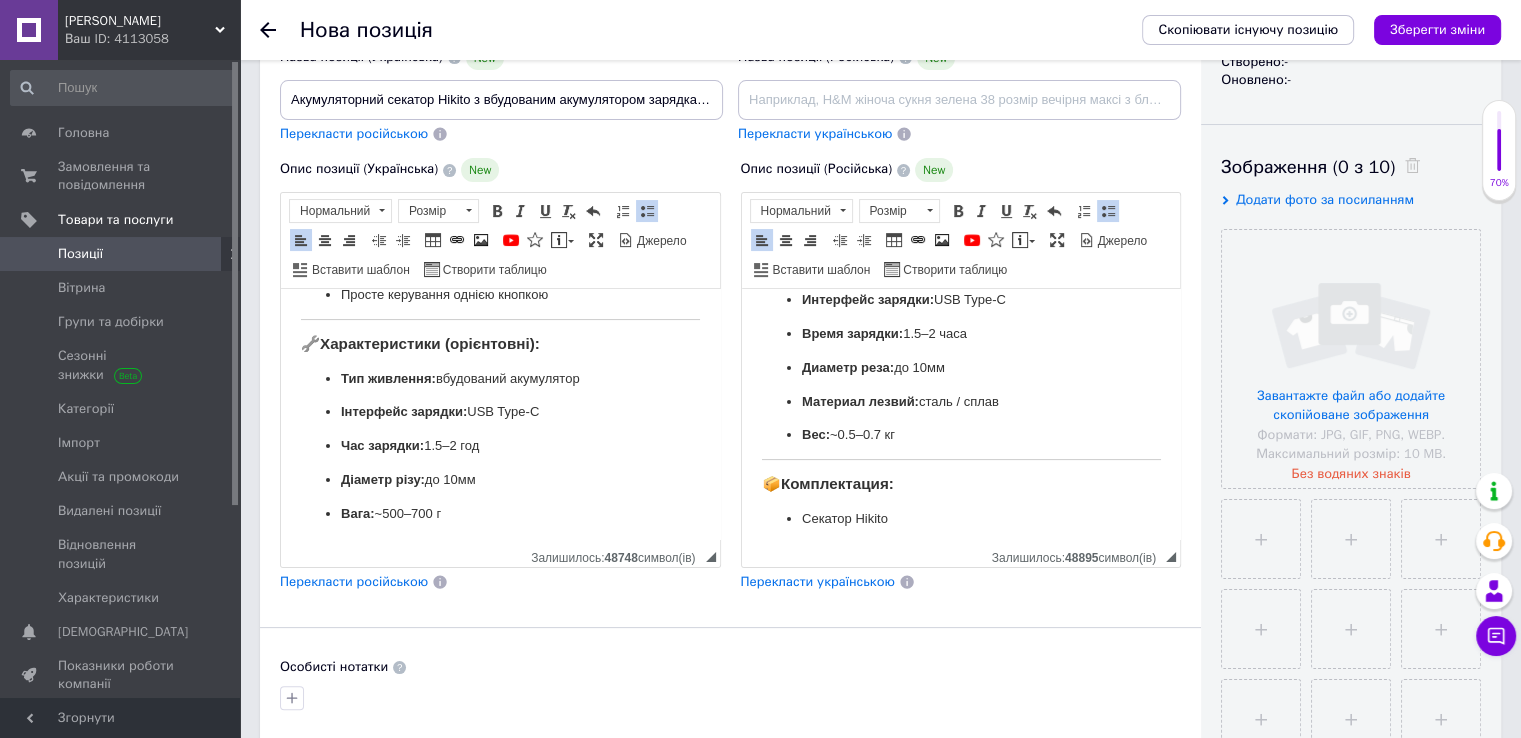 scroll, scrollTop: 707, scrollLeft: 0, axis: vertical 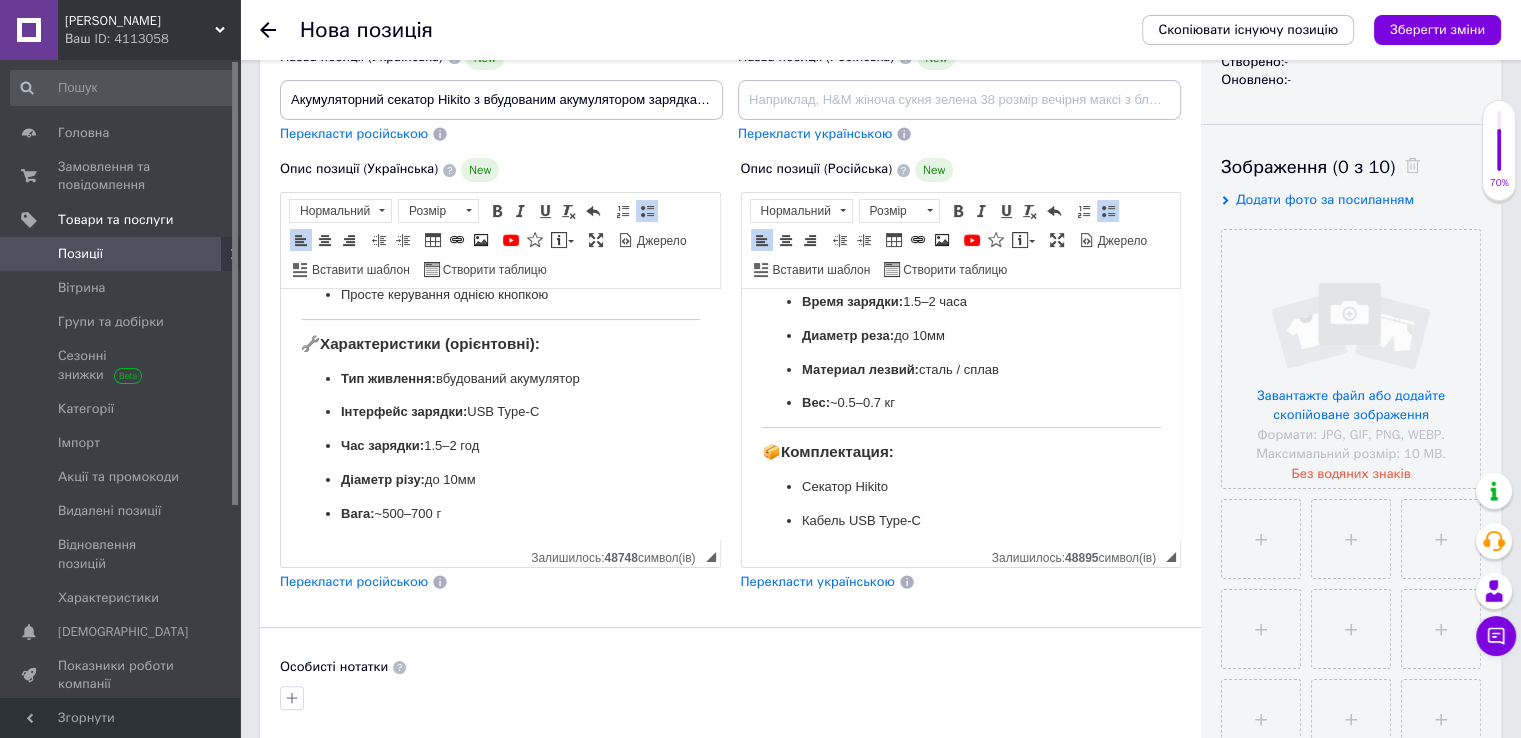 drag, startPoint x: 1015, startPoint y: 390, endPoint x: 959, endPoint y: 390, distance: 56 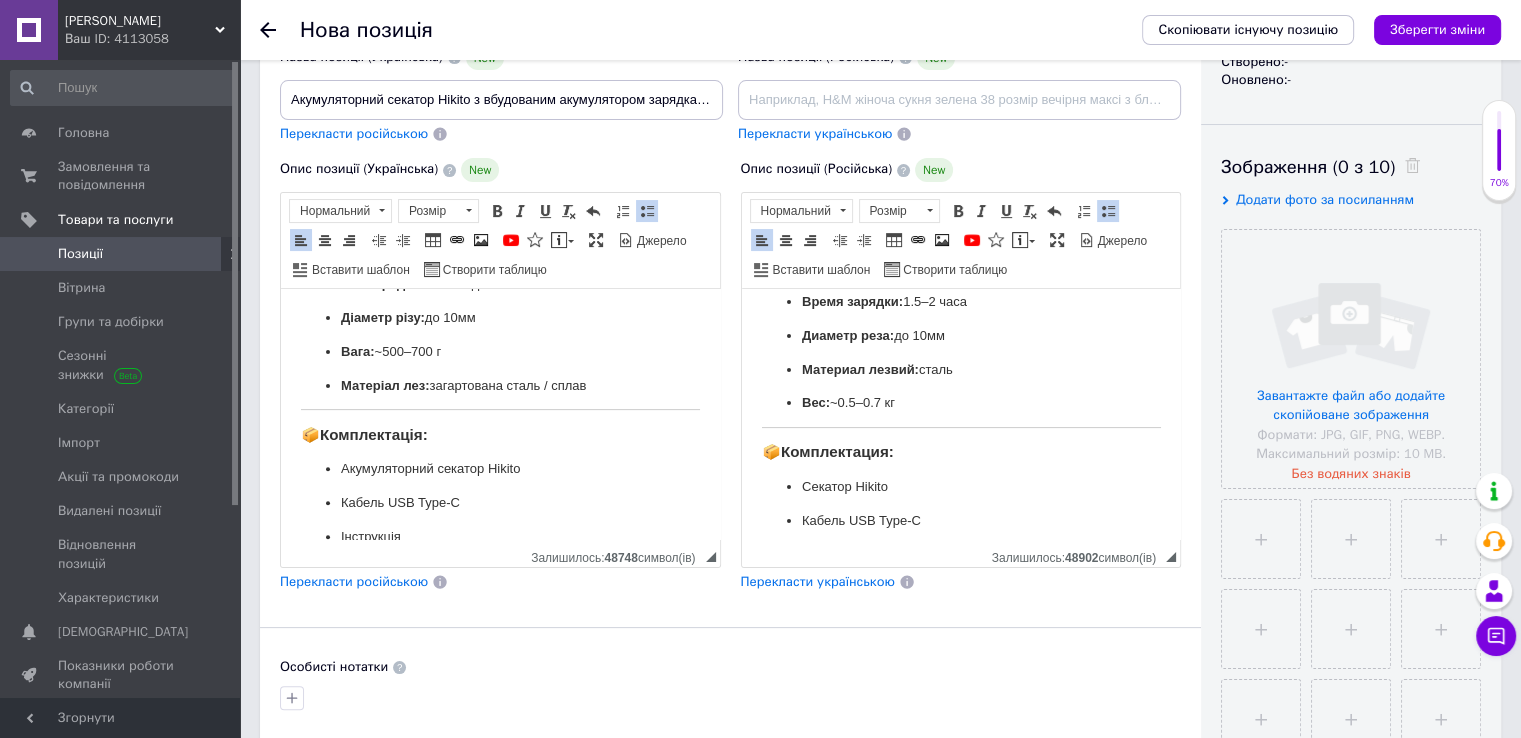 scroll, scrollTop: 846, scrollLeft: 0, axis: vertical 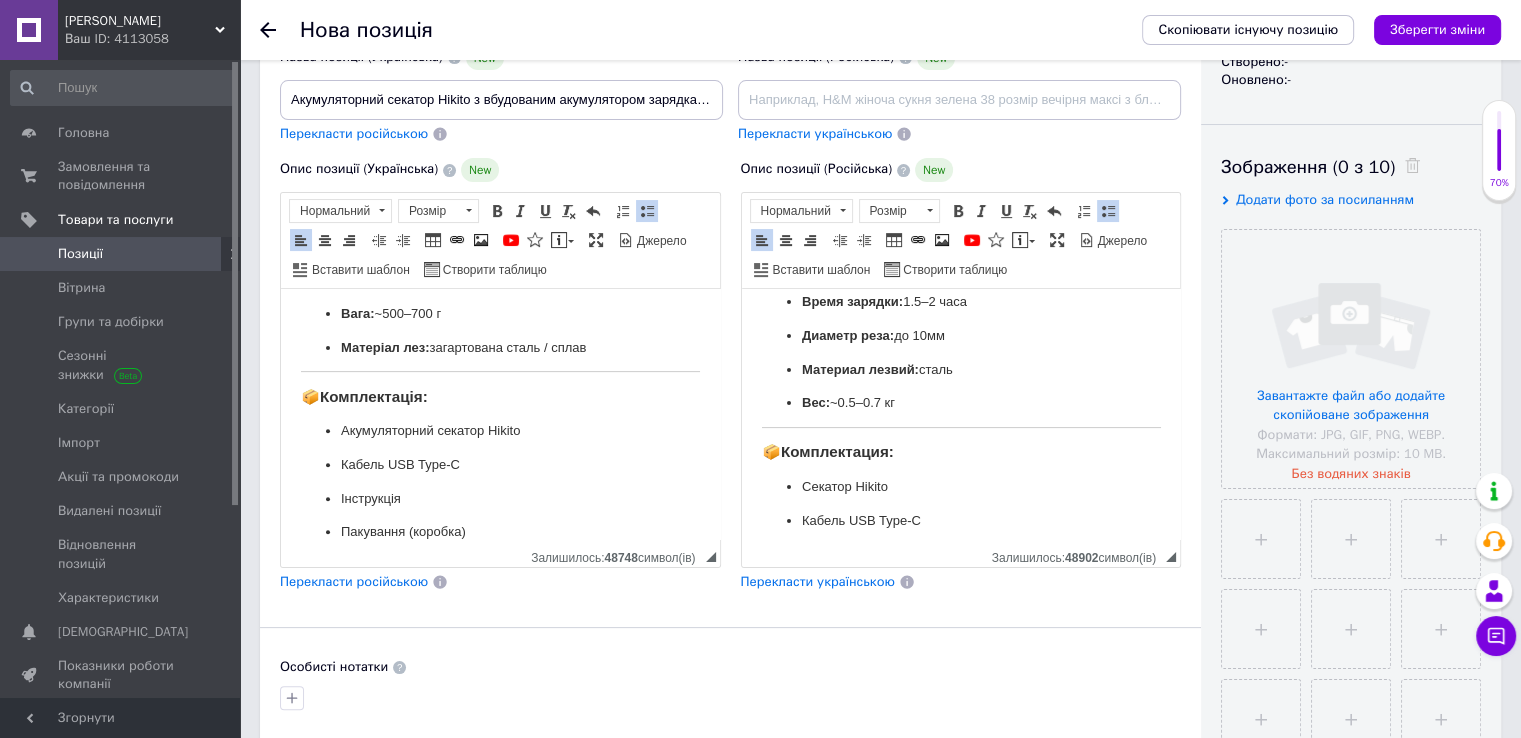 drag, startPoint x: 598, startPoint y: 352, endPoint x: 548, endPoint y: 346, distance: 50.358715 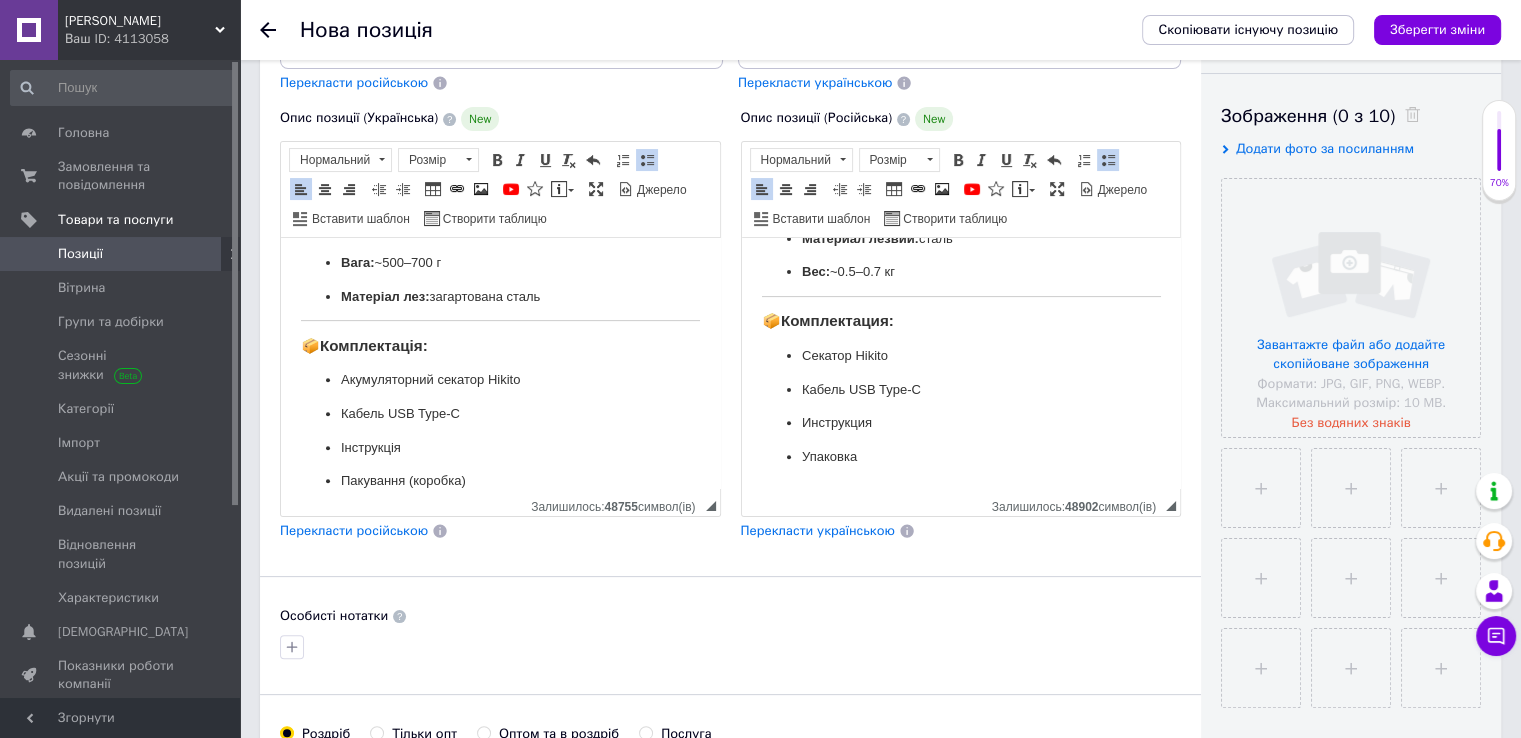 scroll, scrollTop: 368, scrollLeft: 0, axis: vertical 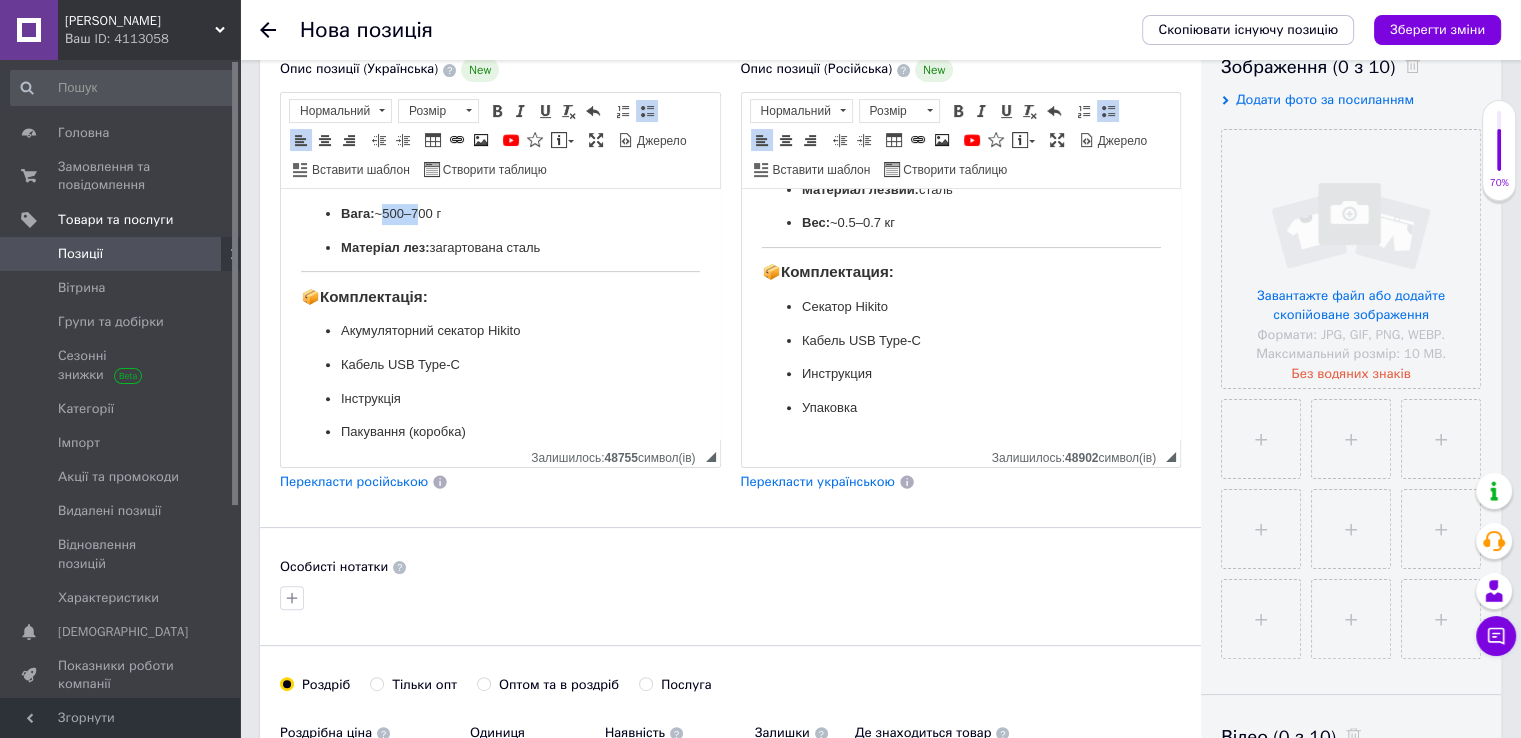 drag, startPoint x: 413, startPoint y: 208, endPoint x: 377, endPoint y: 208, distance: 36 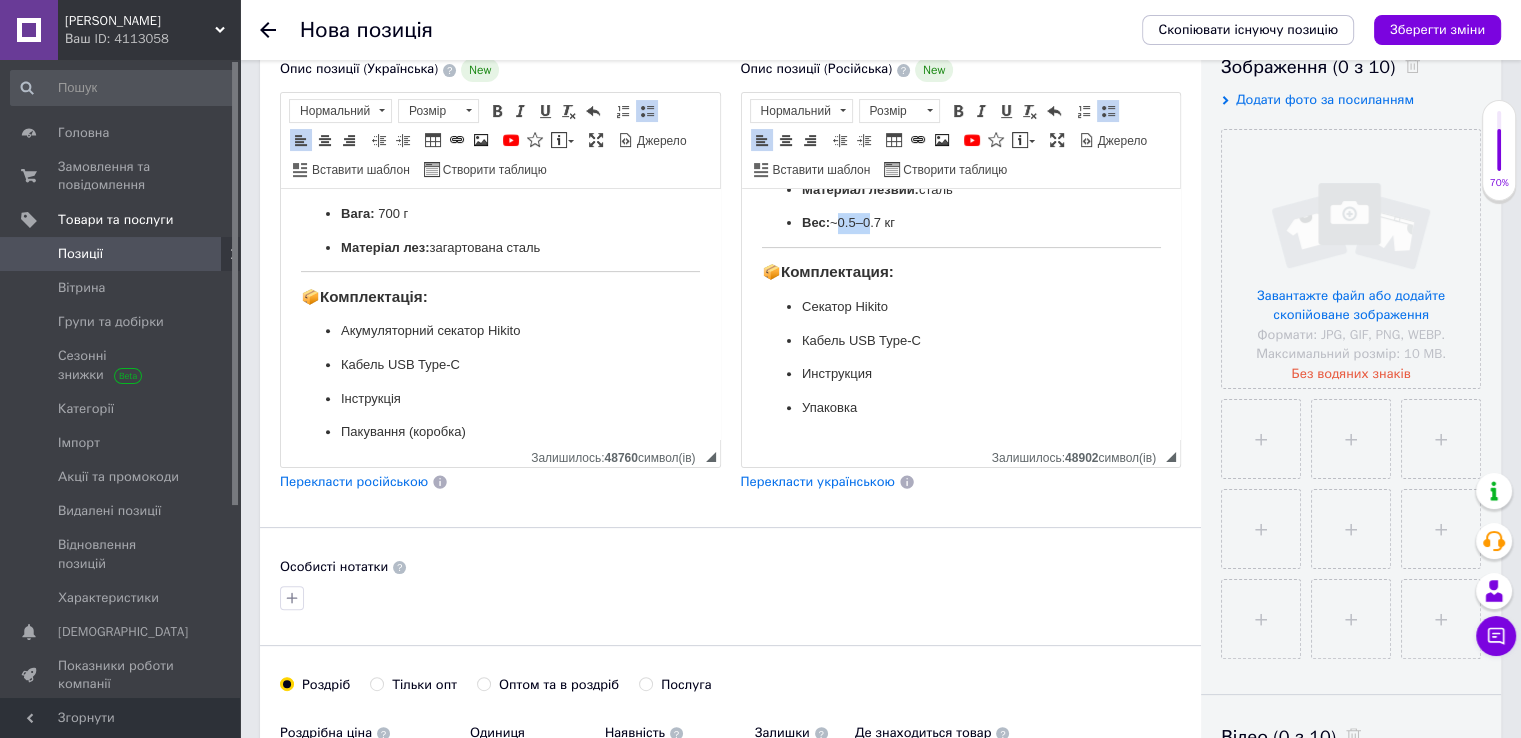 drag, startPoint x: 863, startPoint y: 220, endPoint x: 835, endPoint y: 226, distance: 28.635643 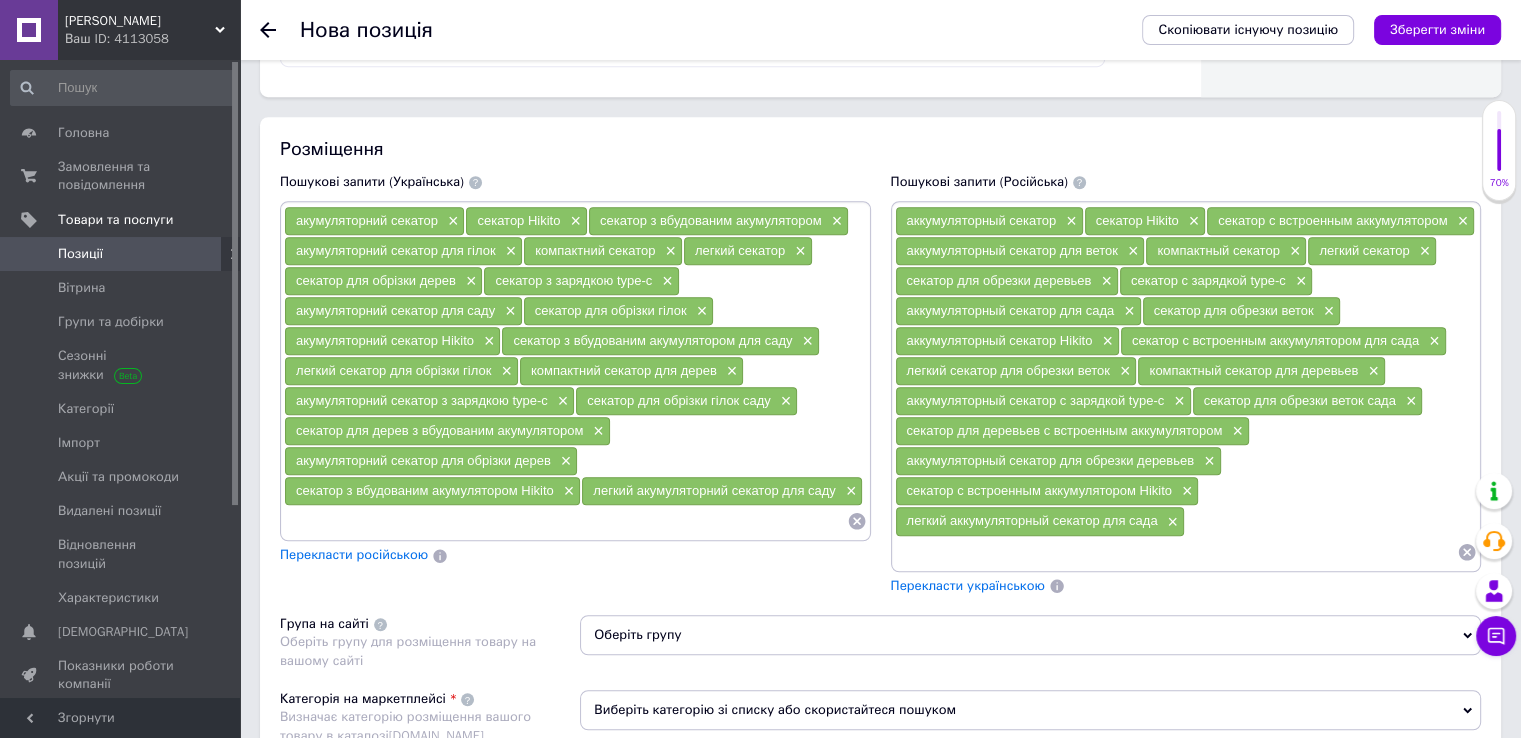 scroll, scrollTop: 1368, scrollLeft: 0, axis: vertical 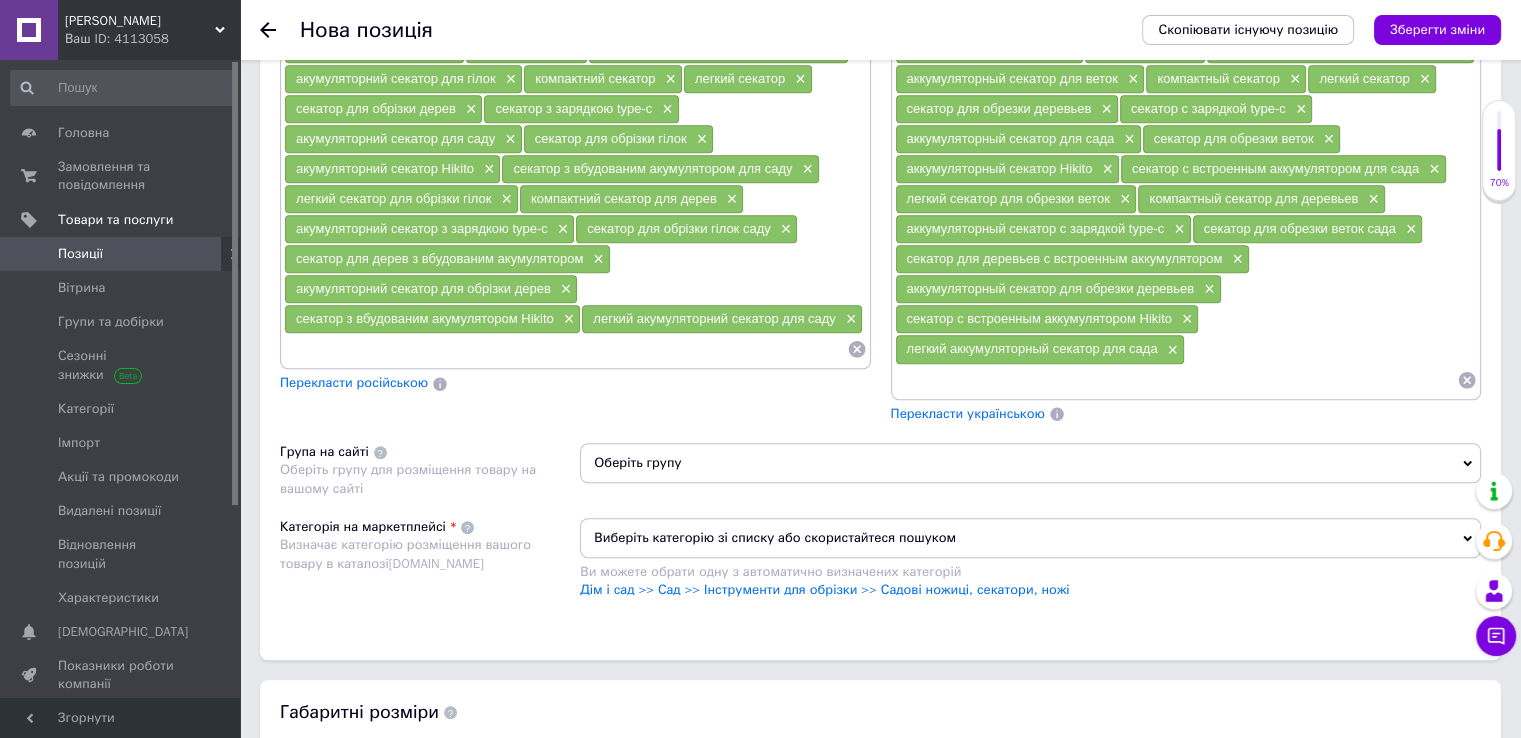 click on "Виберіть категорію зі списку або скористайтеся пошуком" at bounding box center (1030, 538) 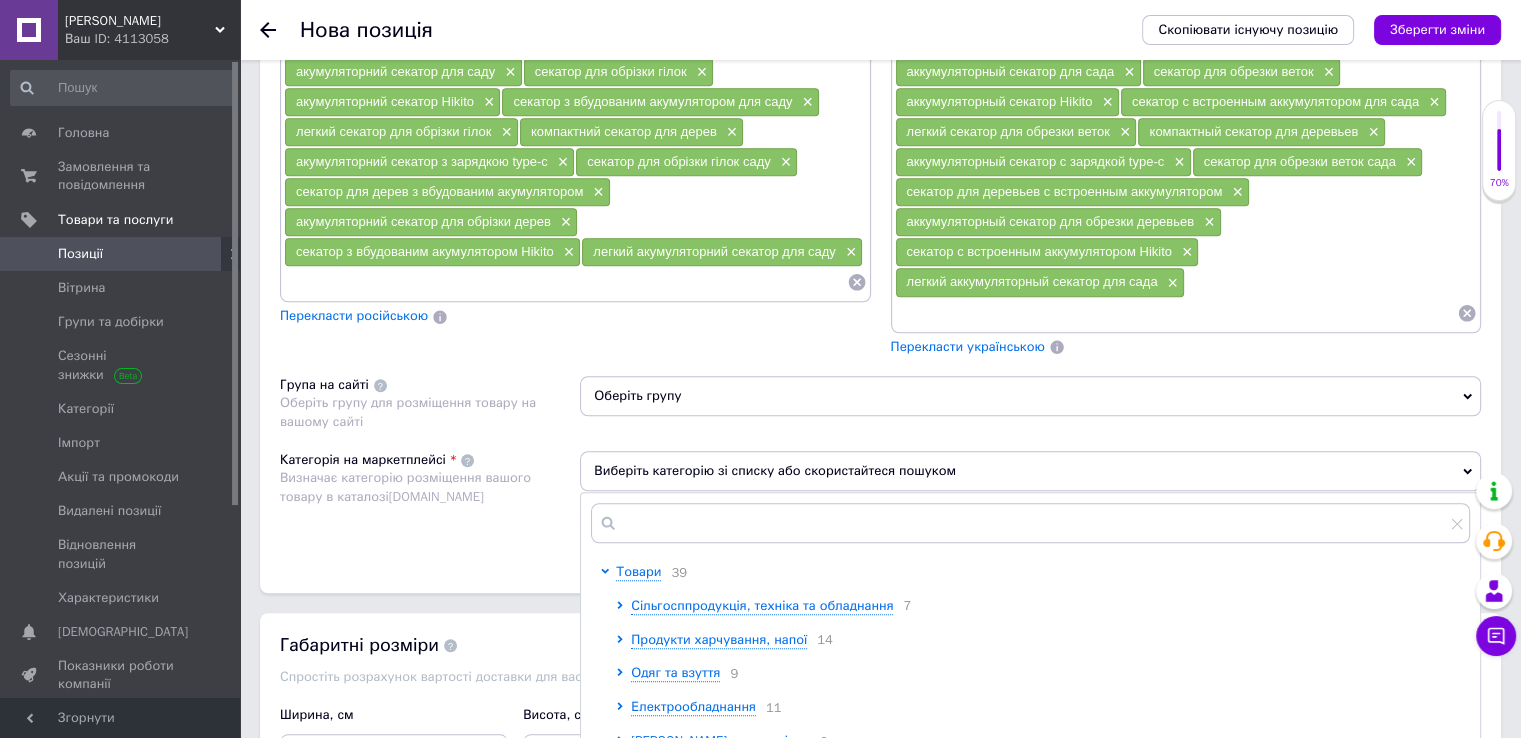 scroll, scrollTop: 1468, scrollLeft: 0, axis: vertical 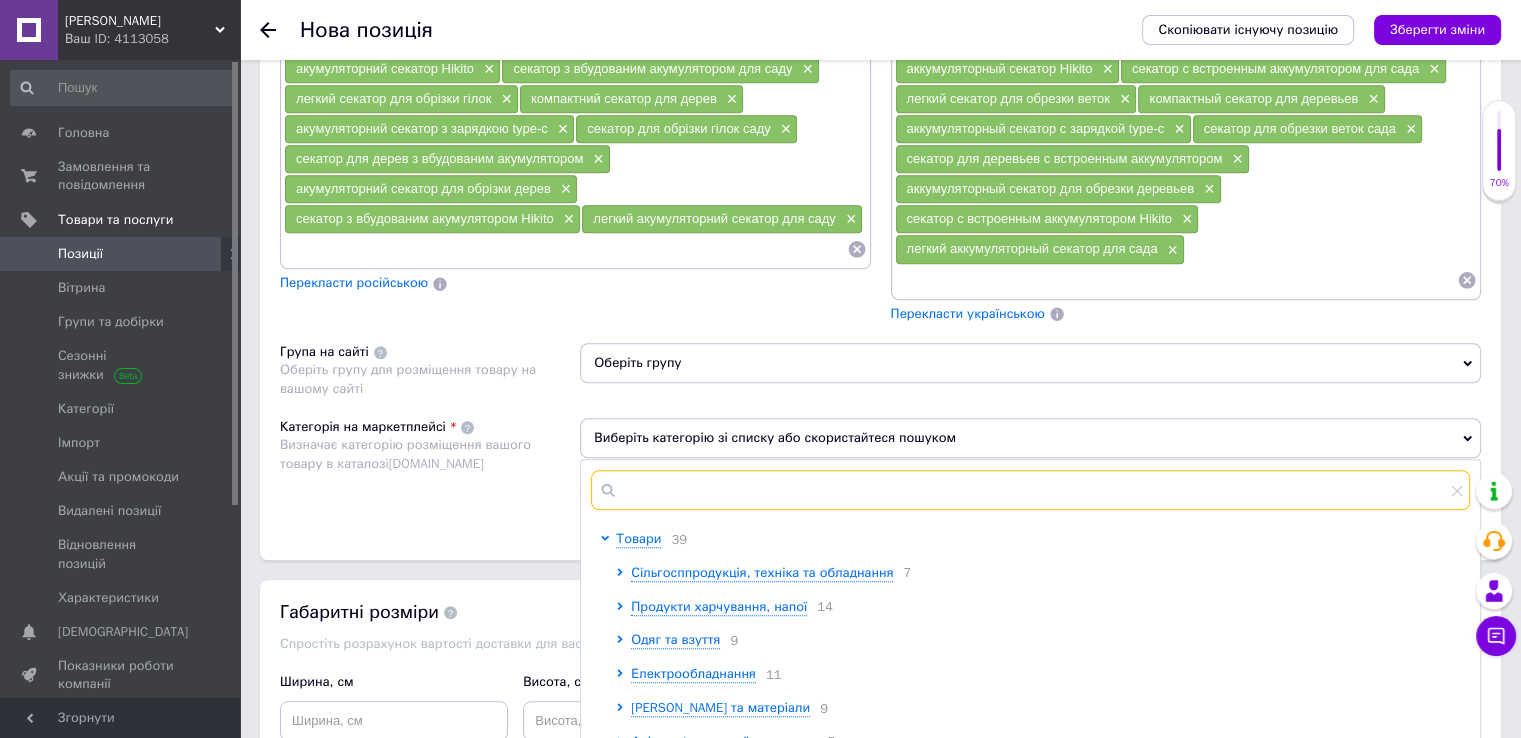 click at bounding box center (1030, 490) 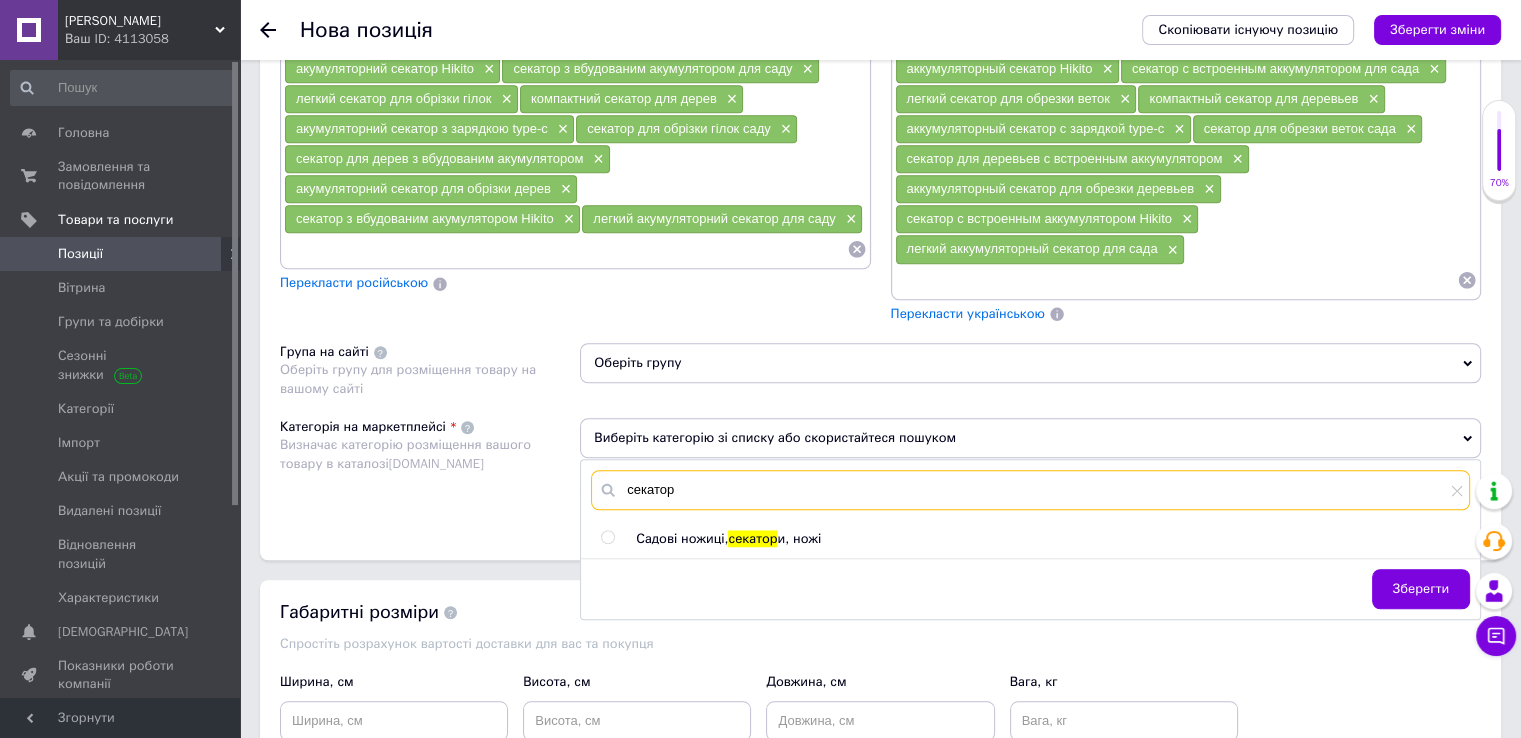 type on "секатор" 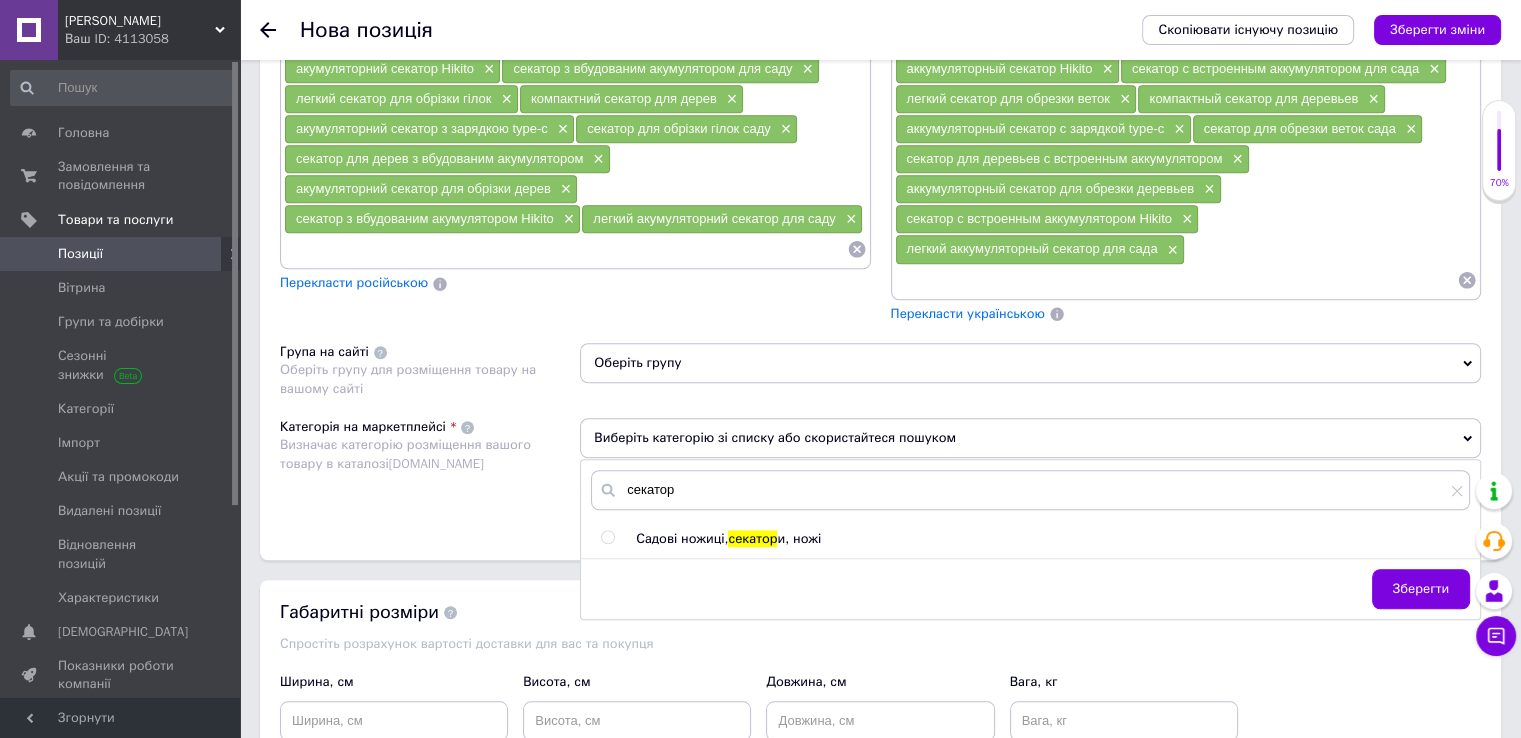 click on "Садові ножиці," at bounding box center (682, 538) 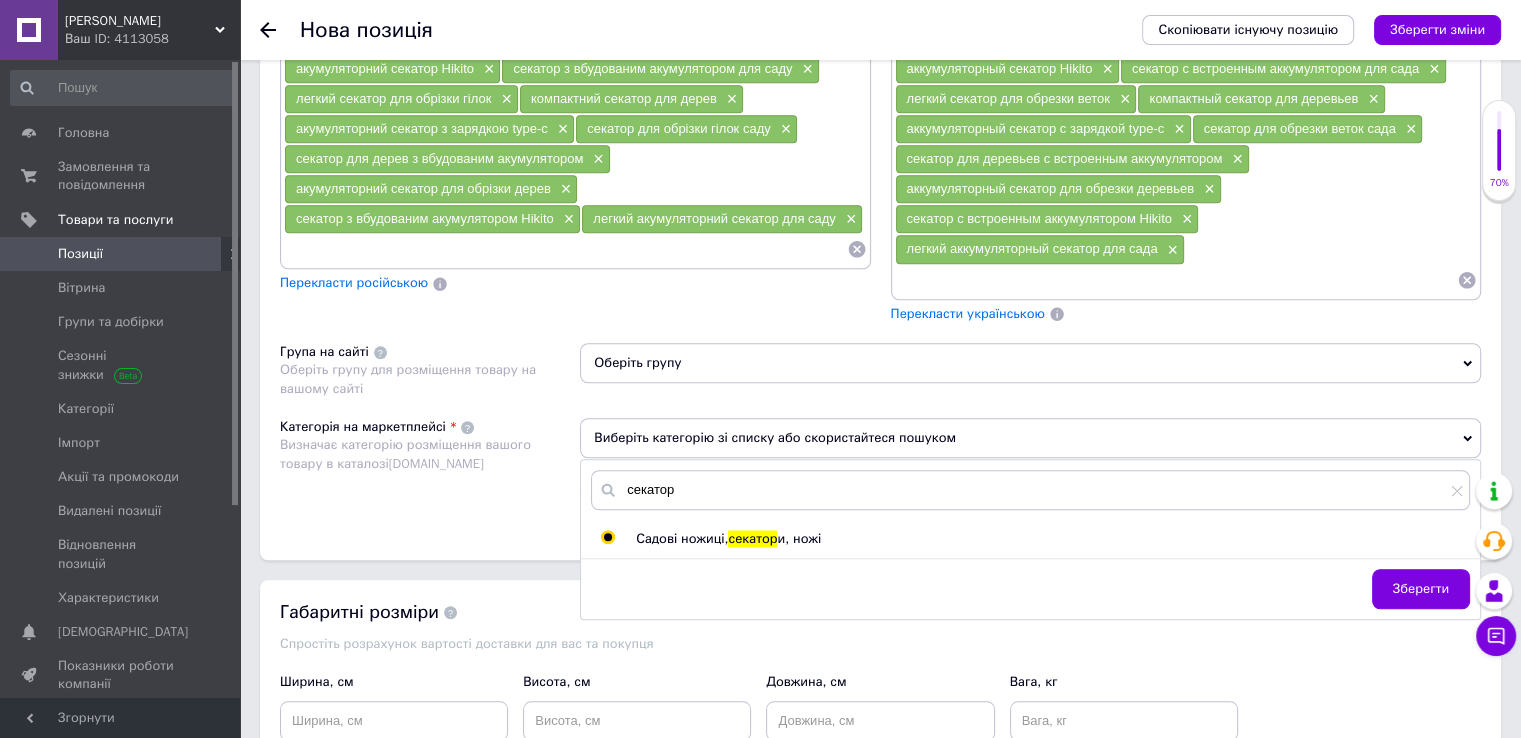 radio on "true" 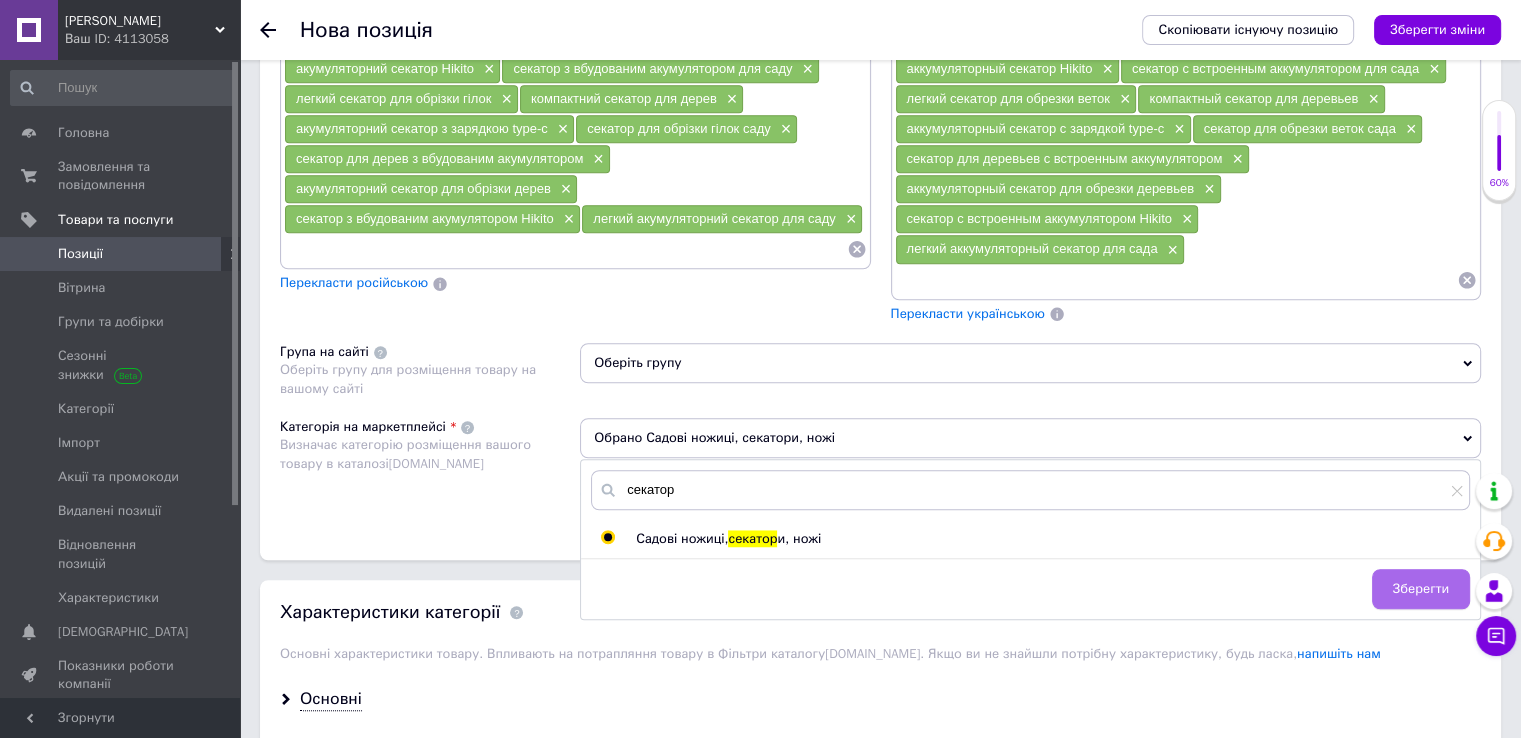 click on "Зберегти" at bounding box center [1421, 589] 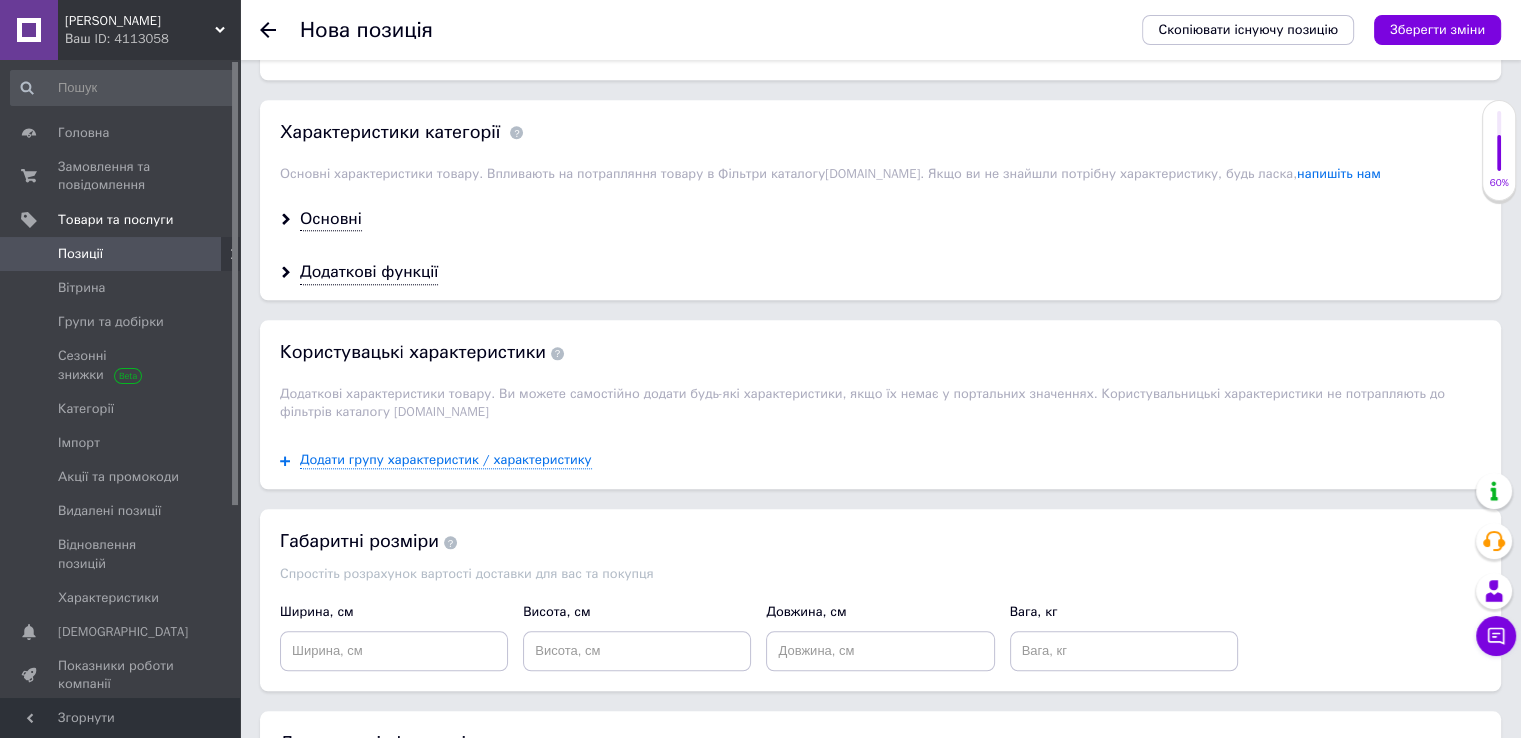 scroll, scrollTop: 1968, scrollLeft: 0, axis: vertical 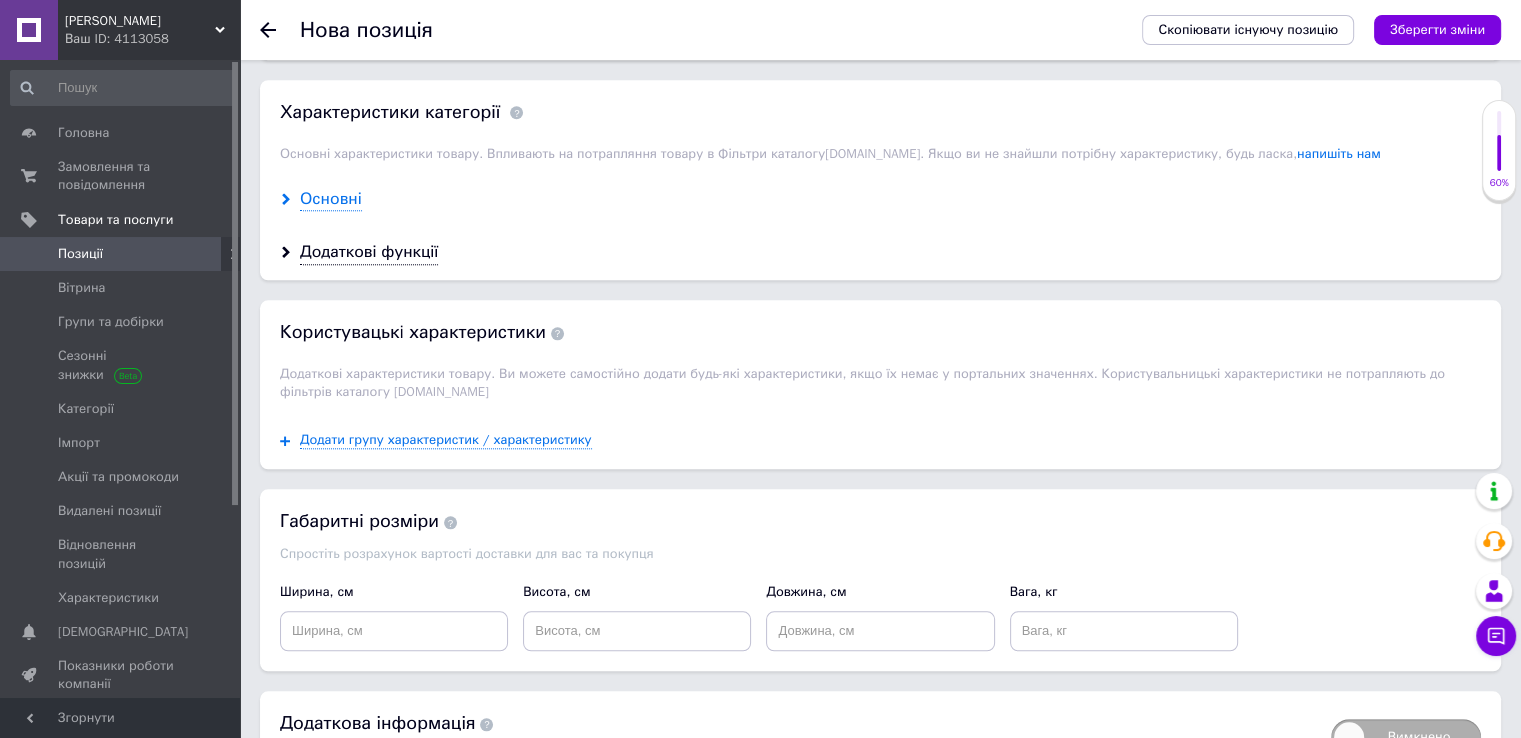 click on "Основні" at bounding box center [331, 199] 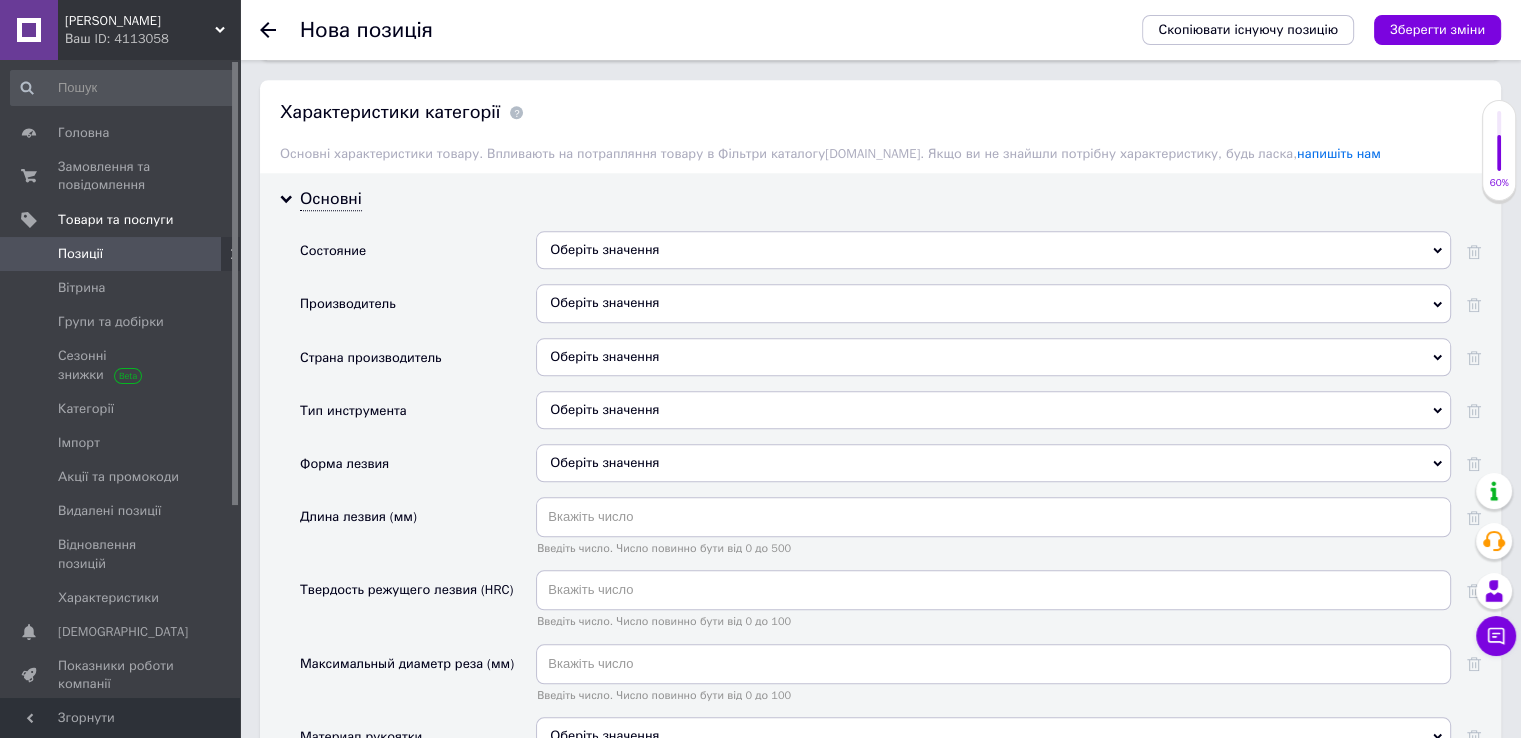 click on "Оберіть значення" at bounding box center [993, 357] 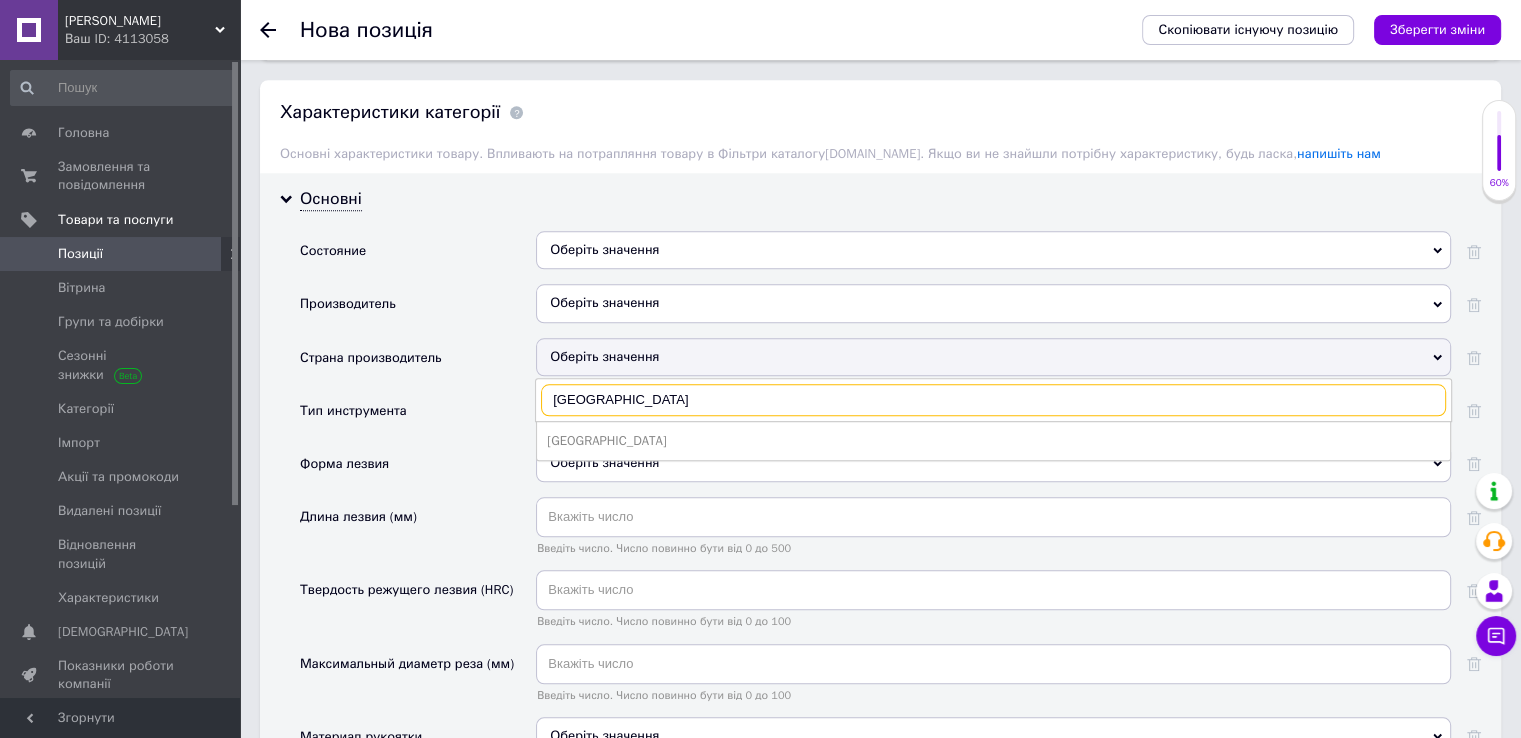 type on "[GEOGRAPHIC_DATA]" 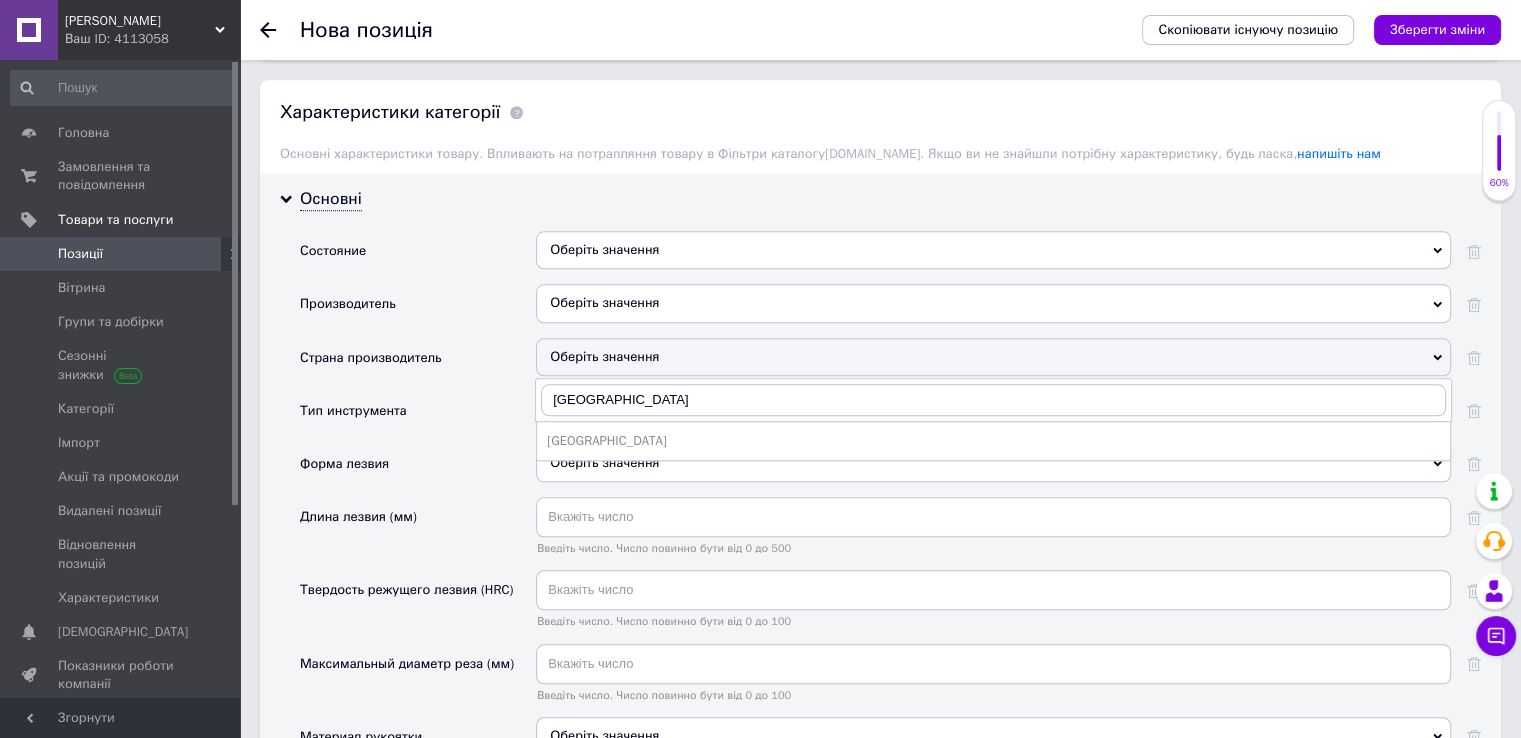 click on "[GEOGRAPHIC_DATA]" at bounding box center [993, 441] 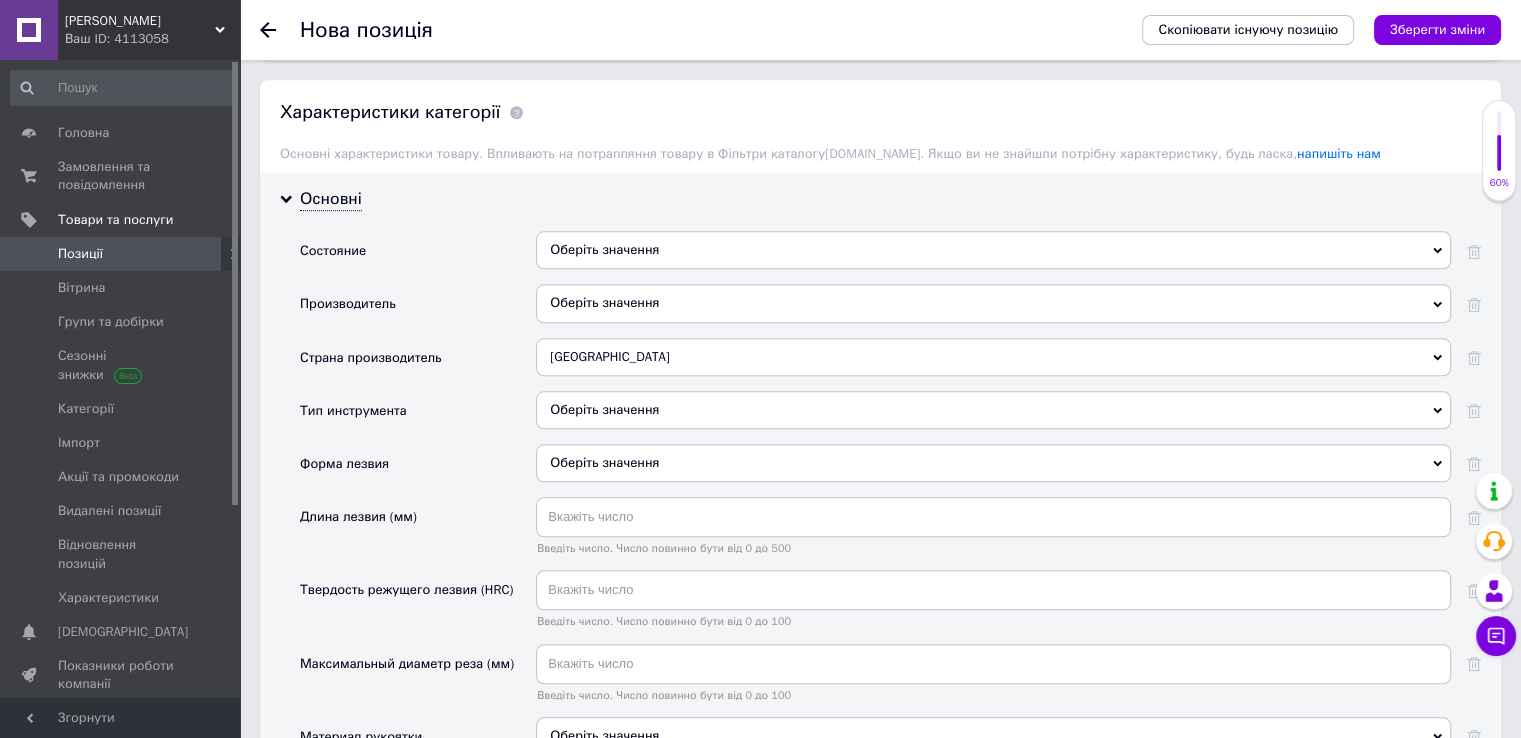 click on "[GEOGRAPHIC_DATA]" at bounding box center (993, 357) 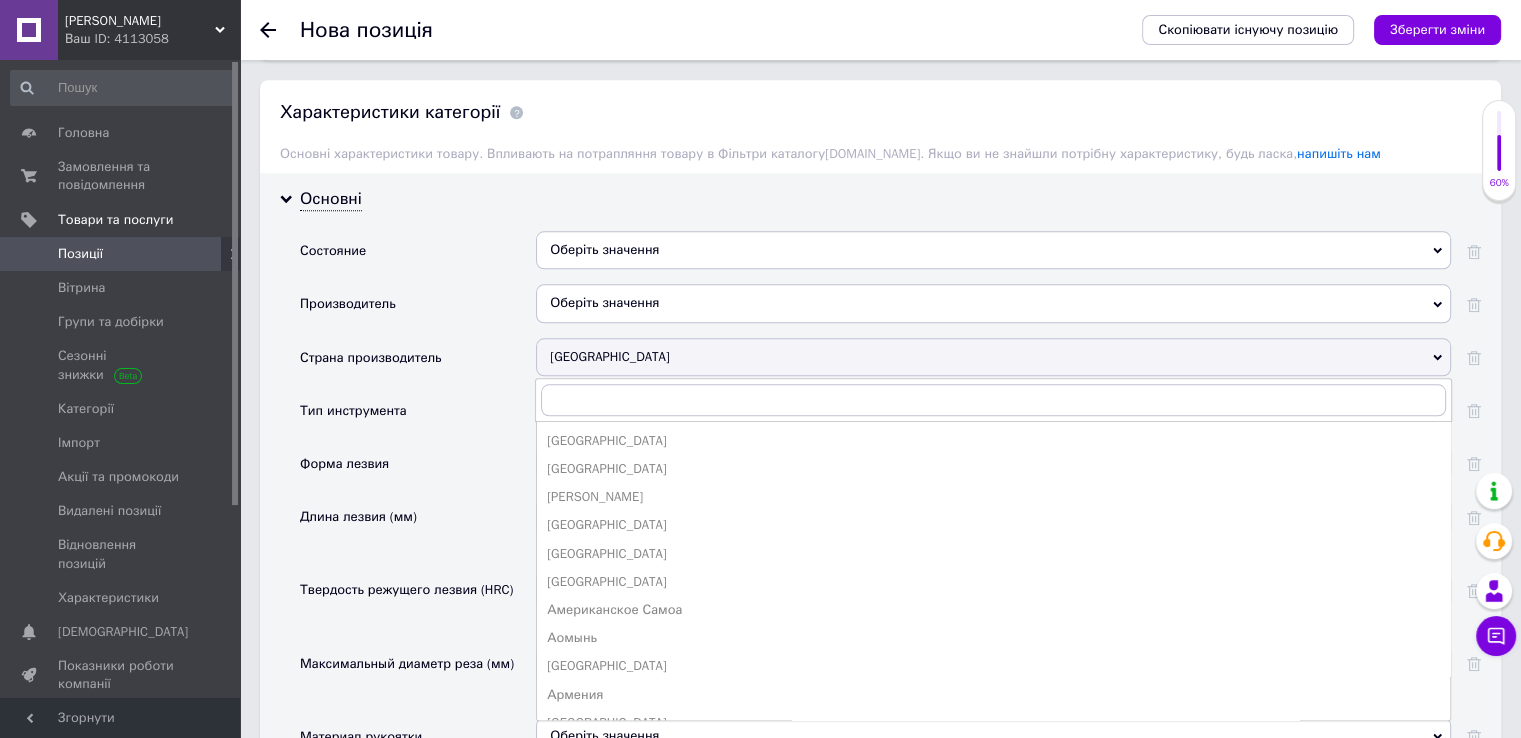 click on "Оберіть значення" at bounding box center (993, 303) 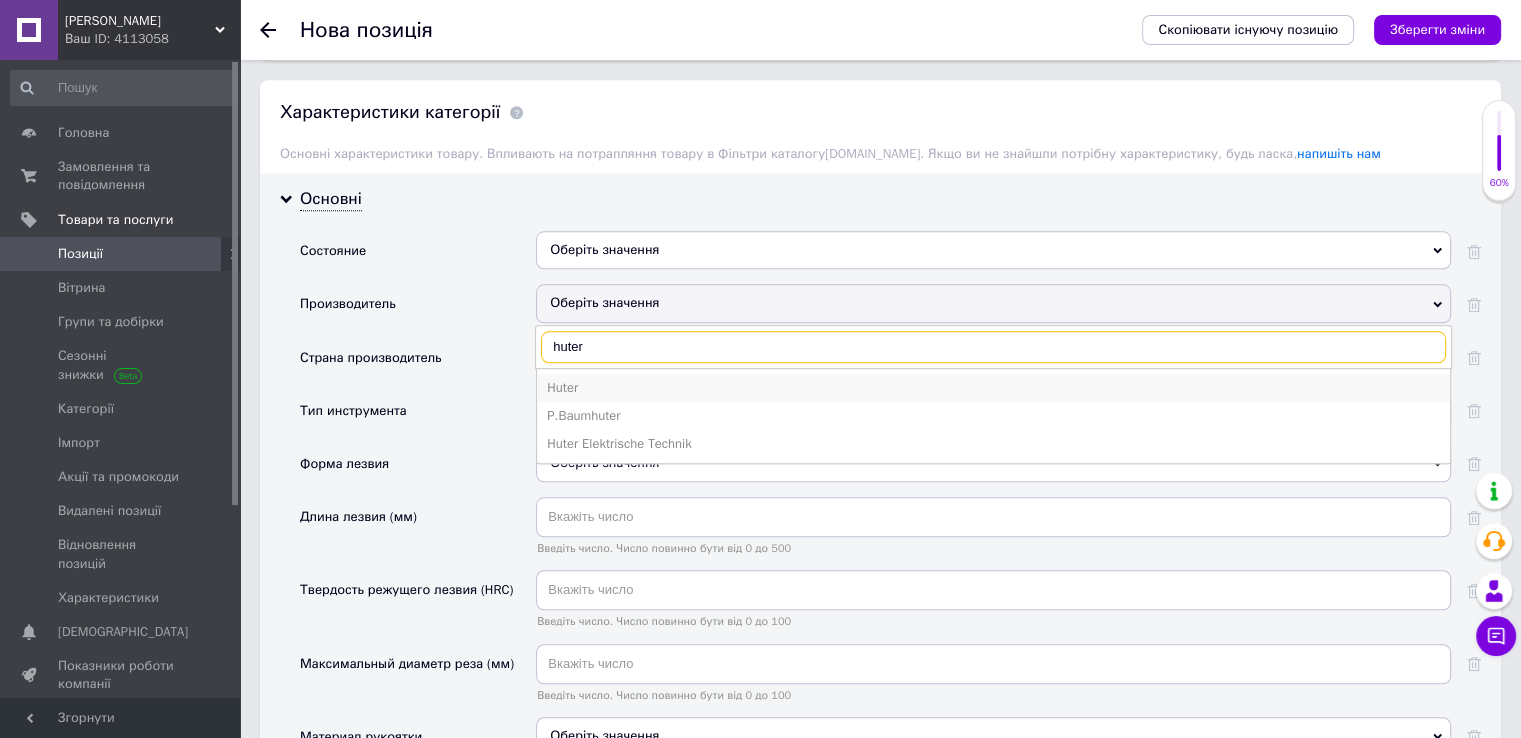 type on "huter" 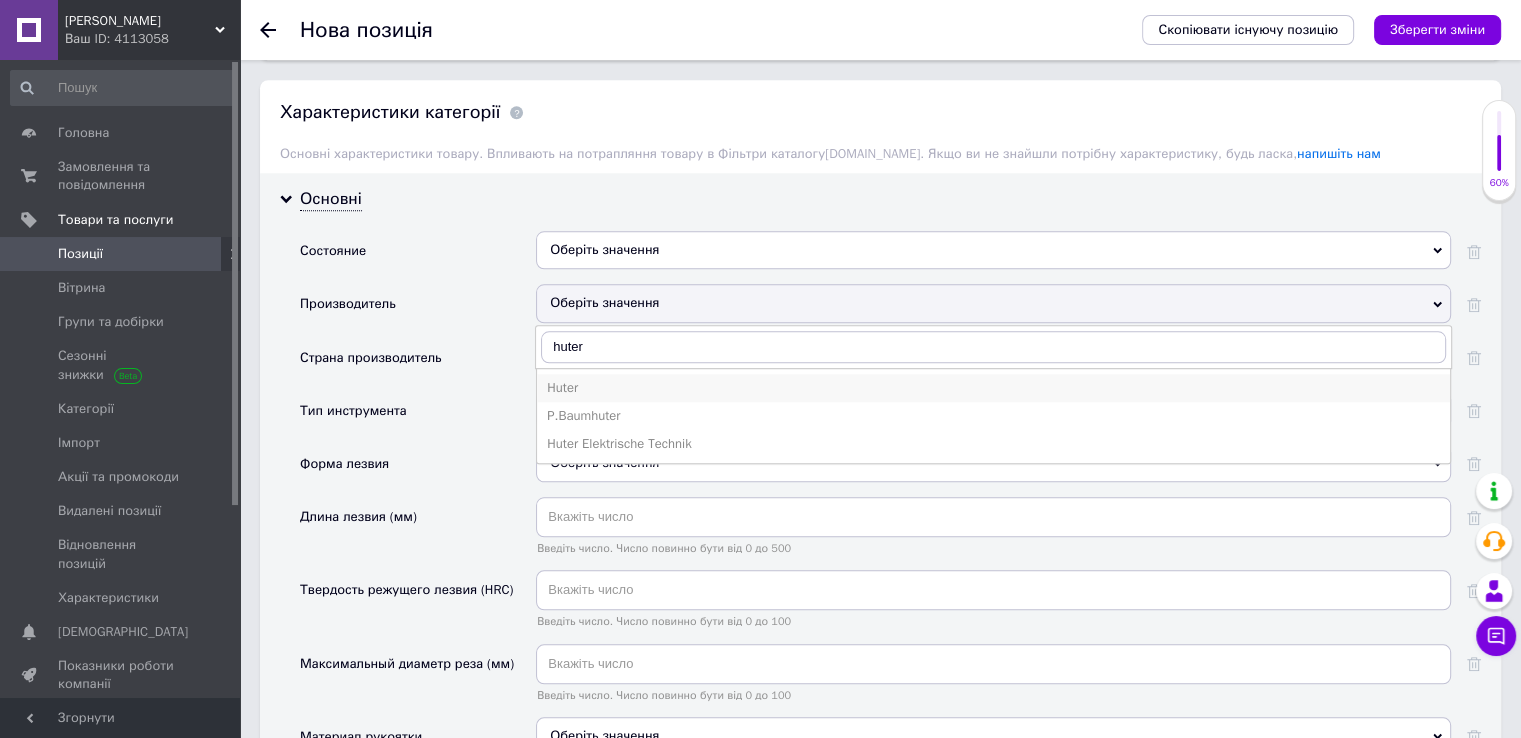 click on "Huter" at bounding box center [993, 388] 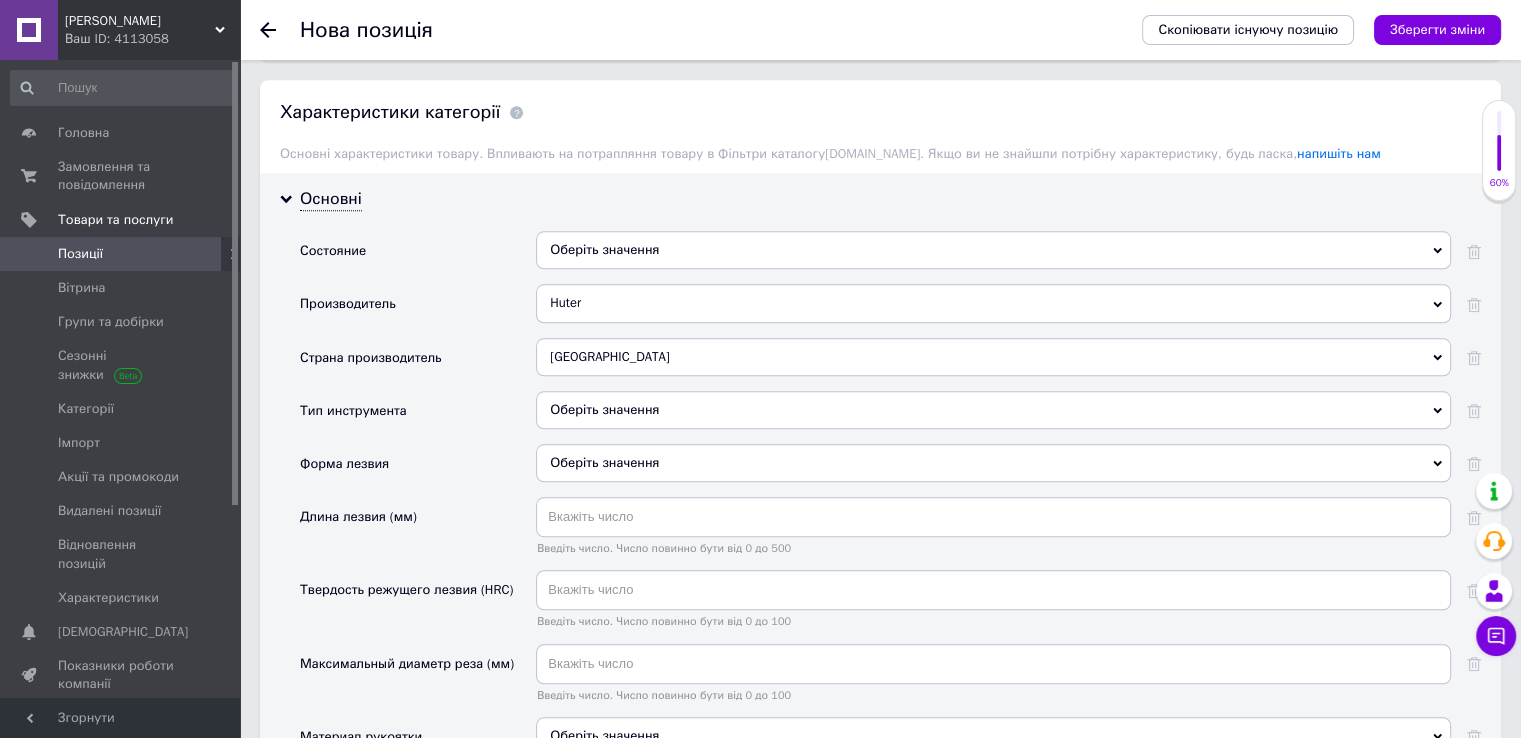 click on "Оберіть значення" at bounding box center (993, 250) 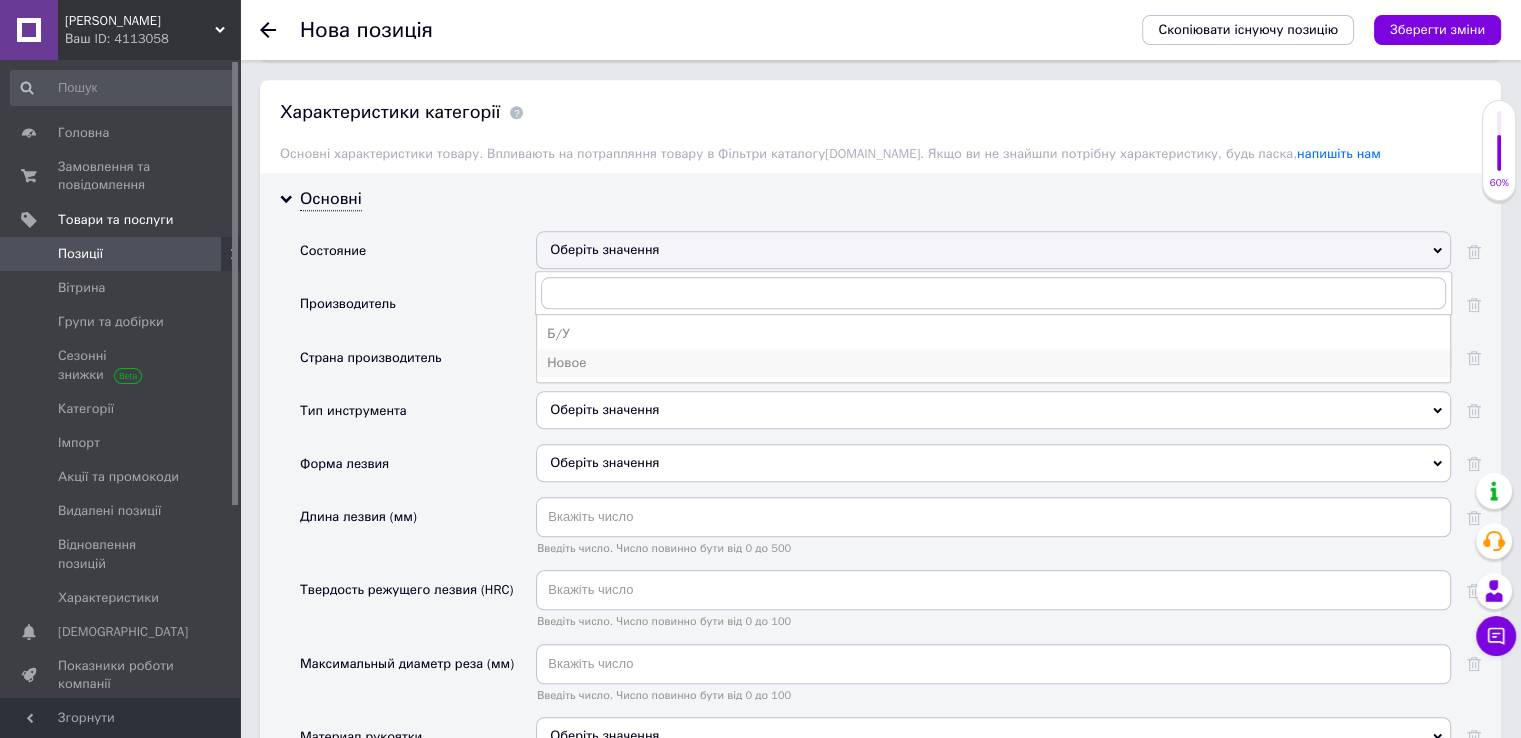 click on "Новое" at bounding box center [993, 363] 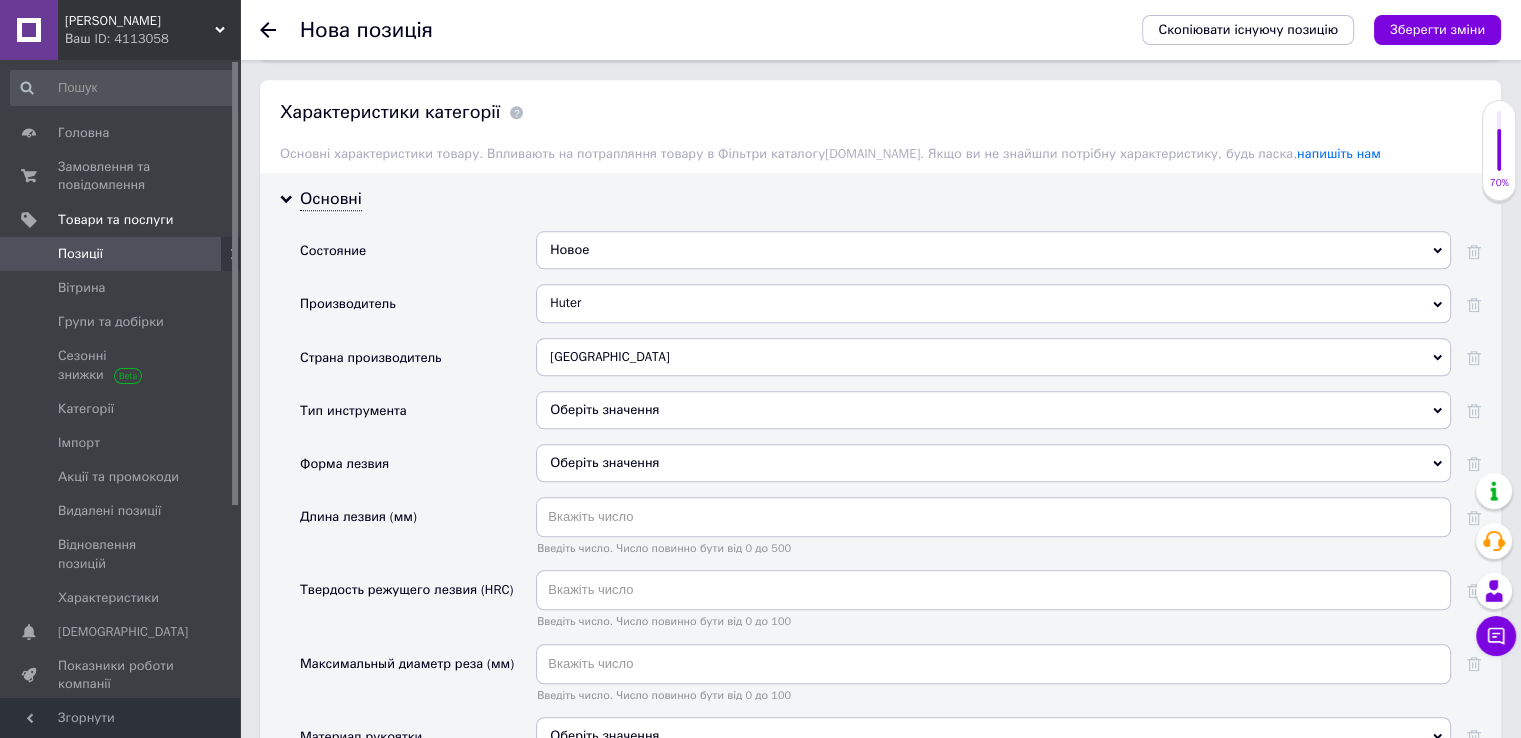 click on "Оберіть значення" at bounding box center (993, 410) 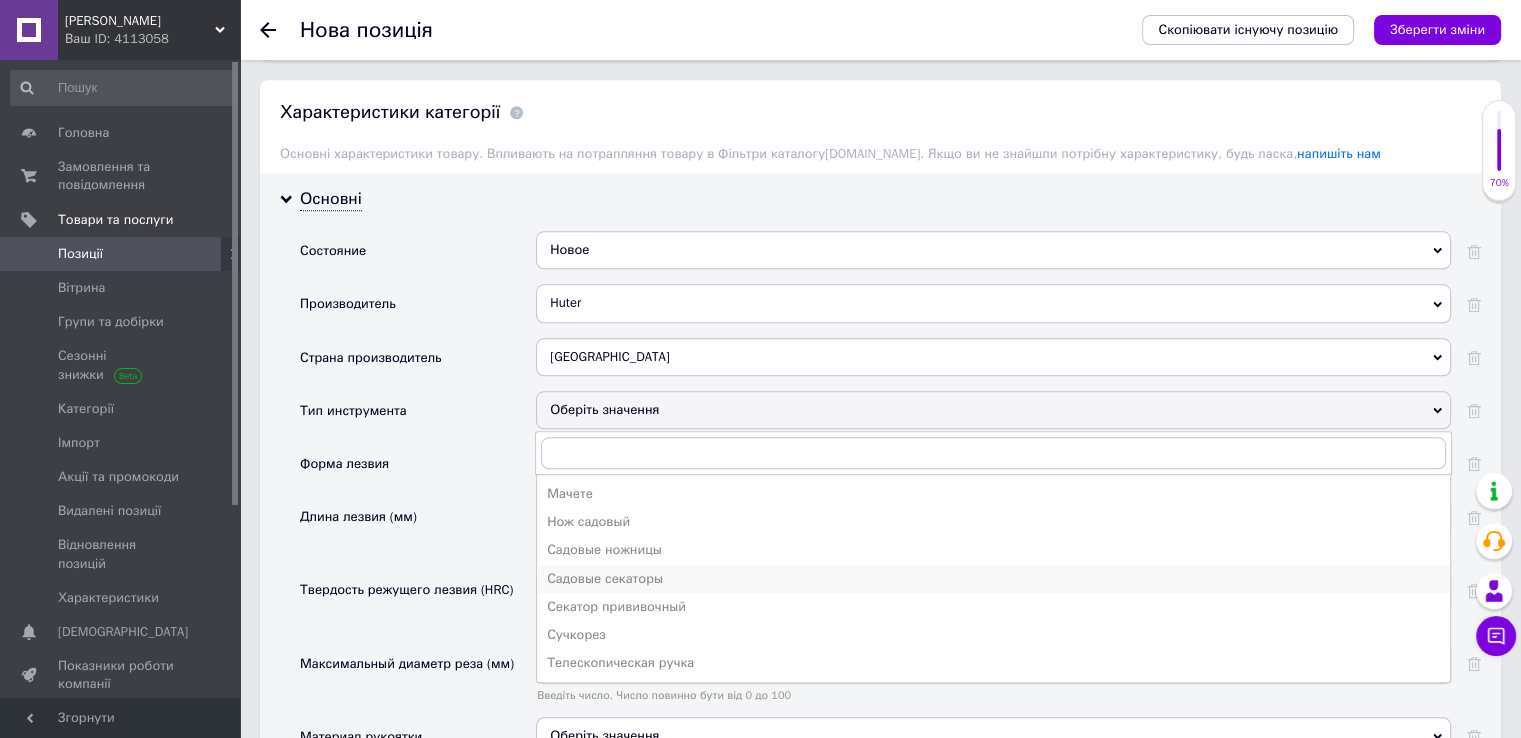 click on "Садовые секаторы" at bounding box center (993, 579) 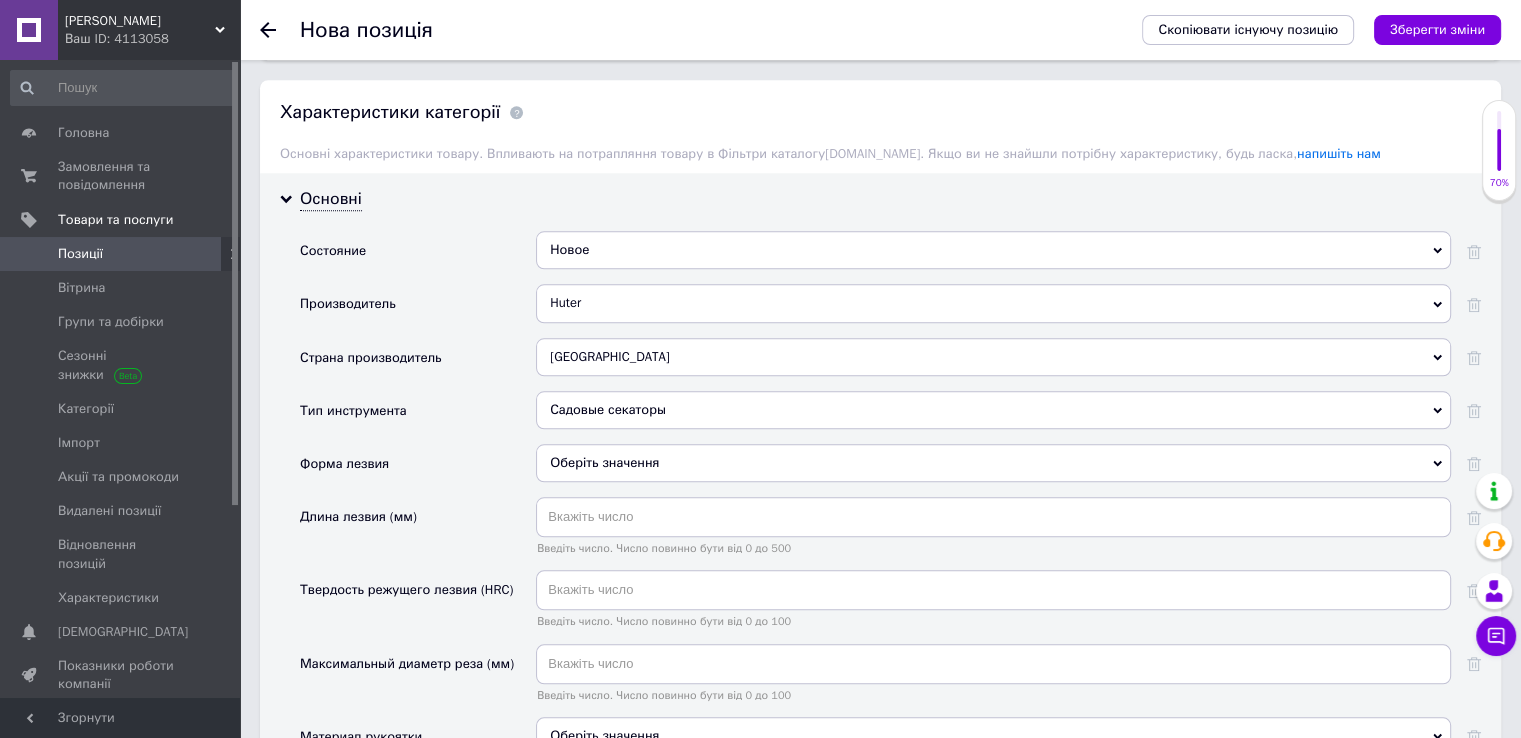 click on "Оберіть значення" at bounding box center [993, 463] 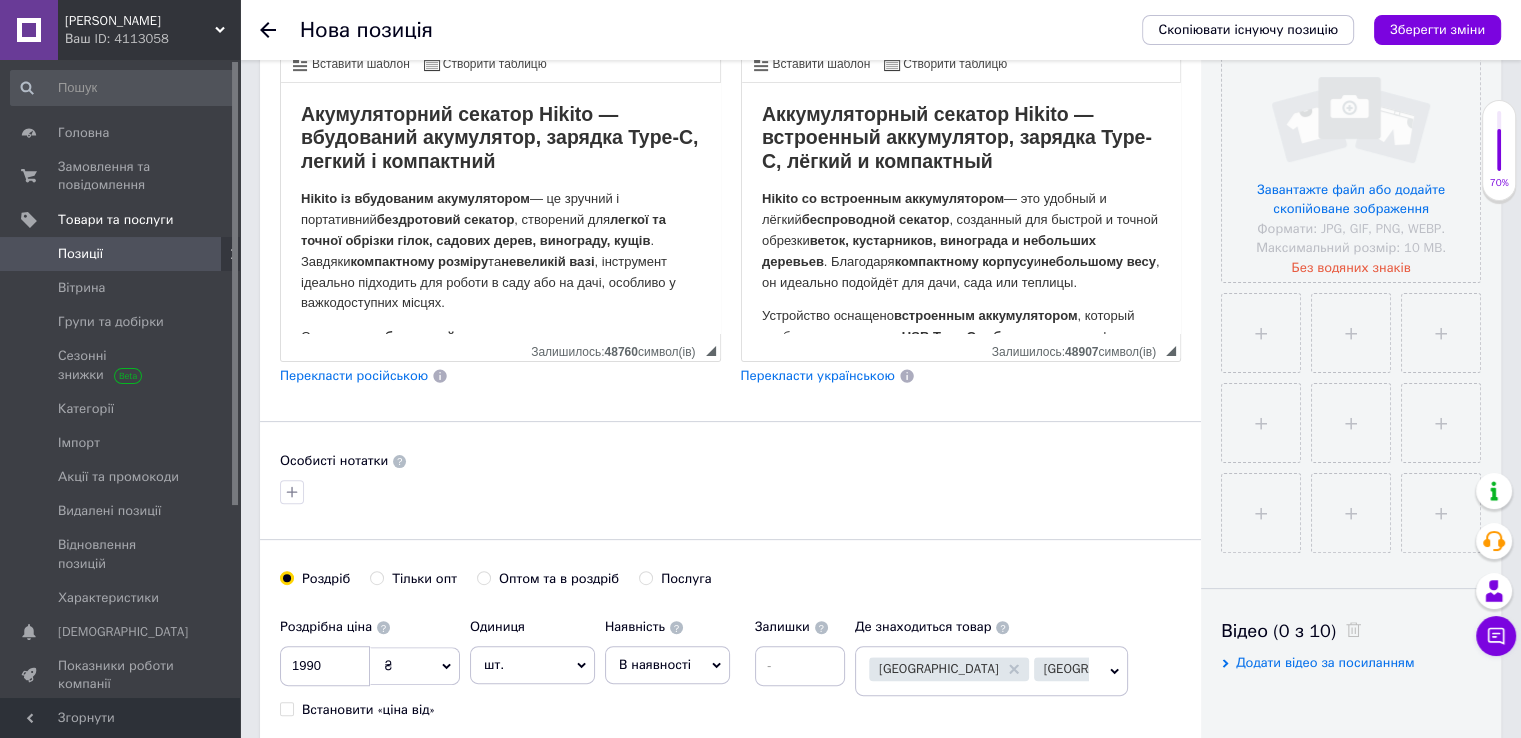 scroll, scrollTop: 0, scrollLeft: 0, axis: both 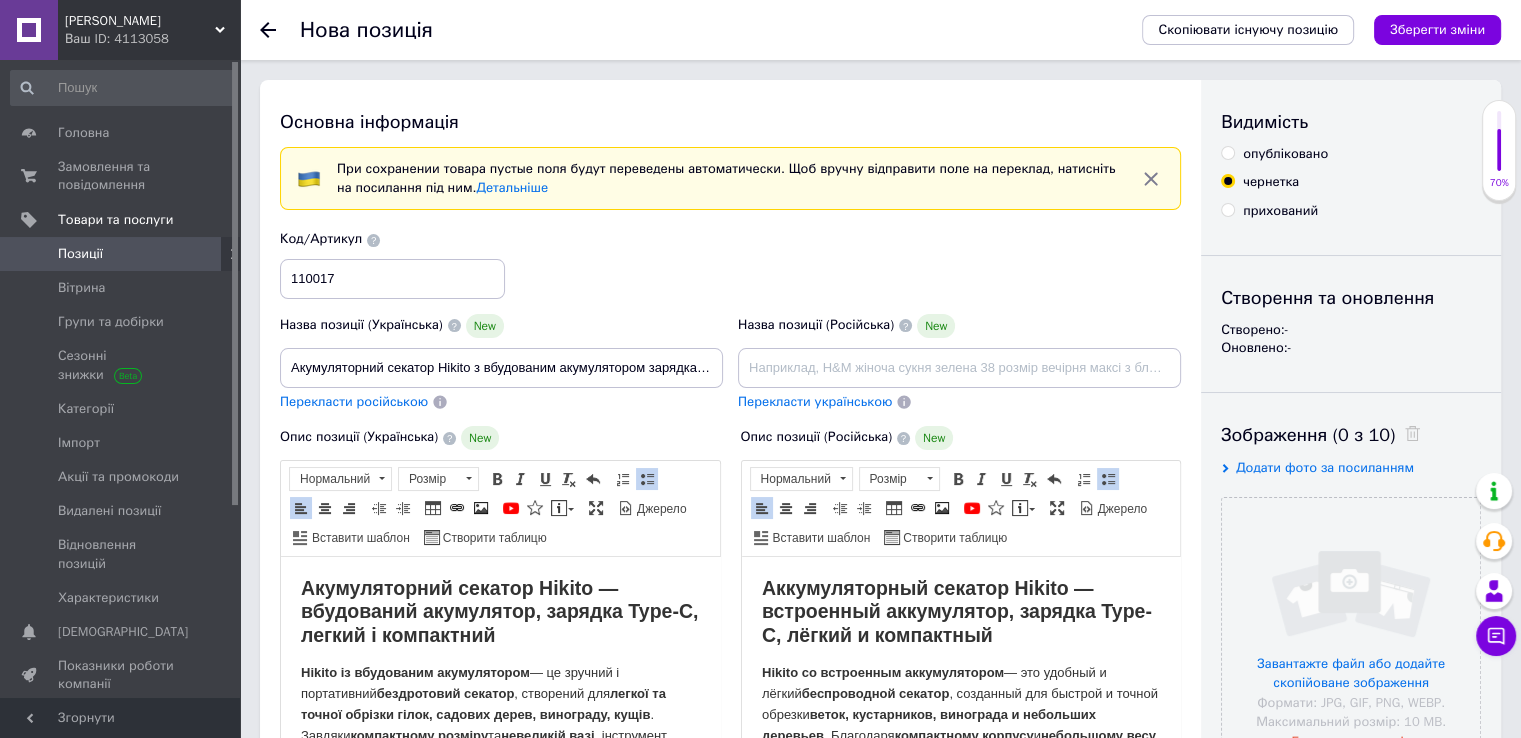 drag, startPoint x: 608, startPoint y: 391, endPoint x: 613, endPoint y: 379, distance: 13 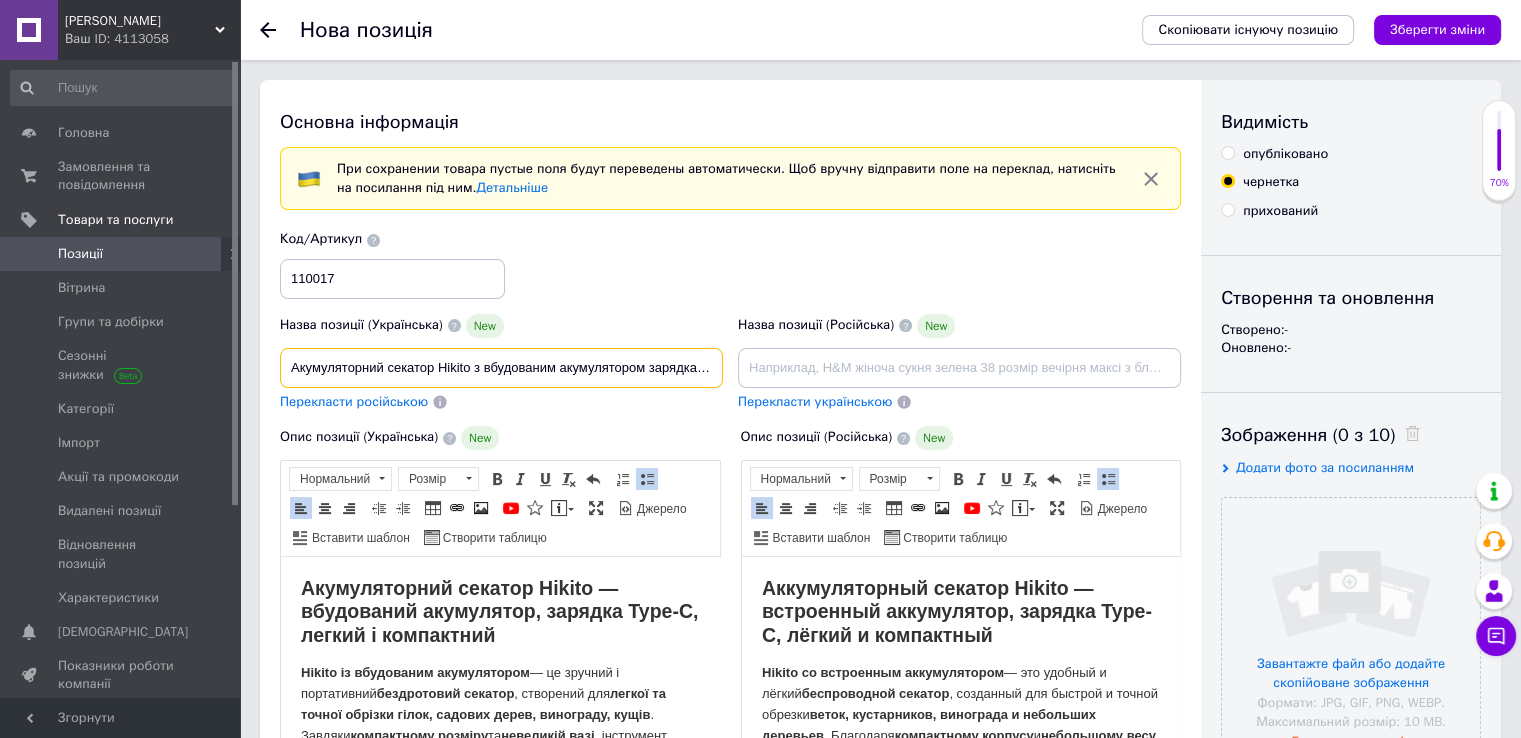 click on "Акумуляторний секатор Hikito з вбудованим акумулятором зарядка type-c 10мм різ компактний легкий для обрізки гілок саду дерев" at bounding box center (501, 368) 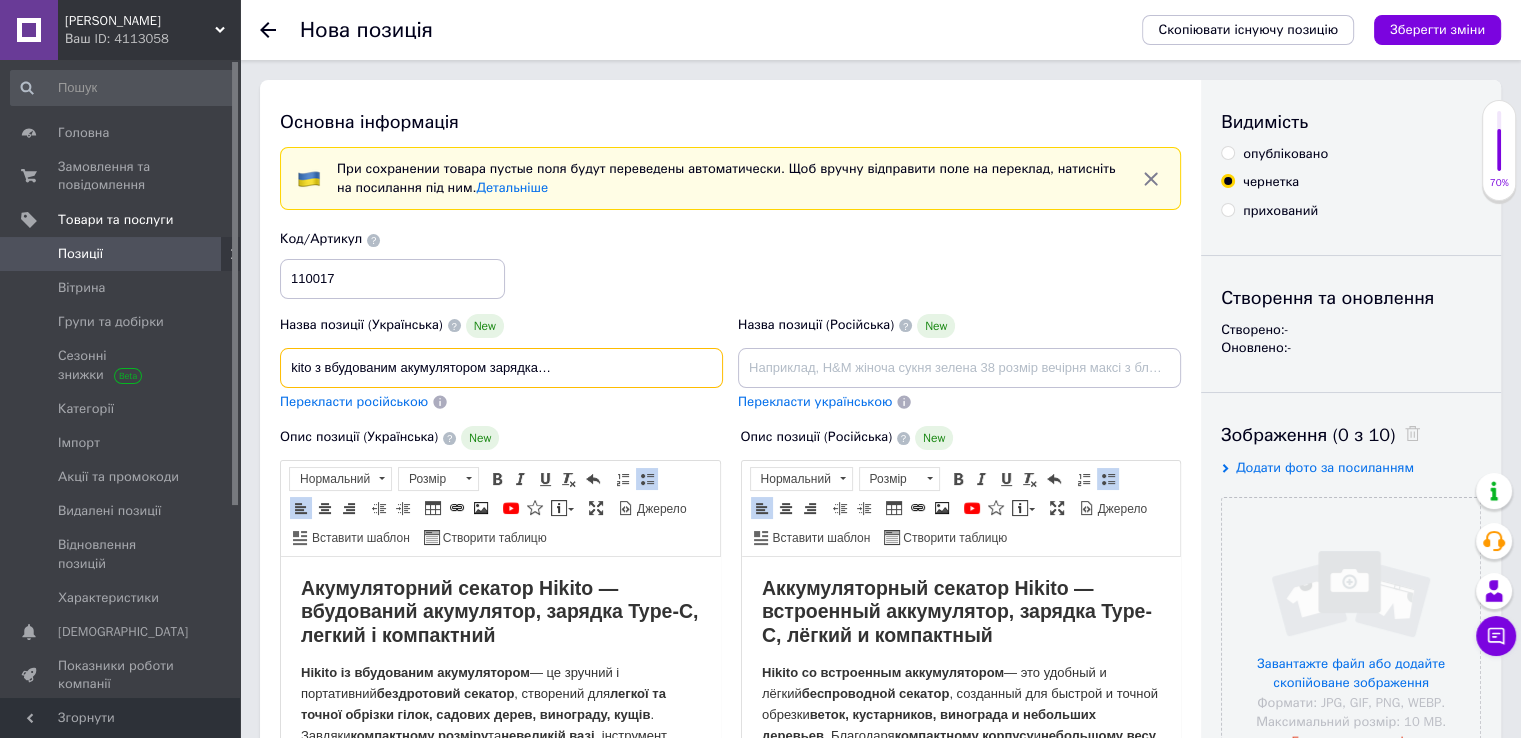scroll, scrollTop: 0, scrollLeft: 377, axis: horizontal 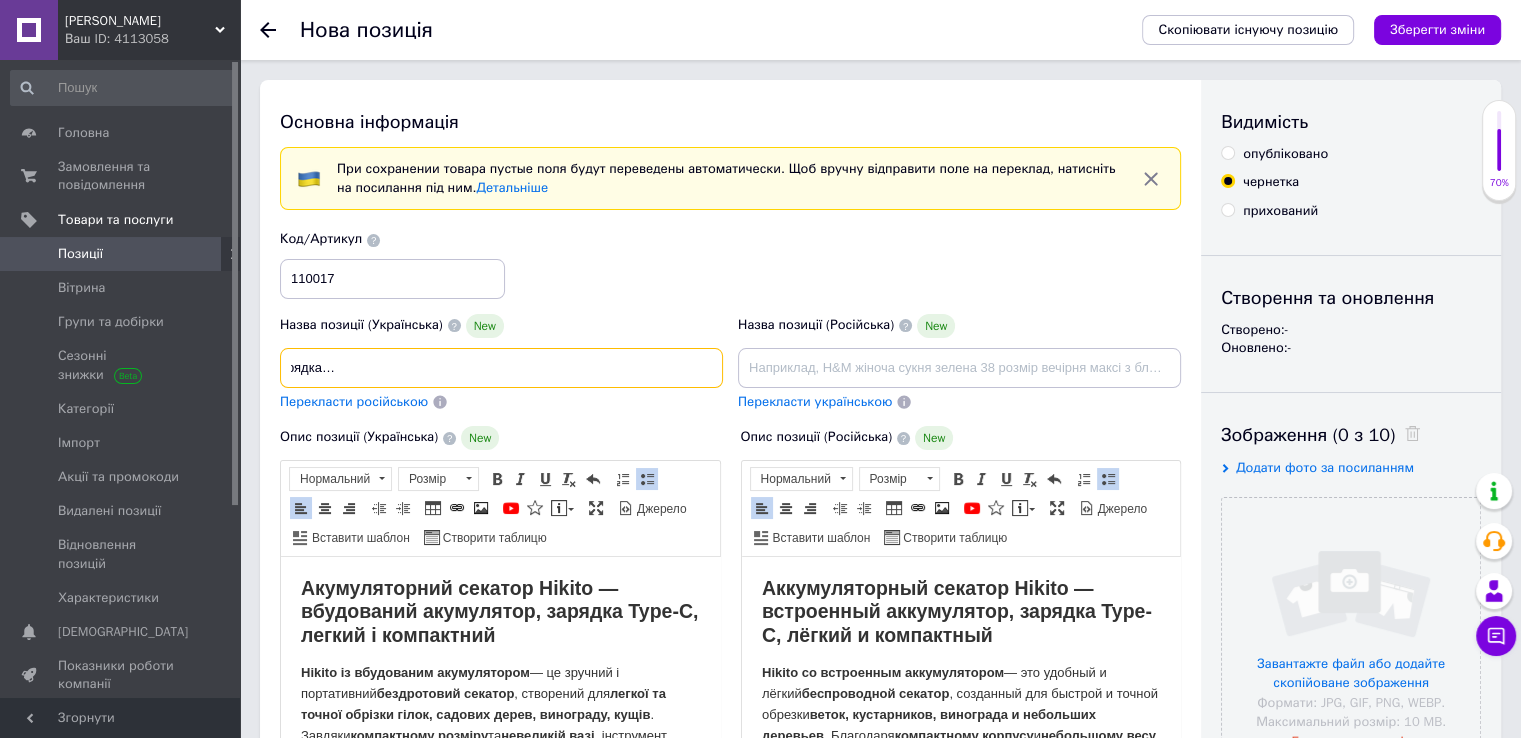 drag, startPoint x: 668, startPoint y: 370, endPoint x: 734, endPoint y: 369, distance: 66.007576 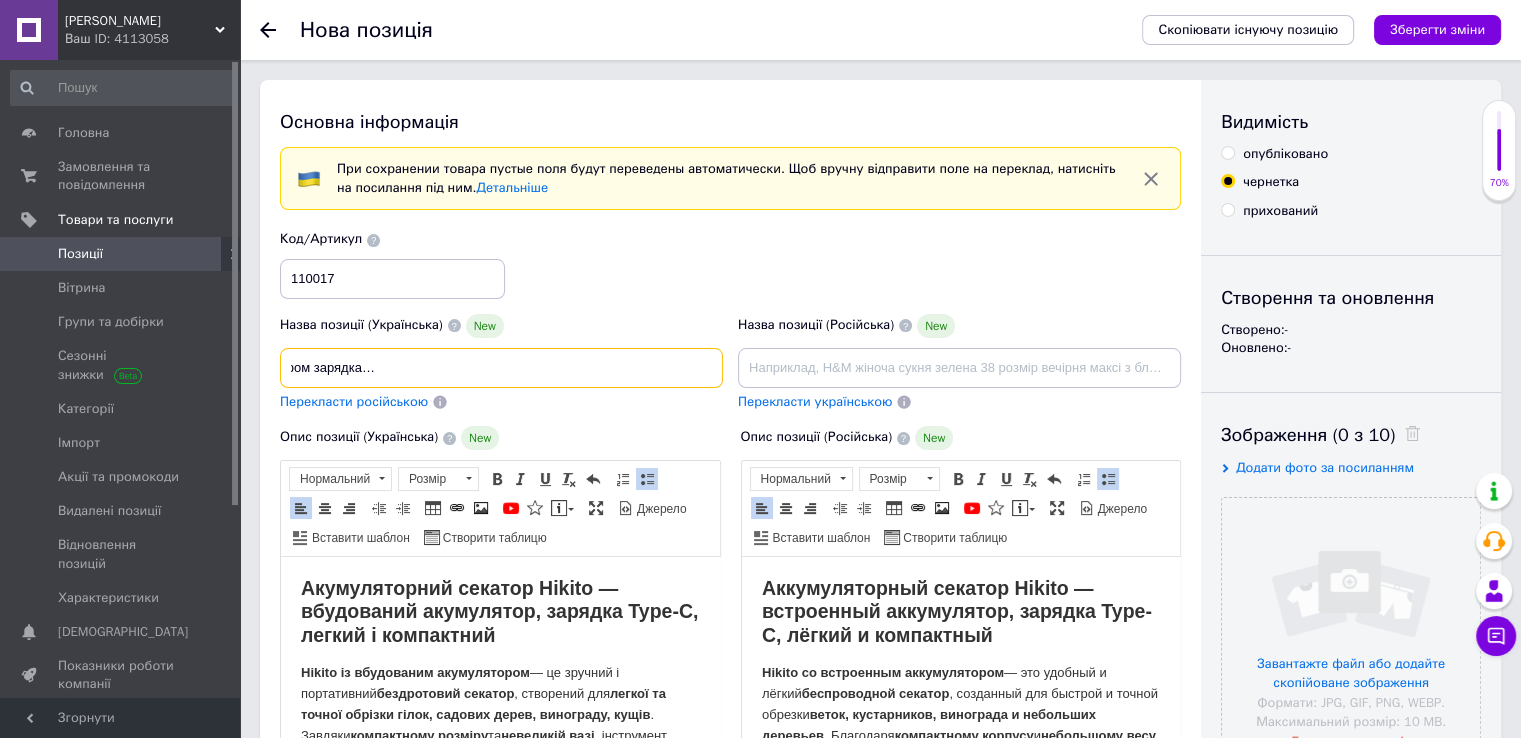scroll, scrollTop: 0, scrollLeft: 334, axis: horizontal 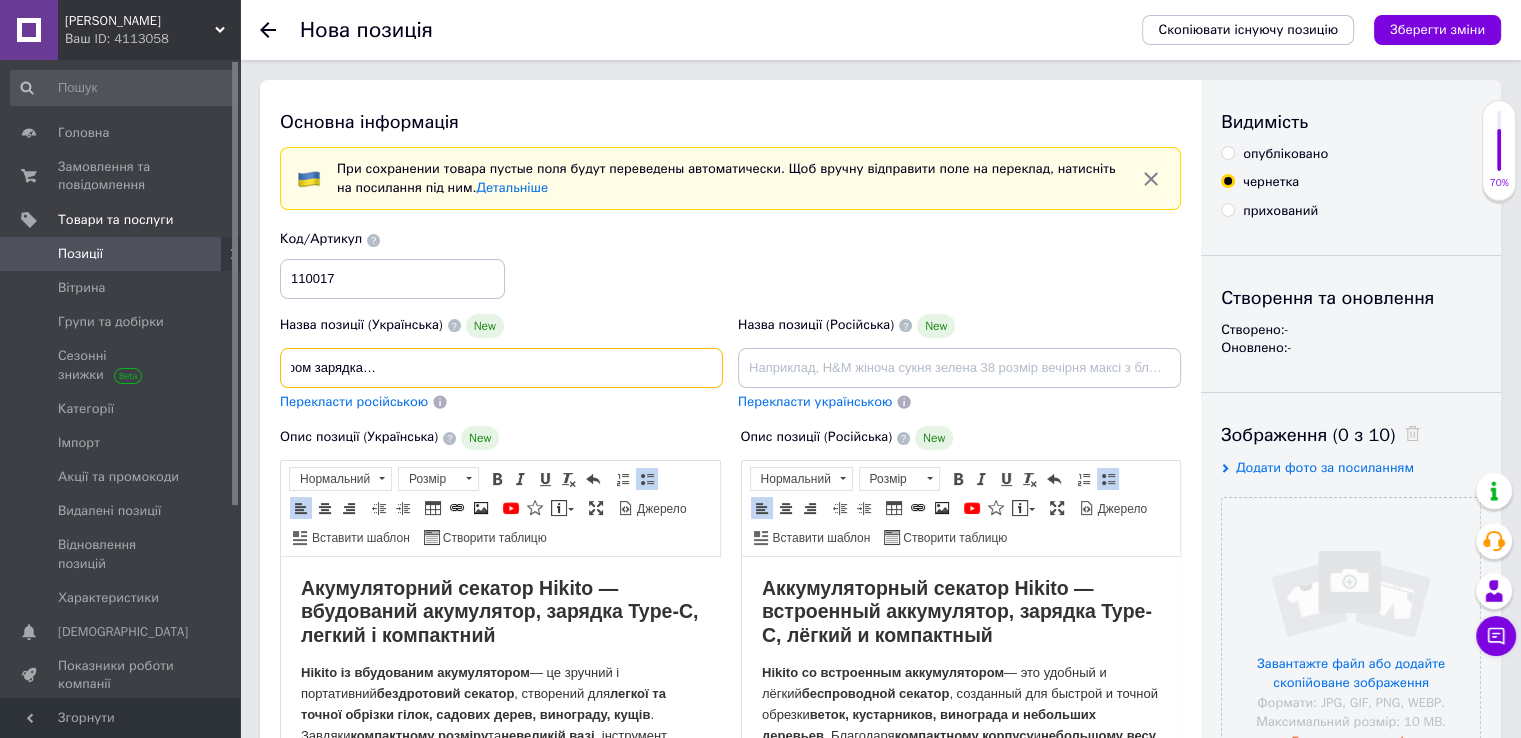 paste on "сучкоріз" 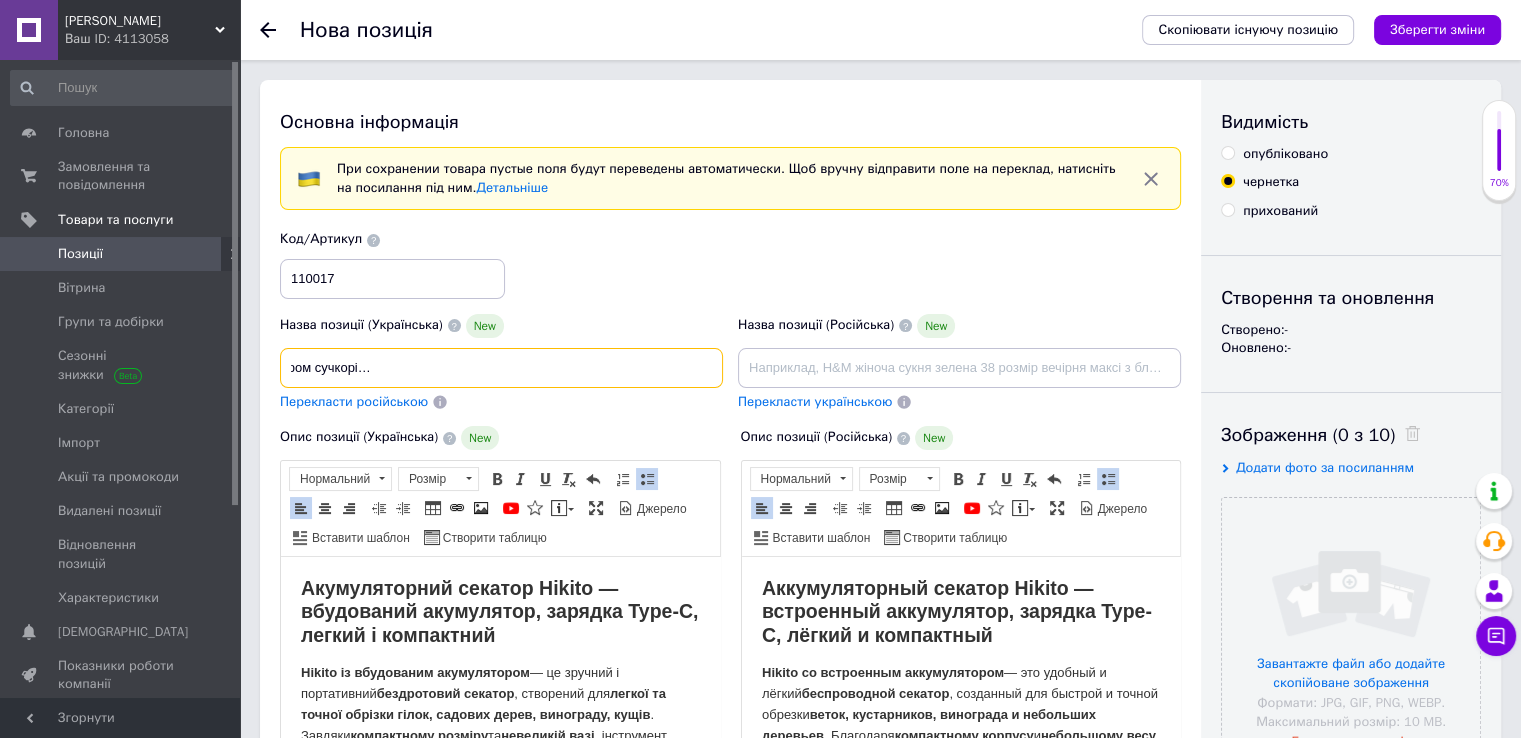type on "Акумуляторний секатор Hikito з вбудованим акумулятором сучкоріз зарядка type-c 10мм різ компактний легкий для обрізки гілок саду" 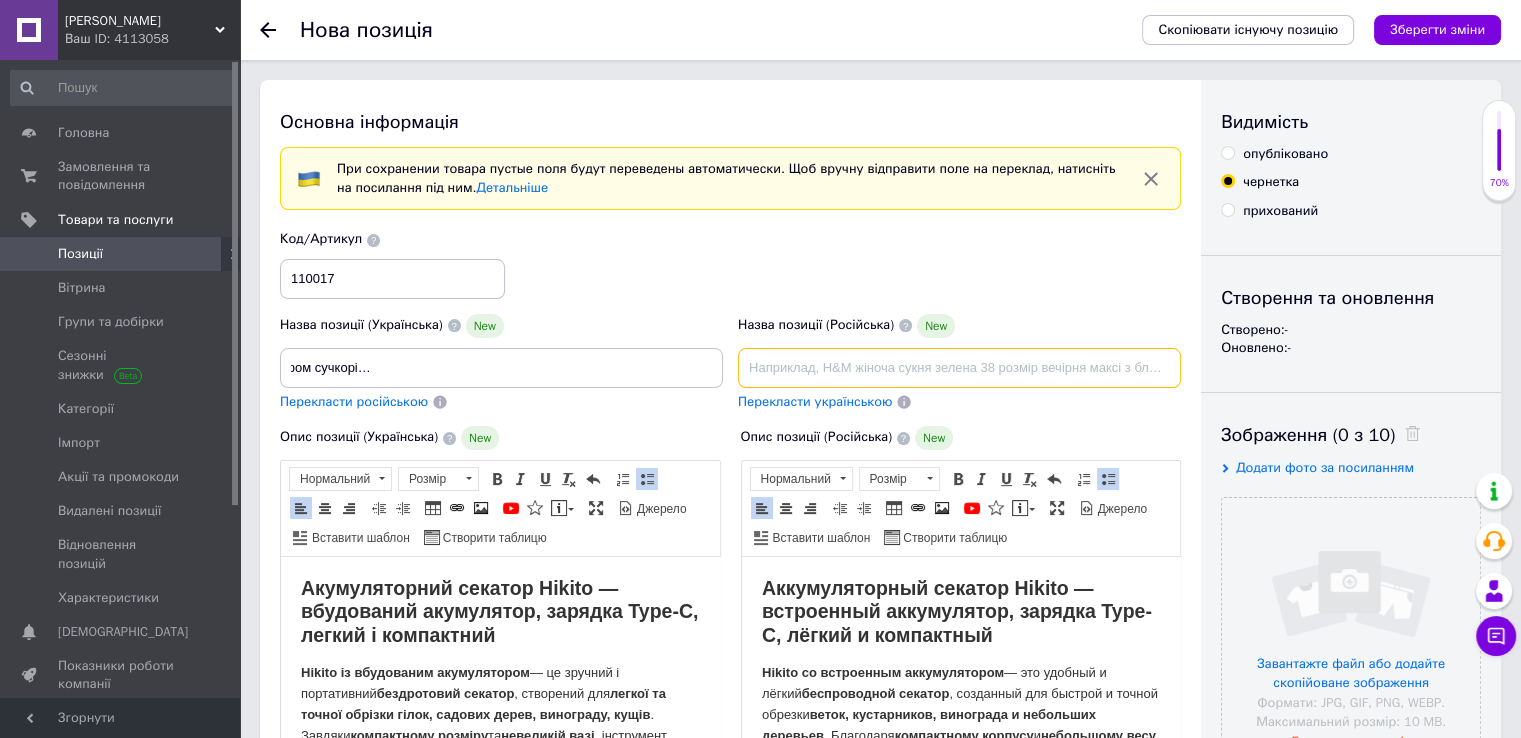 scroll, scrollTop: 0, scrollLeft: 0, axis: both 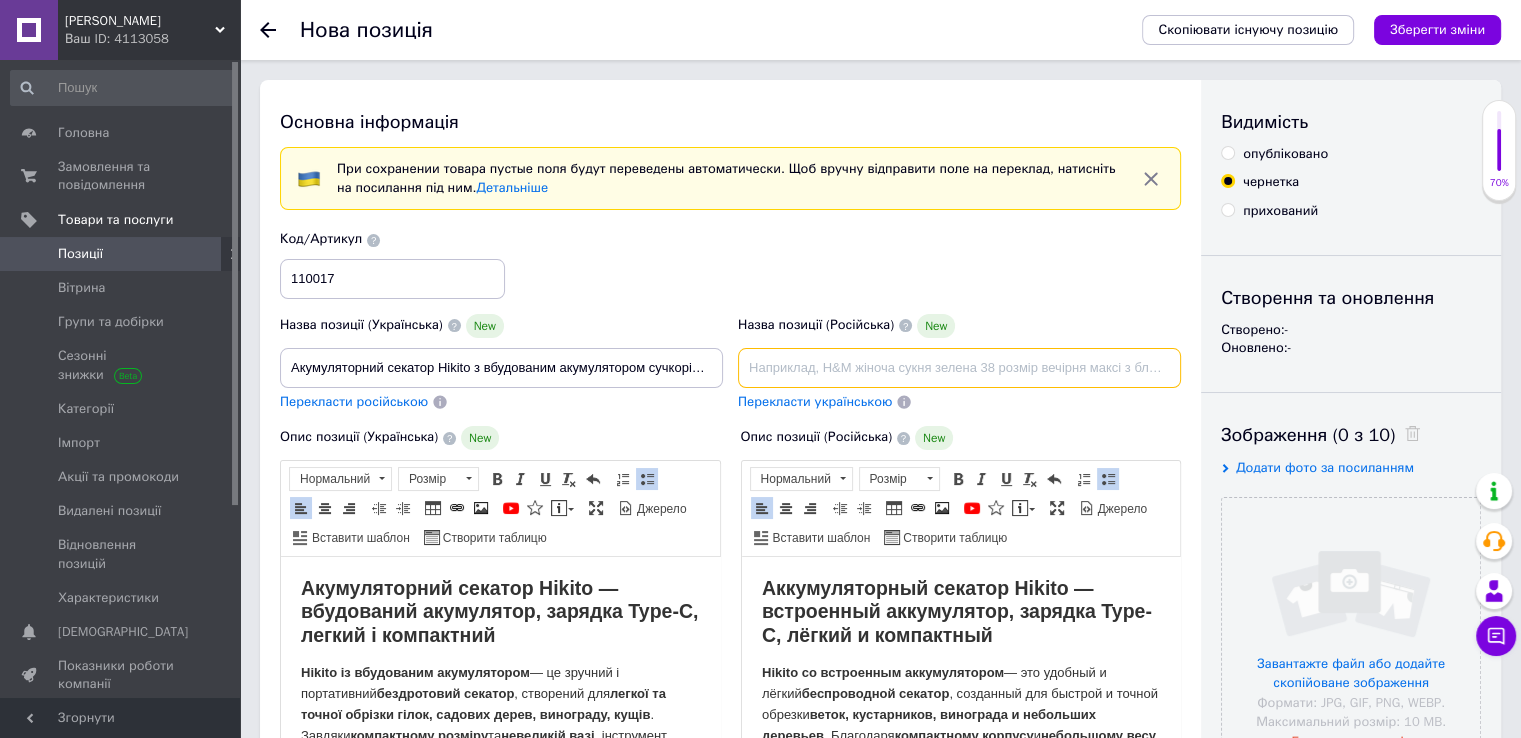 click at bounding box center (959, 368) 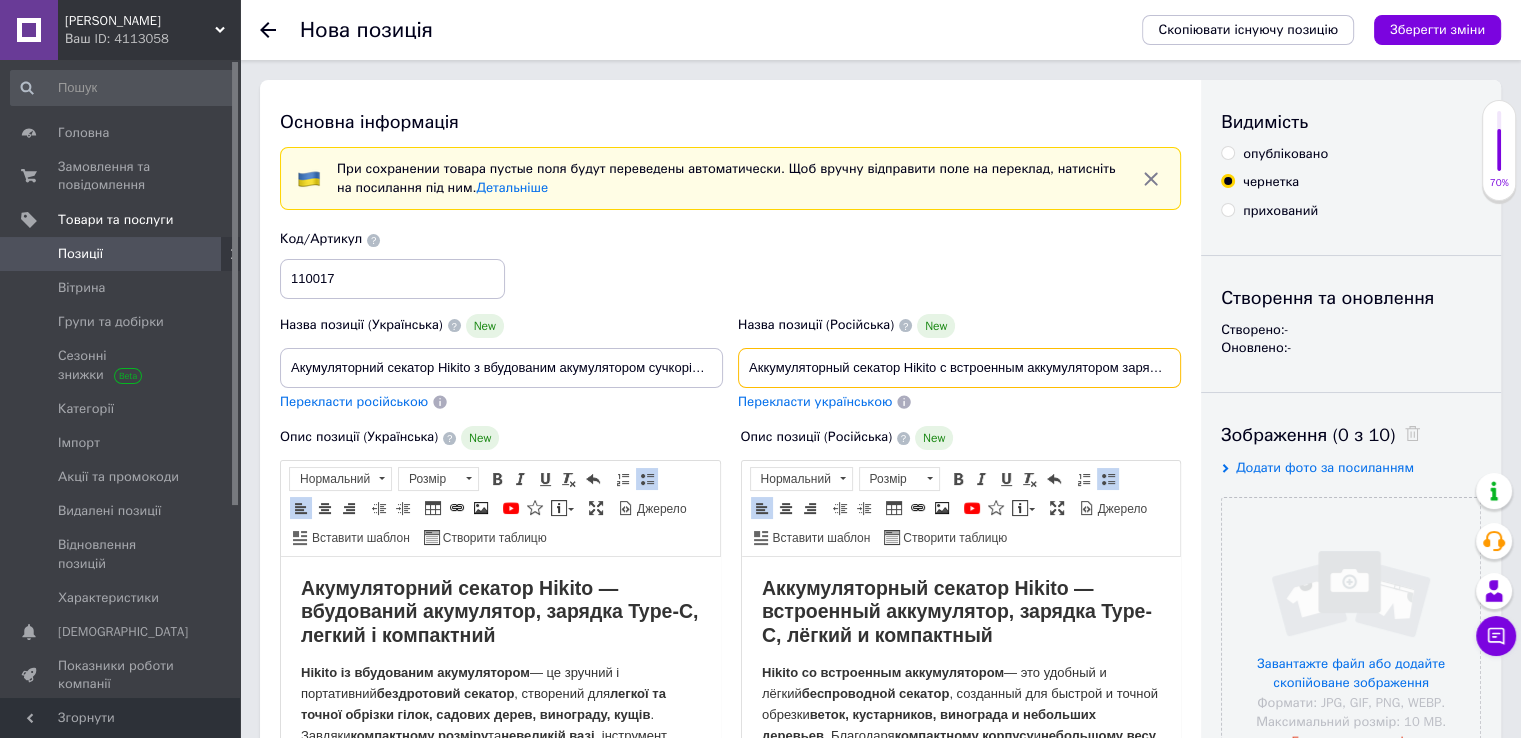 scroll, scrollTop: 0, scrollLeft: 365, axis: horizontal 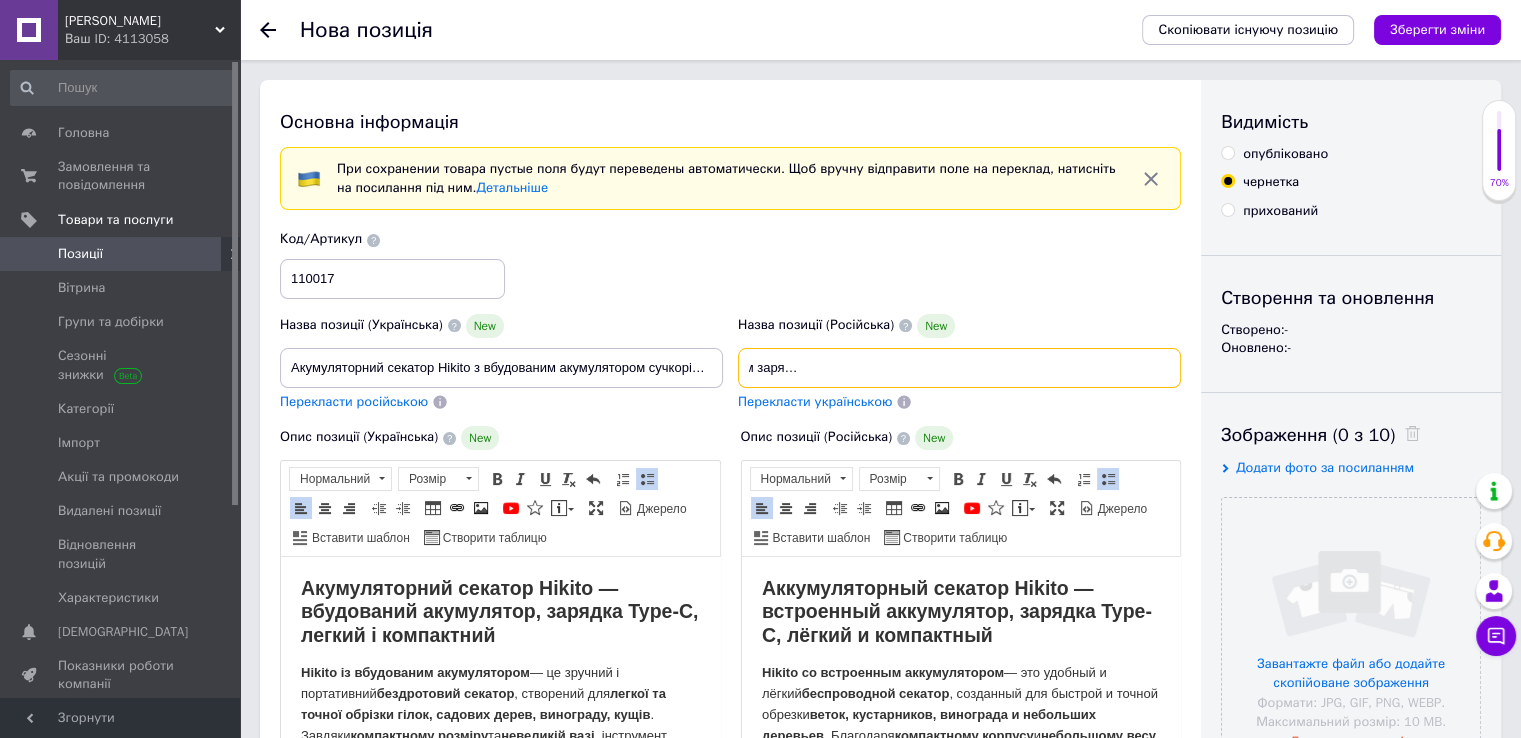click on "Аккумуляторный секатор Hikito с встроенным аккумулятором зарядка type-c компактный легкий для обрезки веток сада деревьев" at bounding box center [959, 368] 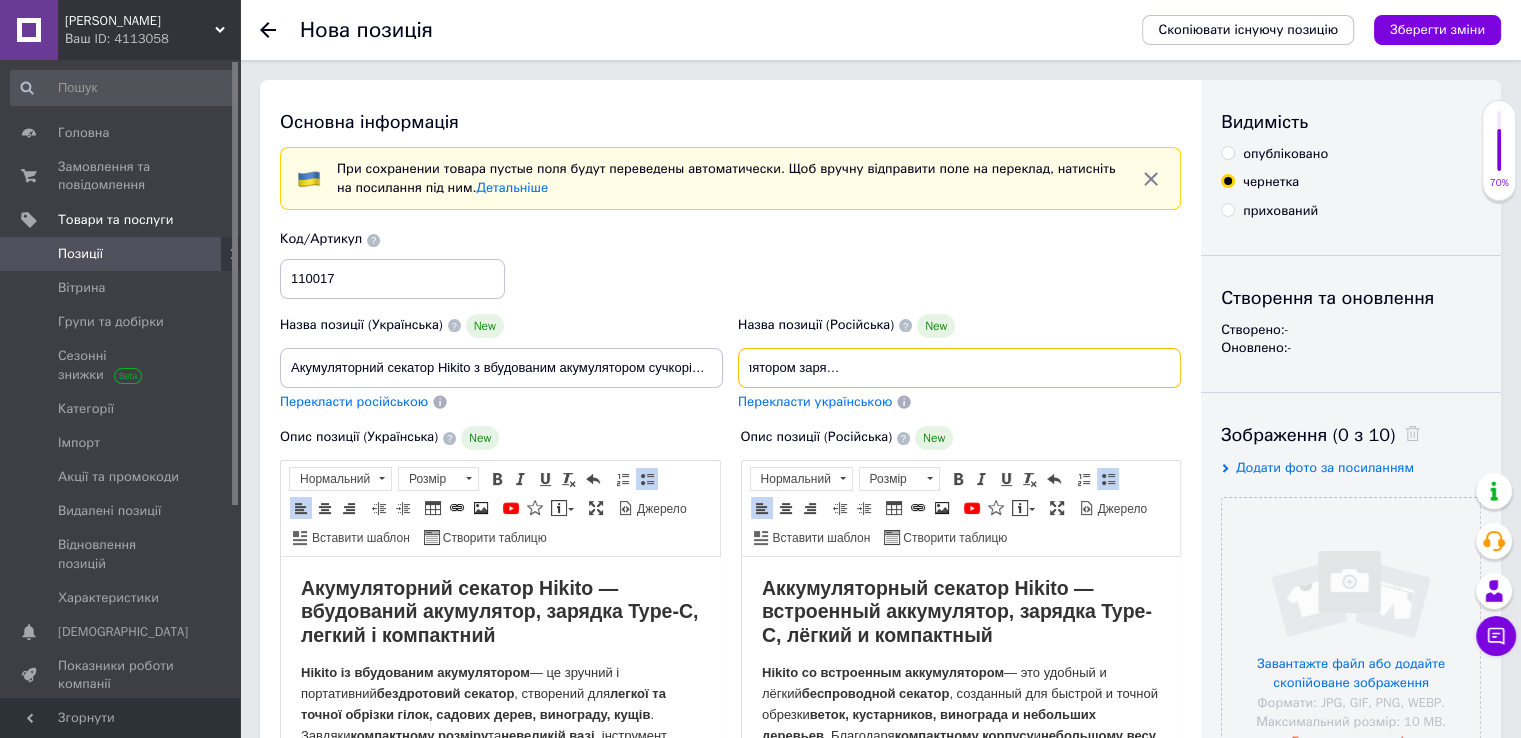 scroll, scrollTop: 0, scrollLeft: 322, axis: horizontal 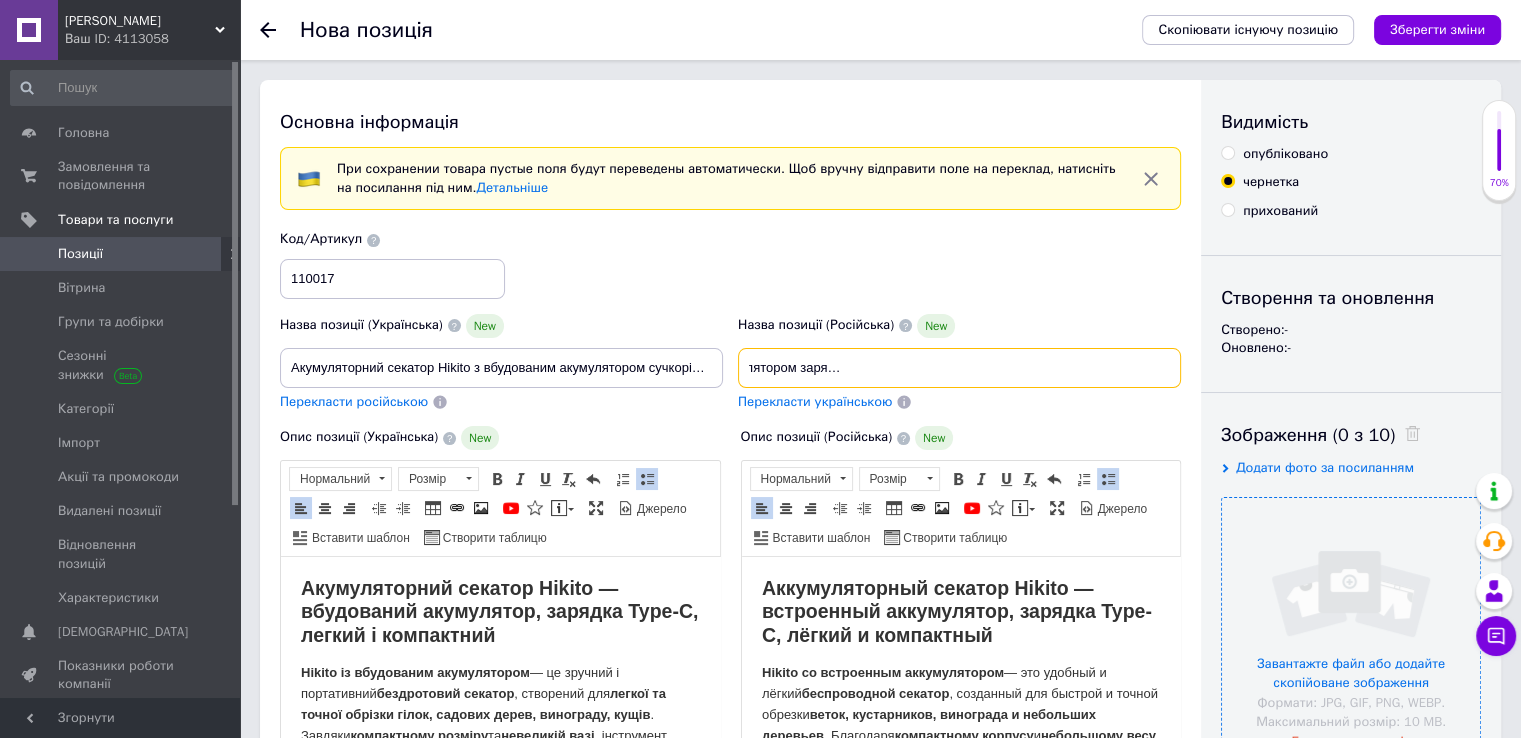 type on "Аккумуляторный секатор Hikito с встроенным аккумулятором зарядка type-c компактный сучкорез для обрезки веток сада деревьев" 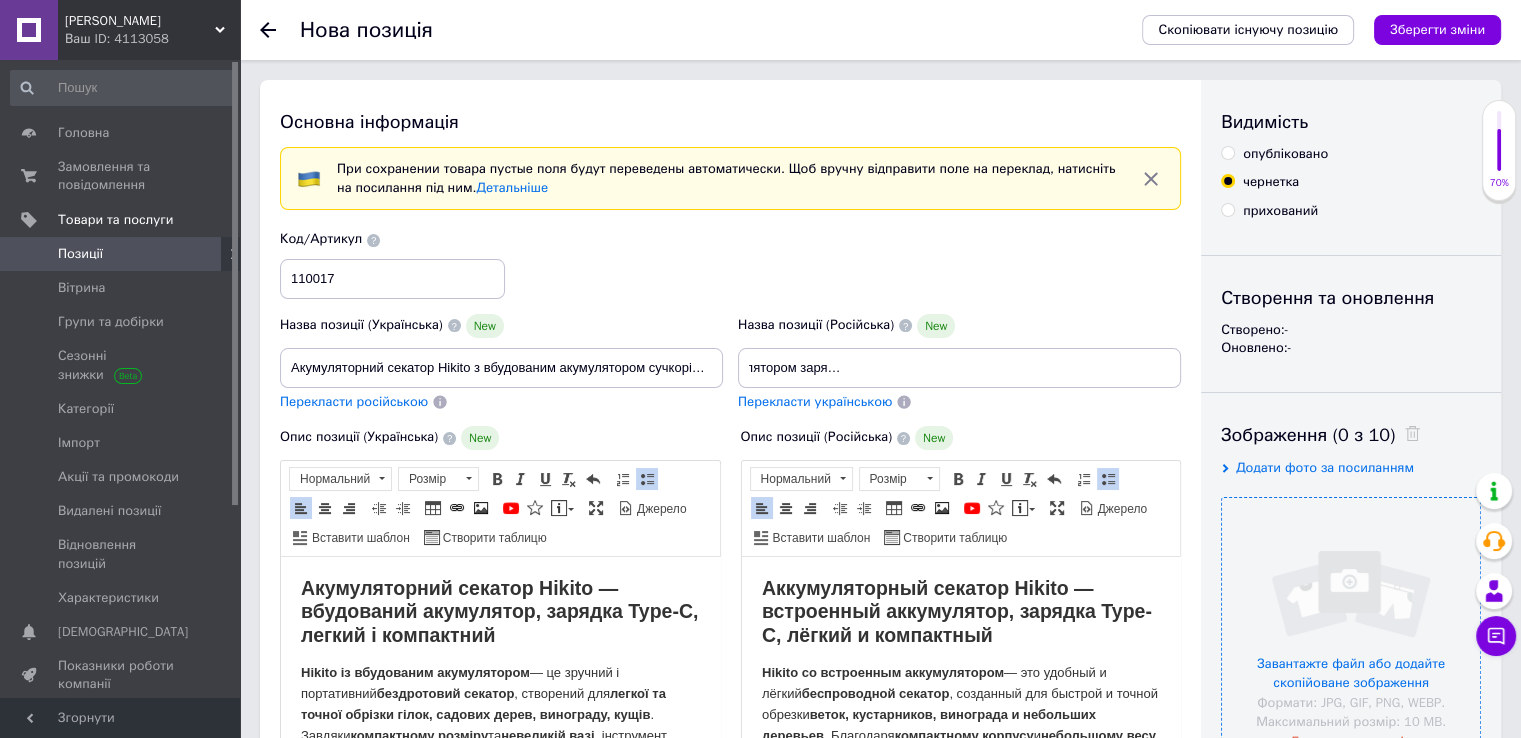 scroll, scrollTop: 0, scrollLeft: 0, axis: both 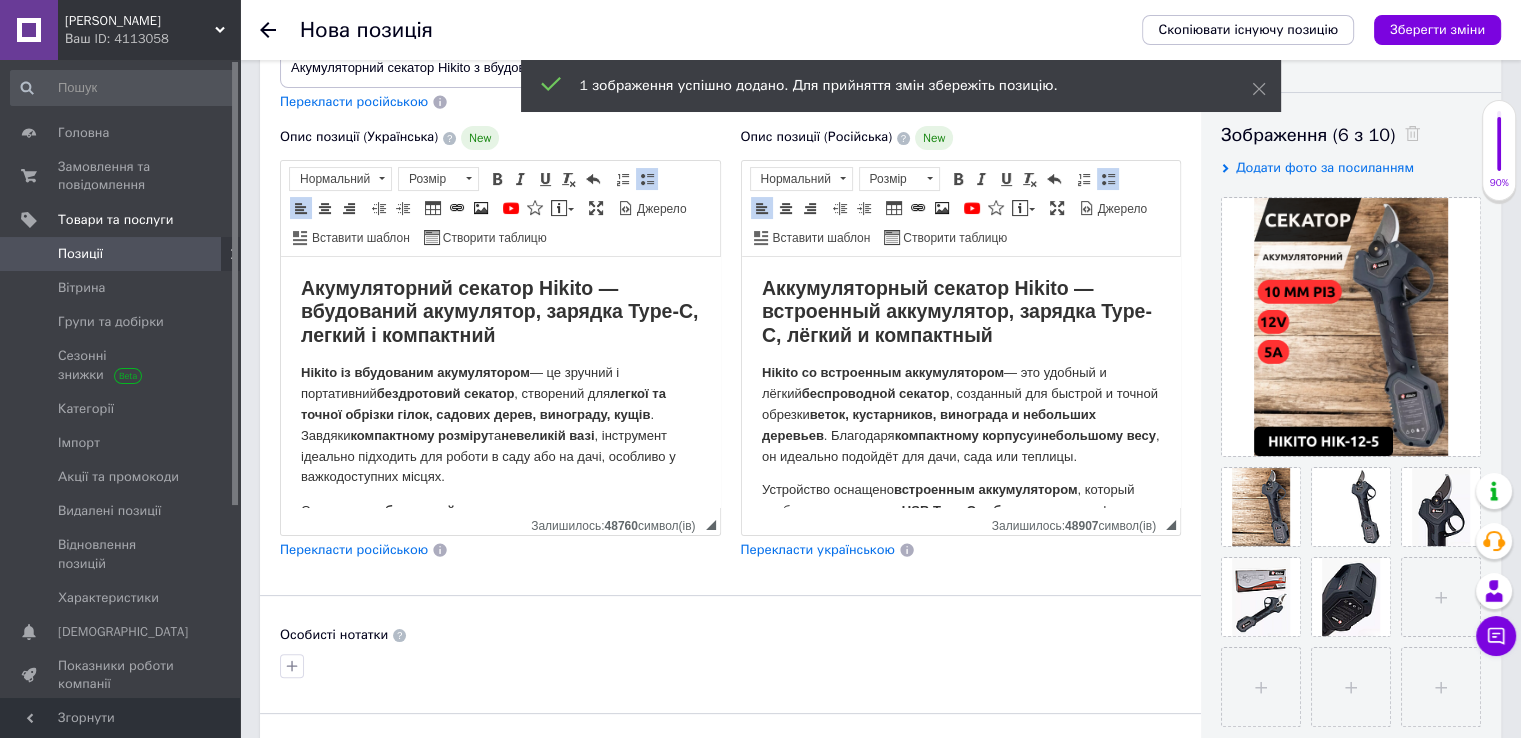 click at bounding box center [1346, 592] 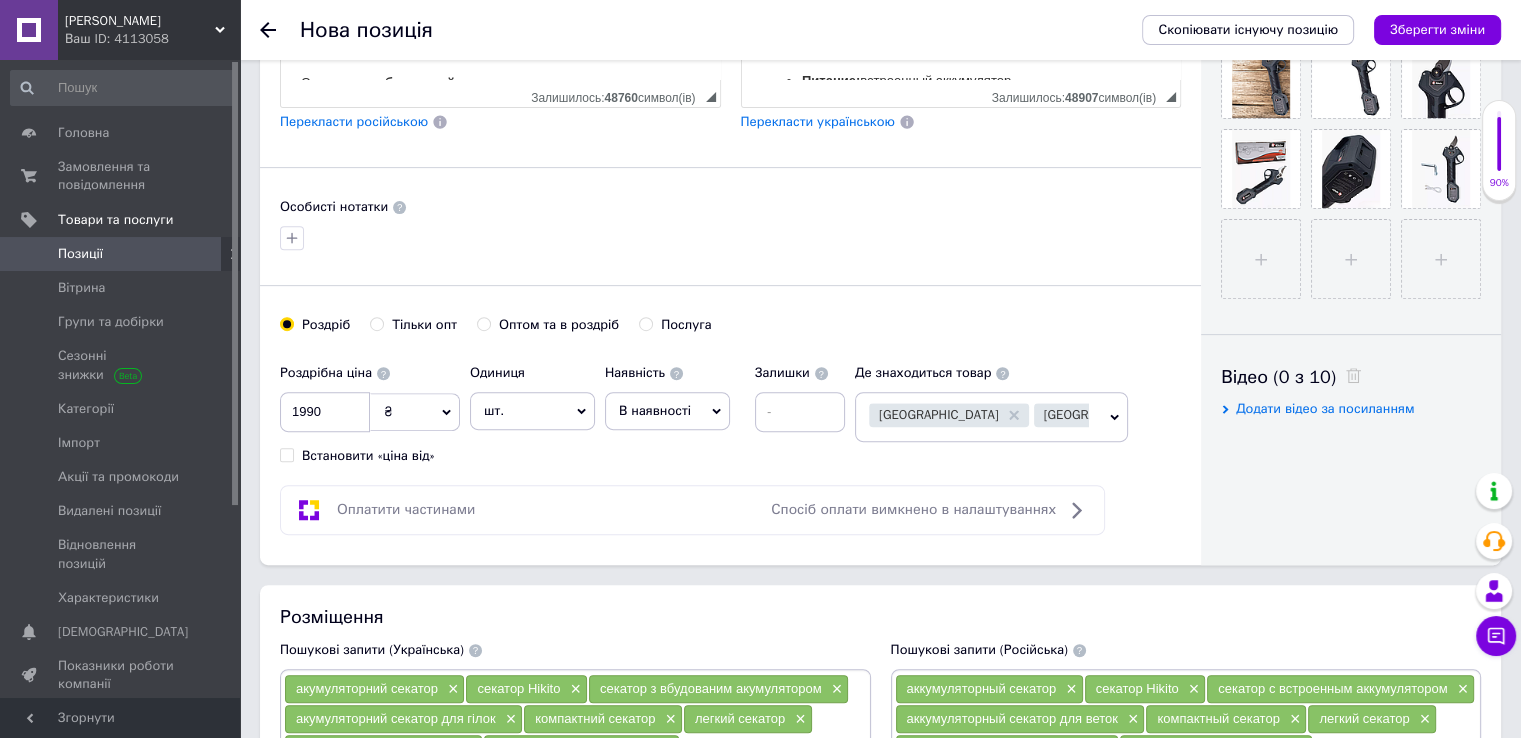 scroll, scrollTop: 700, scrollLeft: 0, axis: vertical 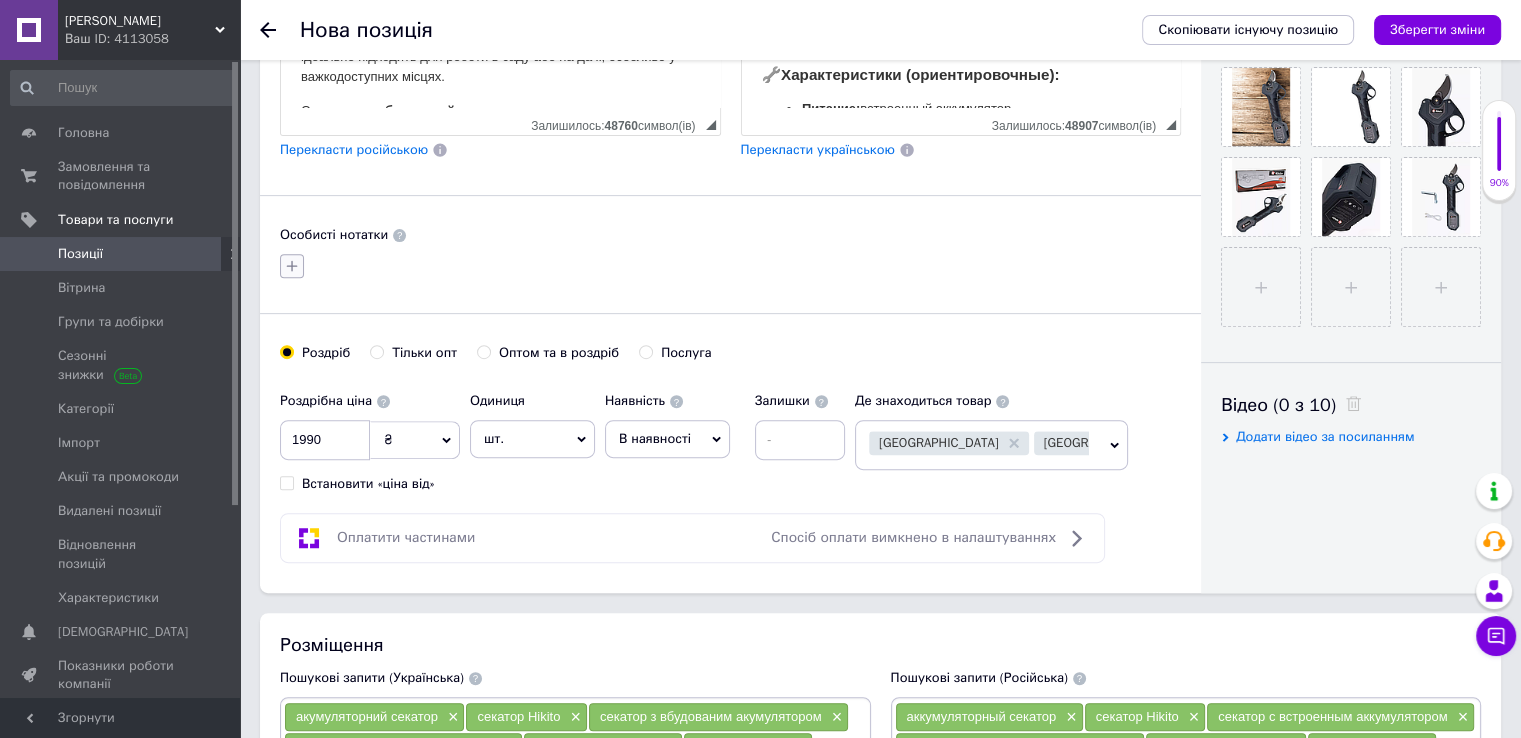 click 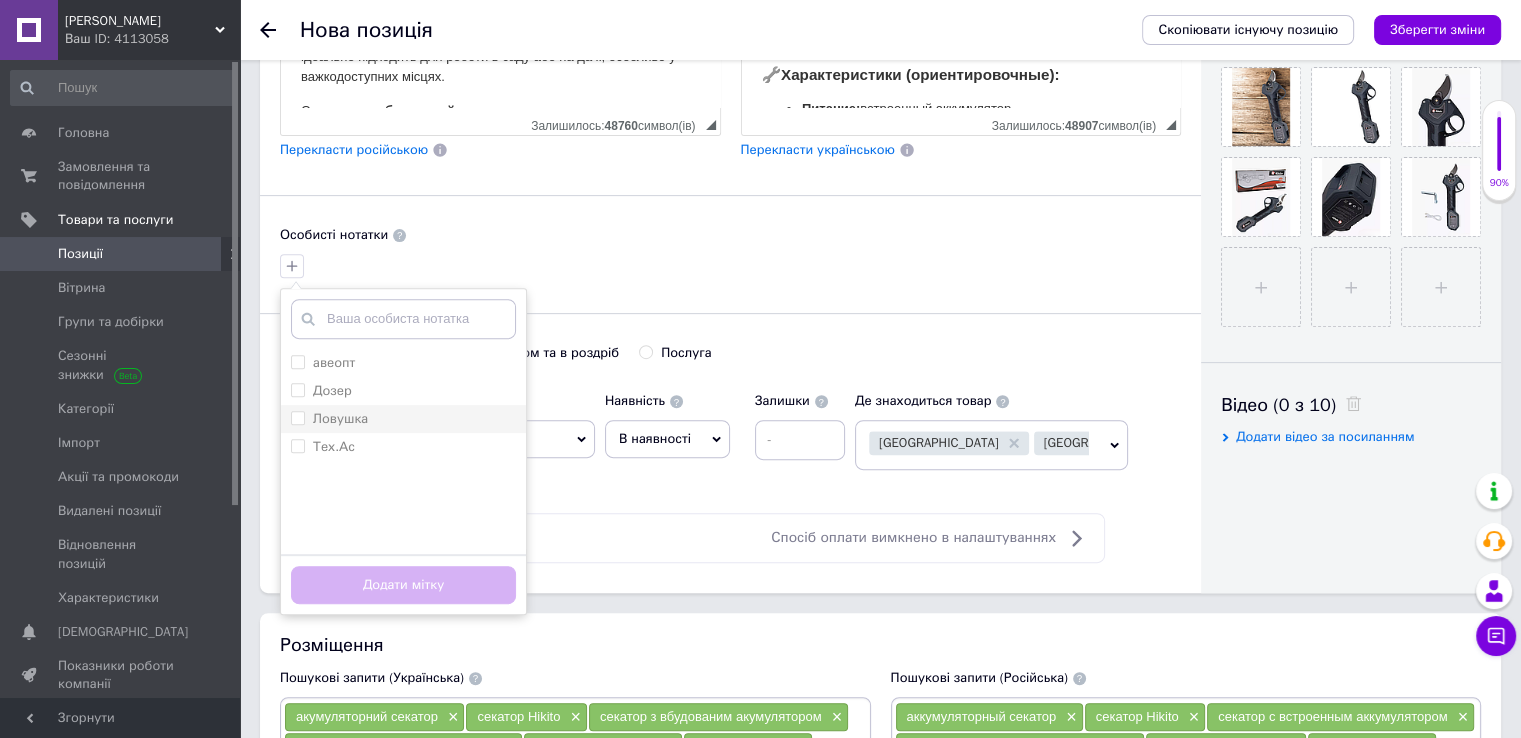 click on "Ловушка" at bounding box center [403, 419] 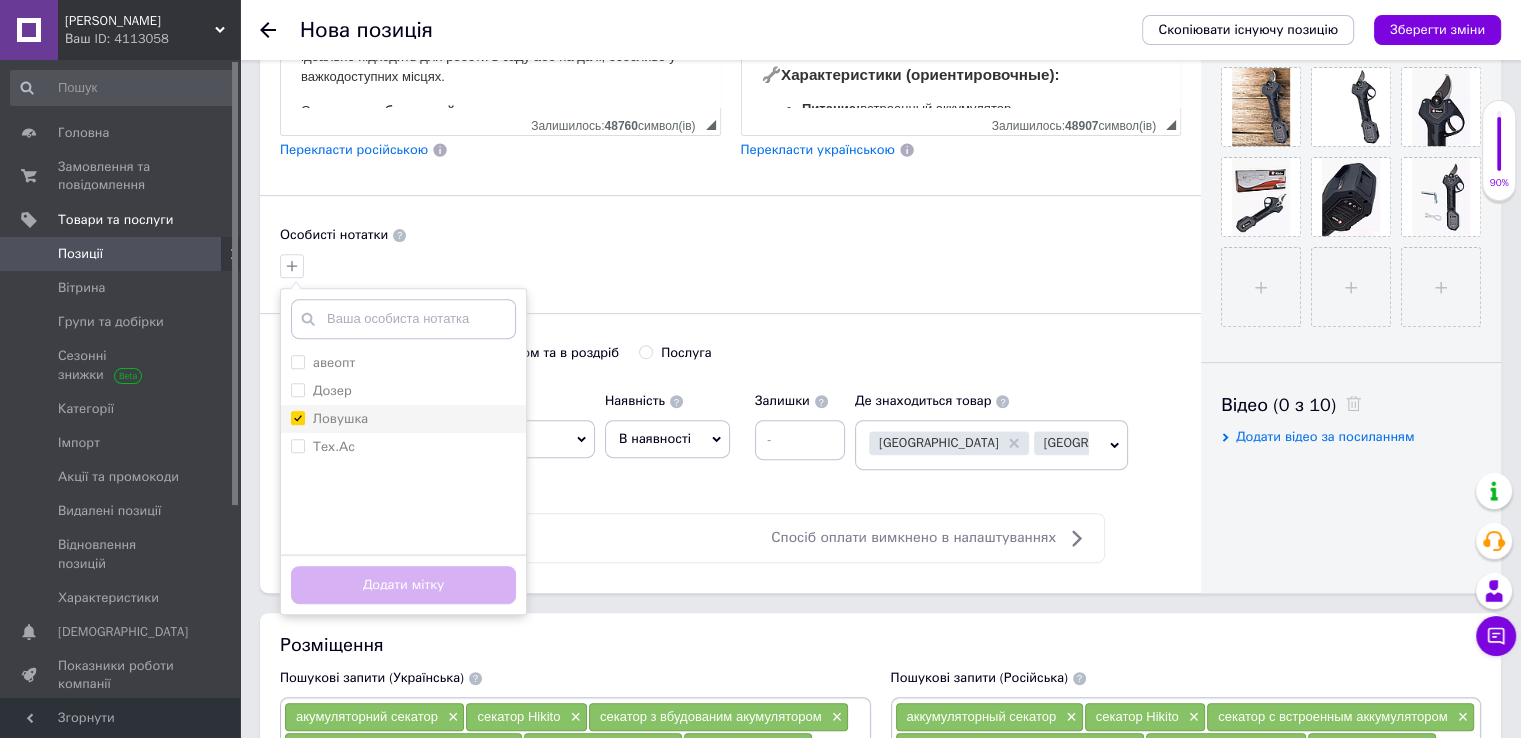checkbox on "true" 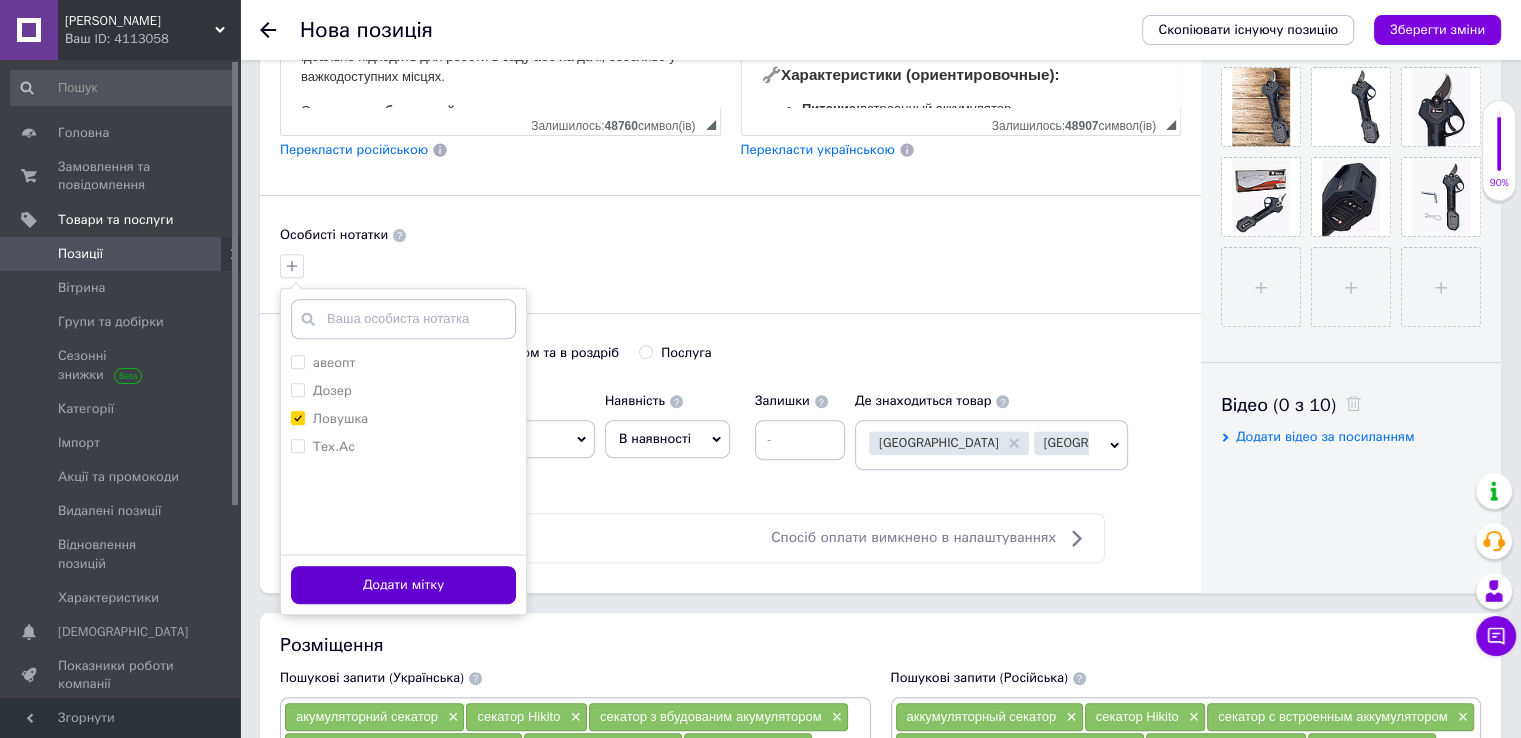 click on "Додати мітку" at bounding box center (403, 585) 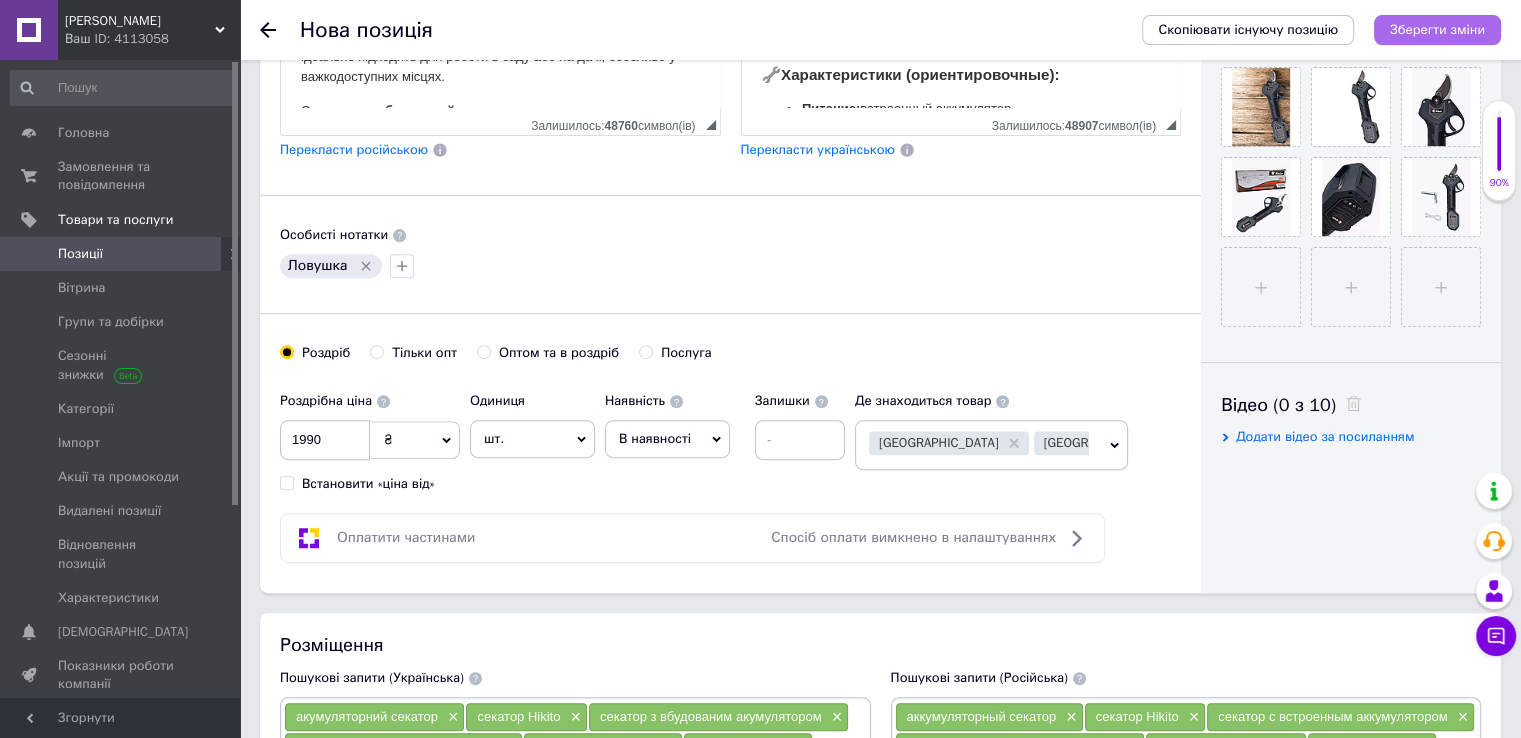 click on "Зберегти зміни" at bounding box center [1437, 30] 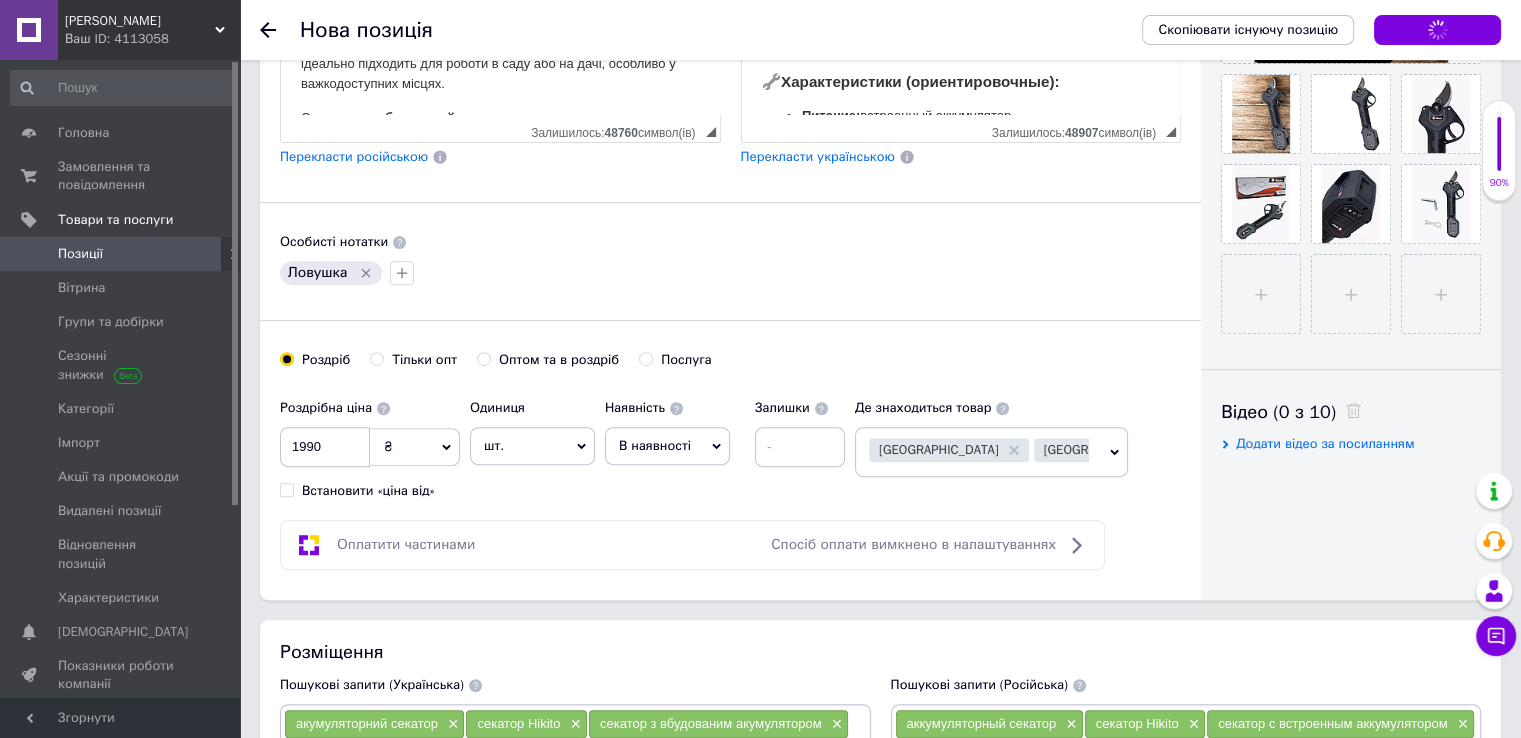 scroll, scrollTop: 100, scrollLeft: 0, axis: vertical 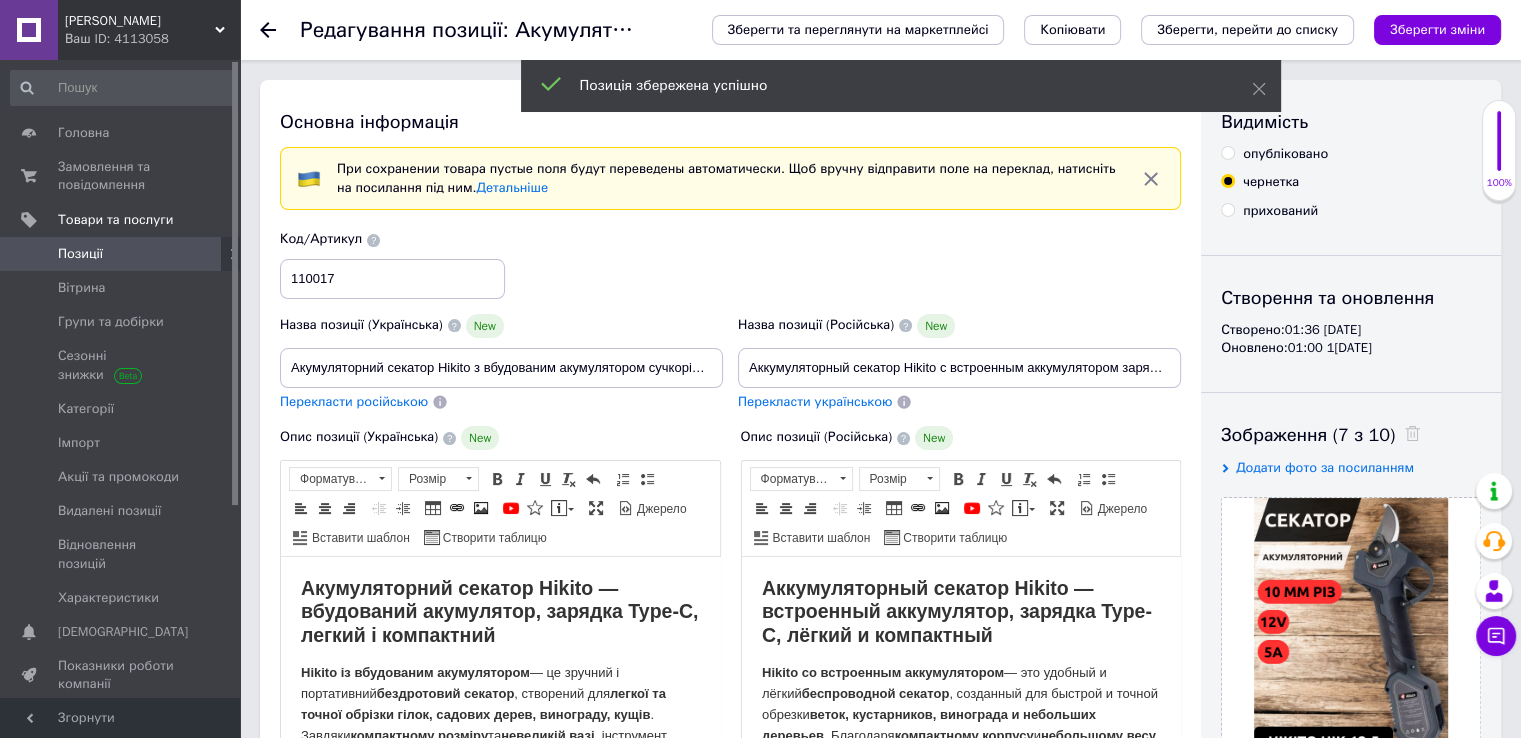 click on "100%" at bounding box center [1499, 150] 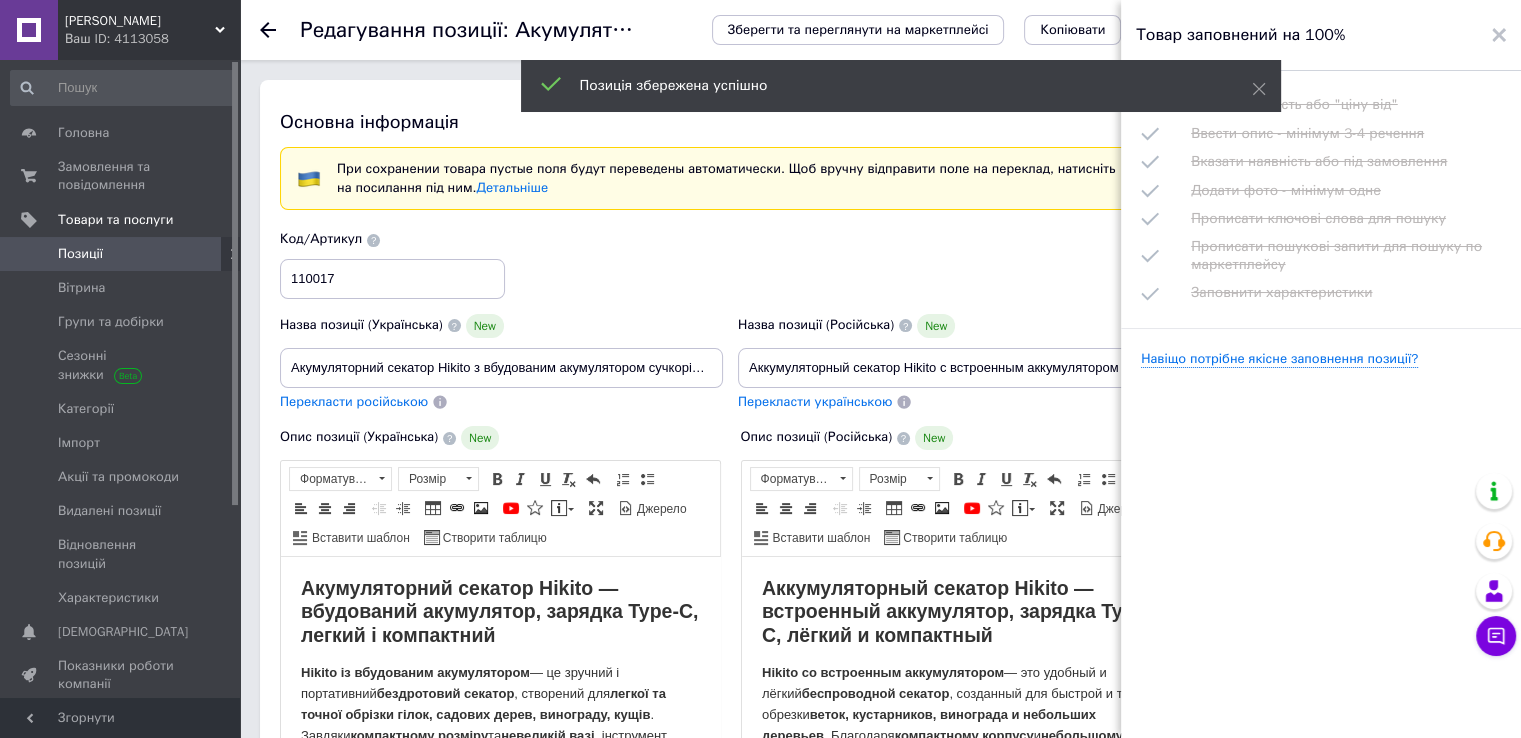 click on "Назва позиції (Російська) New Аккумуляторный секатор Hikito с встроенным аккумулятором зарядка type-c компактный сучкорез для обрезки веток сада деревьев" at bounding box center [959, 351] 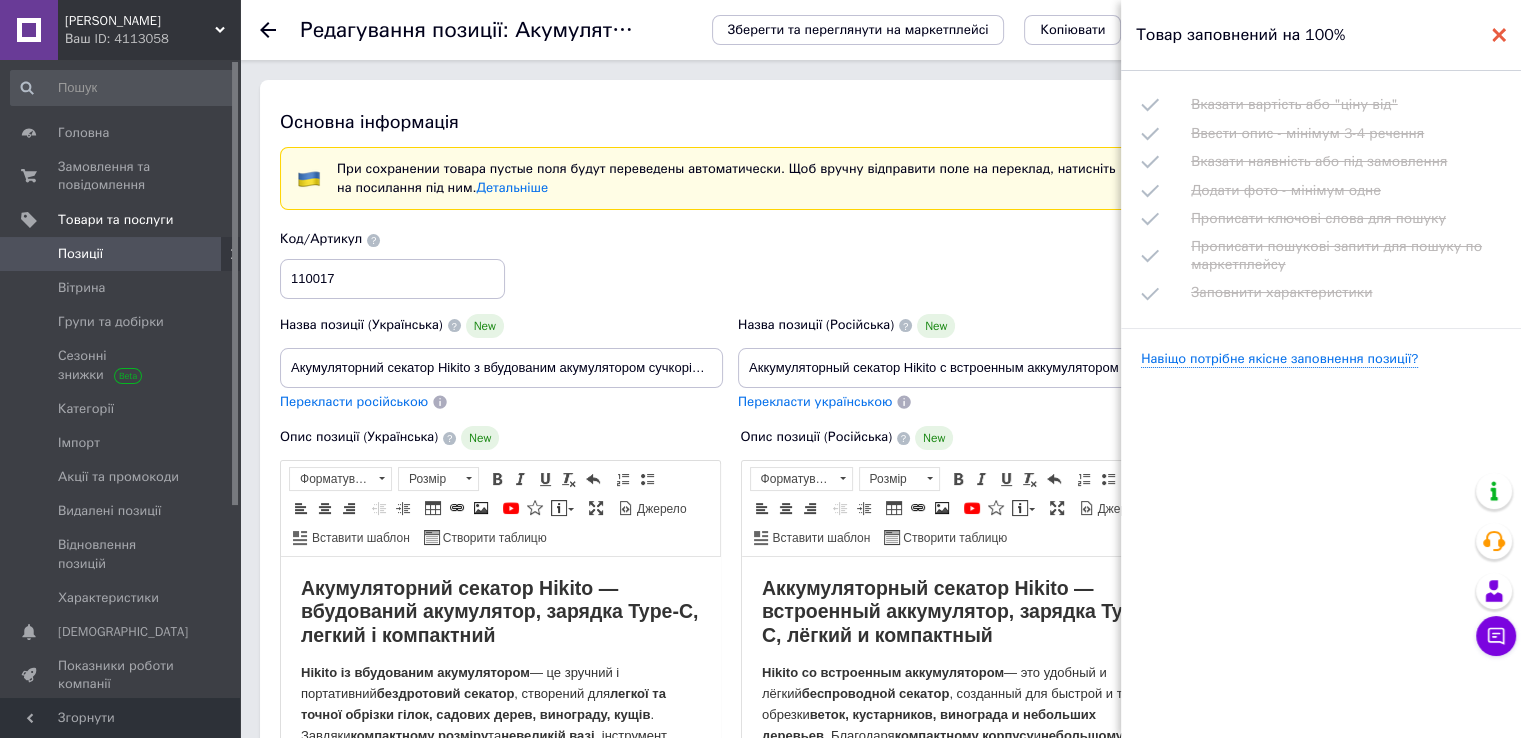 click at bounding box center [1499, 35] 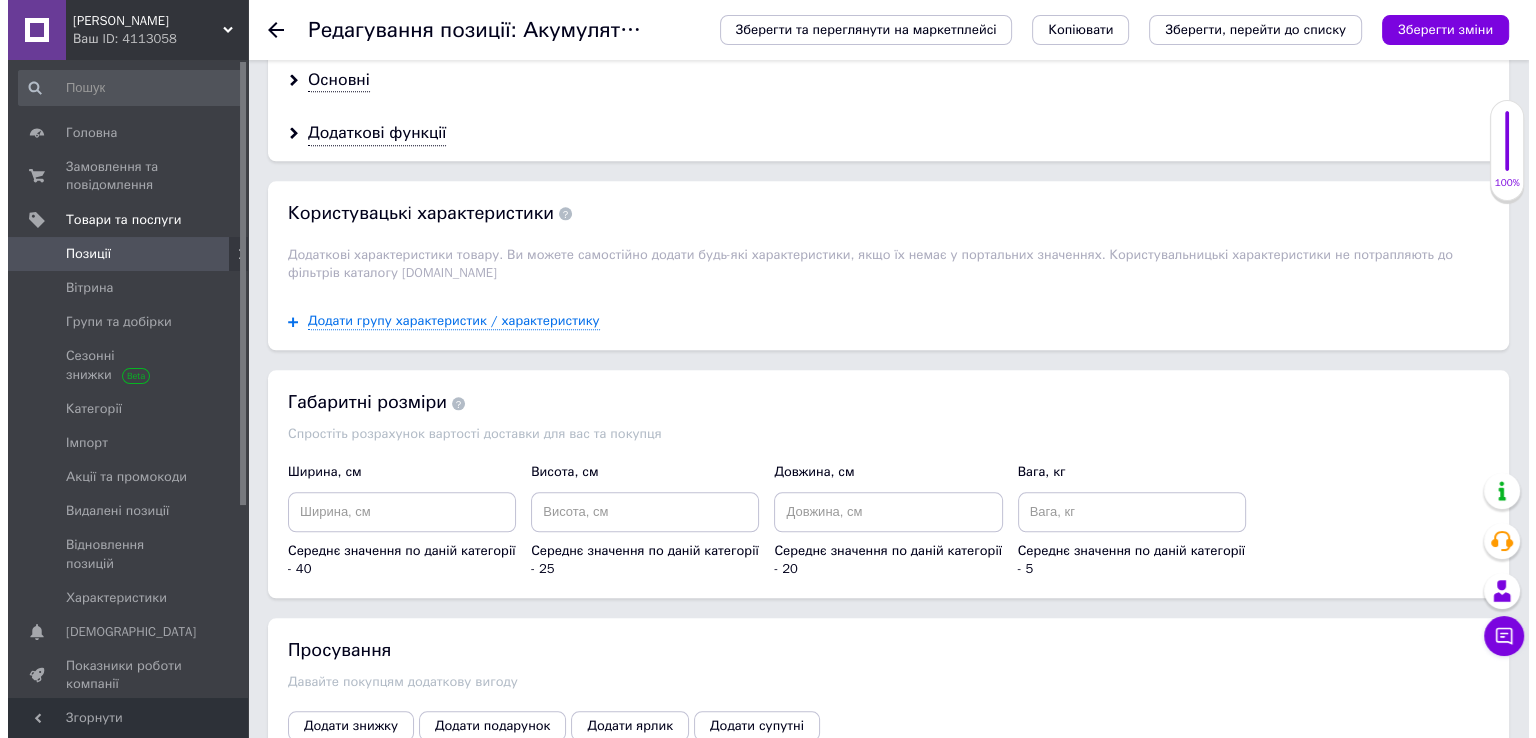 scroll, scrollTop: 2294, scrollLeft: 0, axis: vertical 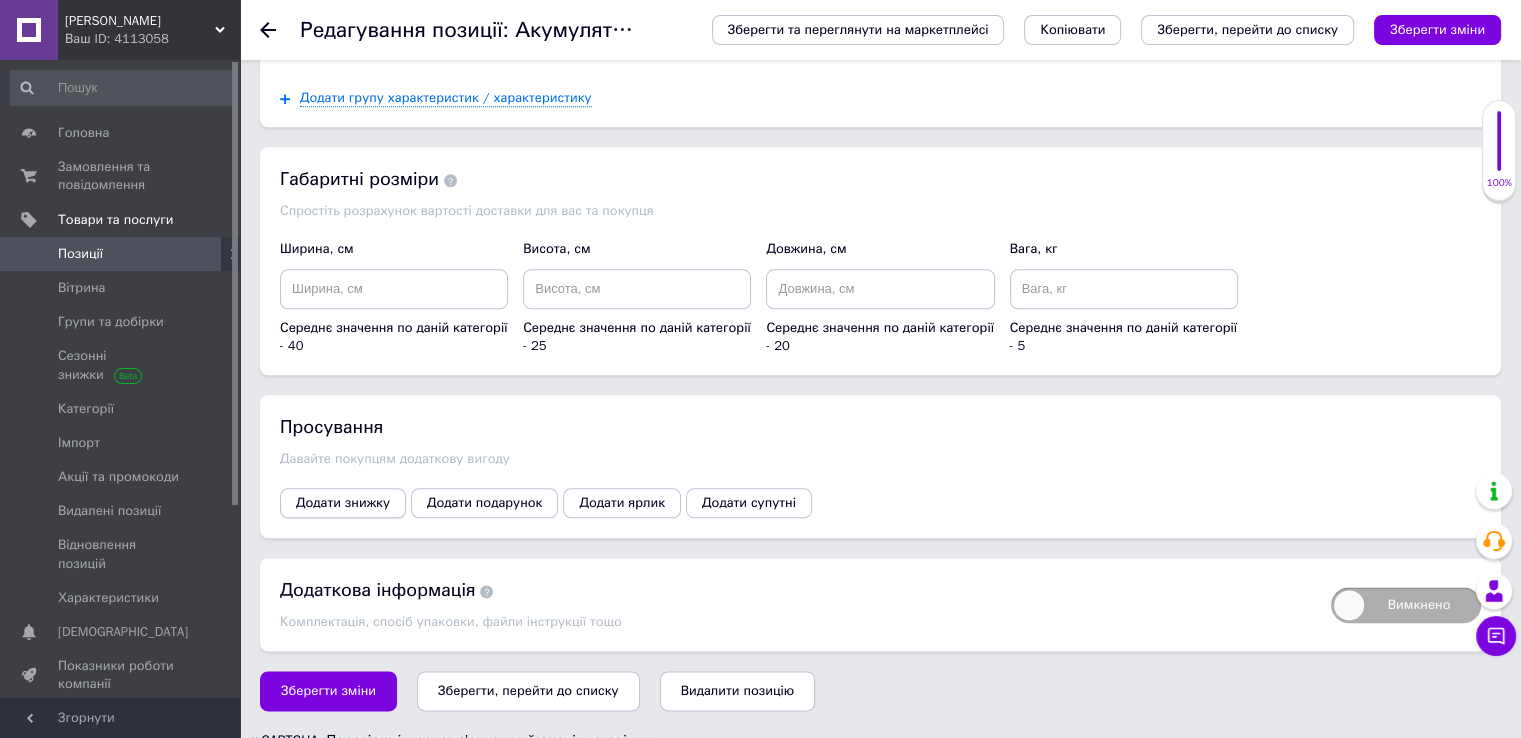 click on "Додати знижку" at bounding box center (343, 503) 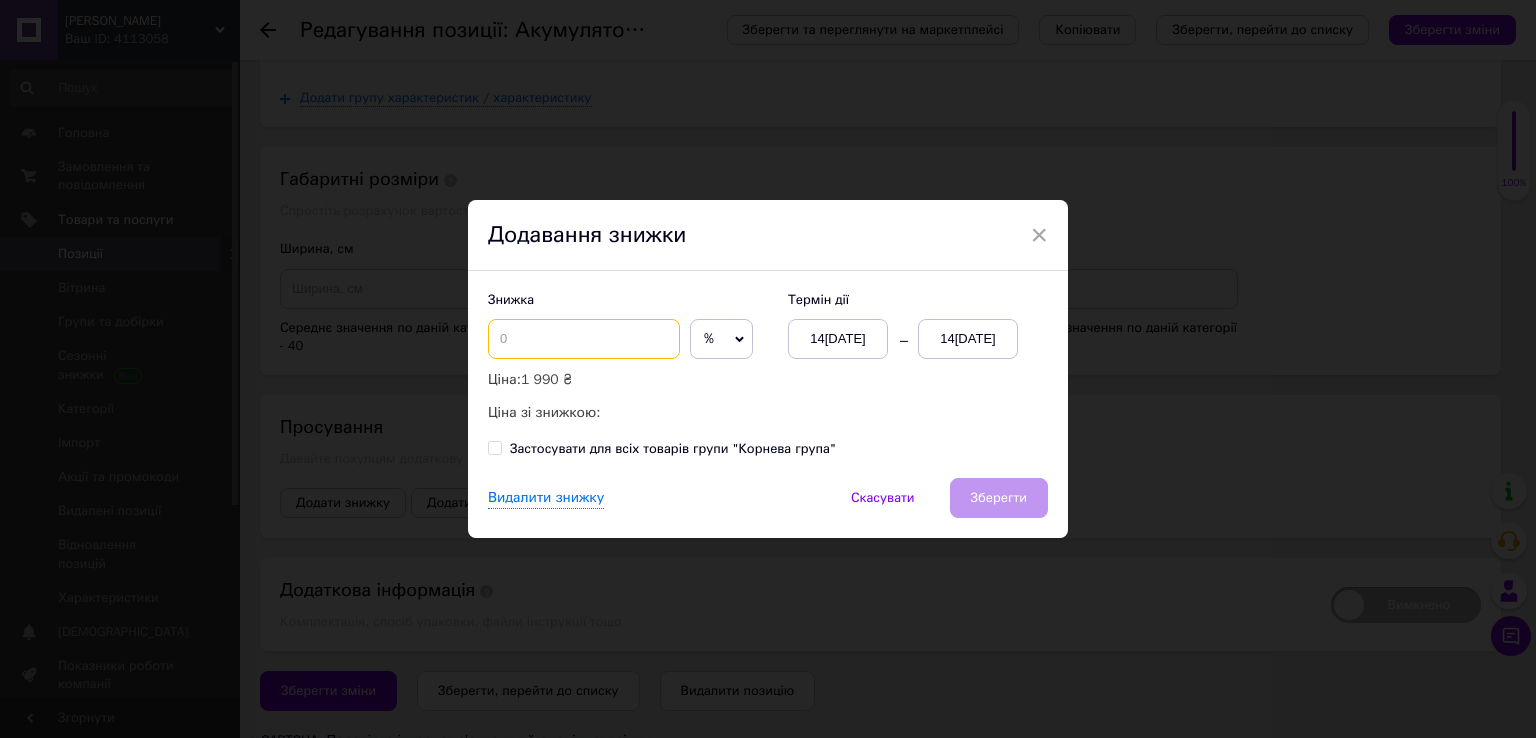 click at bounding box center [584, 339] 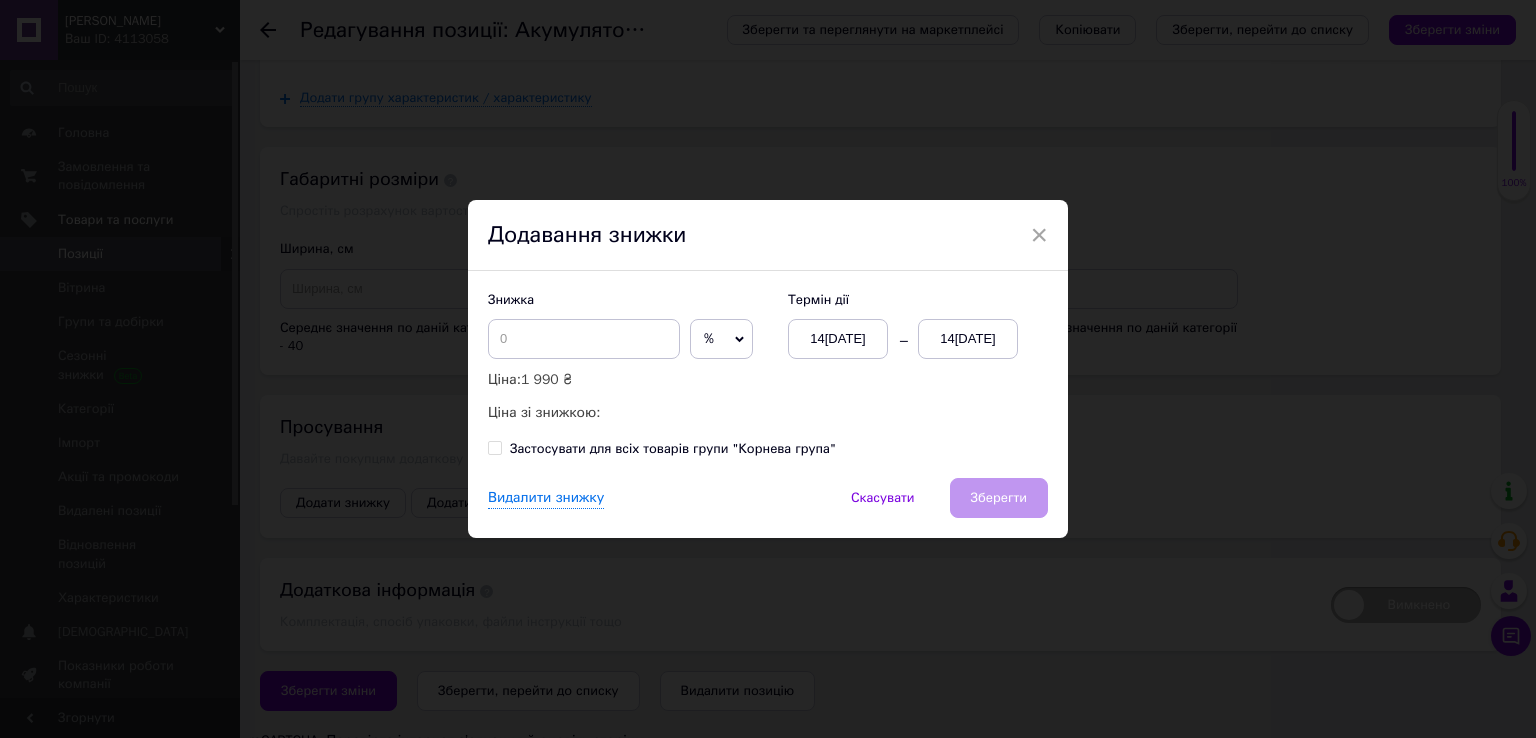 click on "%" at bounding box center [721, 339] 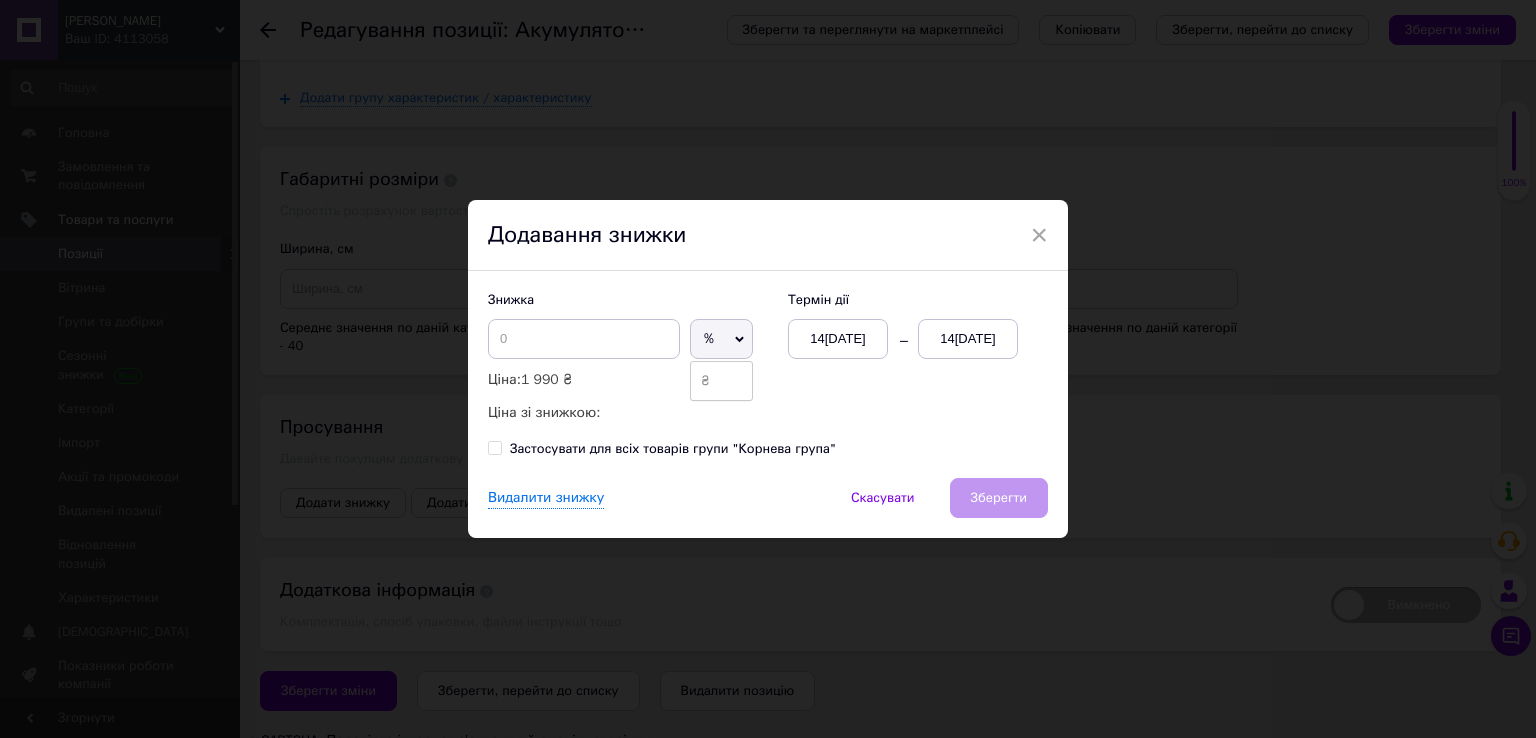 click on "₴" at bounding box center [721, 381] 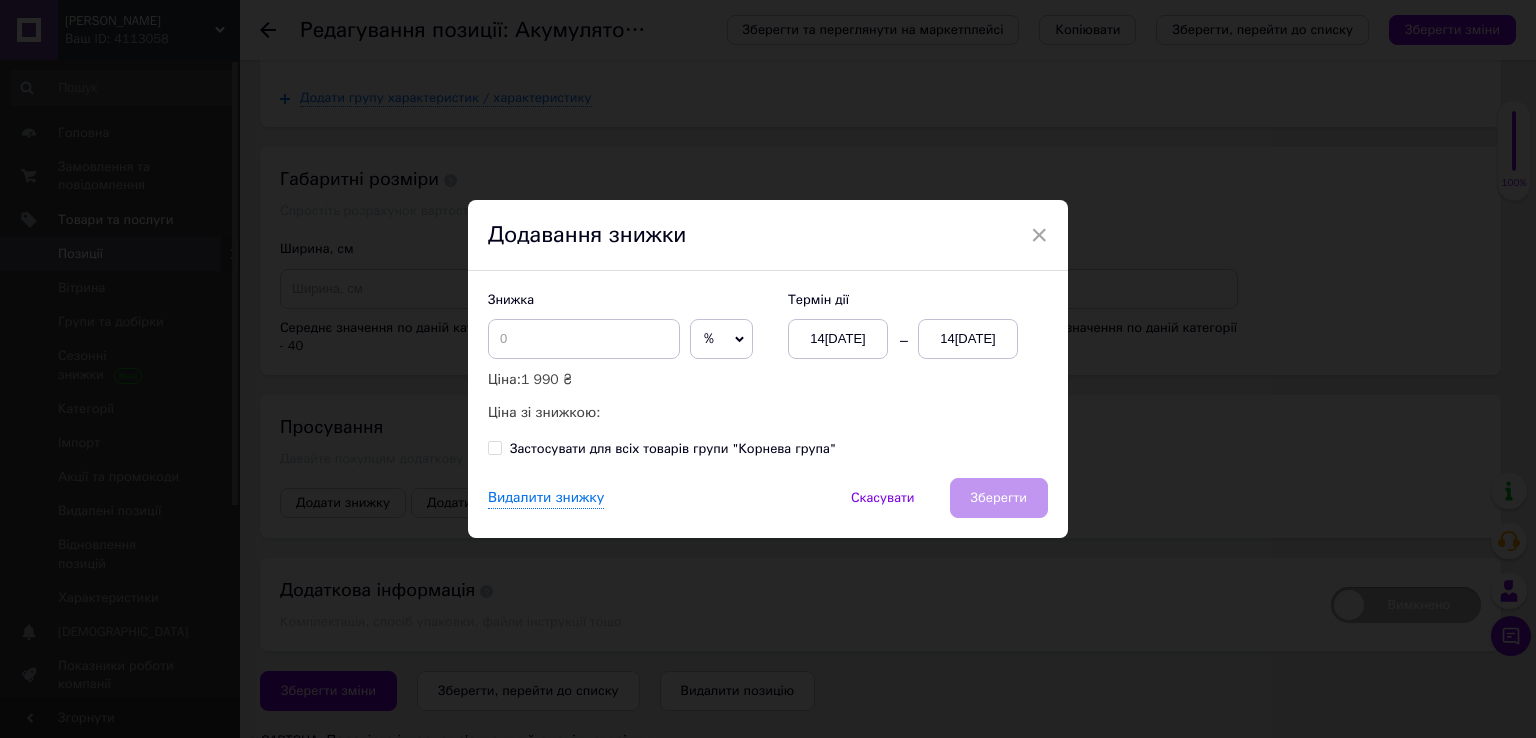 click on "%" at bounding box center (721, 339) 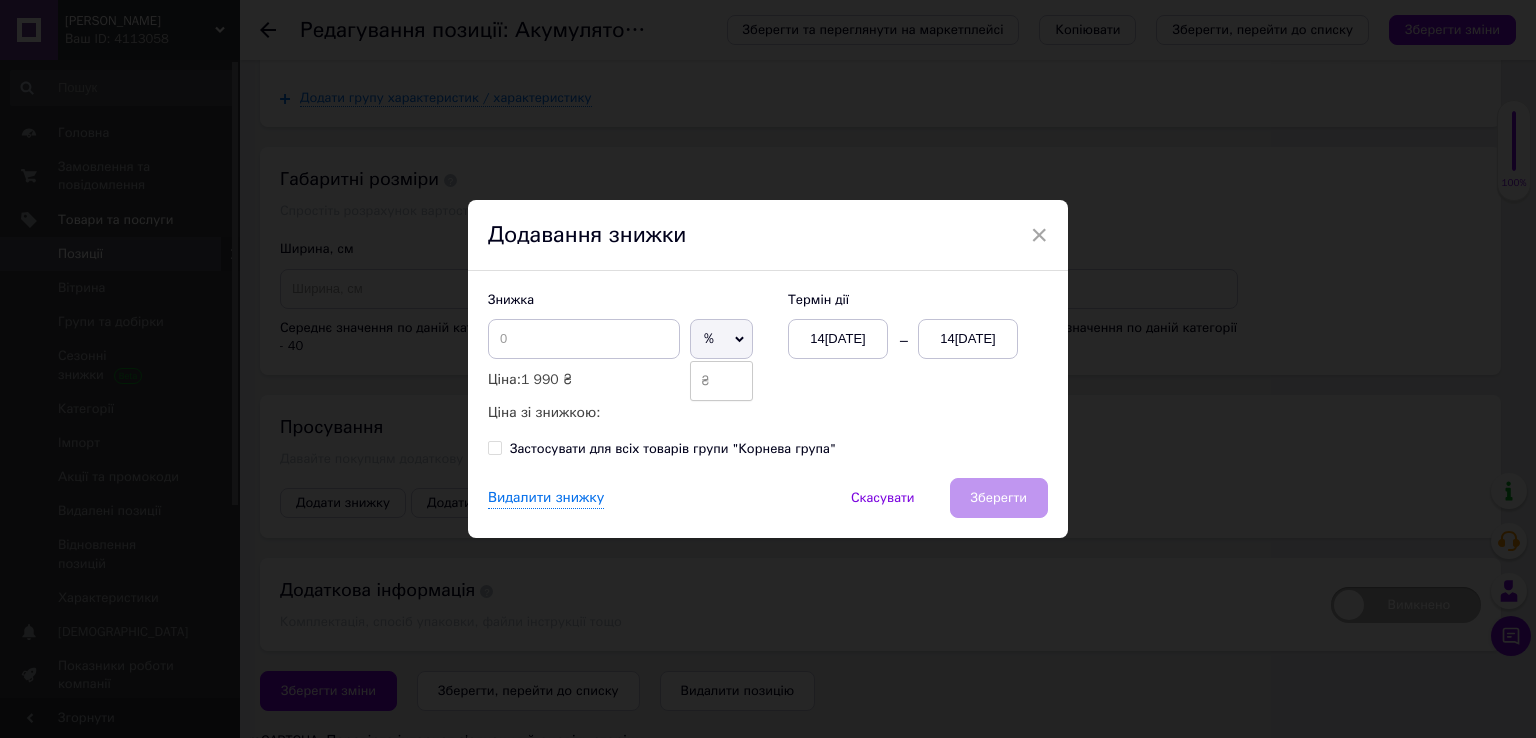 drag, startPoint x: 689, startPoint y: 379, endPoint x: 660, endPoint y: 365, distance: 32.202484 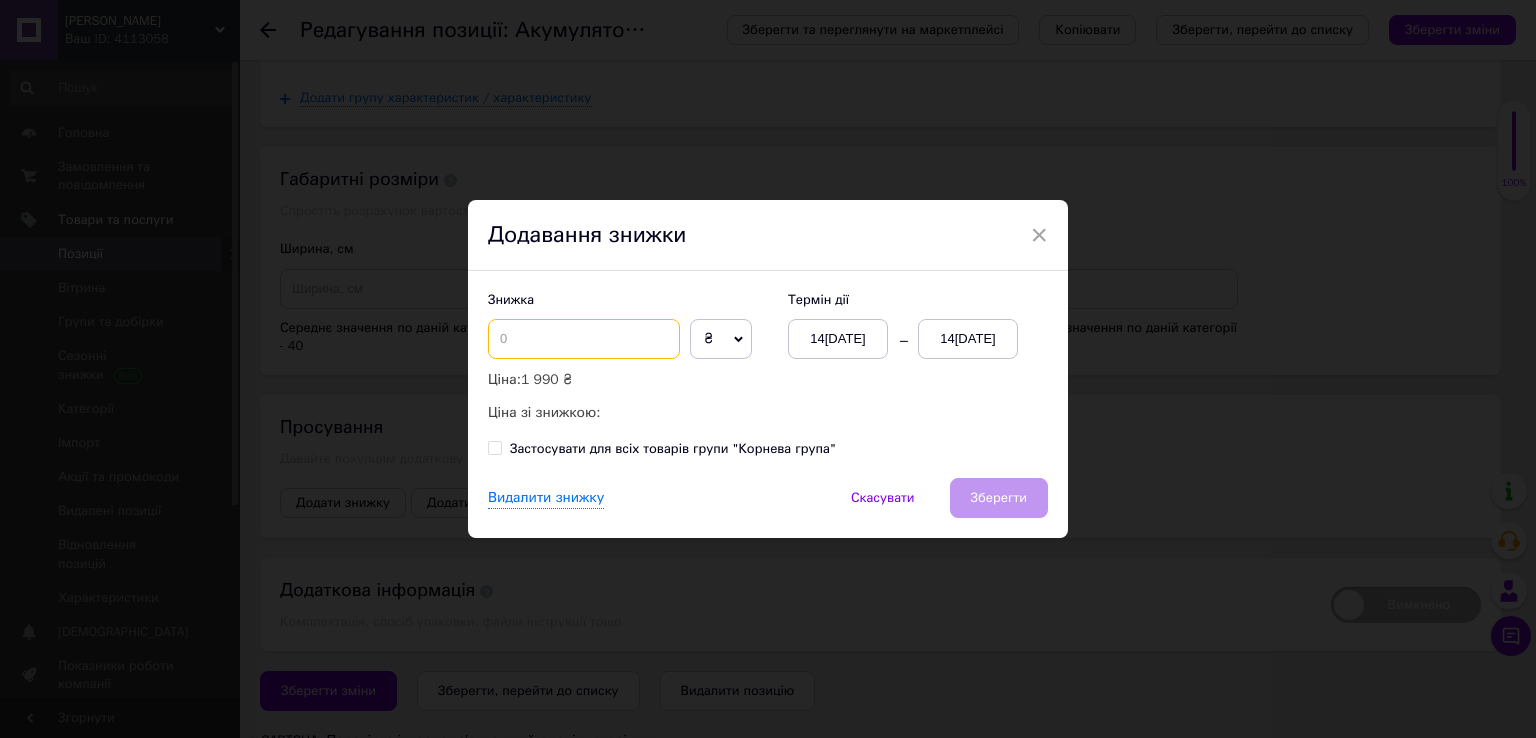 click at bounding box center (584, 339) 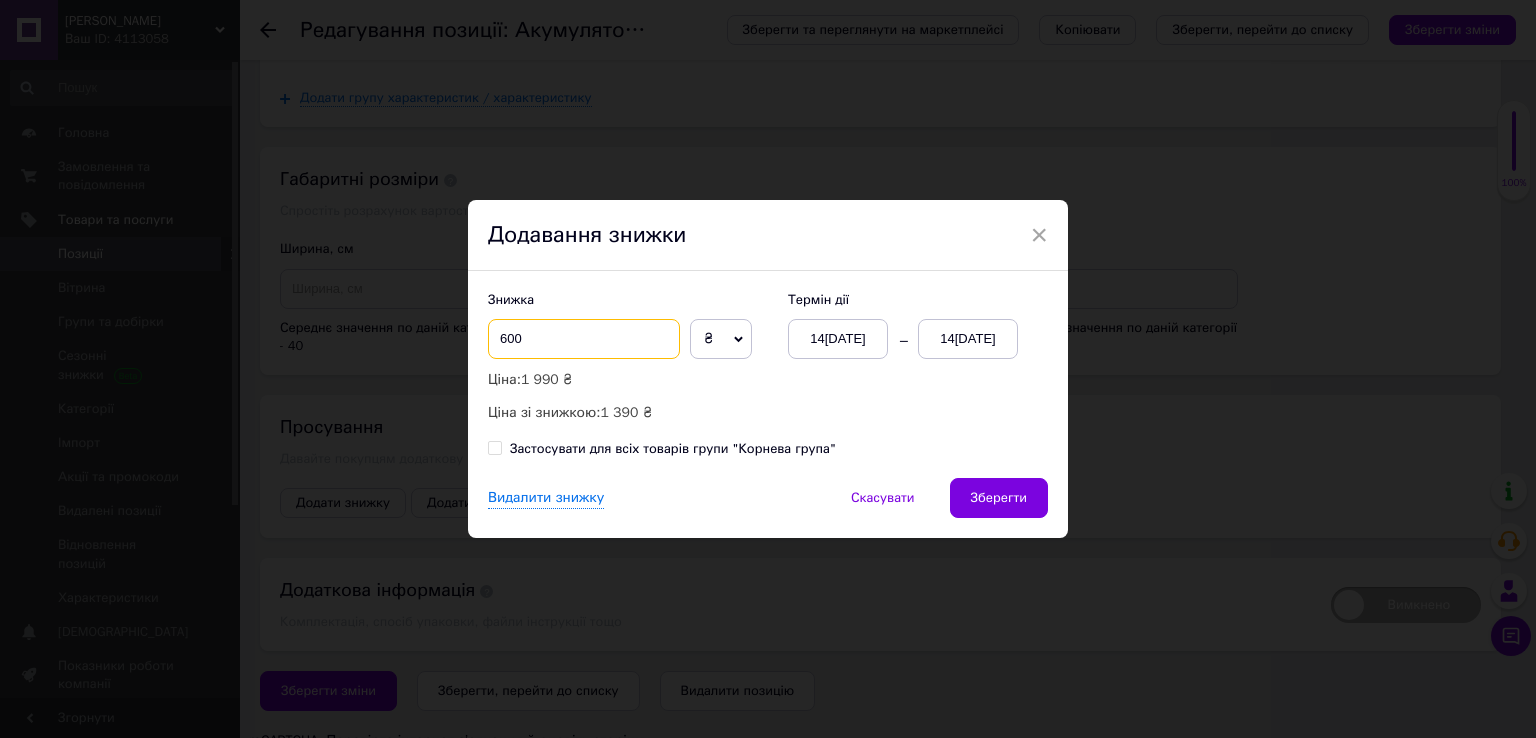 type on "600" 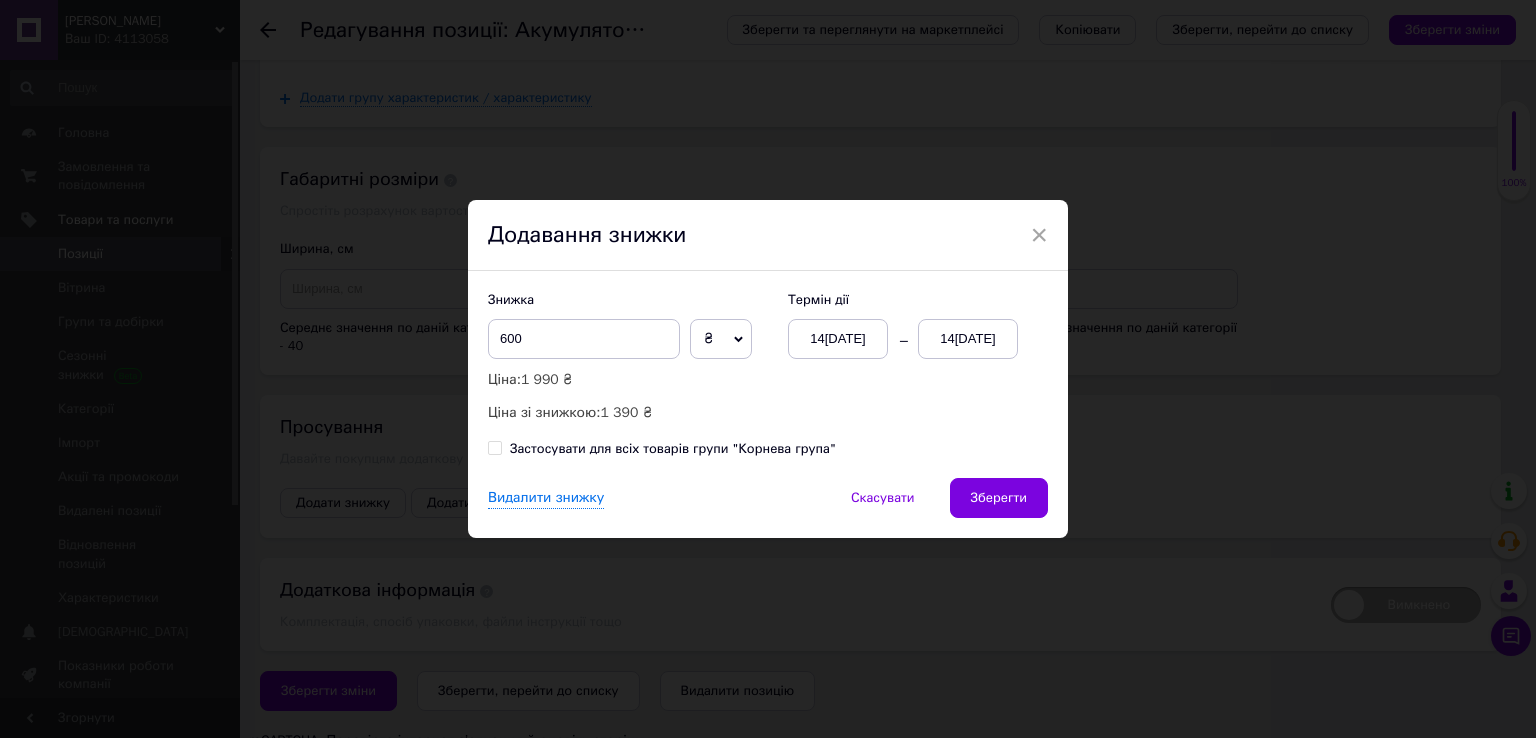 click on "Знижка 600 ₴ % Ціна:  1 990   ₴ Ціна зі знижкою:  1 390   ₴ Термін дії 14[DATE]4[DATE]" at bounding box center (768, 357) 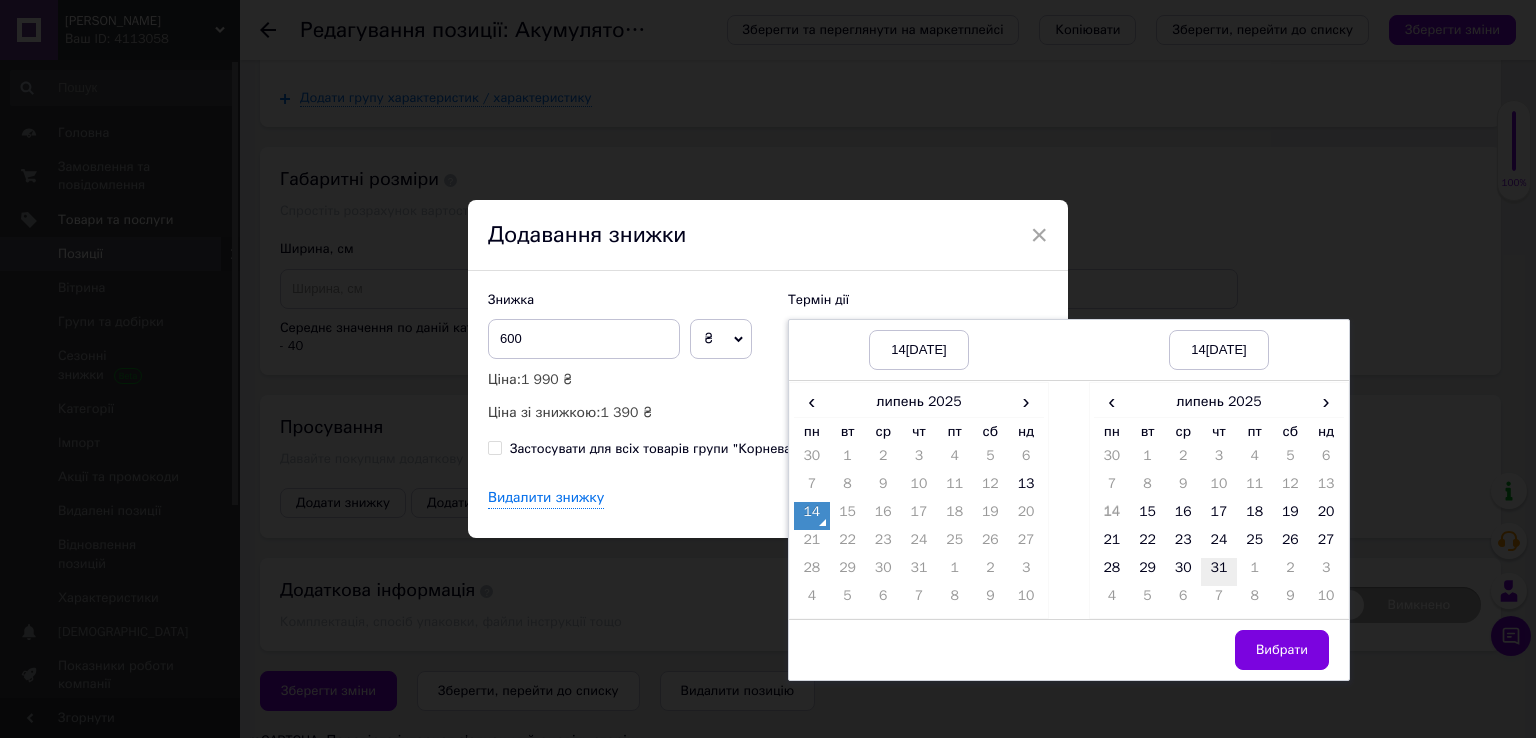 click on "31" at bounding box center [1219, 572] 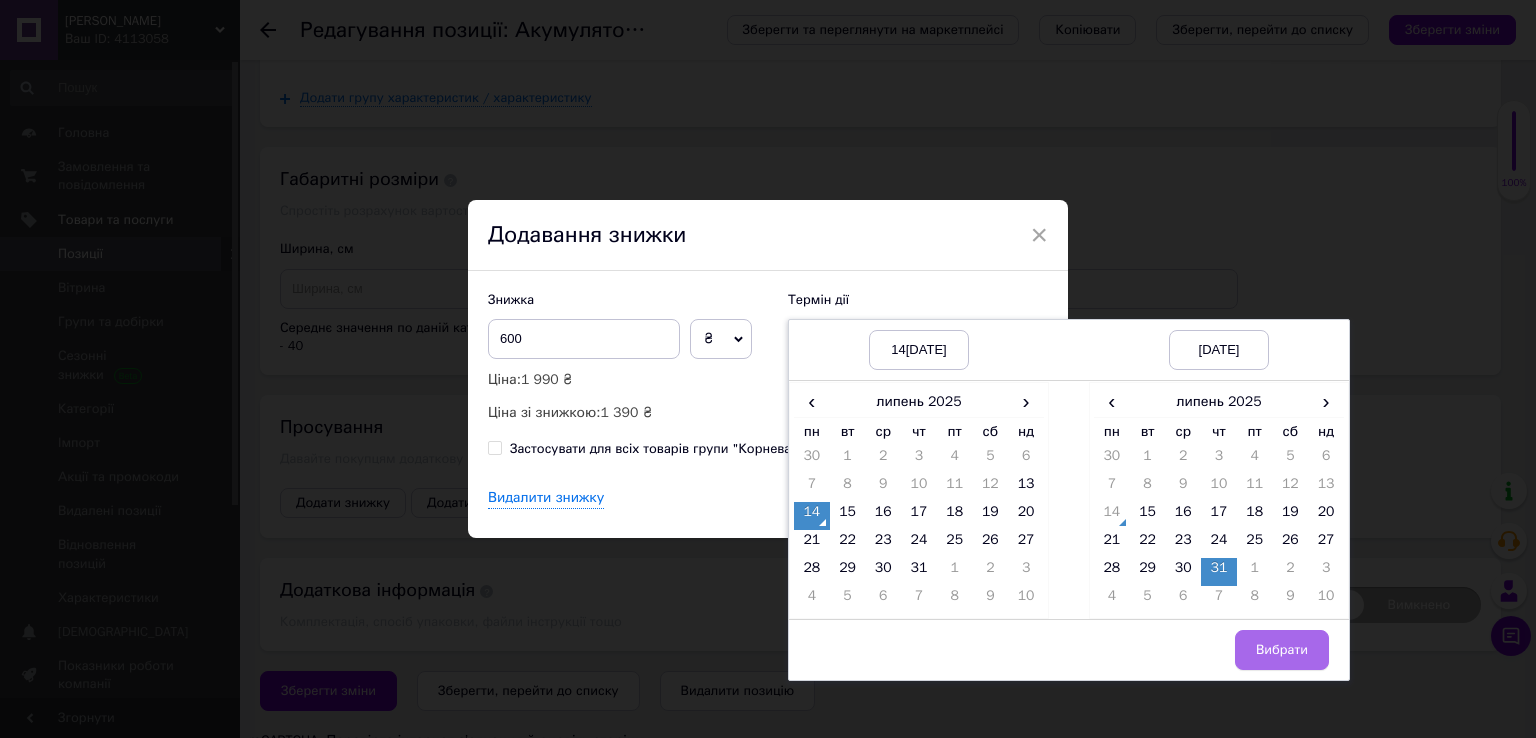 click on "Вибрати" at bounding box center (1282, 650) 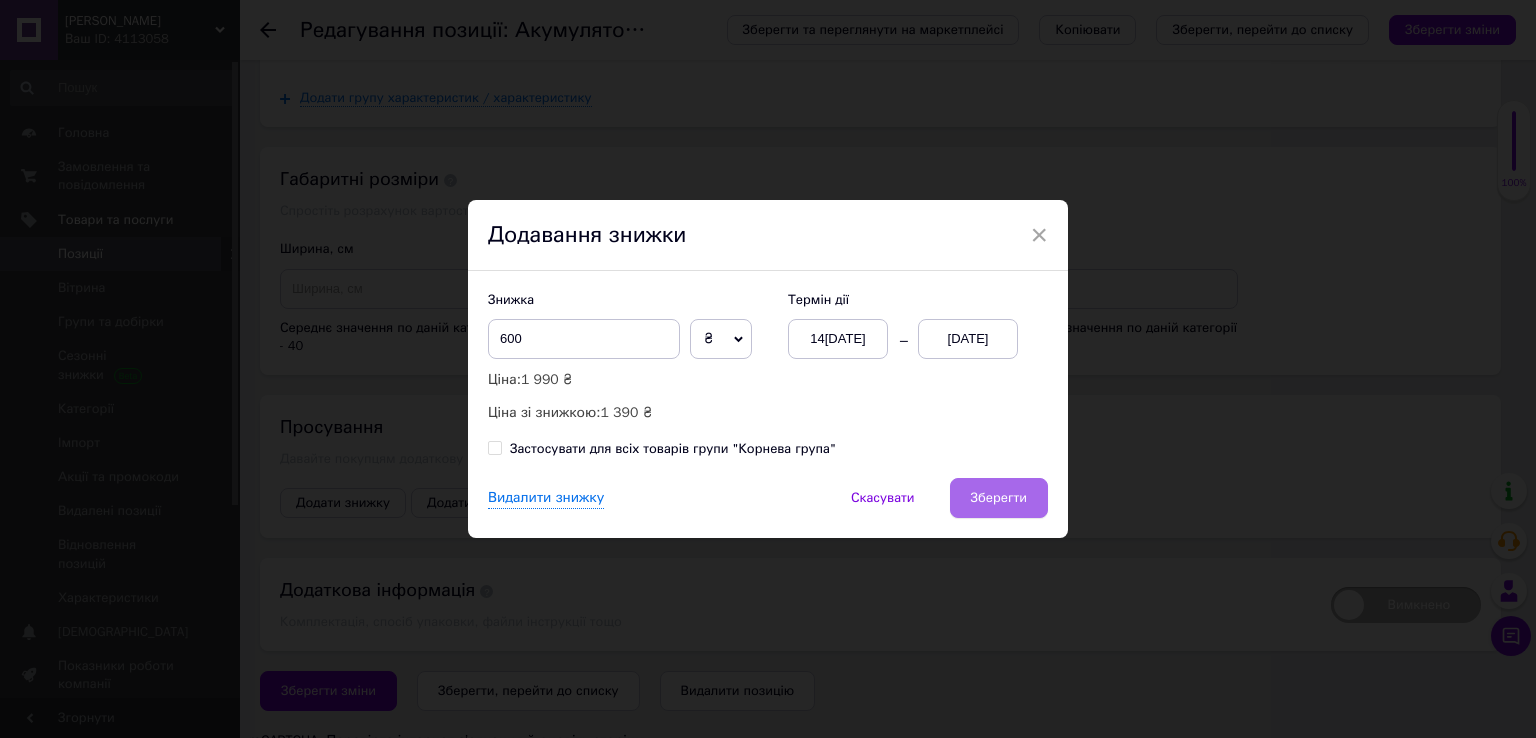 click on "Зберегти" at bounding box center [999, 498] 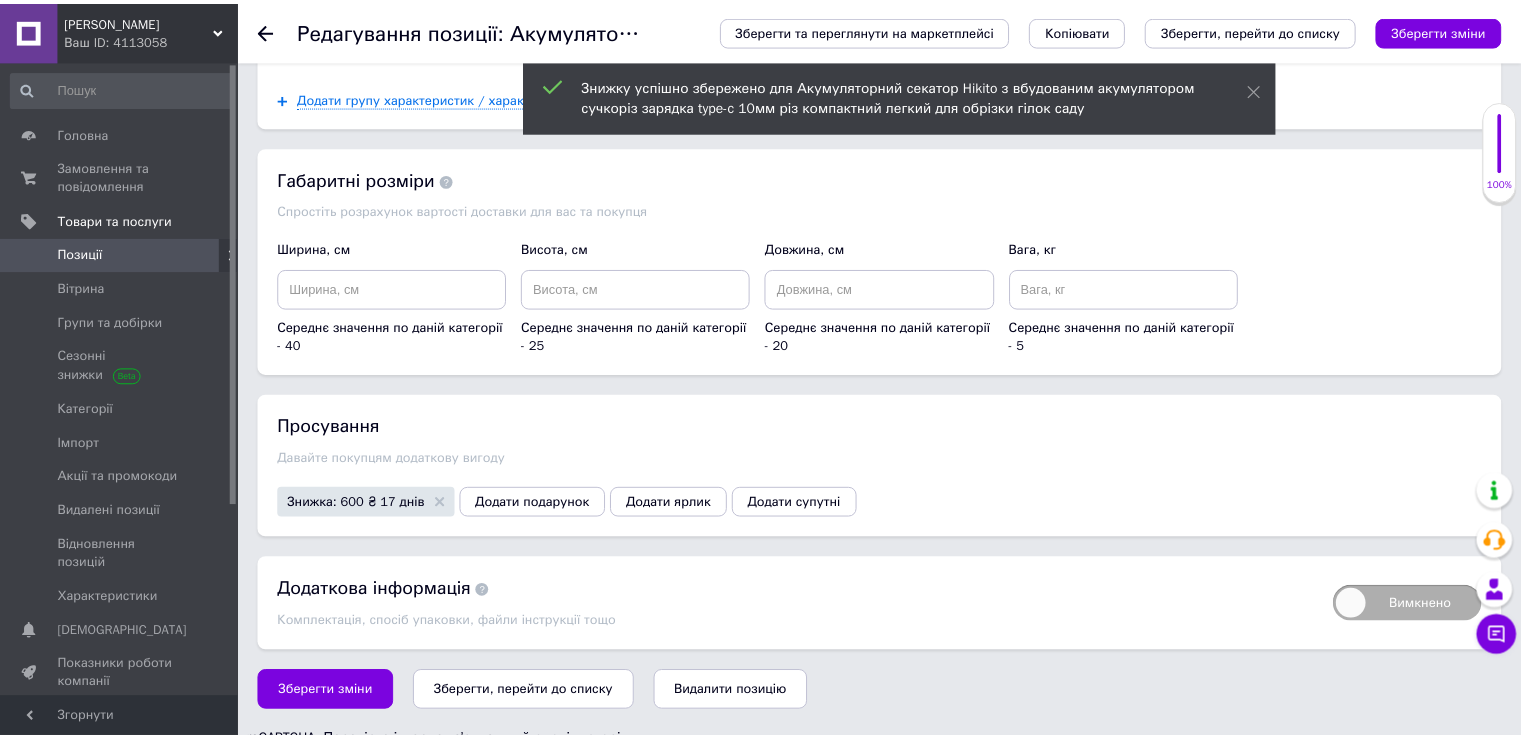 scroll, scrollTop: 2264, scrollLeft: 0, axis: vertical 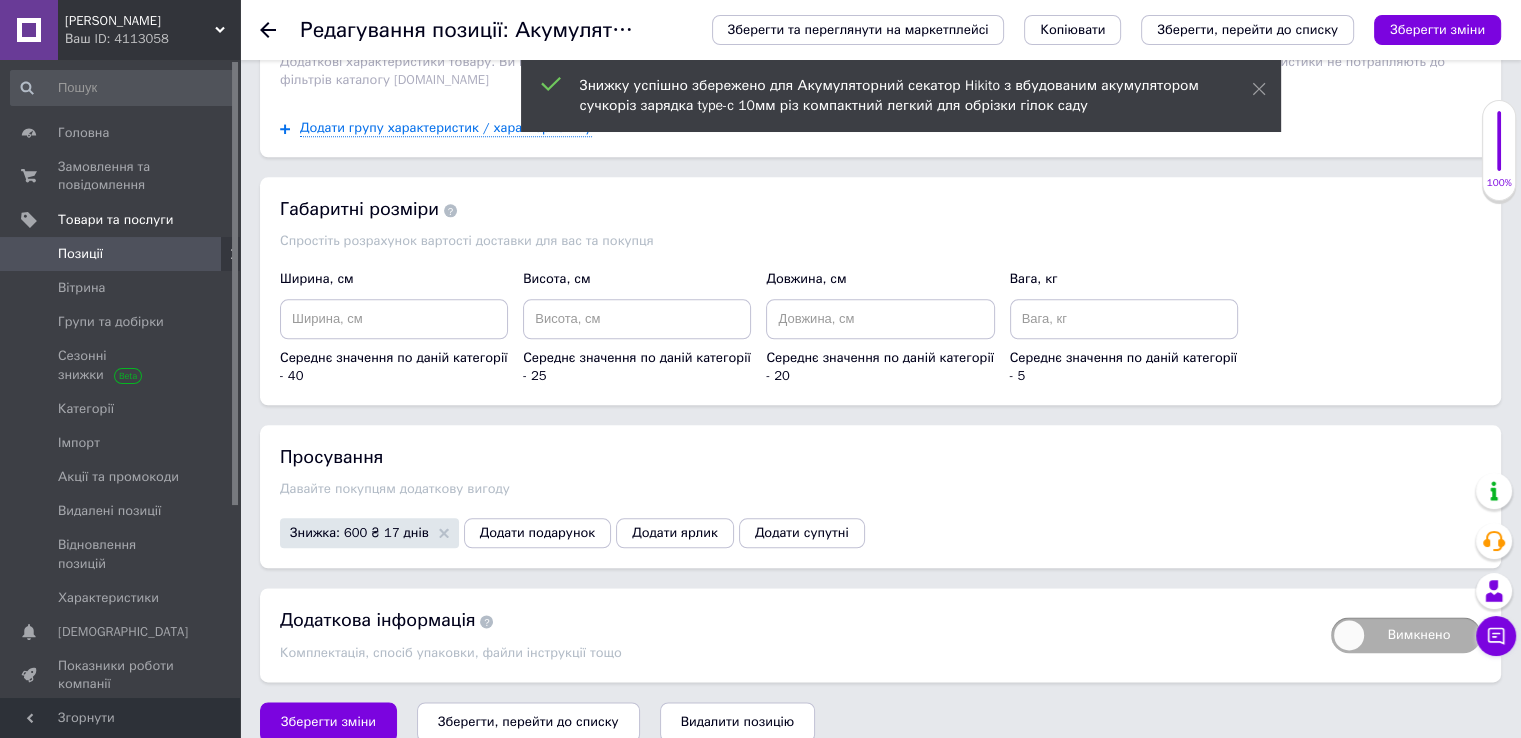 click on "Зберегти та переглянути на маркетплейсі Копіювати Зберегти, перейти до списку Зберегти зміни" at bounding box center [1086, 30] 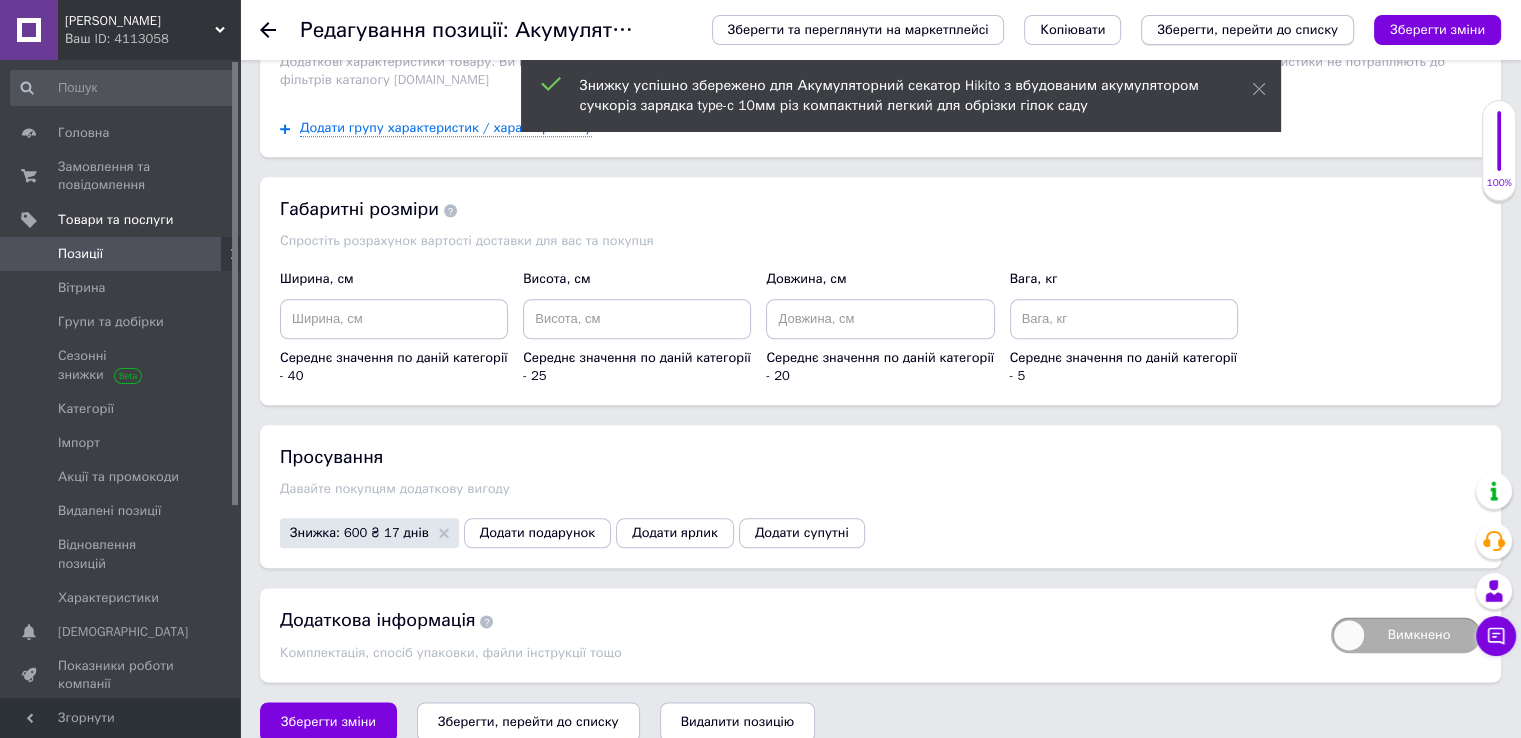 click on "Зберегти, перейти до списку" at bounding box center (1247, 29) 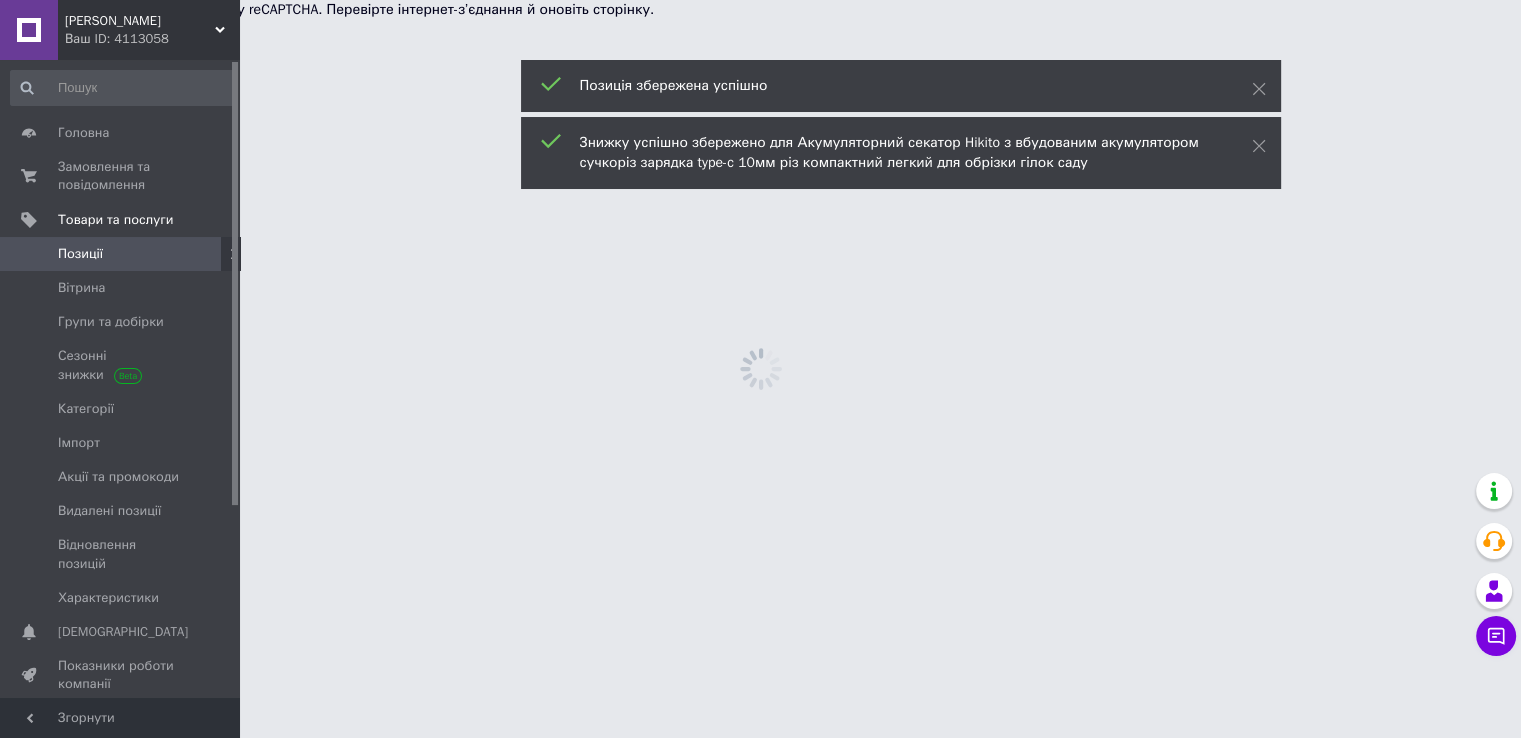 scroll, scrollTop: 0, scrollLeft: 0, axis: both 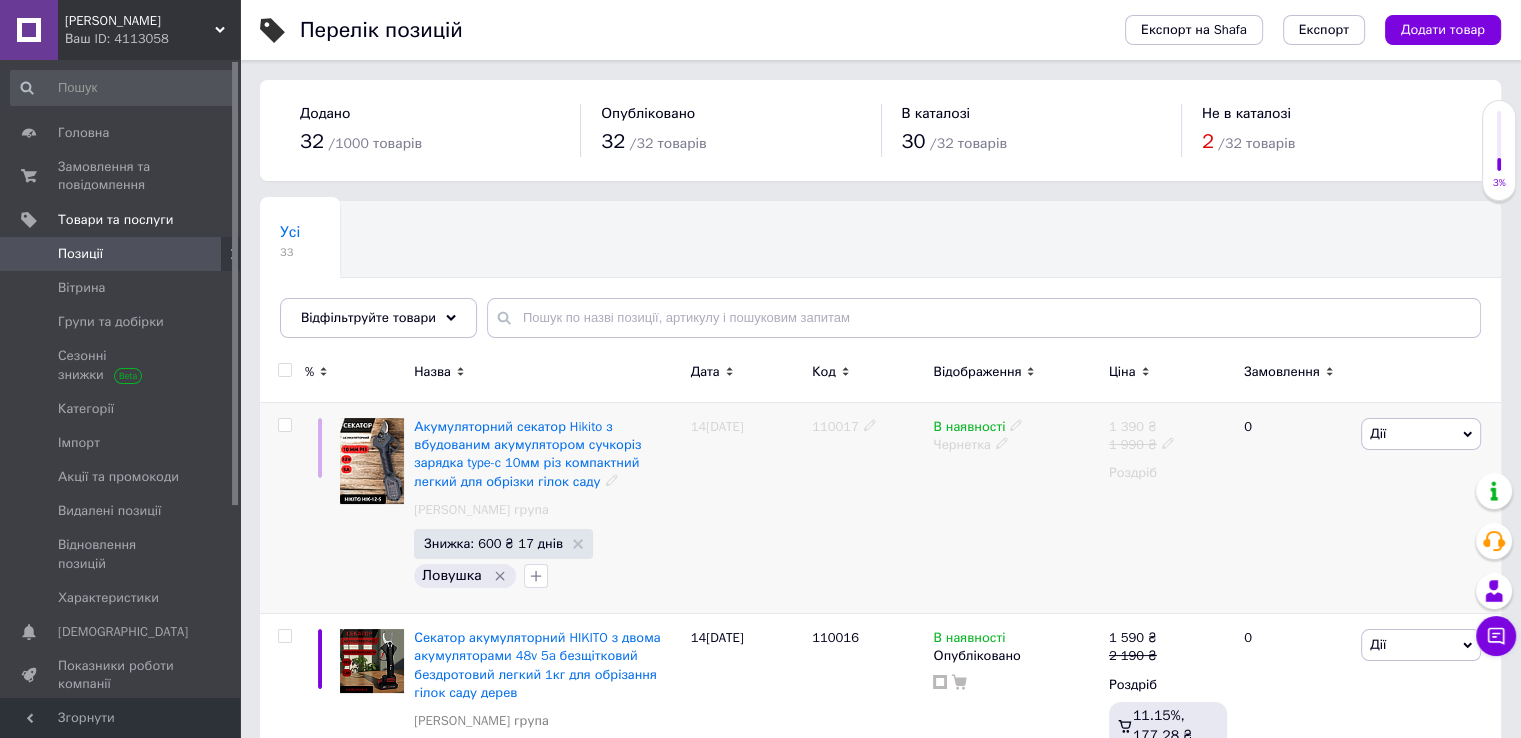 click 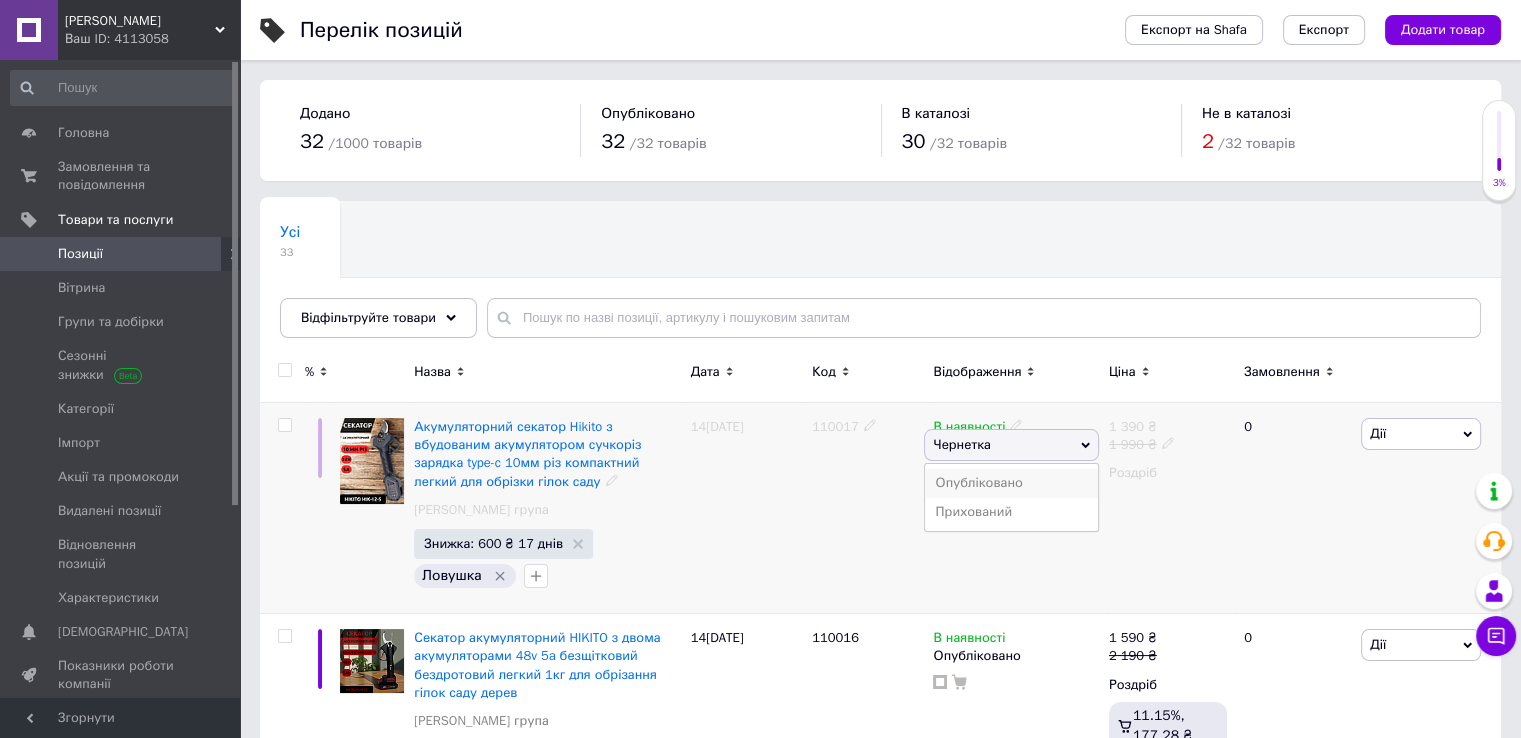 click on "Опубліковано" at bounding box center (1011, 483) 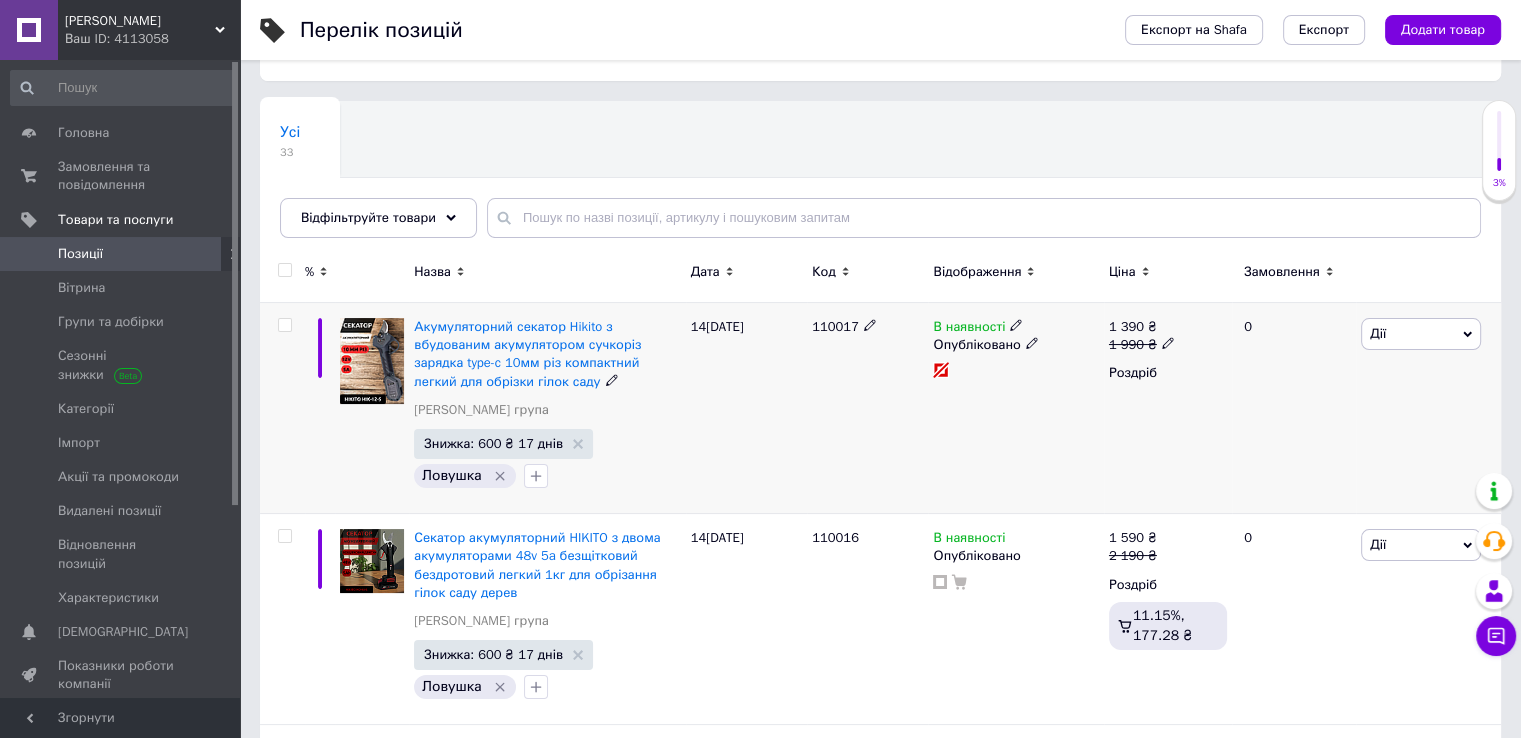 scroll, scrollTop: 165, scrollLeft: 0, axis: vertical 